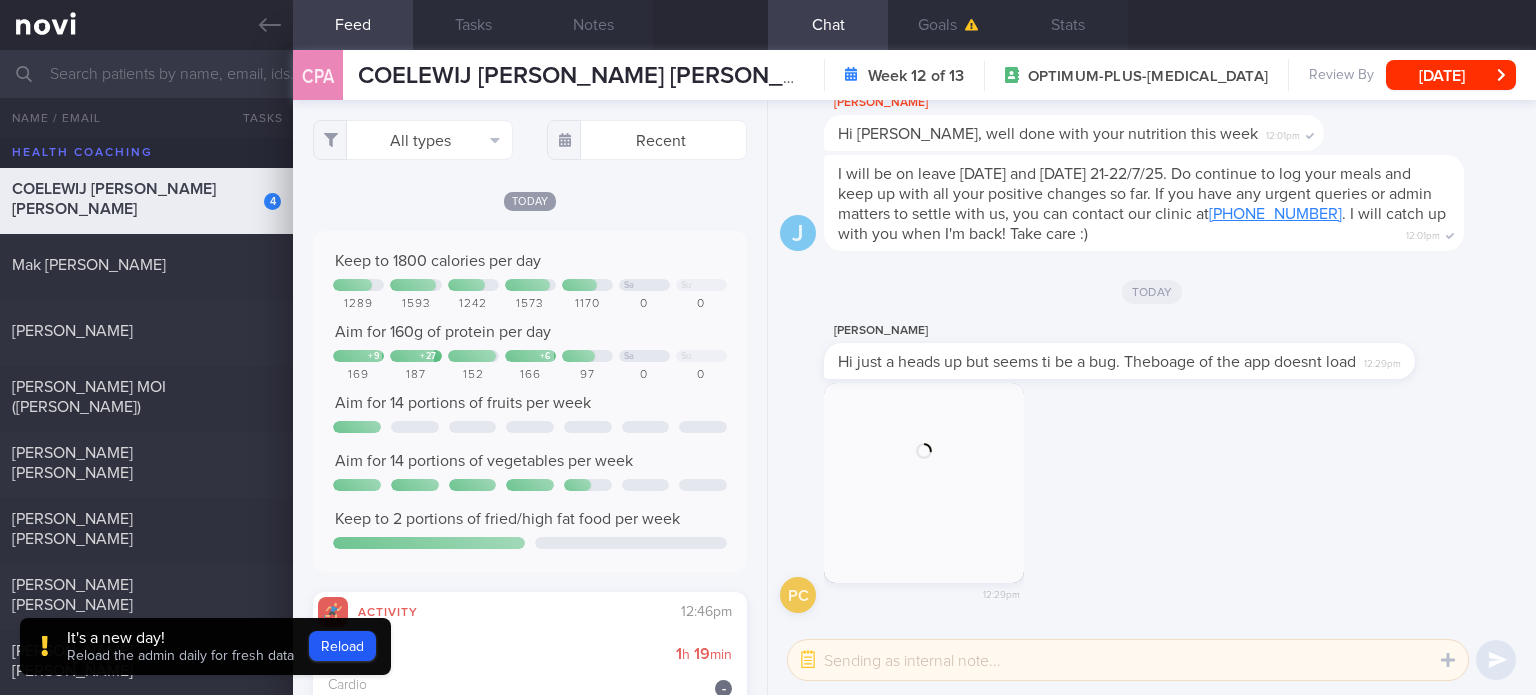 select on "4" 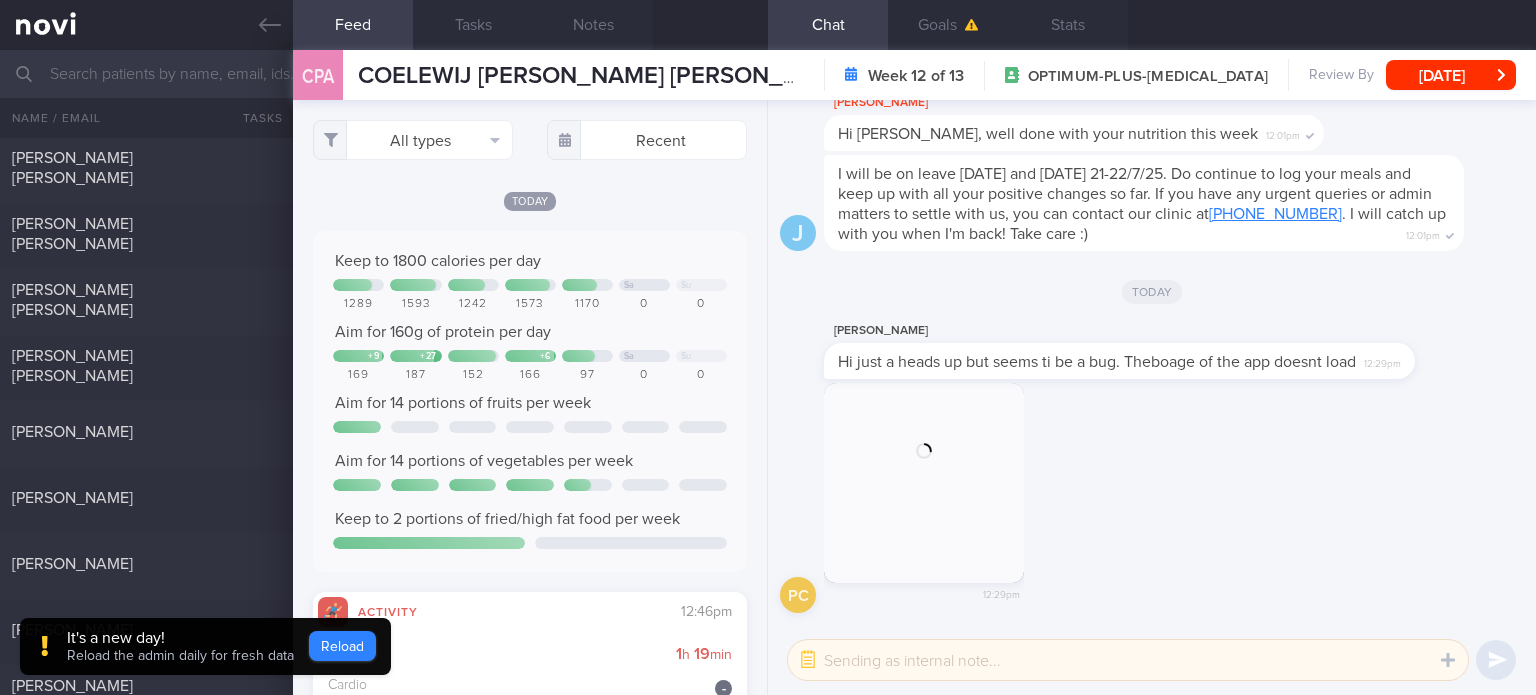 click on "Reload" at bounding box center (342, 646) 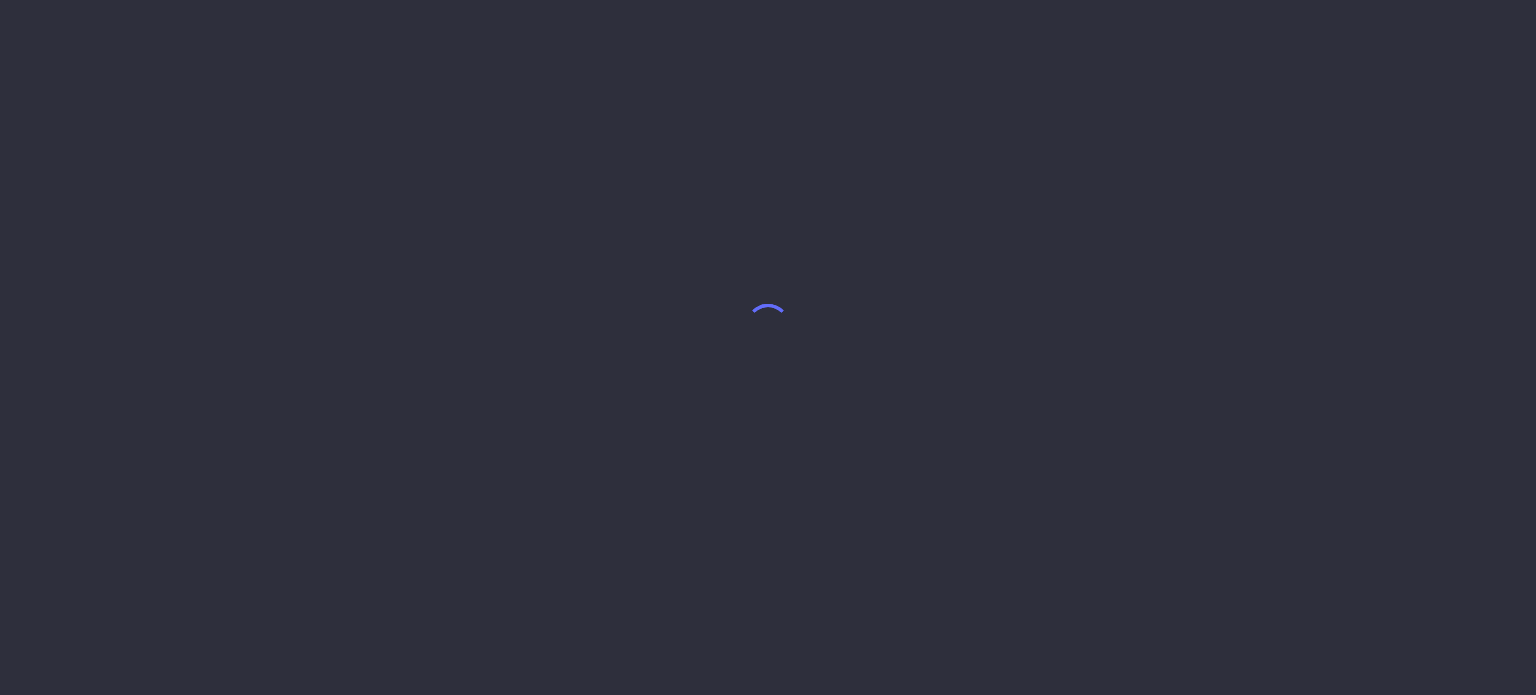 scroll, scrollTop: 0, scrollLeft: 0, axis: both 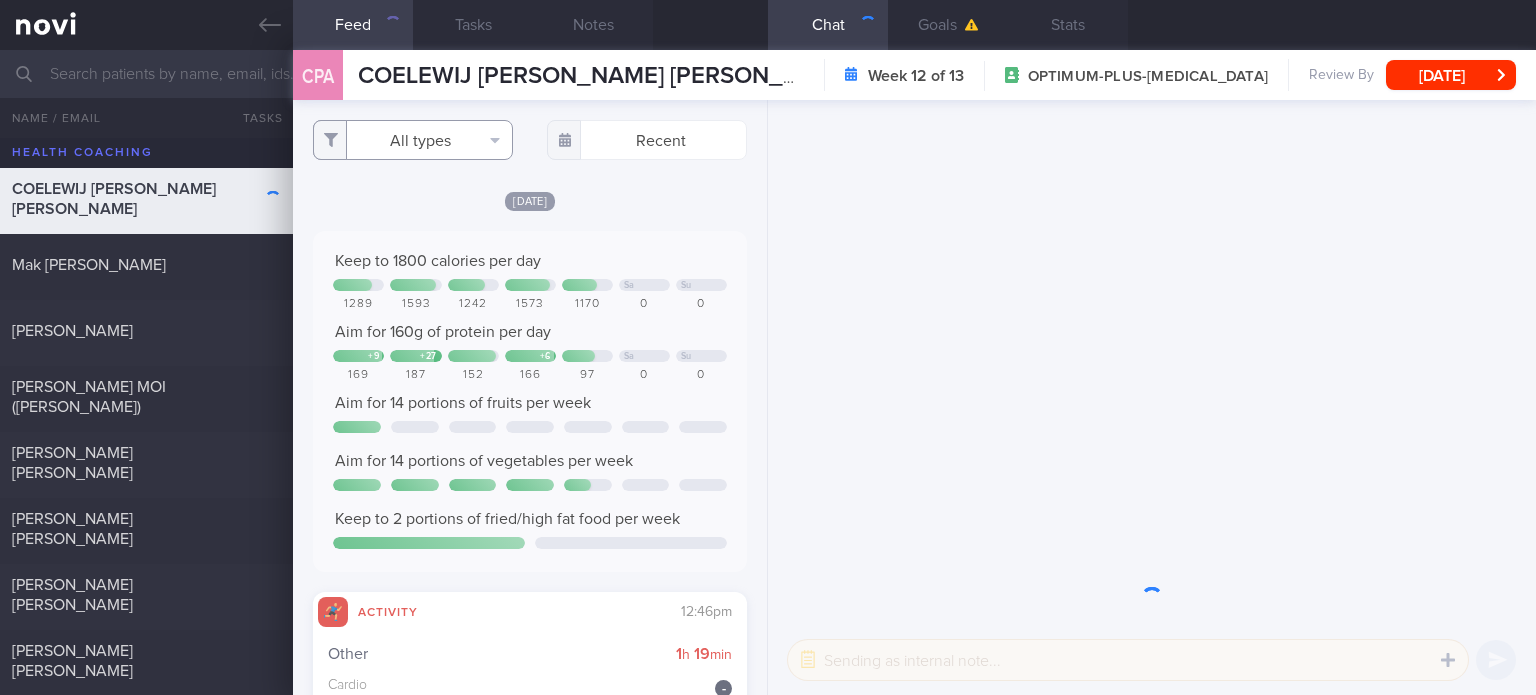 click on "All types" at bounding box center [413, 140] 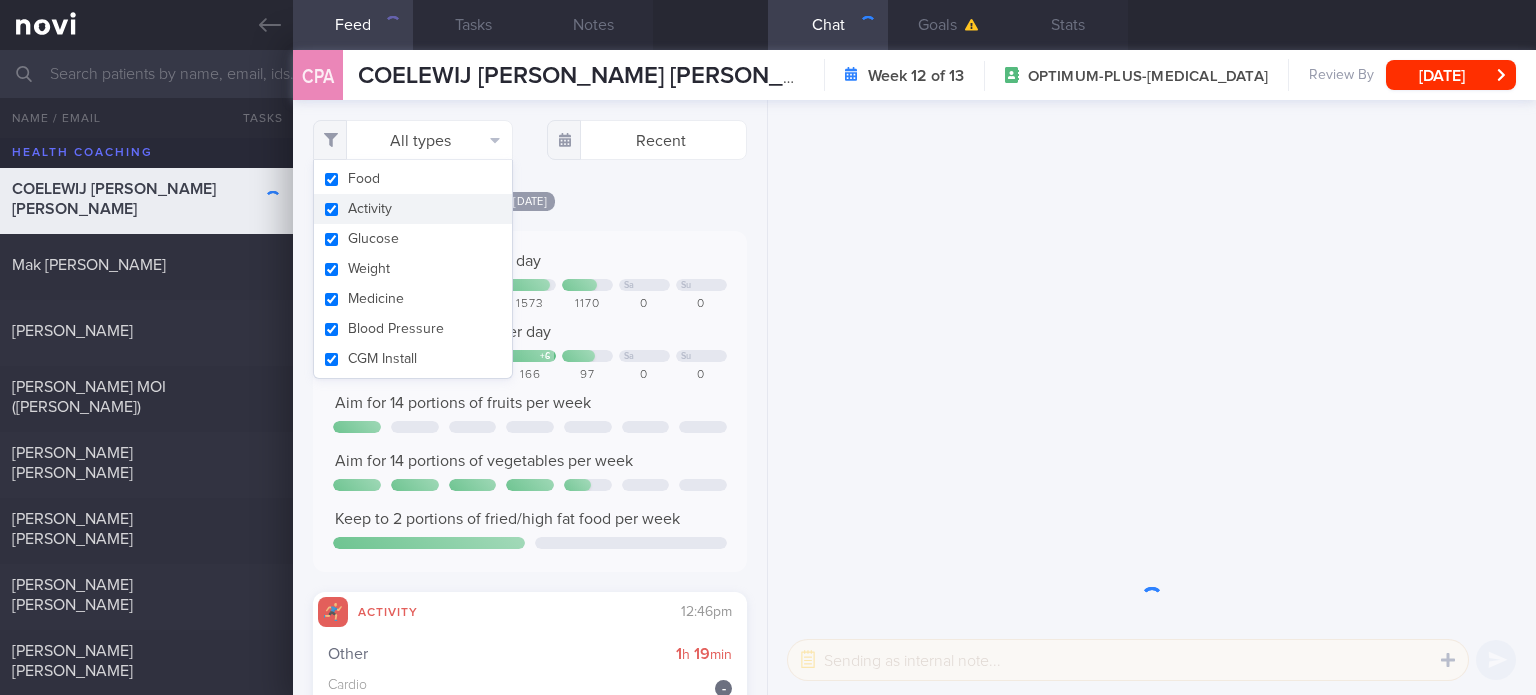 click on "Activity" at bounding box center [413, 209] 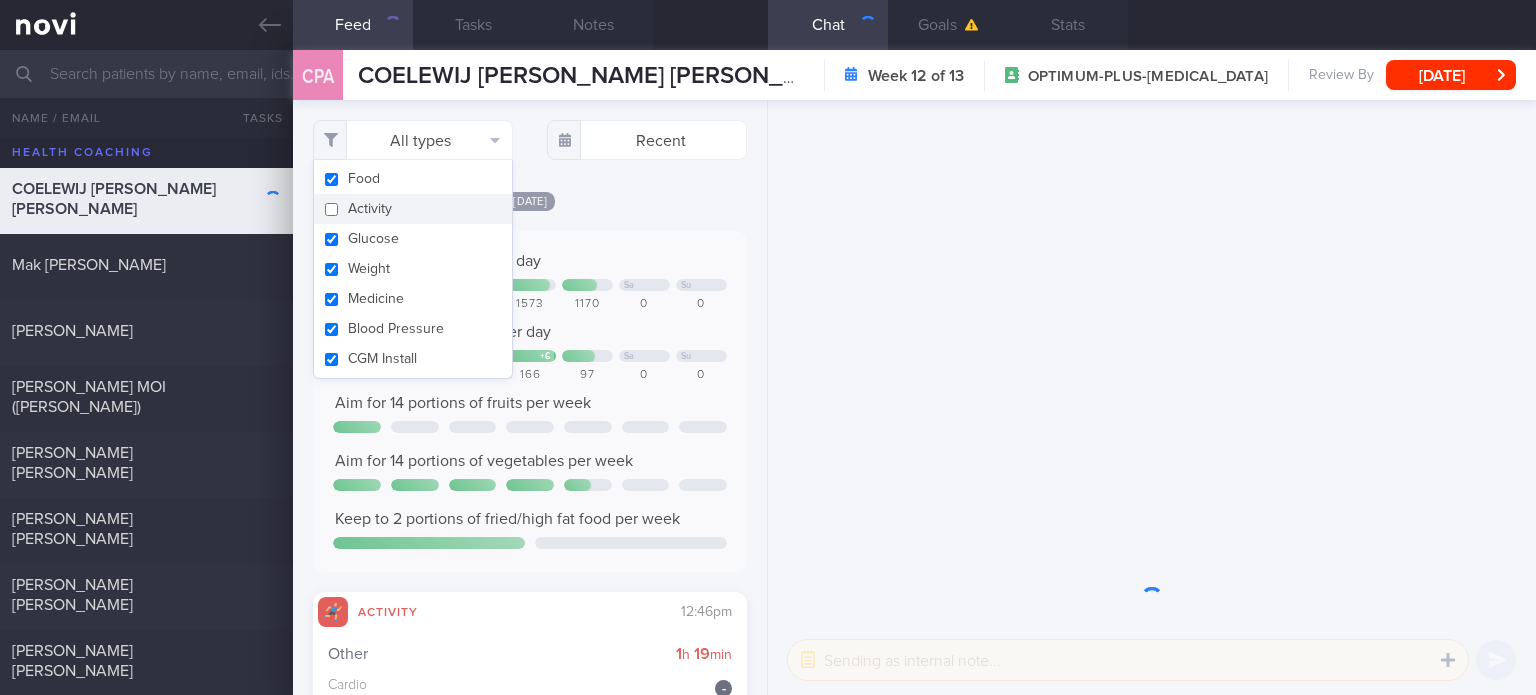 checkbox on "false" 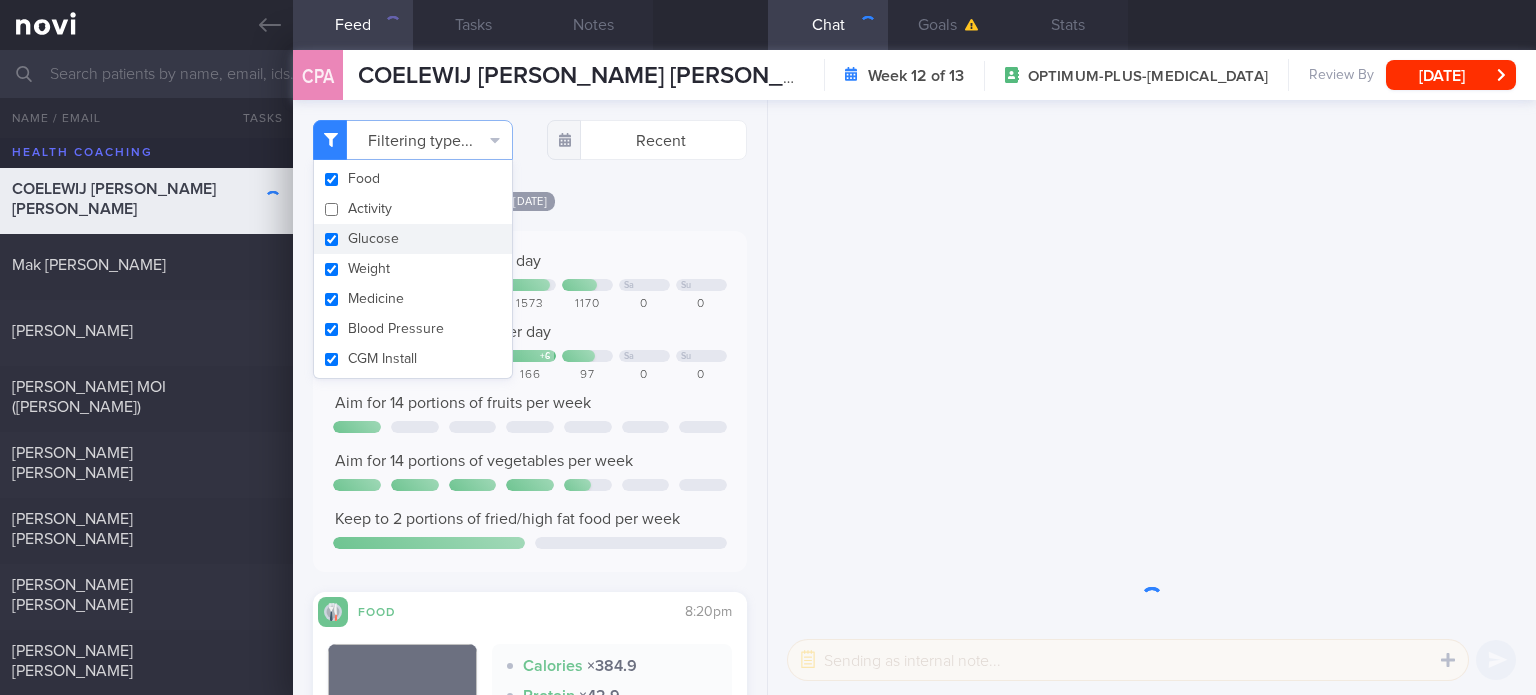 click on "Glucose" at bounding box center [413, 239] 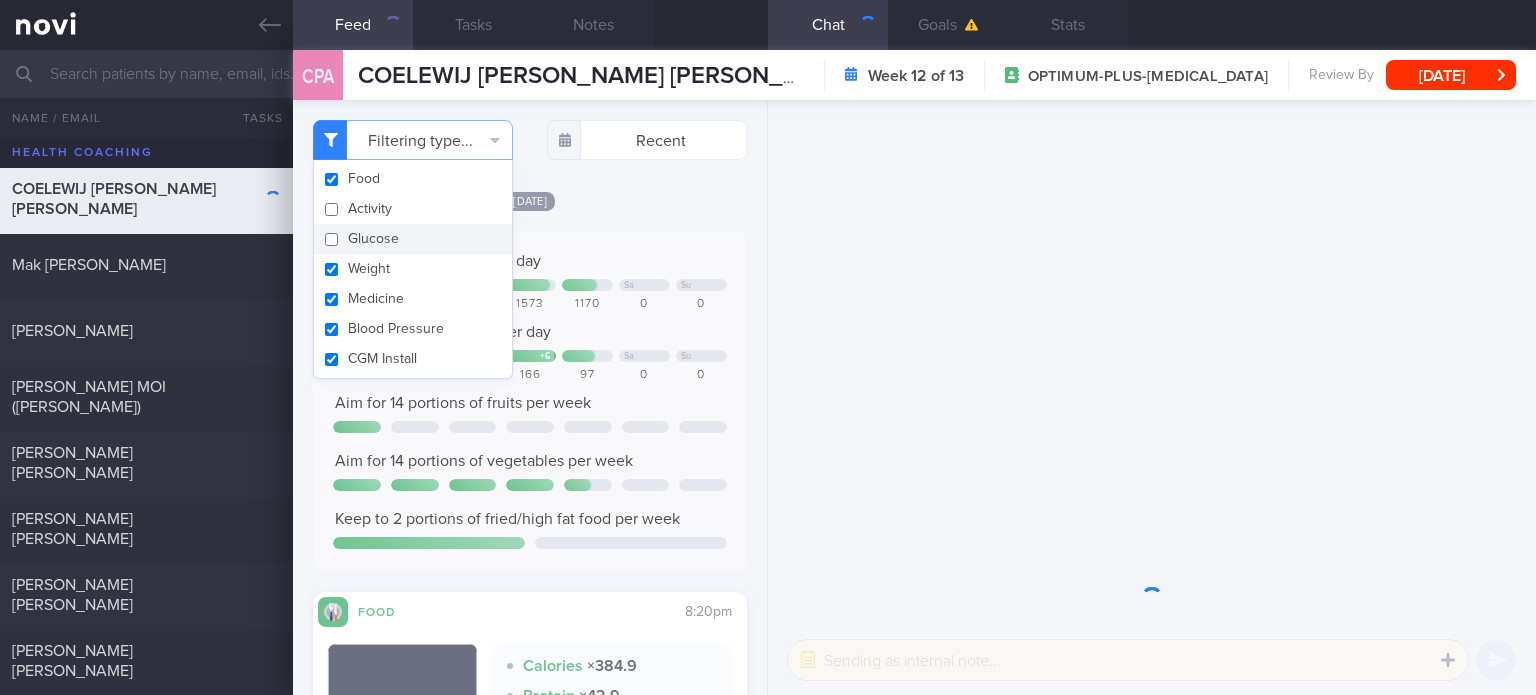 checkbox on "false" 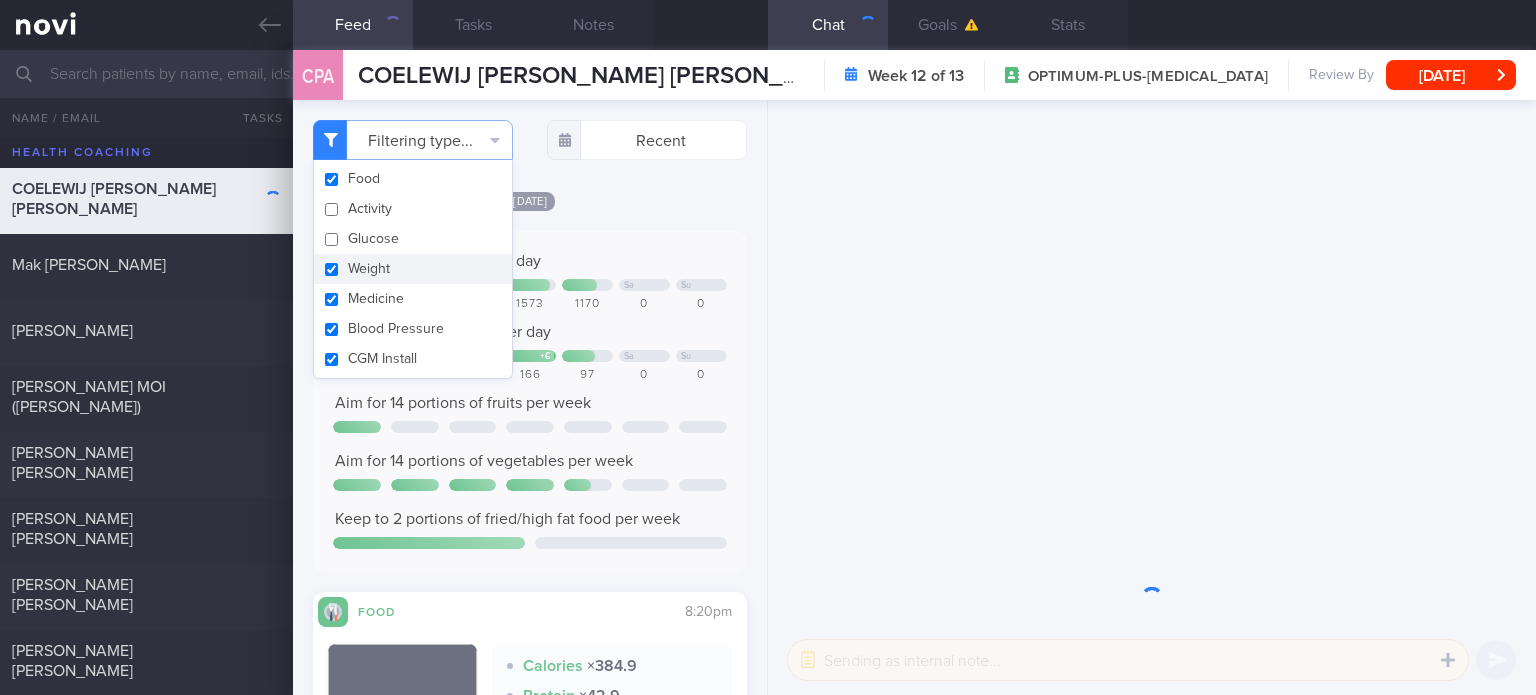 click on "Weight" at bounding box center (413, 269) 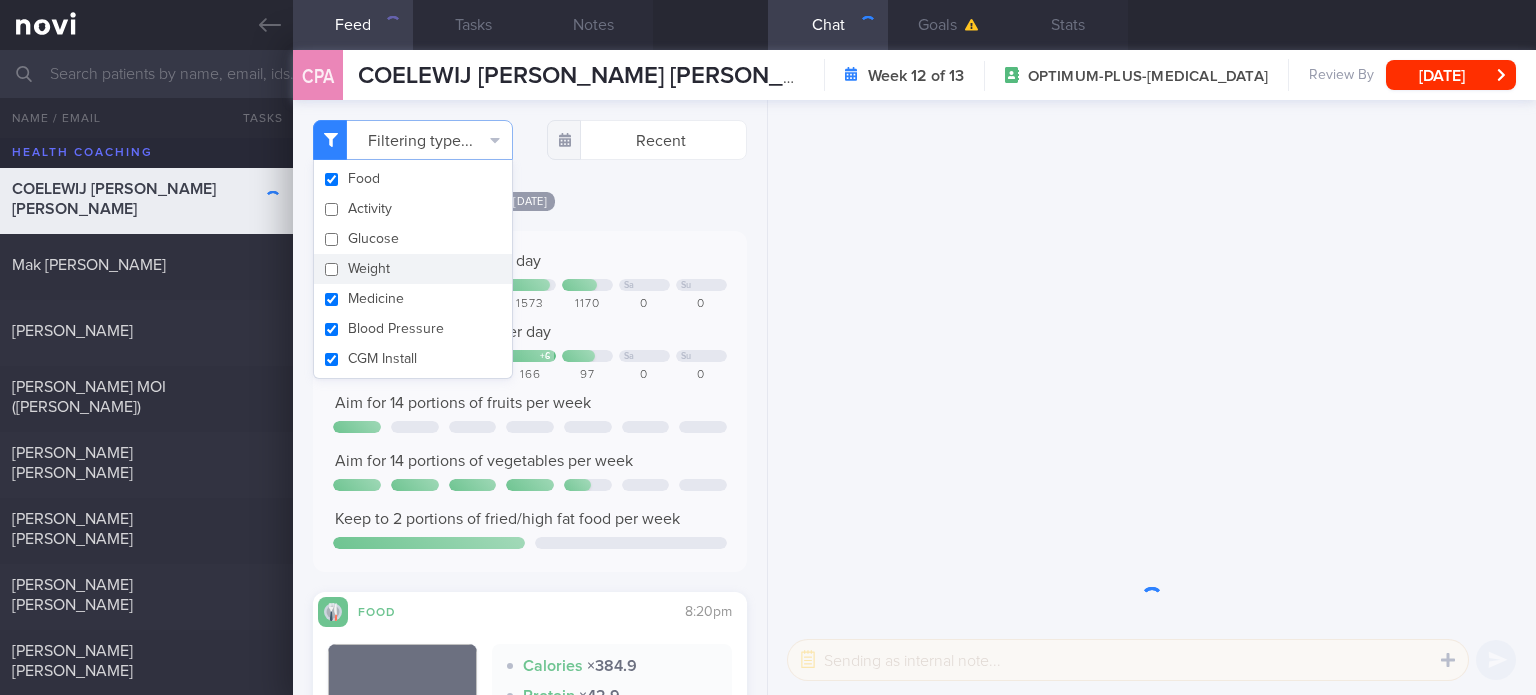 checkbox on "false" 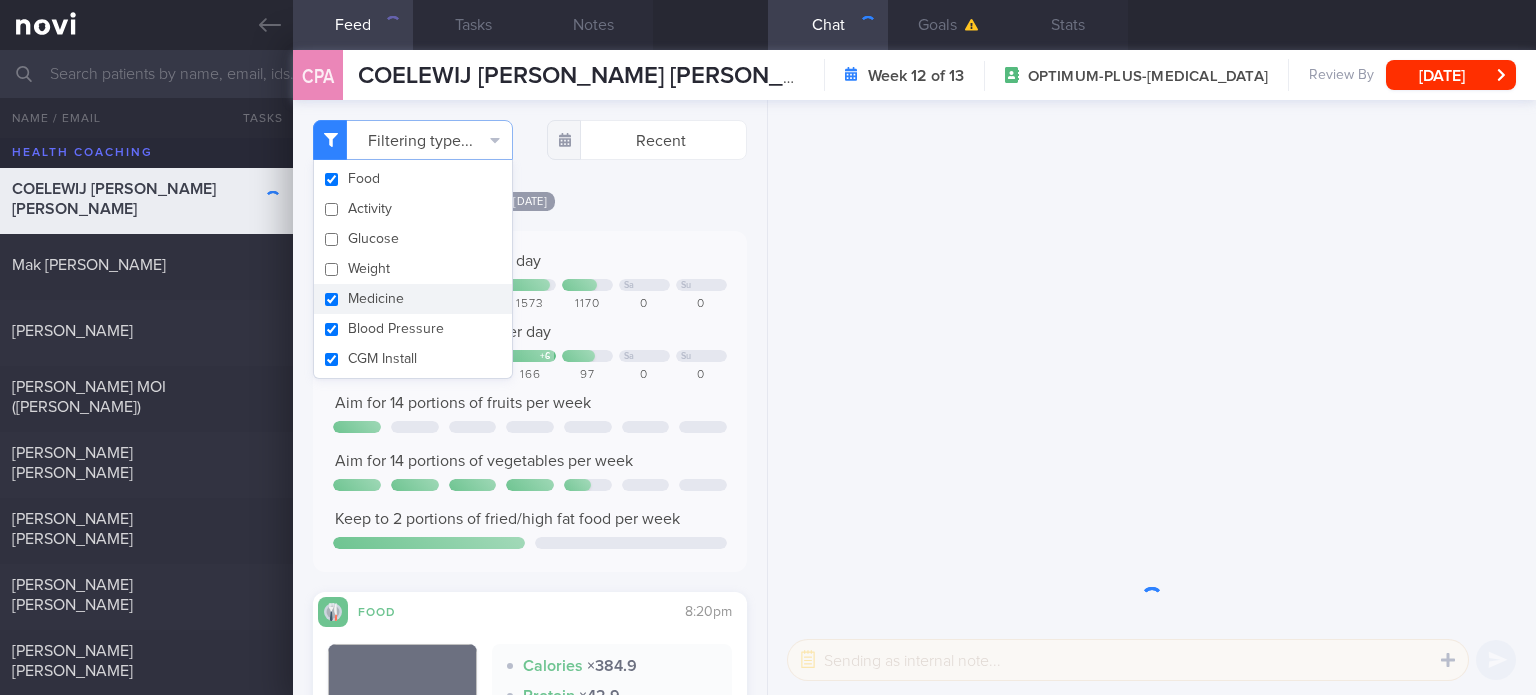 click on "Medicine" at bounding box center (413, 299) 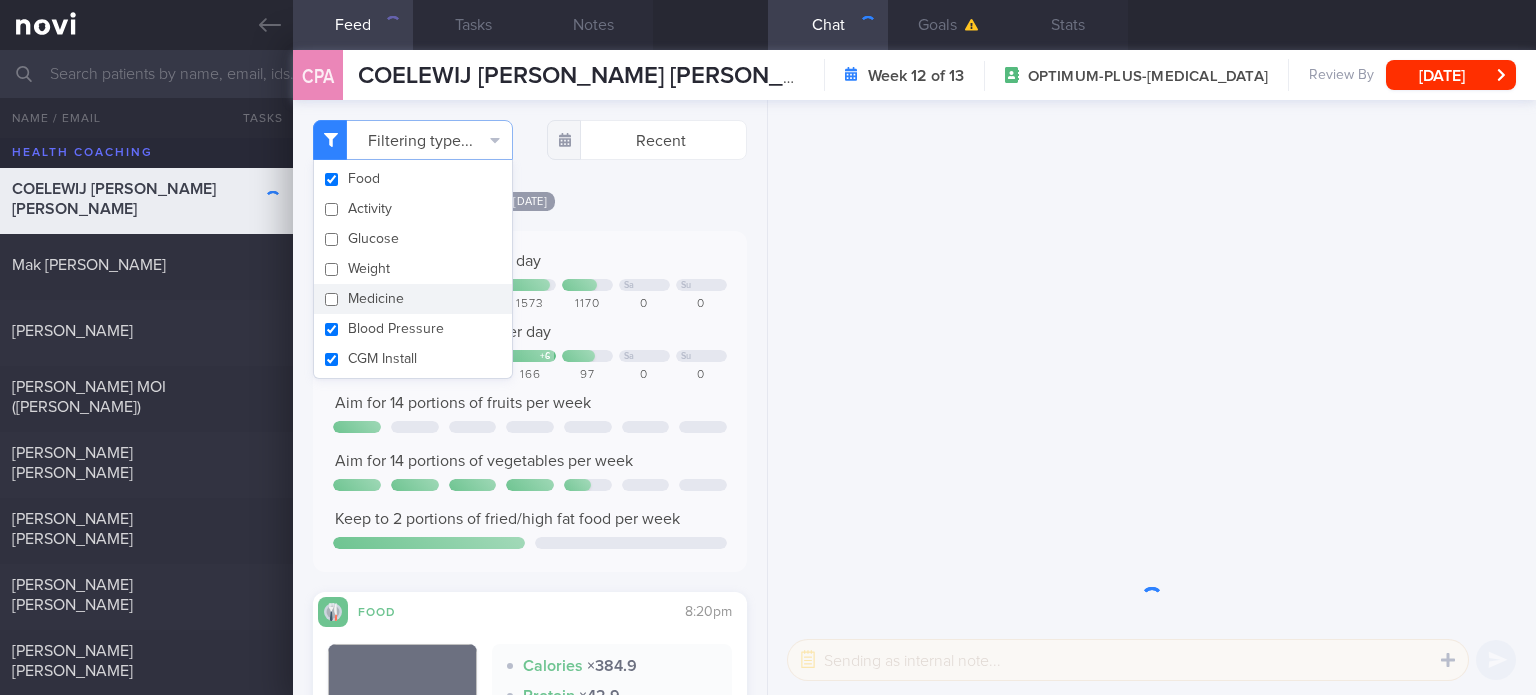 checkbox on "false" 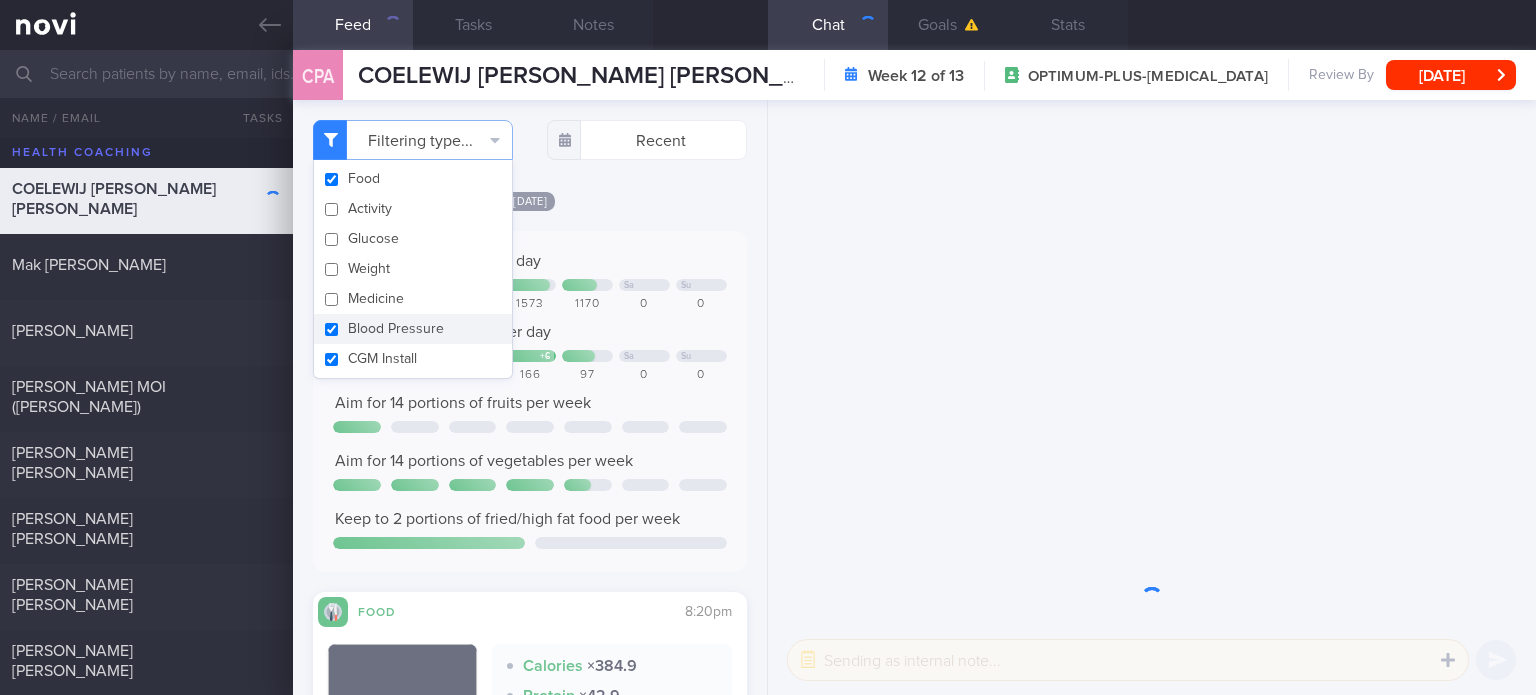 click on "Blood Pressure" at bounding box center [413, 329] 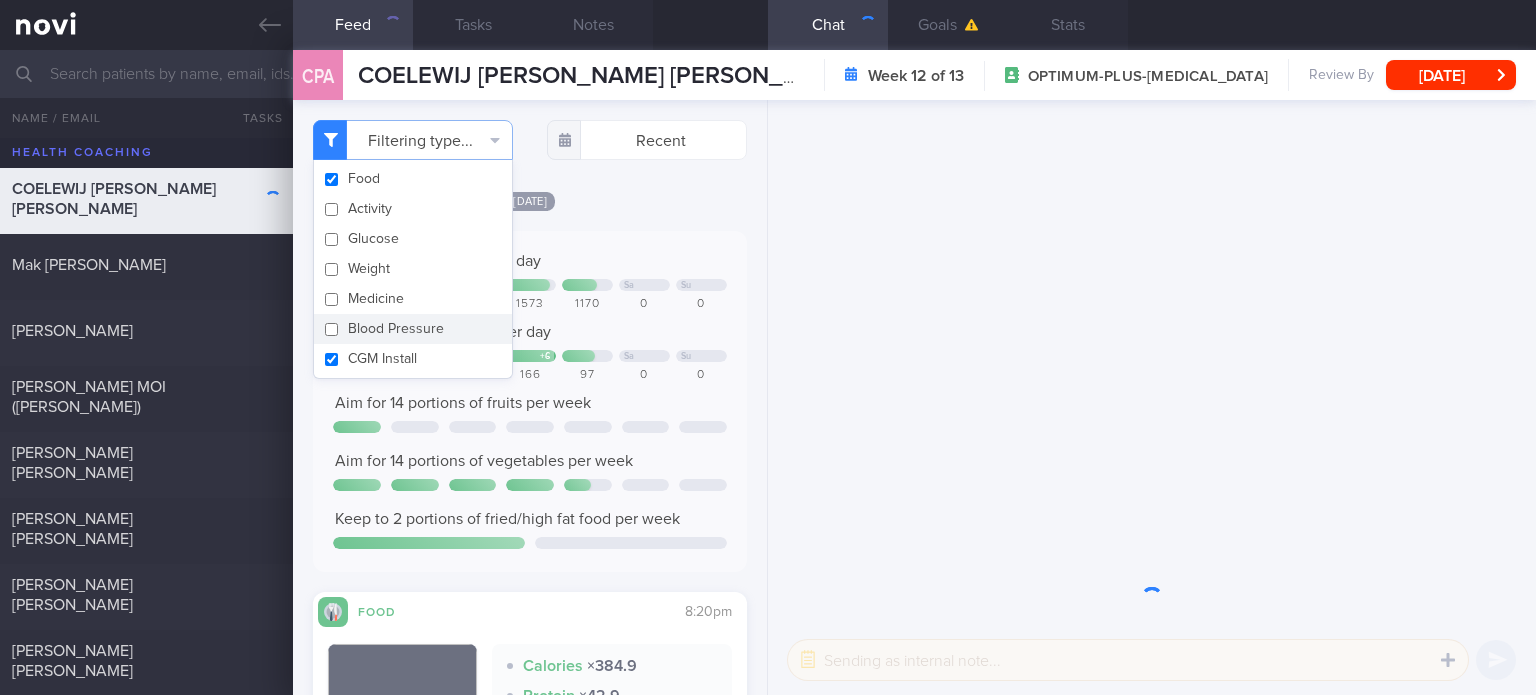 checkbox on "false" 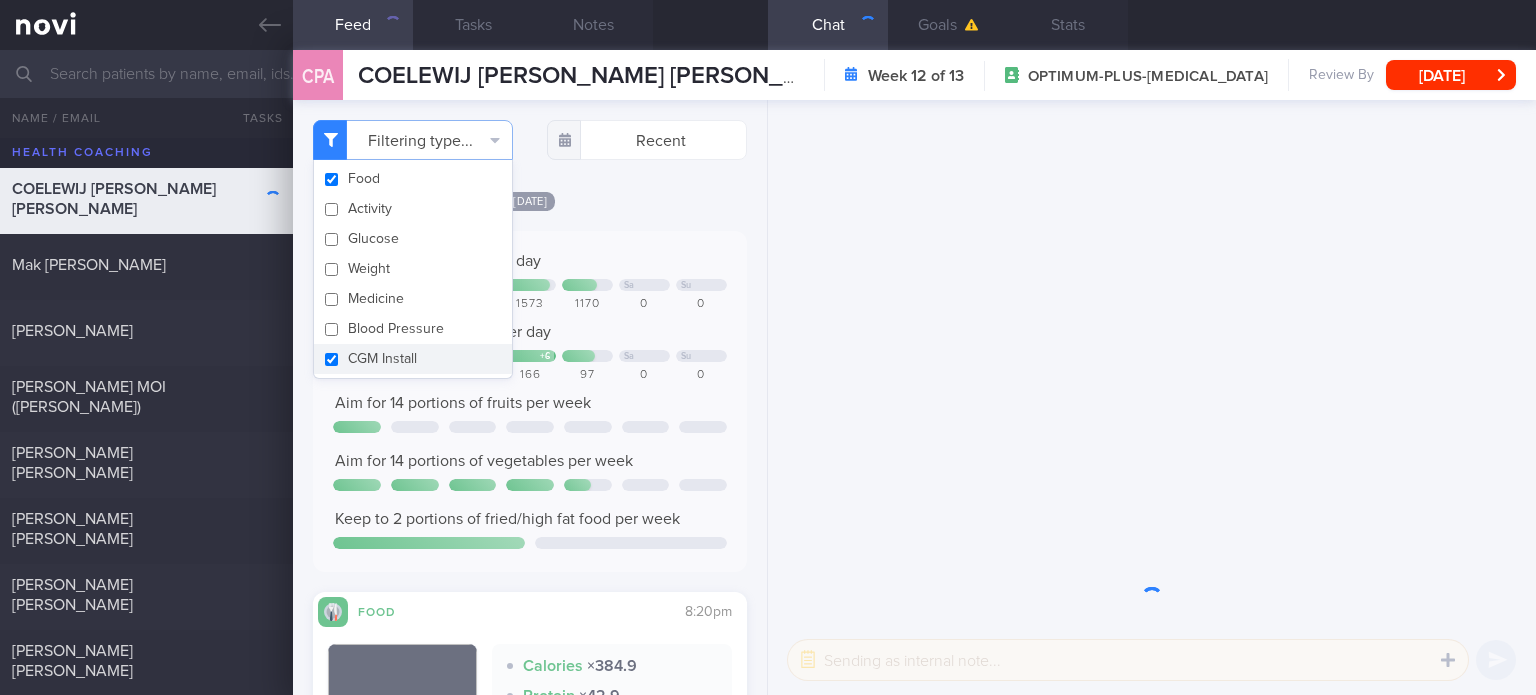 click on "CGM Install" at bounding box center [413, 359] 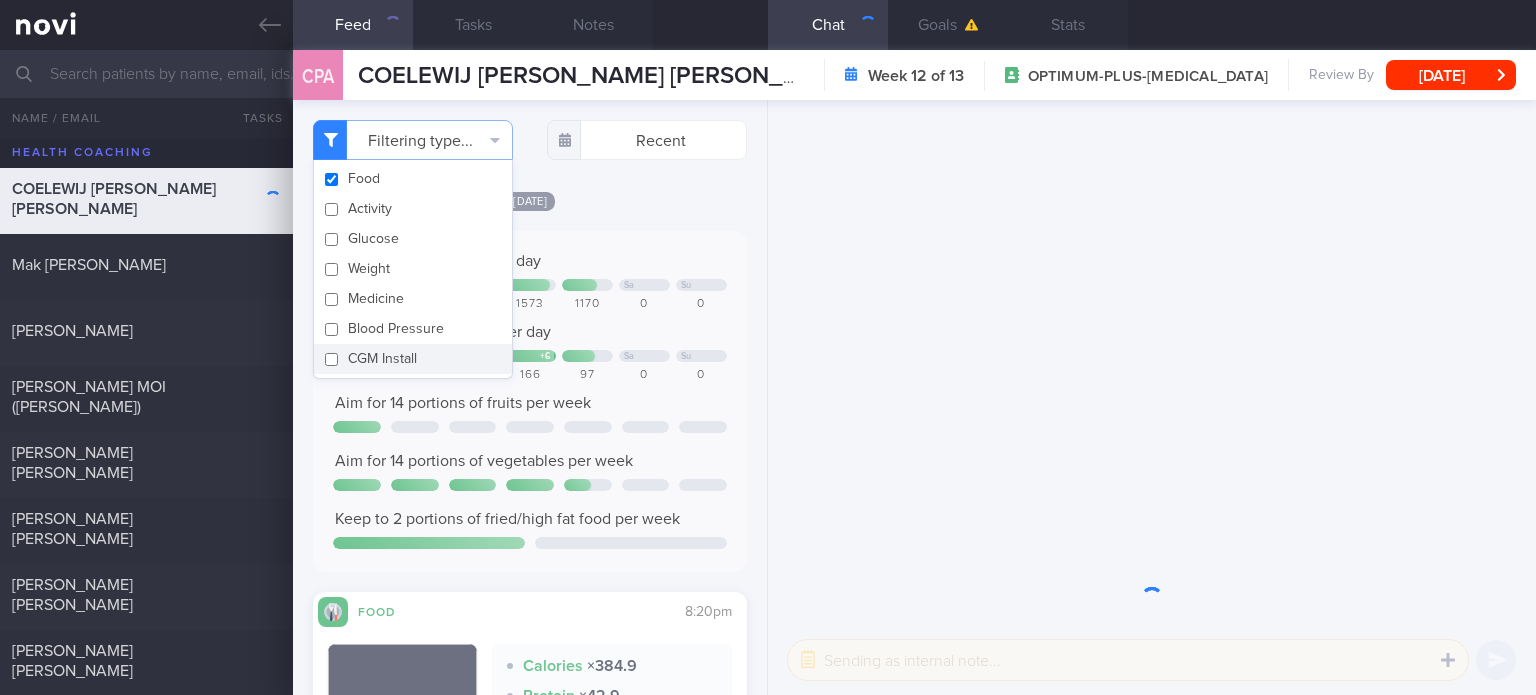 checkbox on "false" 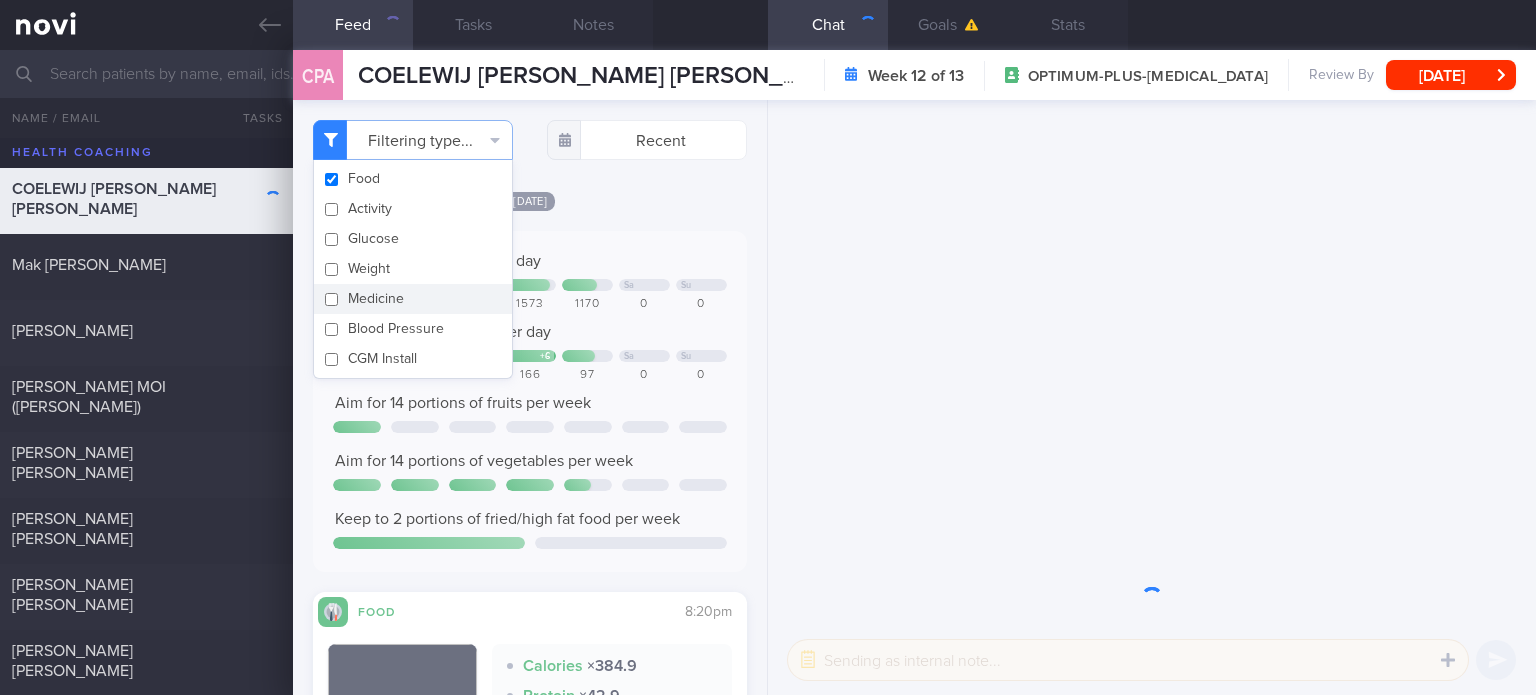 click on "Fri, 18 Jul" at bounding box center [530, 200] 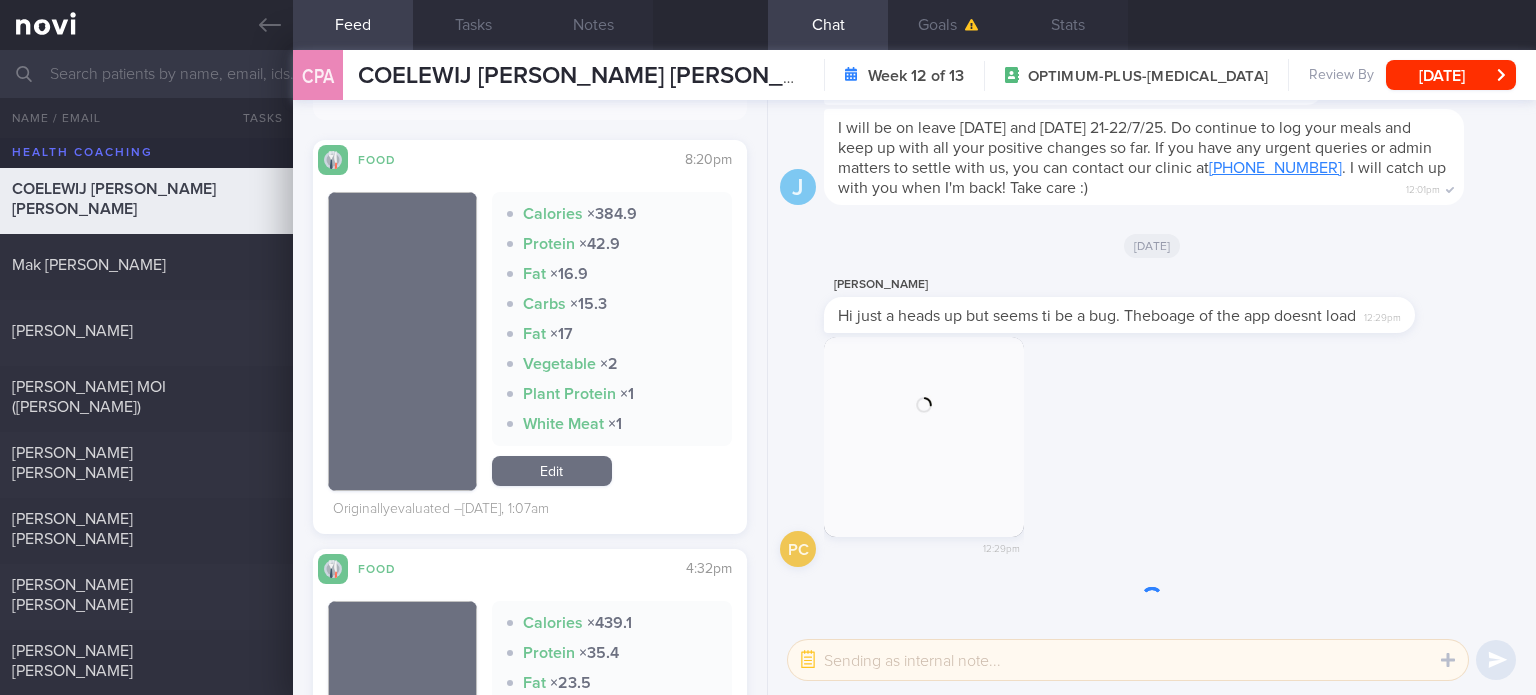 scroll, scrollTop: 572, scrollLeft: 0, axis: vertical 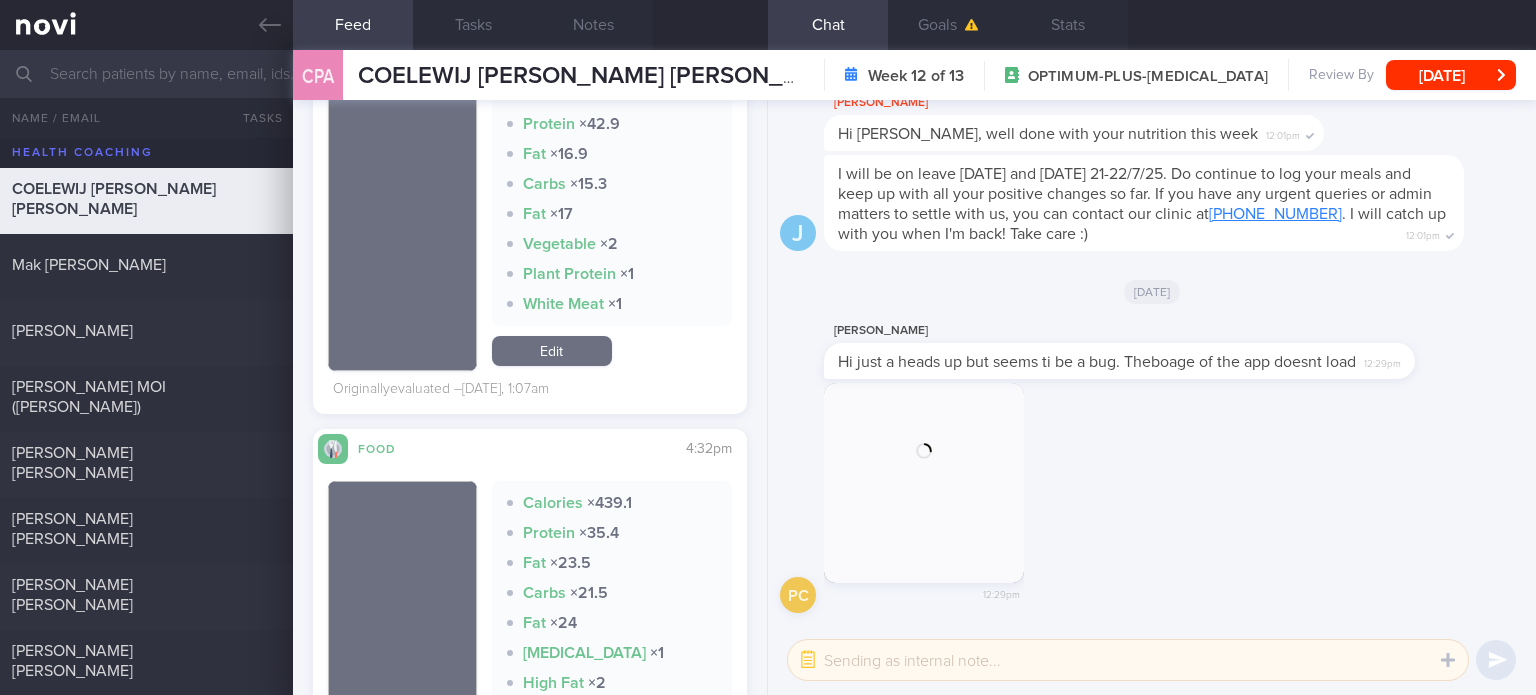 click at bounding box center [402, 221] 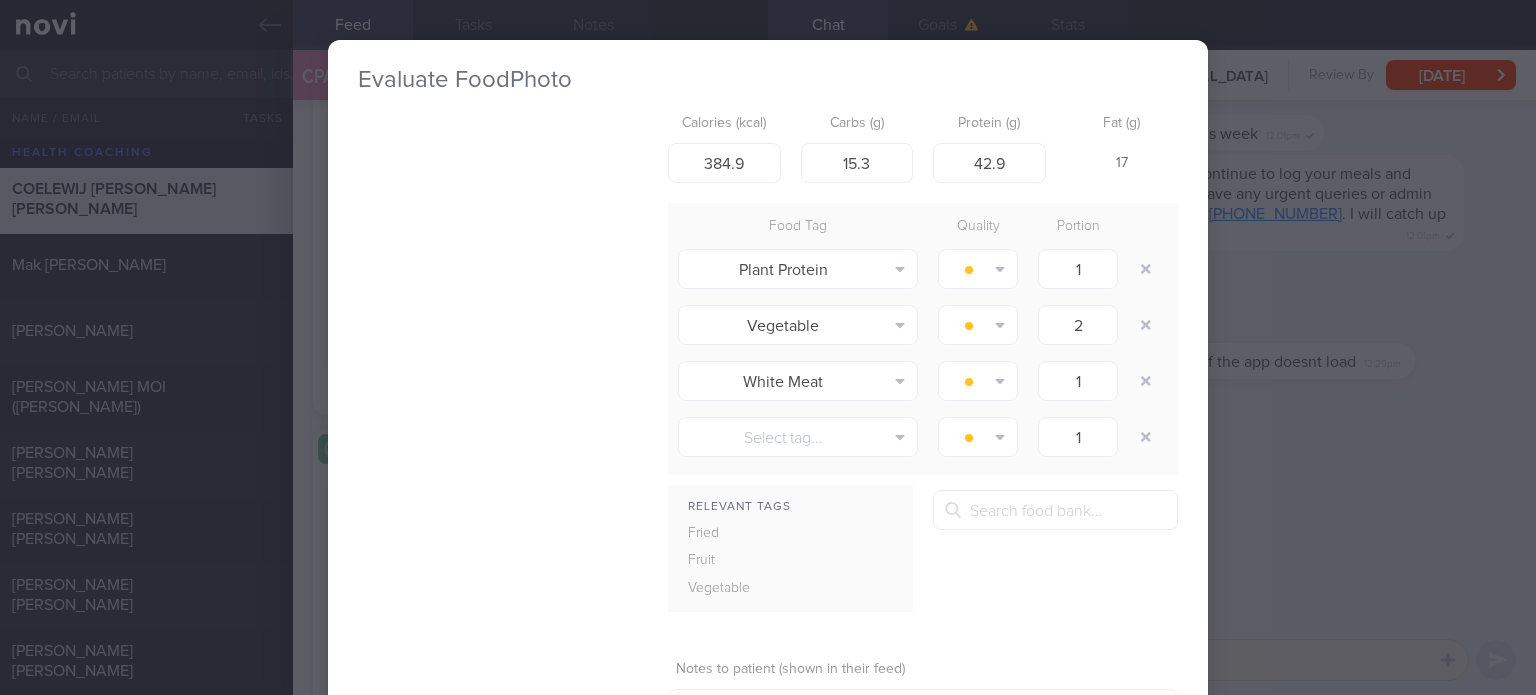 click on "Evaluate Food  Photo
Calories (kcal)
384.9
Carbs (g)
15.3
Protein (g)
42.9
Fat (g)
17
Food Tag
Quality
Portion
Plant Protein
Alcohol
Fried
Fruit
Healthy Fats
High Calcium
High Cholesterol
High Fat" at bounding box center (768, 347) 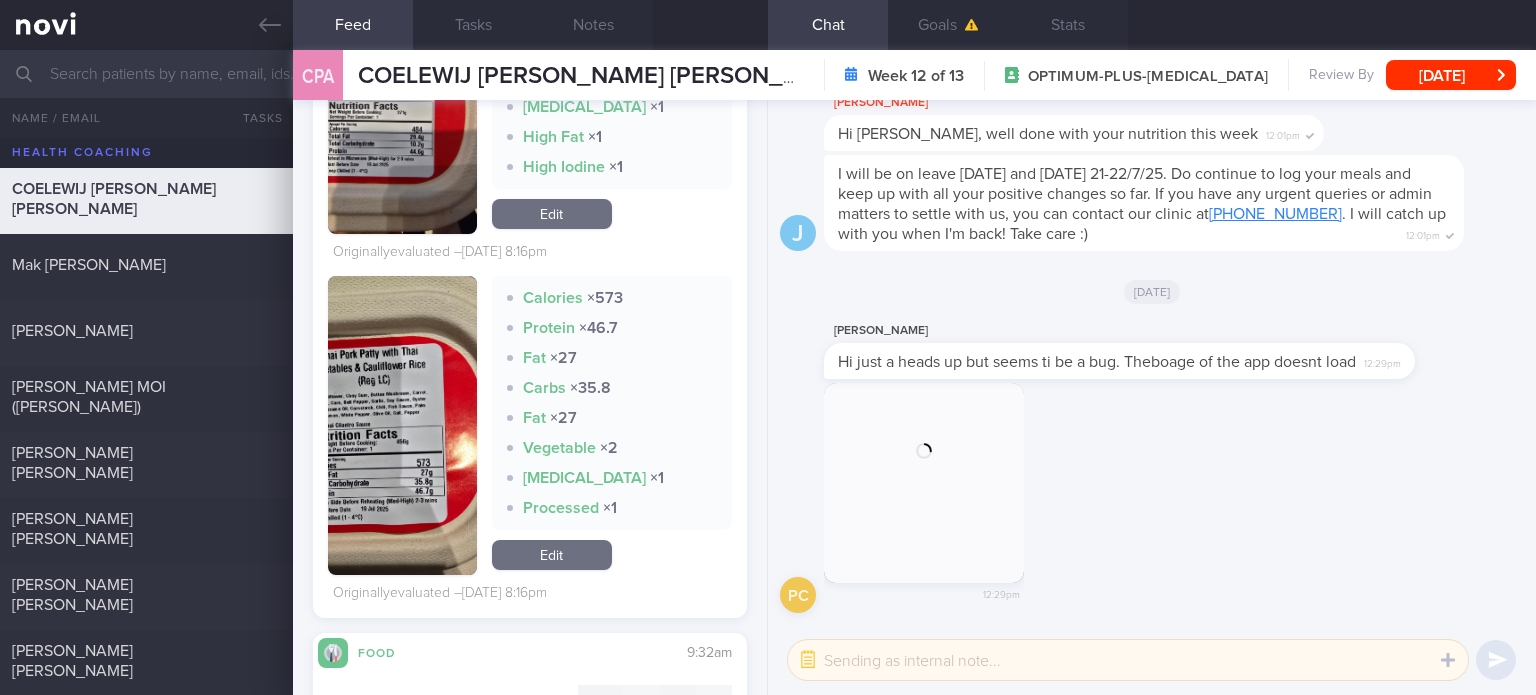 scroll, scrollTop: 2106, scrollLeft: 0, axis: vertical 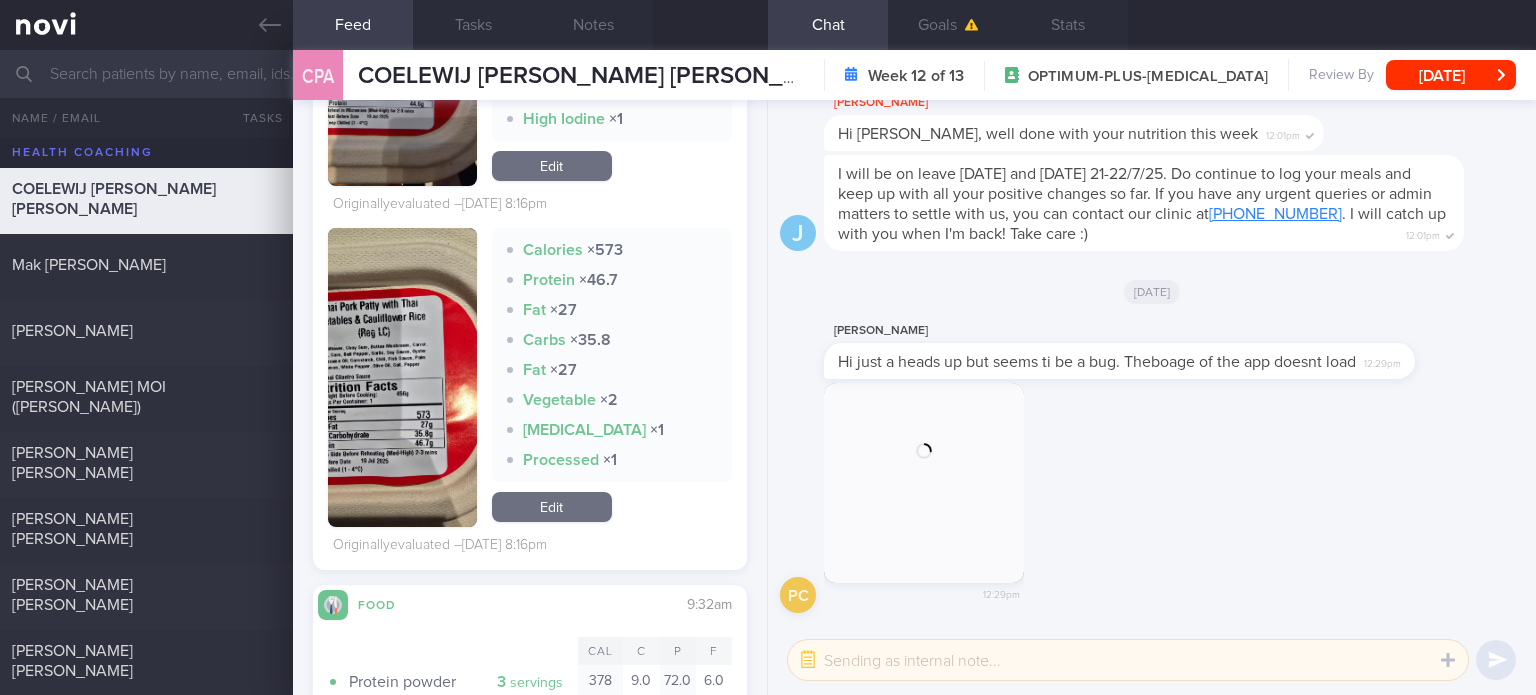 click on "Edit" at bounding box center [552, 507] 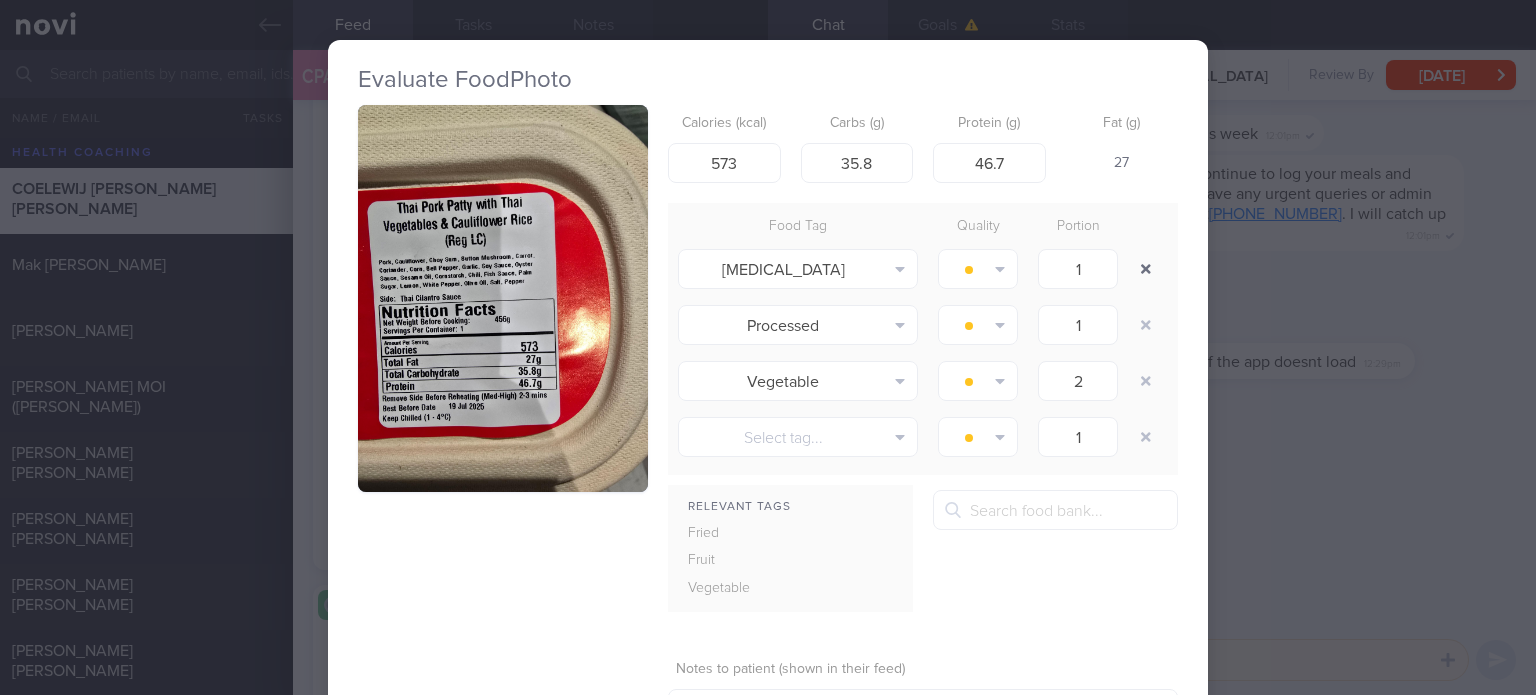 click at bounding box center [1146, 269] 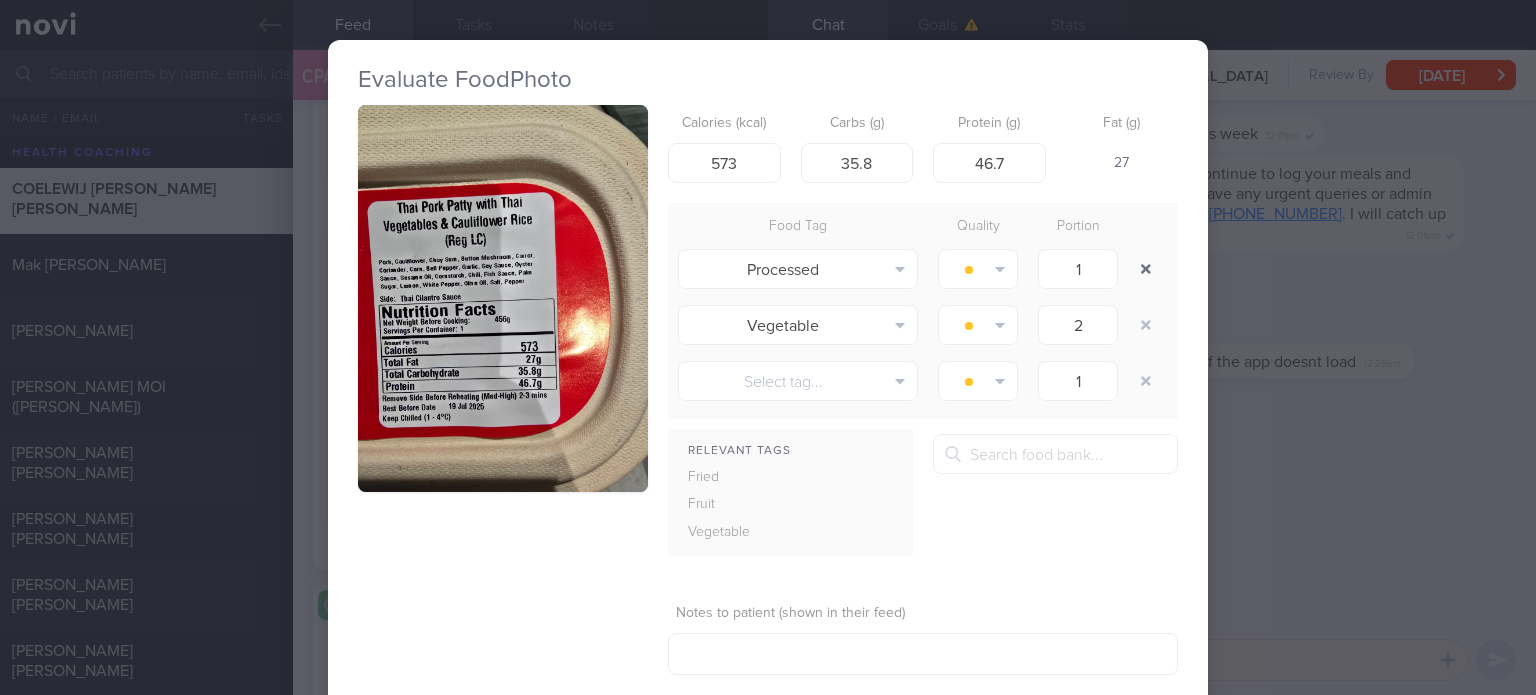 click at bounding box center (1146, 269) 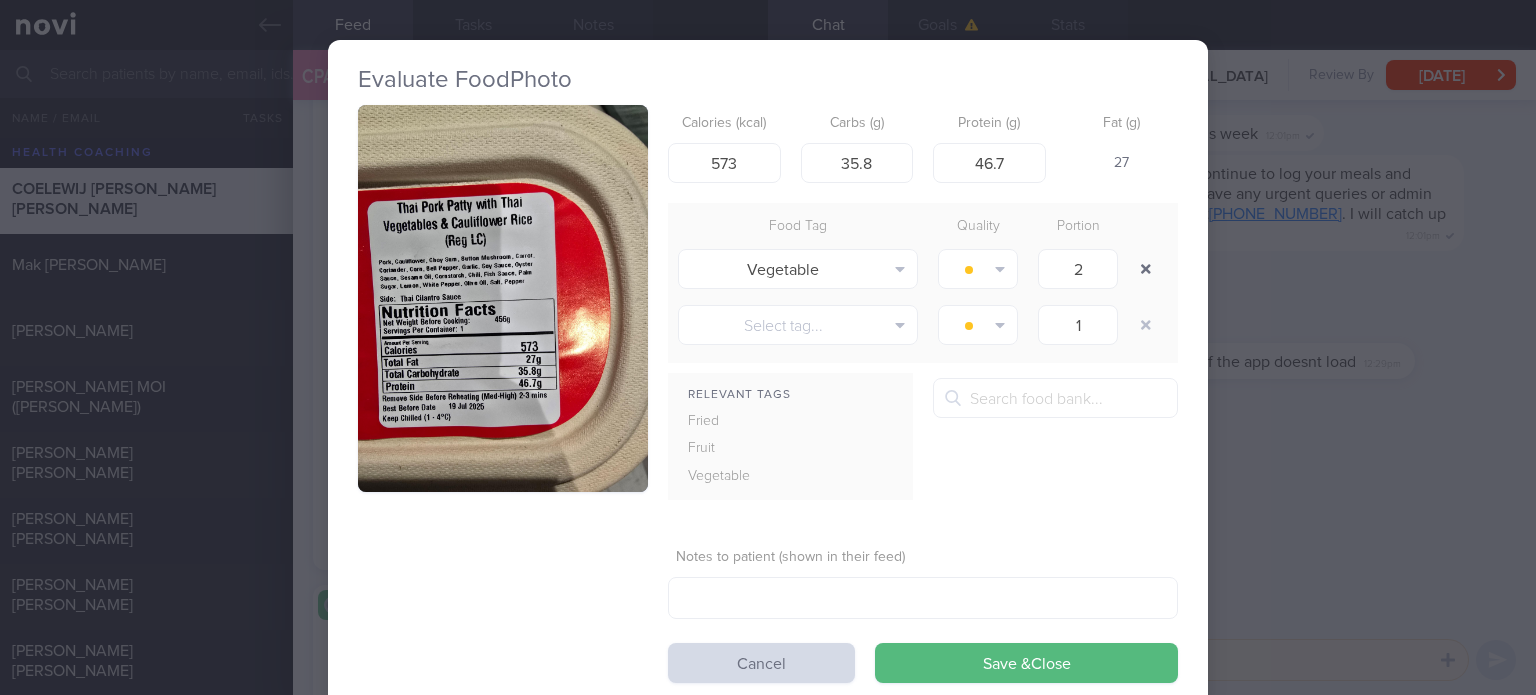 click at bounding box center (1146, 269) 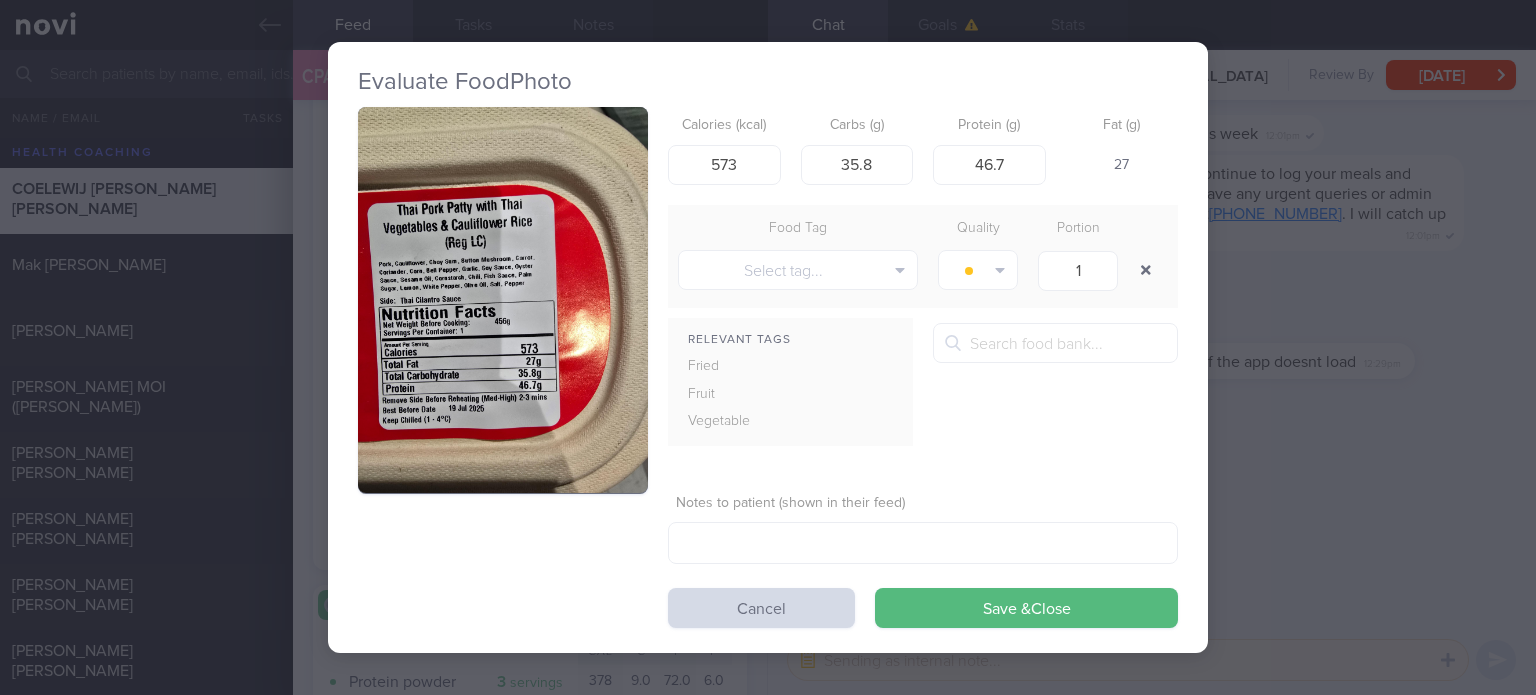 click at bounding box center (1146, 270) 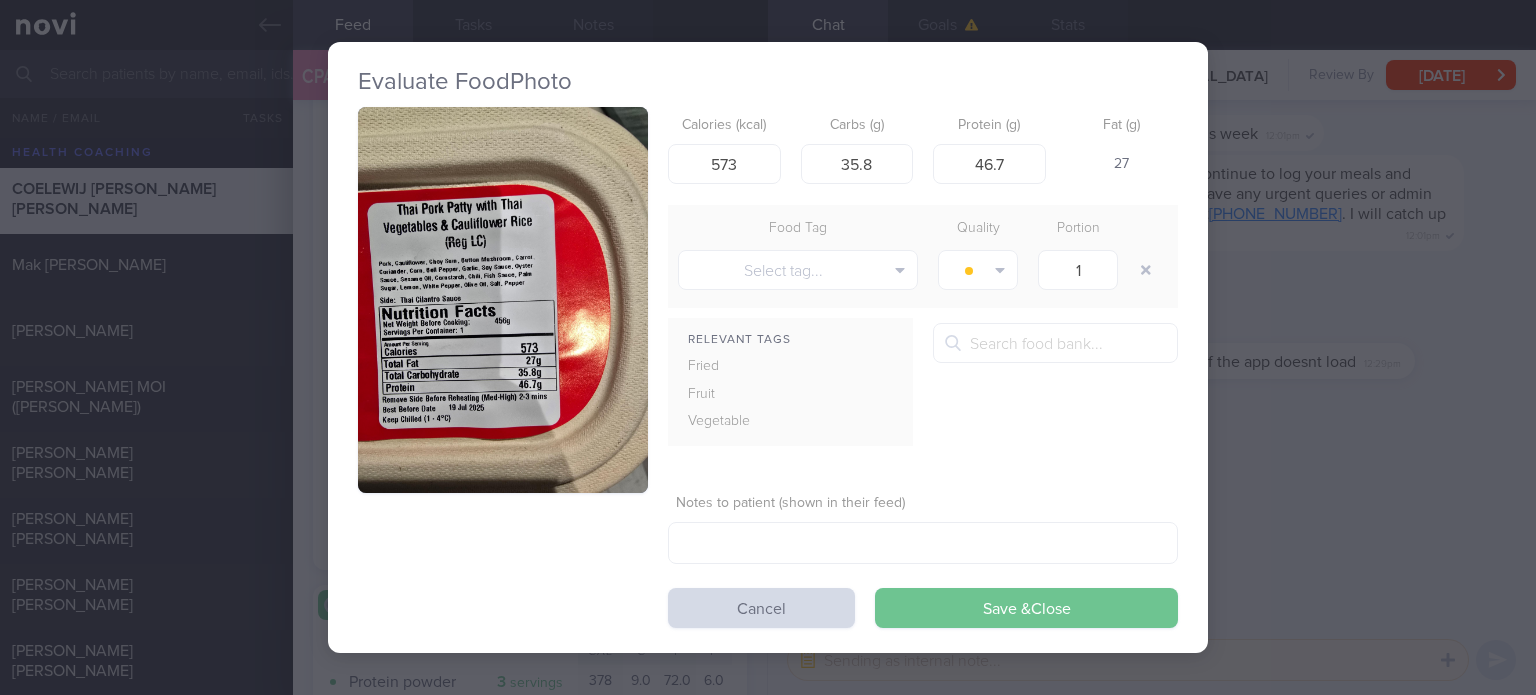 click on "Save &
Close" at bounding box center (1026, 608) 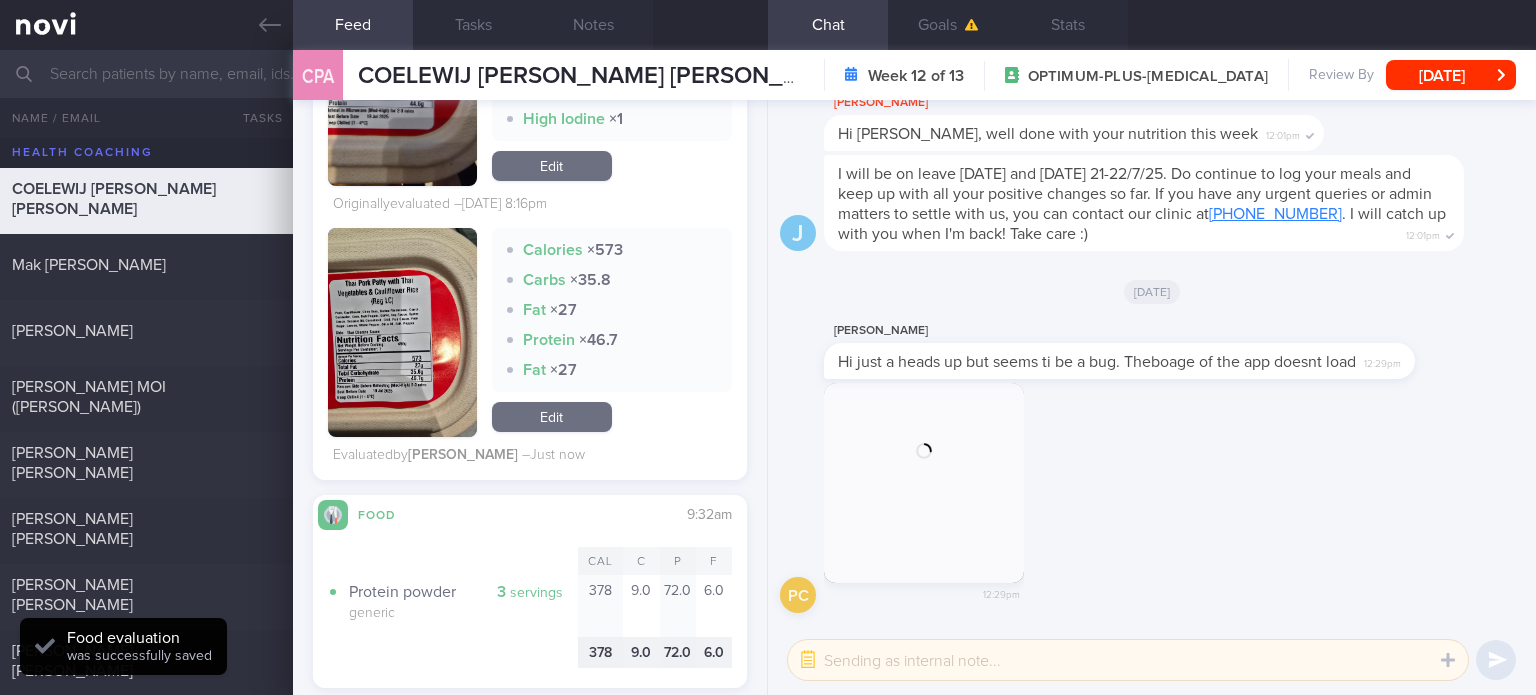 scroll, scrollTop: 1607, scrollLeft: 0, axis: vertical 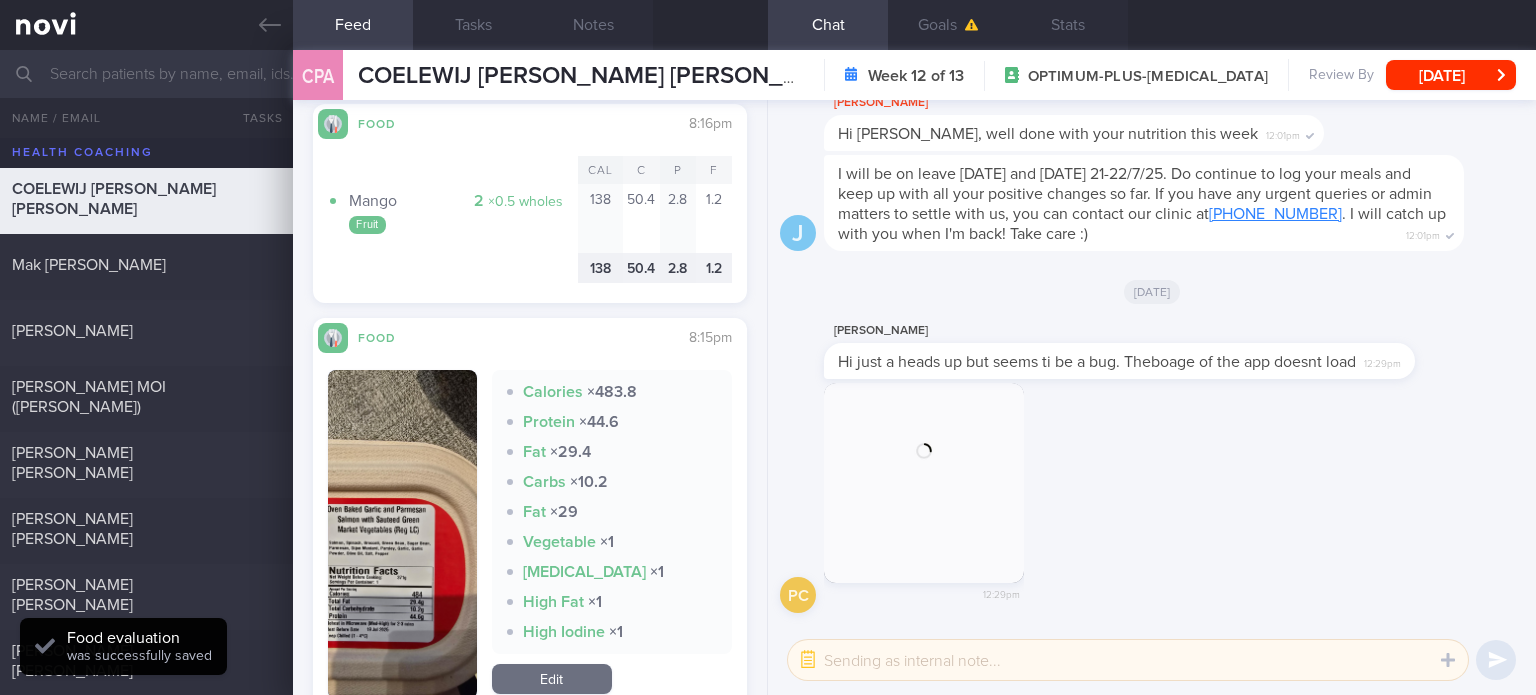 click on "Edit" at bounding box center [552, 679] 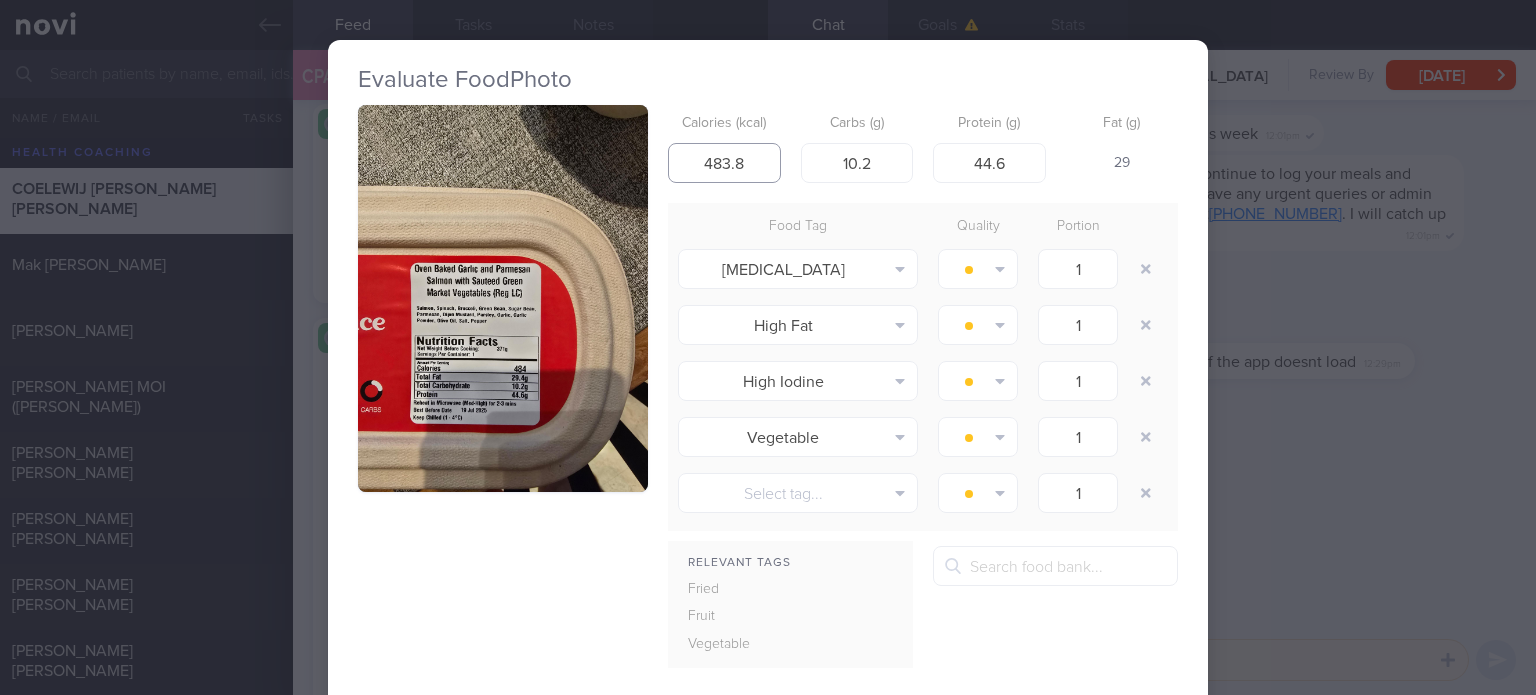 drag, startPoint x: 755, startPoint y: 171, endPoint x: 718, endPoint y: 169, distance: 37.054016 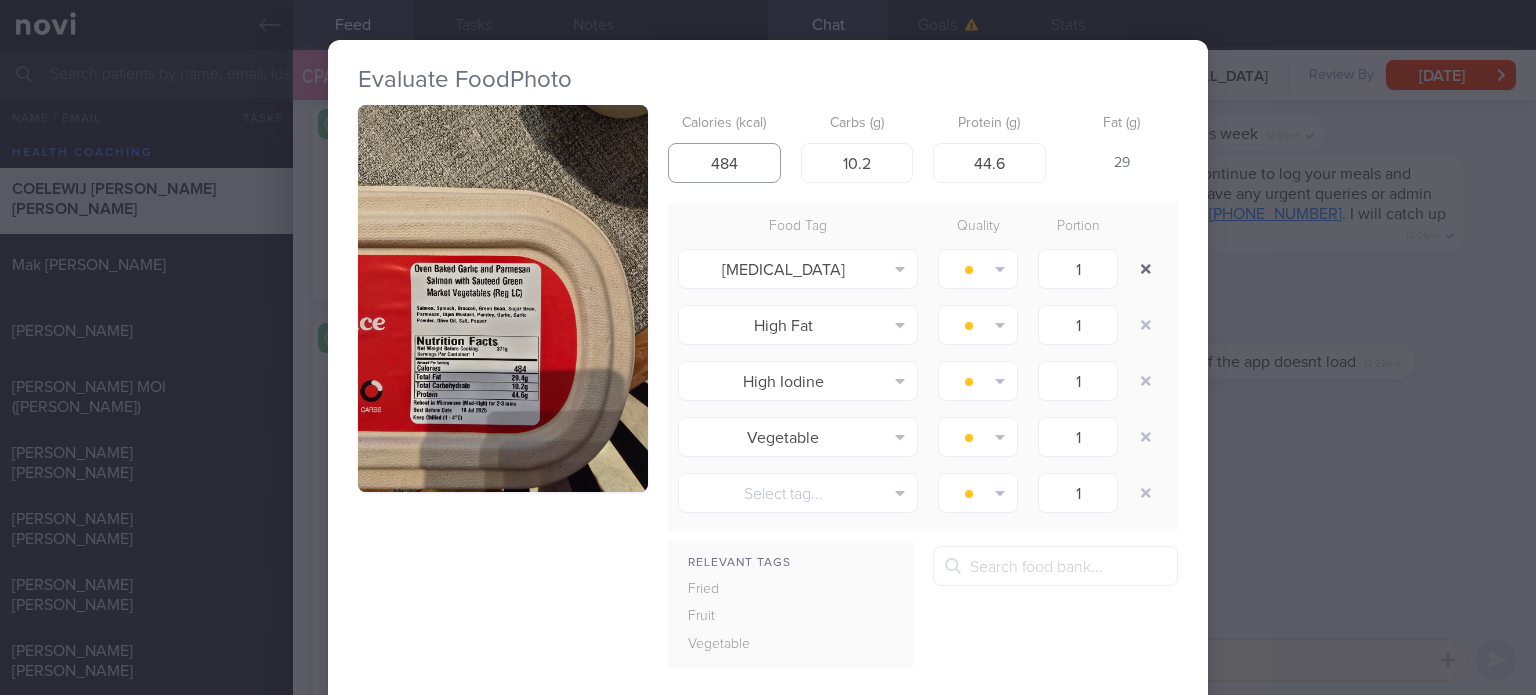 type on "484" 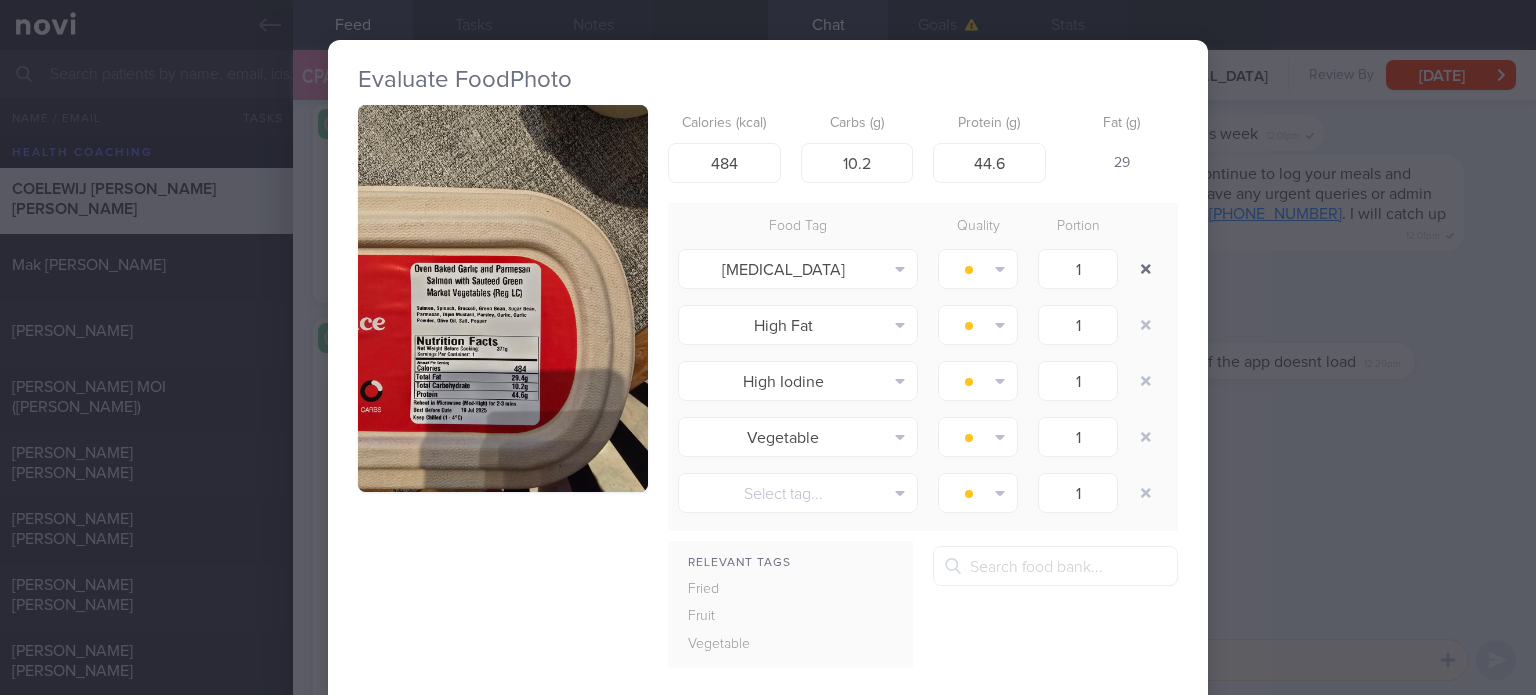 click at bounding box center (1146, 269) 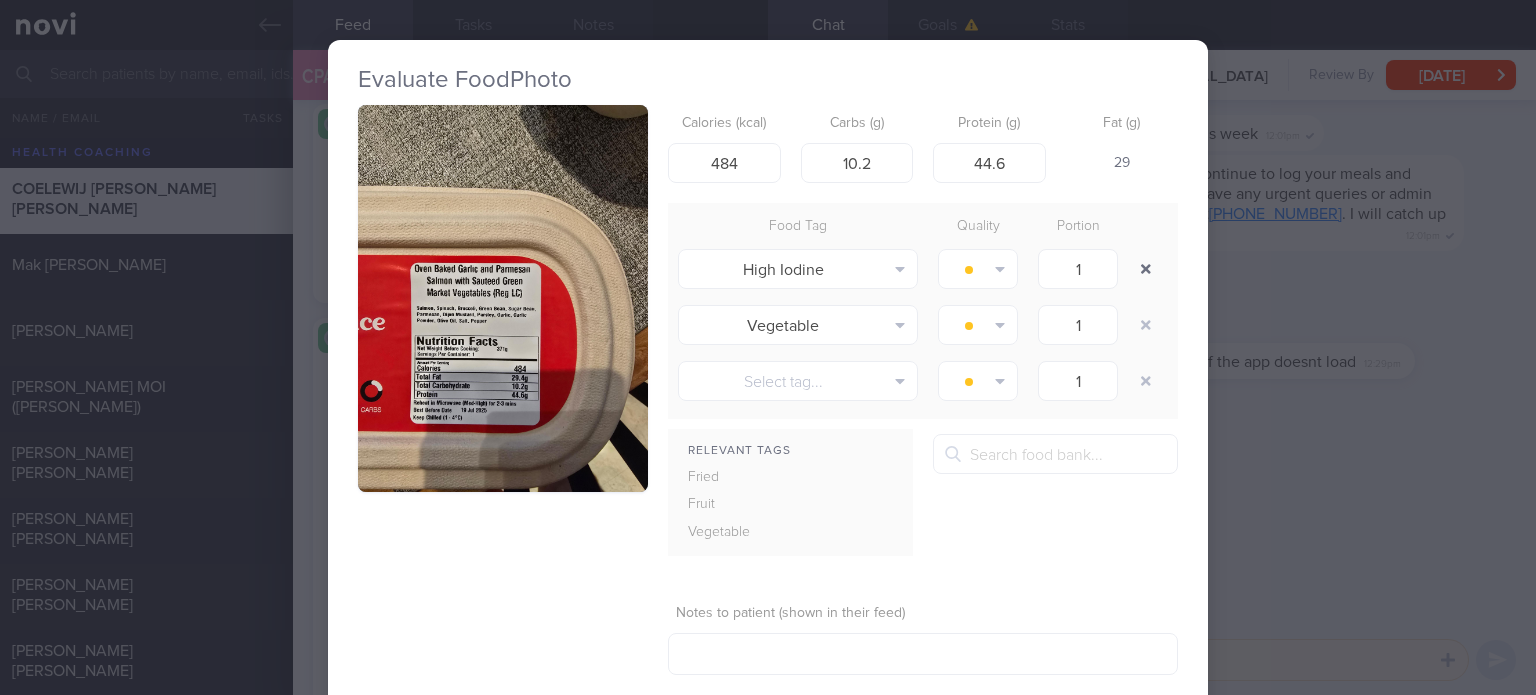 click at bounding box center (1146, 269) 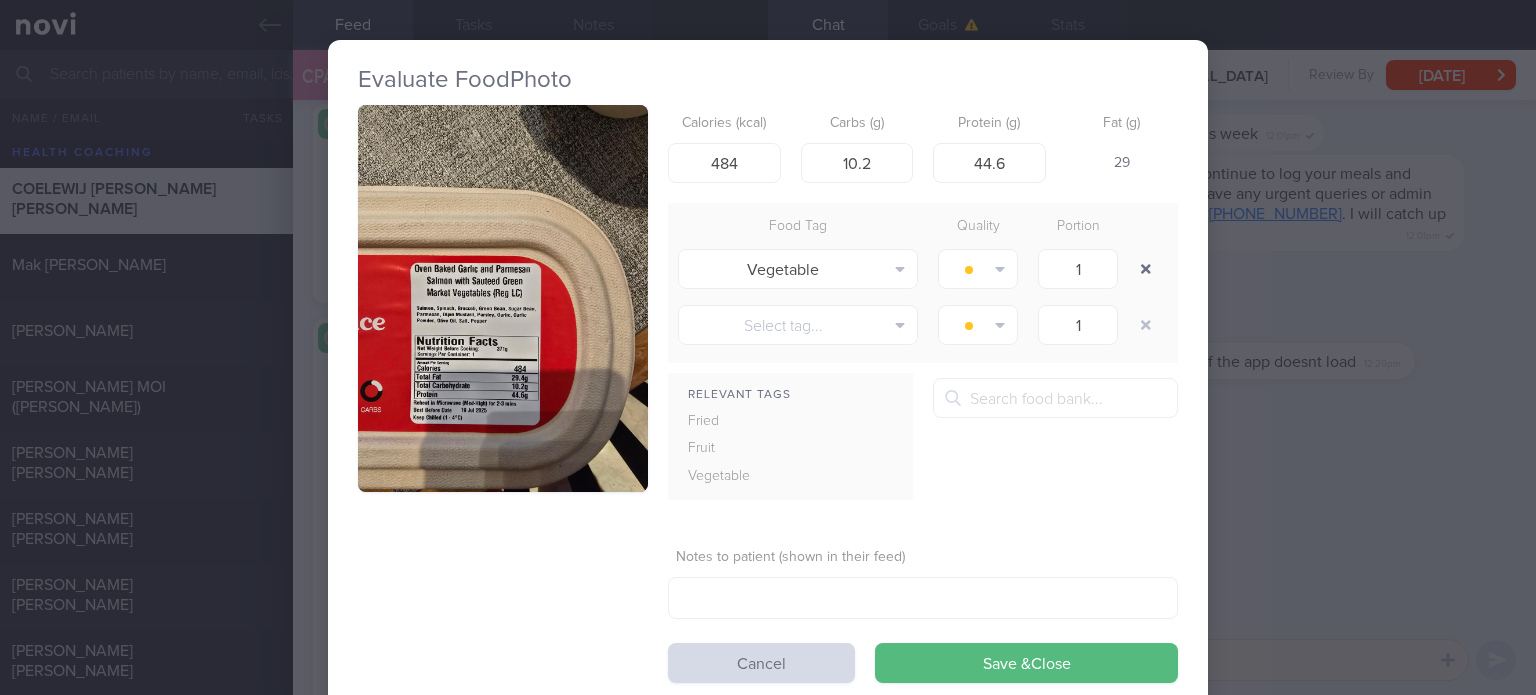 click at bounding box center [1146, 269] 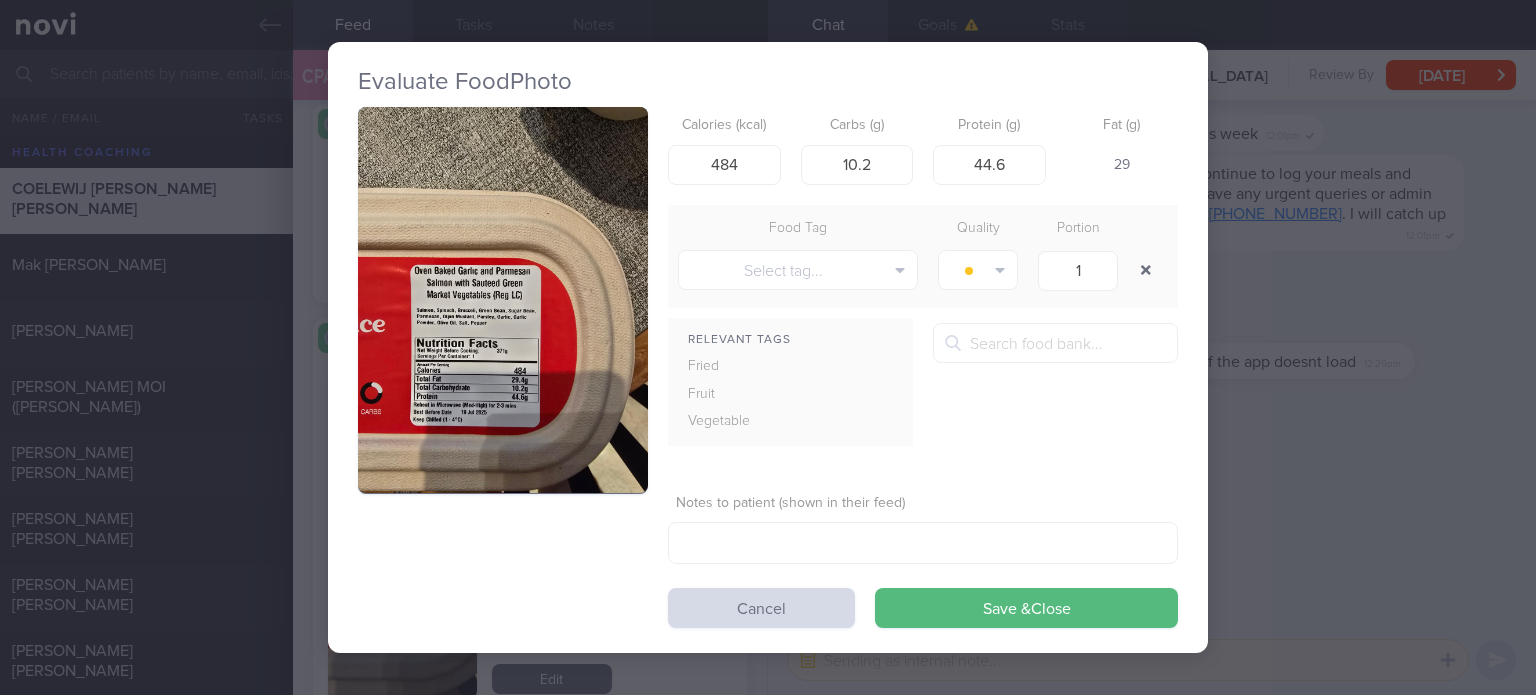 click at bounding box center [1146, 270] 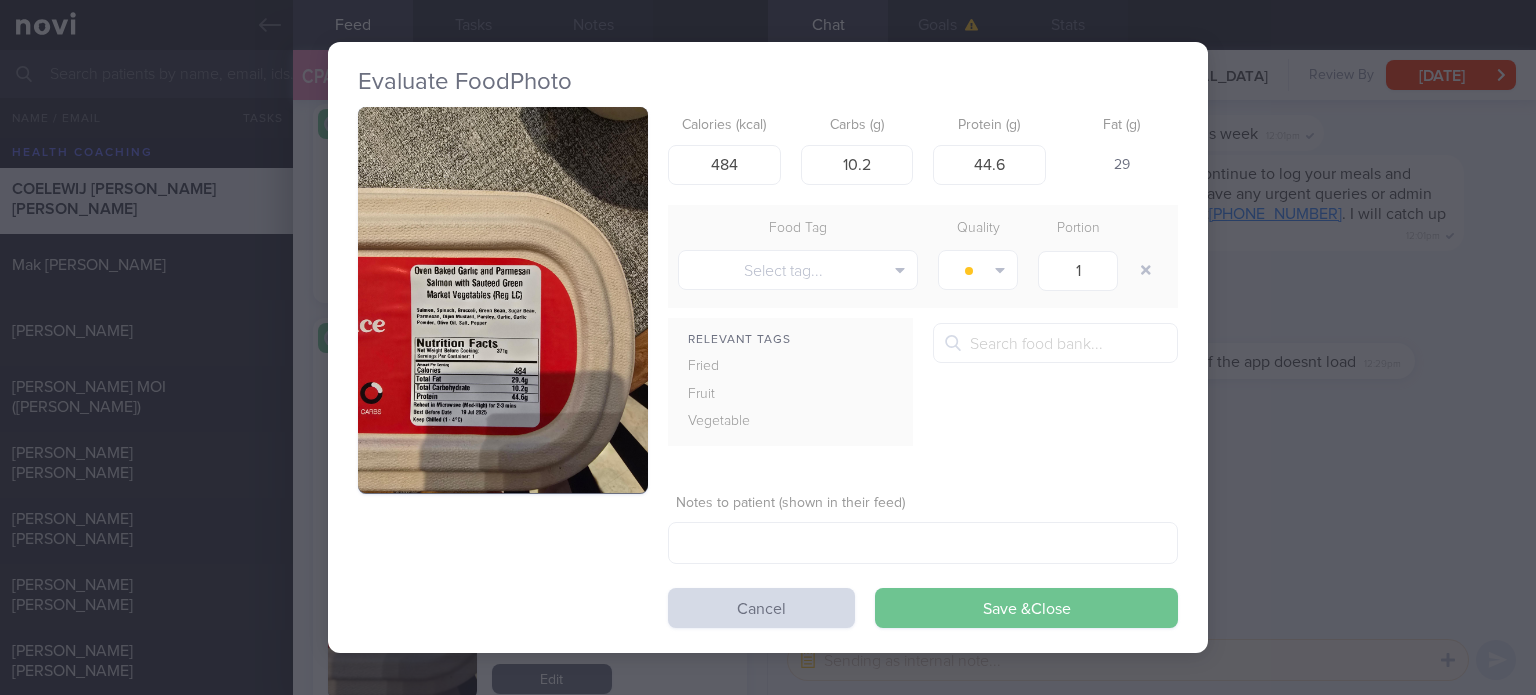 click on "Save &
Close" at bounding box center (1026, 608) 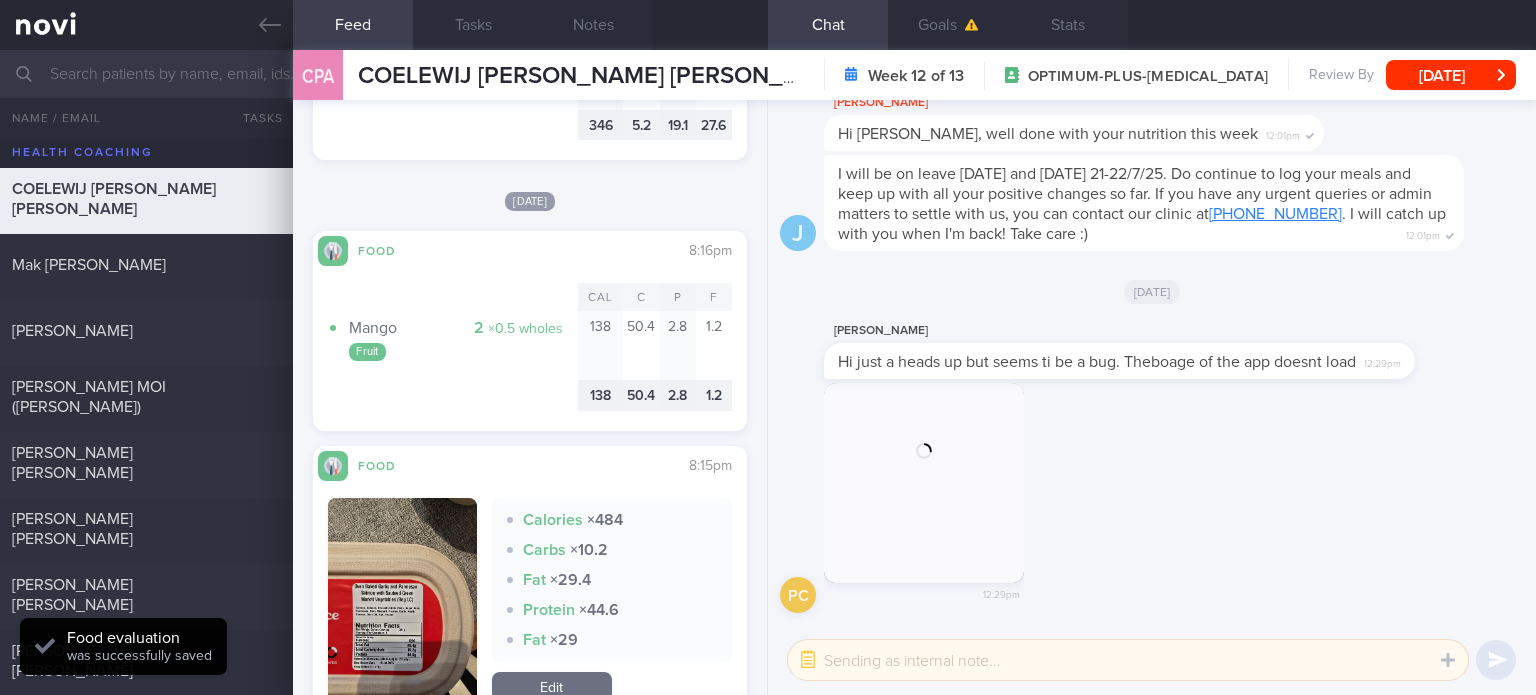 scroll, scrollTop: 1492, scrollLeft: 0, axis: vertical 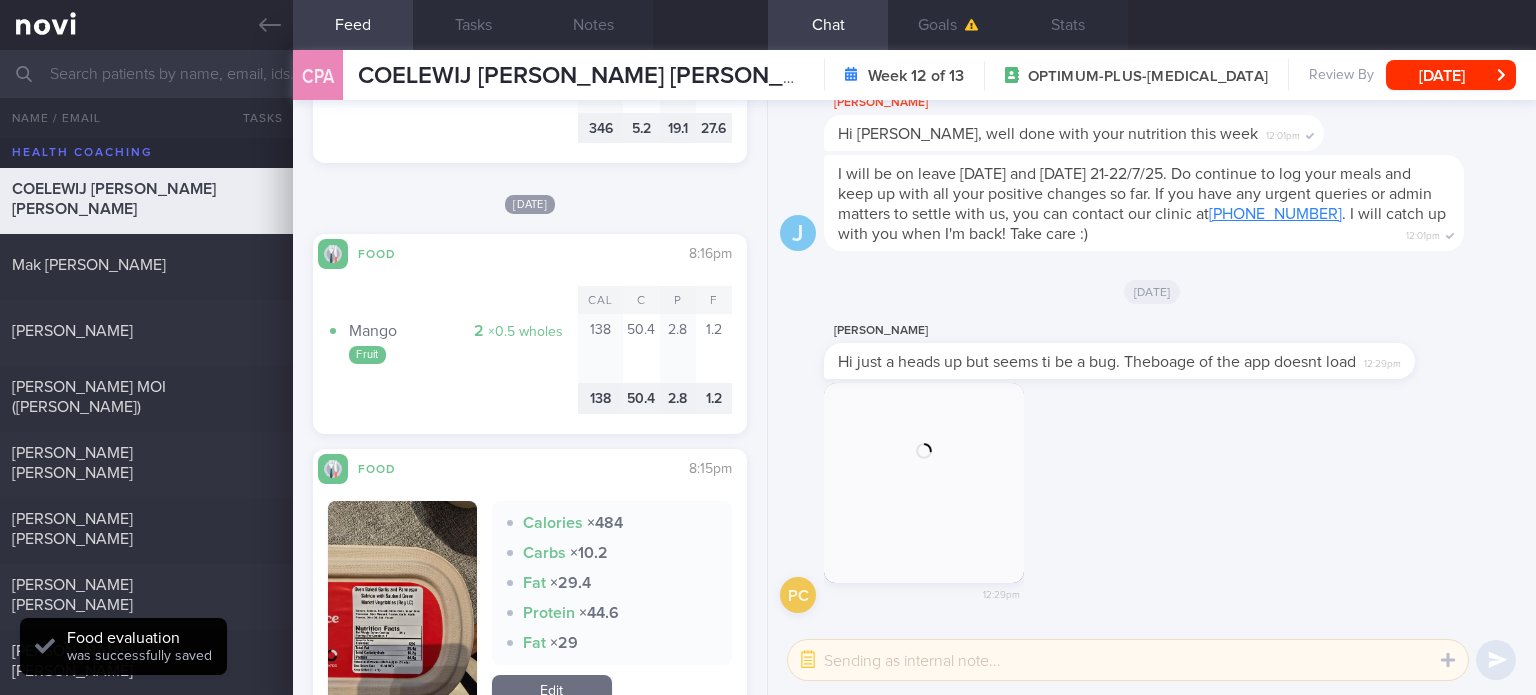 click at bounding box center (924, 483) 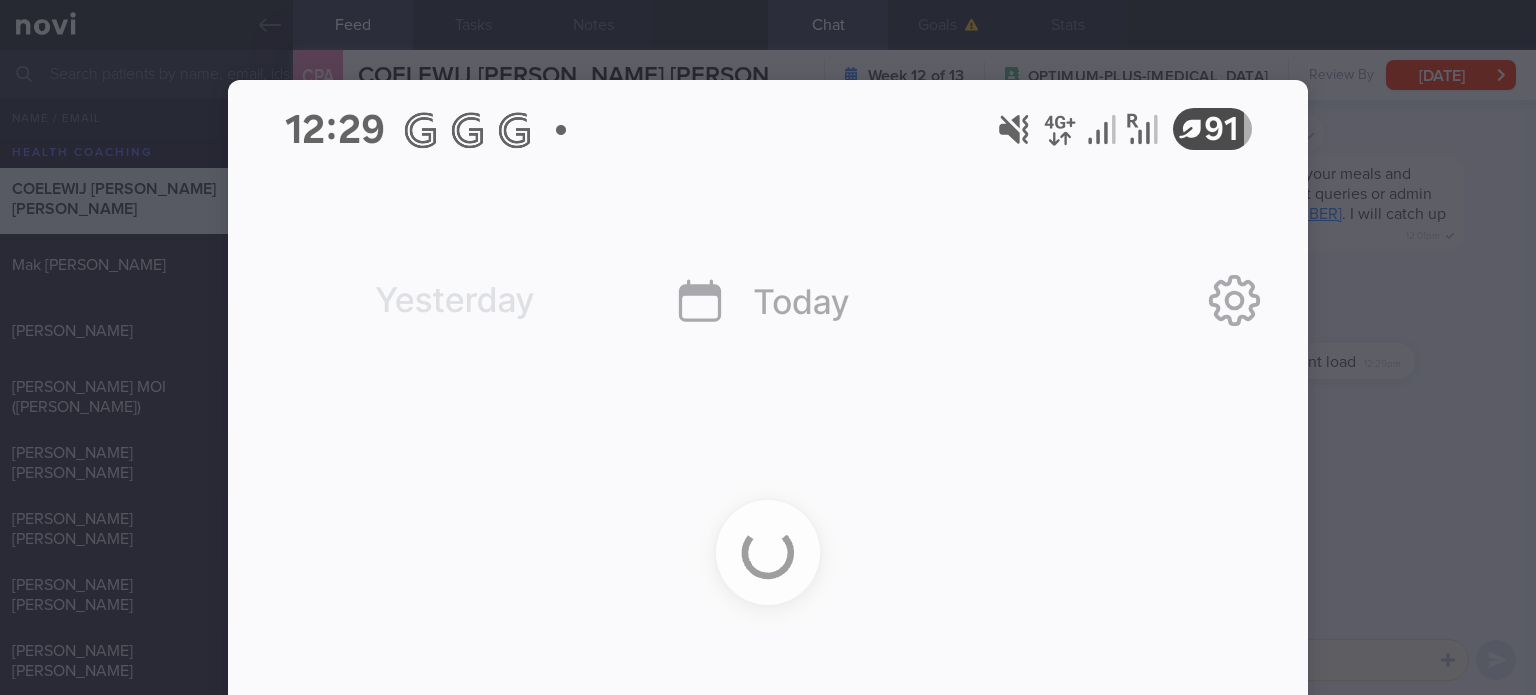 click at bounding box center [768, 1250] 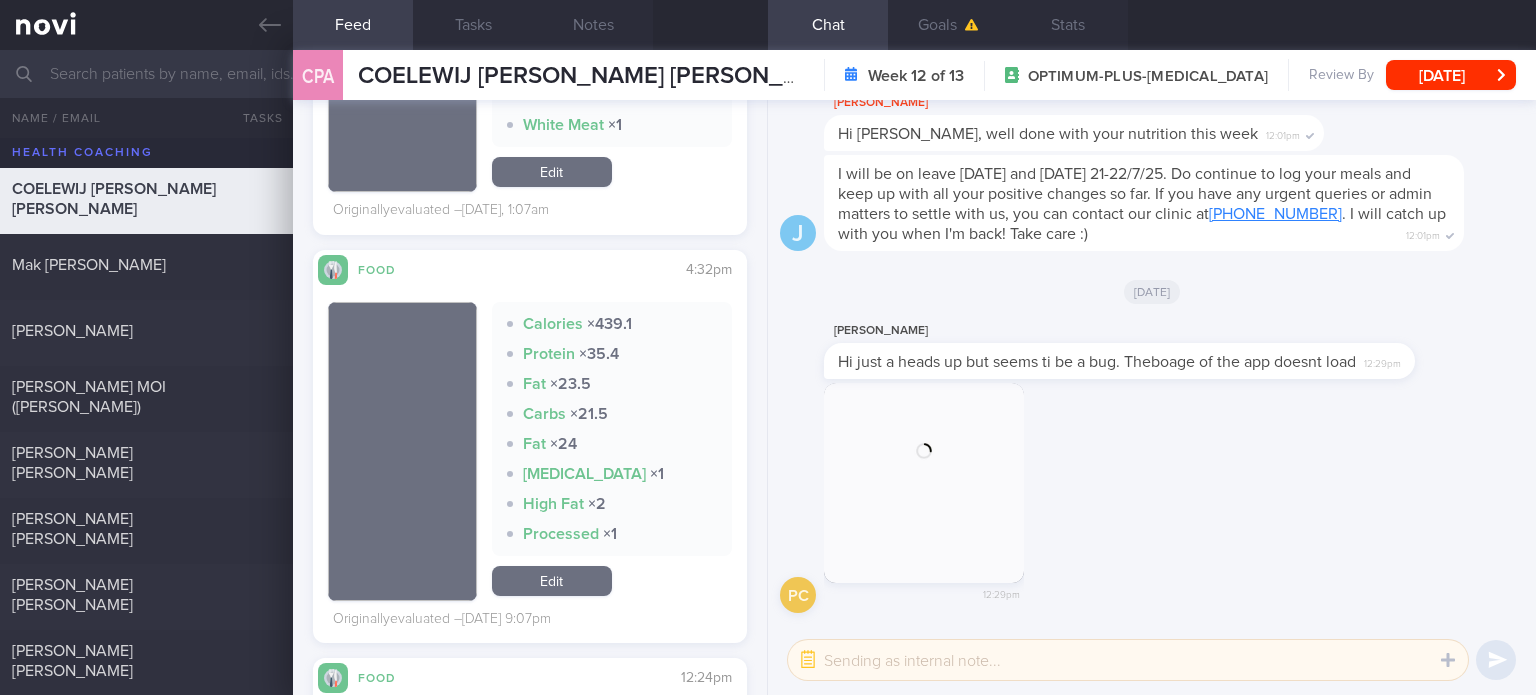 scroll, scrollTop: 750, scrollLeft: 0, axis: vertical 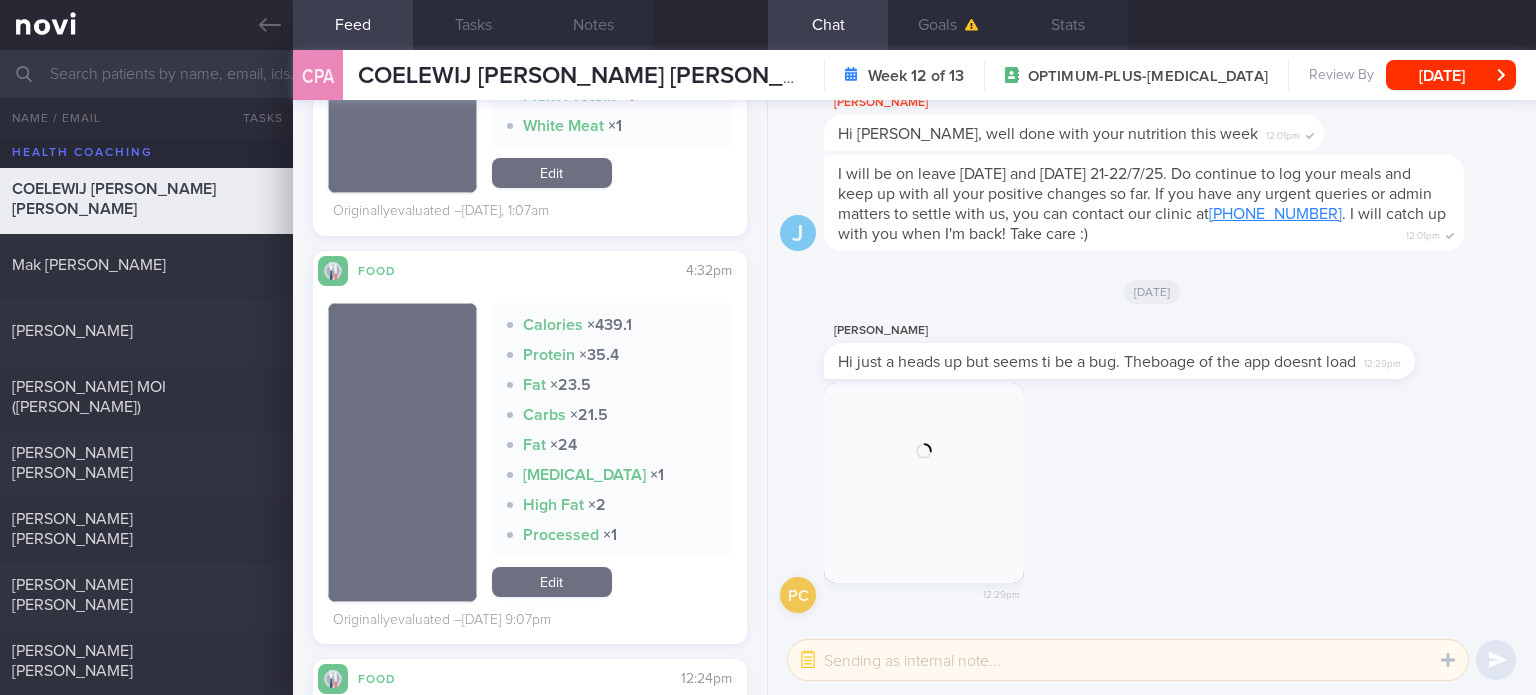 click on "Edit" at bounding box center (552, 582) 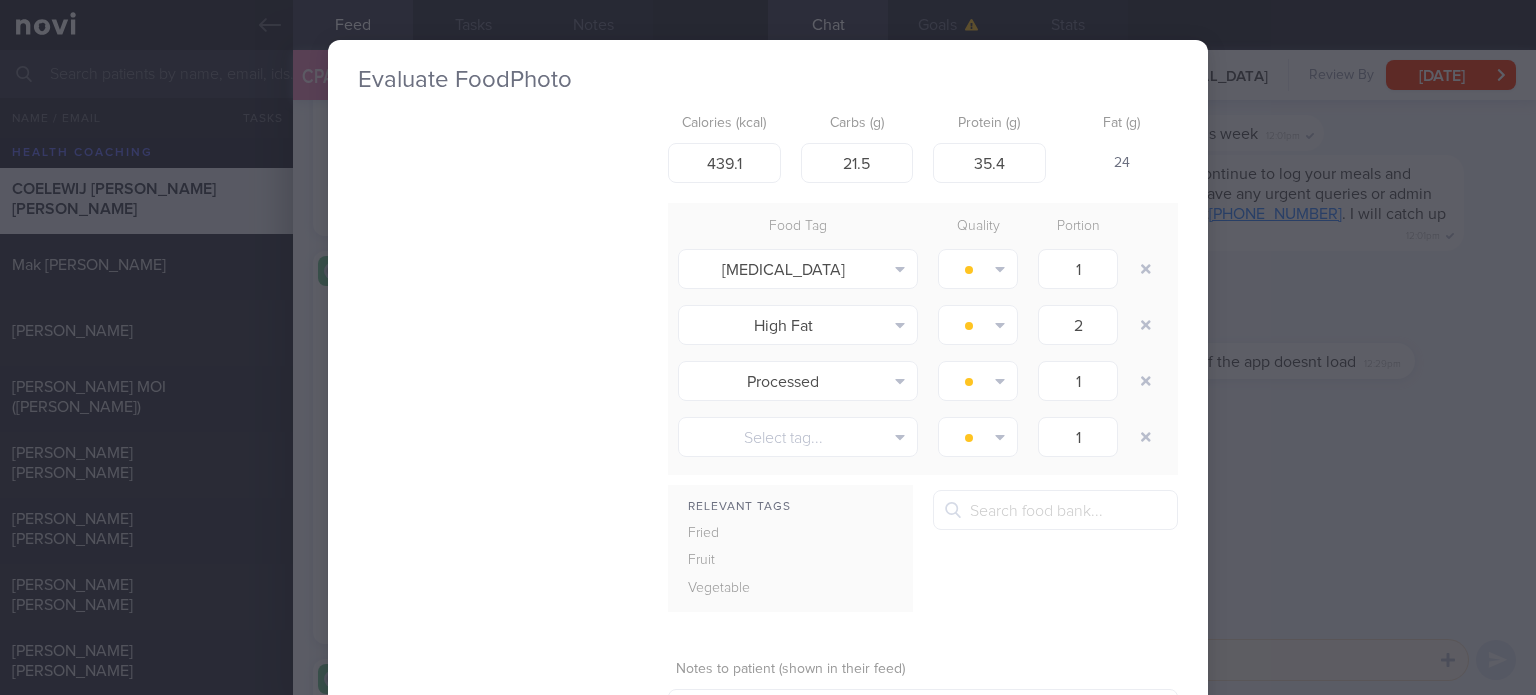 click on "Calories (kcal)
439.1
Carbs (g)
21.5
Protein (g)
35.4
Fat (g)
24
Food Tag
Quality
Portion
High Cholesterol
Alcohol
Fried
Fruit
Healthy Fats
High Calcium
High Cholesterol
High Fat
High Fibre
High GI" at bounding box center (768, 450) 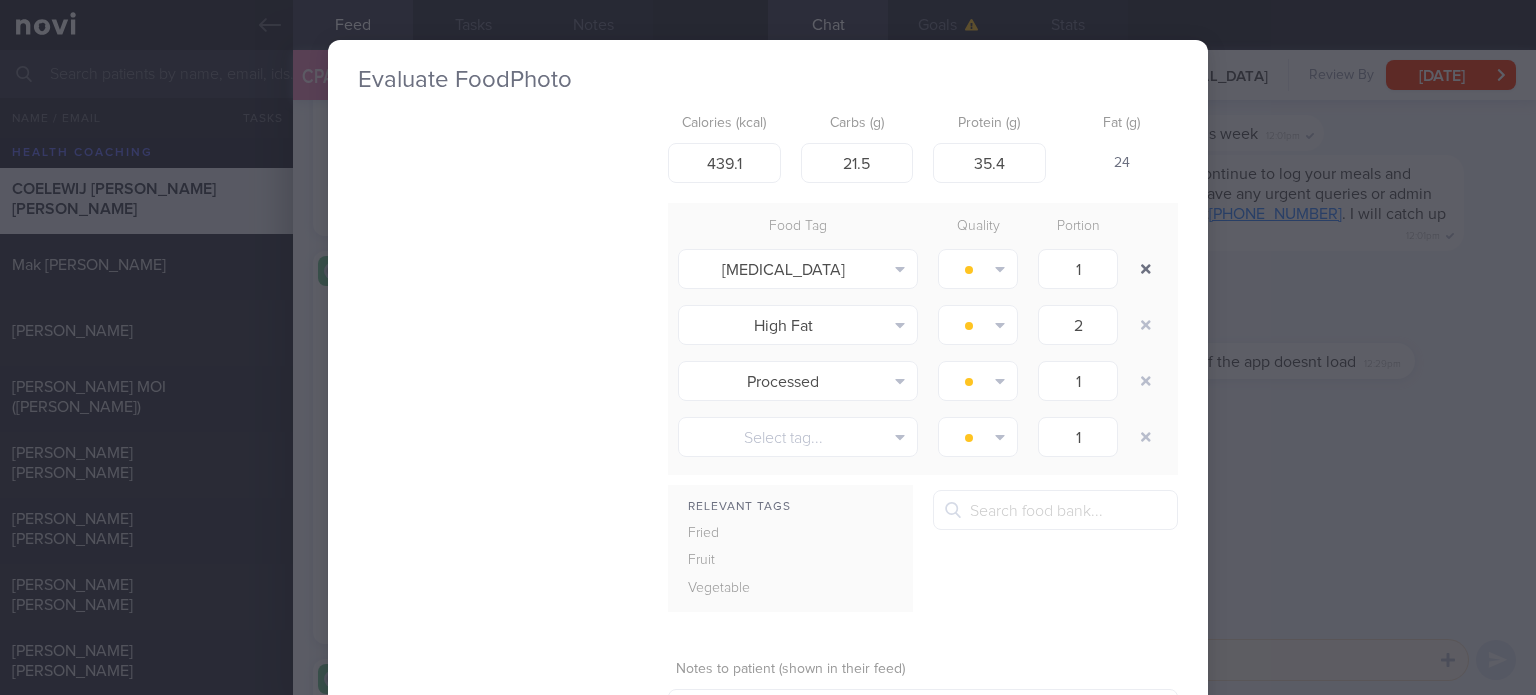 click at bounding box center [1146, 269] 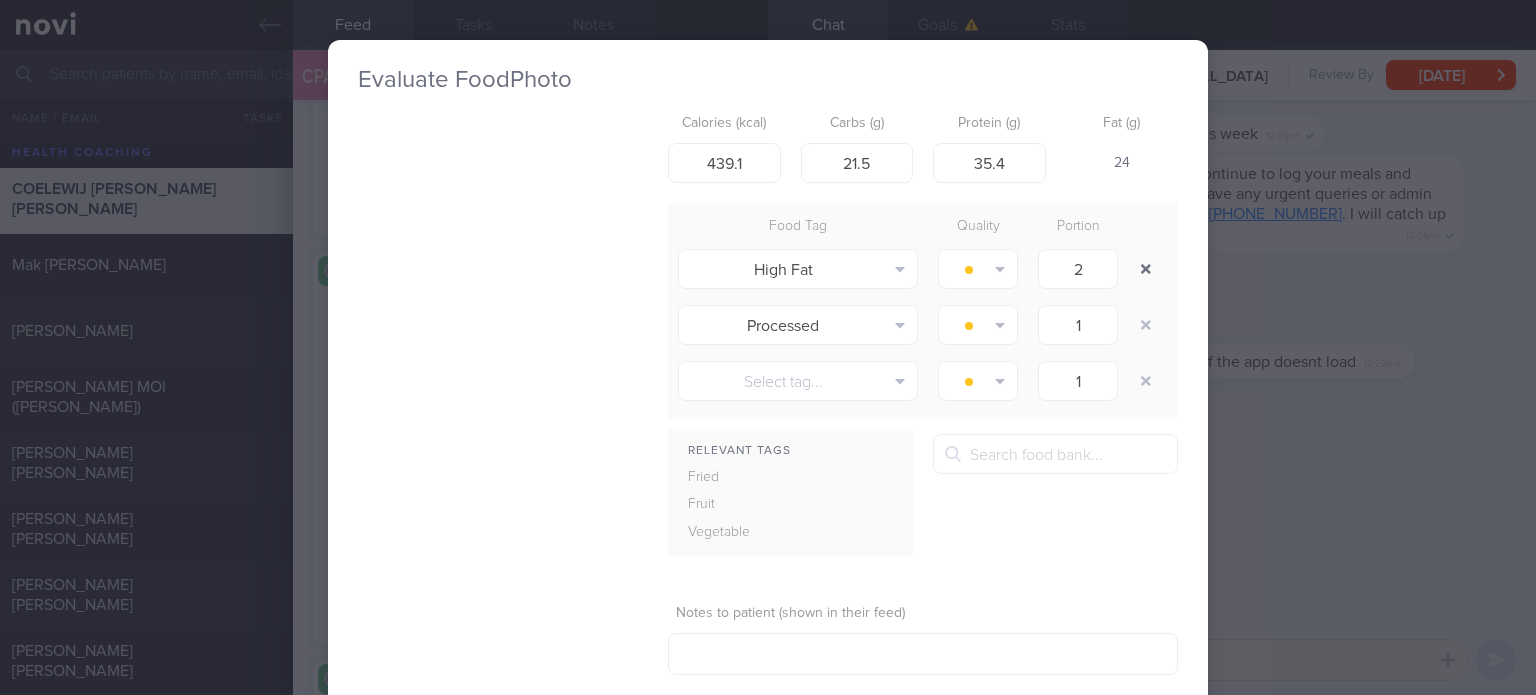 click at bounding box center (1146, 269) 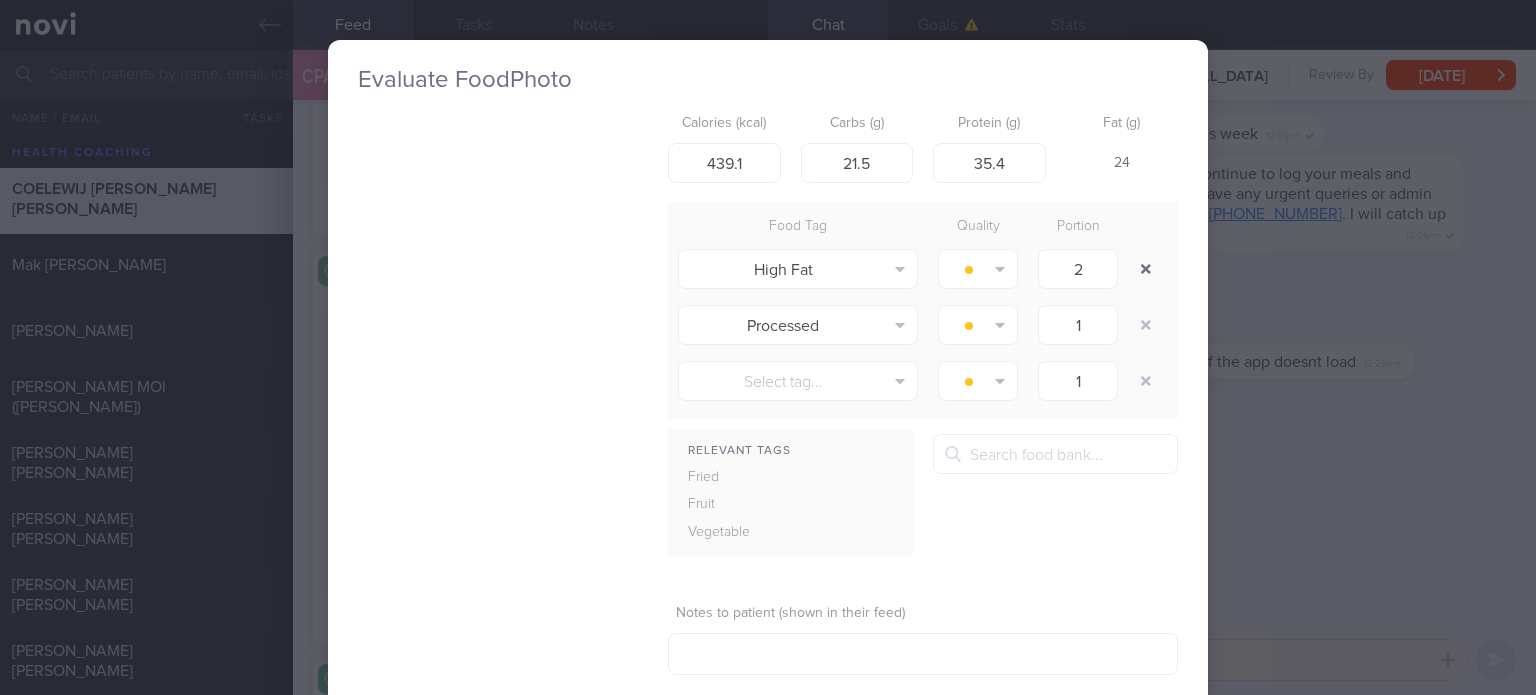 type on "1" 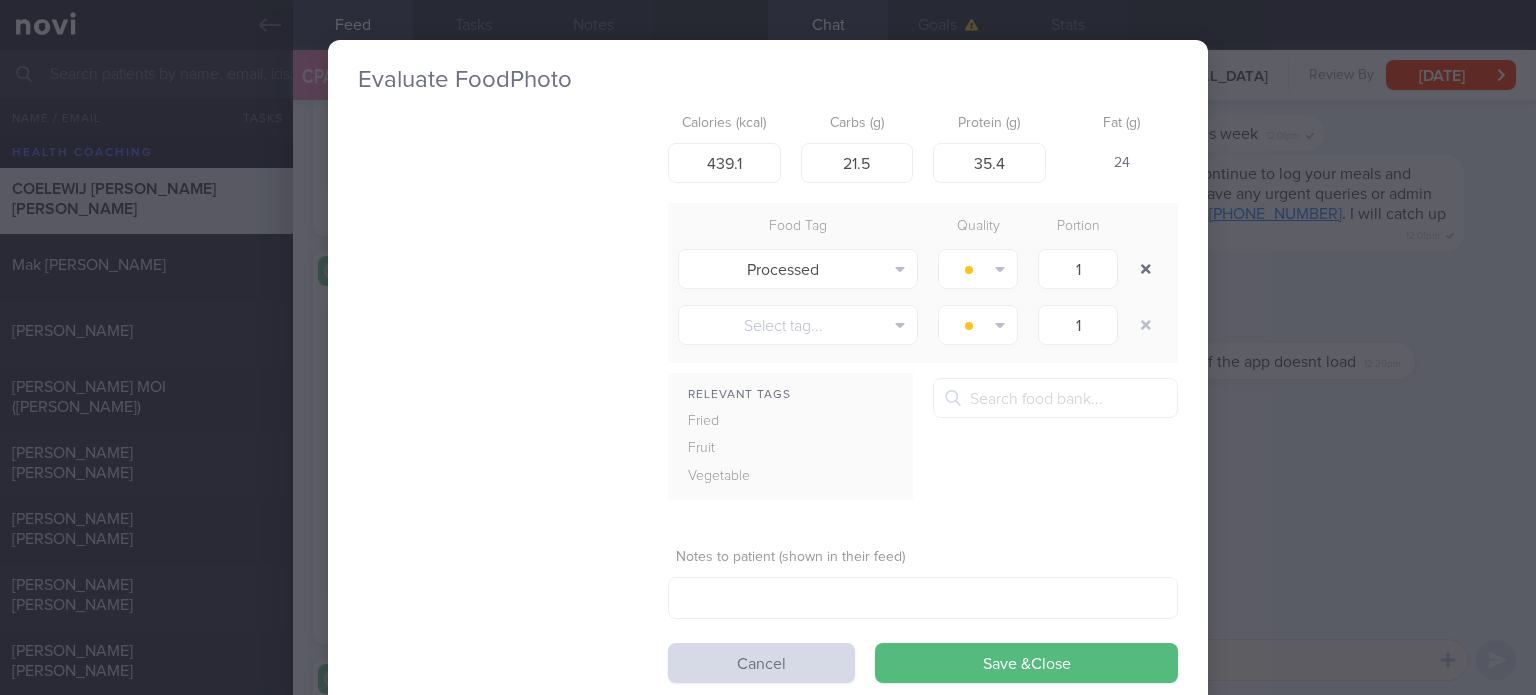 click at bounding box center (1146, 269) 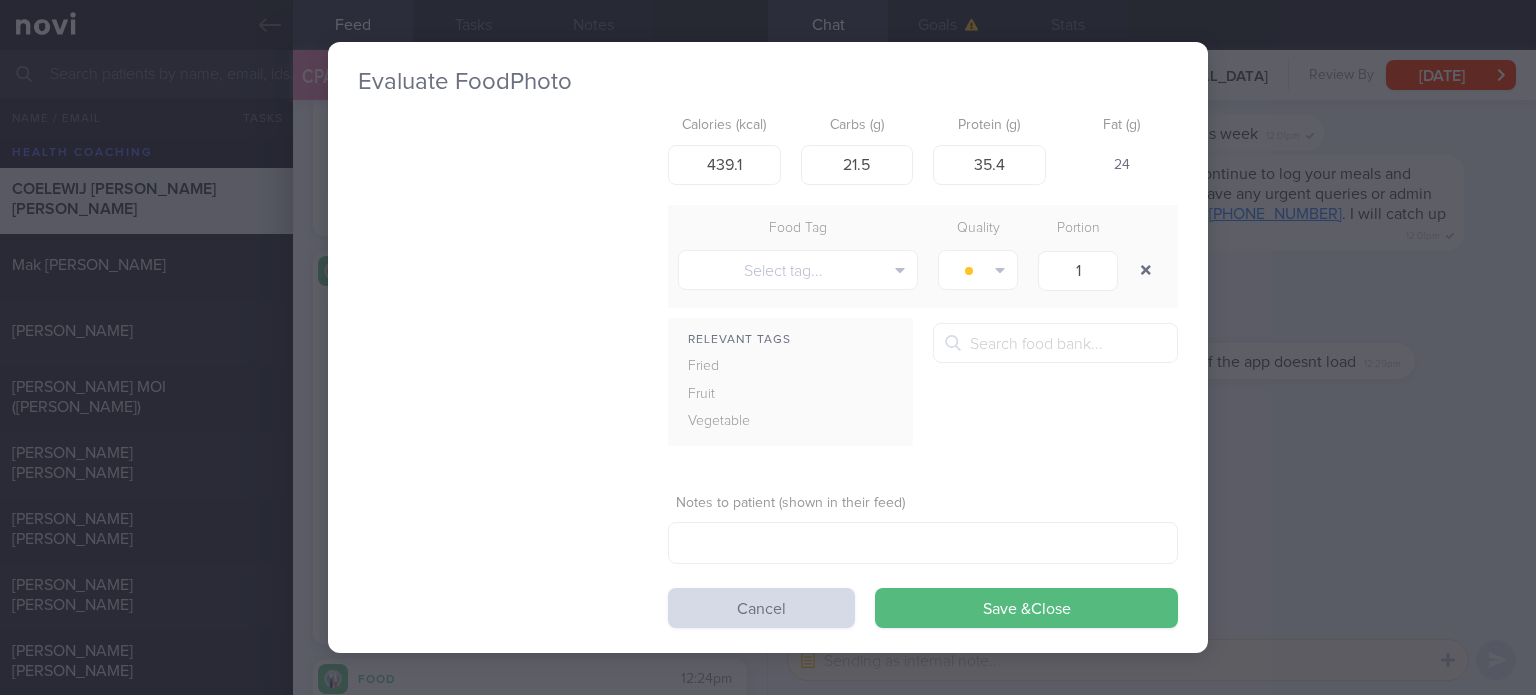 click at bounding box center [1146, 270] 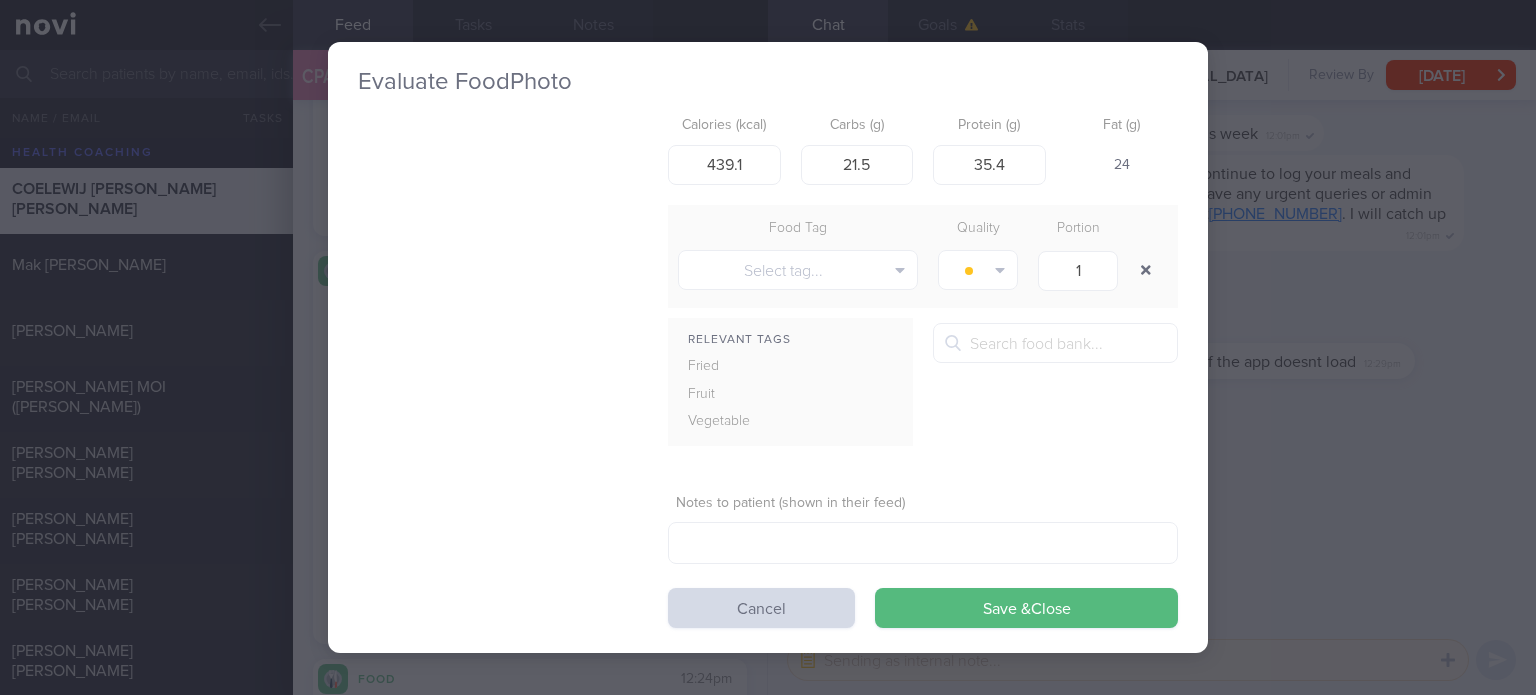 click at bounding box center [1146, 270] 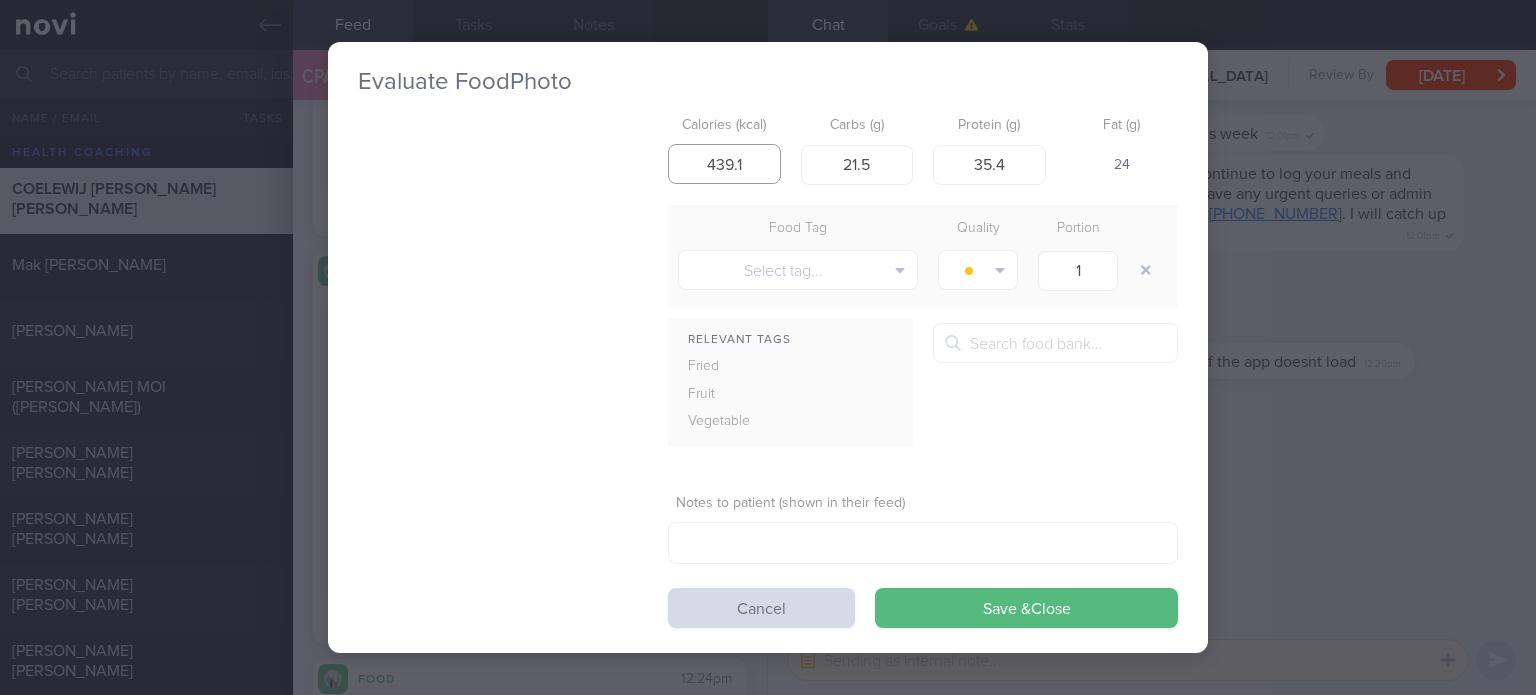 click on "439.1" at bounding box center (724, 164) 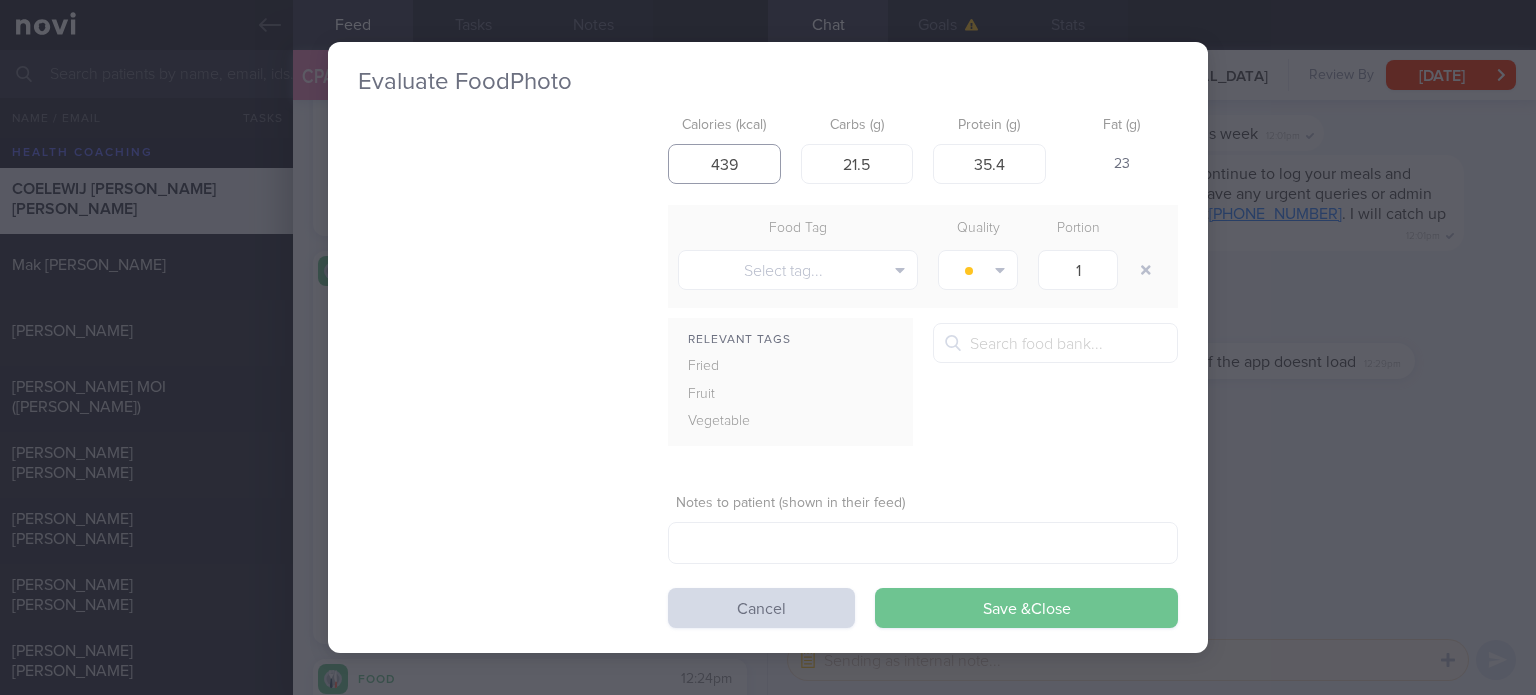 type on "439" 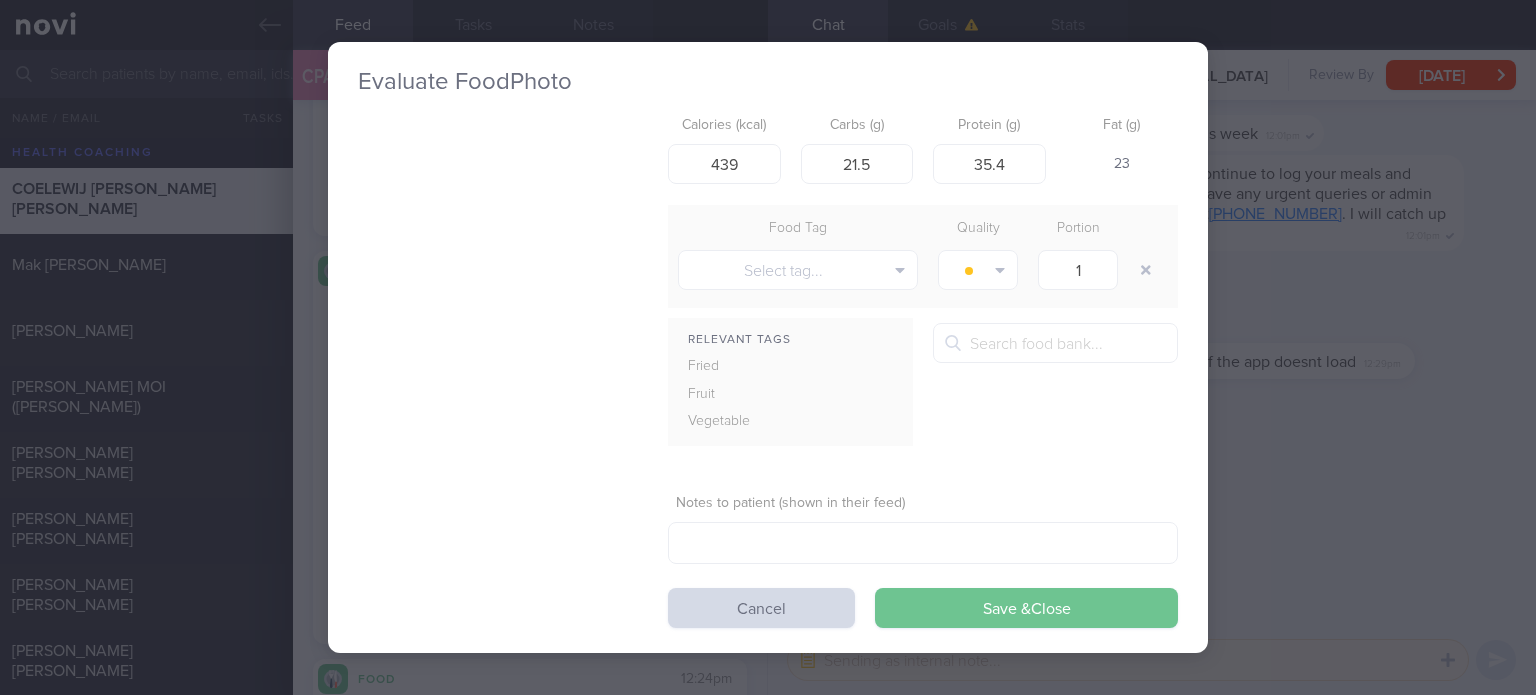 click on "Save &
Close" at bounding box center (1026, 608) 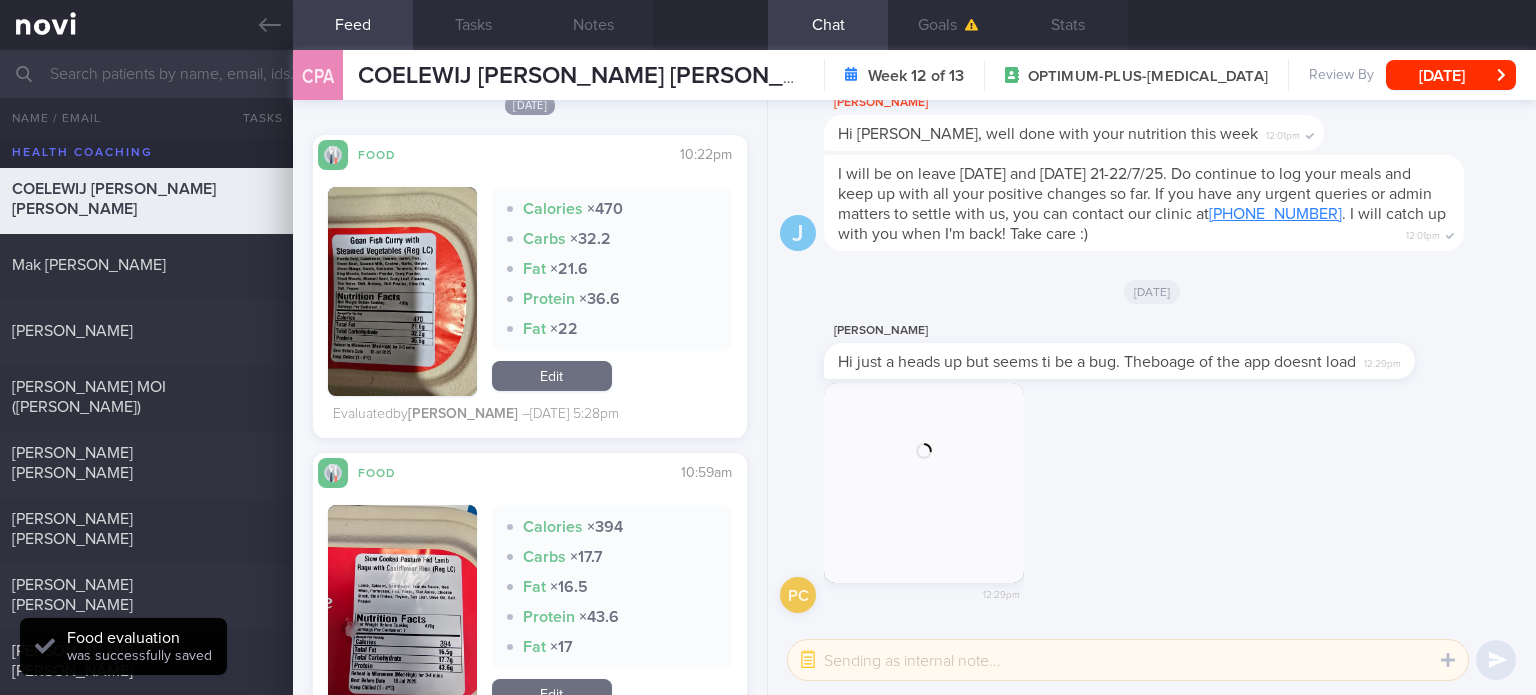 scroll, scrollTop: 2747, scrollLeft: 0, axis: vertical 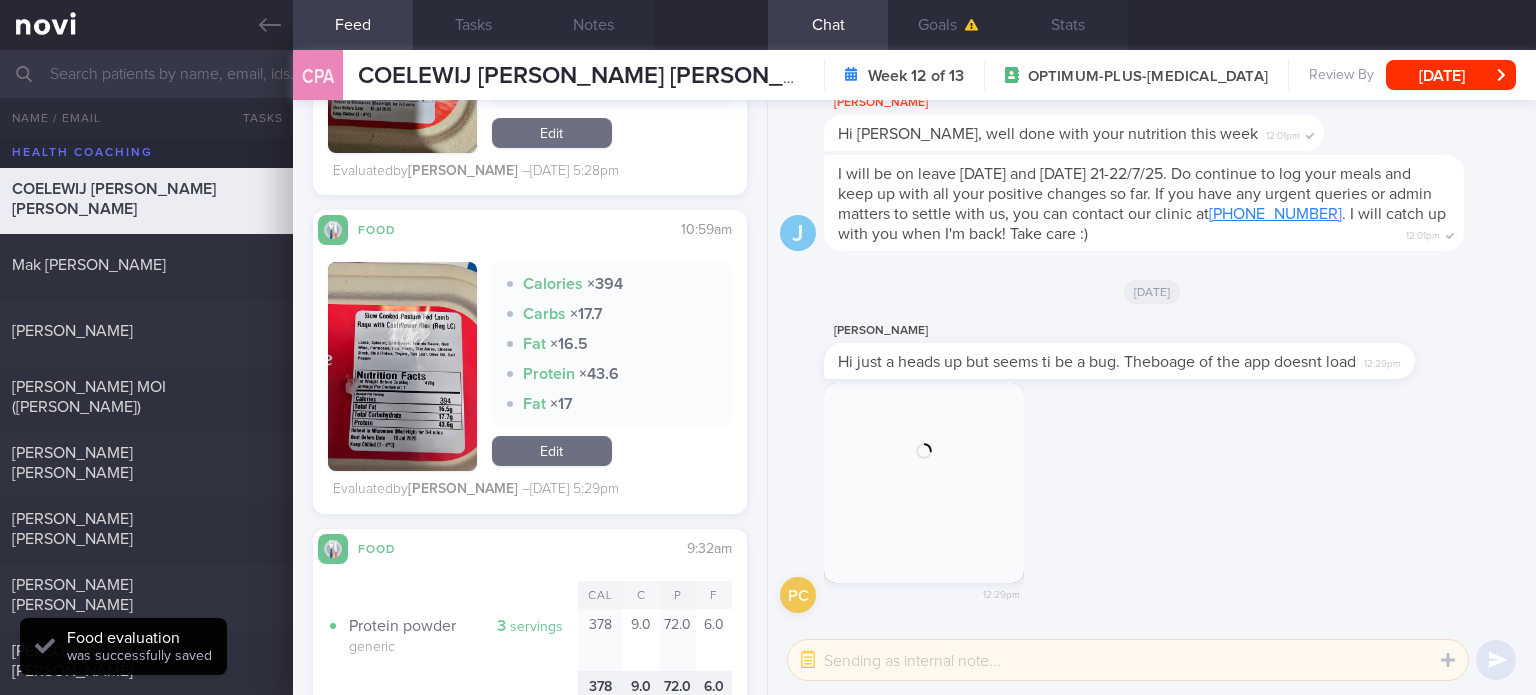click at bounding box center [402, 366] 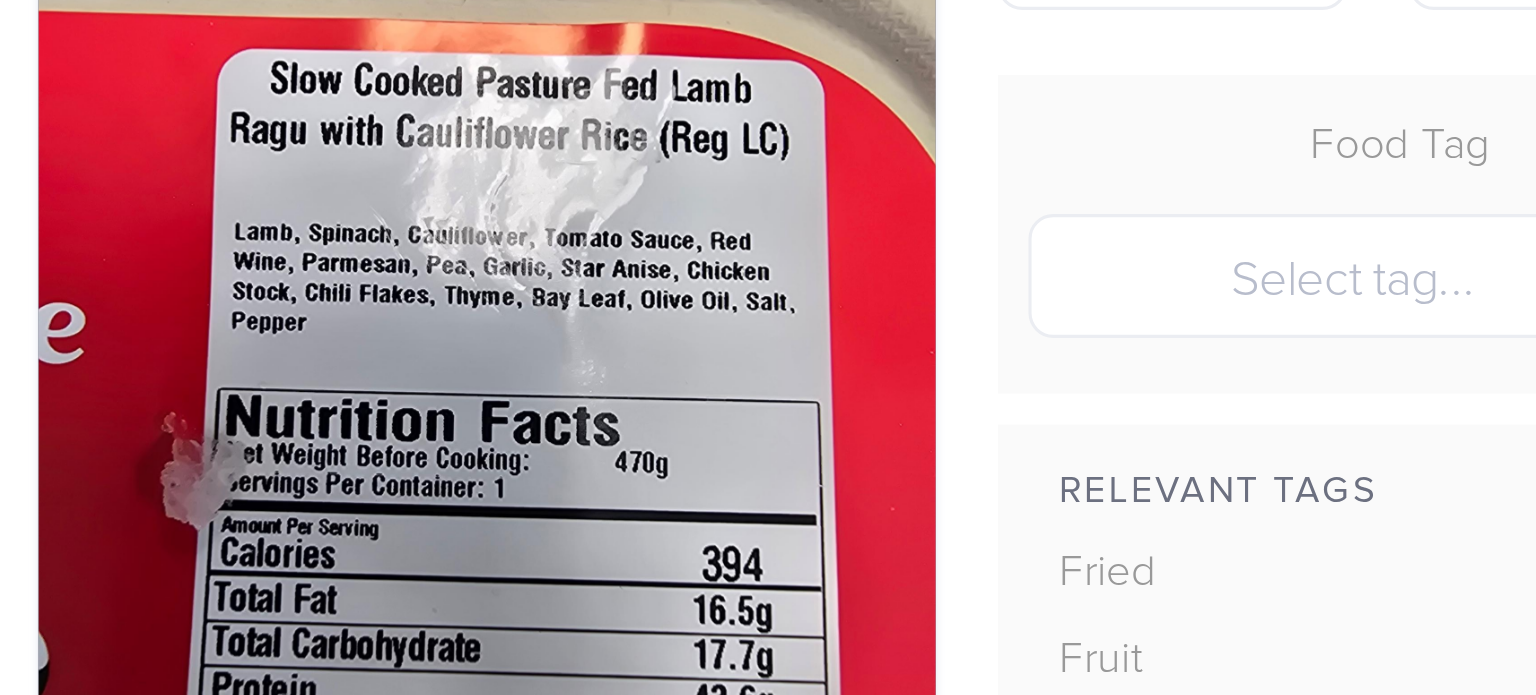 click at bounding box center (503, 300) 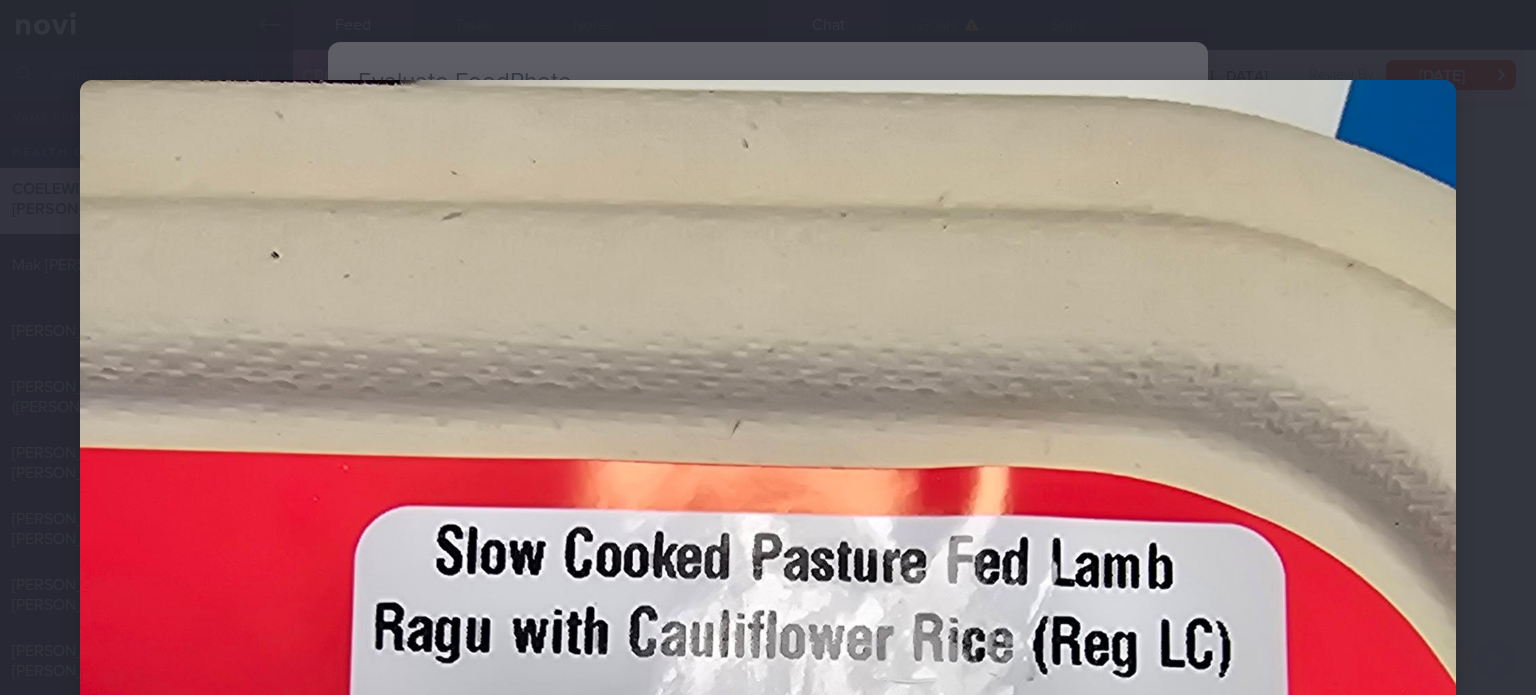 click at bounding box center (768, 997) 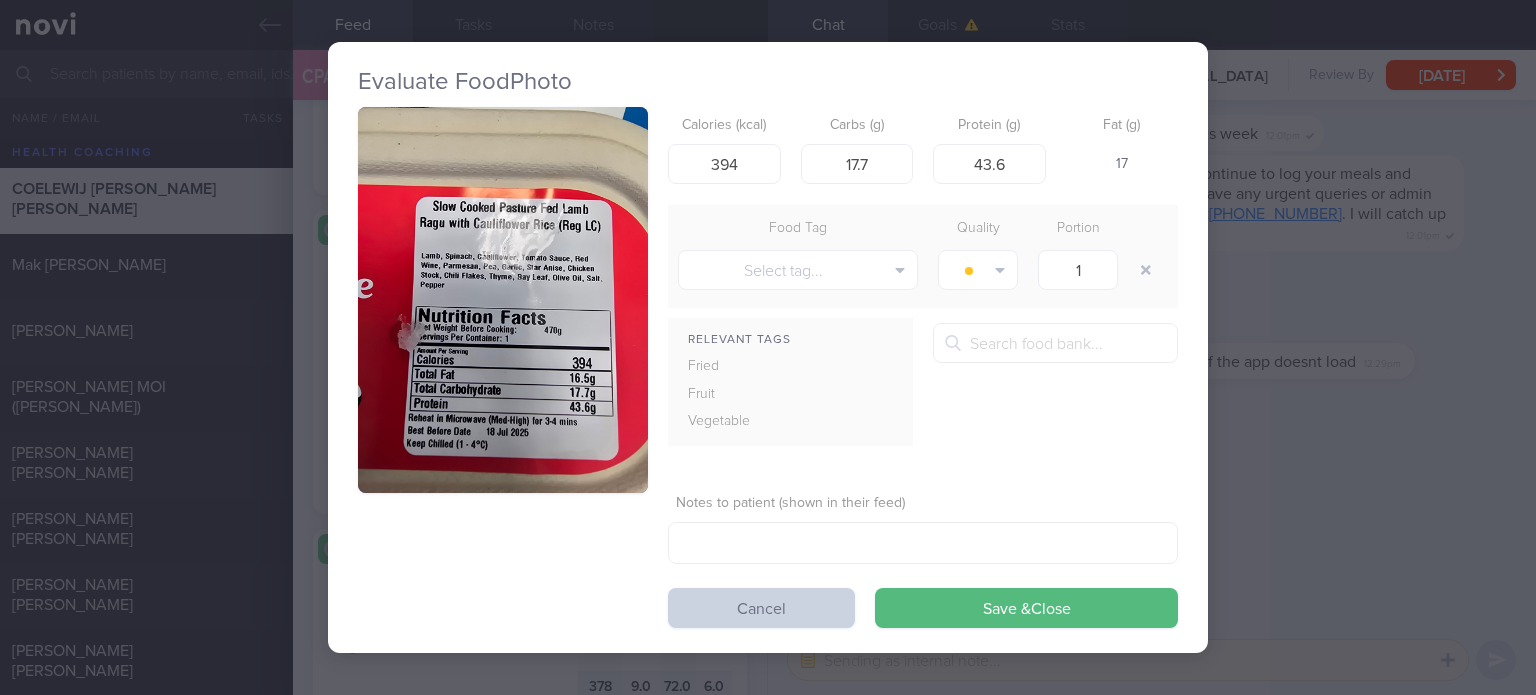 click on "Cancel" at bounding box center [761, 608] 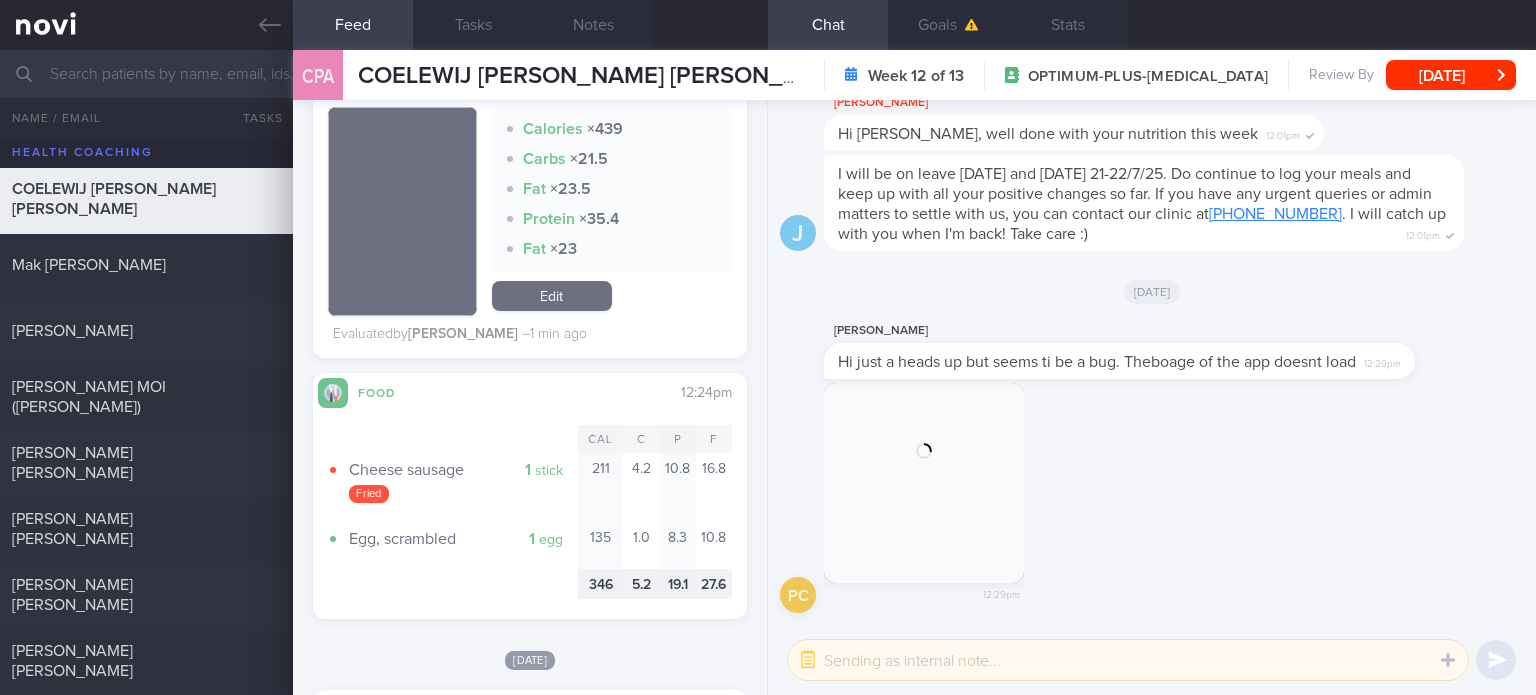 scroll, scrollTop: 640, scrollLeft: 0, axis: vertical 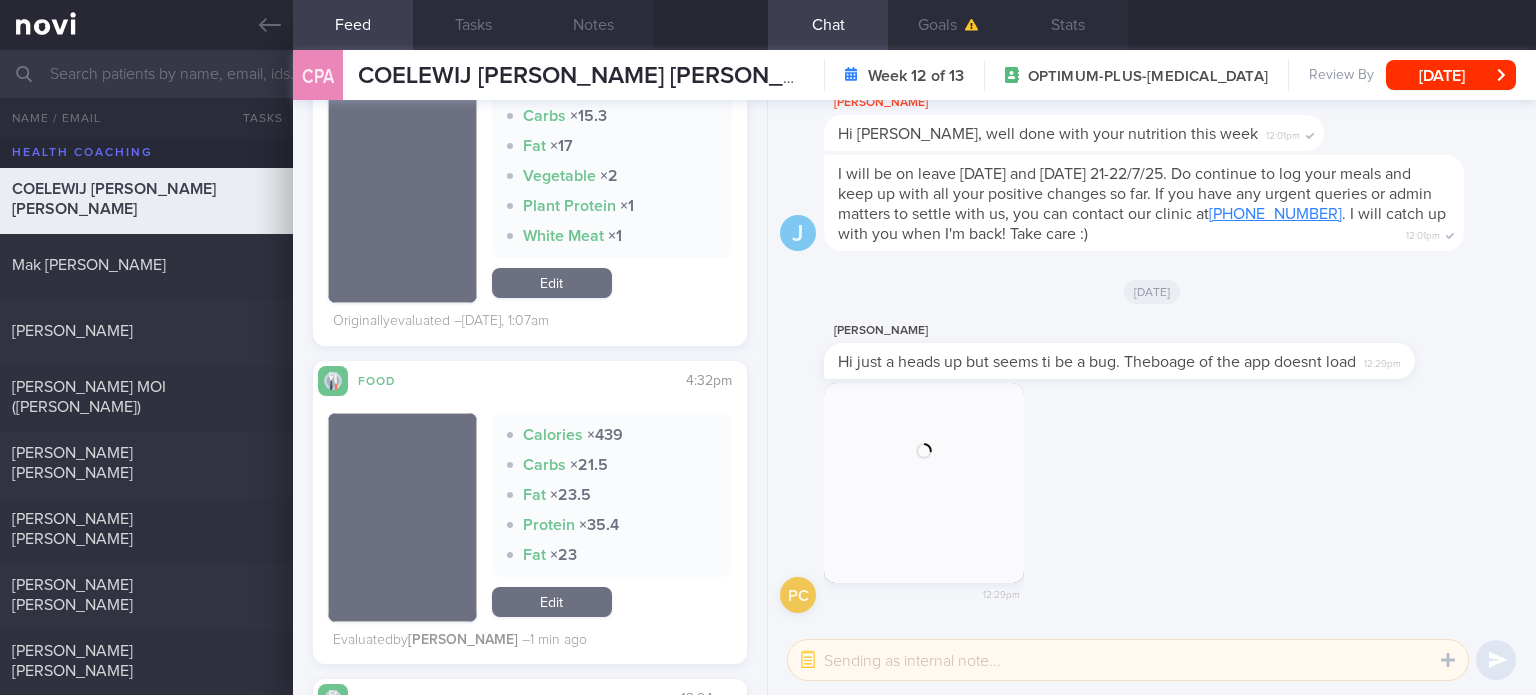 click on "Edit" at bounding box center (552, 283) 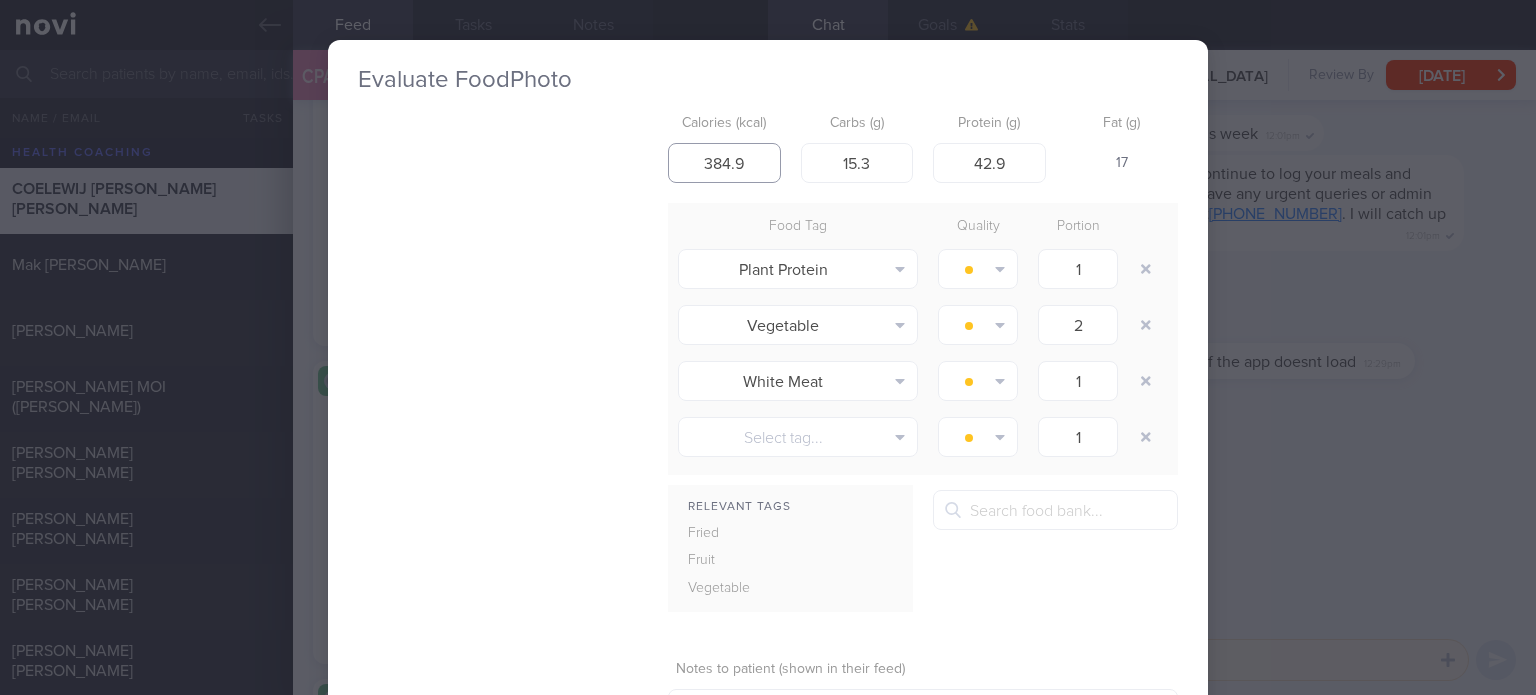click on "384.9" at bounding box center (724, 163) 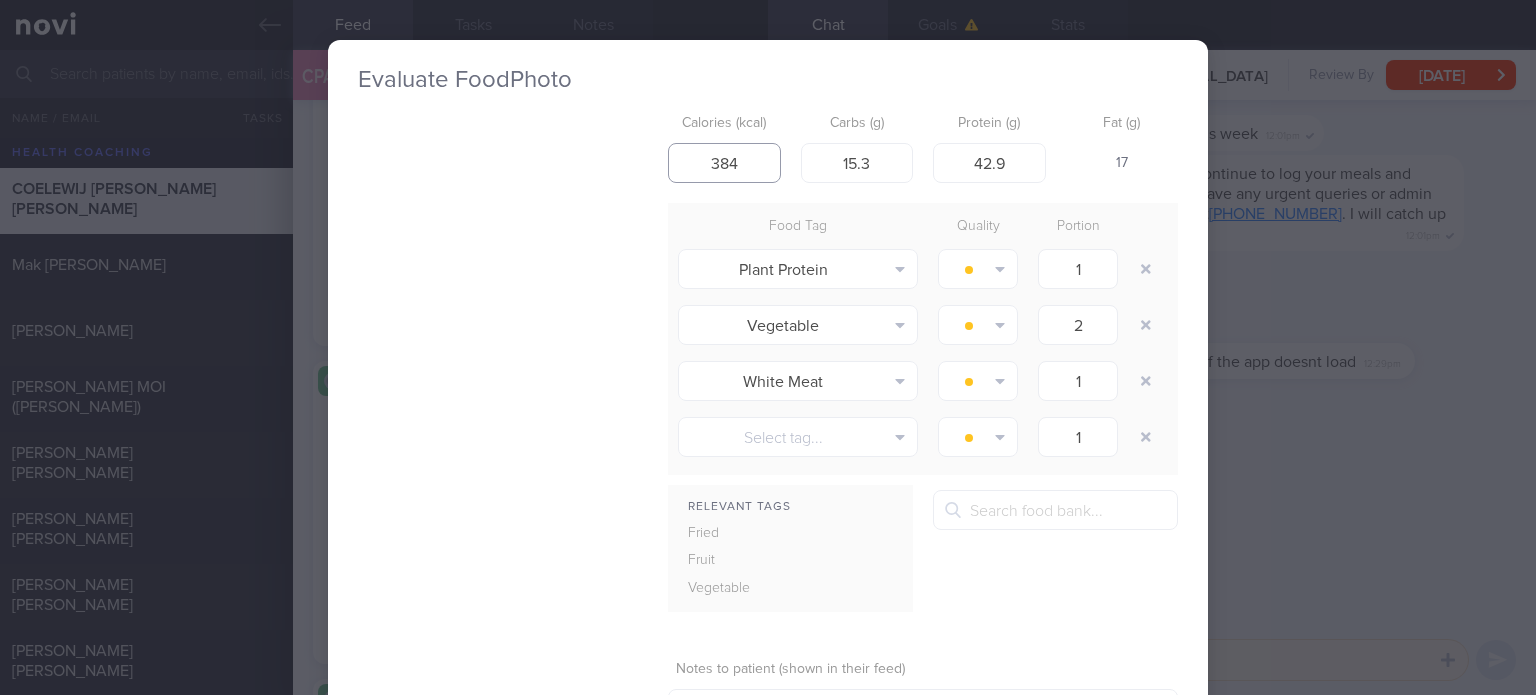 type on "384" 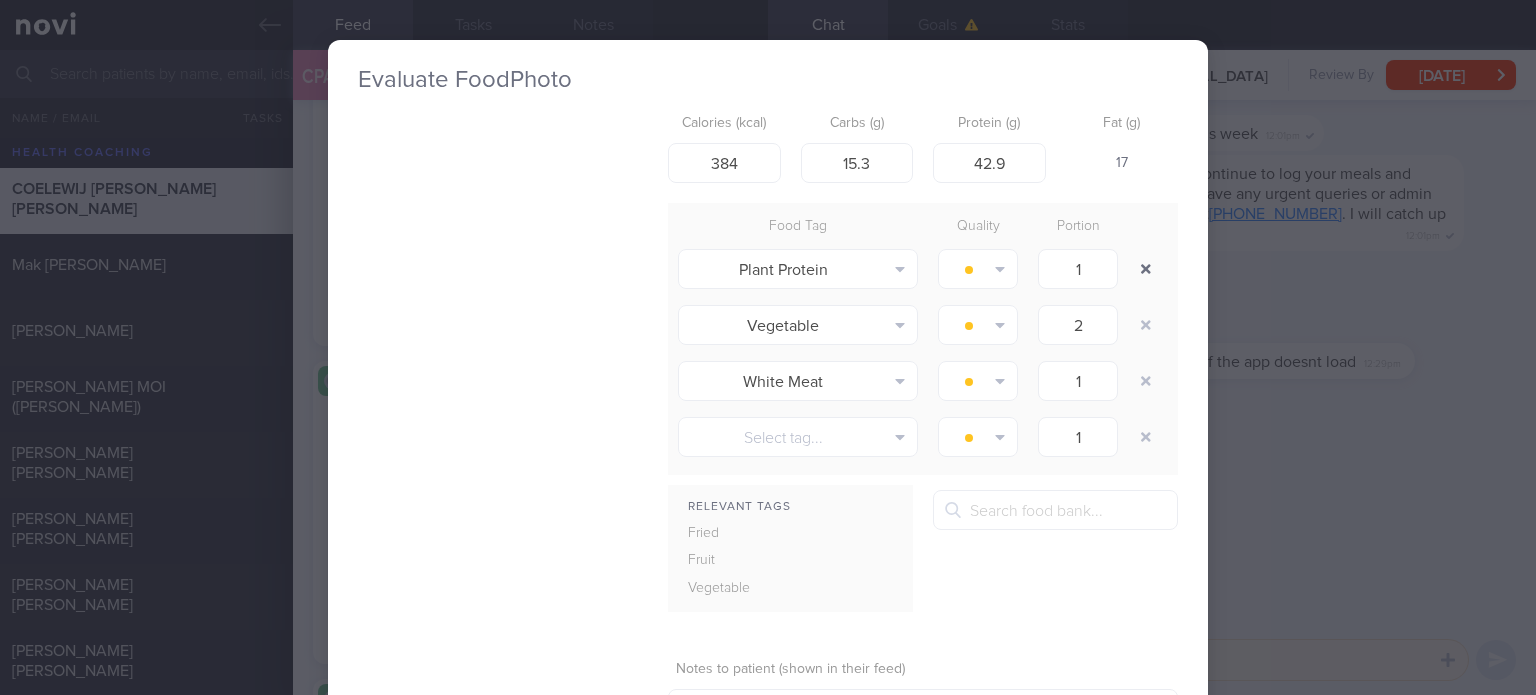 click at bounding box center [1146, 269] 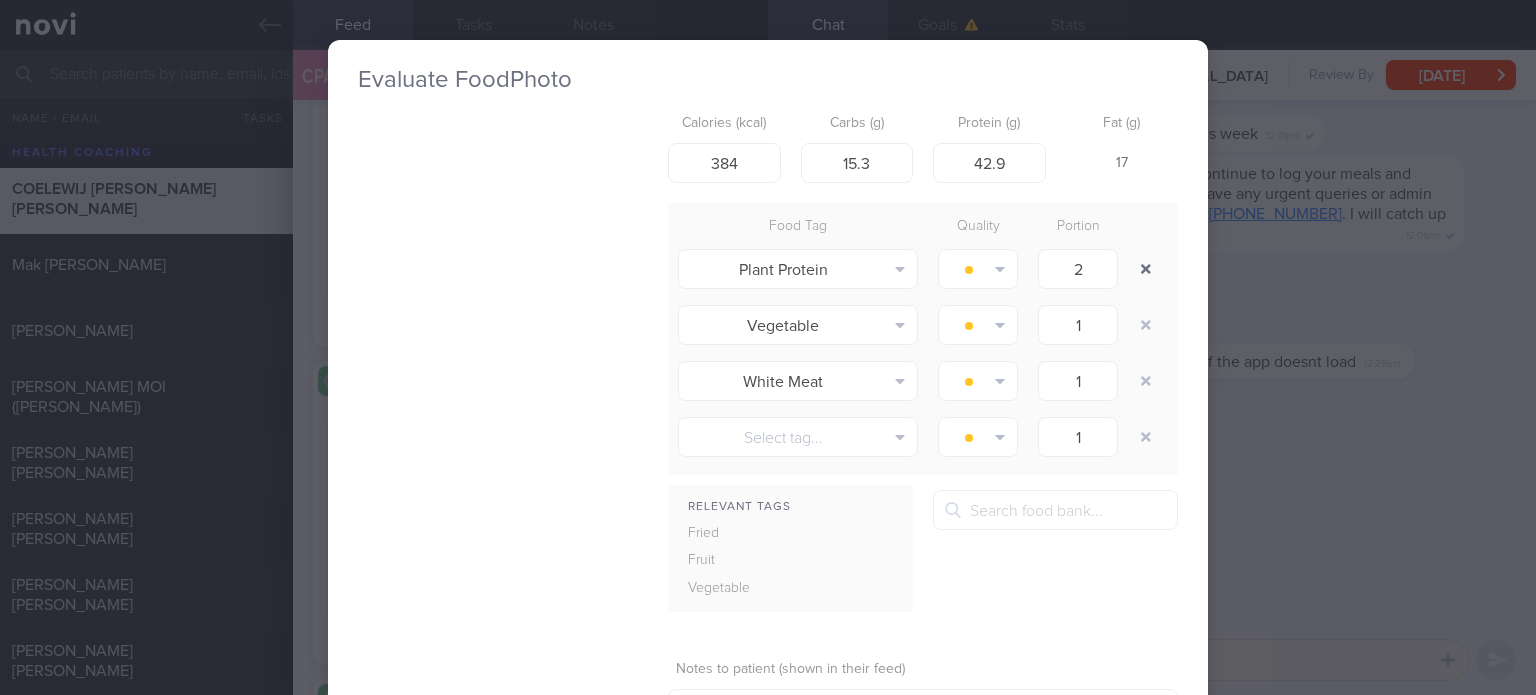 click at bounding box center [1146, 269] 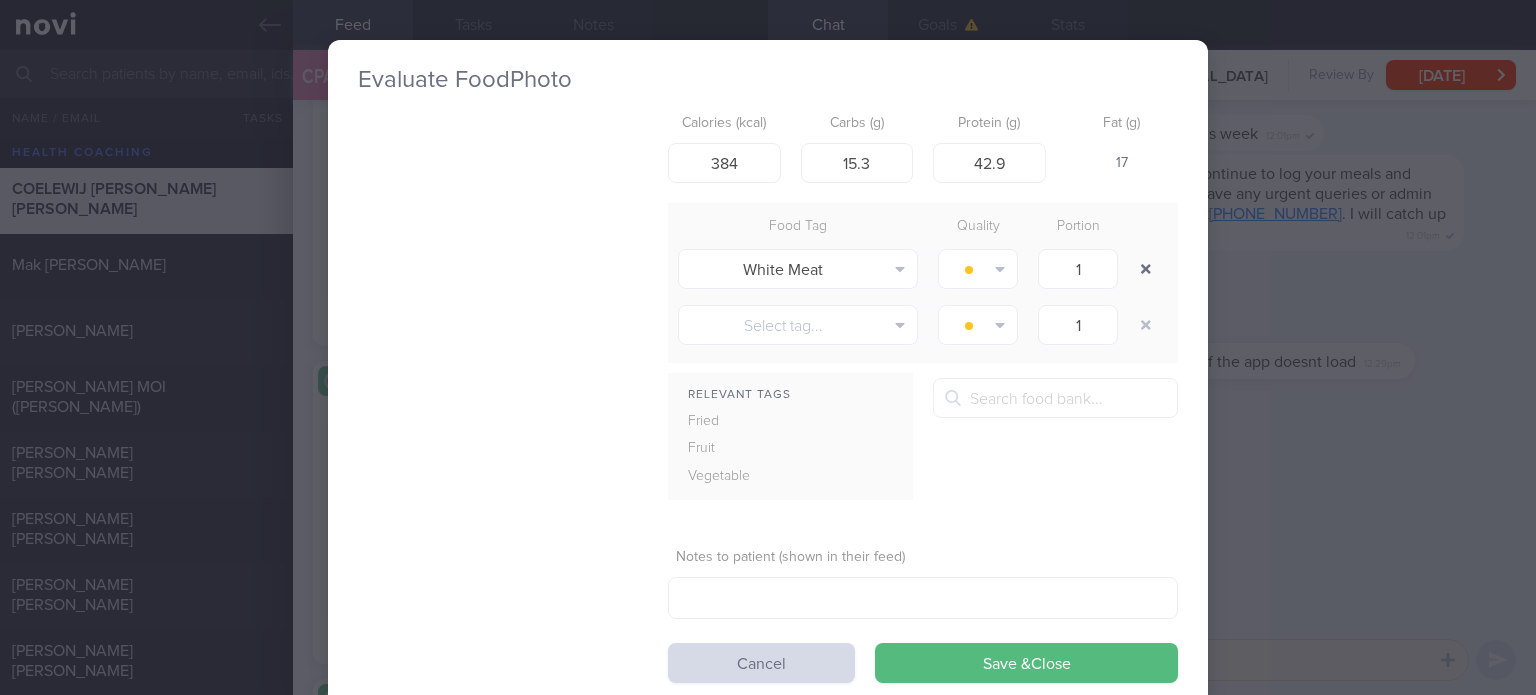 click at bounding box center [1146, 269] 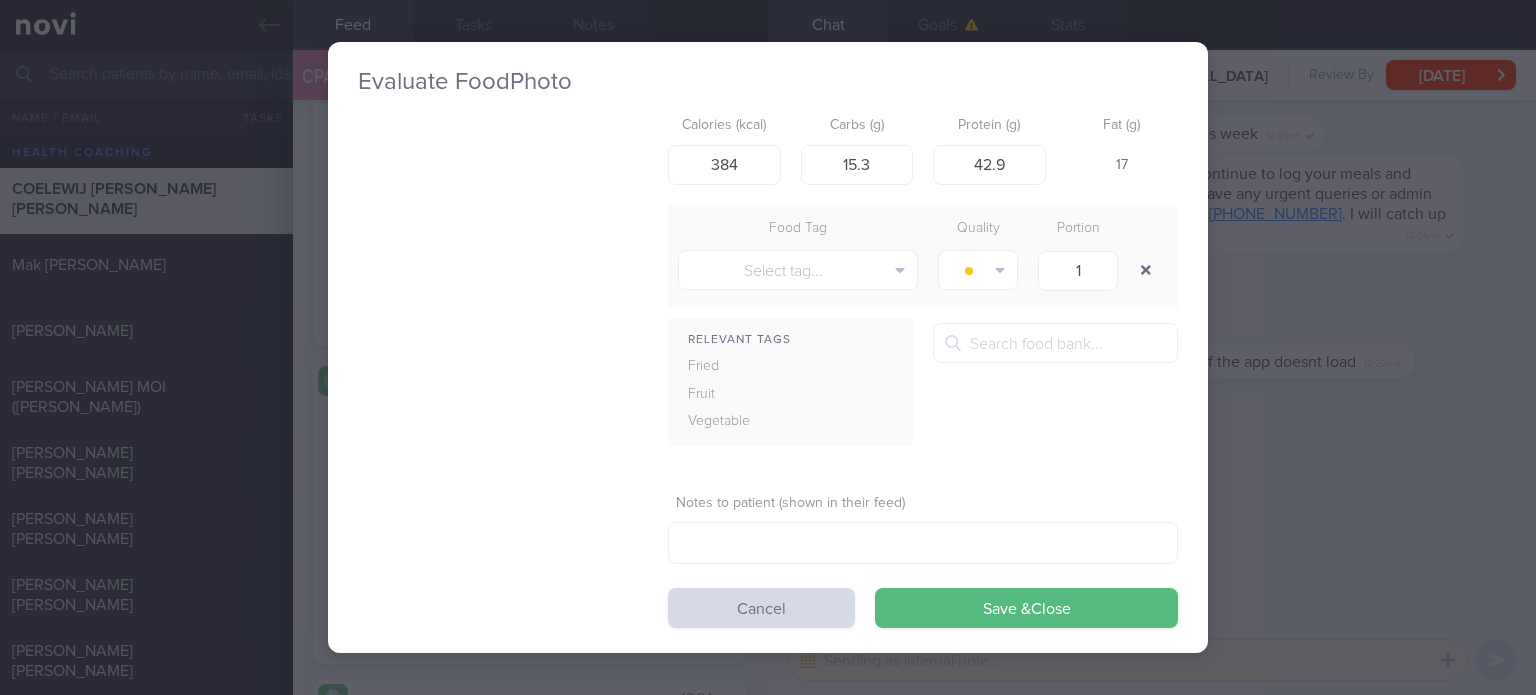 click at bounding box center (1146, 270) 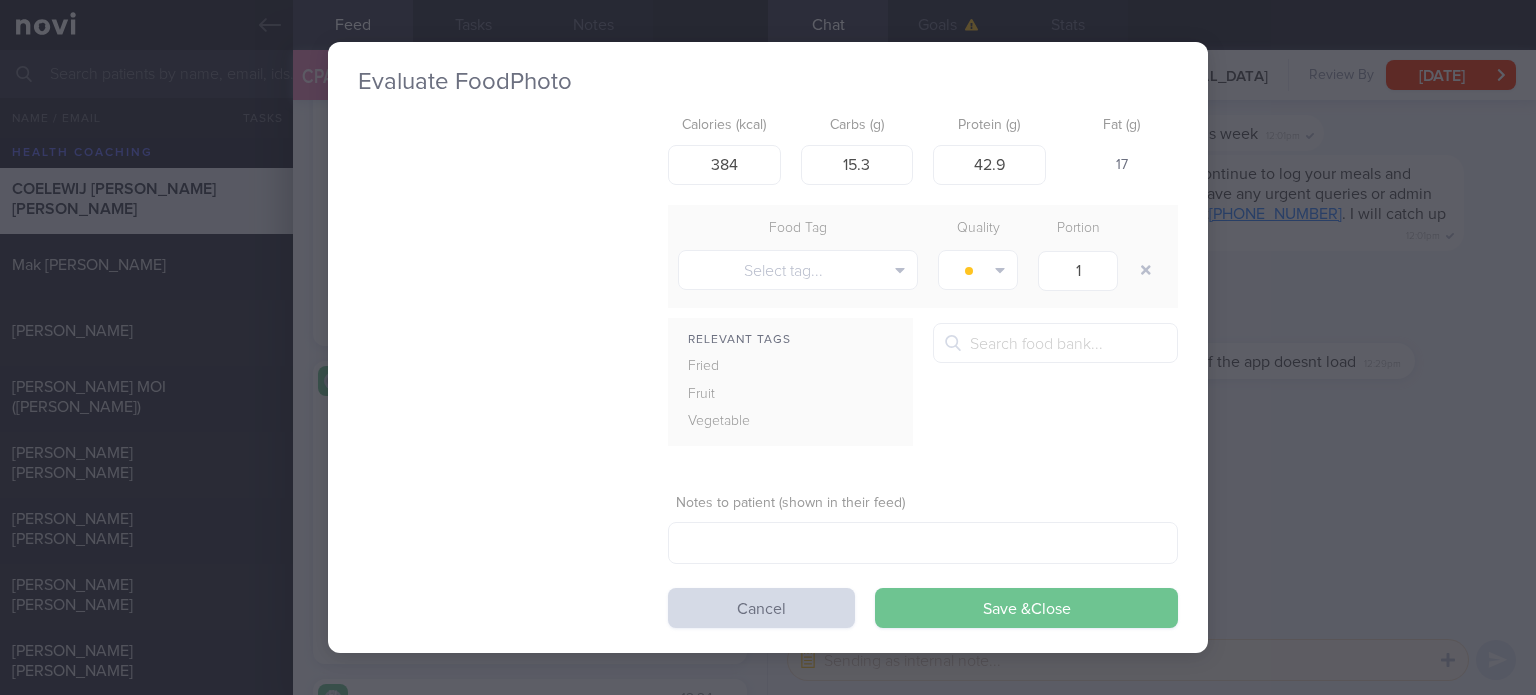 click on "Save &
Close" at bounding box center [1026, 608] 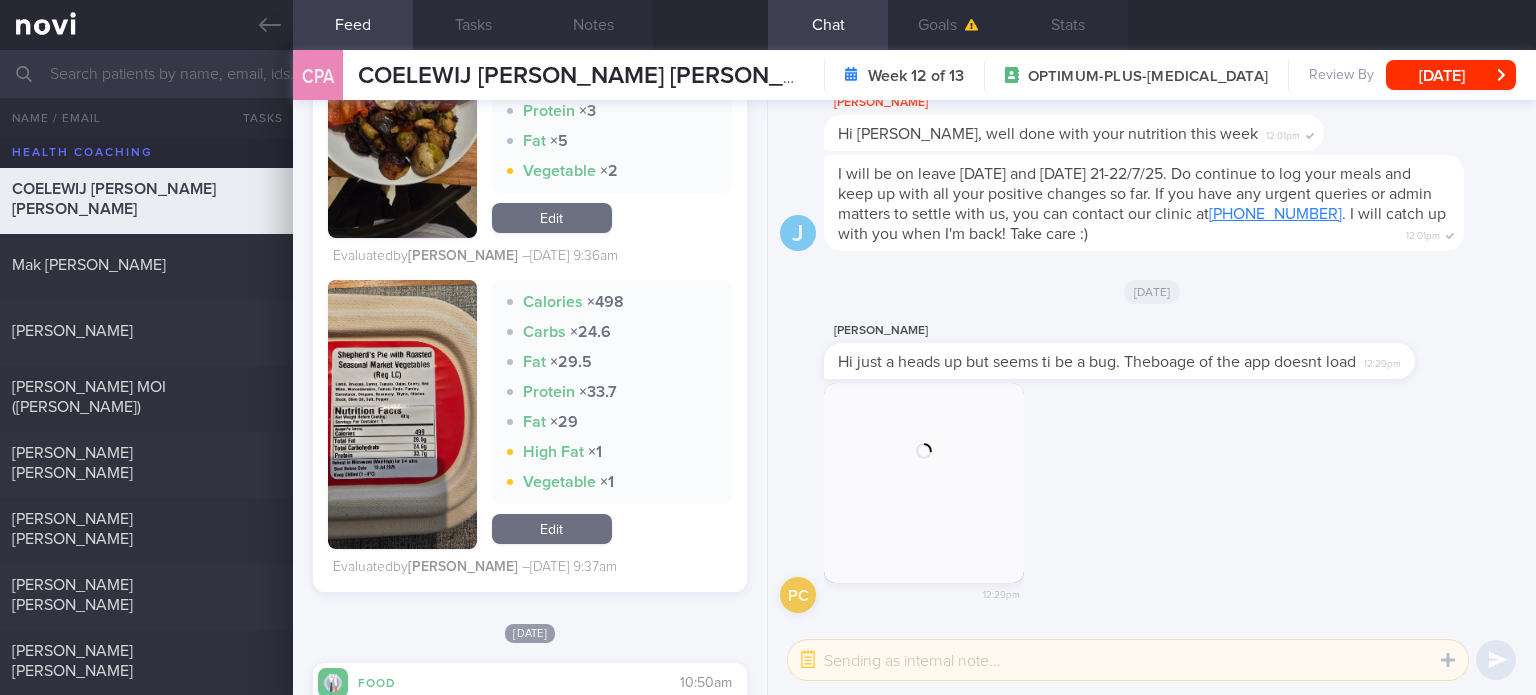 scroll, scrollTop: 6184, scrollLeft: 0, axis: vertical 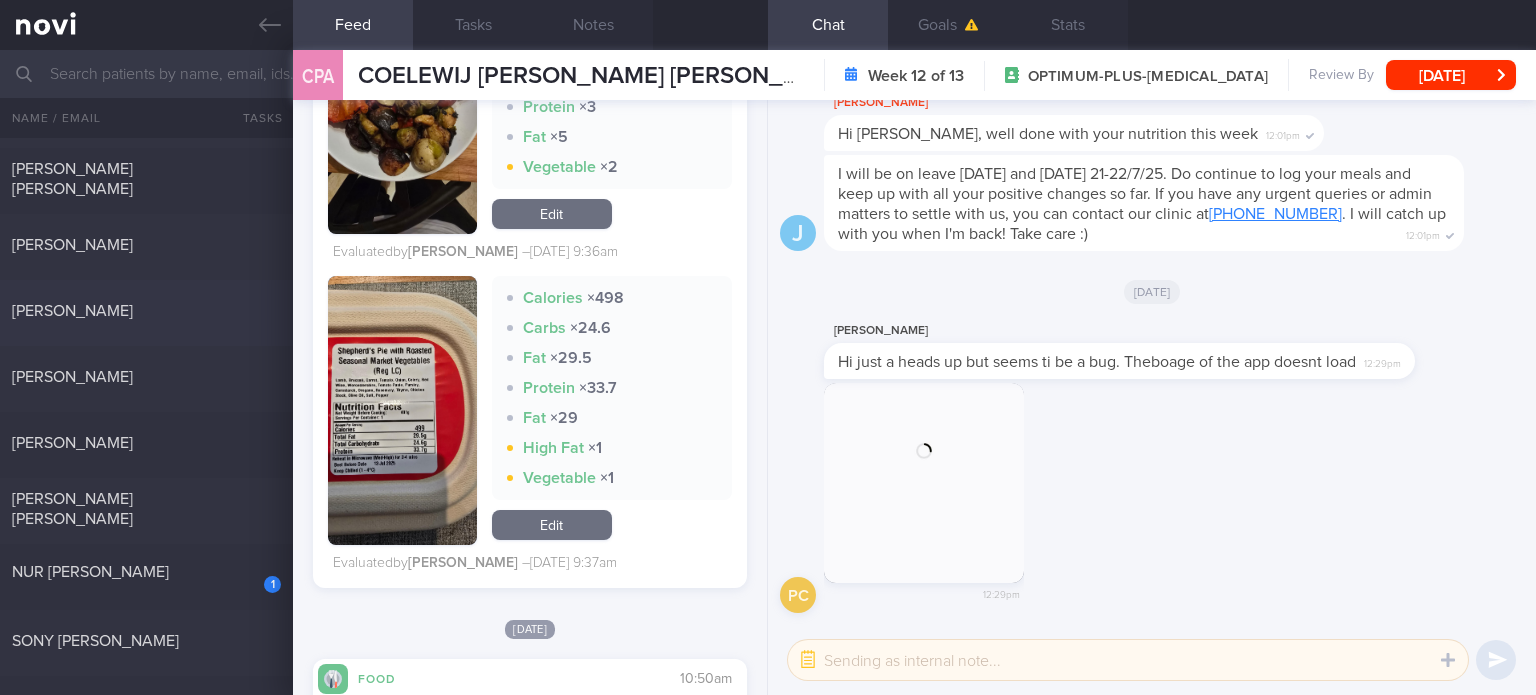 click on "[PERSON_NAME]" at bounding box center [144, 311] 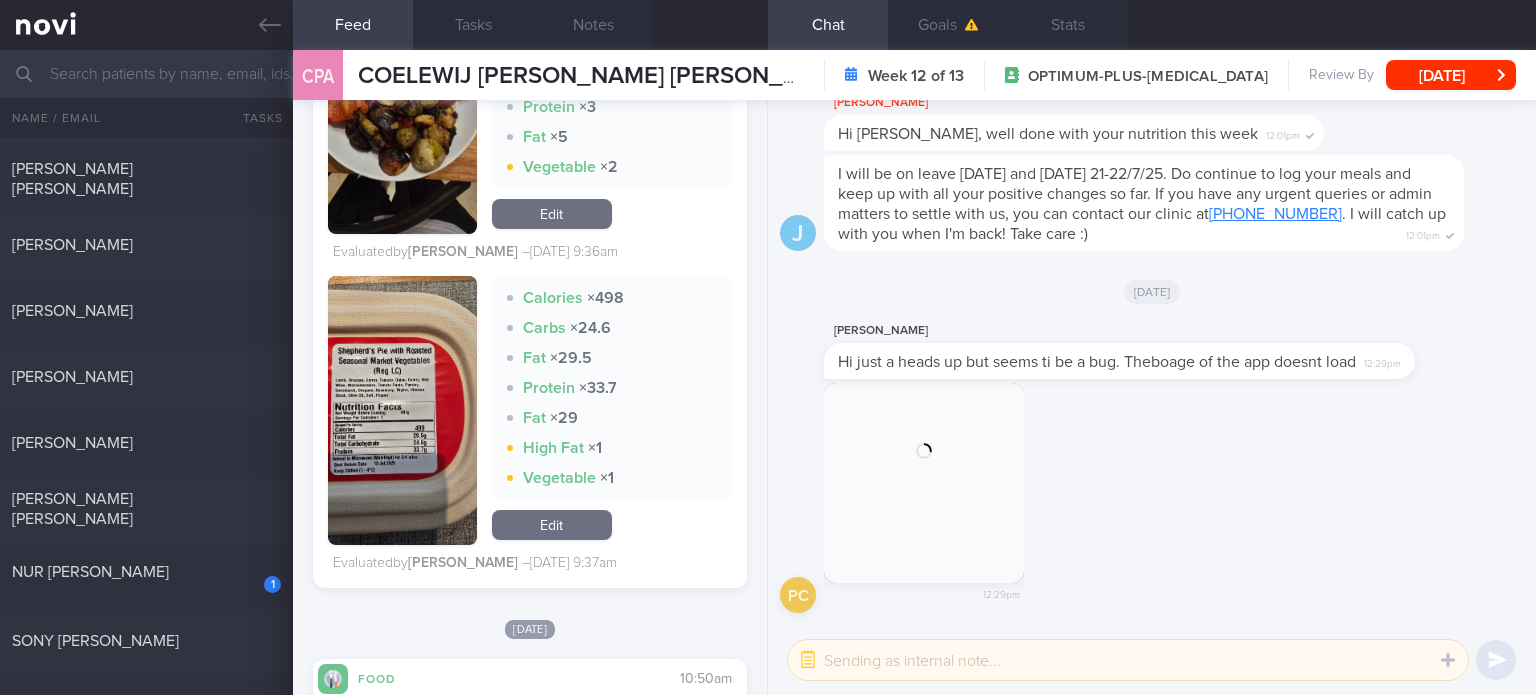 checkbox on "true" 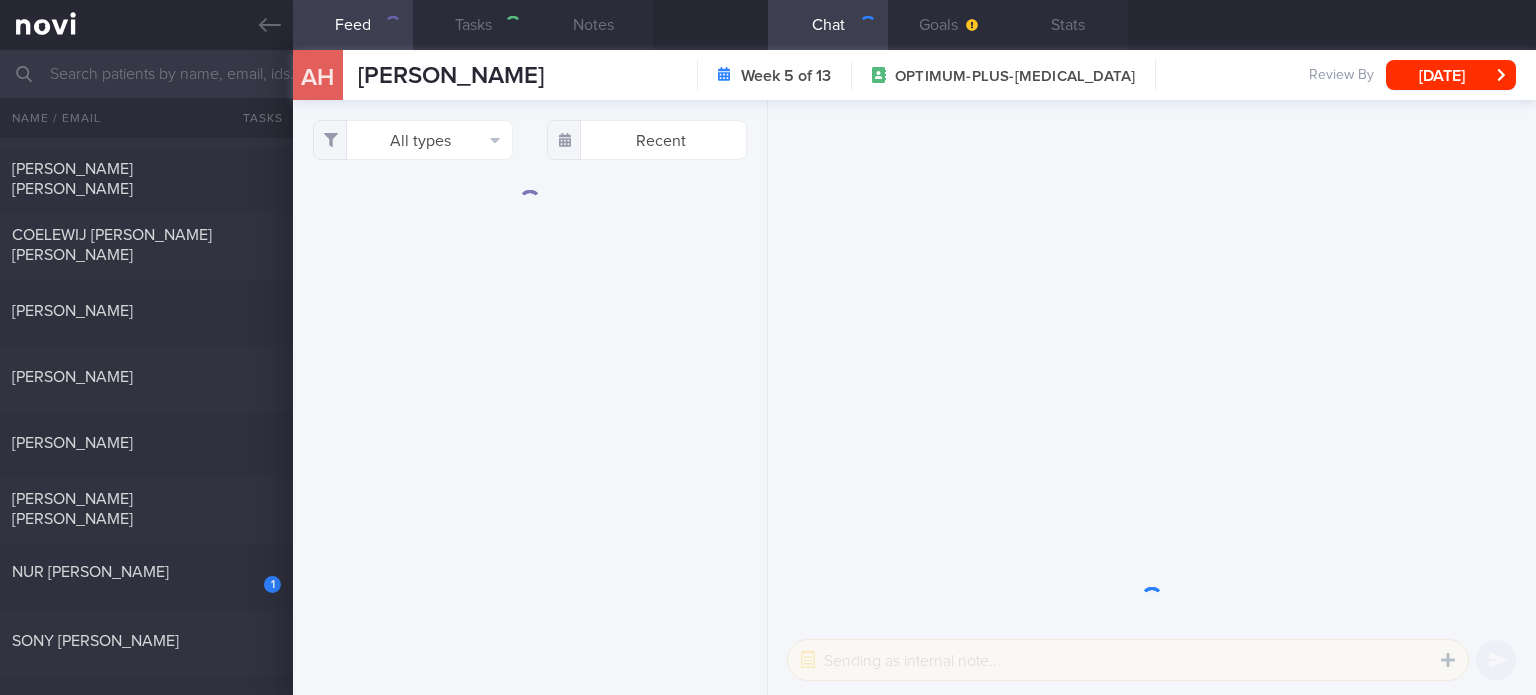 scroll, scrollTop: 0, scrollLeft: 0, axis: both 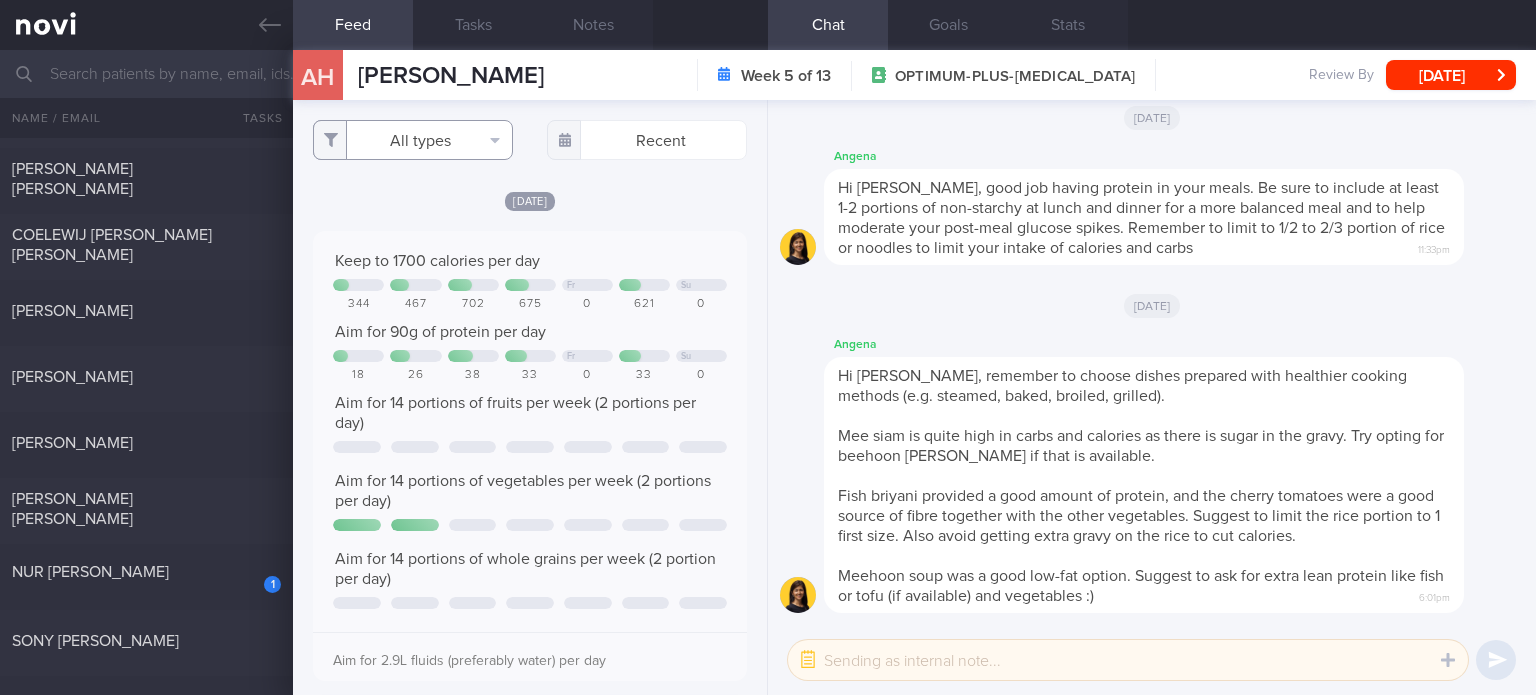click on "All types" at bounding box center (413, 140) 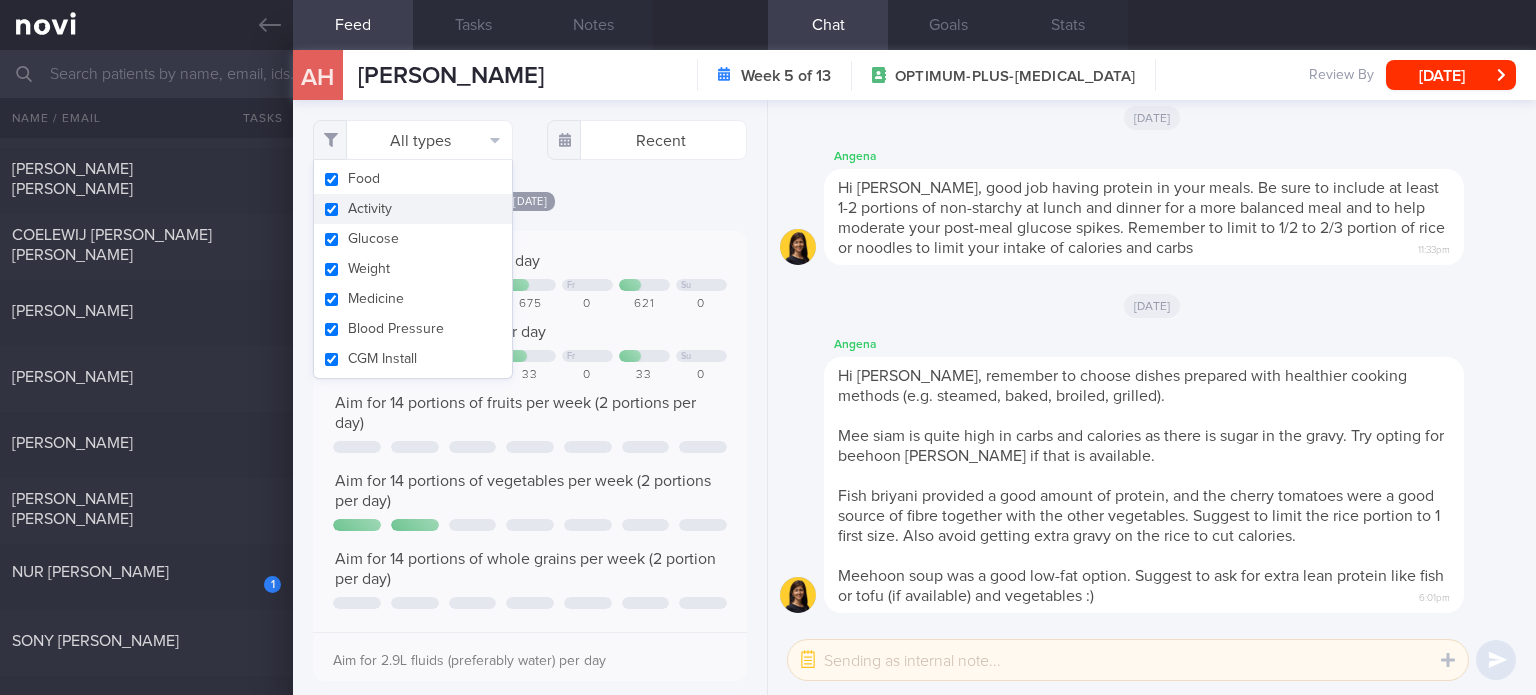 click on "Activity" at bounding box center (413, 209) 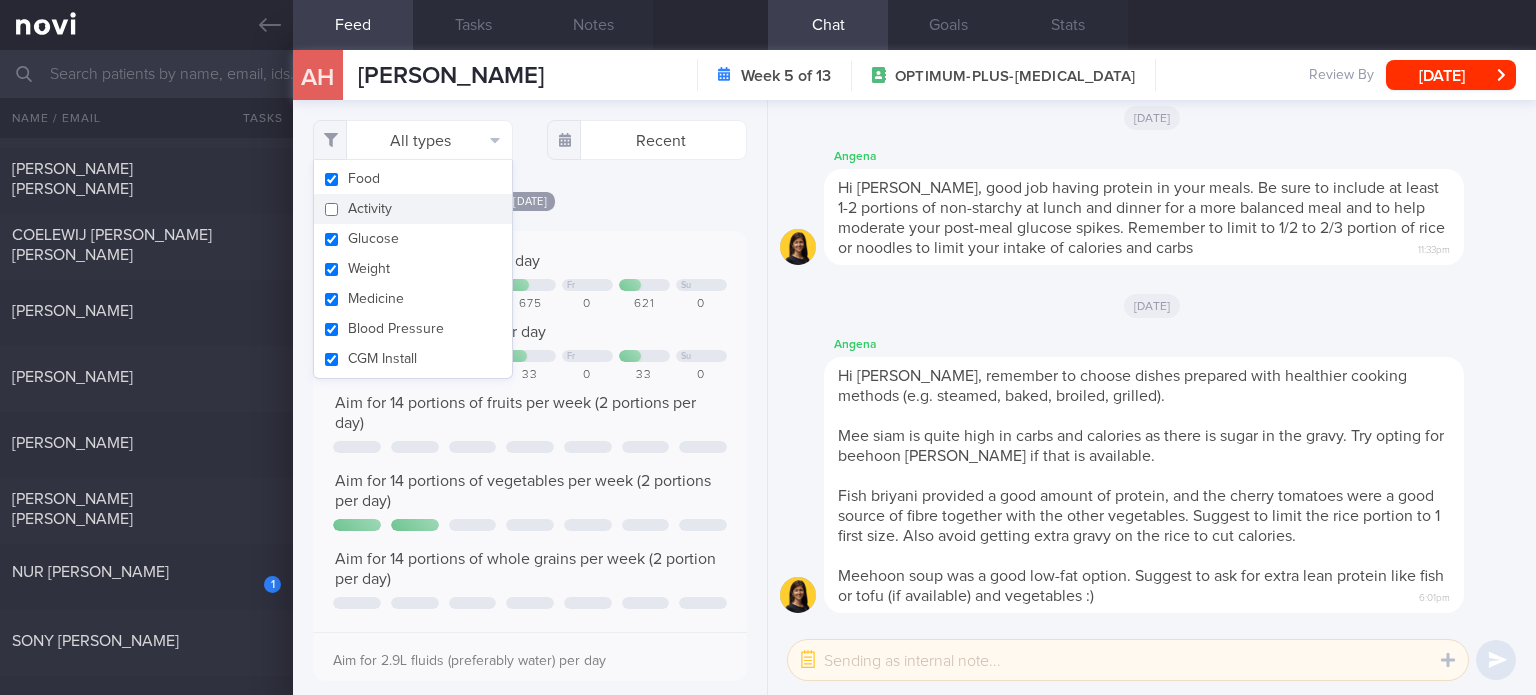 checkbox on "false" 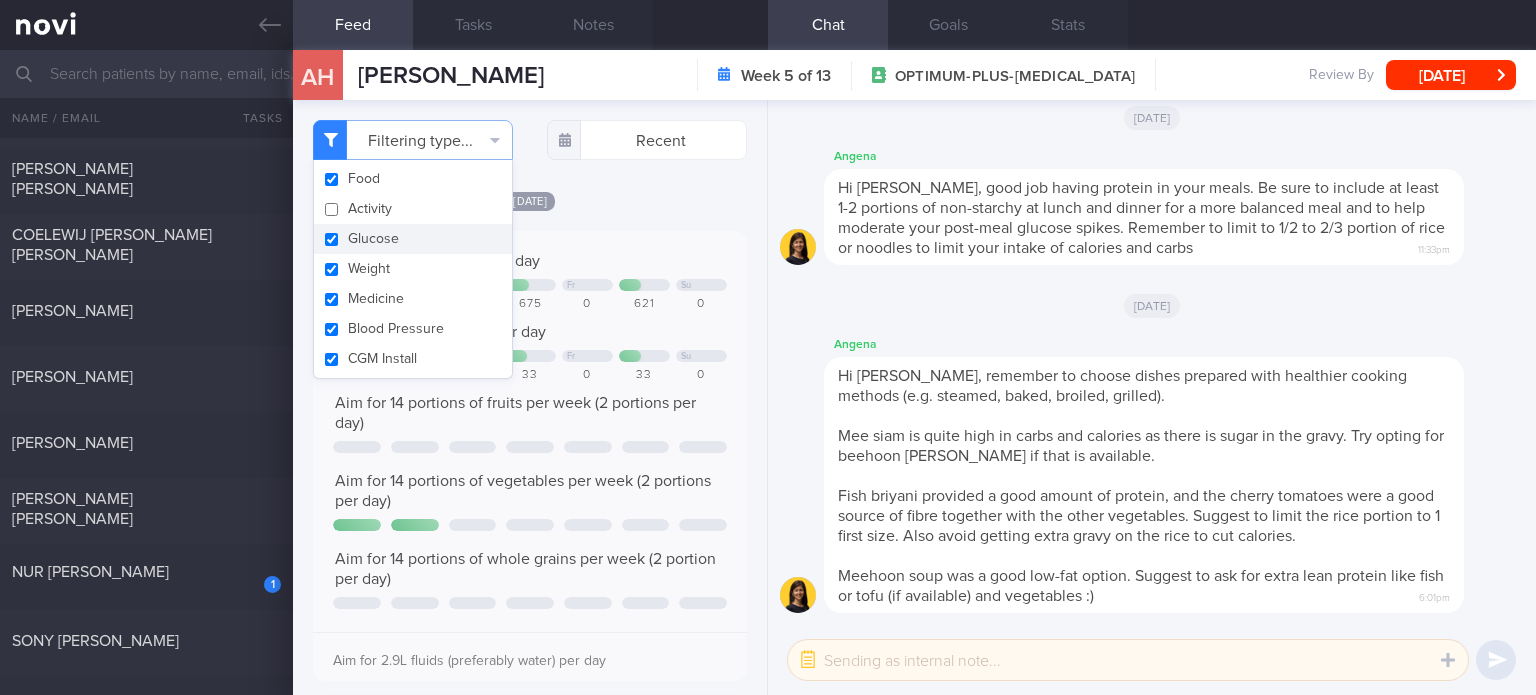 click on "Glucose" at bounding box center (413, 239) 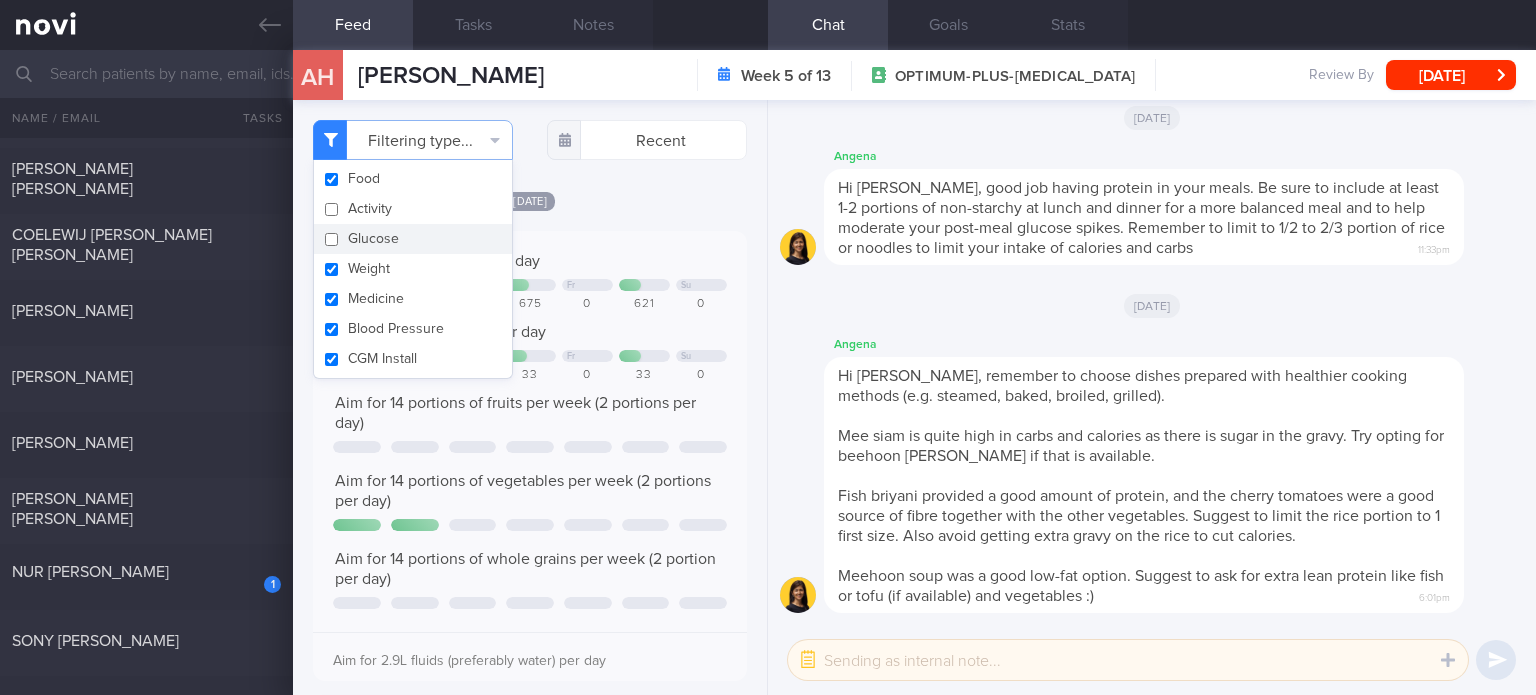 checkbox on "false" 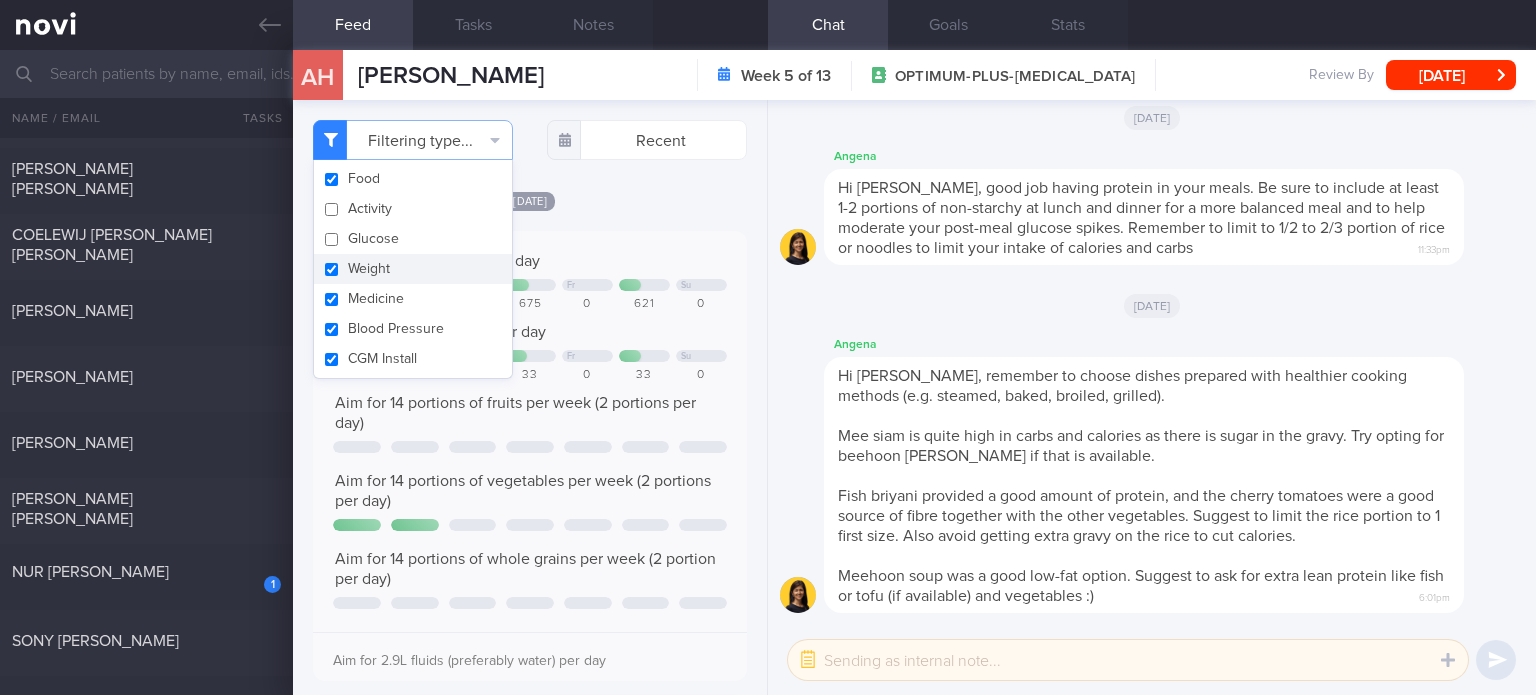 click on "Weight" at bounding box center (413, 269) 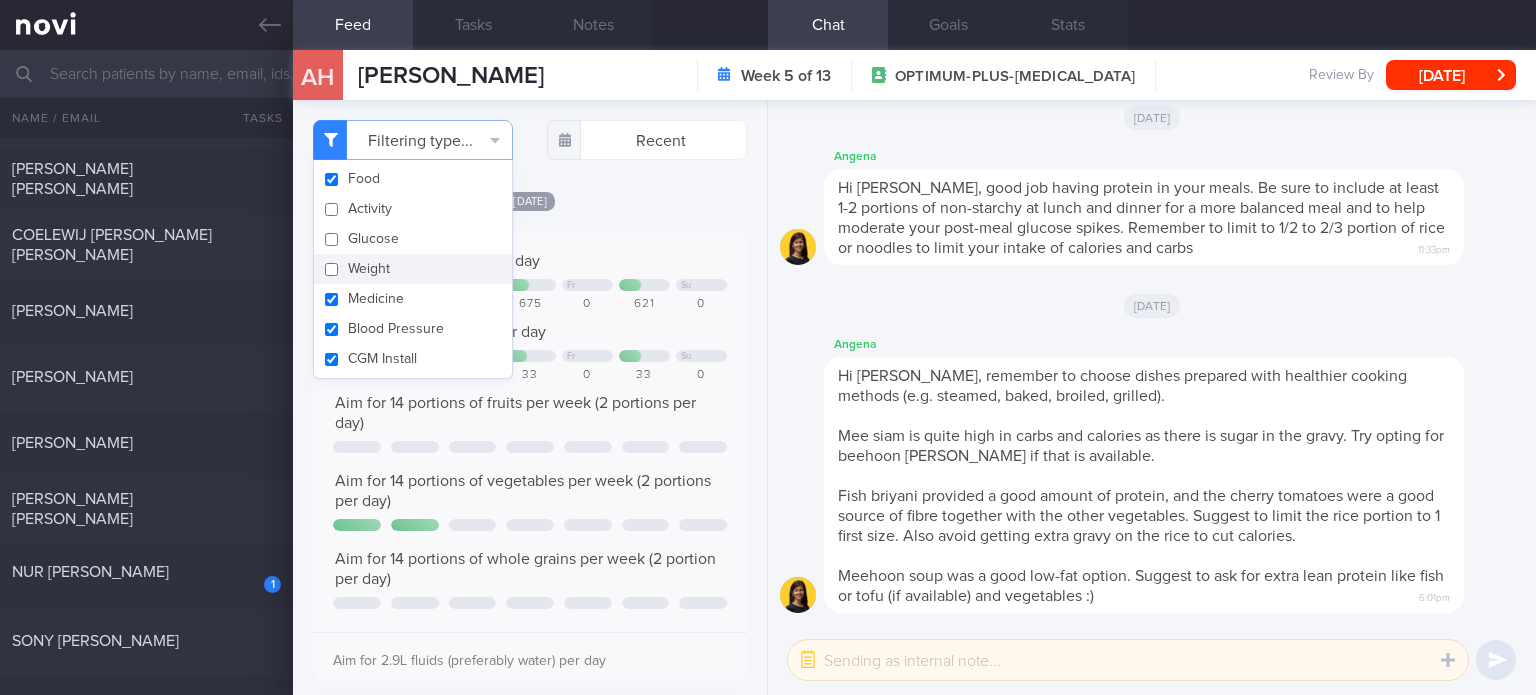 checkbox on "false" 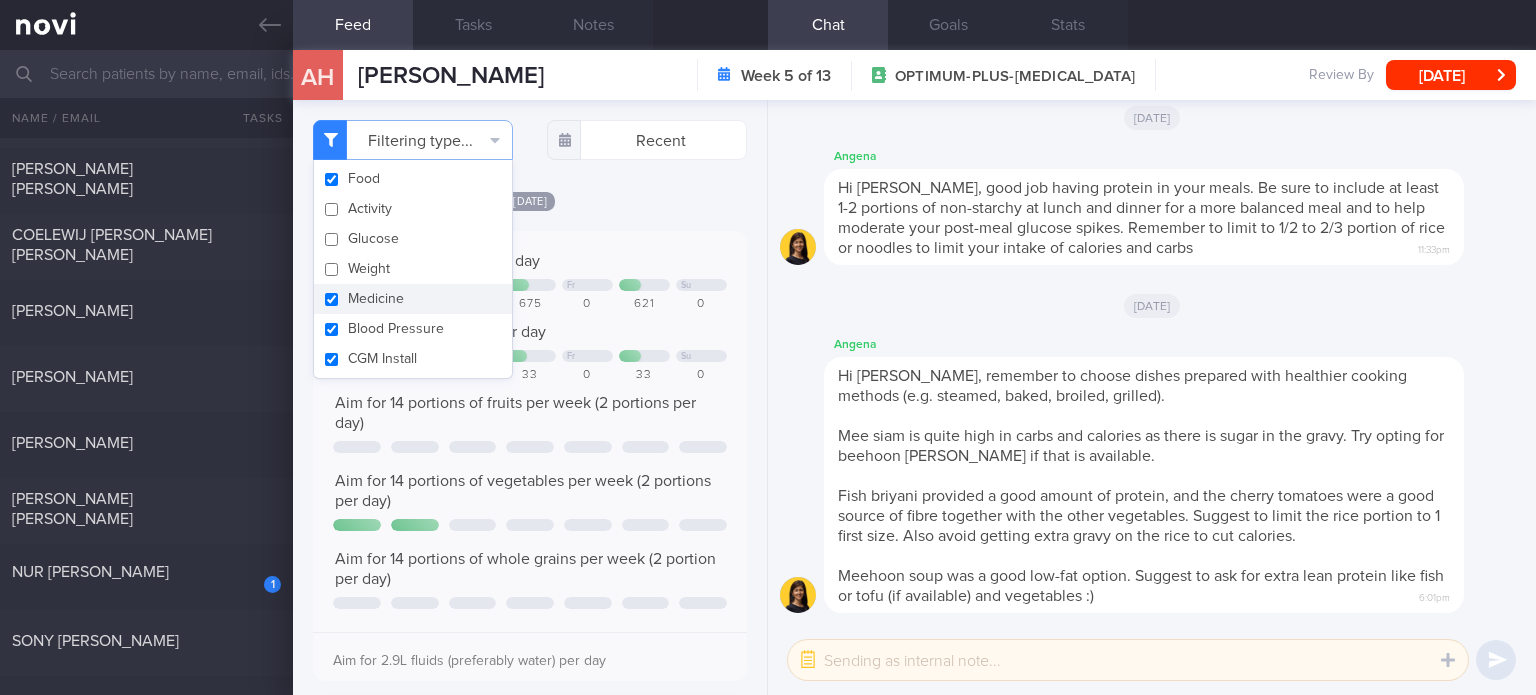 click on "Medicine" at bounding box center (413, 299) 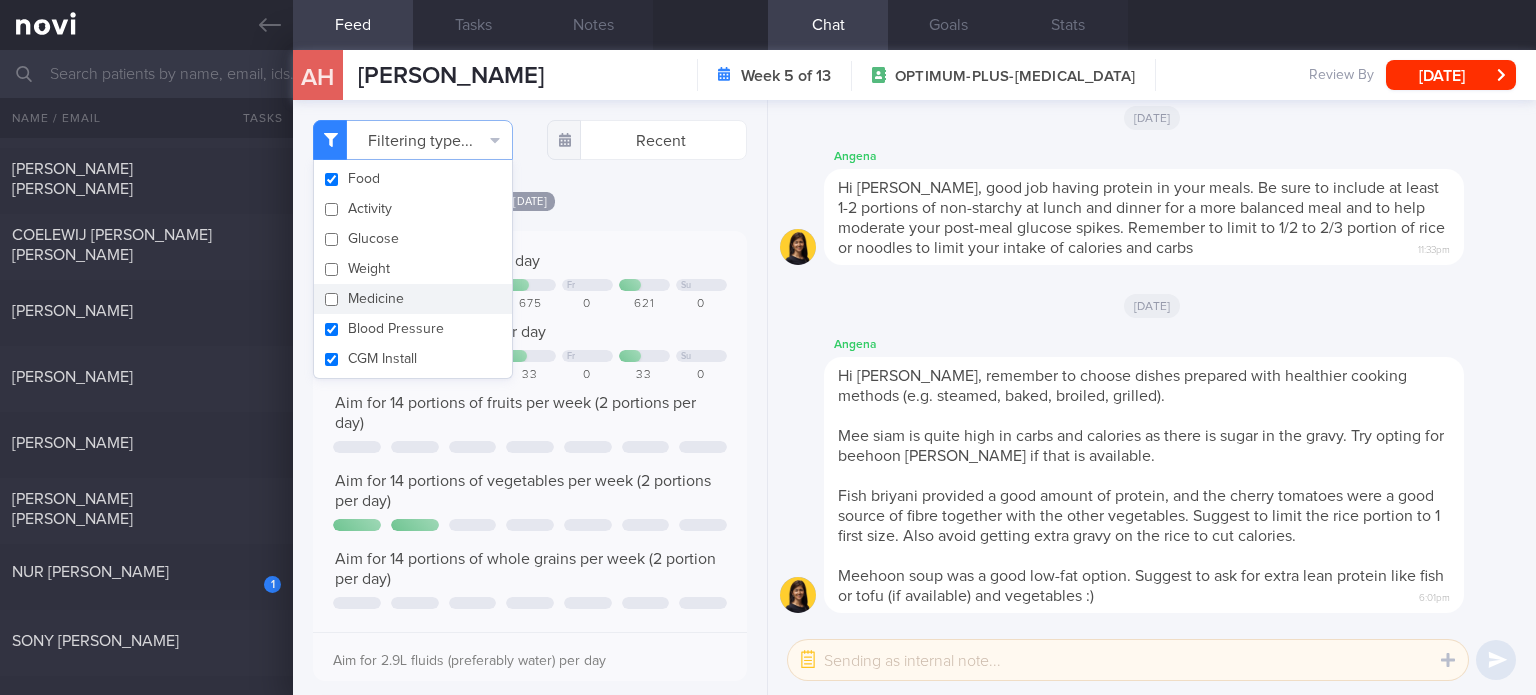 checkbox on "false" 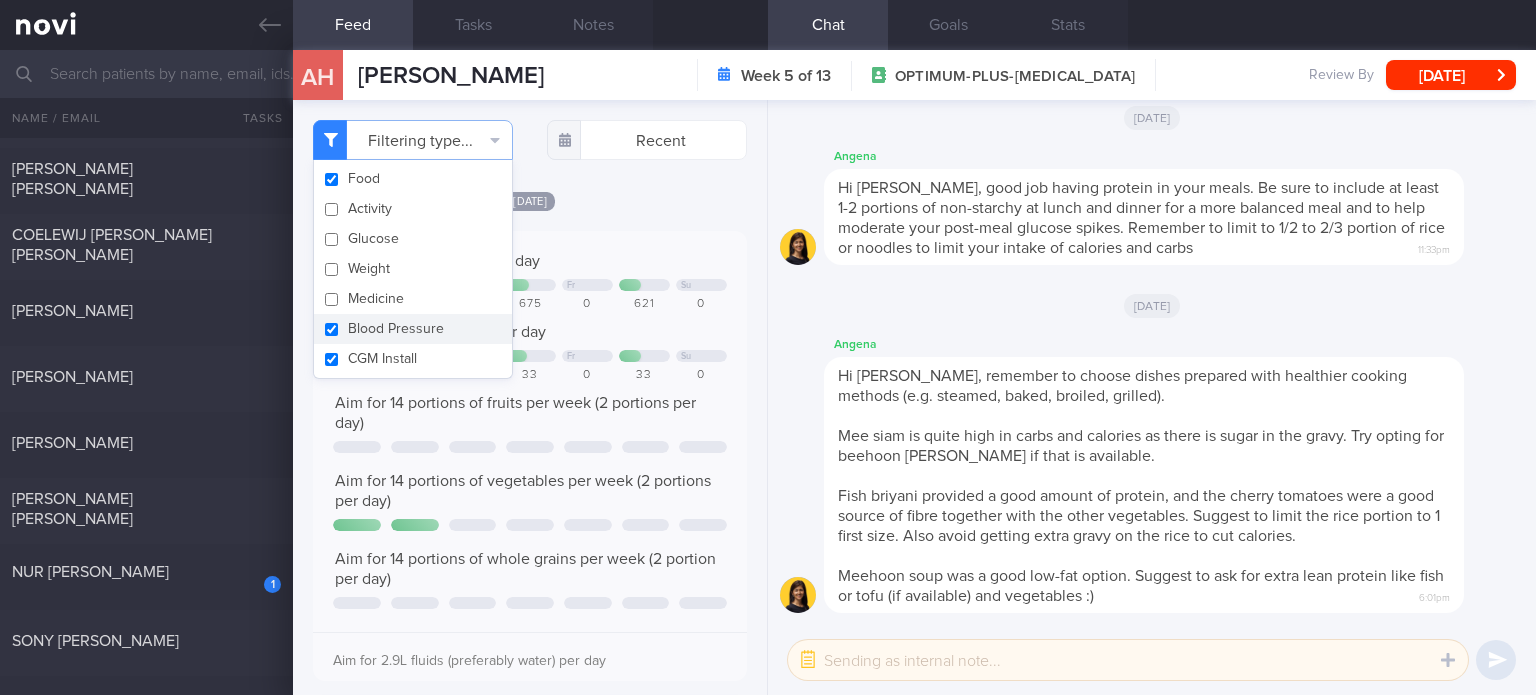 click on "Blood Pressure" at bounding box center (413, 329) 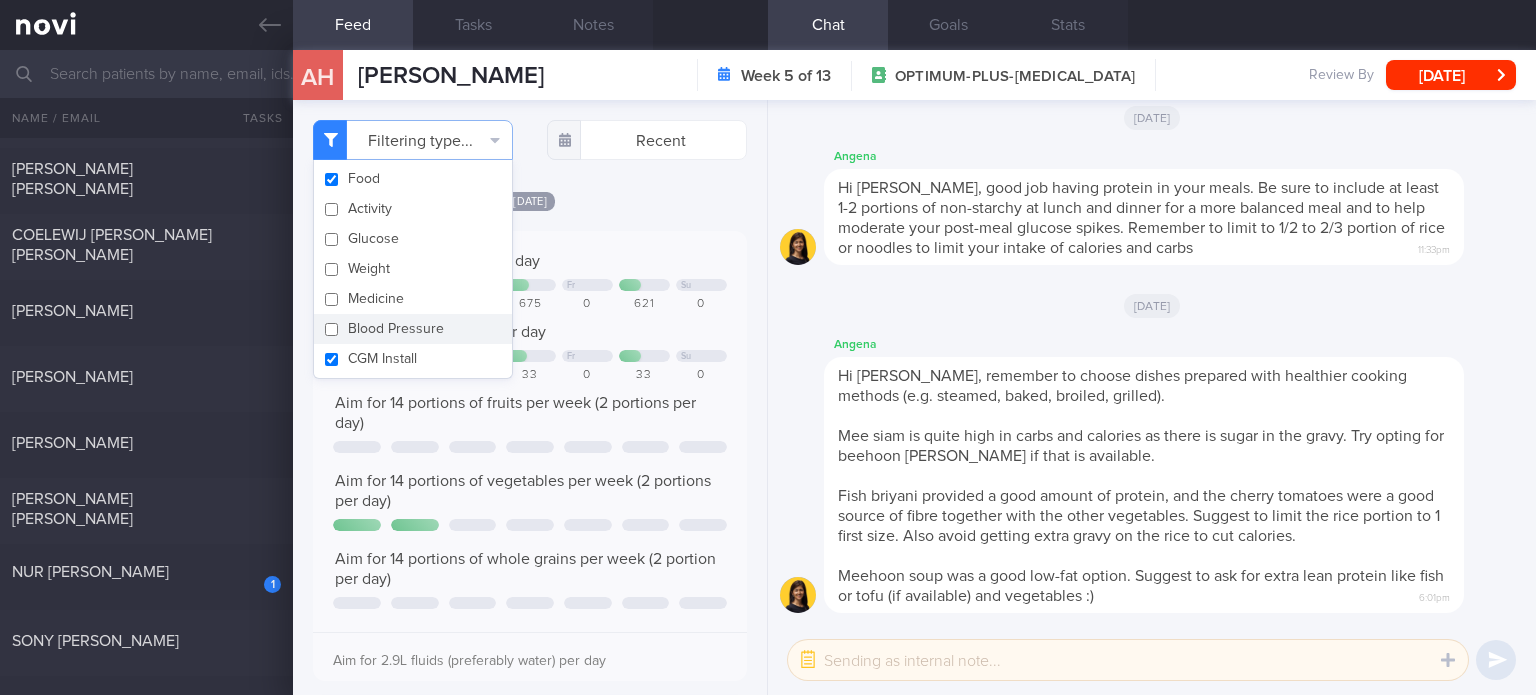 checkbox on "false" 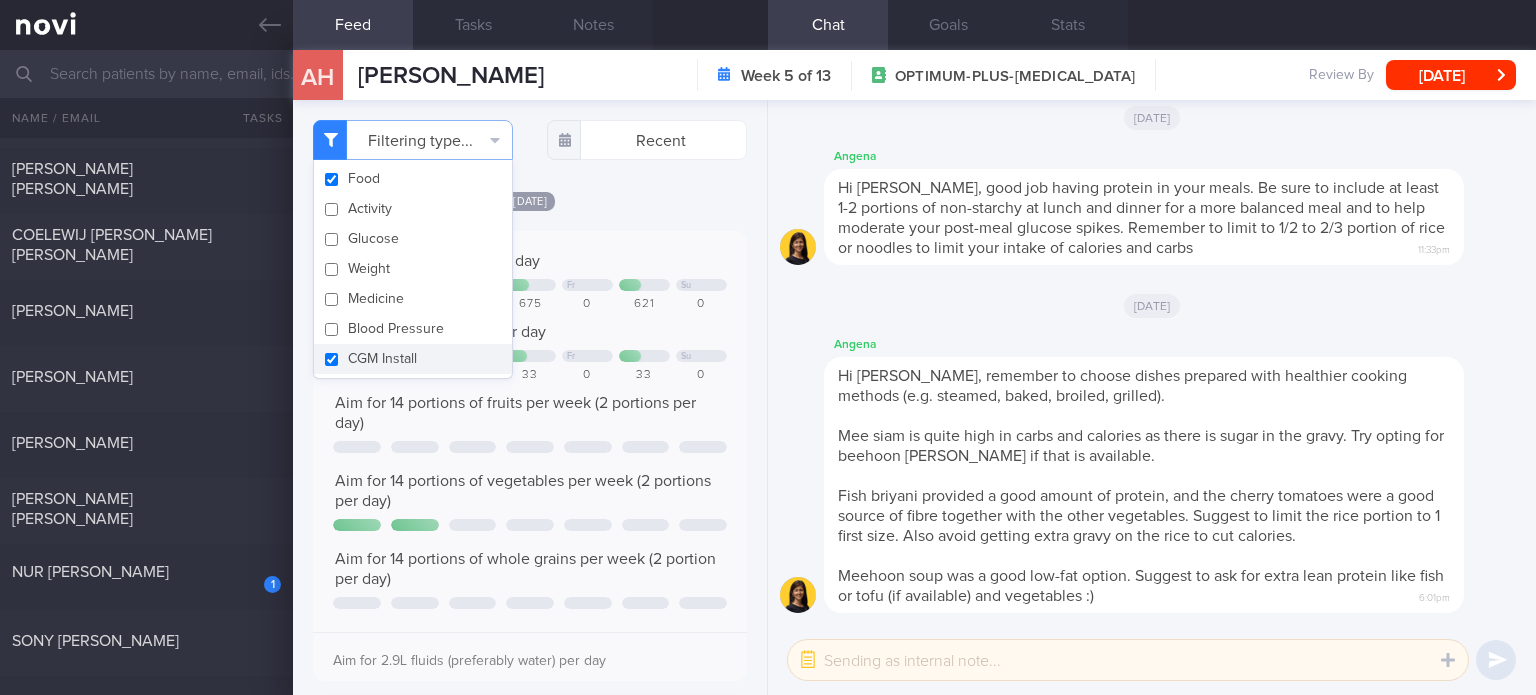 click on "CGM Install" at bounding box center [413, 359] 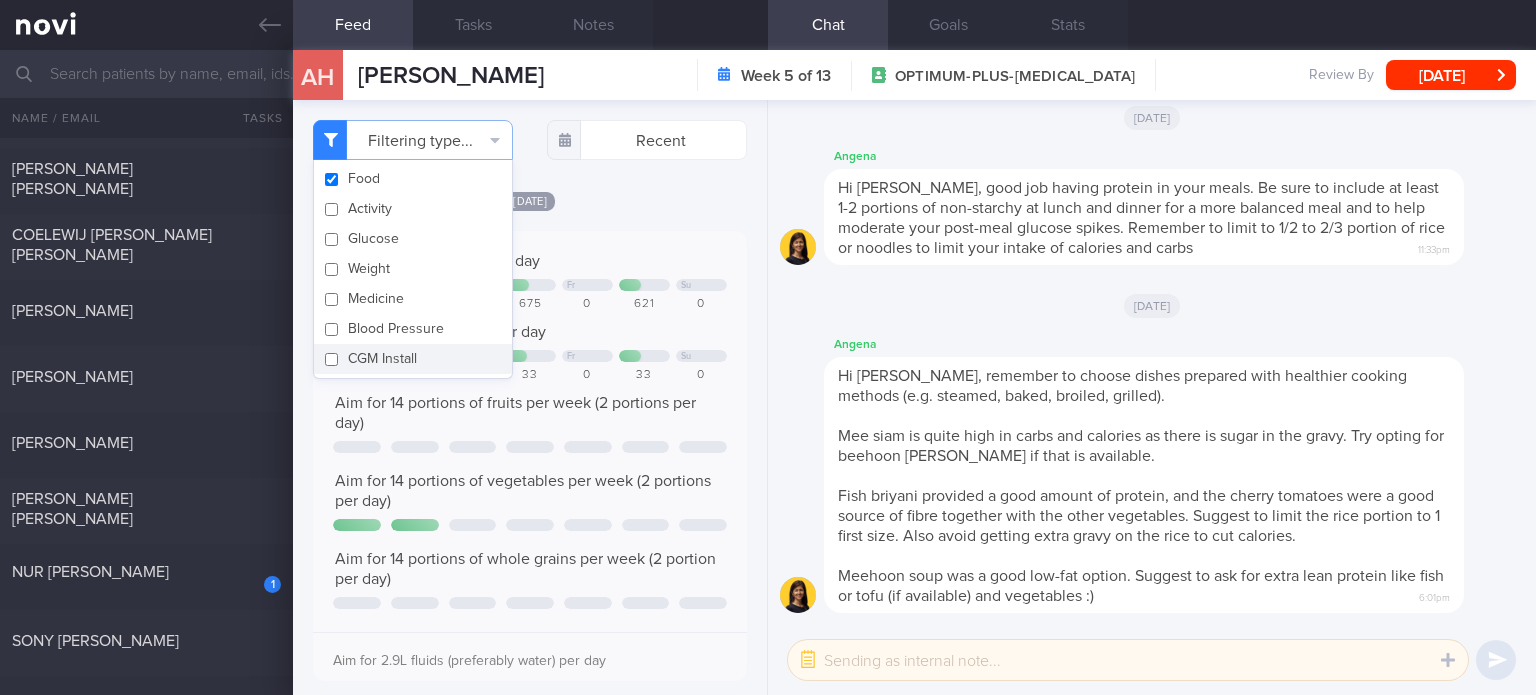 checkbox on "false" 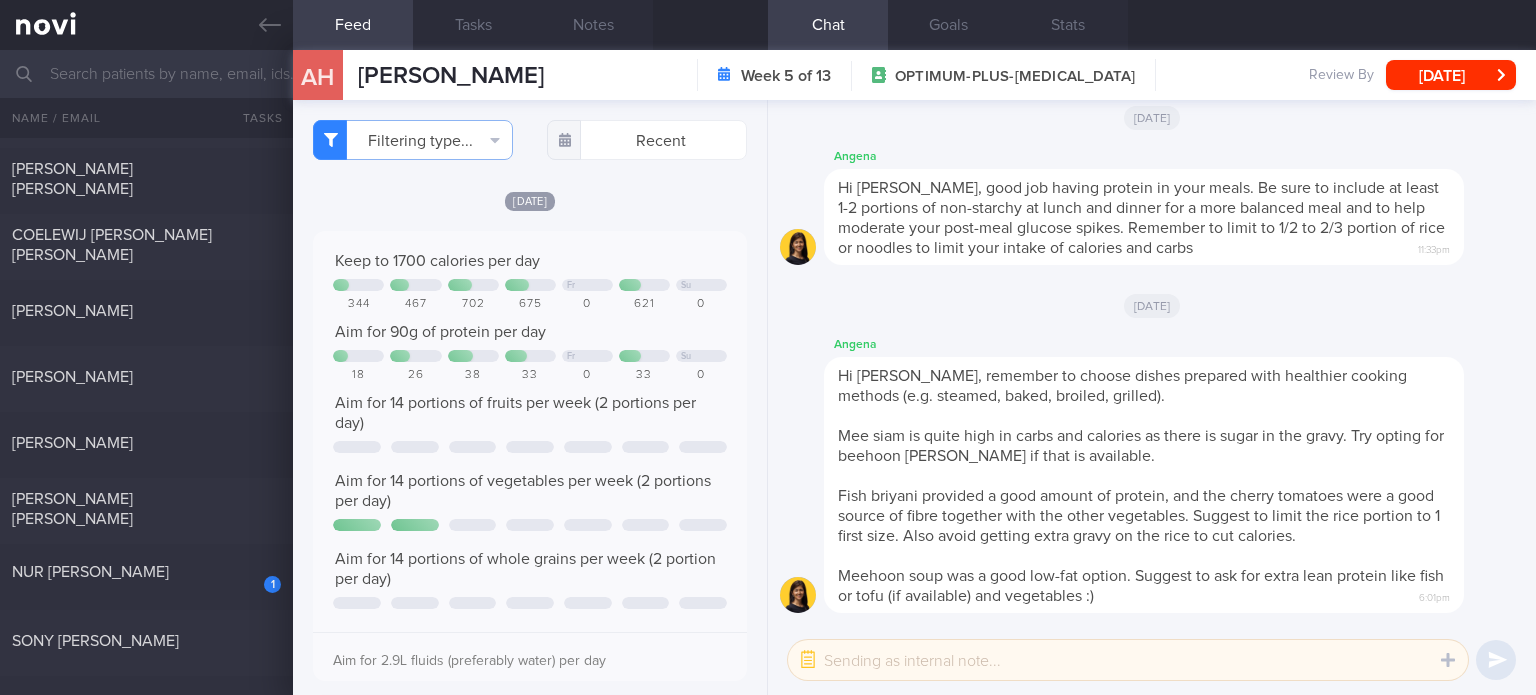 click on "Keep to 1700 calories per day" at bounding box center [530, 261] 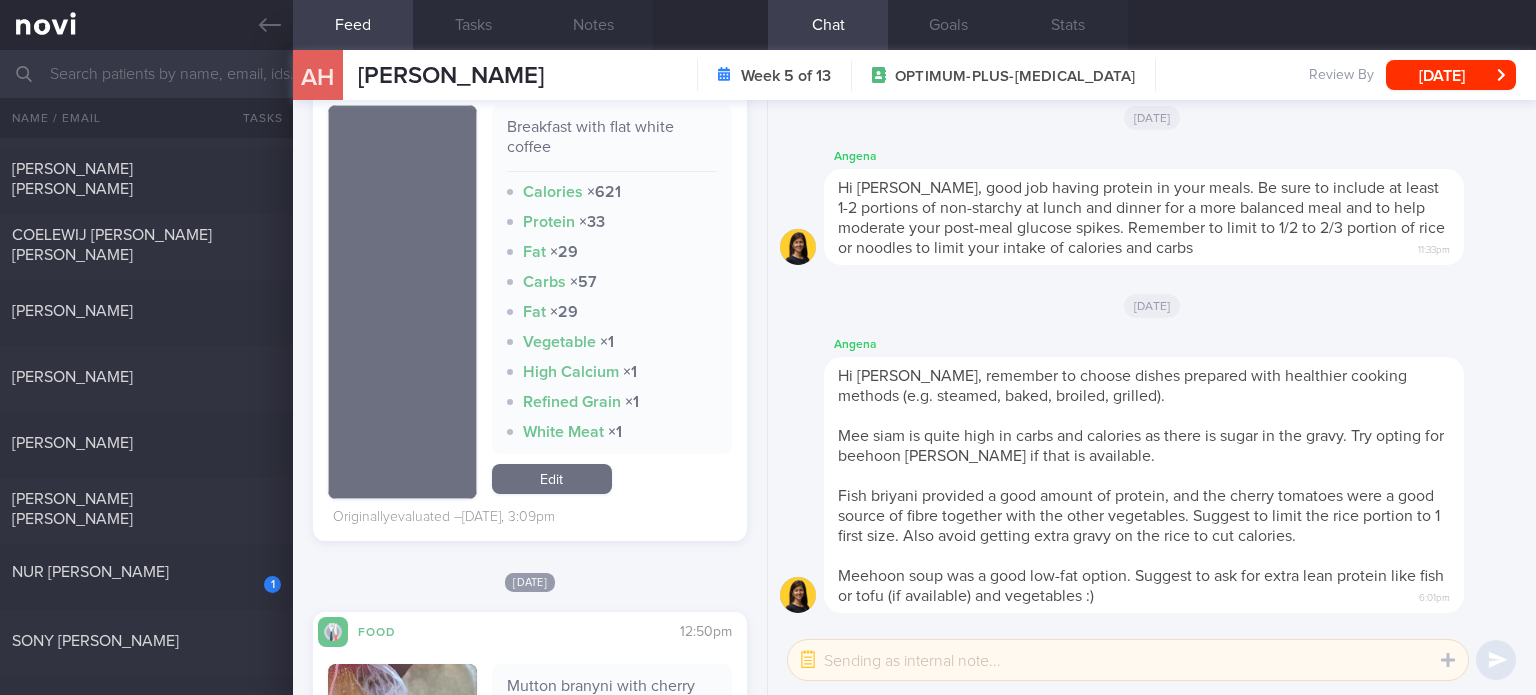 scroll, scrollTop: 650, scrollLeft: 0, axis: vertical 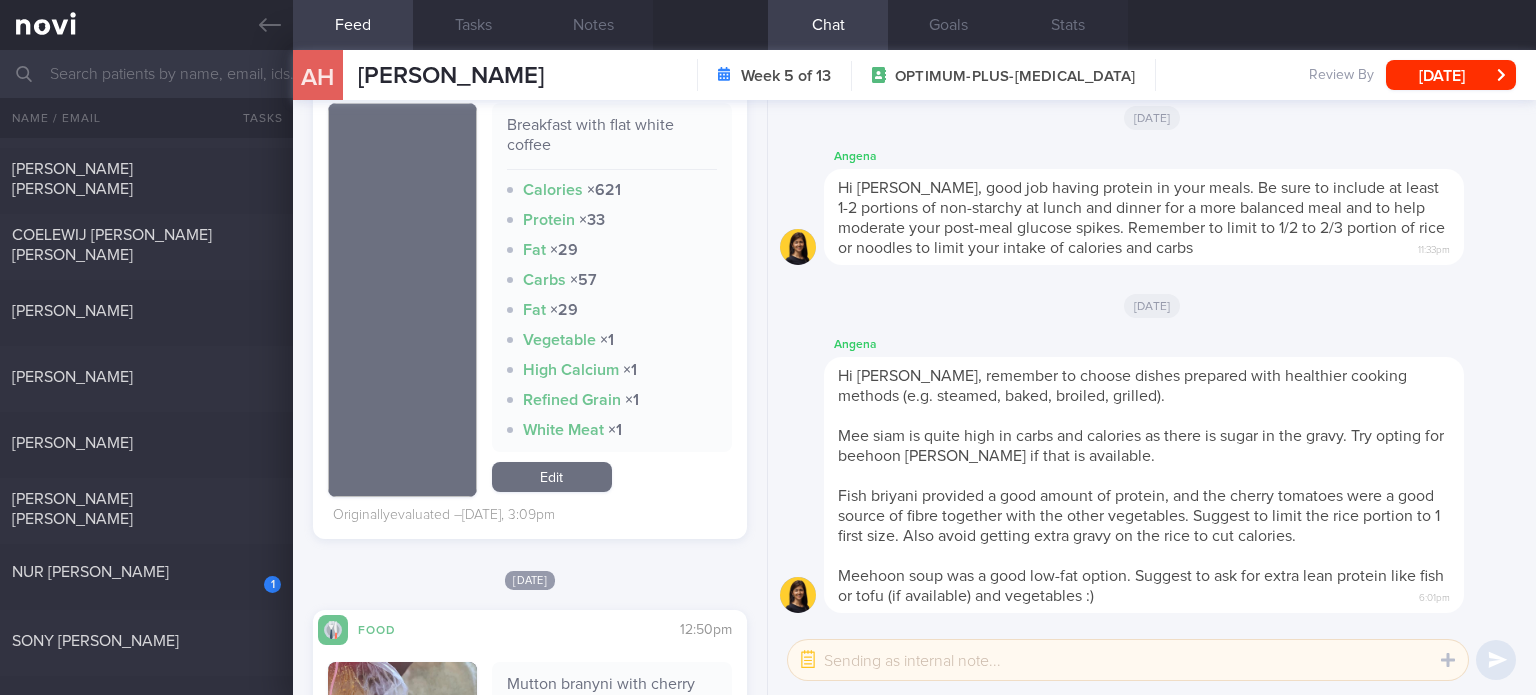 click on "Breakfast with flat white coffee
Calories
×  621
Protein
×  33
Fat
×  29
Carbs
×  57
Fat
×  29
Vegetable
×  1
High Calcium
×  1
Refined Grain
×  1
White Meat
×  1
Edit" at bounding box center [612, 300] 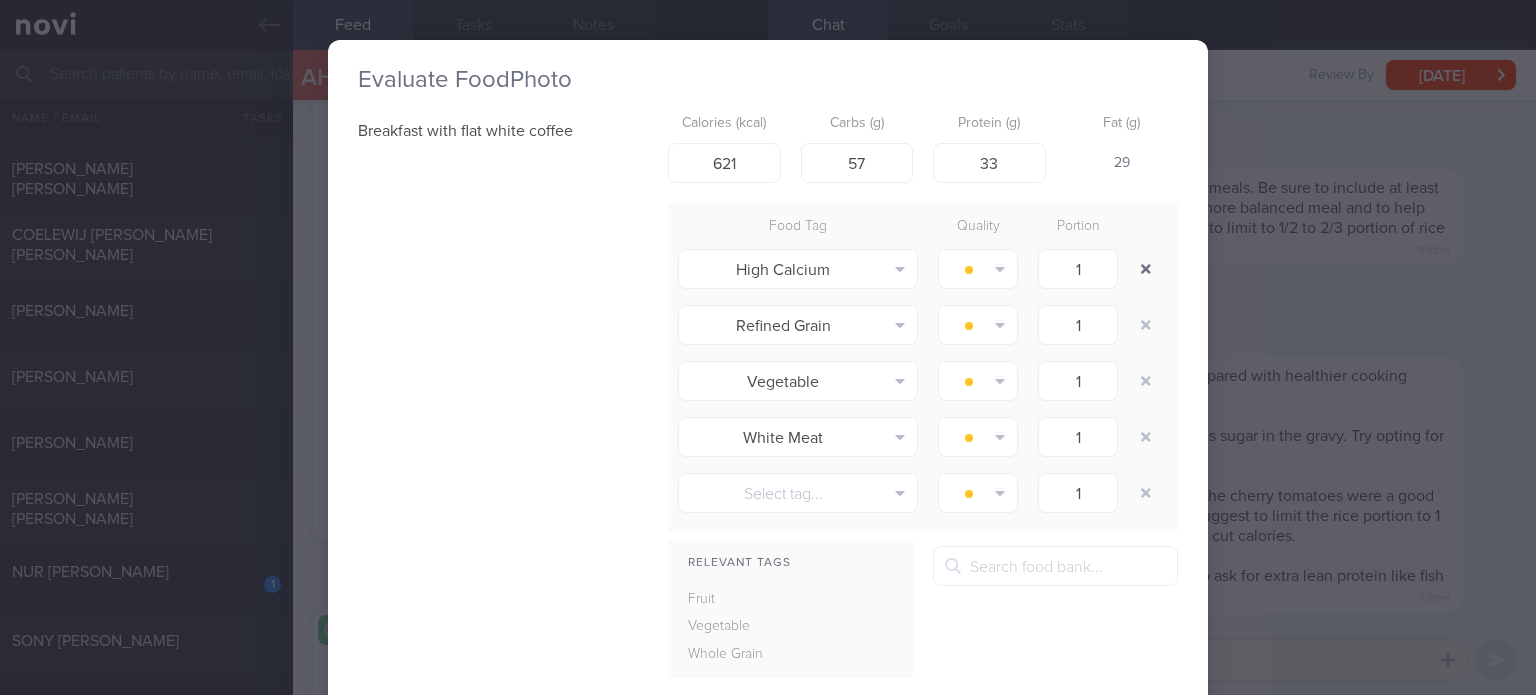 click at bounding box center [1146, 269] 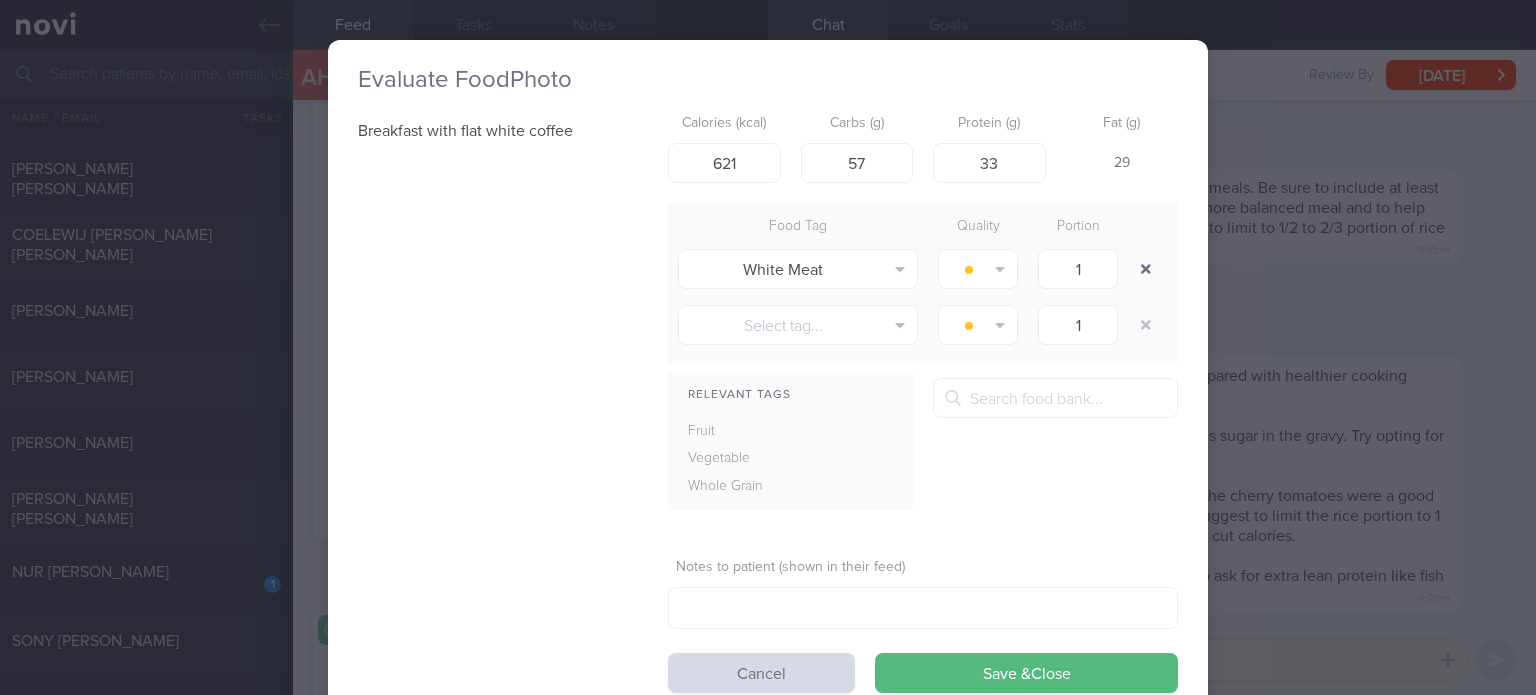 click at bounding box center [1146, 269] 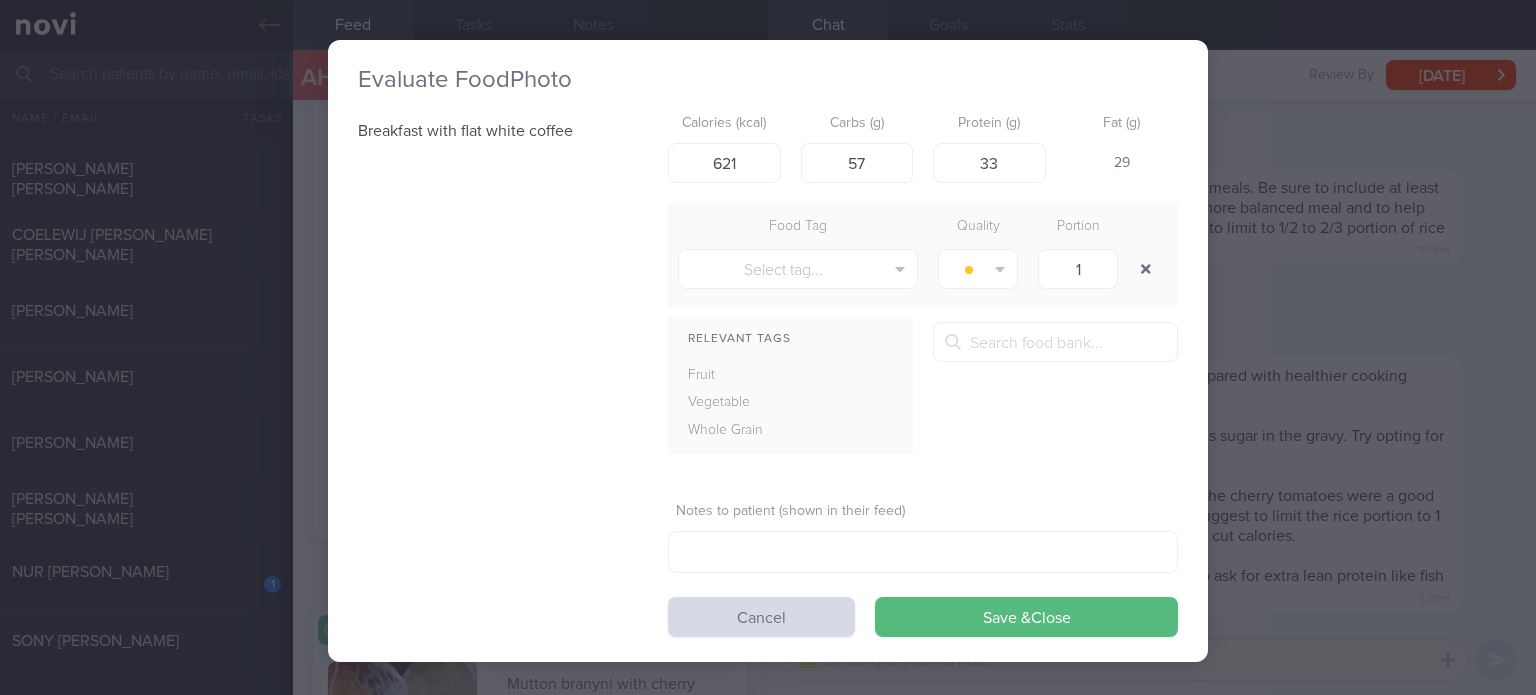 click at bounding box center (1146, 269) 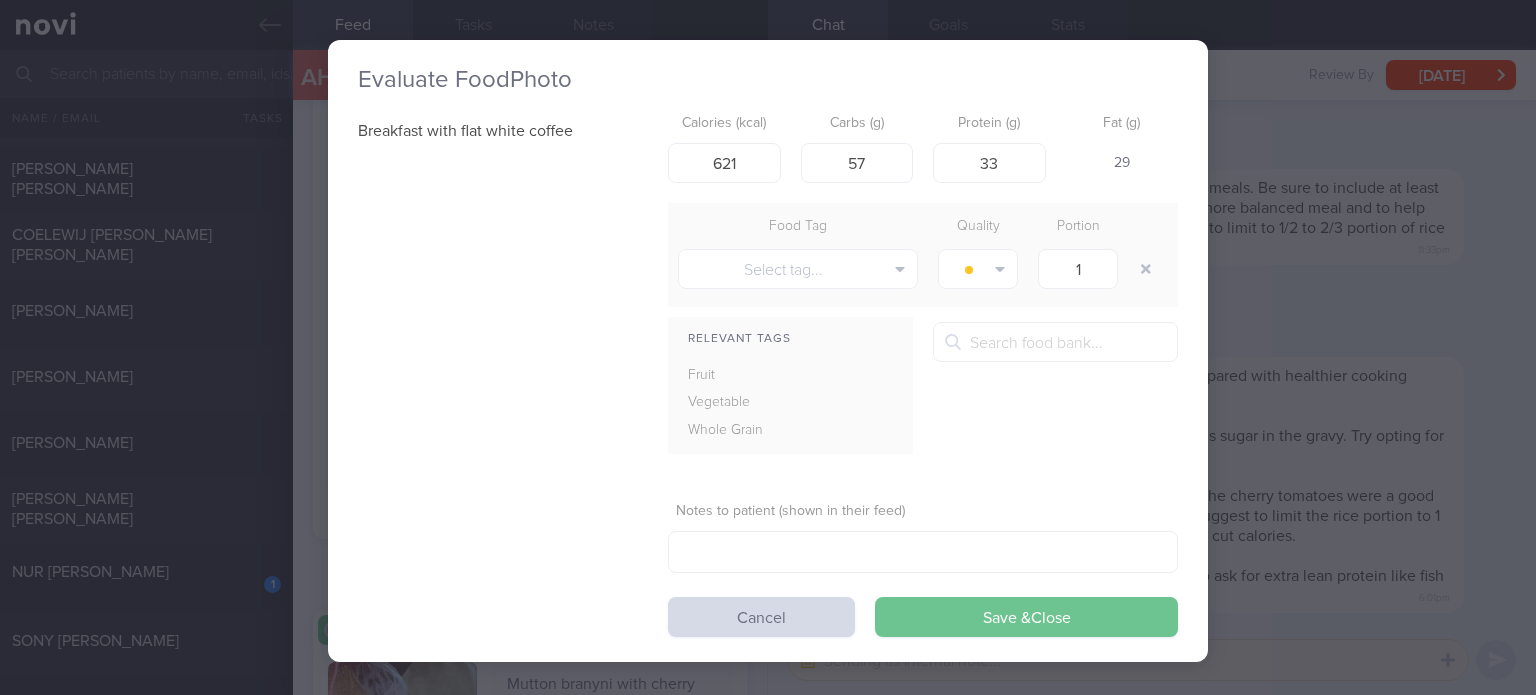 click on "Save &
Close" at bounding box center (1026, 617) 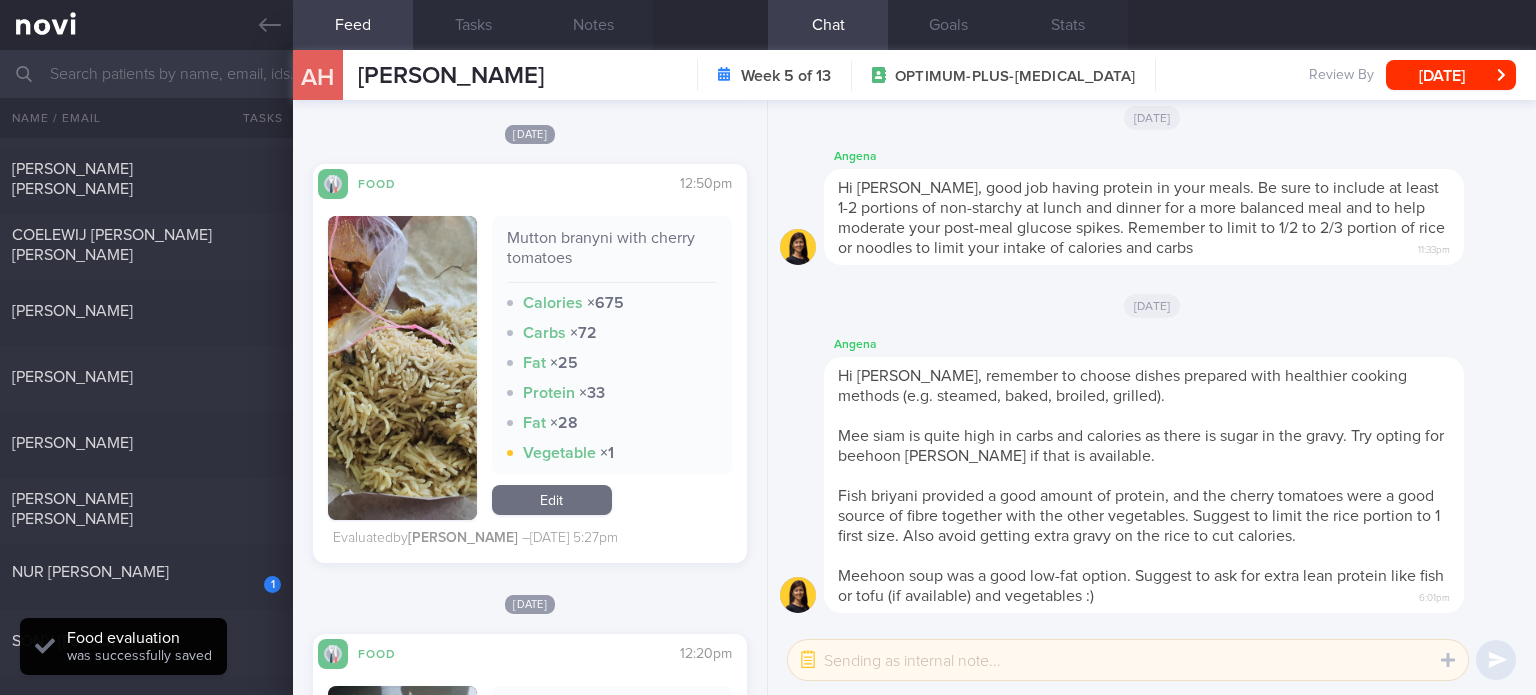 scroll, scrollTop: 978, scrollLeft: 0, axis: vertical 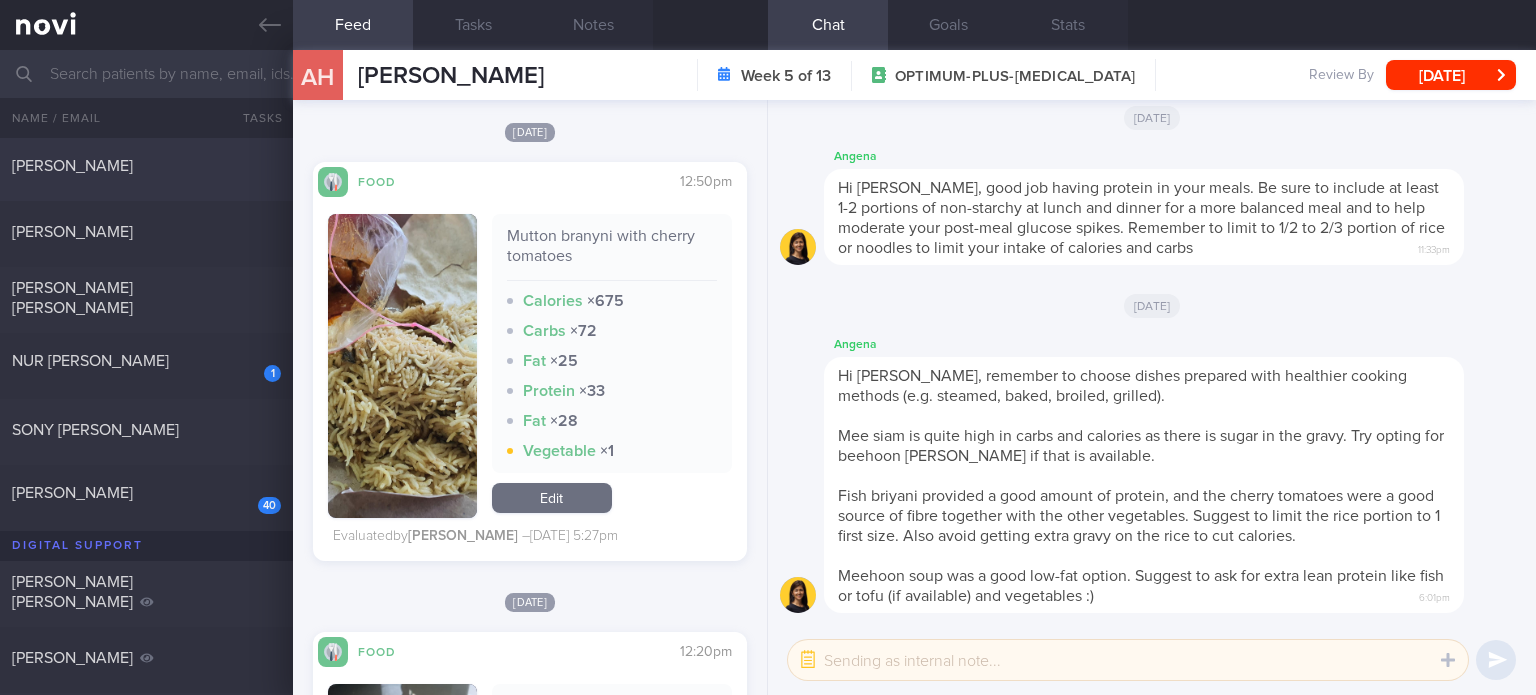 click on "[PERSON_NAME]" at bounding box center (146, 168) 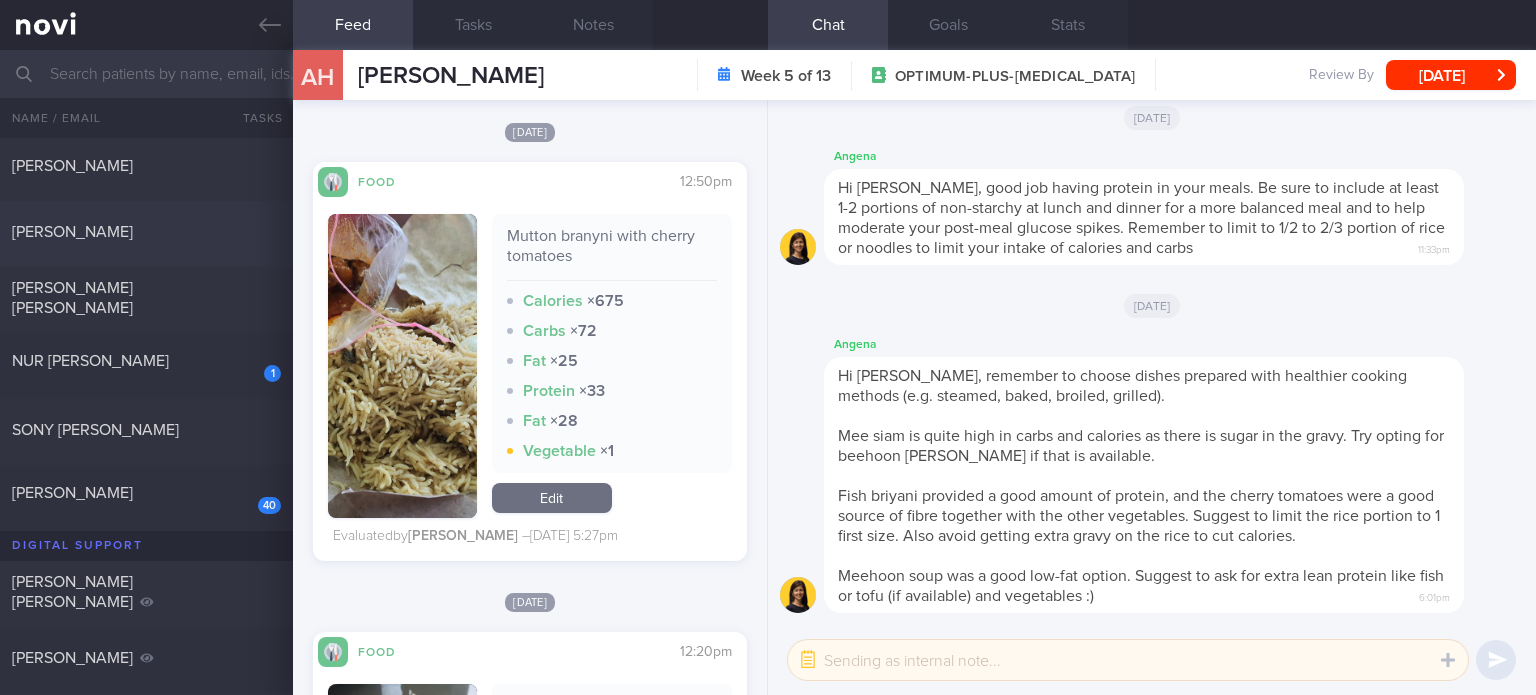 checkbox on "true" 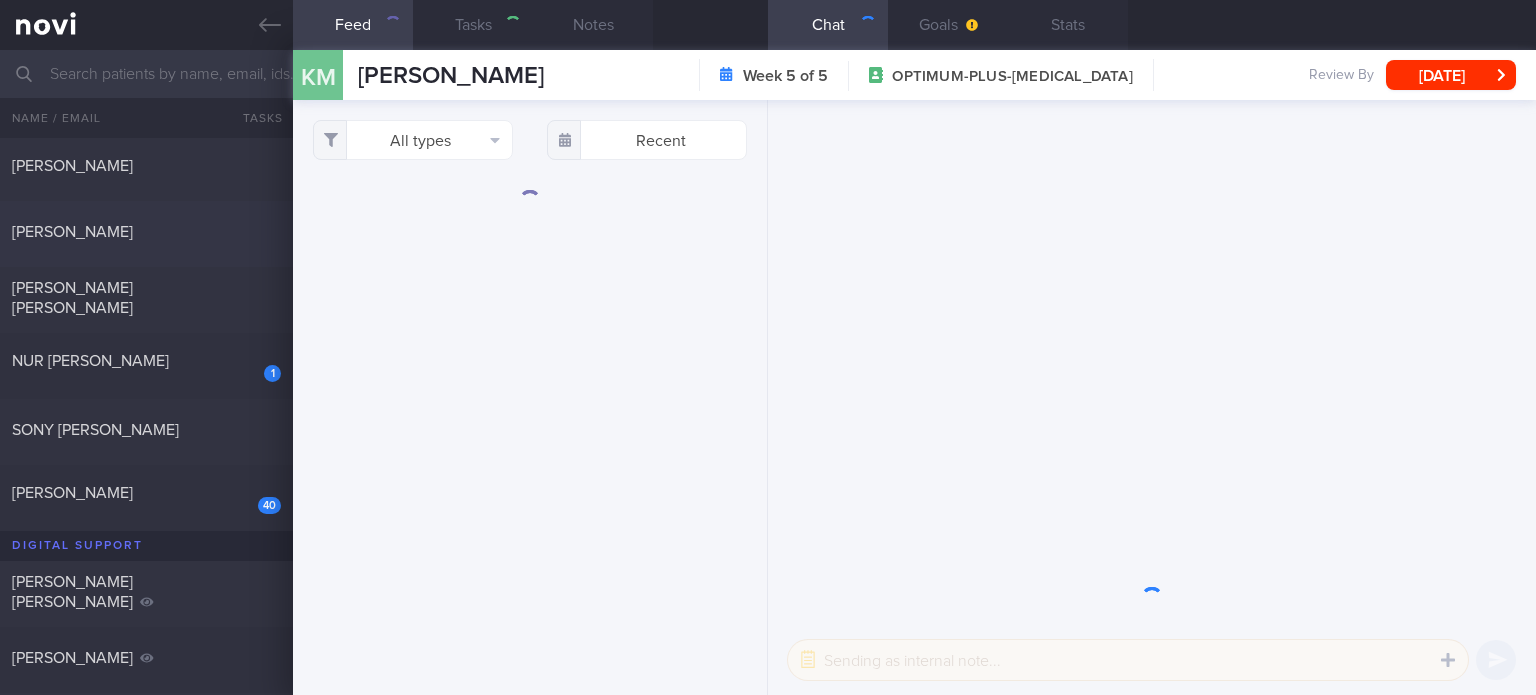 scroll, scrollTop: 0, scrollLeft: 0, axis: both 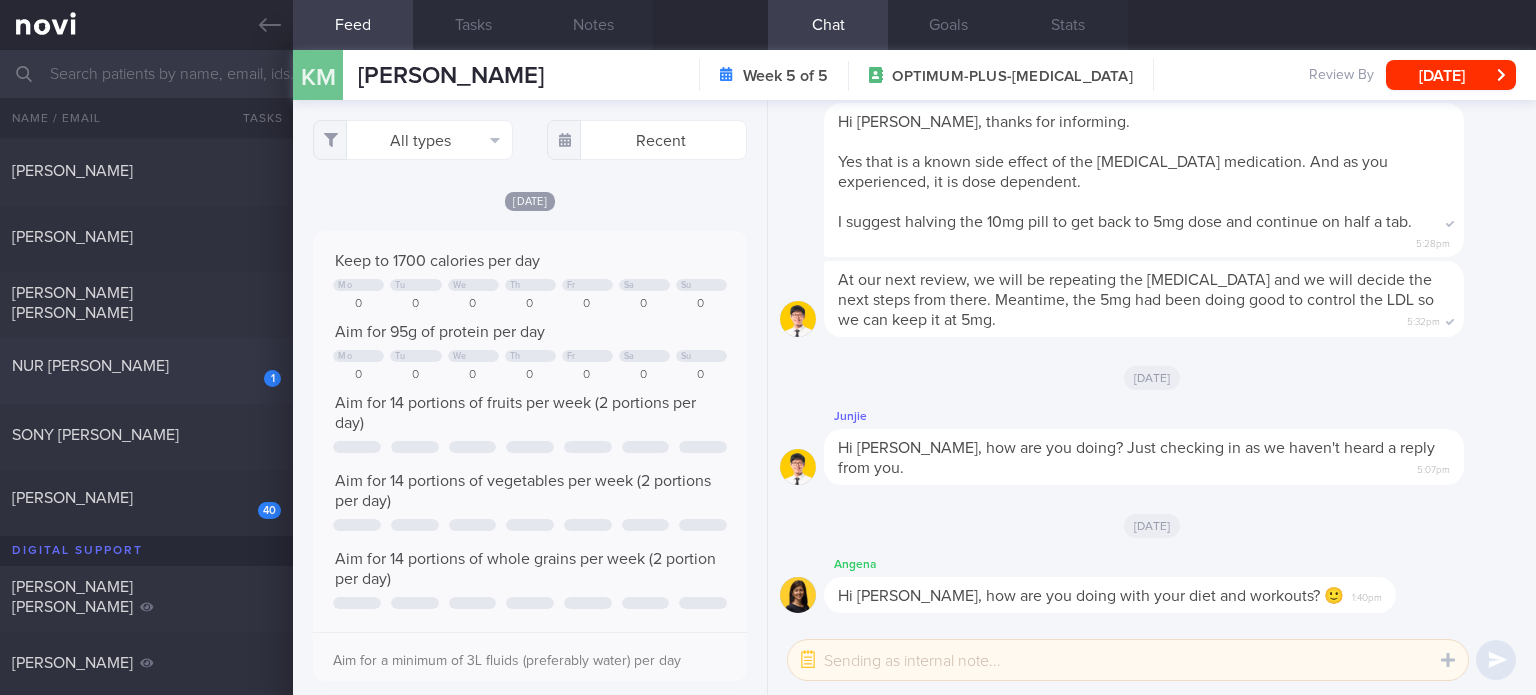 click on "NUR [PERSON_NAME]" at bounding box center (144, 366) 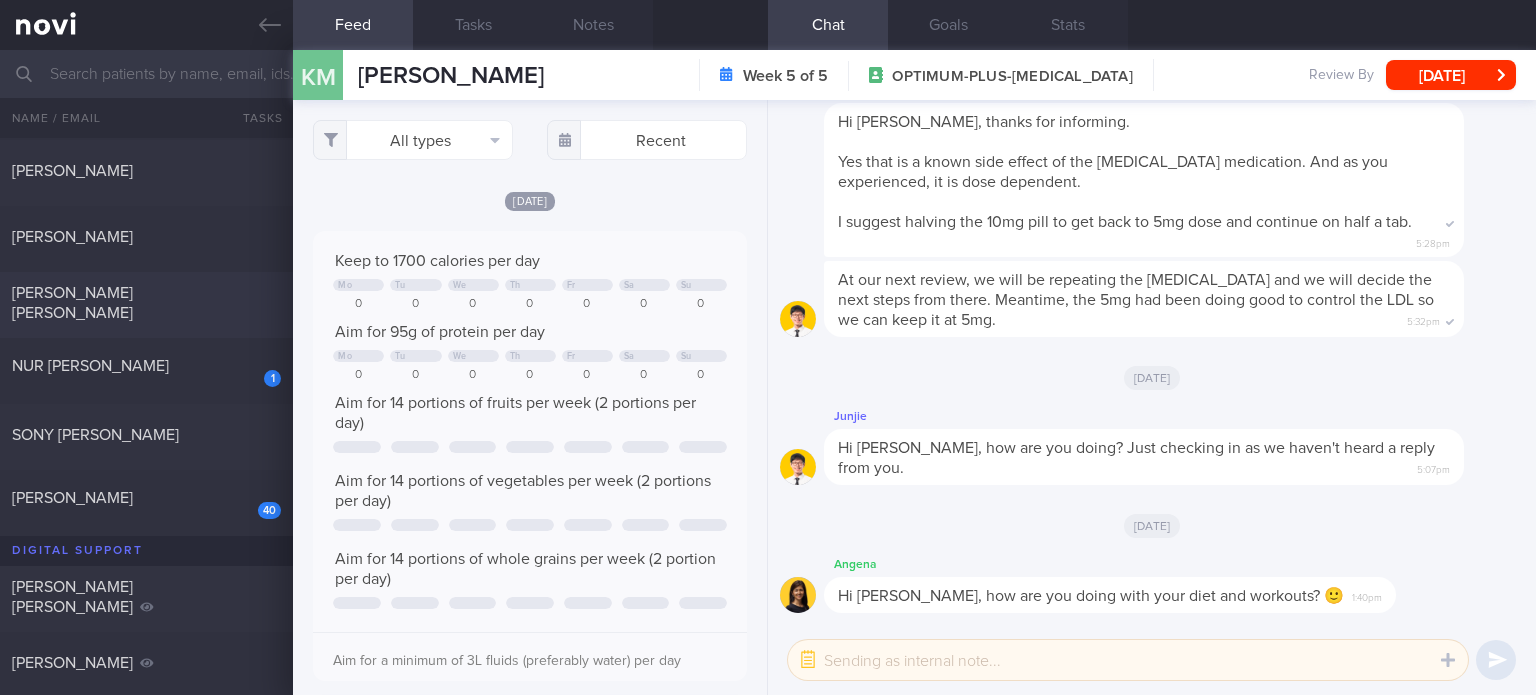 select on "6" 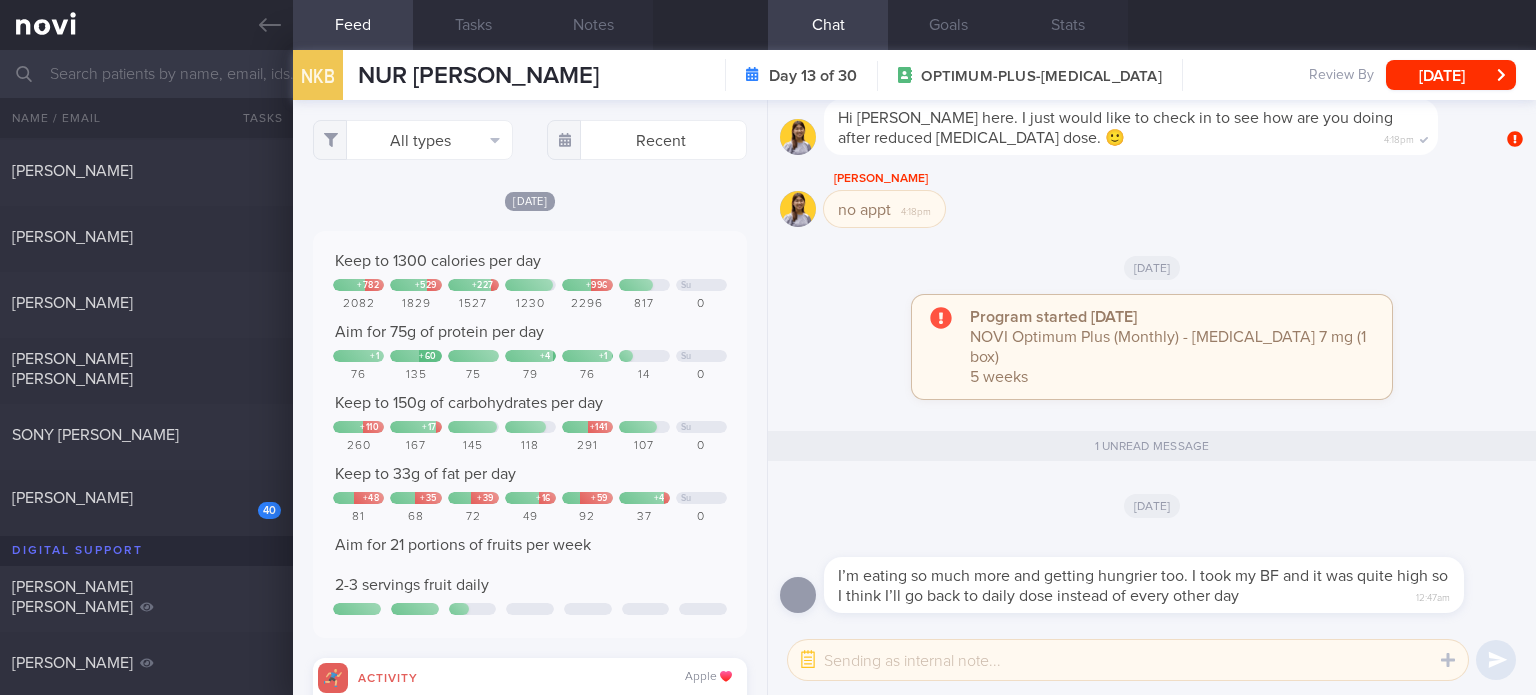 scroll, scrollTop: 999901, scrollLeft: 999607, axis: both 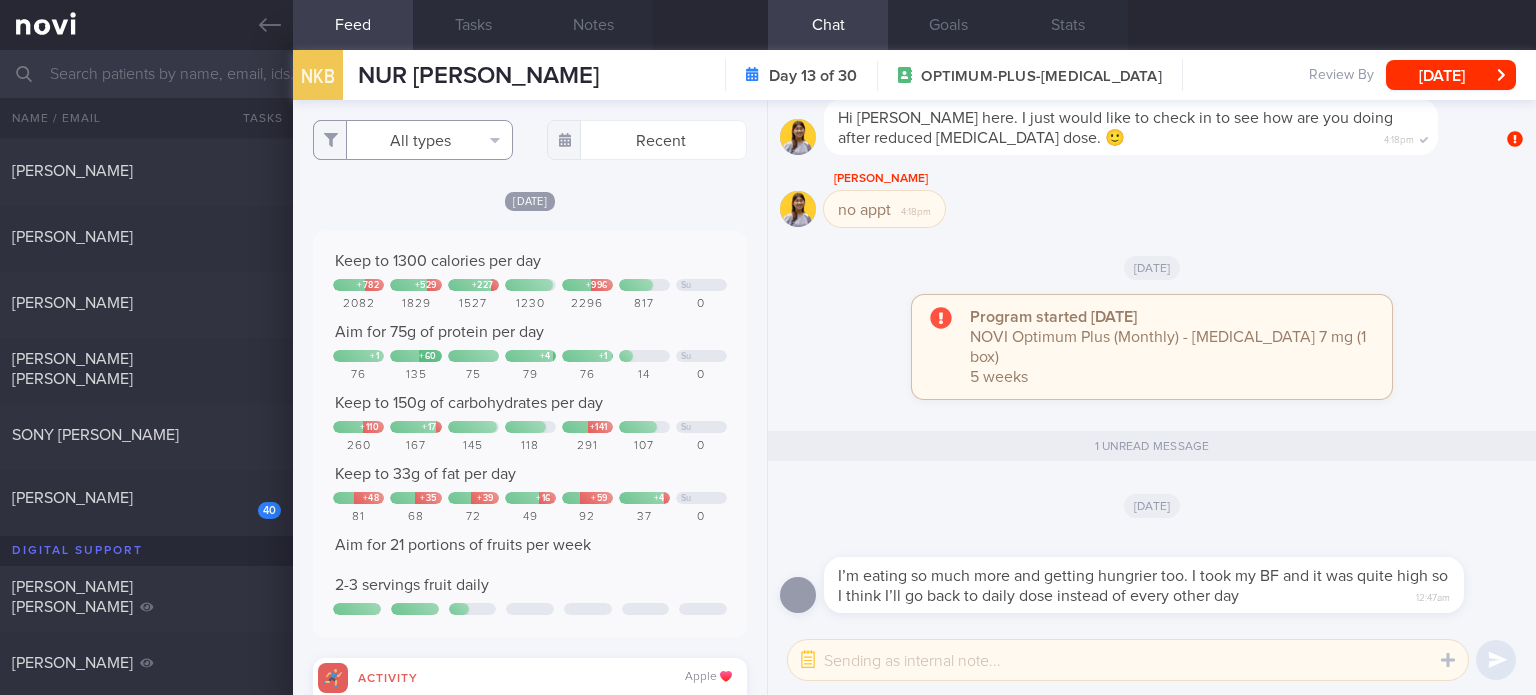 click on "All types" at bounding box center (413, 140) 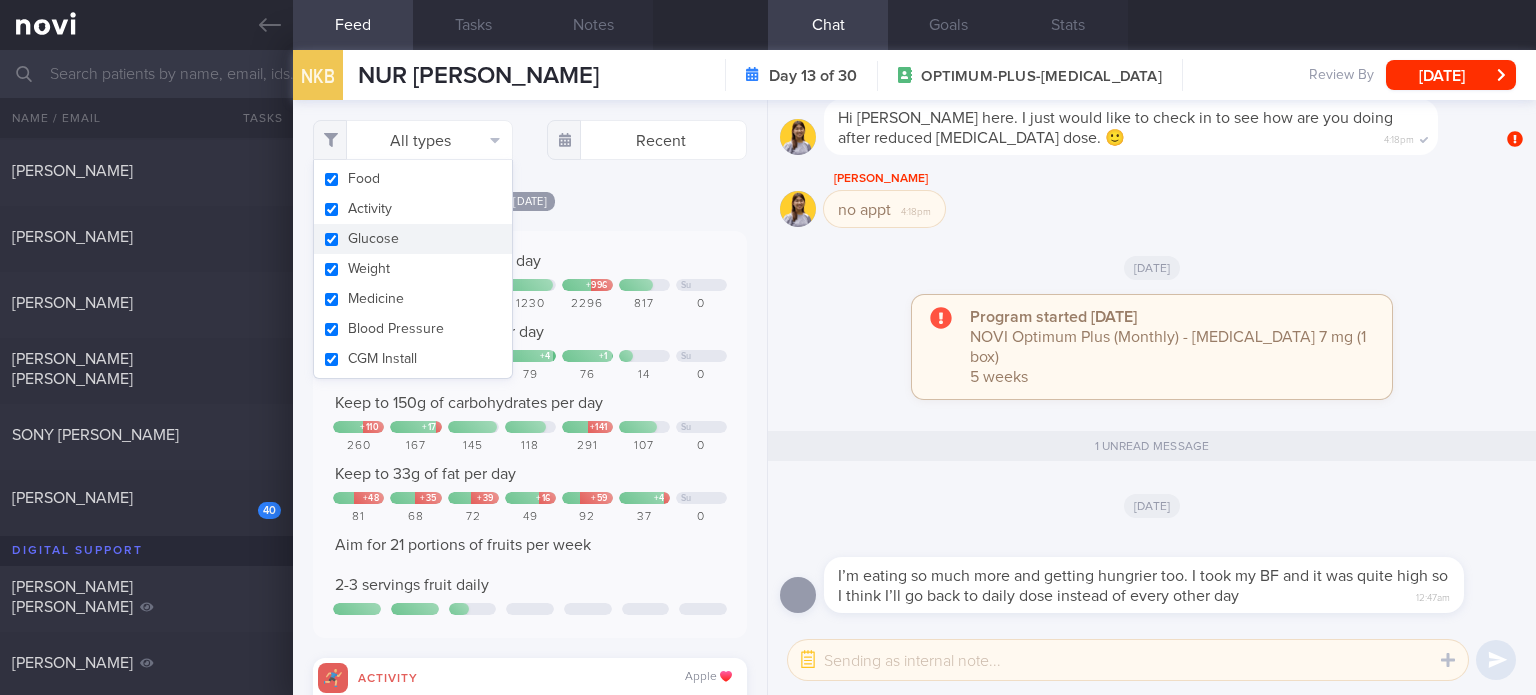 click on "Glucose" at bounding box center [413, 239] 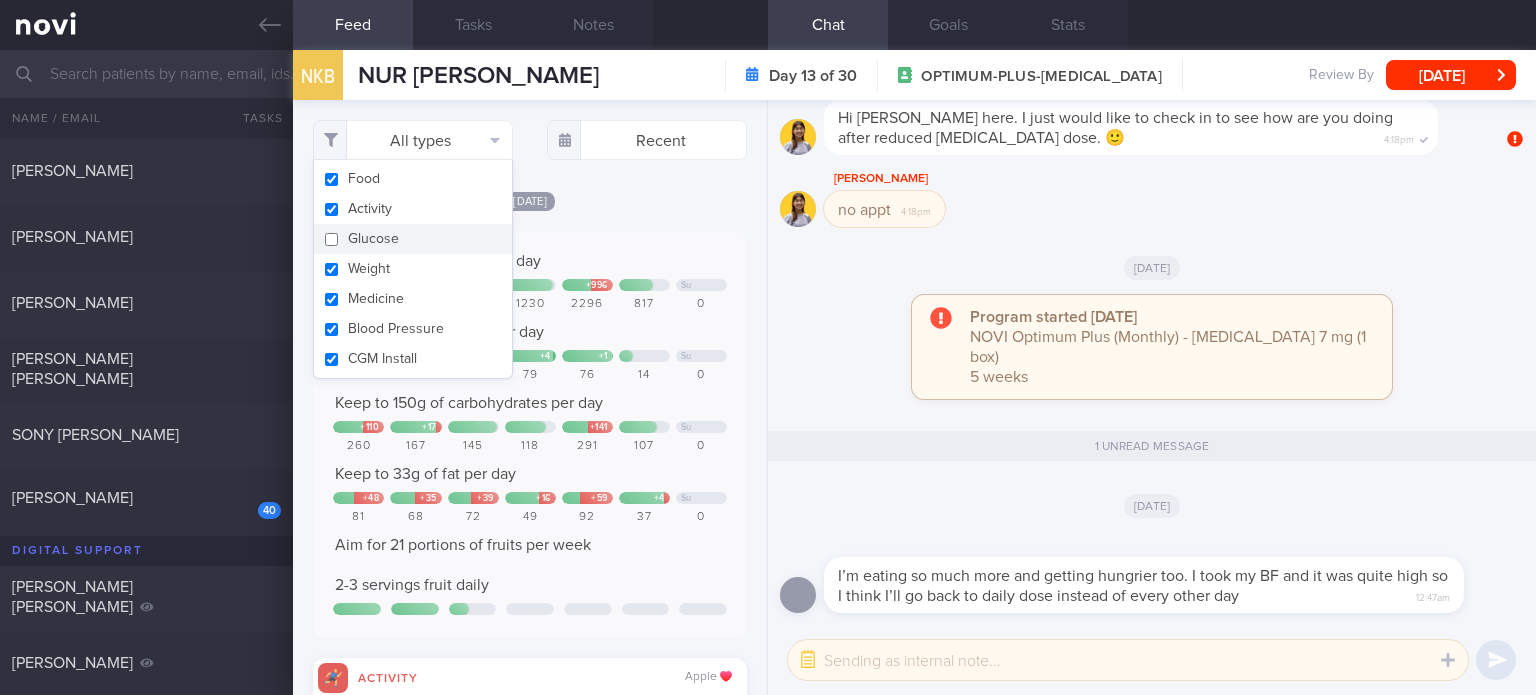 checkbox on "false" 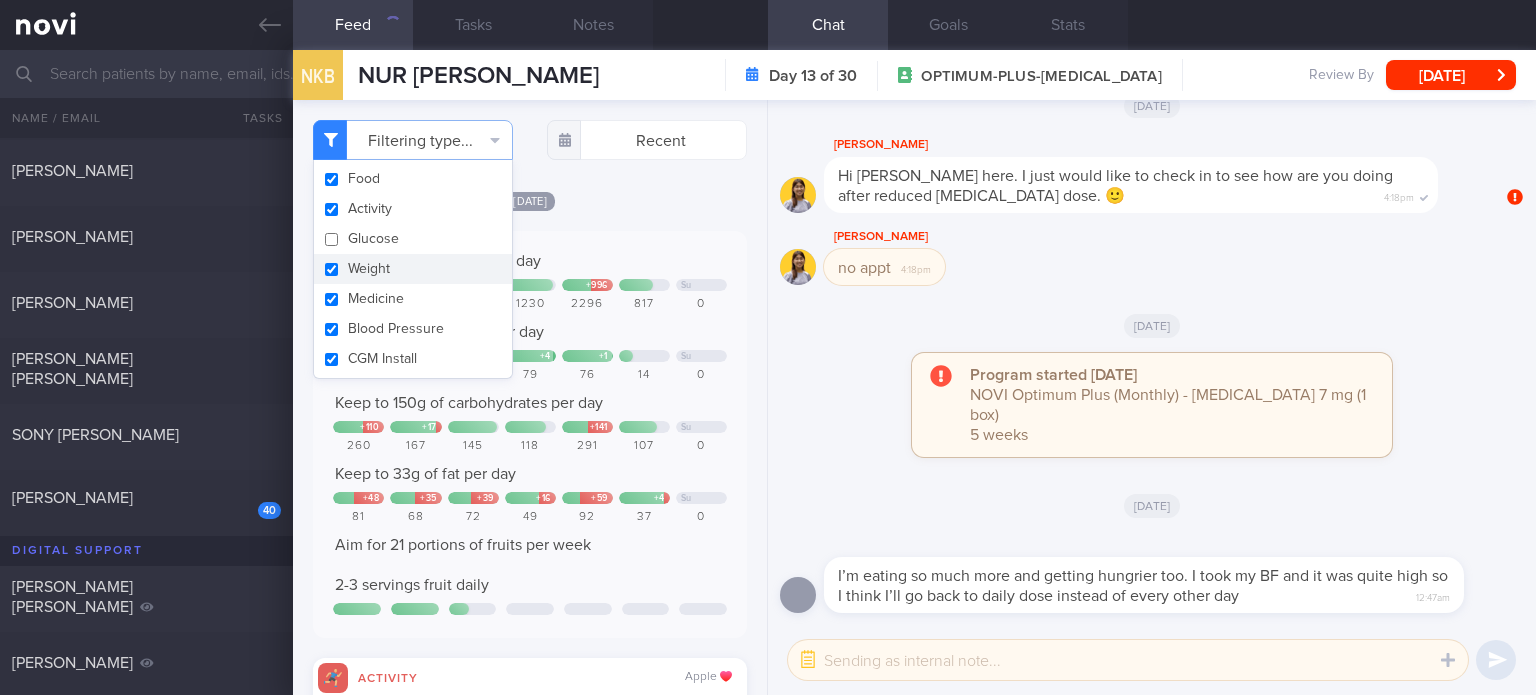 drag, startPoint x: 405, startPoint y: 210, endPoint x: 385, endPoint y: 290, distance: 82.46211 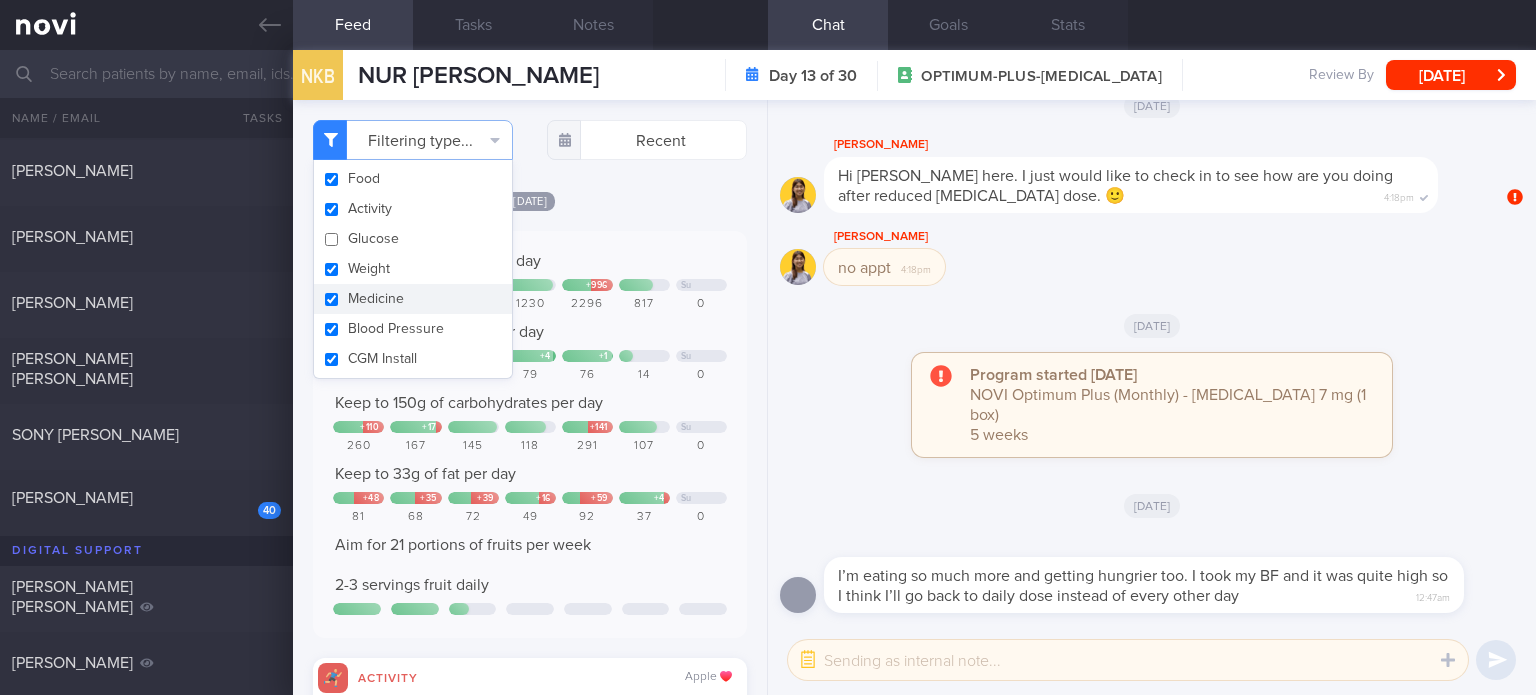 click on "Medicine" at bounding box center (413, 299) 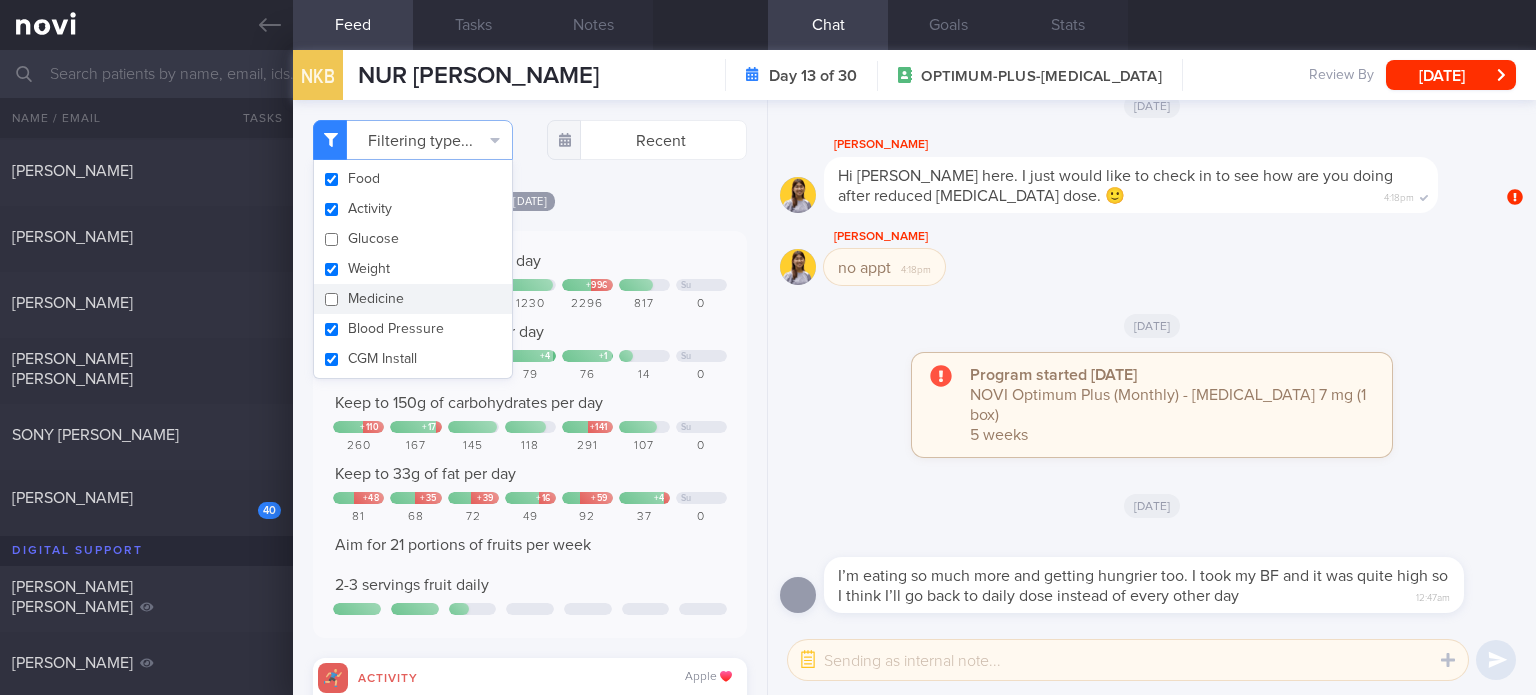 checkbox on "false" 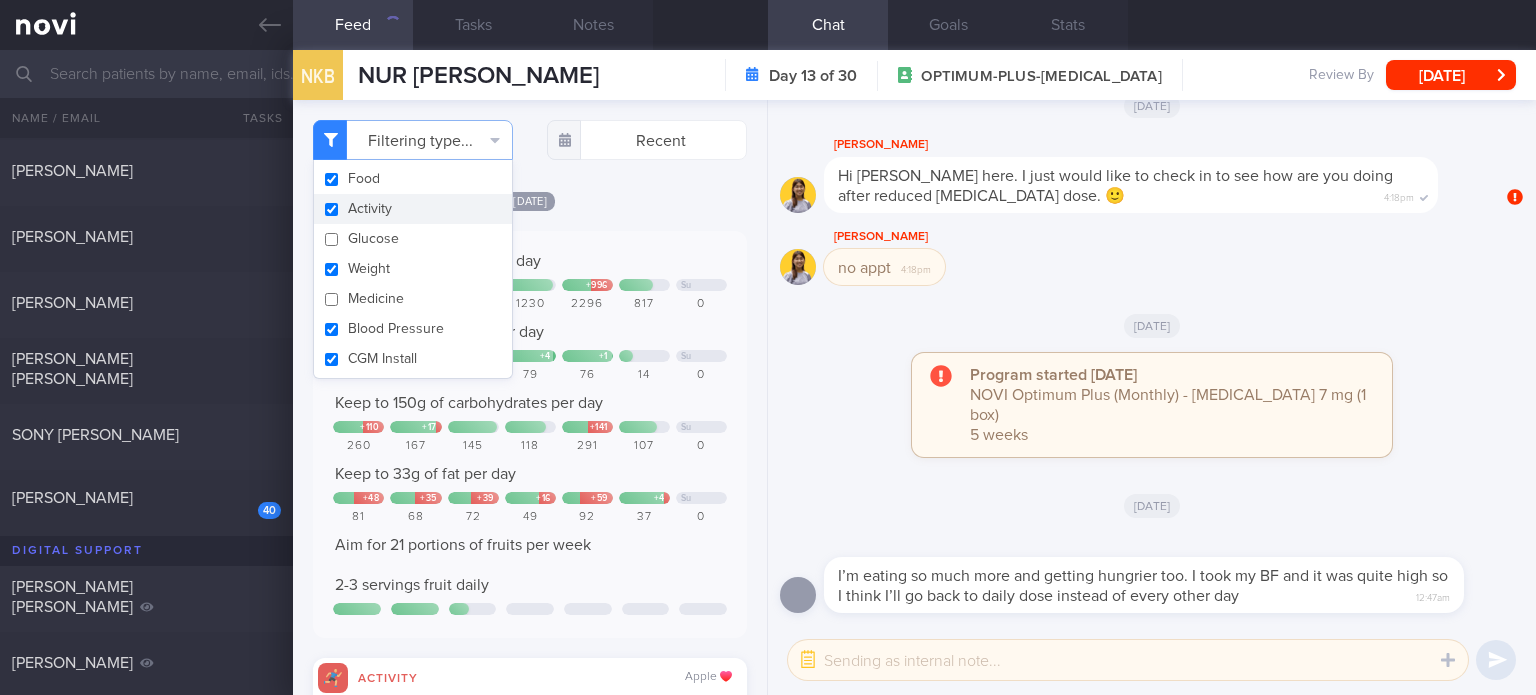 click on "Activity" at bounding box center (413, 209) 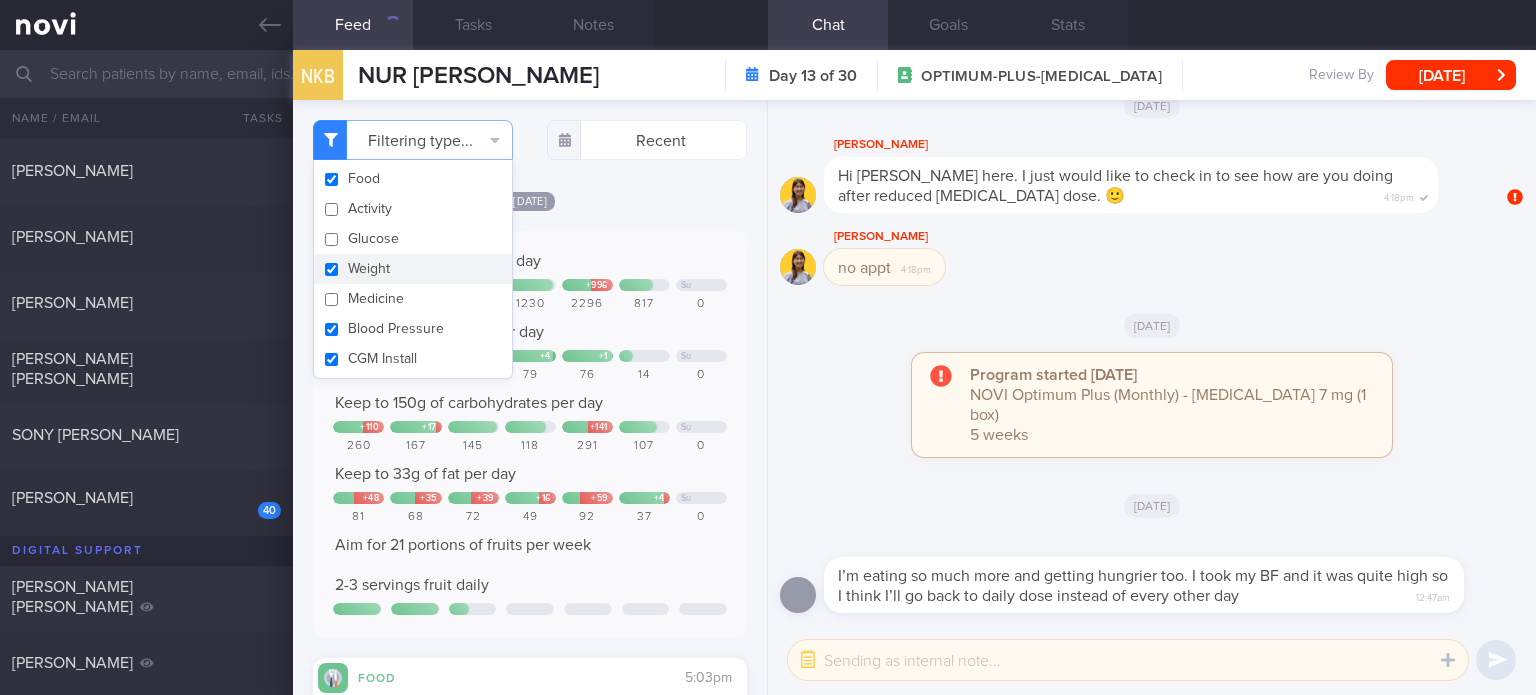 checkbox on "false" 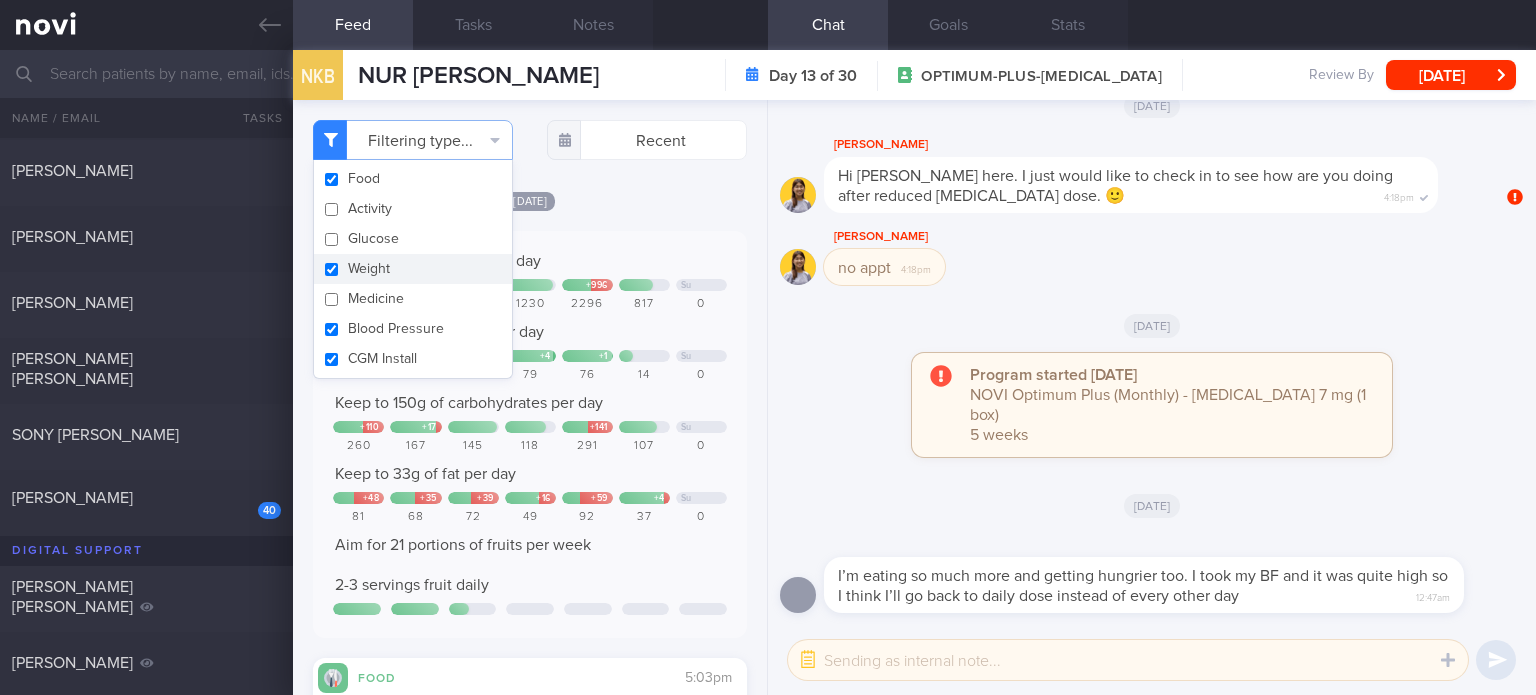 click on "Weight" at bounding box center [413, 269] 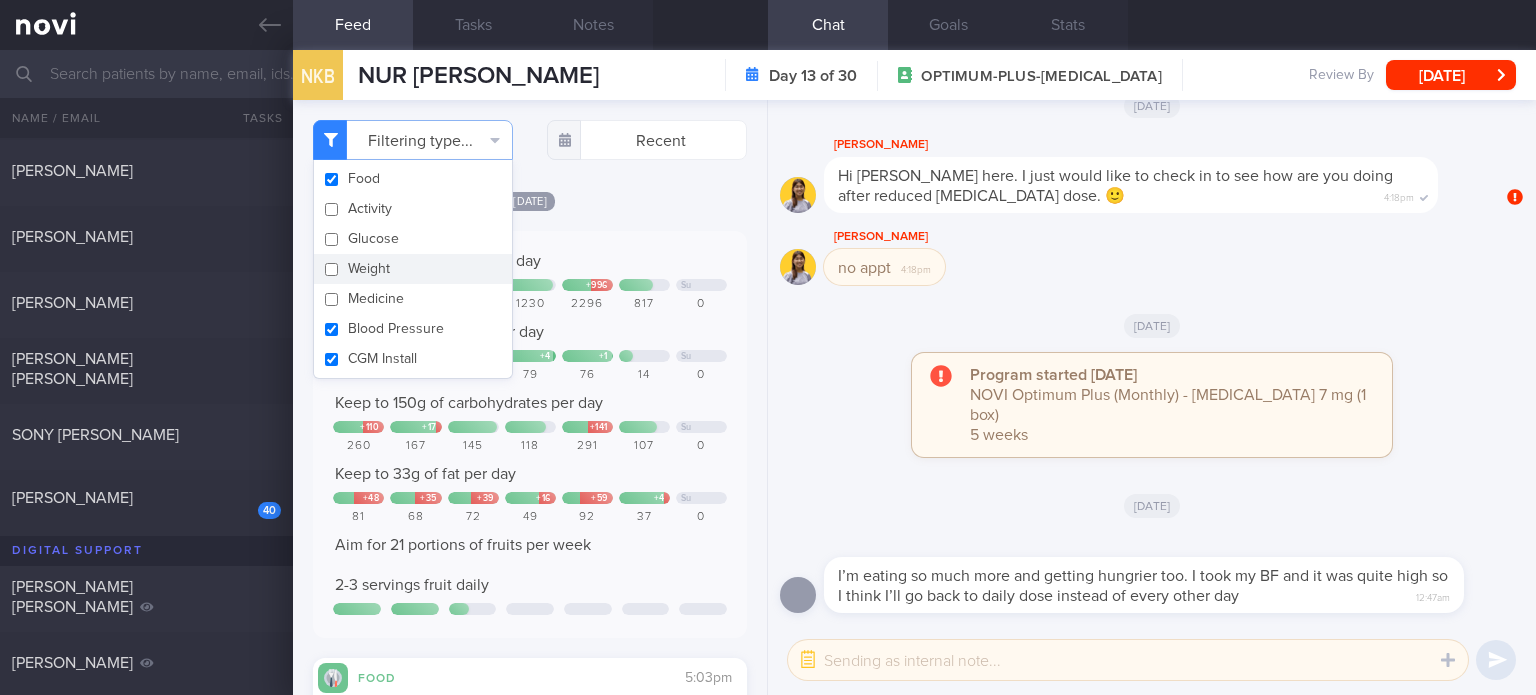 checkbox on "false" 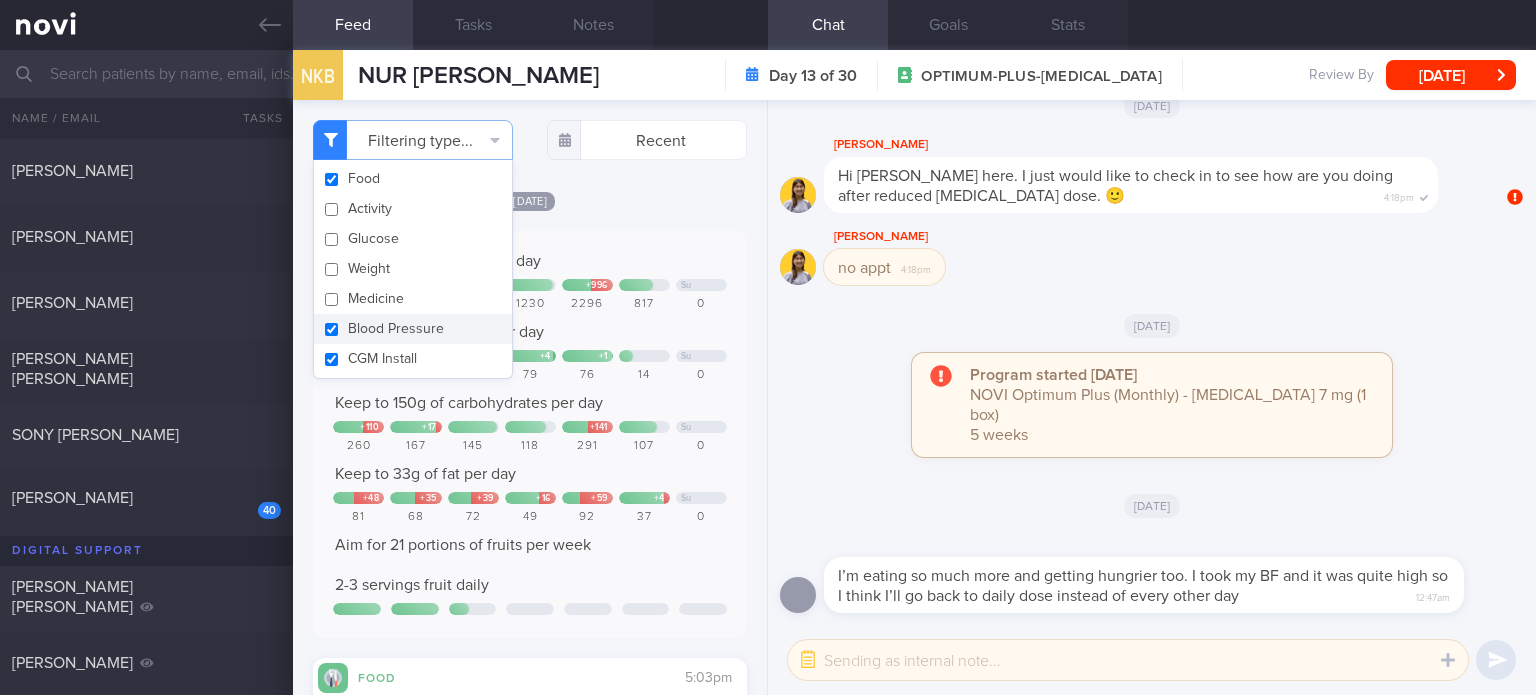 click on "Blood Pressure" at bounding box center [413, 329] 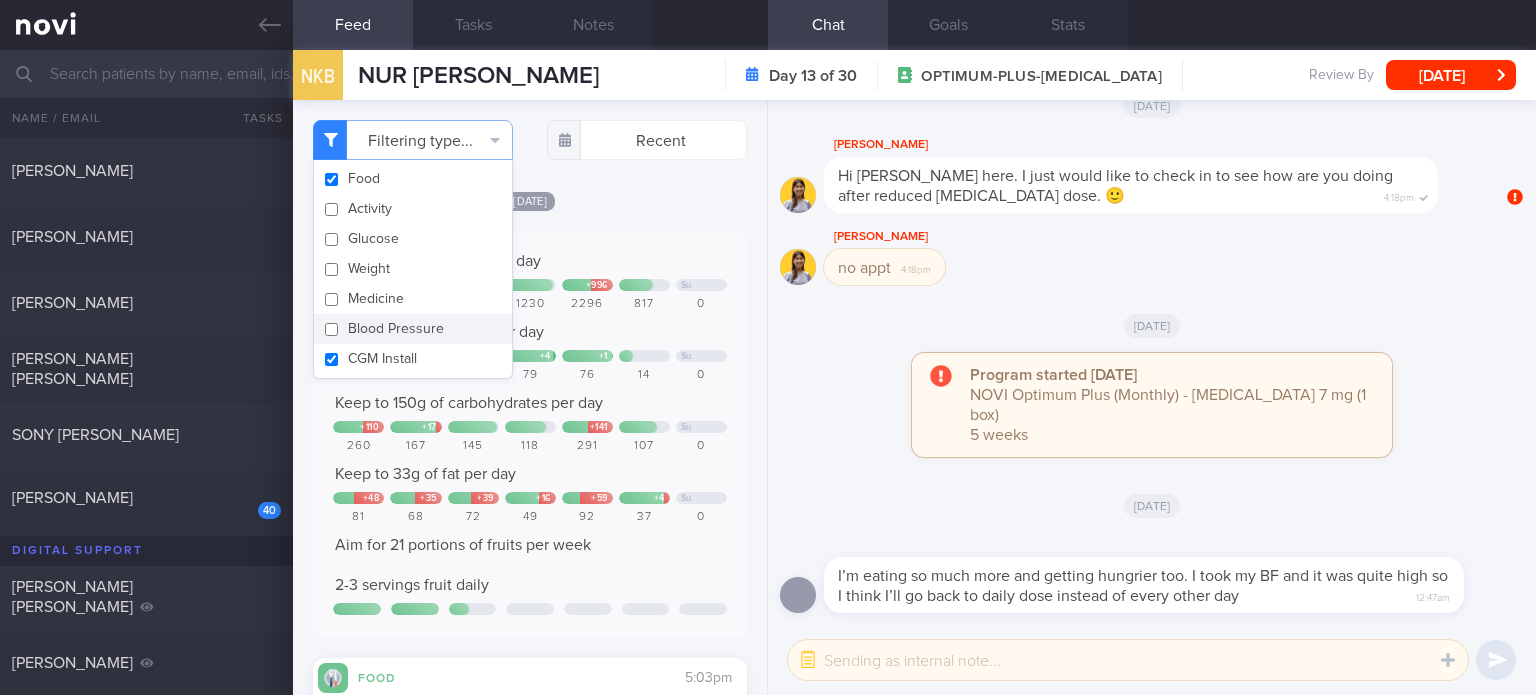 checkbox on "false" 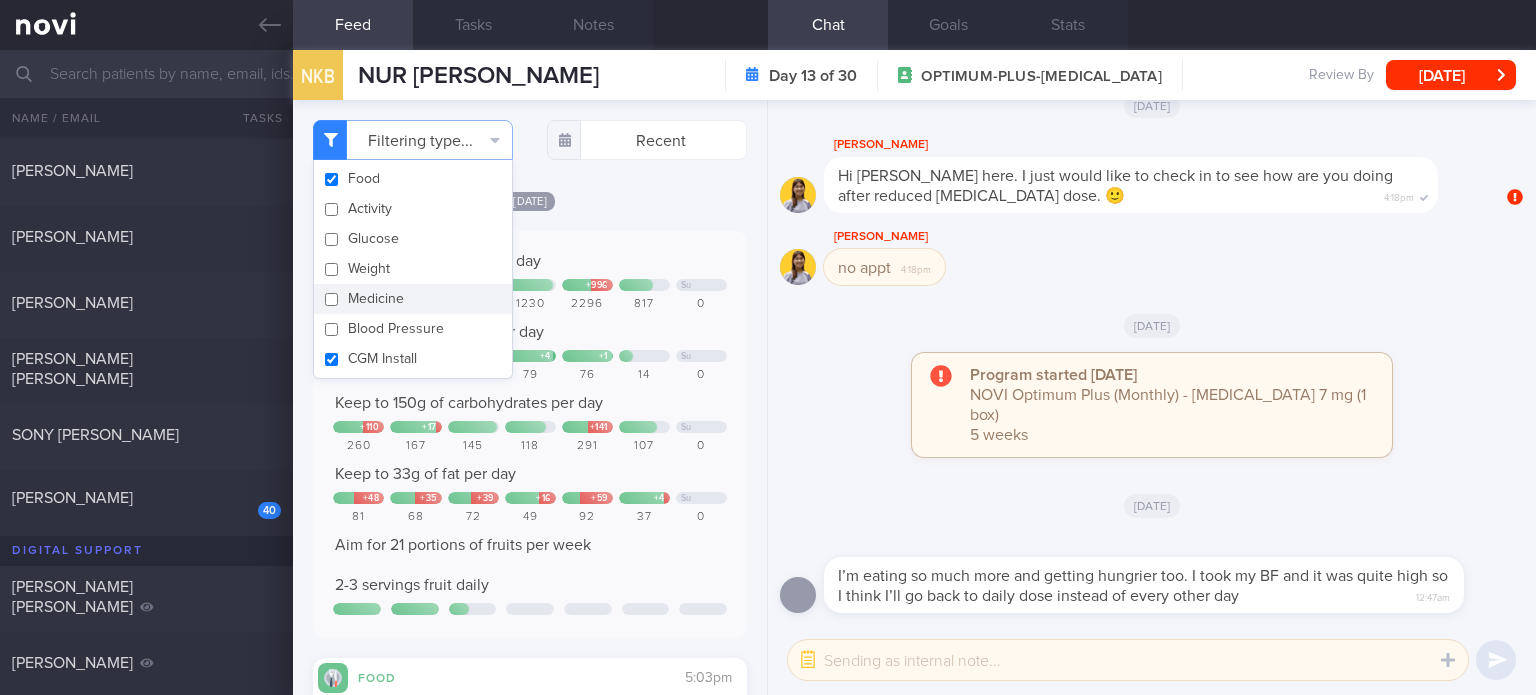 drag, startPoint x: 375, startPoint y: 361, endPoint x: 632, endPoint y: 199, distance: 303.79764 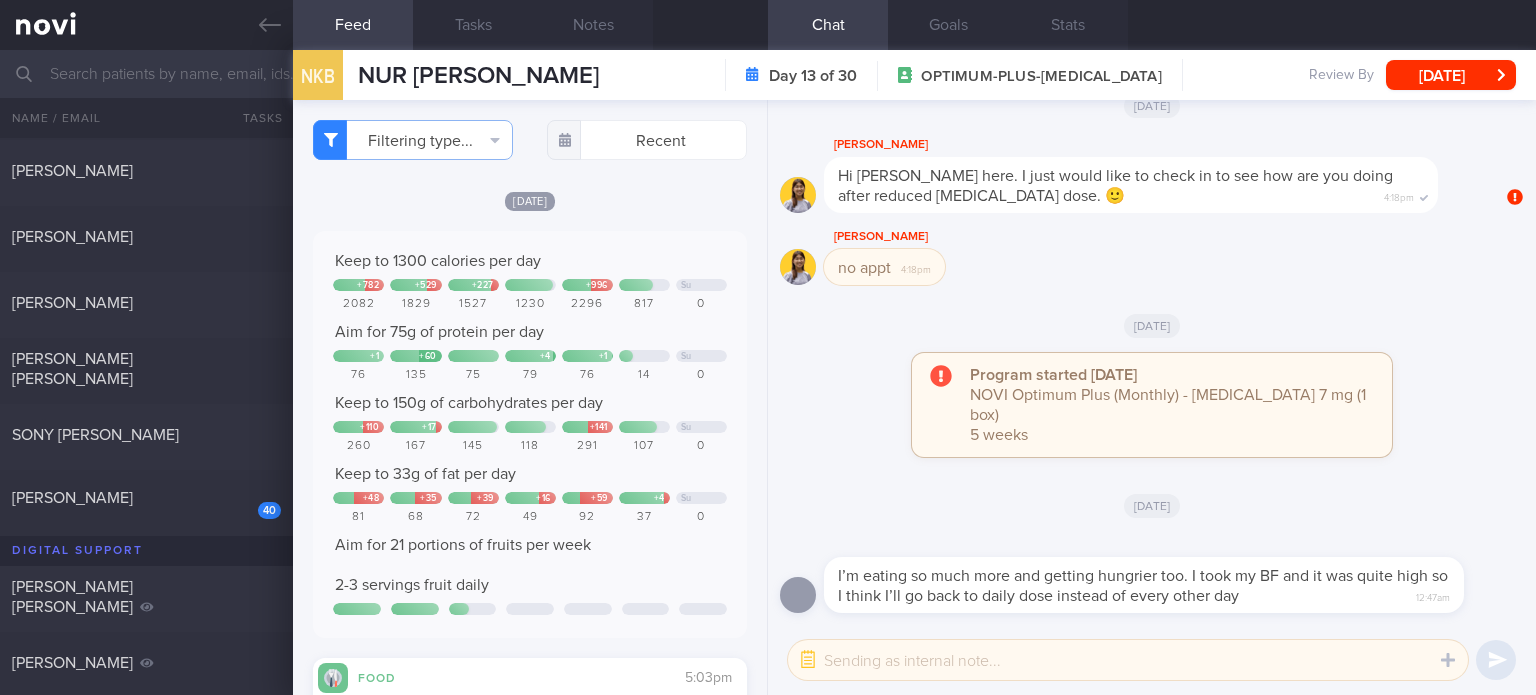 click on "[DATE]" at bounding box center [530, 200] 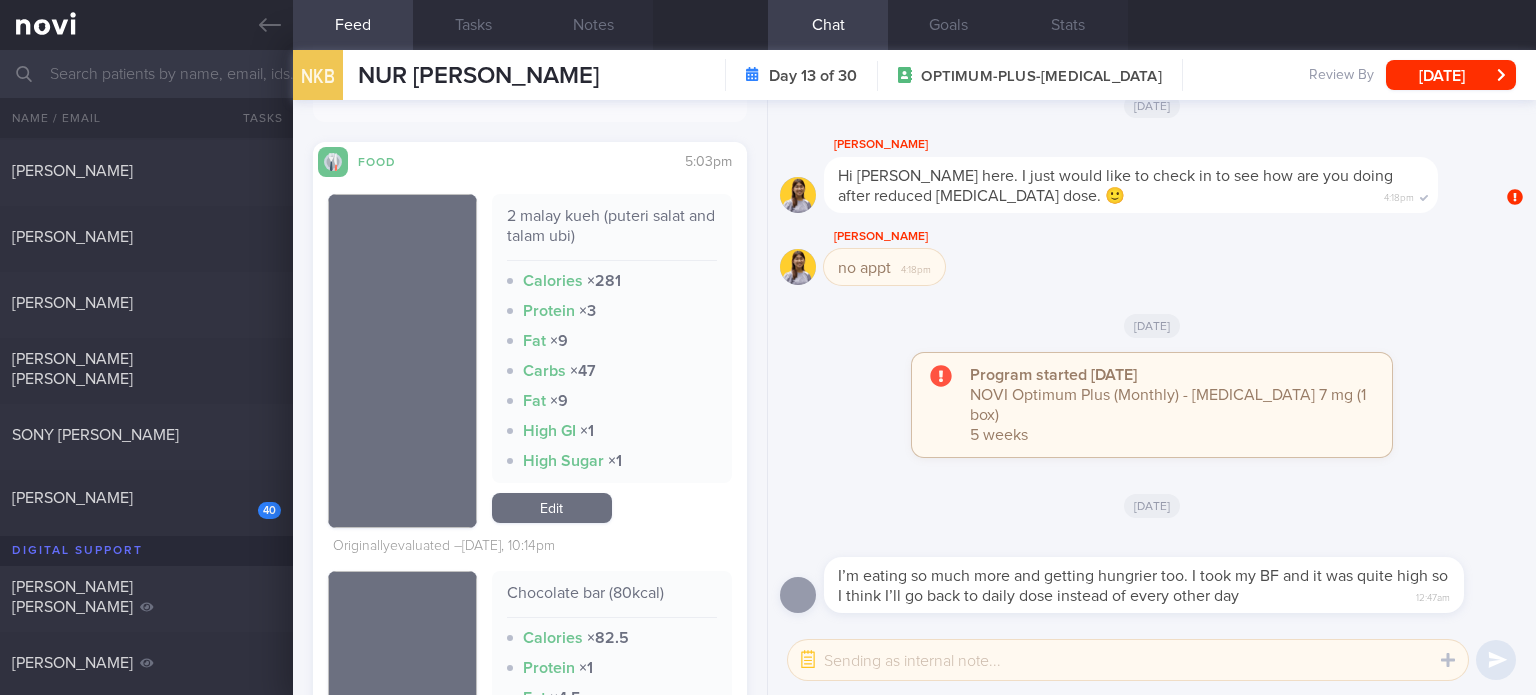 click on "Edit" at bounding box center (552, 508) 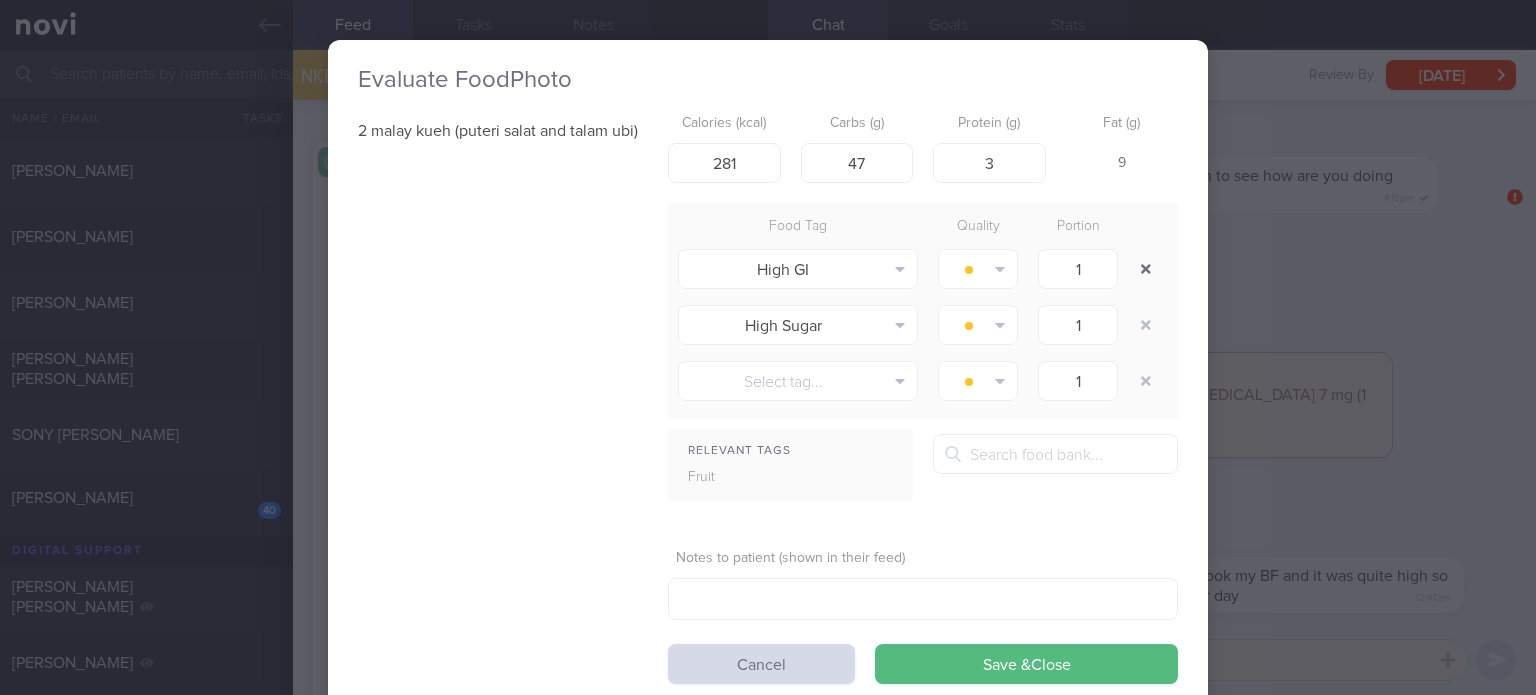 click at bounding box center (1146, 269) 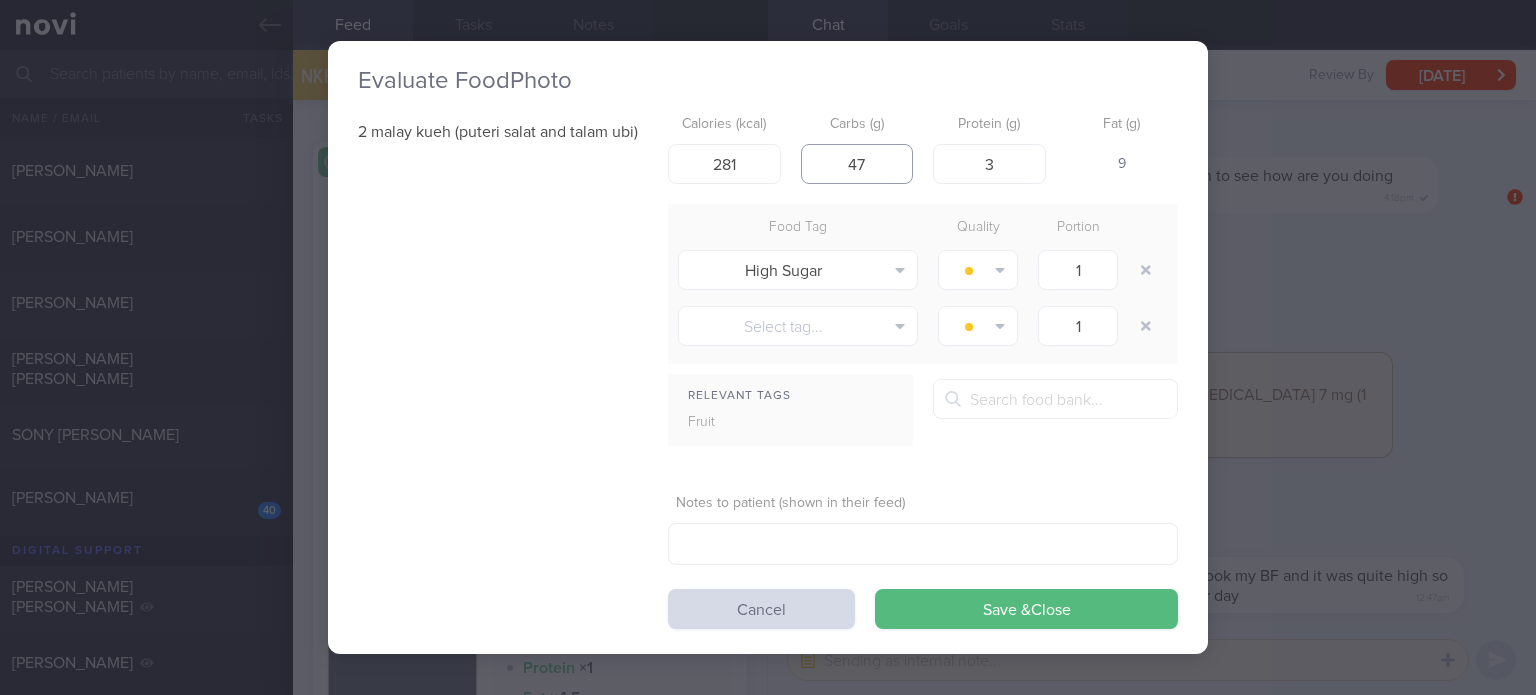 click on "47" at bounding box center [857, 164] 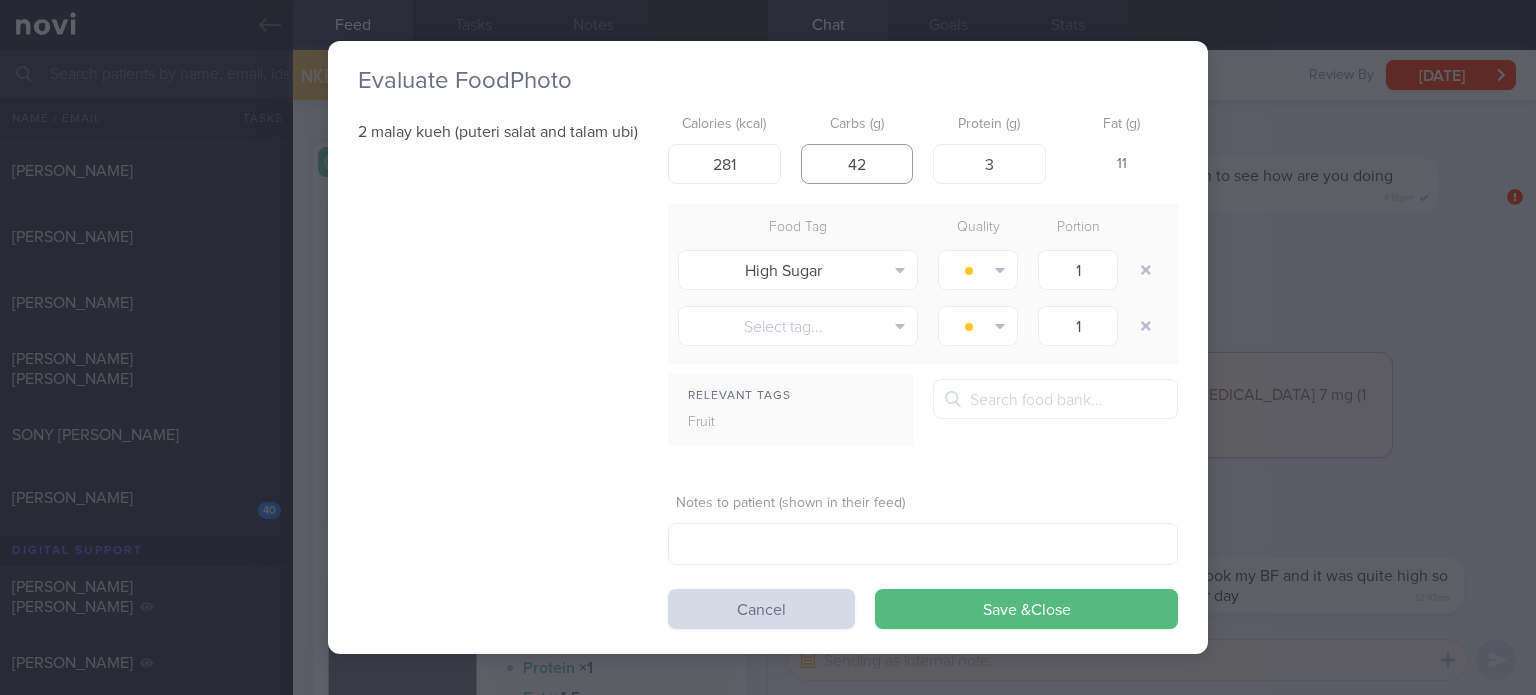 type on "42" 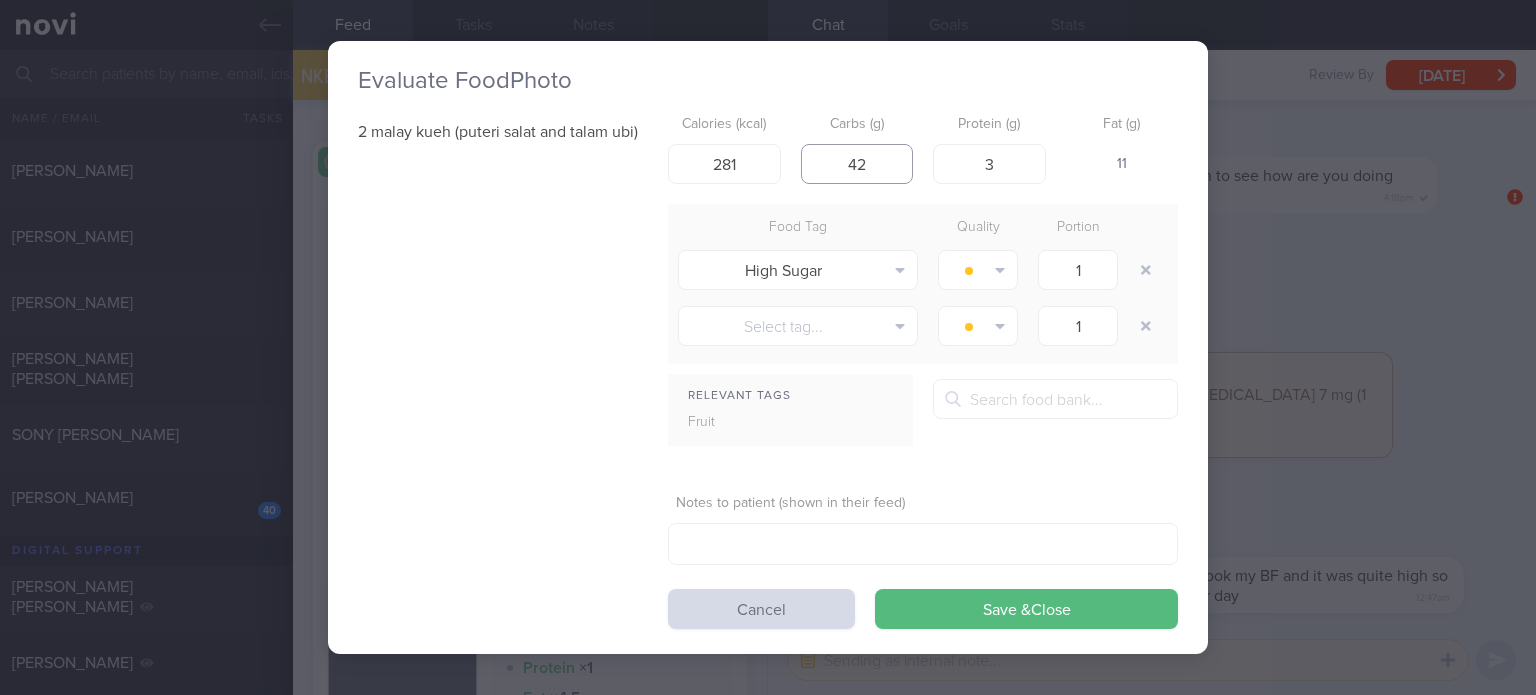 click on "Save &
Close" at bounding box center [1026, 609] 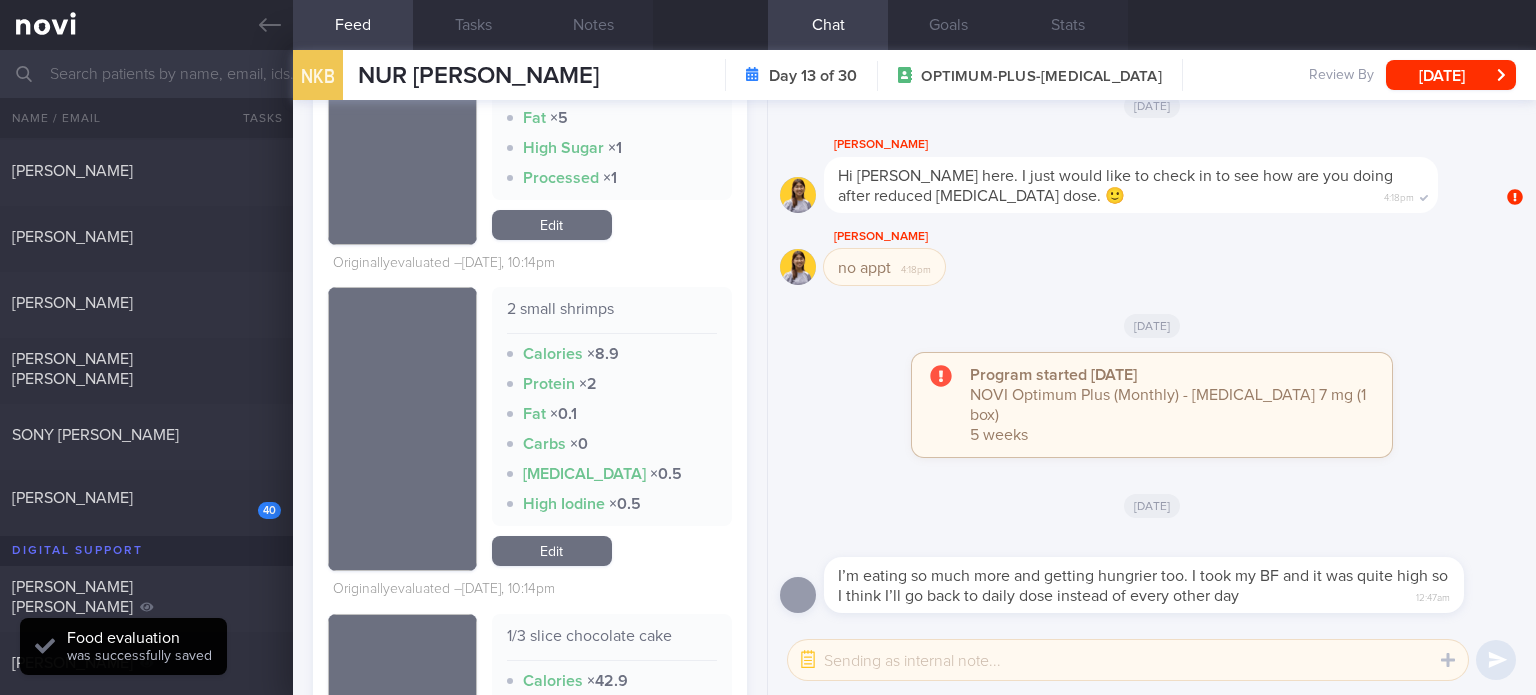 click on "Edit" at bounding box center (552, 551) 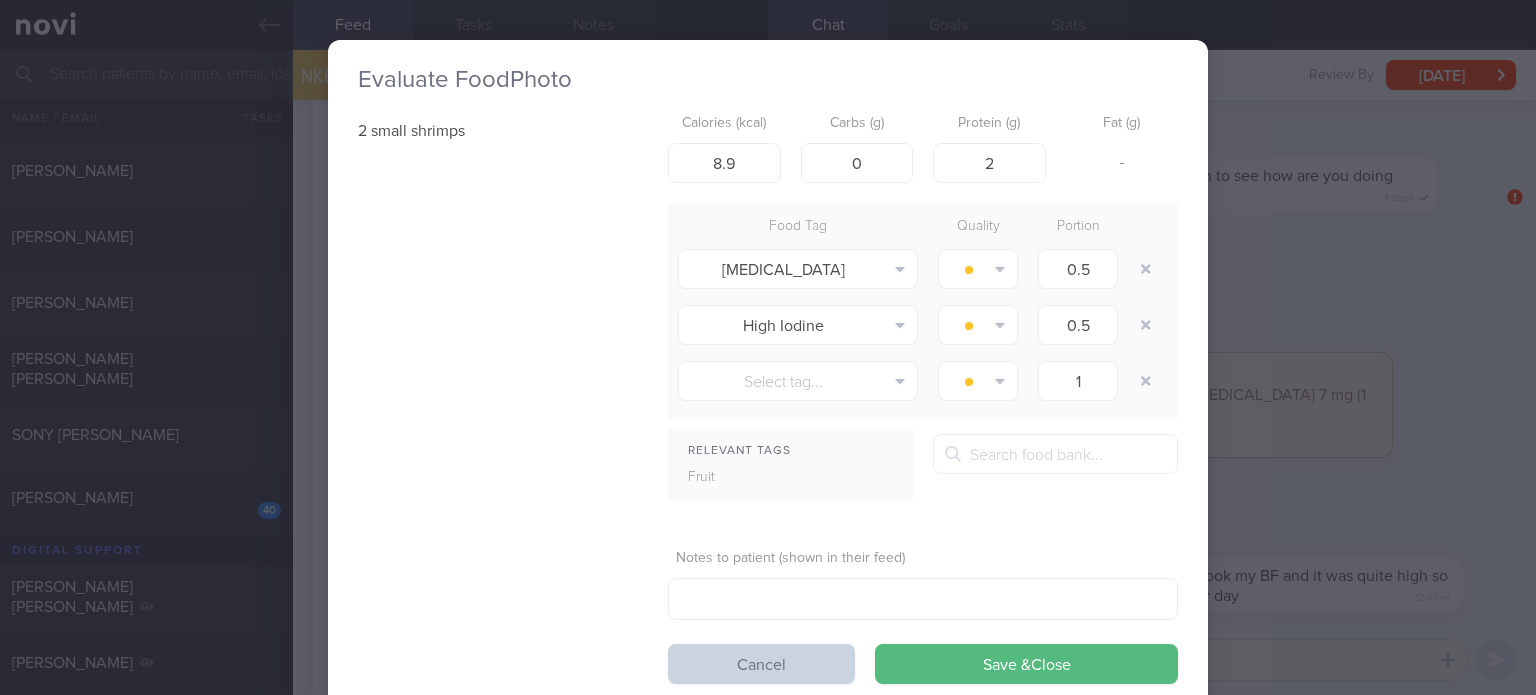 click on "Cancel" at bounding box center (761, 664) 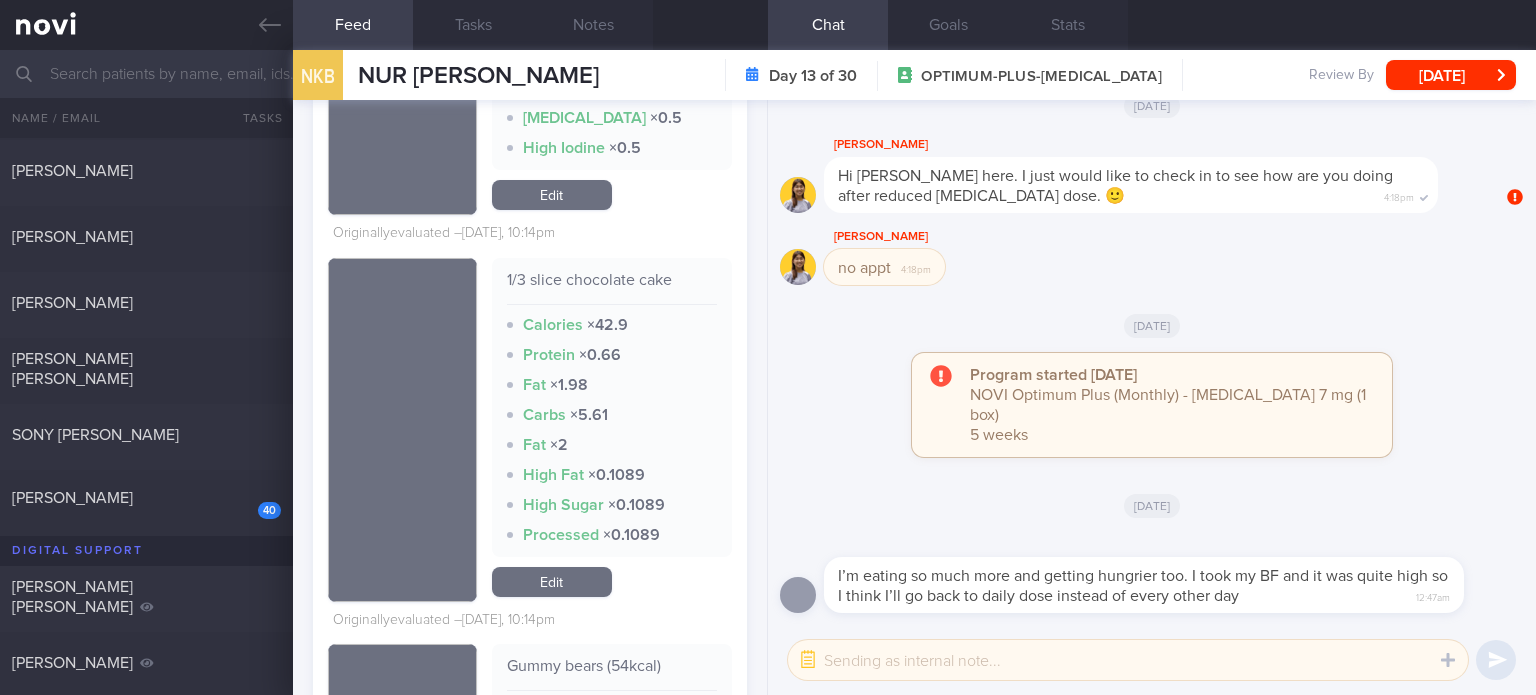 click on "Edit" at bounding box center (552, 582) 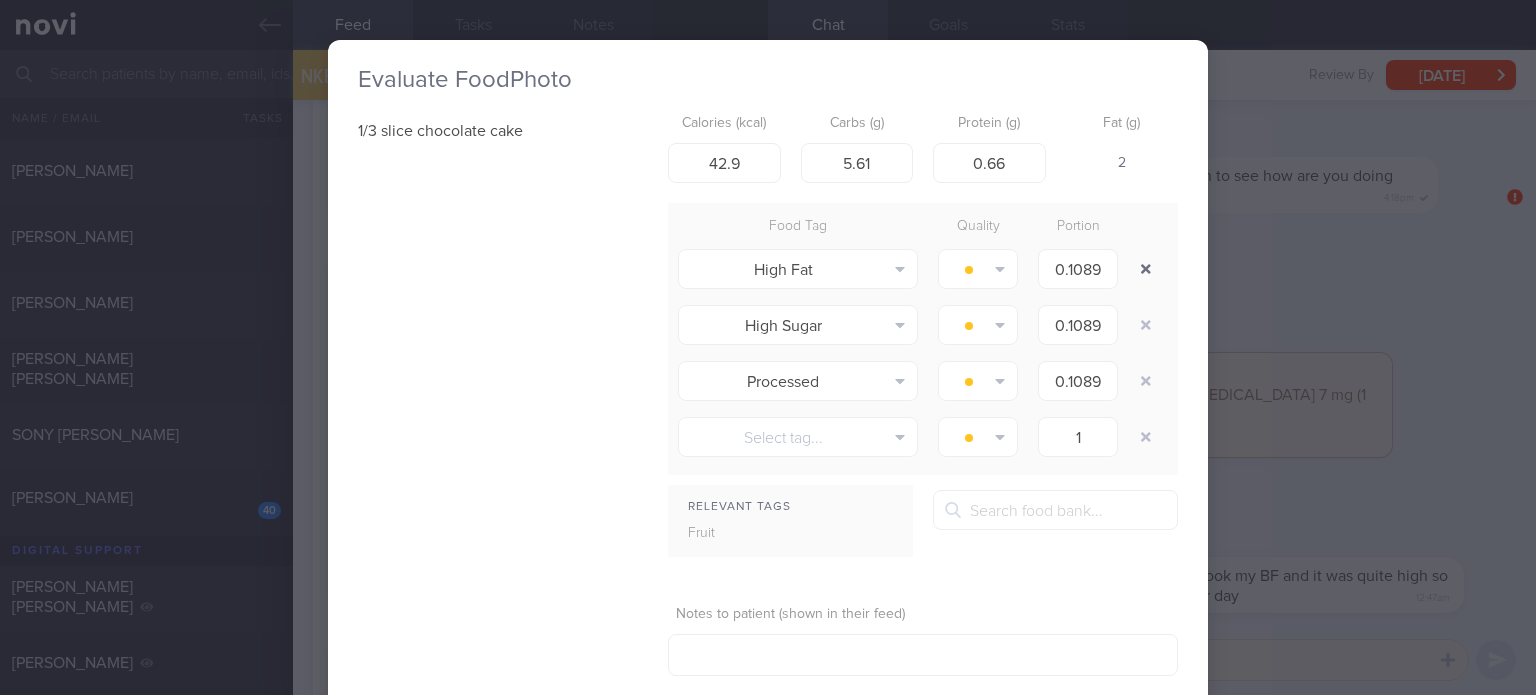 click at bounding box center [1146, 269] 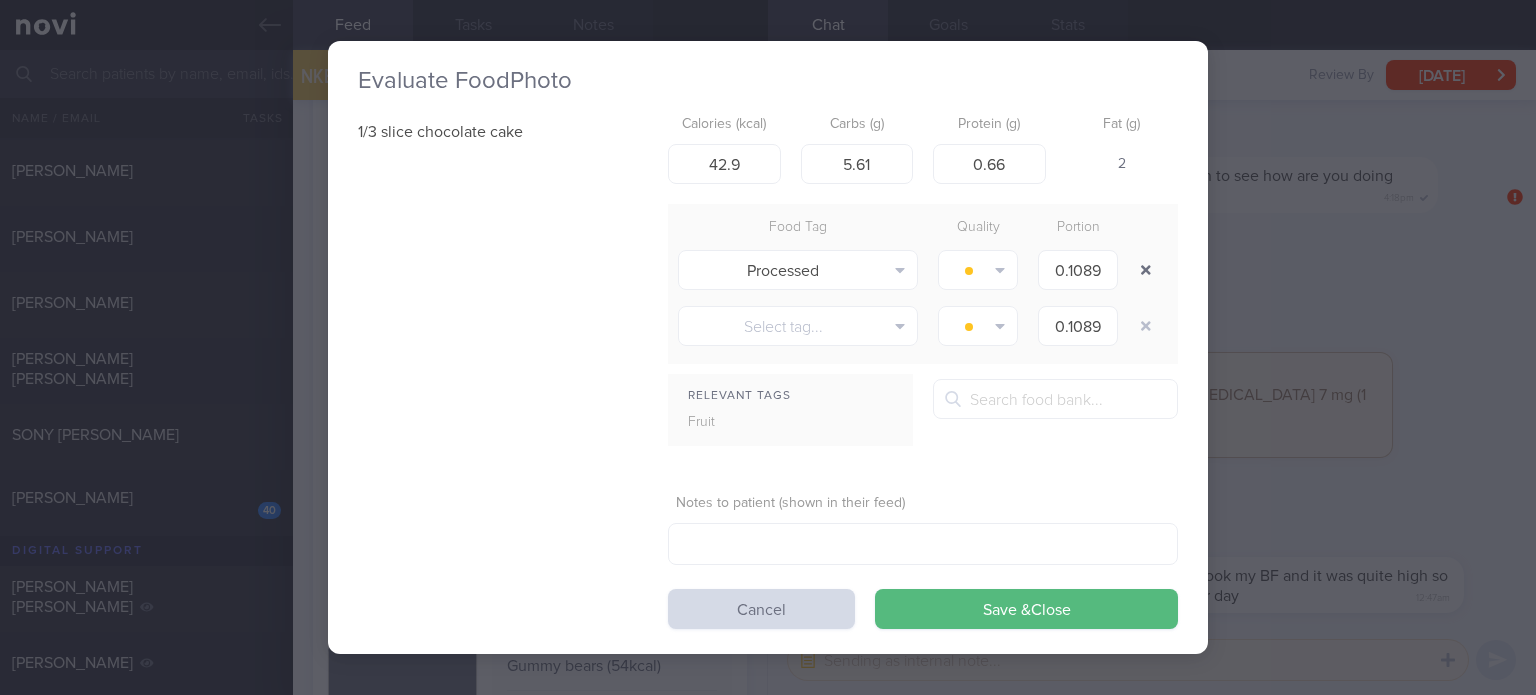type on "1" 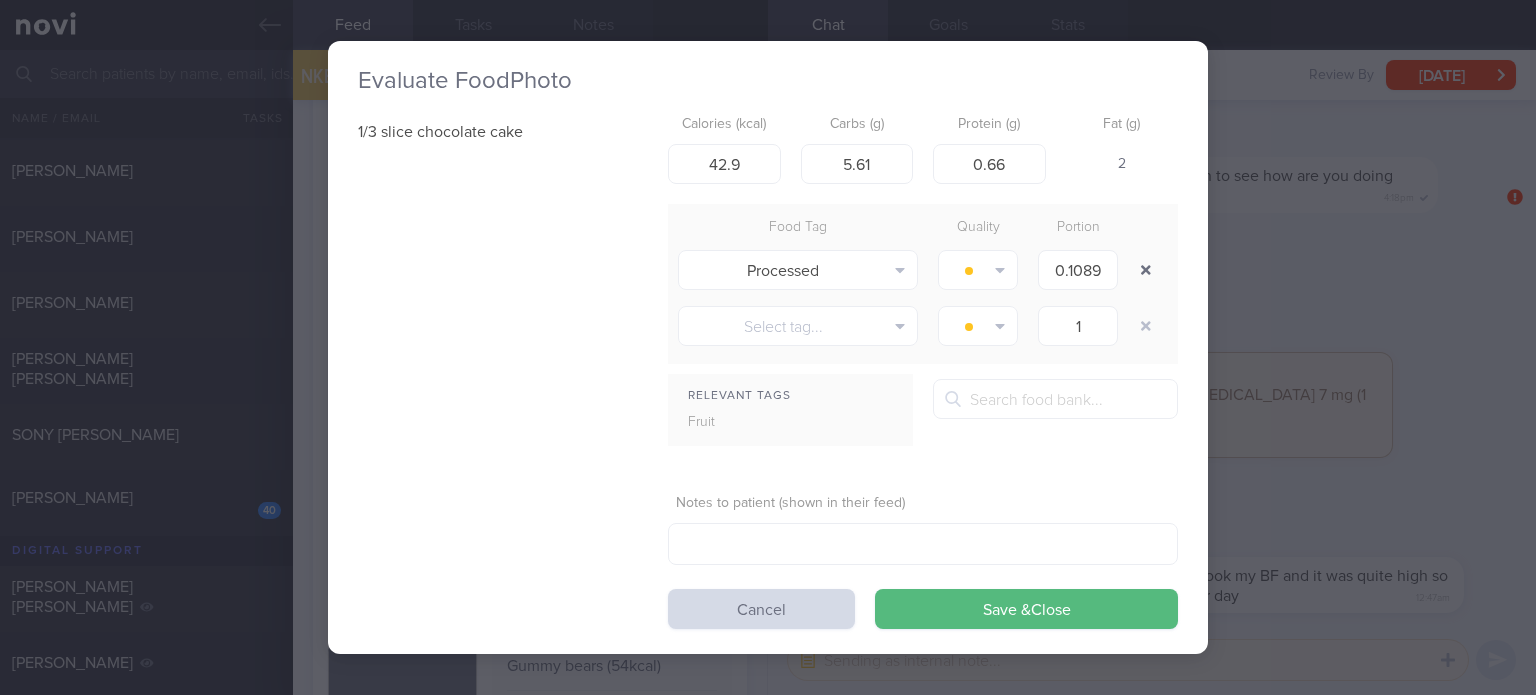 click at bounding box center (1146, 270) 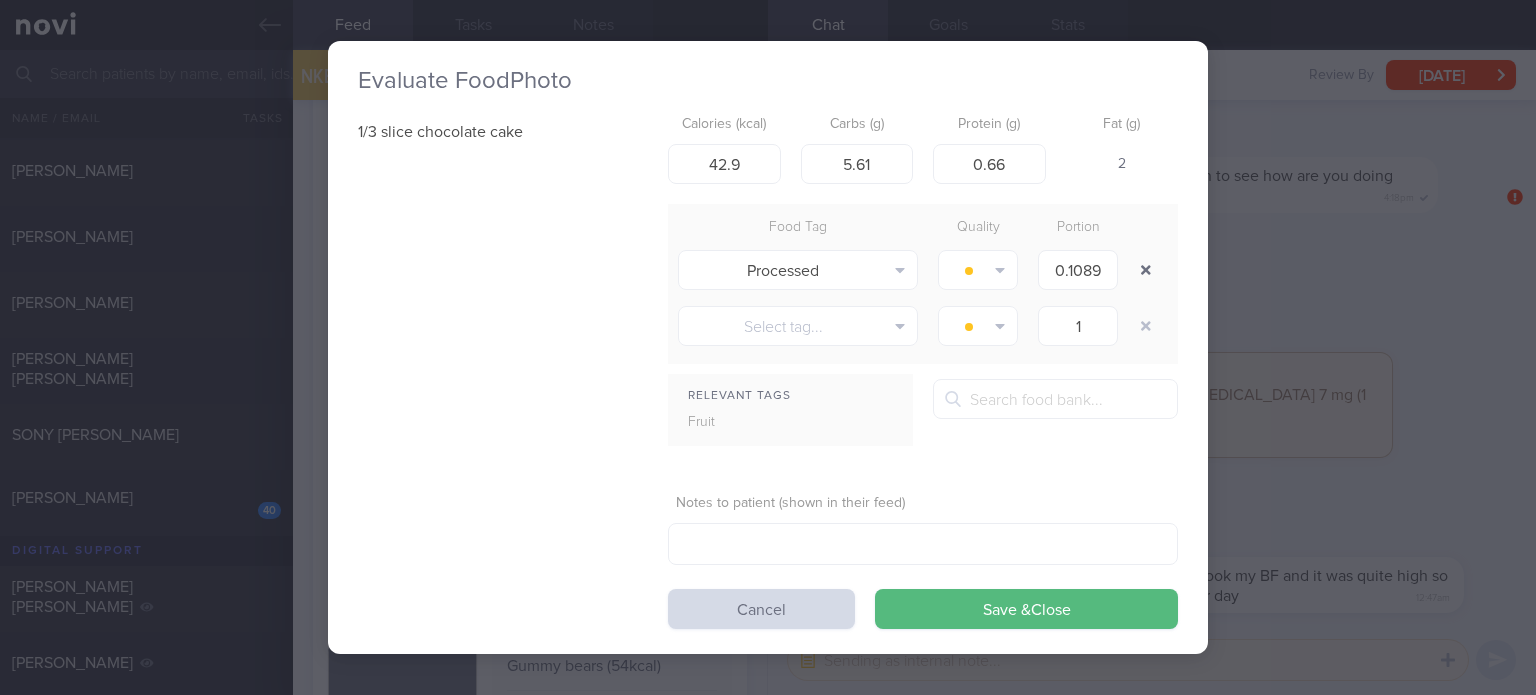 type on "1" 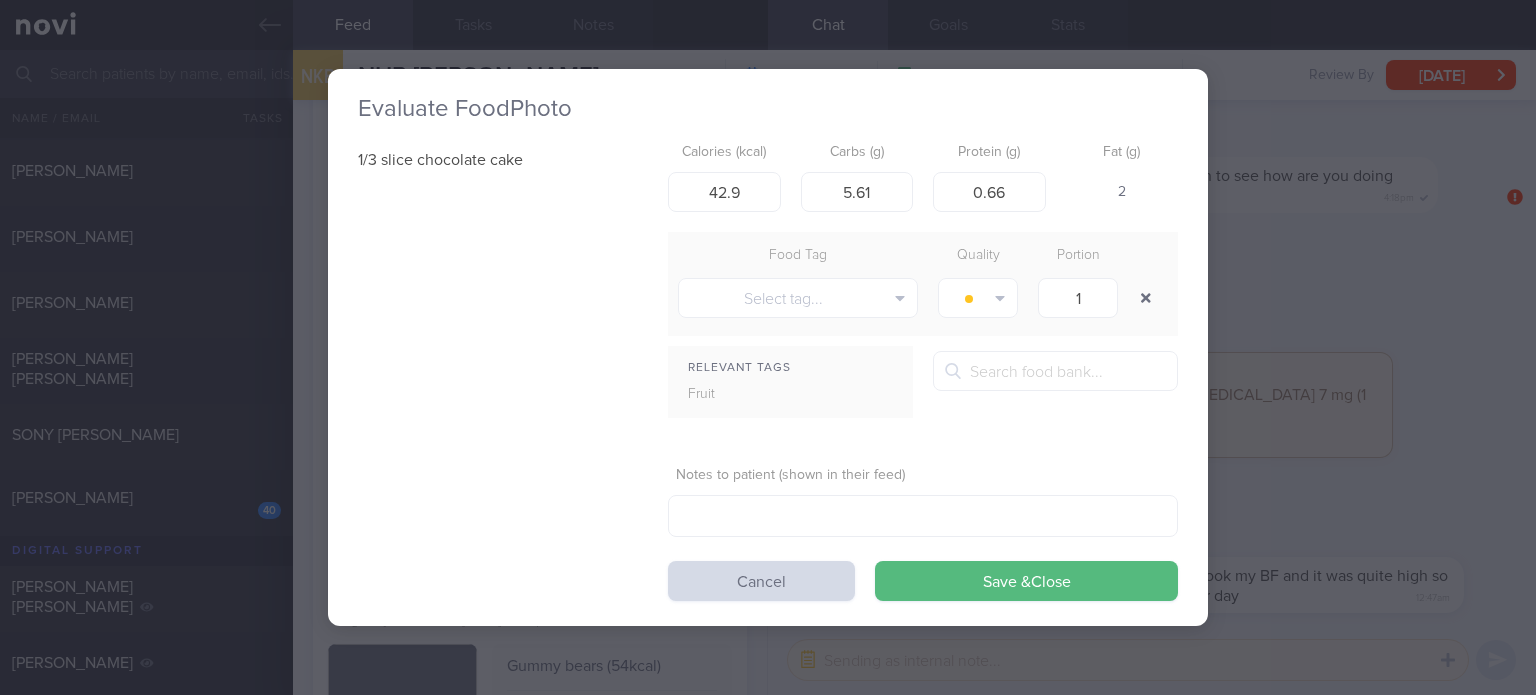 click on "Food Tag
Quality
Portion" at bounding box center (923, 256) 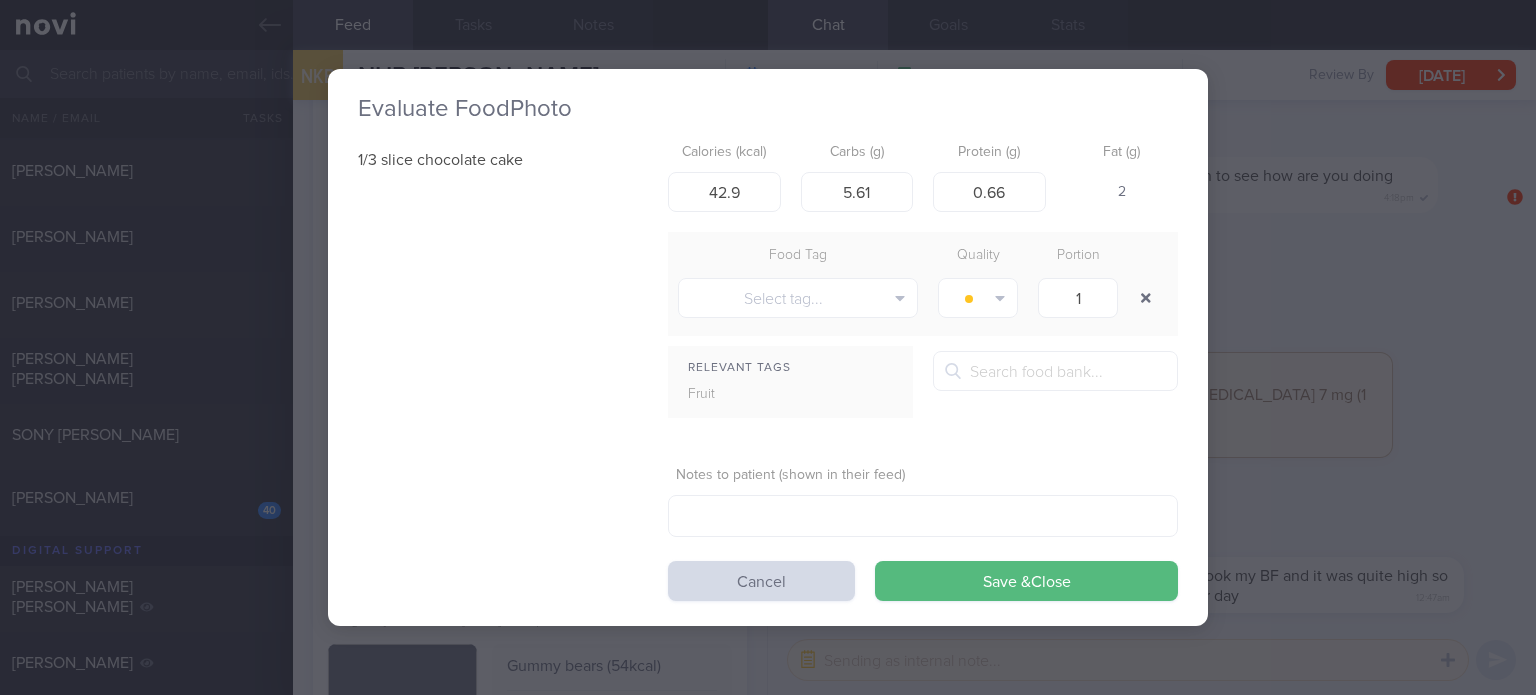 click on "Food Tag
Quality
Portion" at bounding box center (923, 256) 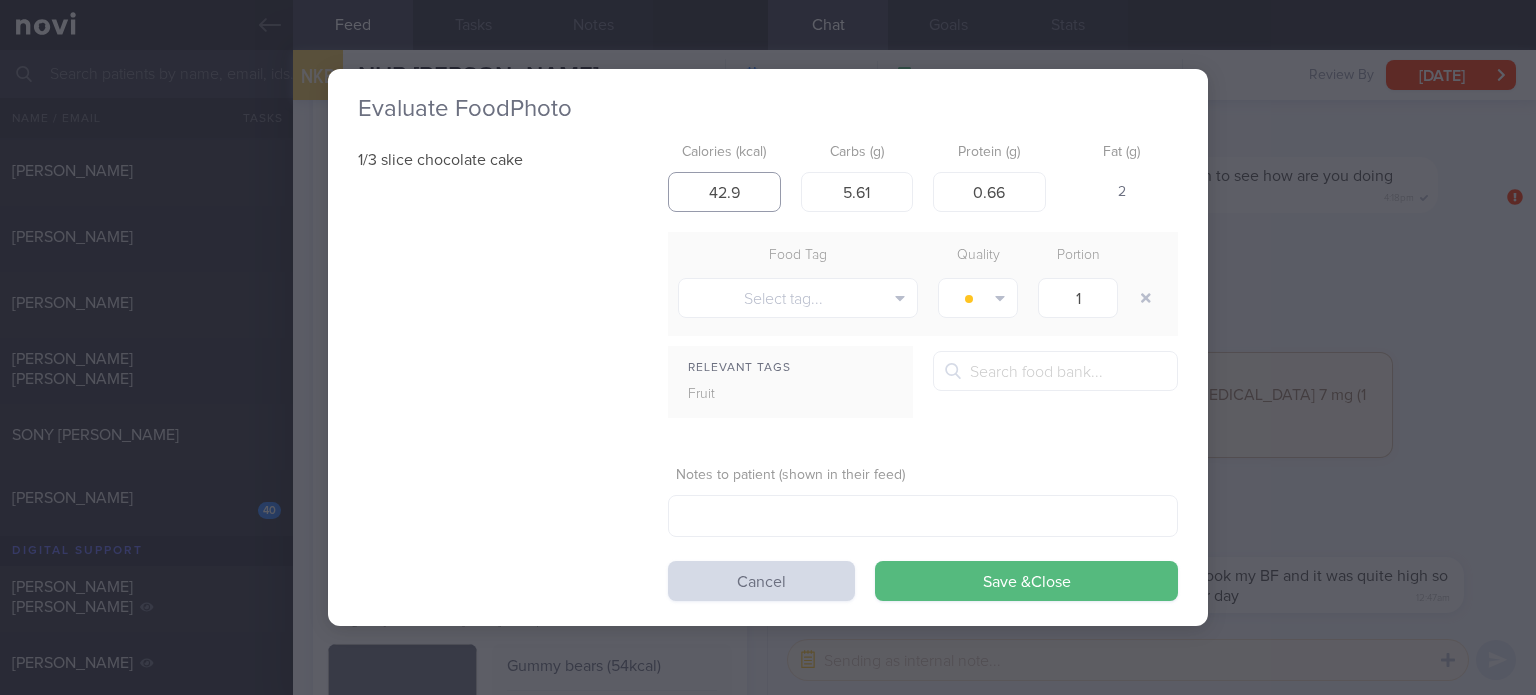 drag, startPoint x: 750, startPoint y: 188, endPoint x: 590, endPoint y: 200, distance: 160.44937 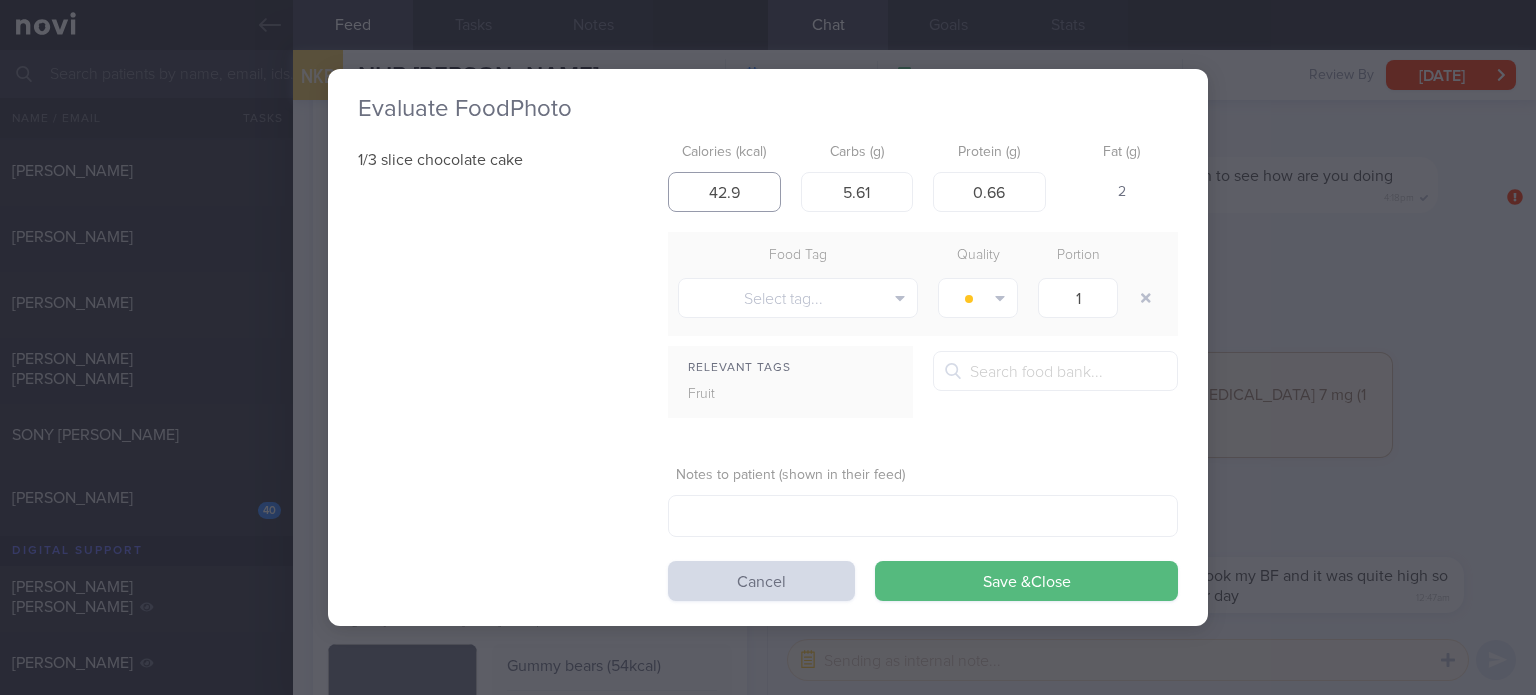 click on "1/3 slice chocolate cake
Calories (kcal)
42.9
Carbs (g)
5.61
Protein (g)
0.66
Fat (g)
2
Food Tag
Quality
Portion
Select tag...
Alcohol
Fried
Fruit
Healthy Fats
High Calcium
High Cholesterol
High Fat
High Fibre" at bounding box center (768, 367) 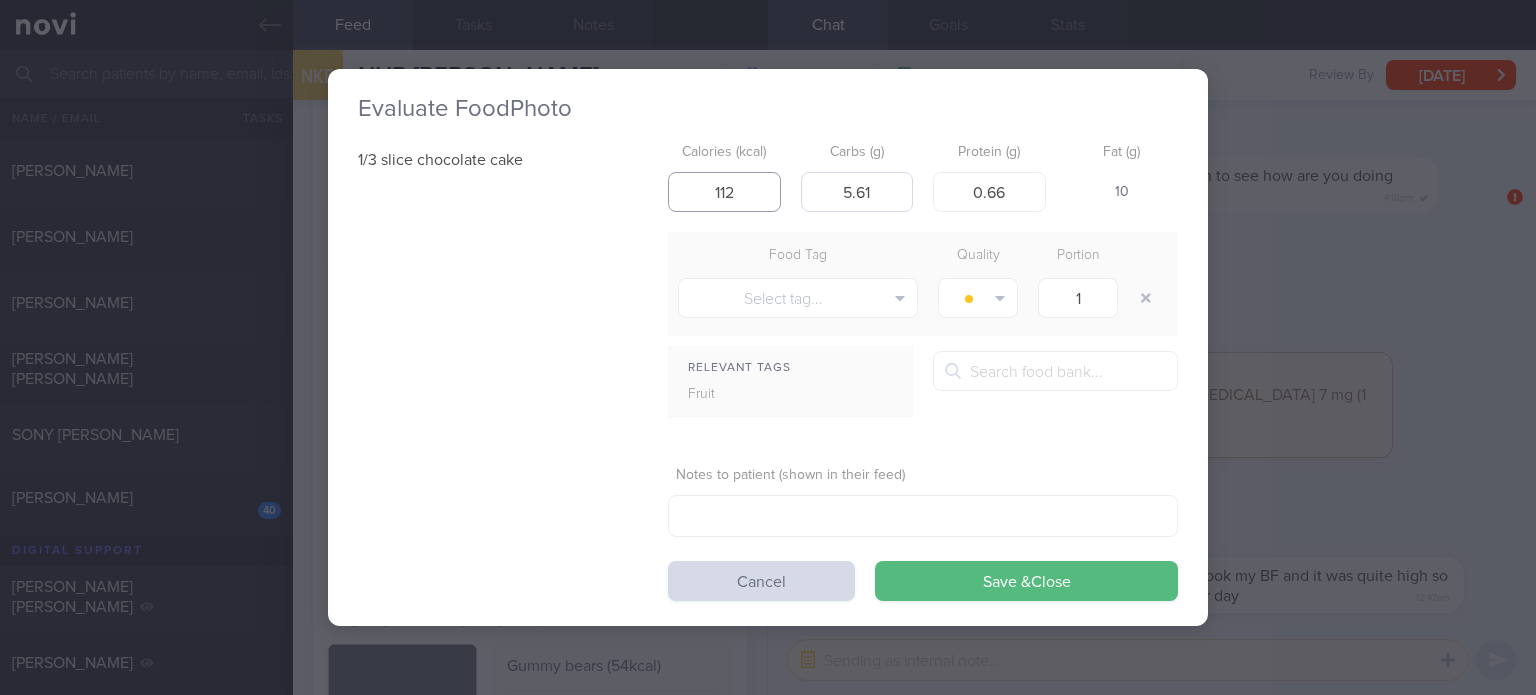 type on "112" 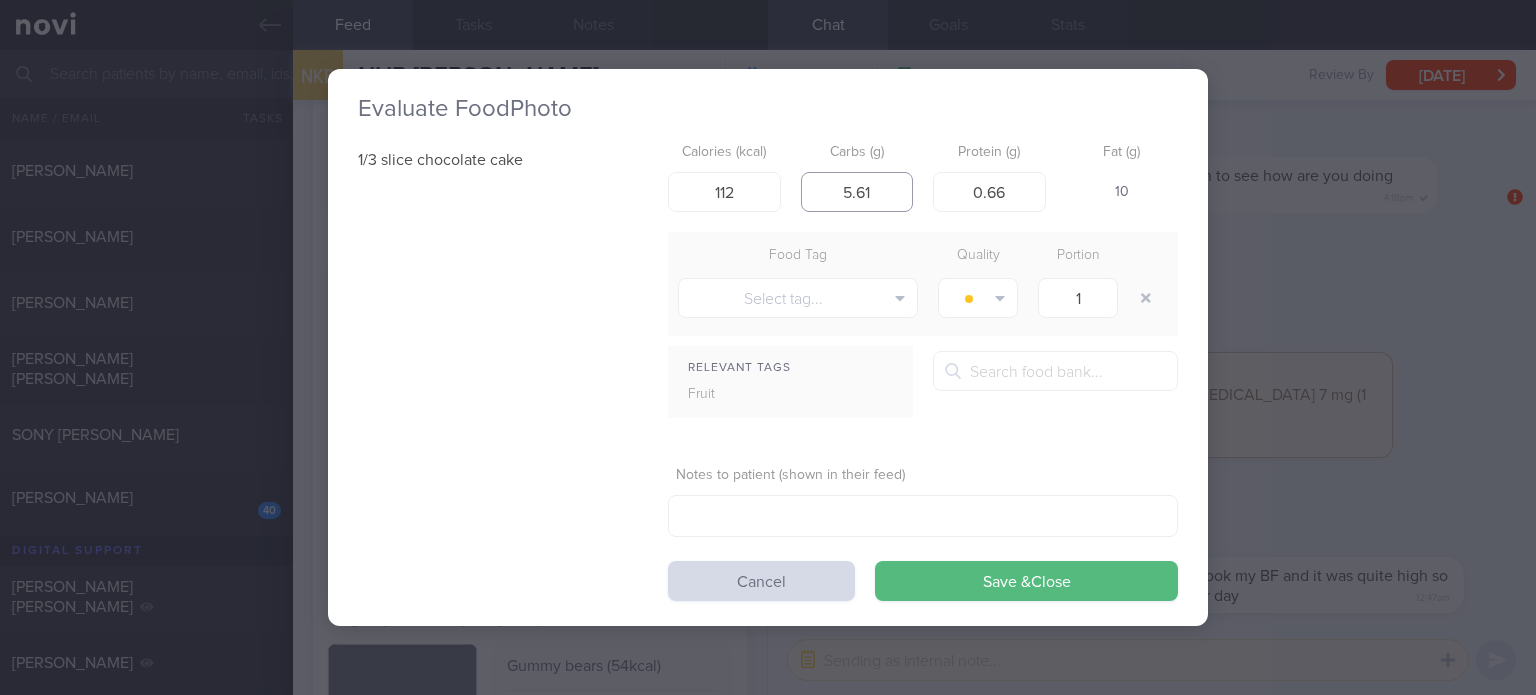 drag, startPoint x: 879, startPoint y: 202, endPoint x: 747, endPoint y: 213, distance: 132.45753 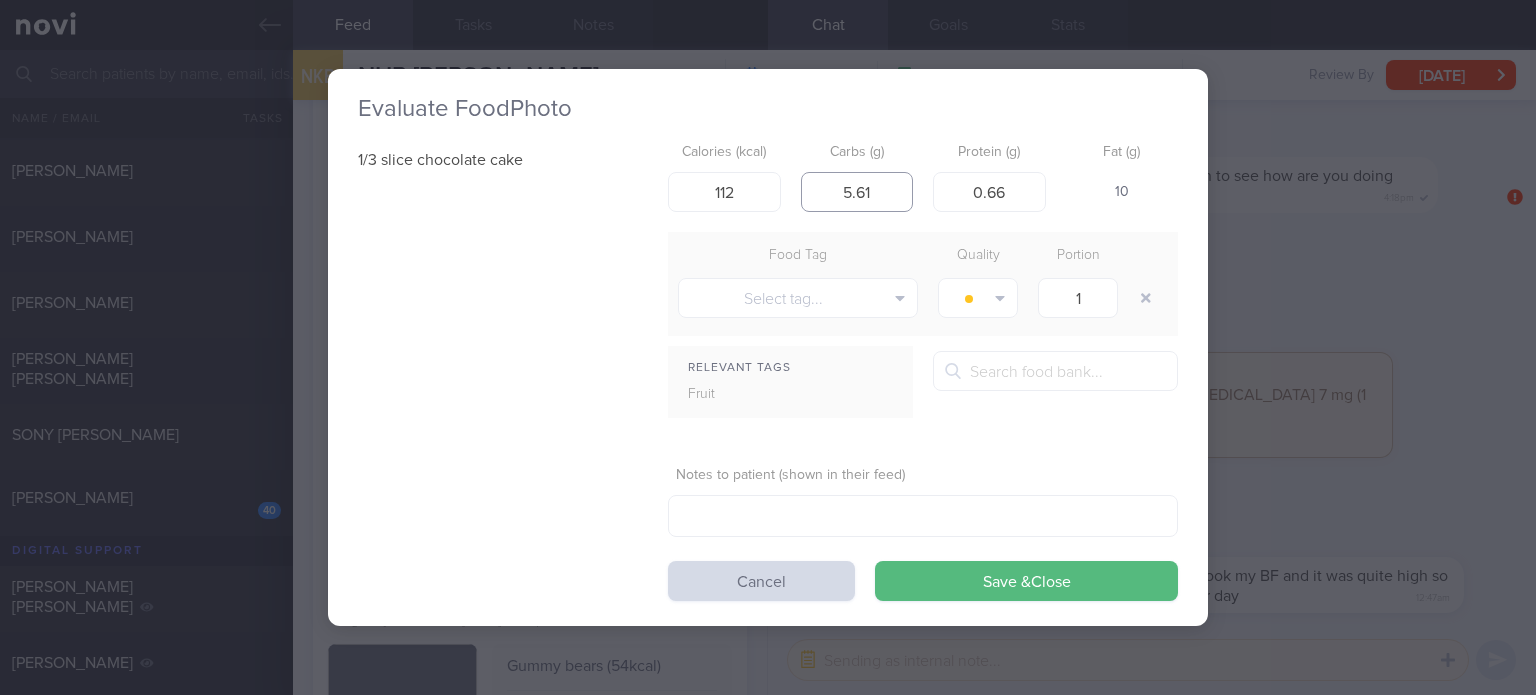 click on "Calories (kcal)
112
Carbs (g)
5.61
Protein (g)
0.66
Fat (g)
10
Food Tag
Quality
Portion
Select tag...
Alcohol
Fried
Fruit
Healthy Fats
High Calcium
High Cholesterol
High Fat
High Fibre
High GI
High Iodine" at bounding box center [923, 367] 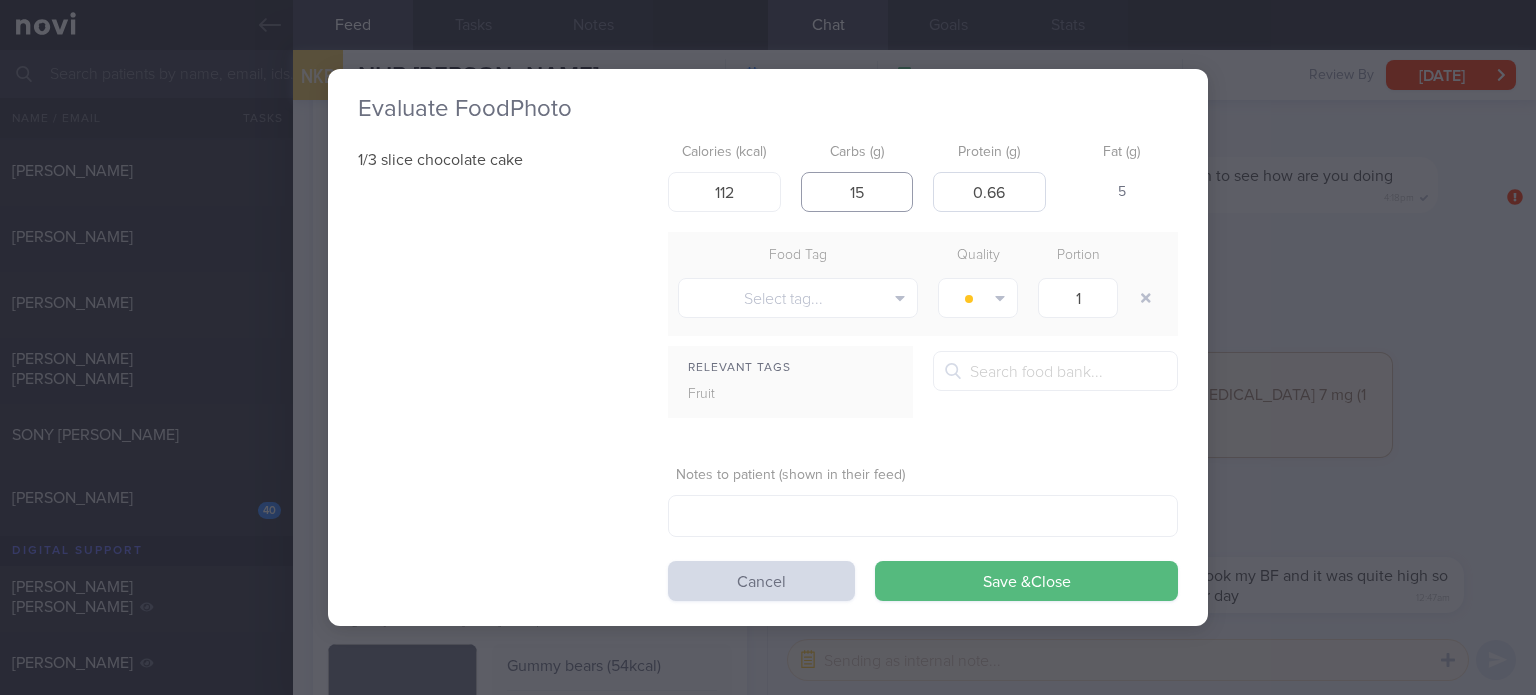 type on "15" 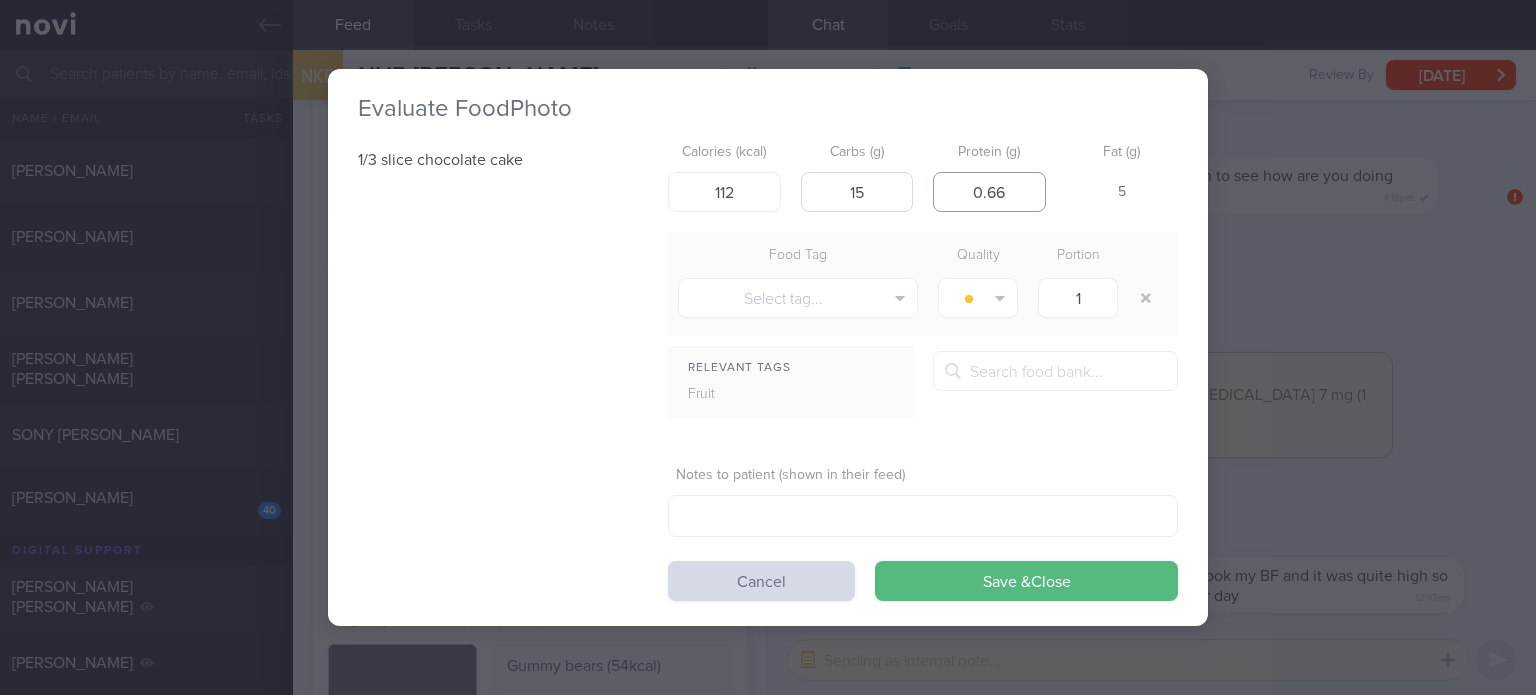 drag, startPoint x: 1020, startPoint y: 203, endPoint x: 805, endPoint y: 204, distance: 215.00232 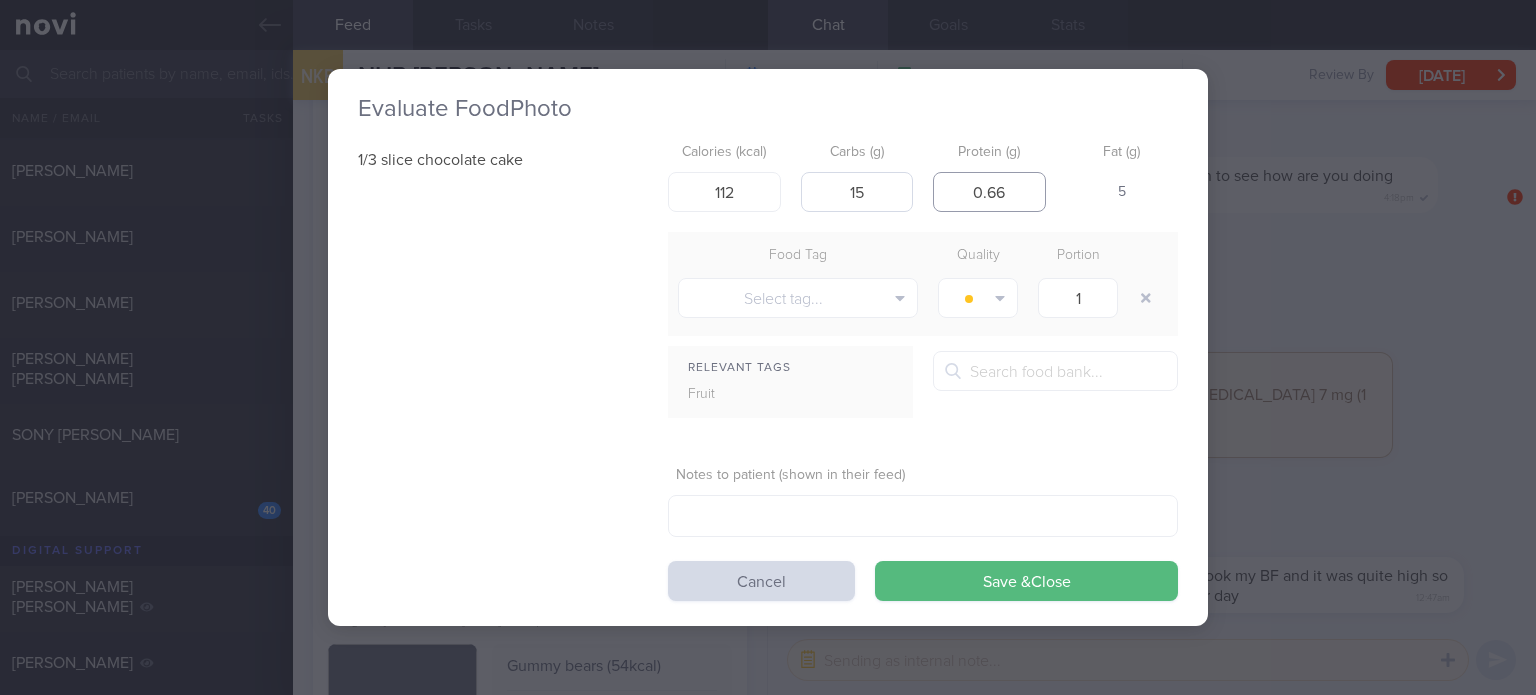 click on "Calories (kcal)
112
Carbs (g)
15
Protein (g)
0.66
Fat (g)
5" at bounding box center [923, 173] 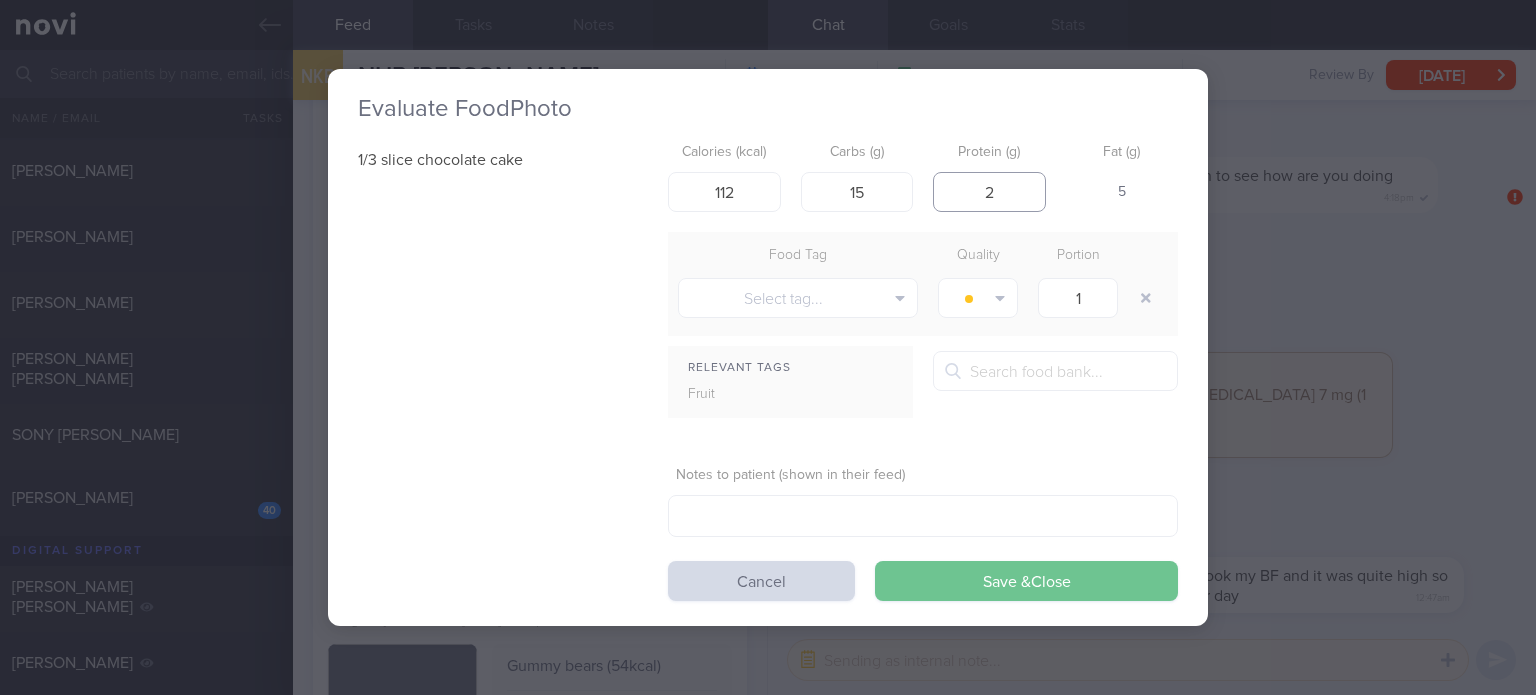 type on "2" 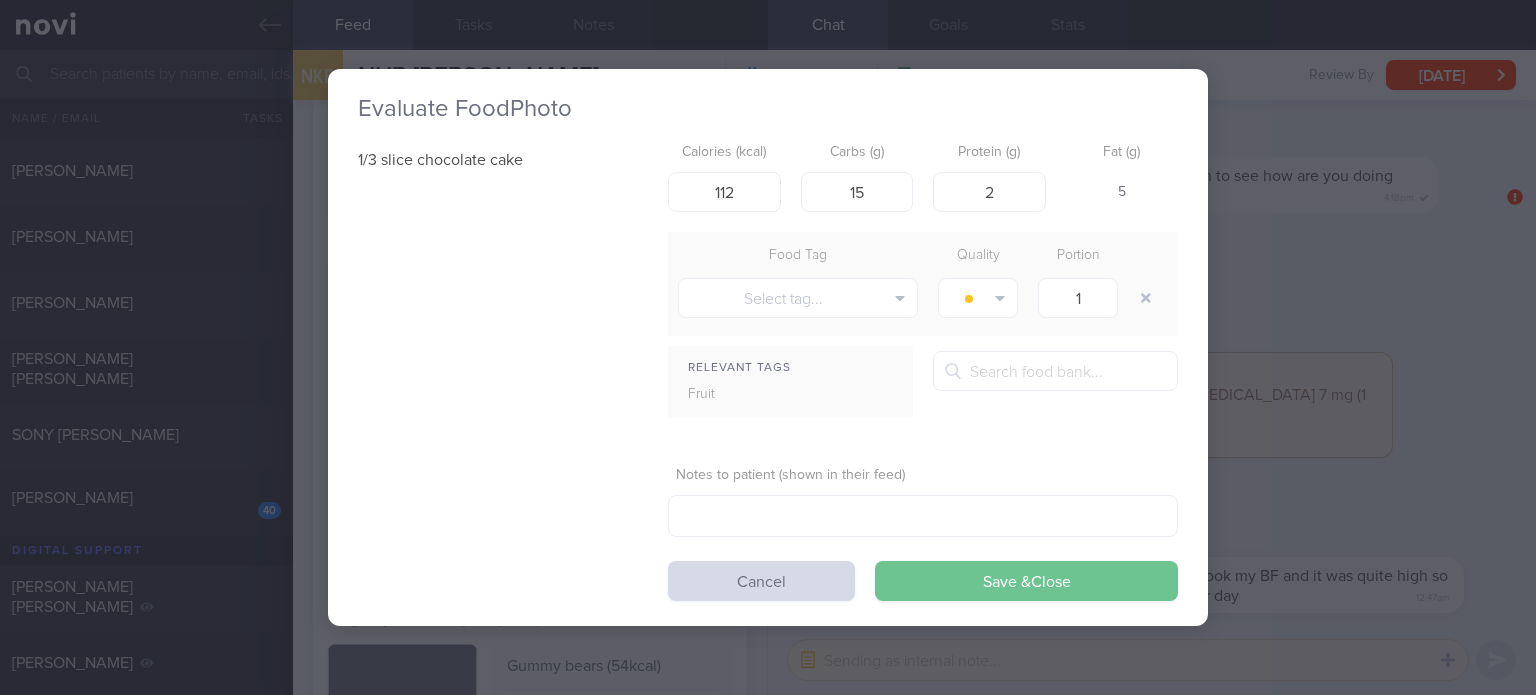 click on "Save &
Close" at bounding box center (1026, 581) 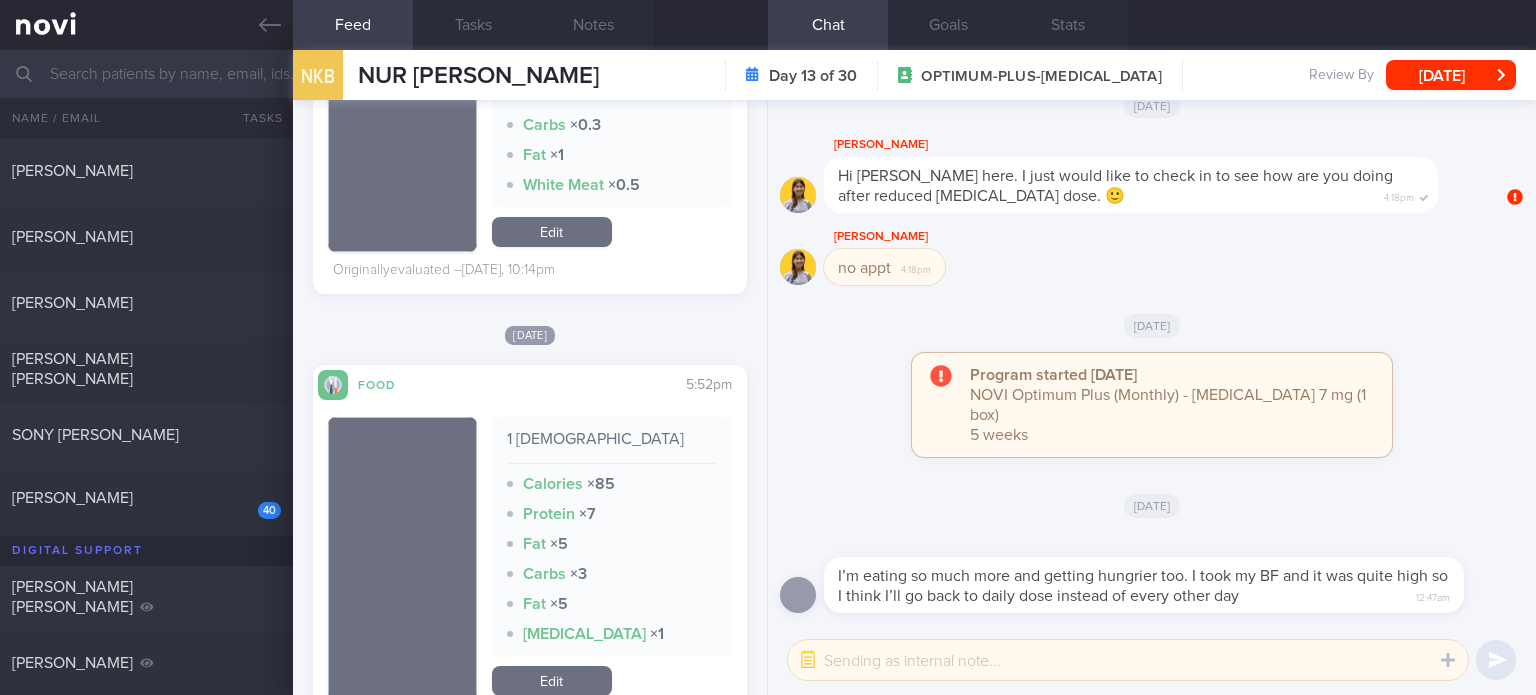 scroll, scrollTop: 3132, scrollLeft: 0, axis: vertical 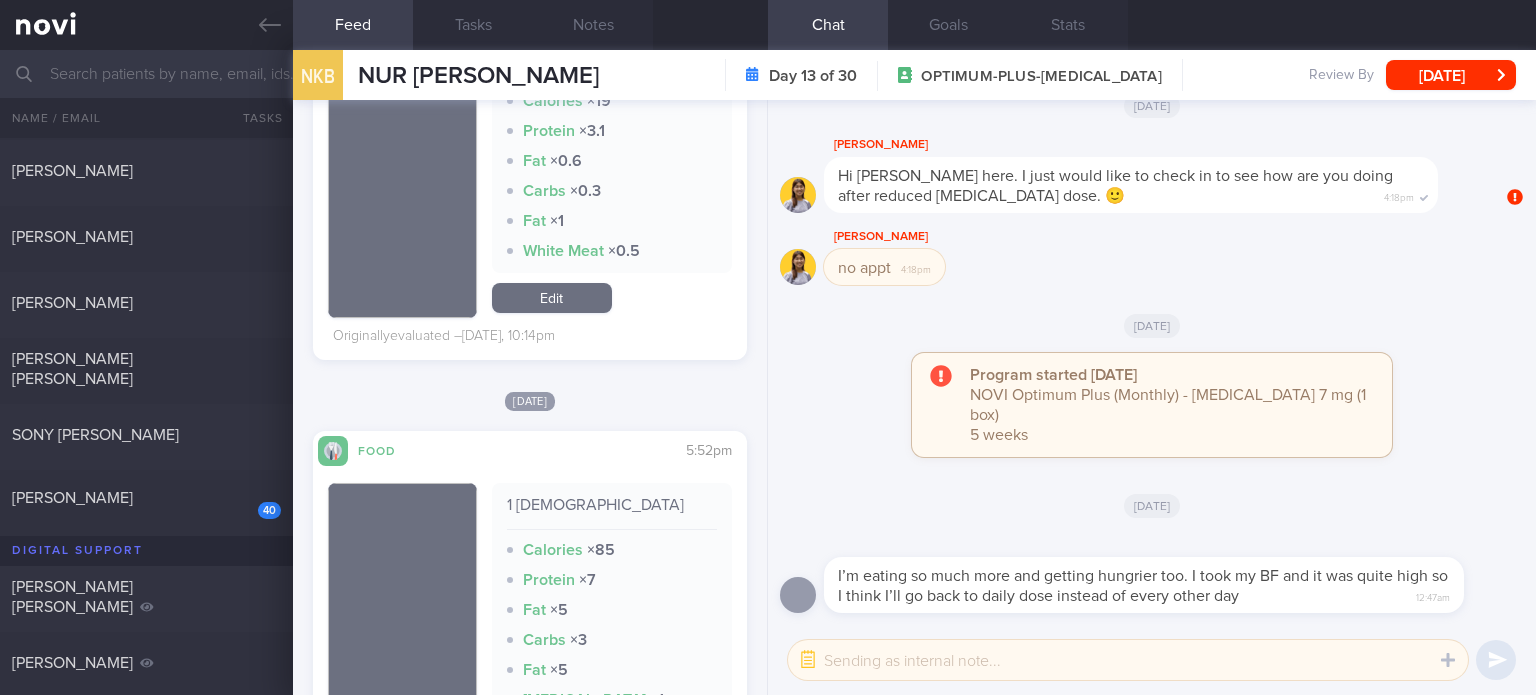 click on "Edit" at bounding box center (552, 298) 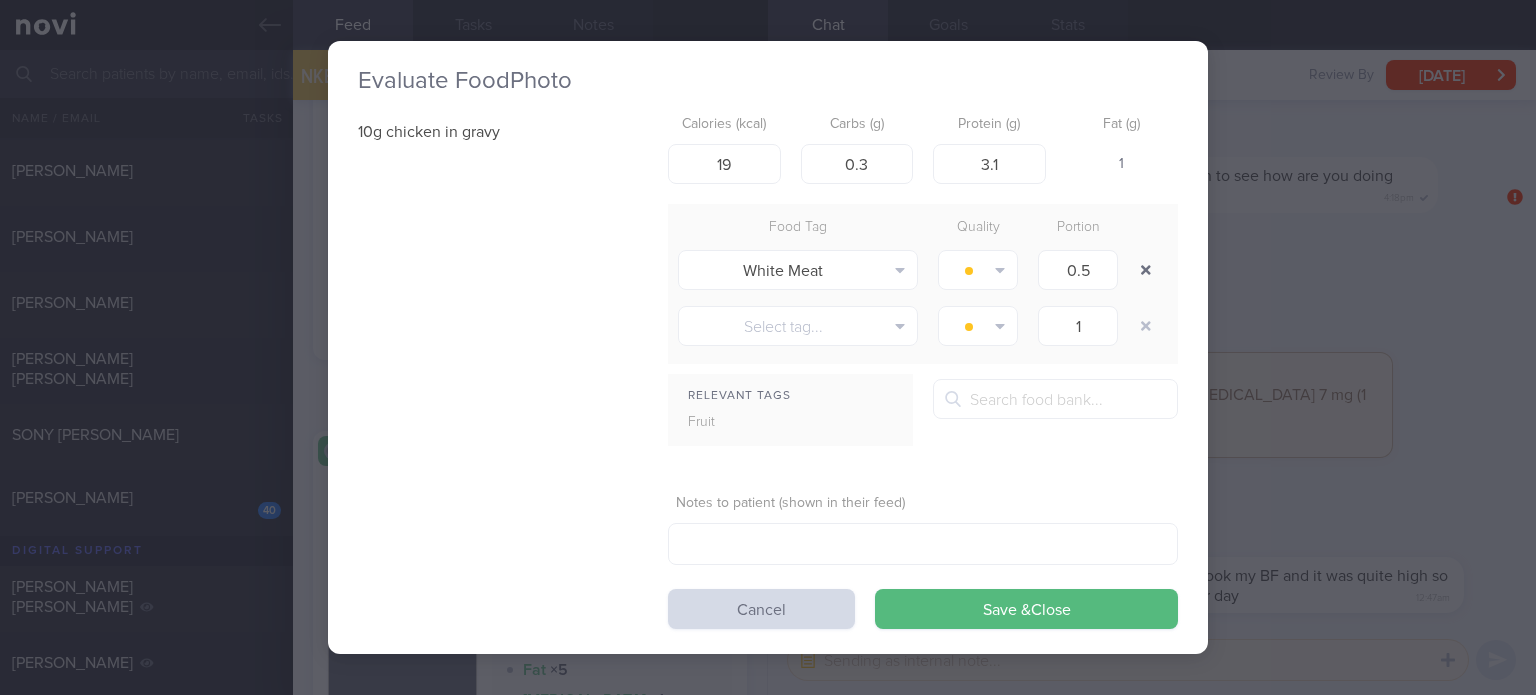click at bounding box center [1146, 270] 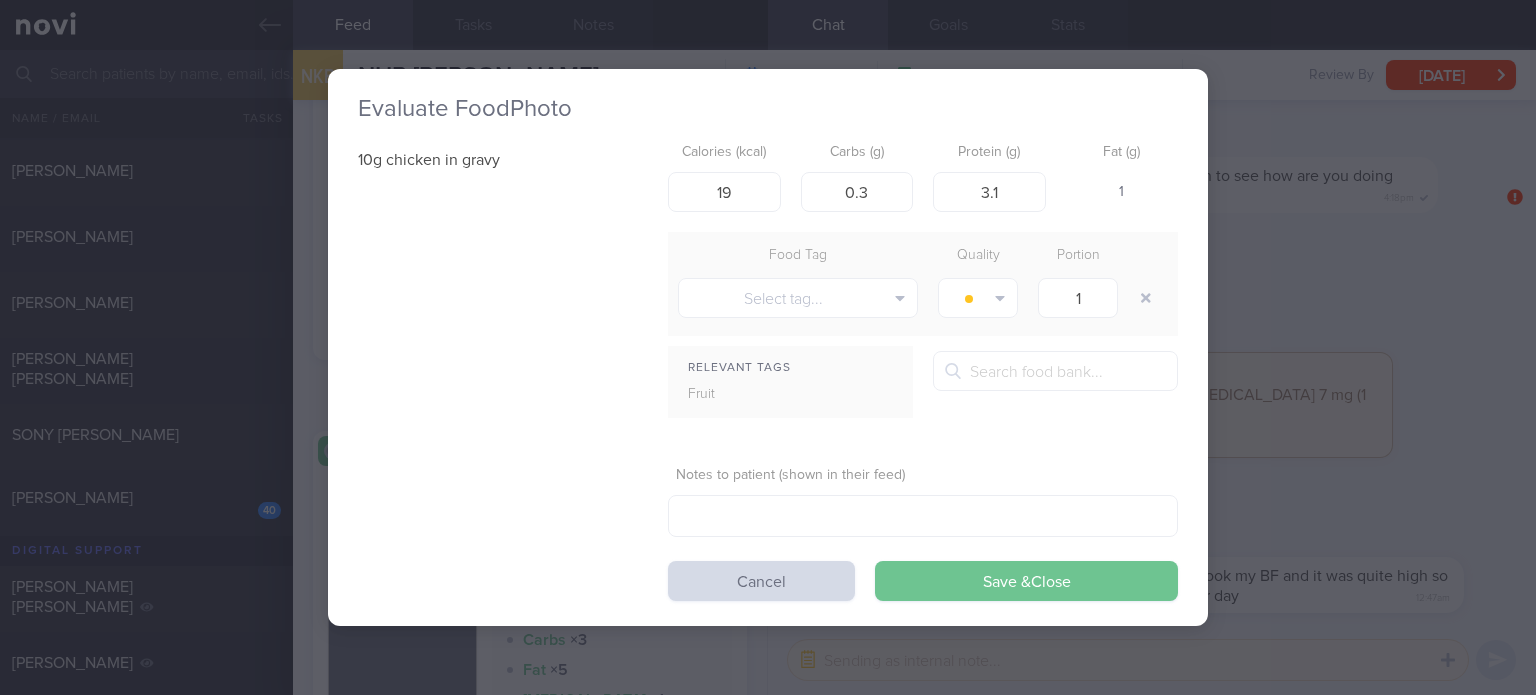 click on "Save &
Close" at bounding box center [1026, 581] 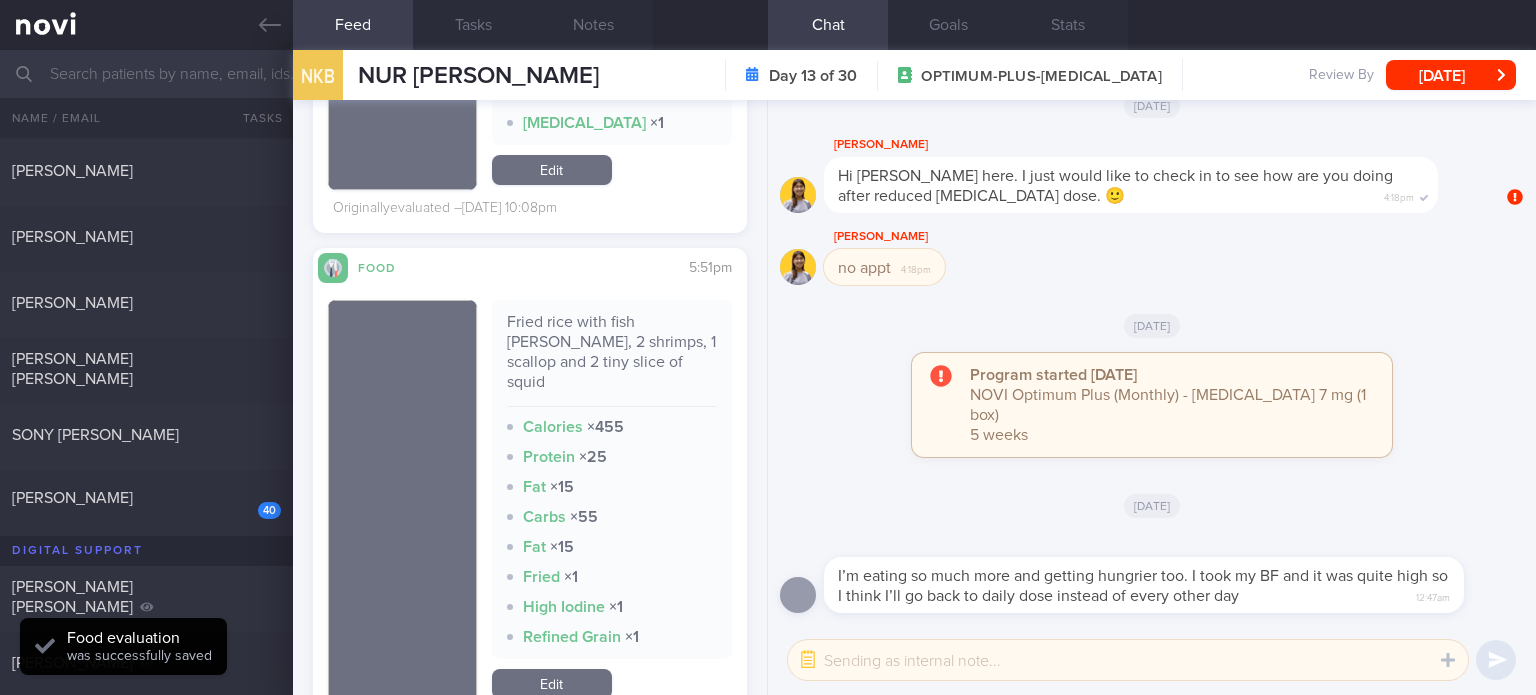 scroll, scrollTop: 3779, scrollLeft: 0, axis: vertical 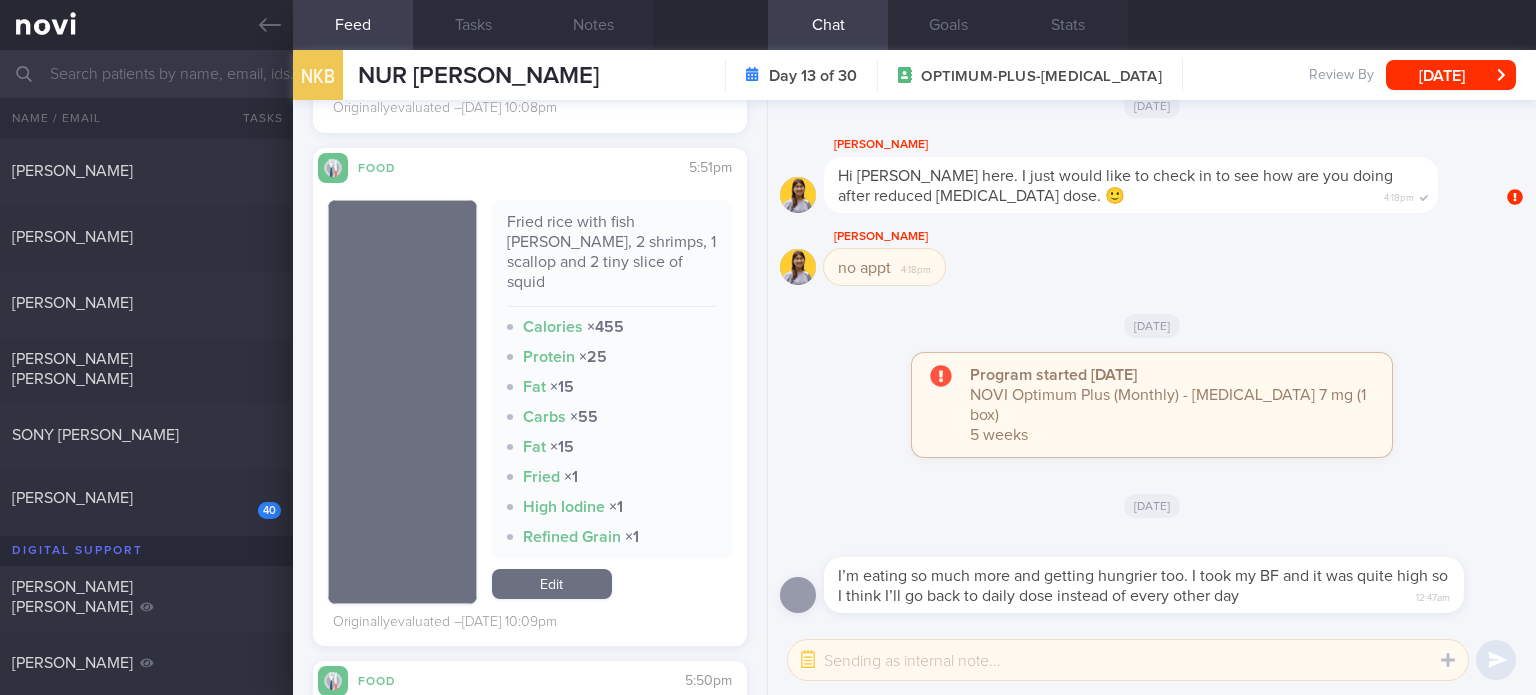 click on "Edit" at bounding box center [552, 584] 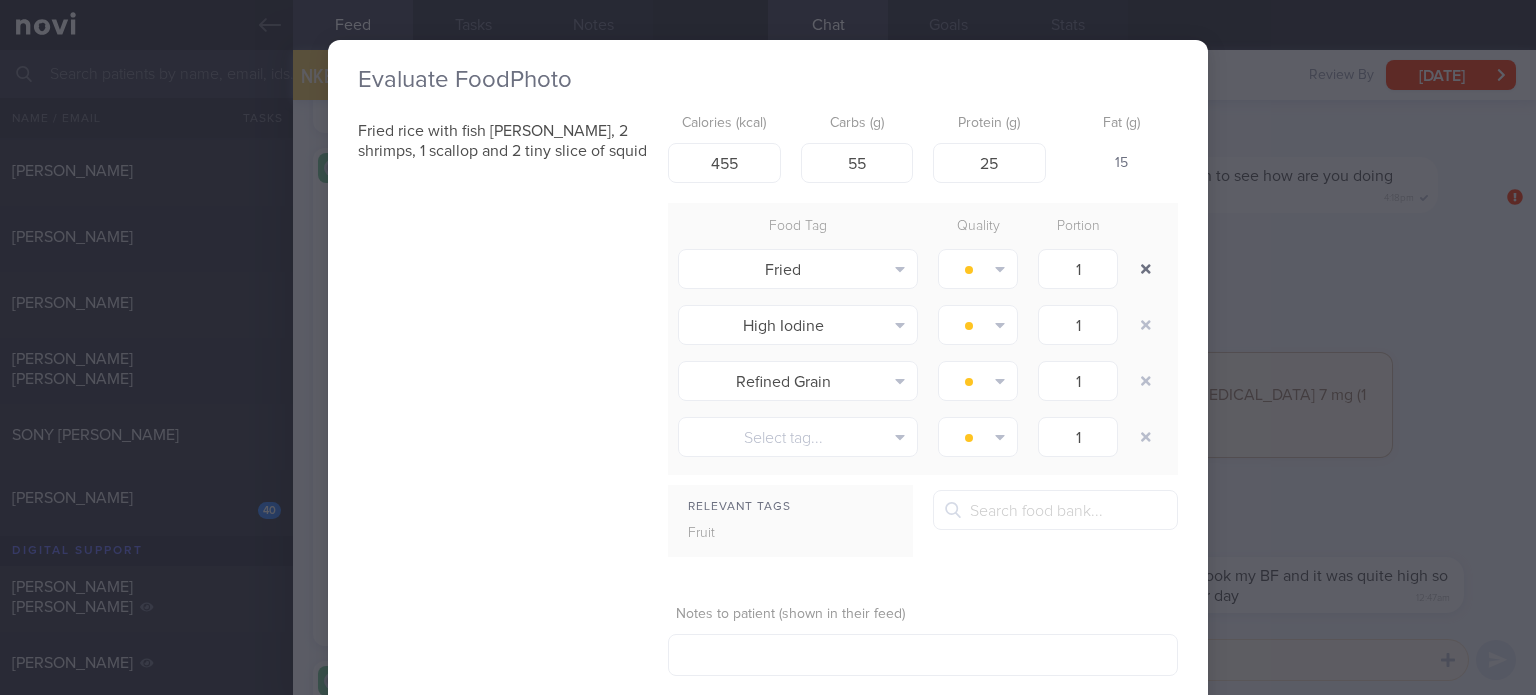 click at bounding box center [1146, 269] 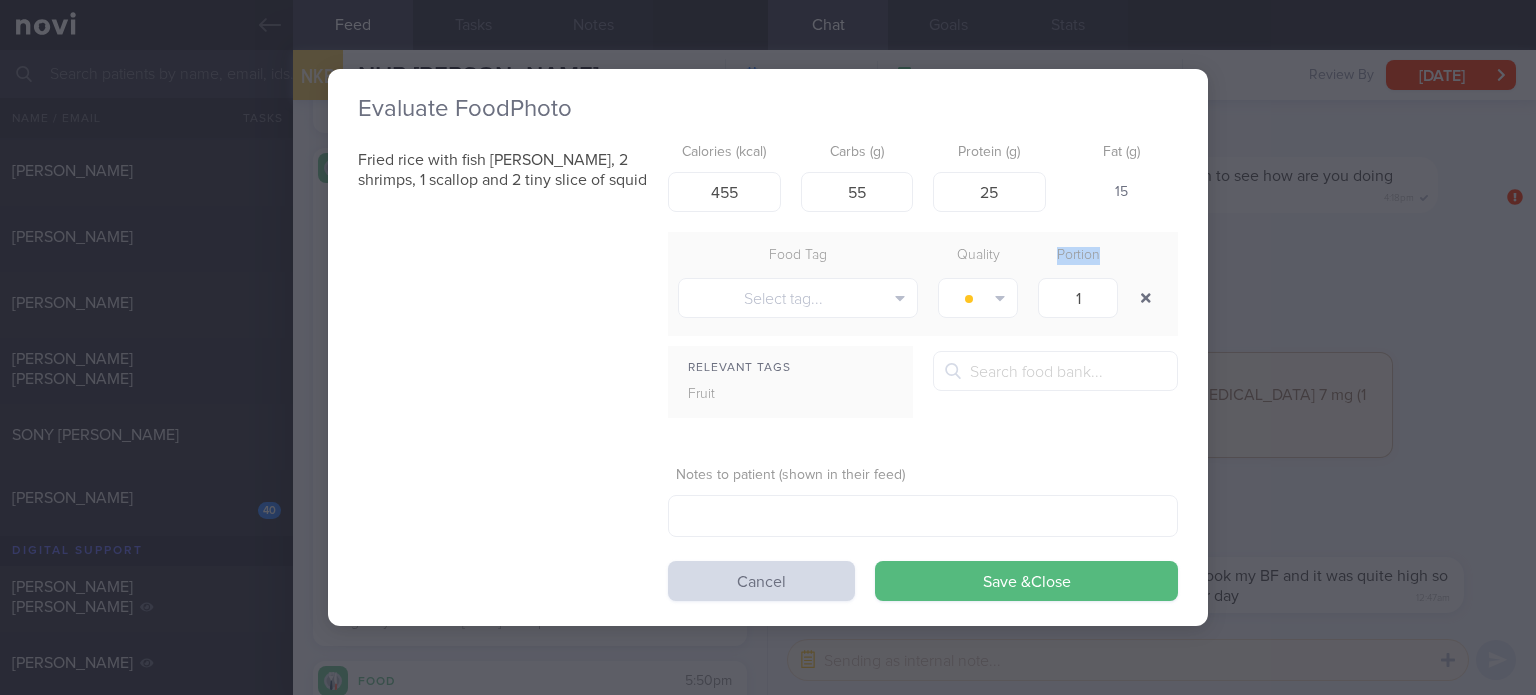 click on "Food Tag
Quality
Portion" at bounding box center (923, 256) 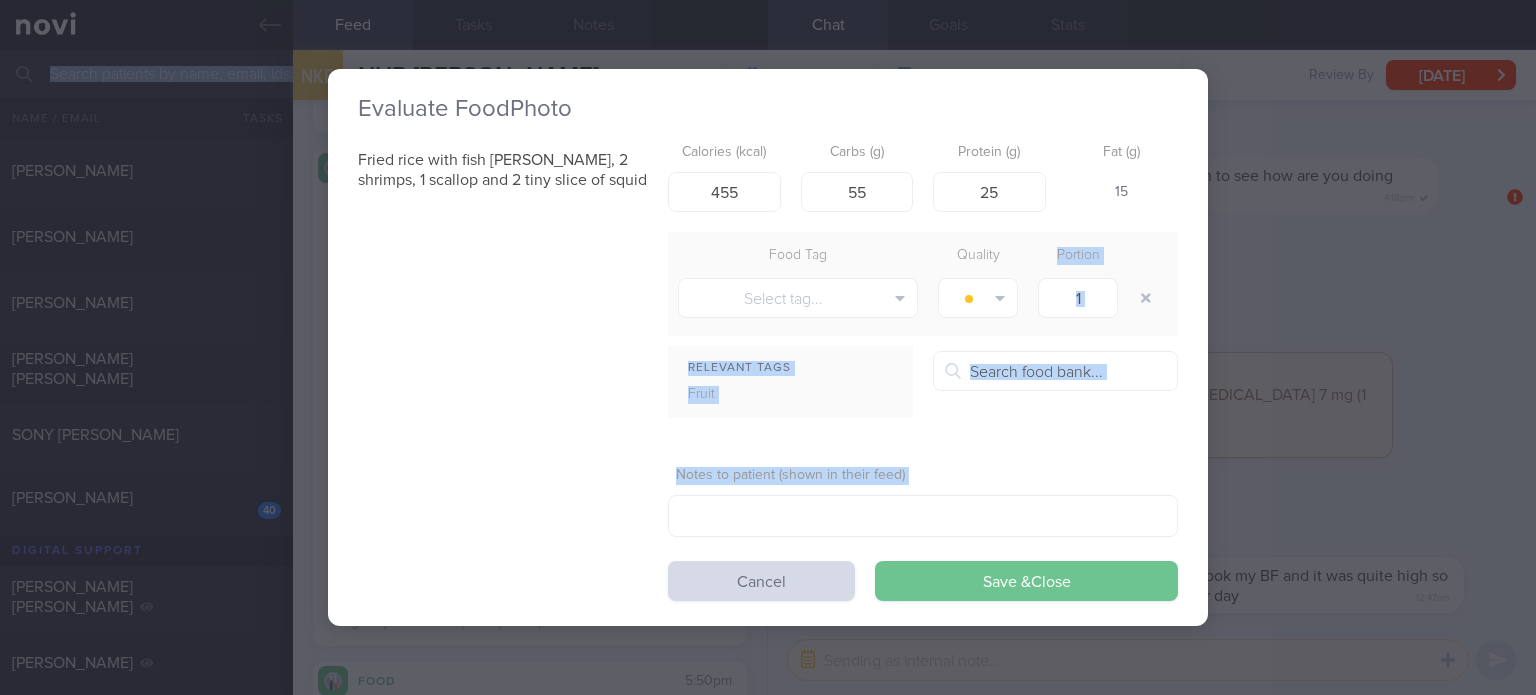 drag, startPoint x: 1129, startPoint y: 266, endPoint x: 1040, endPoint y: 582, distance: 328.29407 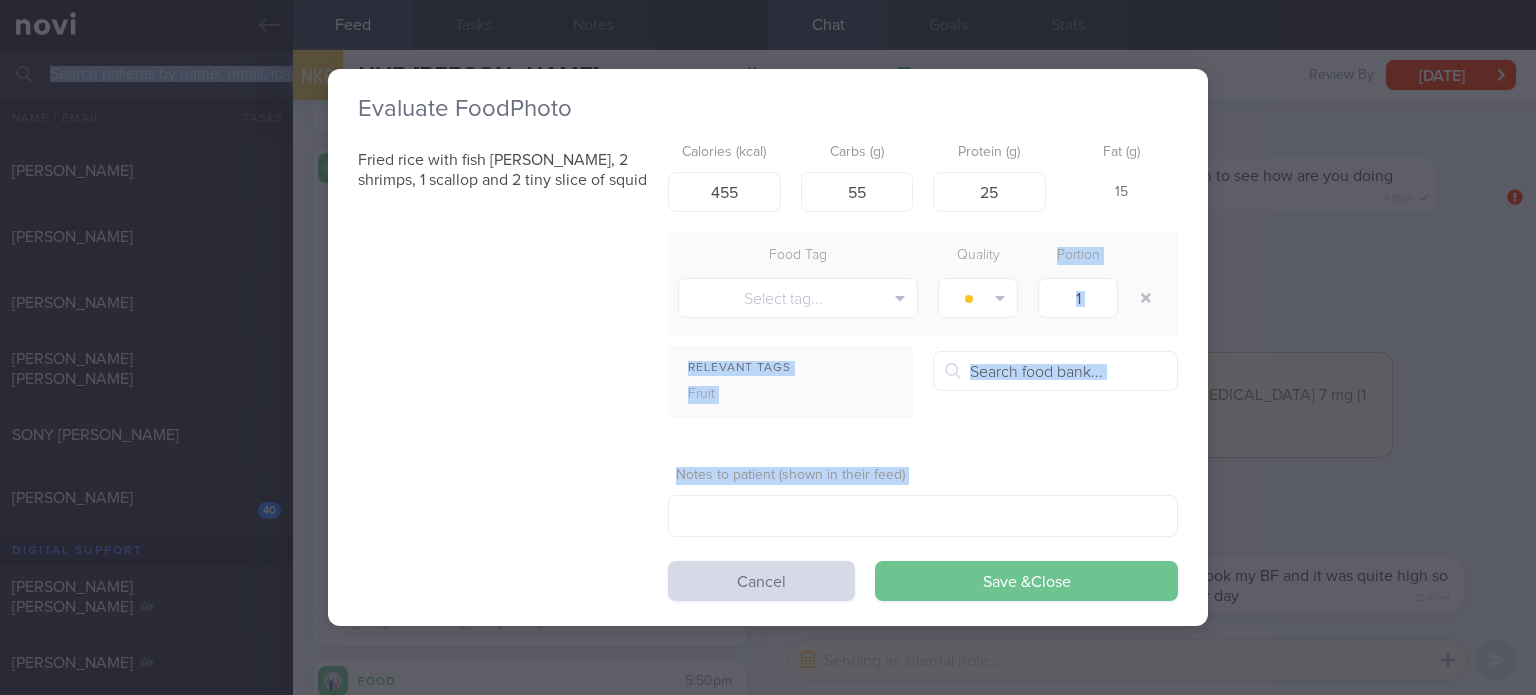 click on "Calories (kcal)
455
Carbs (g)
55
Protein (g)
25
Fat (g)
15
Food Tag
Quality
Portion
Select tag...
Alcohol
Fried
Fruit
Healthy Fats
High Calcium
High Cholesterol
High Fat
High Fibre
High GI
High Iodine" at bounding box center [923, 367] 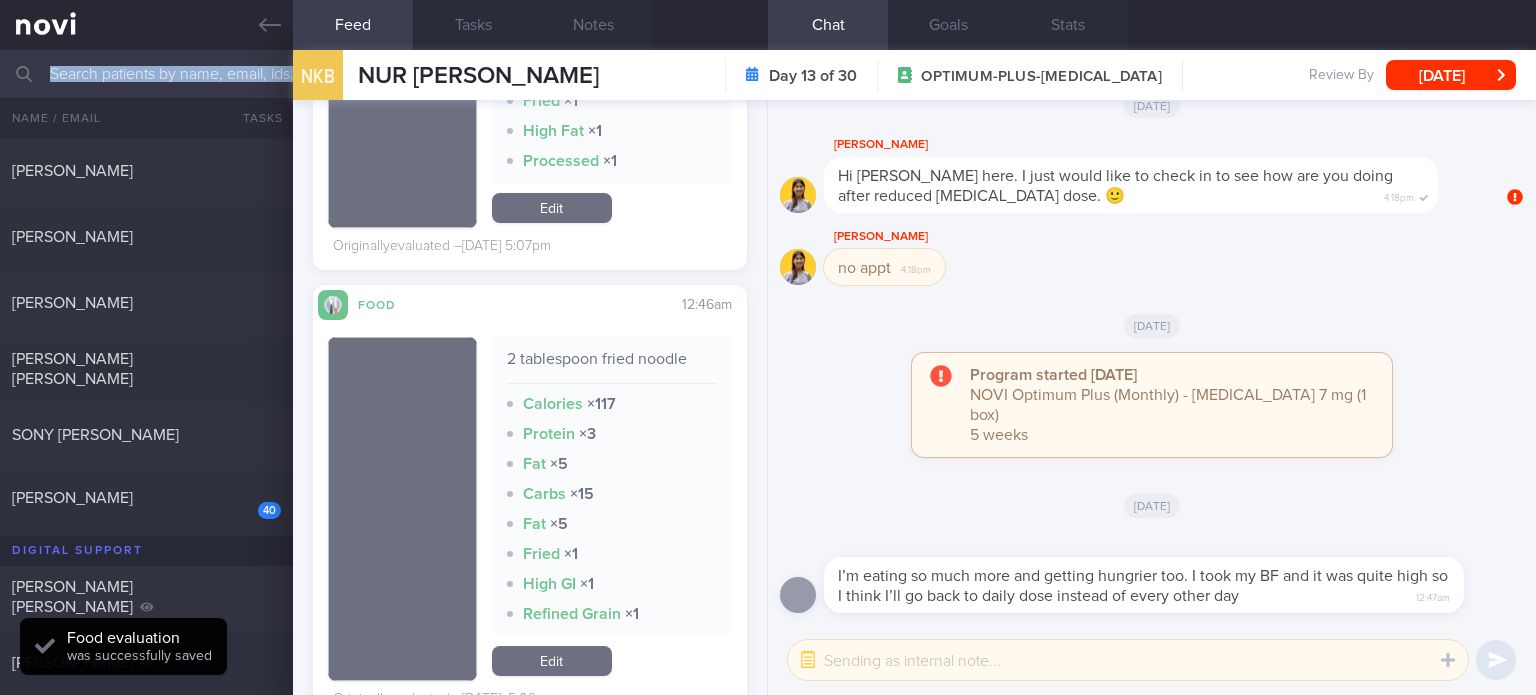 scroll, scrollTop: 6390, scrollLeft: 0, axis: vertical 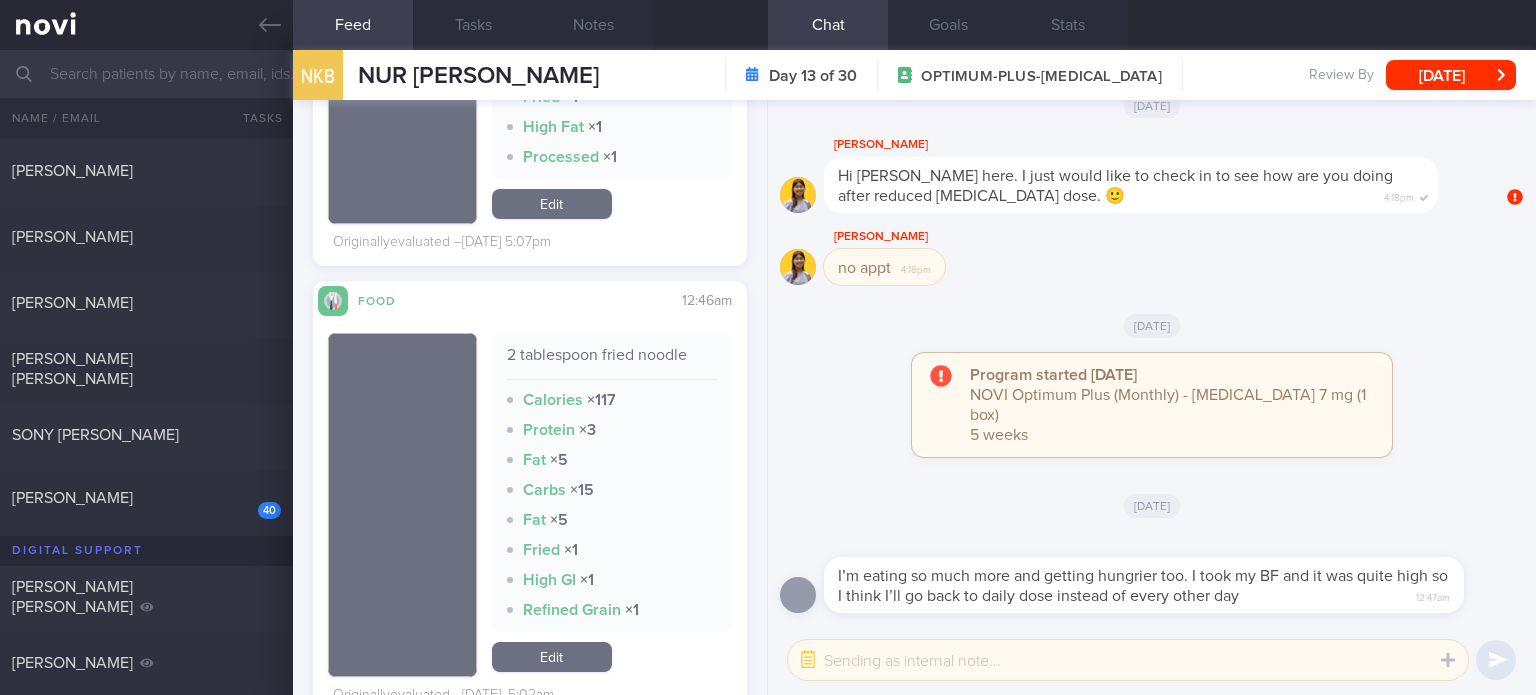click on "2 tablespoon fried noodle
Calories
×  117
Protein
×  3
Fat
×  5
Carbs
×  15
Fat
×  5
Fried
×  1
High GI
×  1
Refined Grain
×  1
Edit" at bounding box center (612, 505) 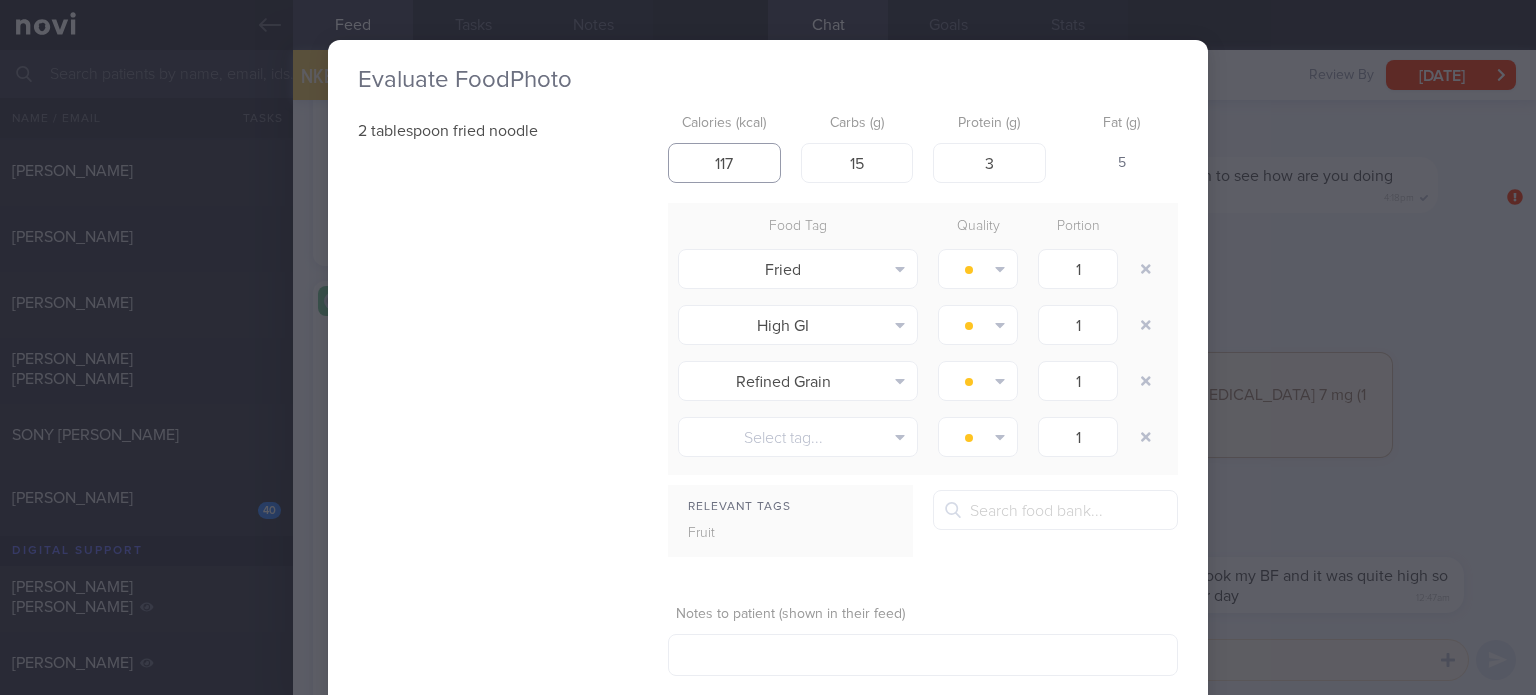drag, startPoint x: 719, startPoint y: 159, endPoint x: 669, endPoint y: 143, distance: 52.49762 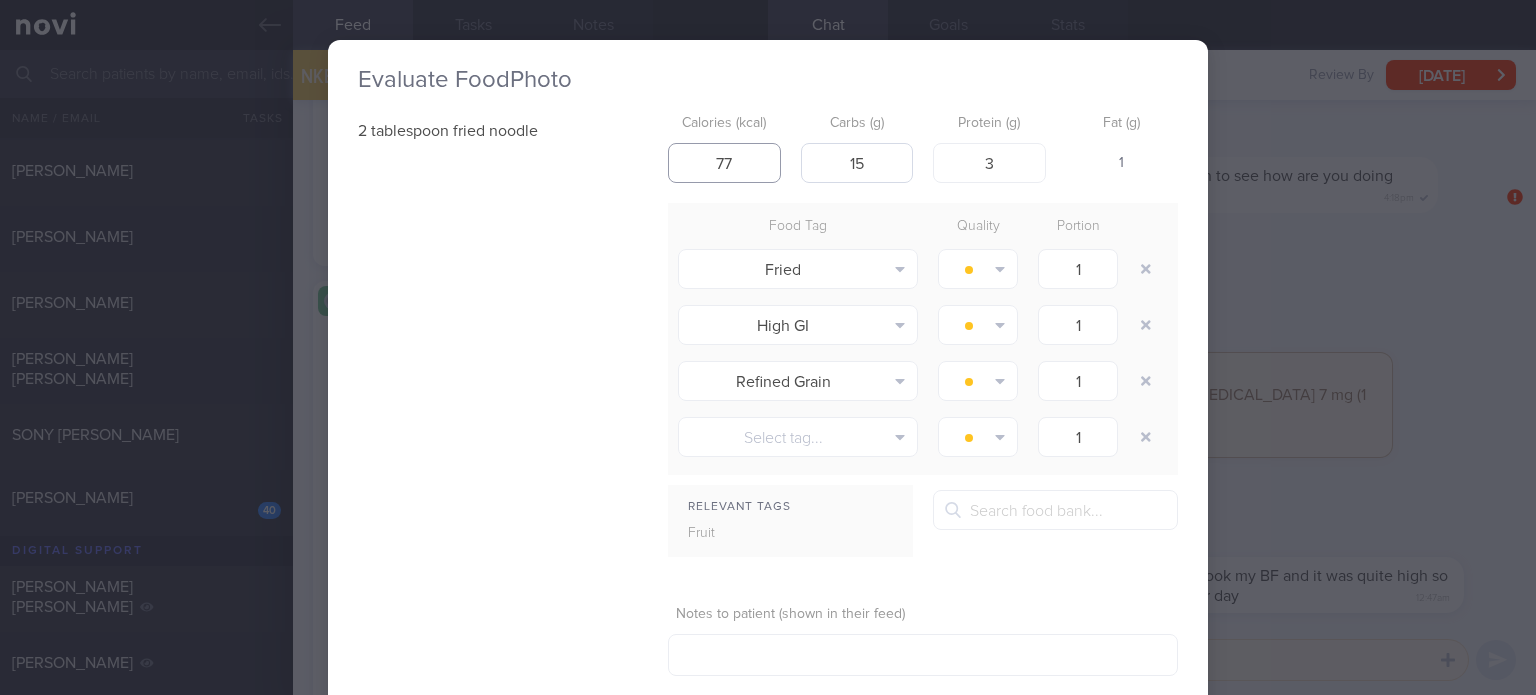 type on "77" 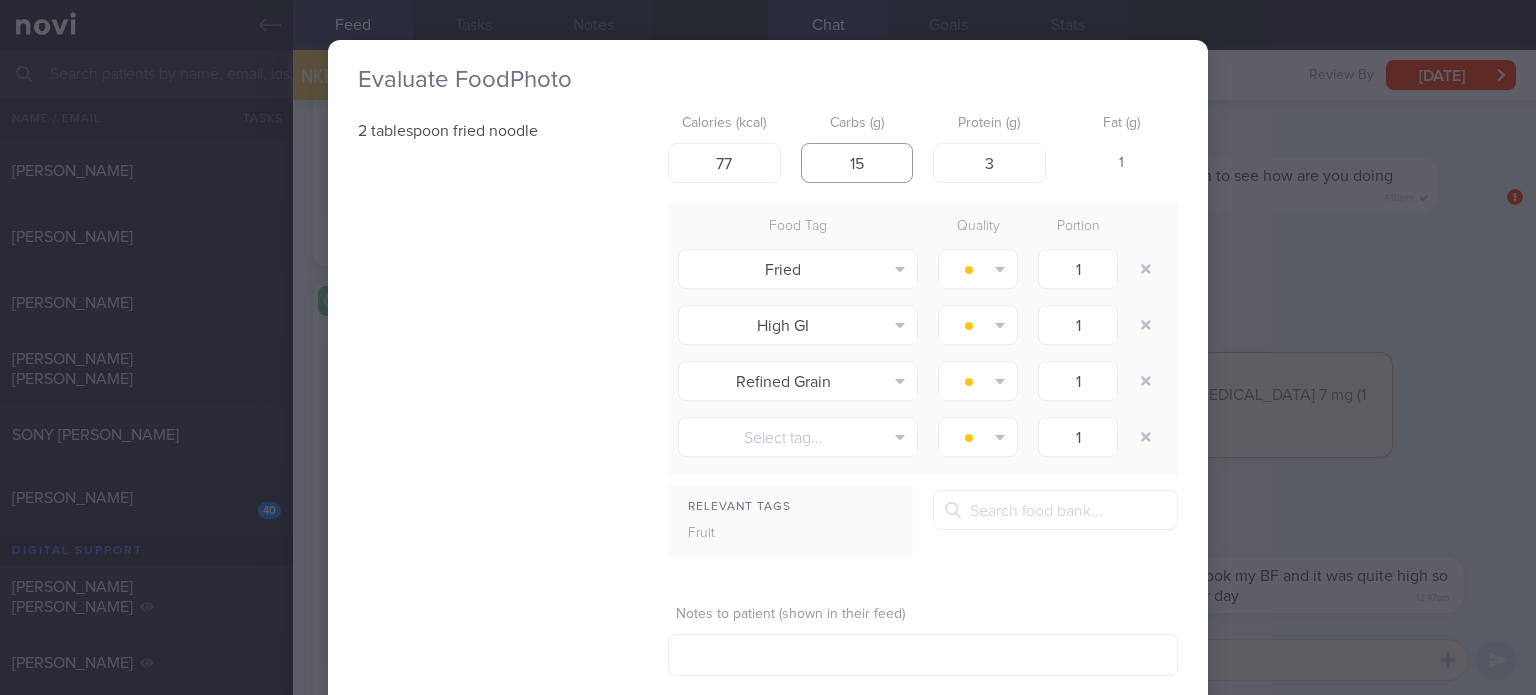 click on "15" at bounding box center (857, 163) 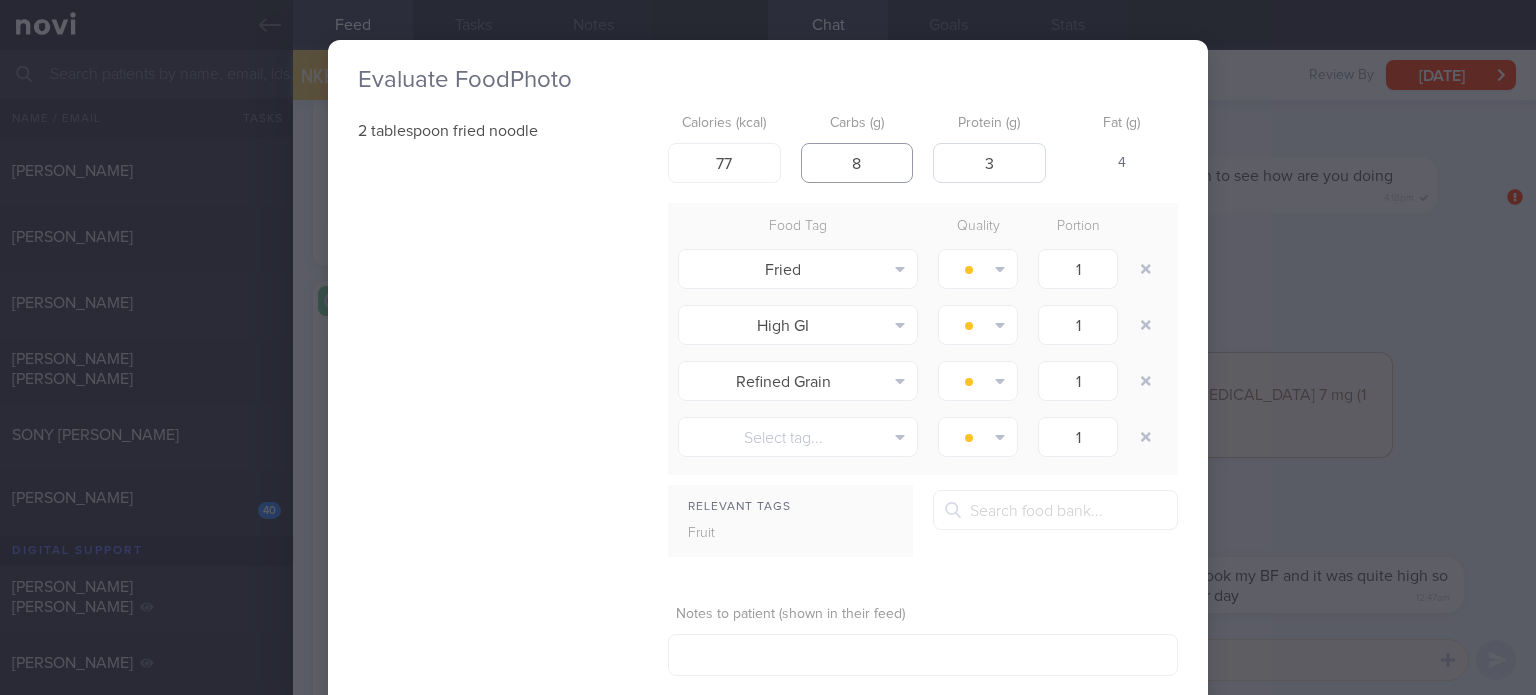 type on "8" 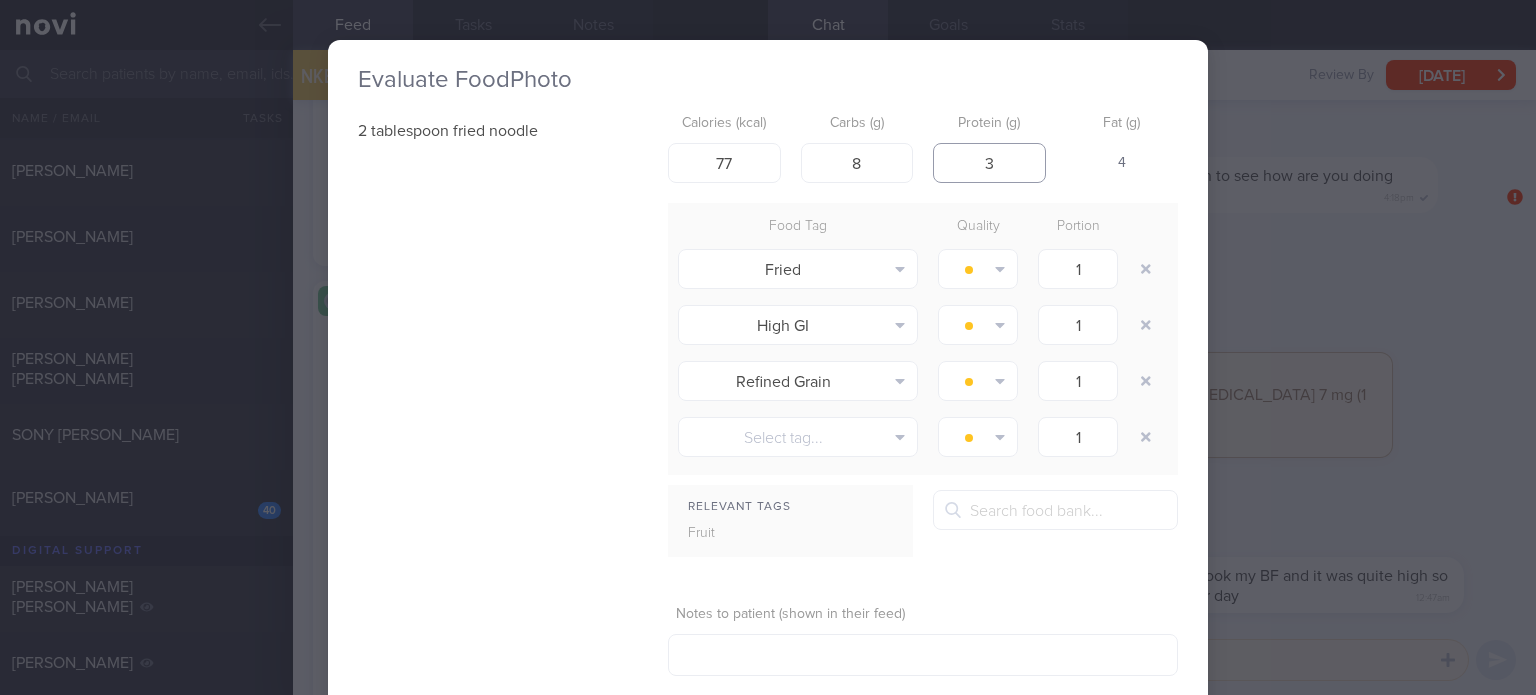 click on "3" at bounding box center (989, 163) 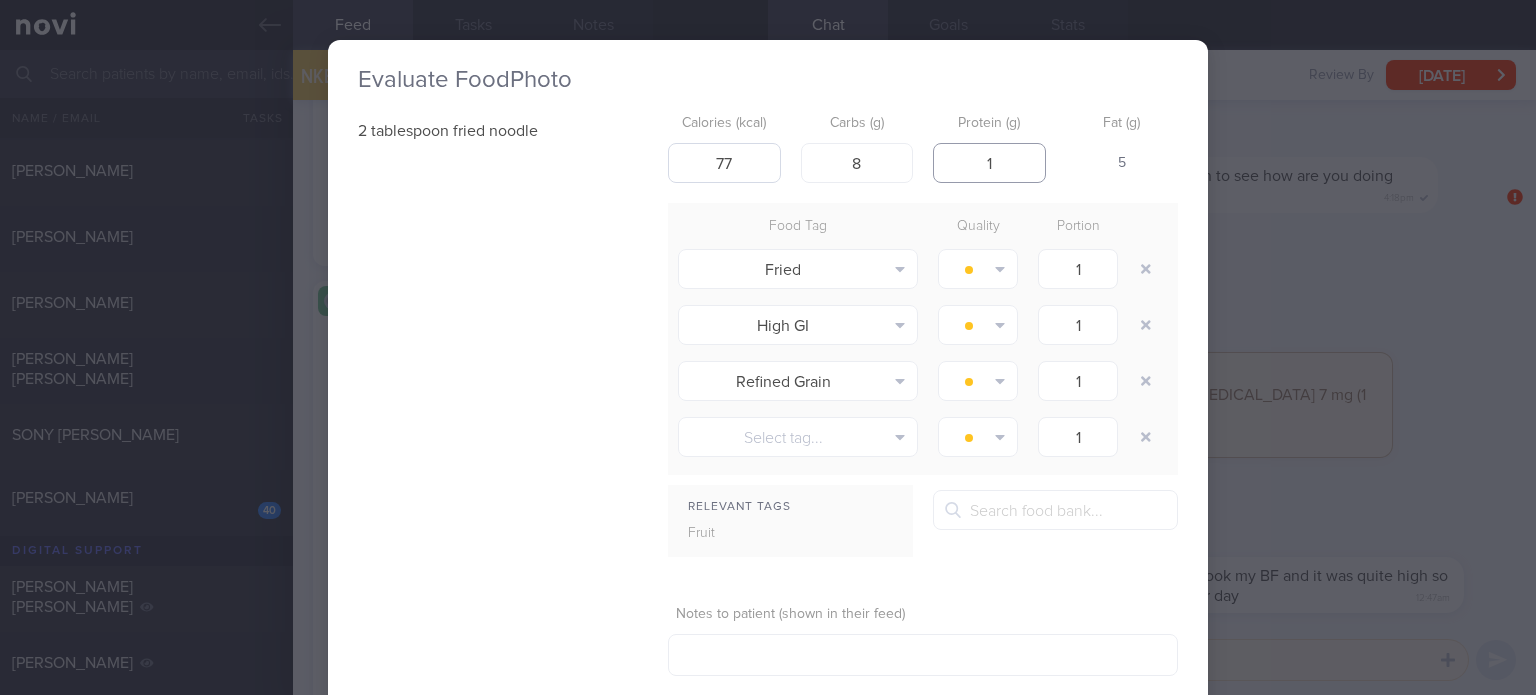 type on "1" 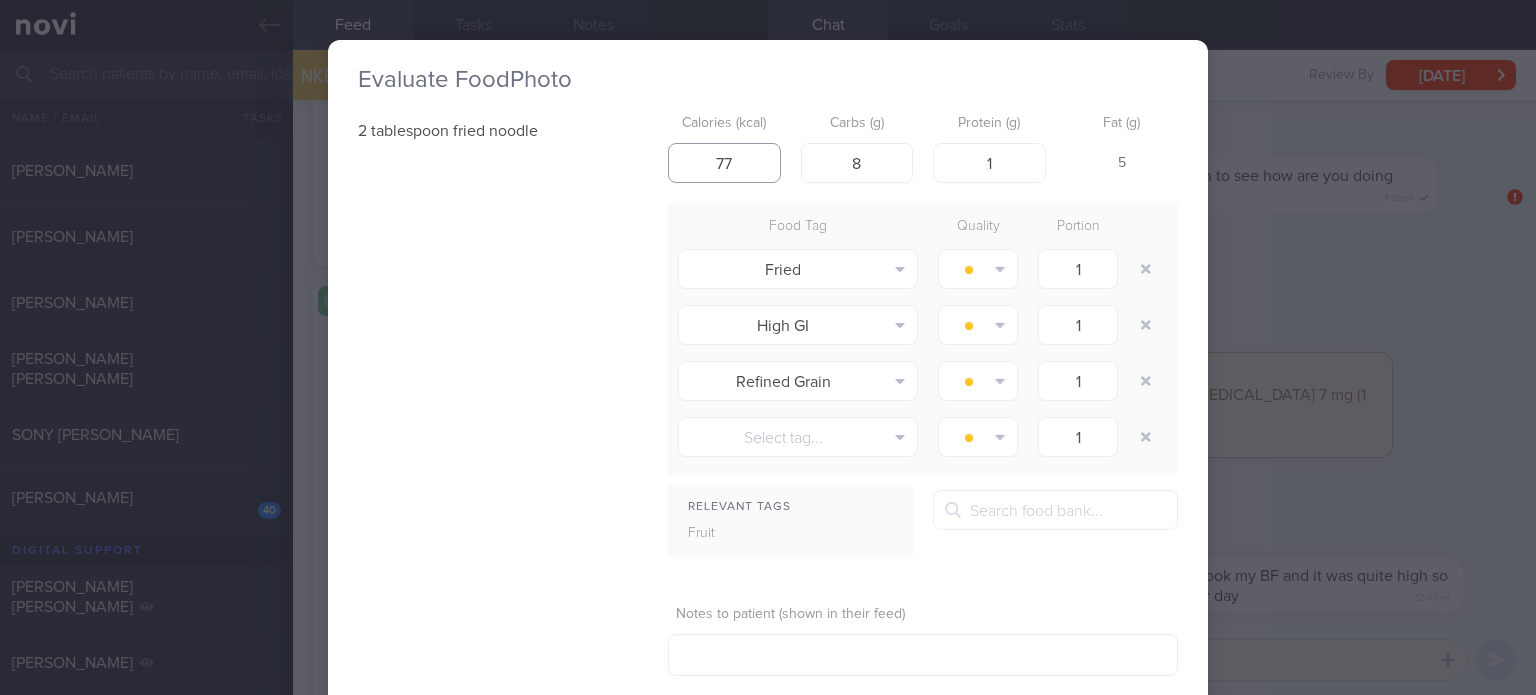 click on "77" at bounding box center (724, 163) 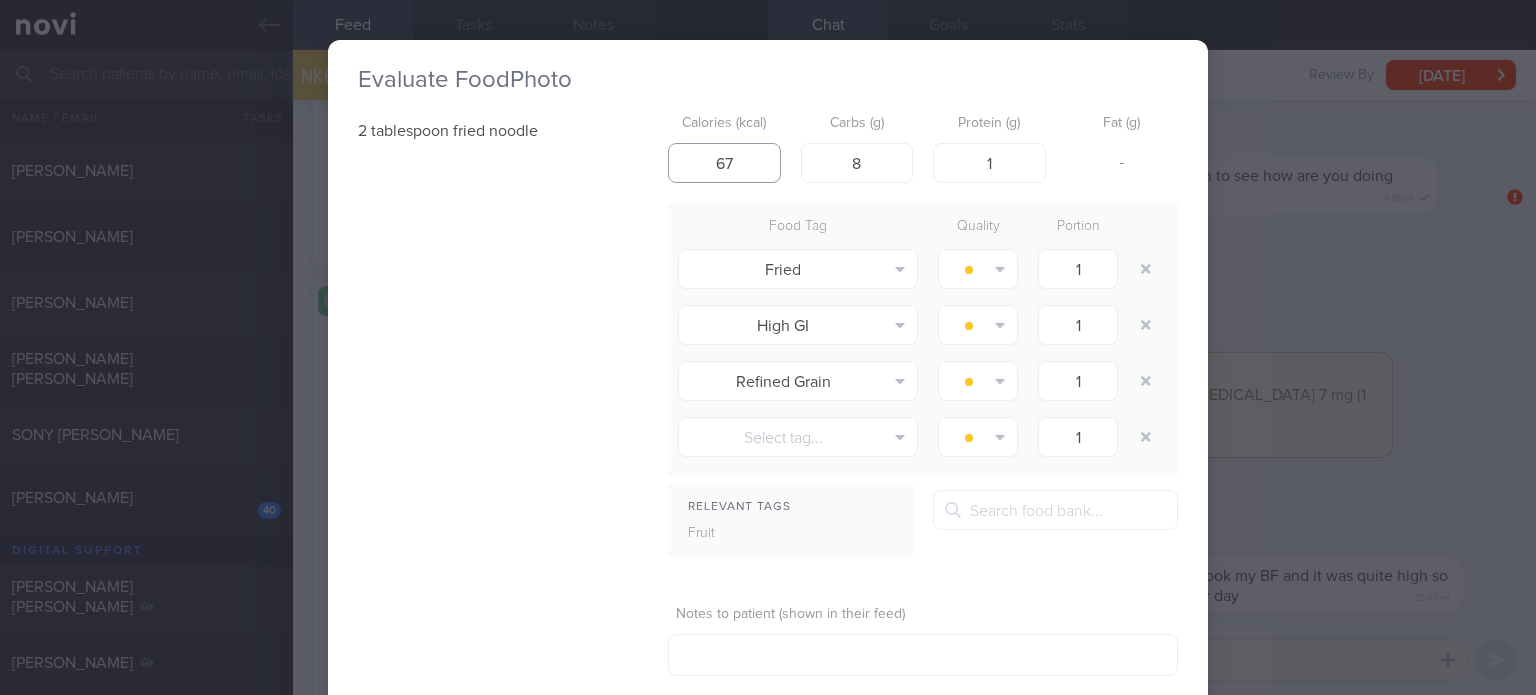 type on "67" 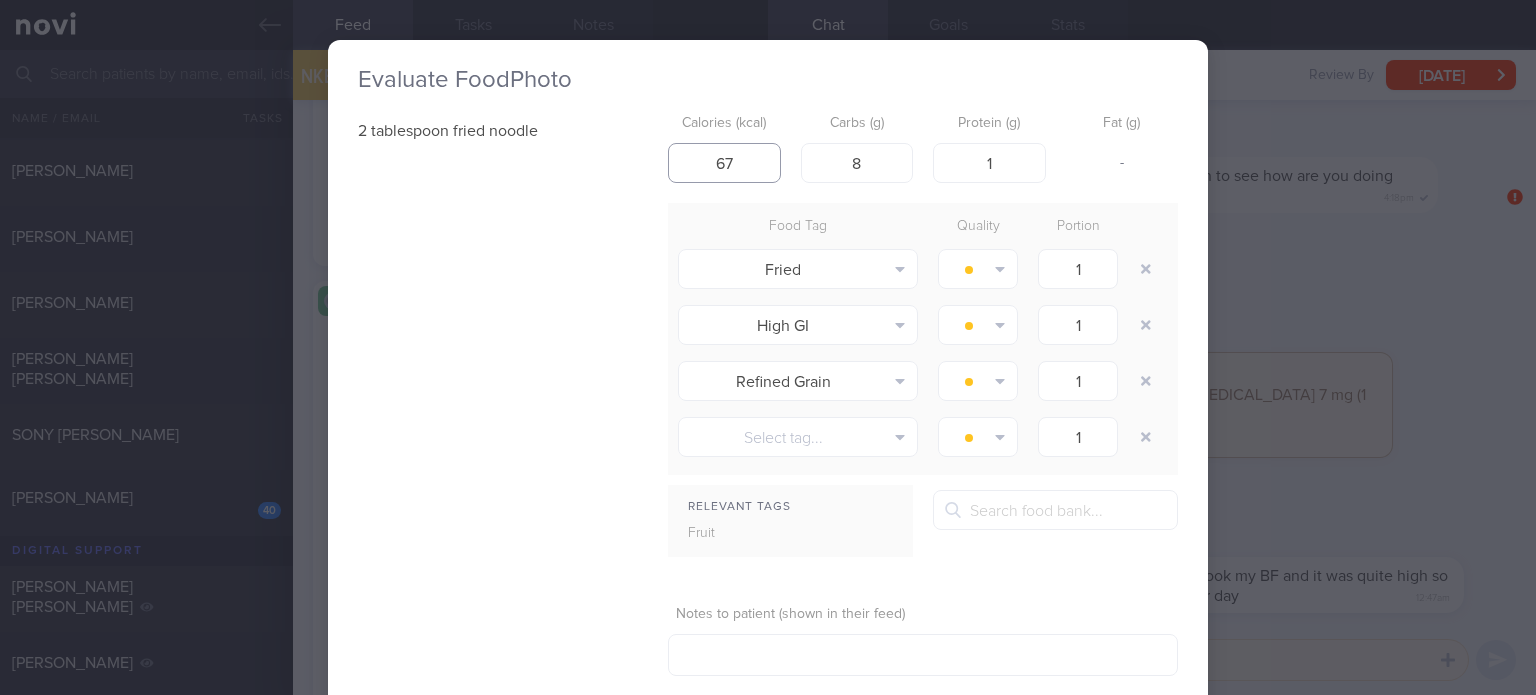 click on "Save &
Close" at bounding box center [1026, 720] 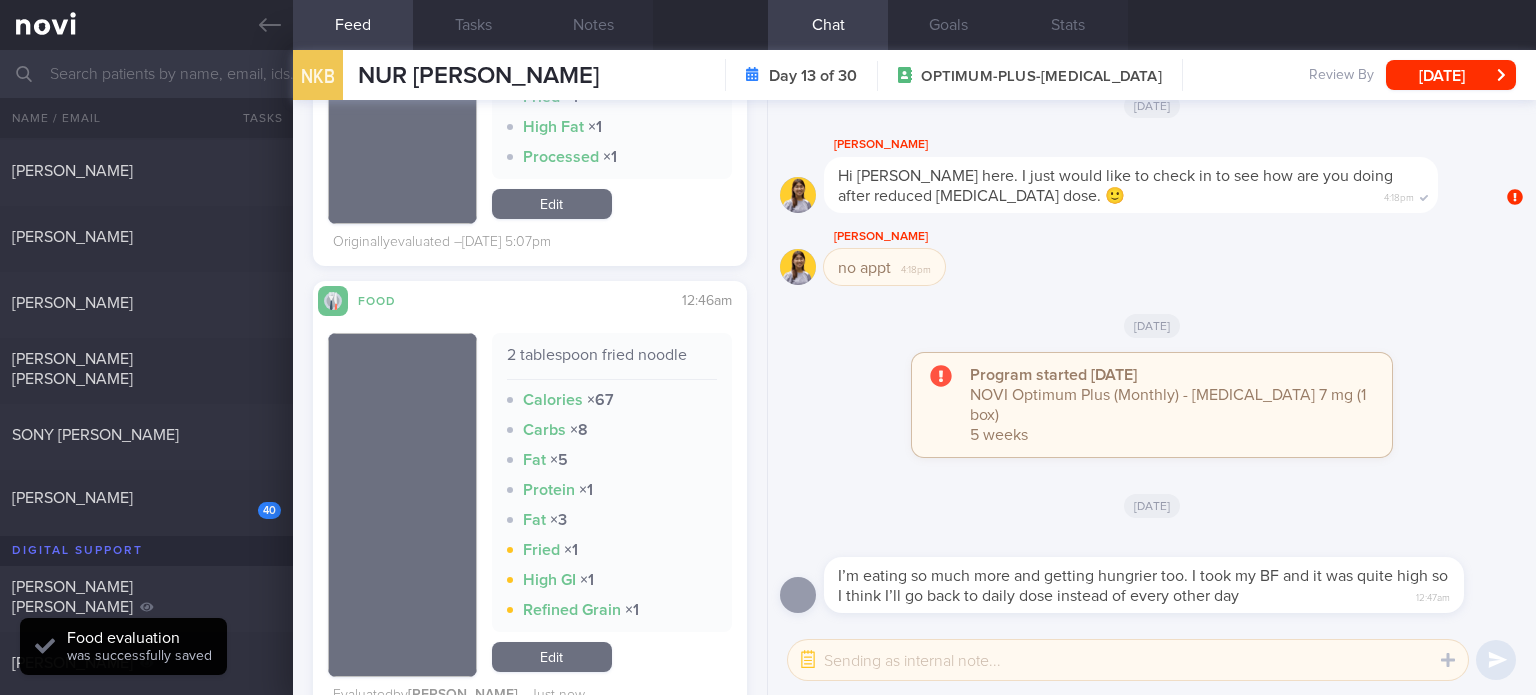 click on "Edit" at bounding box center [552, 657] 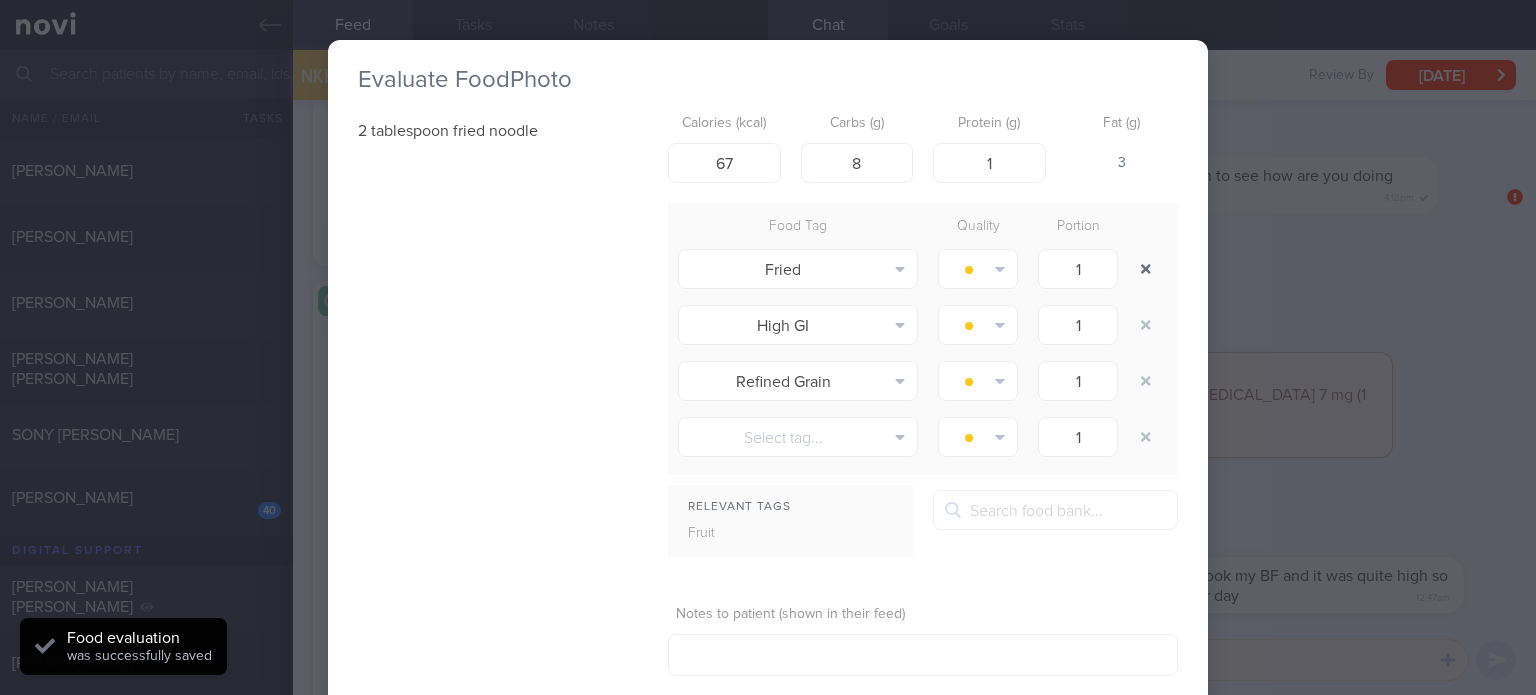 click at bounding box center (1146, 269) 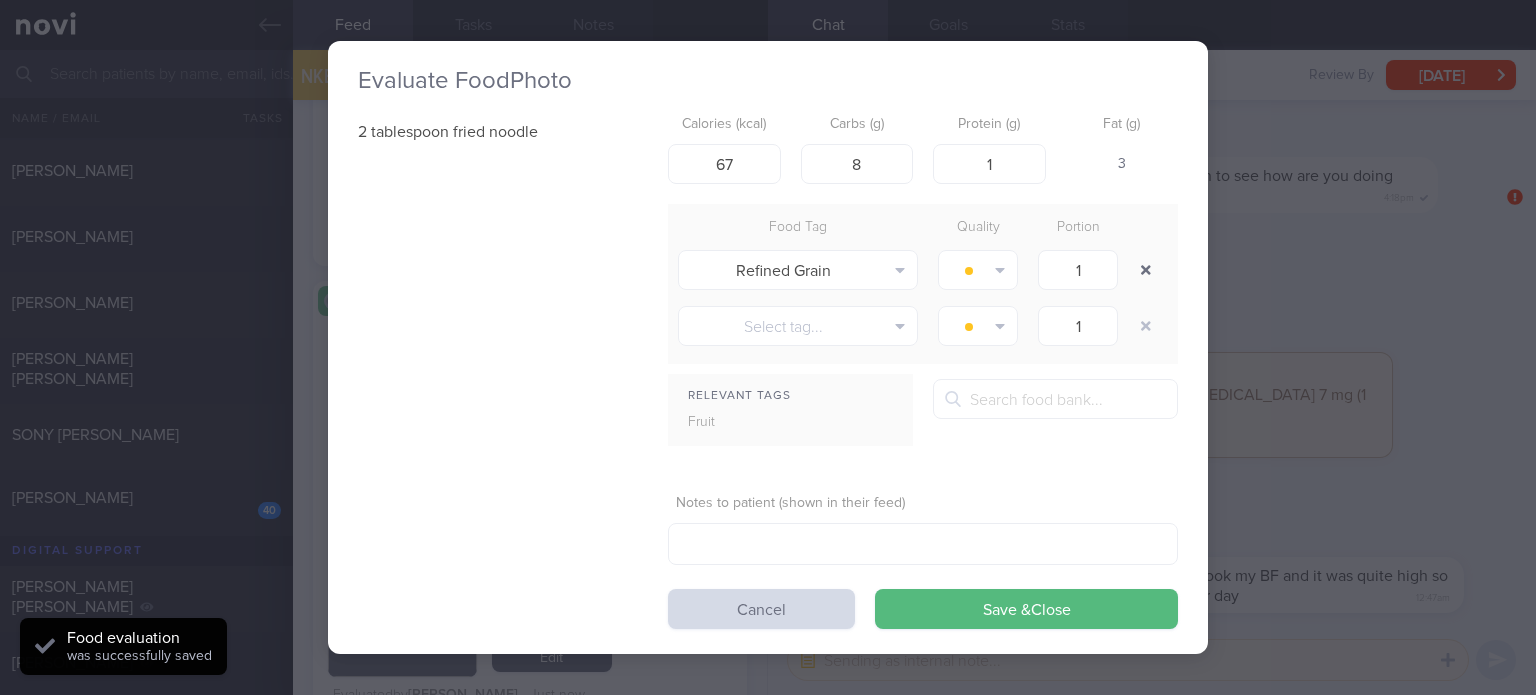 click at bounding box center [1146, 270] 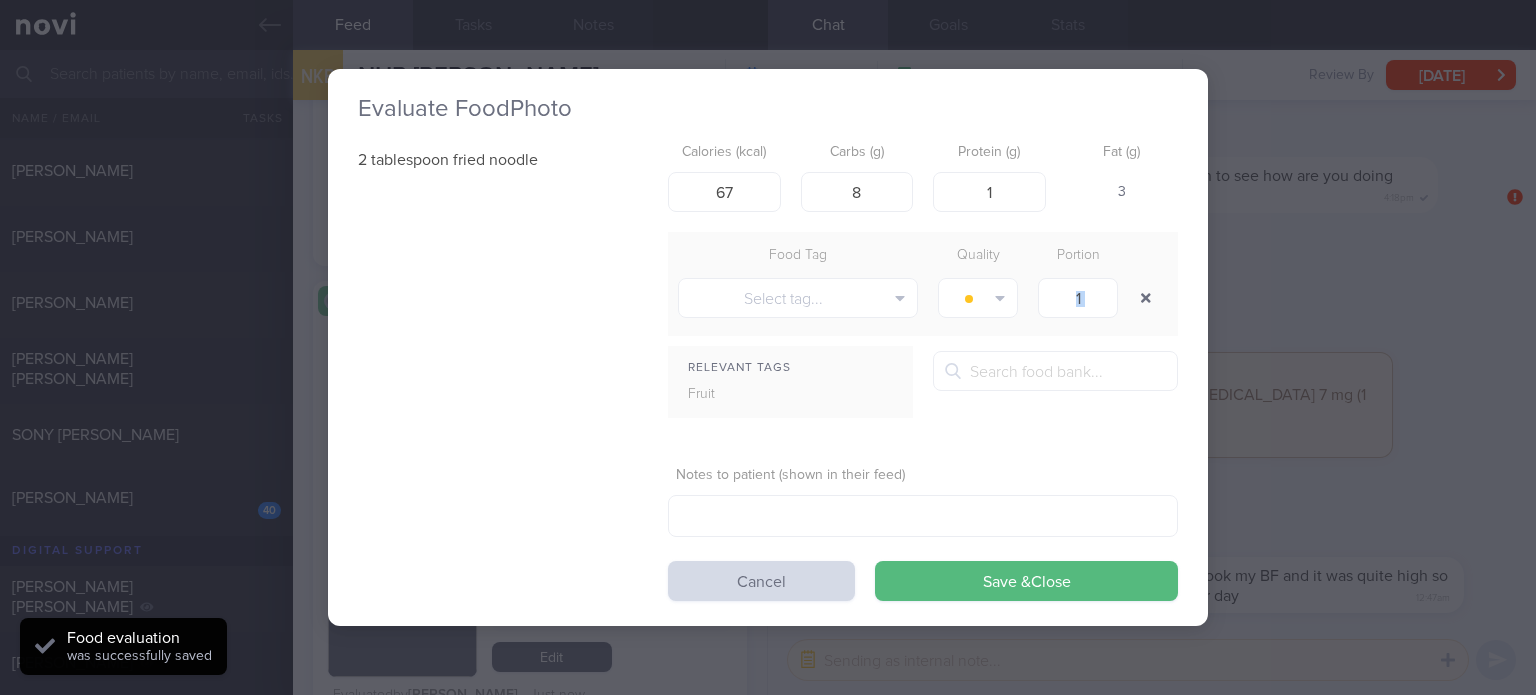 click on "1" at bounding box center [1078, 298] 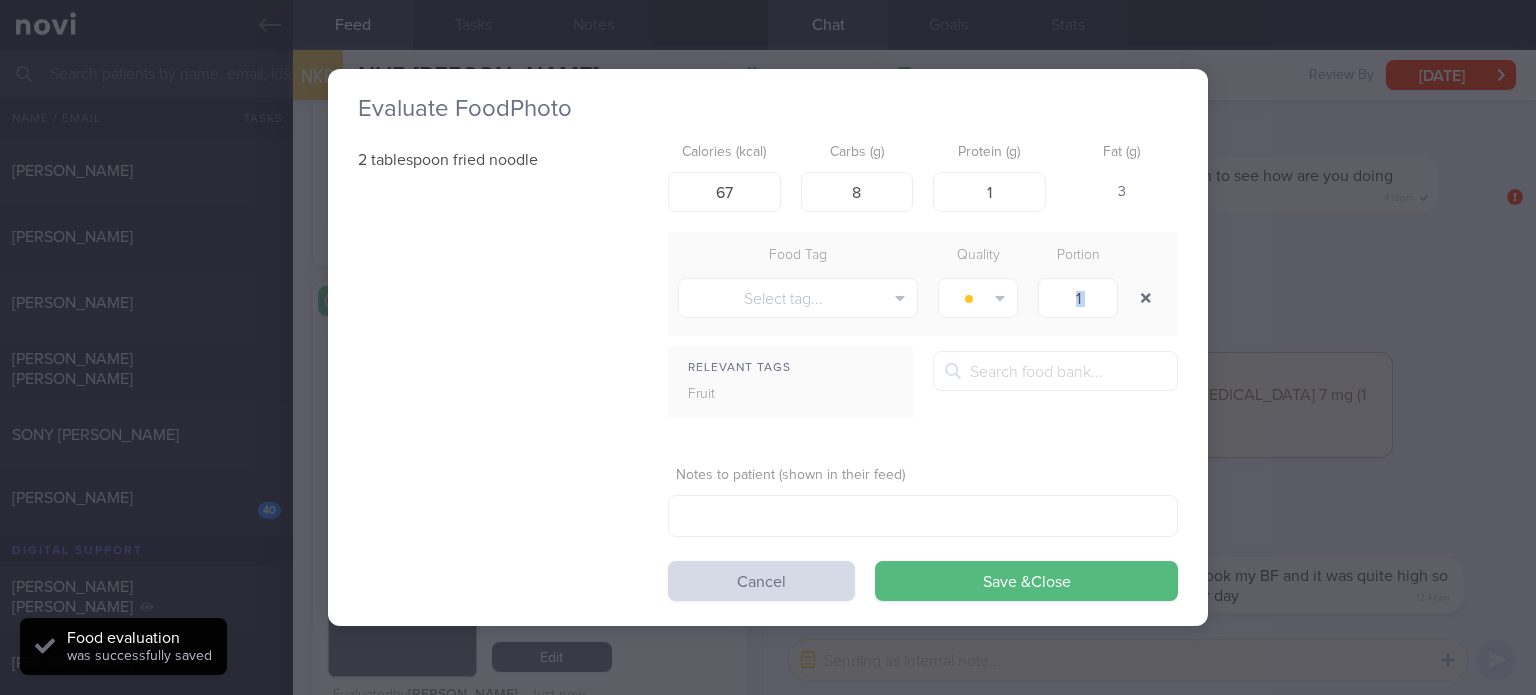 click on "1" at bounding box center [1078, 298] 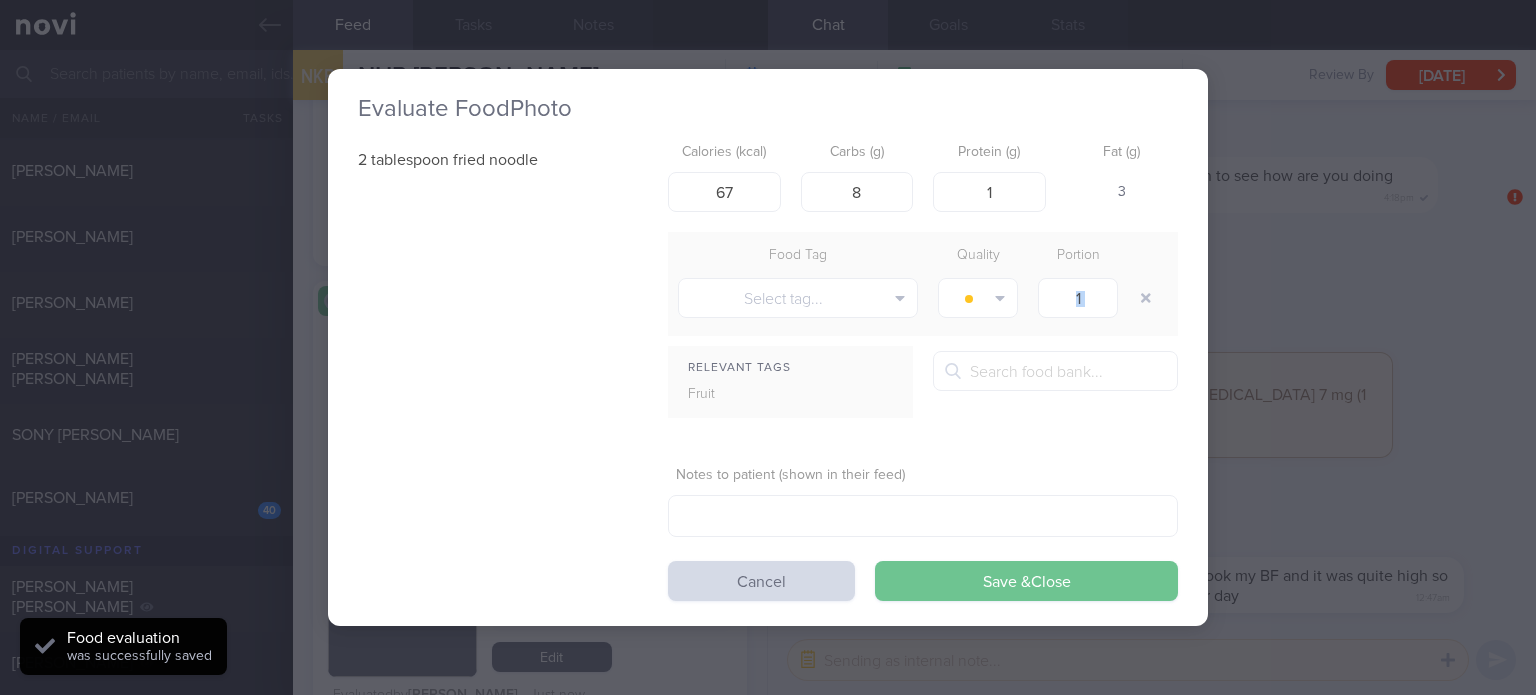 click on "Save &
Close" at bounding box center [1026, 581] 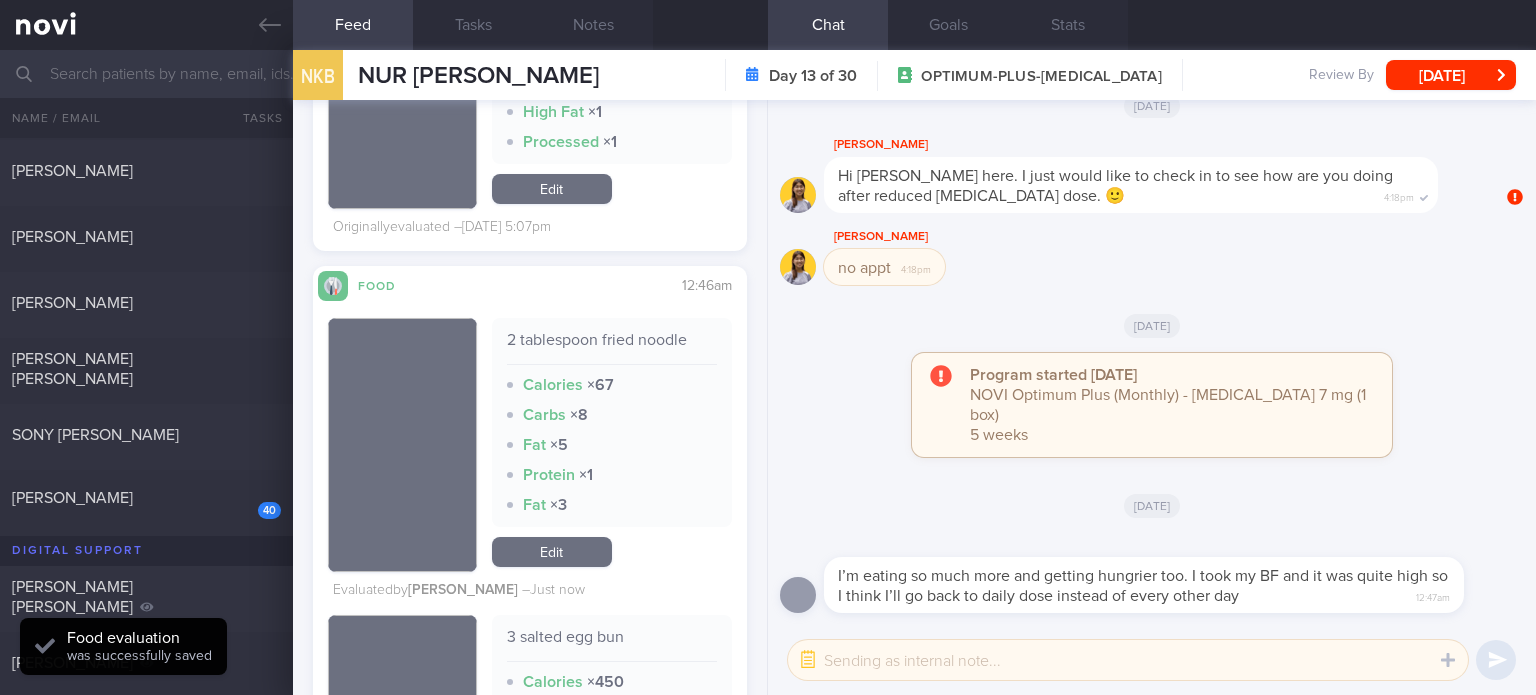 scroll, scrollTop: 6823, scrollLeft: 0, axis: vertical 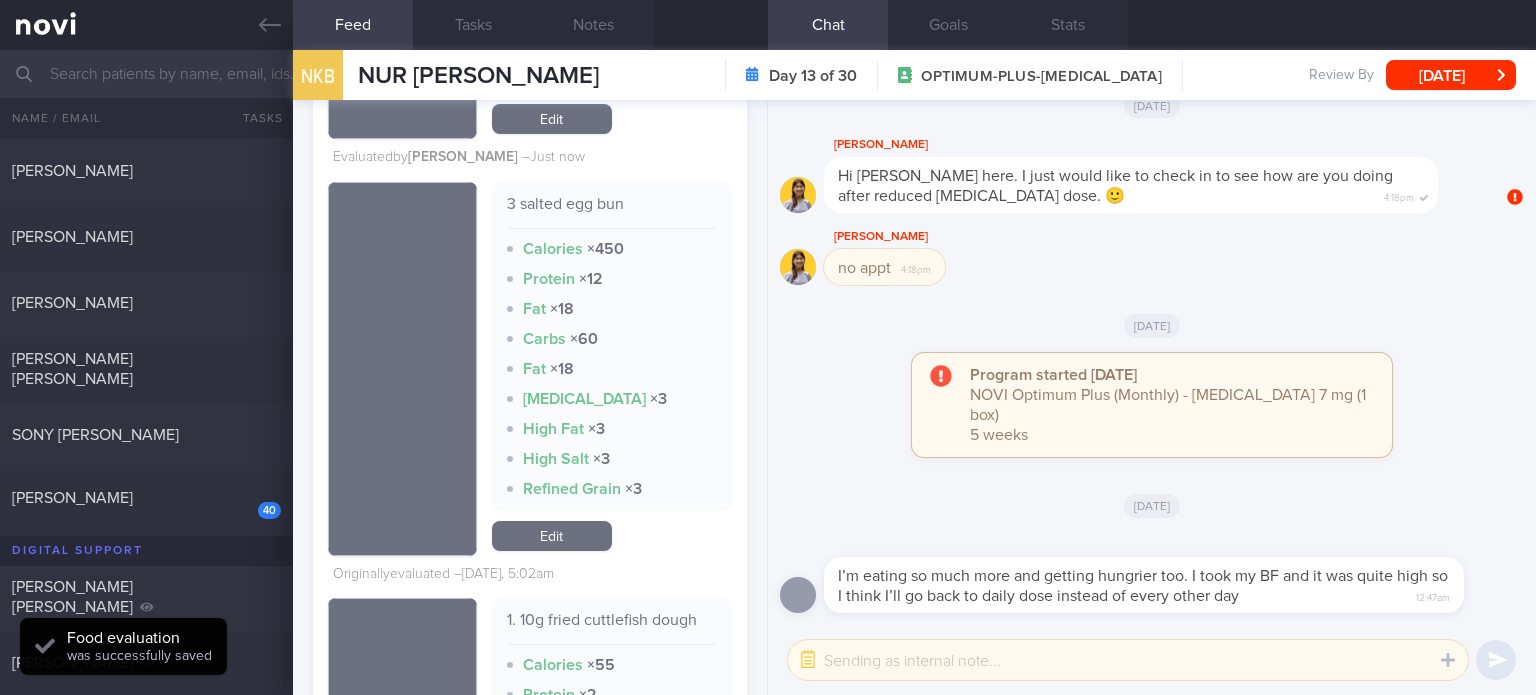 click on "Edit" at bounding box center (552, 536) 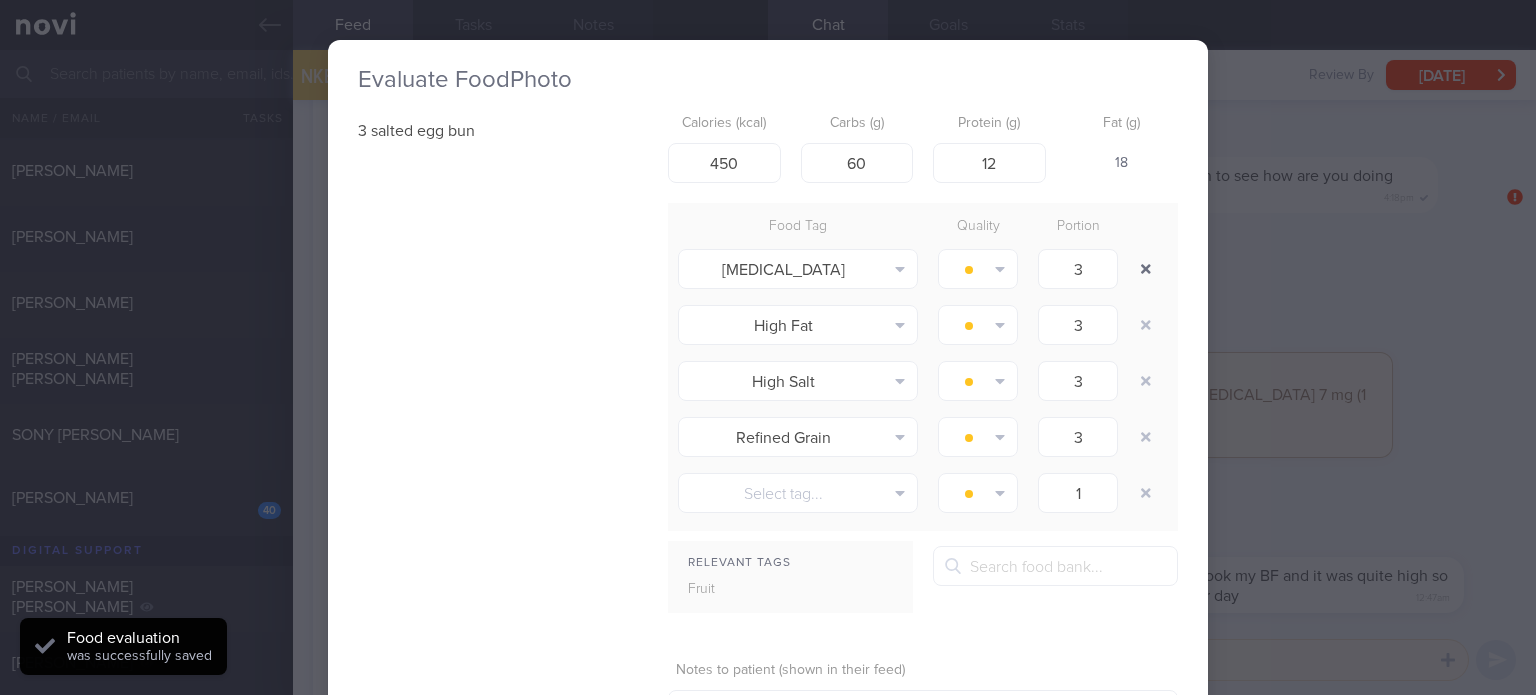 click at bounding box center [1146, 269] 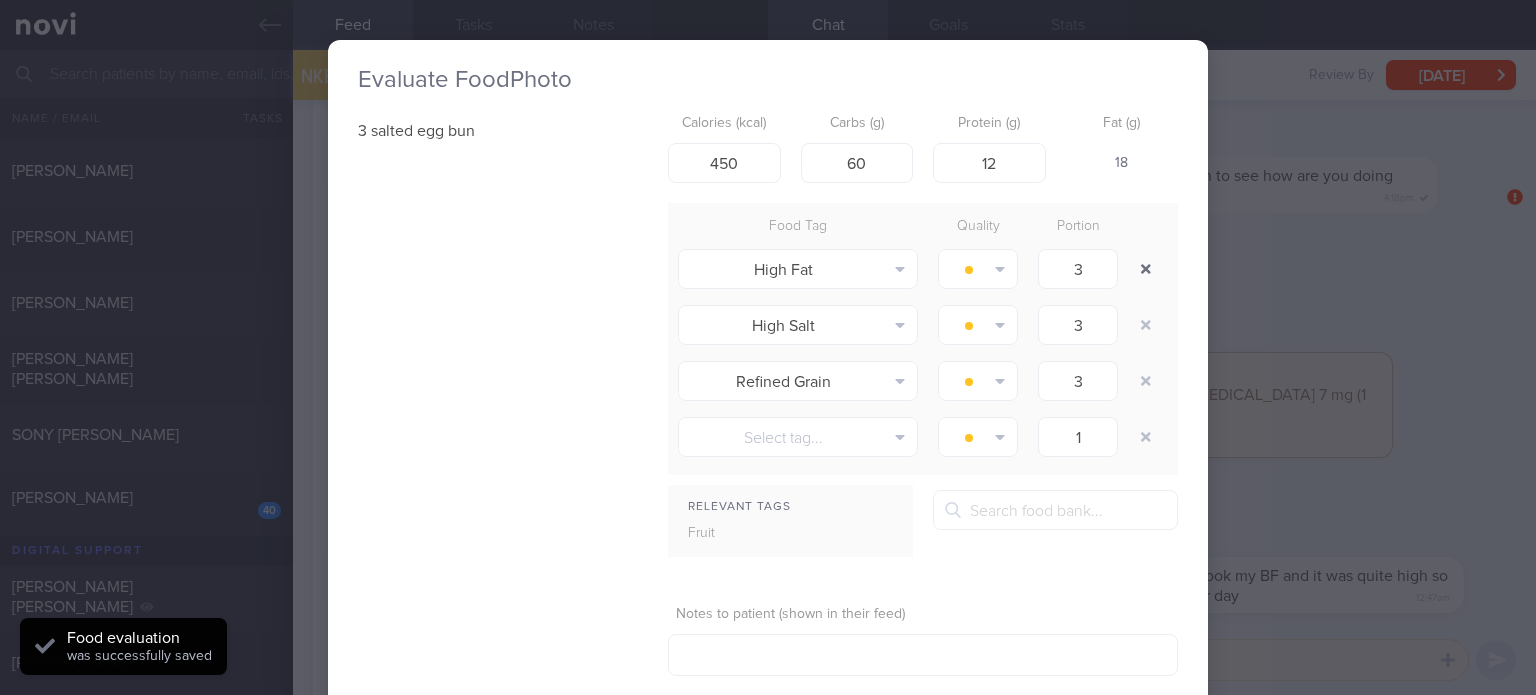 click at bounding box center [1146, 269] 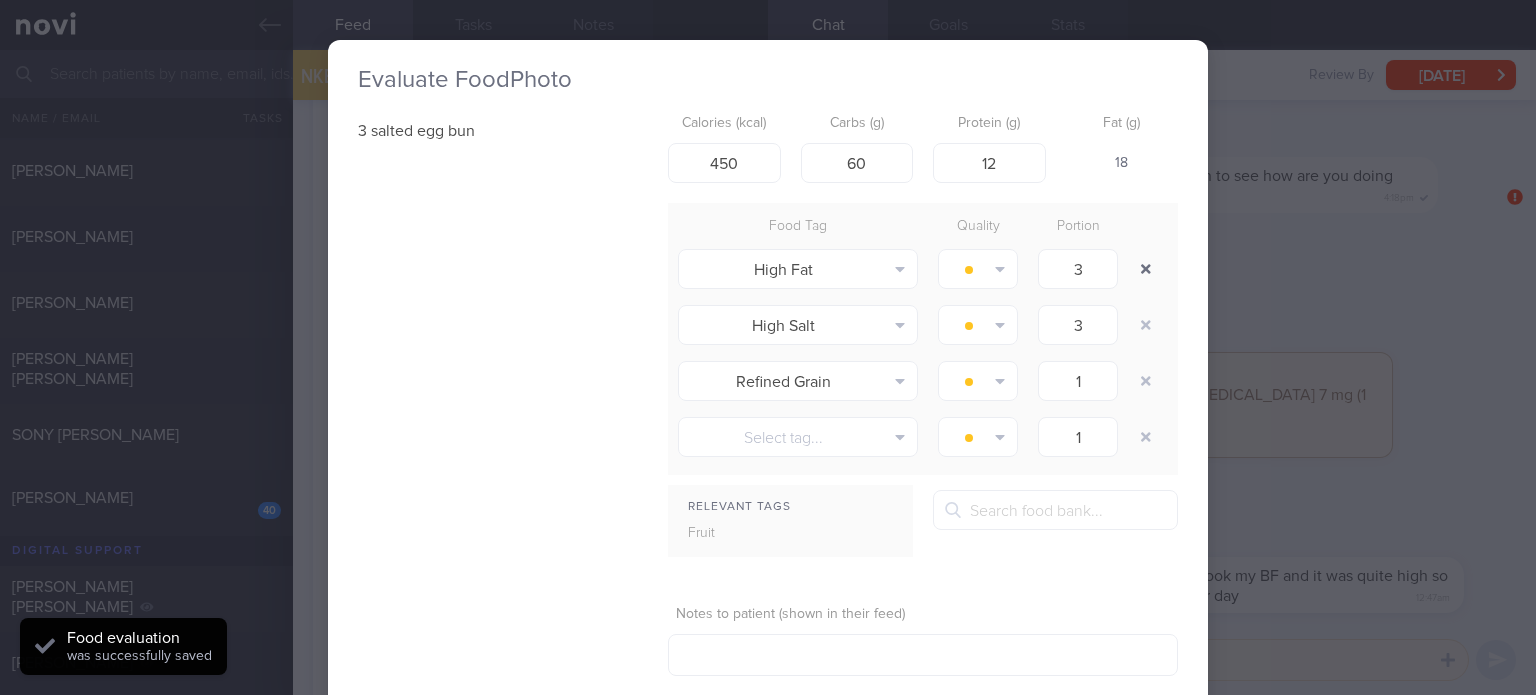 click at bounding box center (1146, 269) 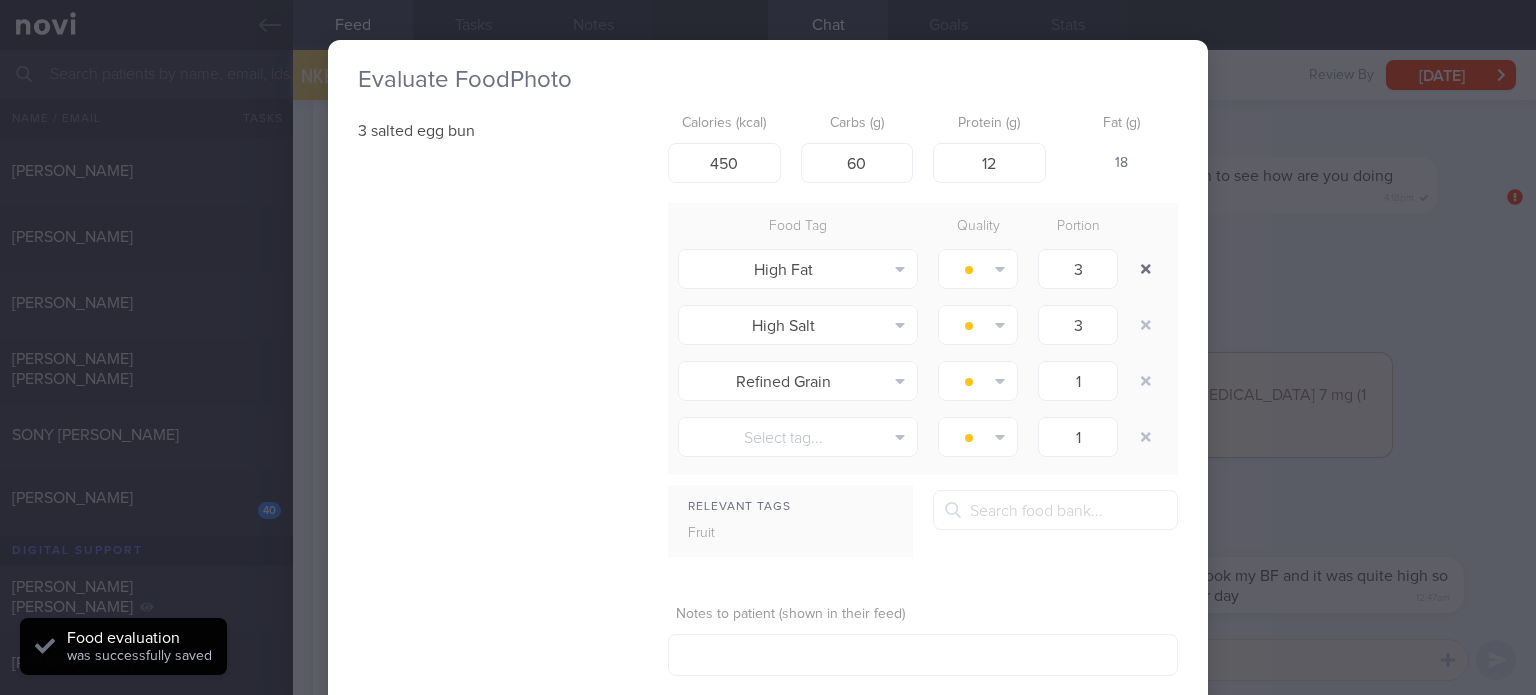 click at bounding box center [1146, 269] 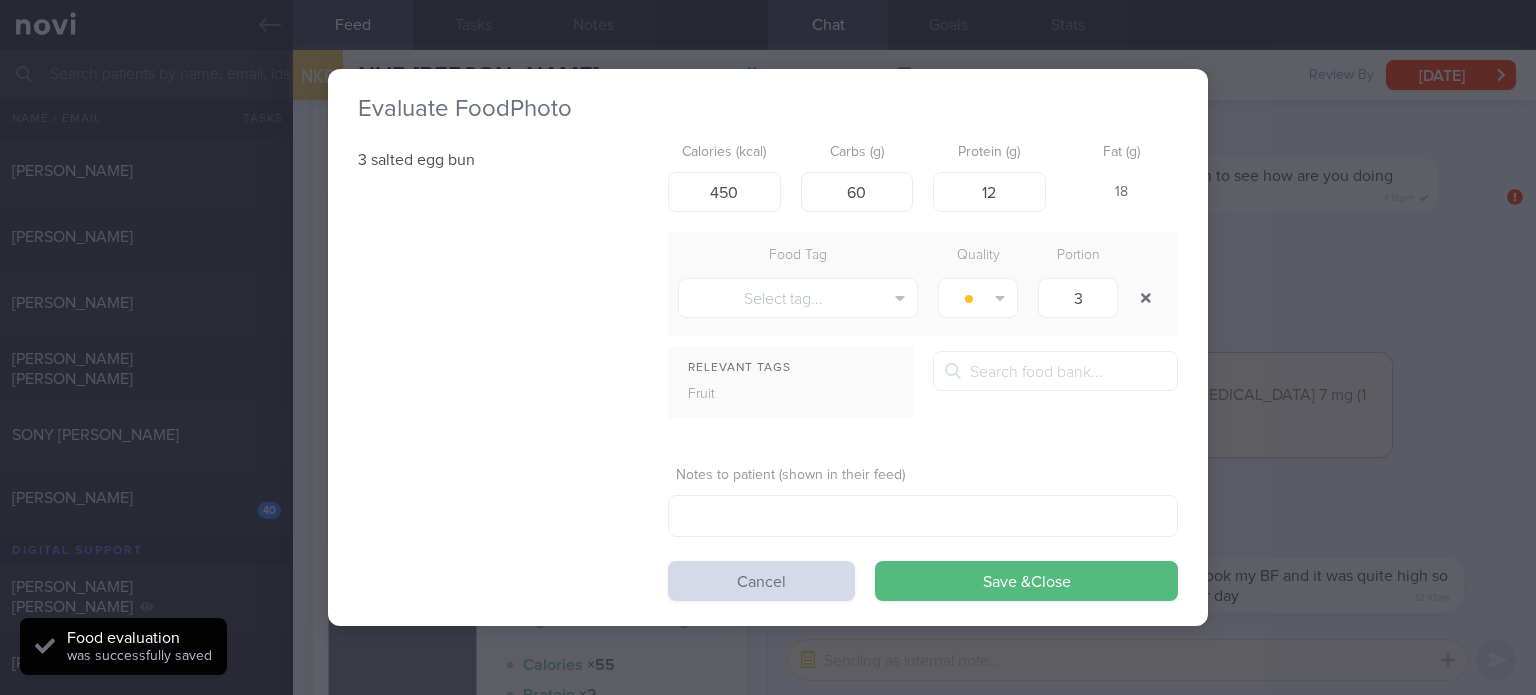 type on "1" 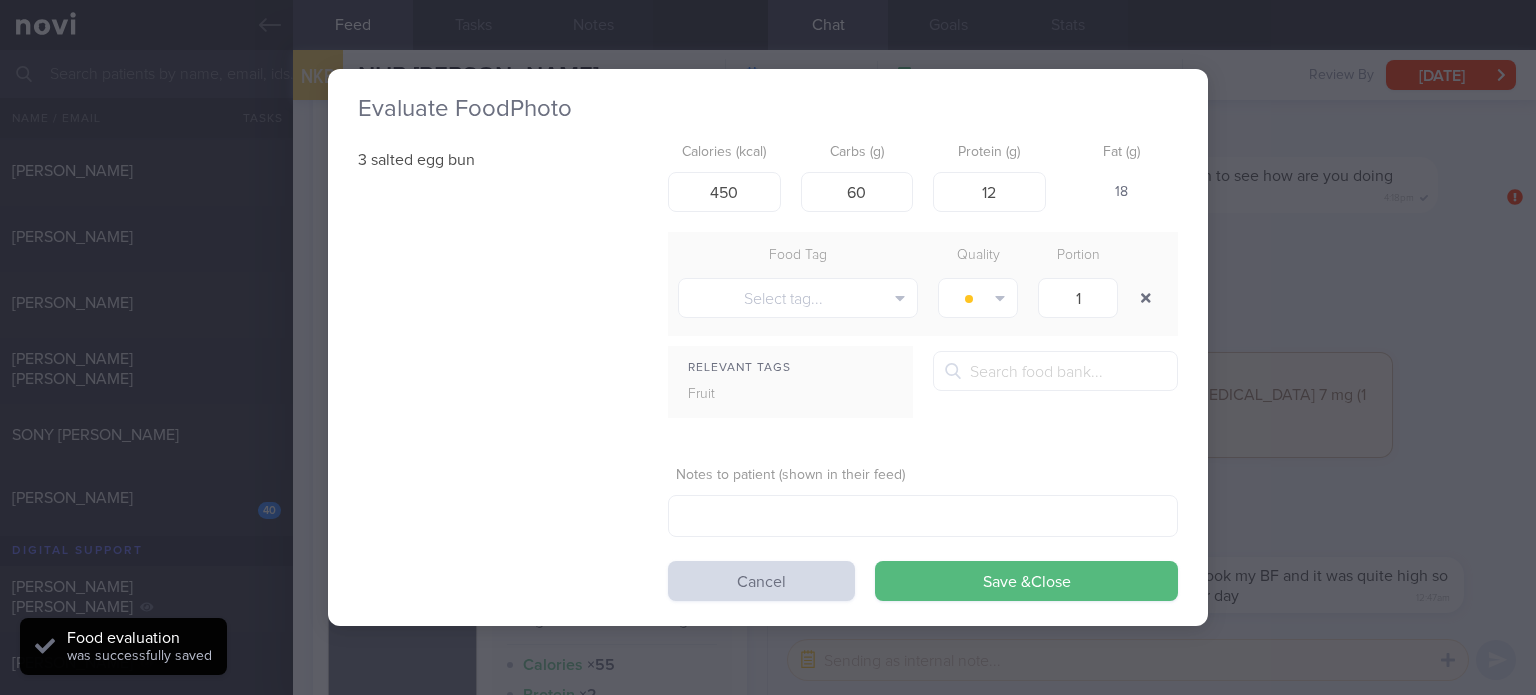 click at bounding box center (1148, 252) 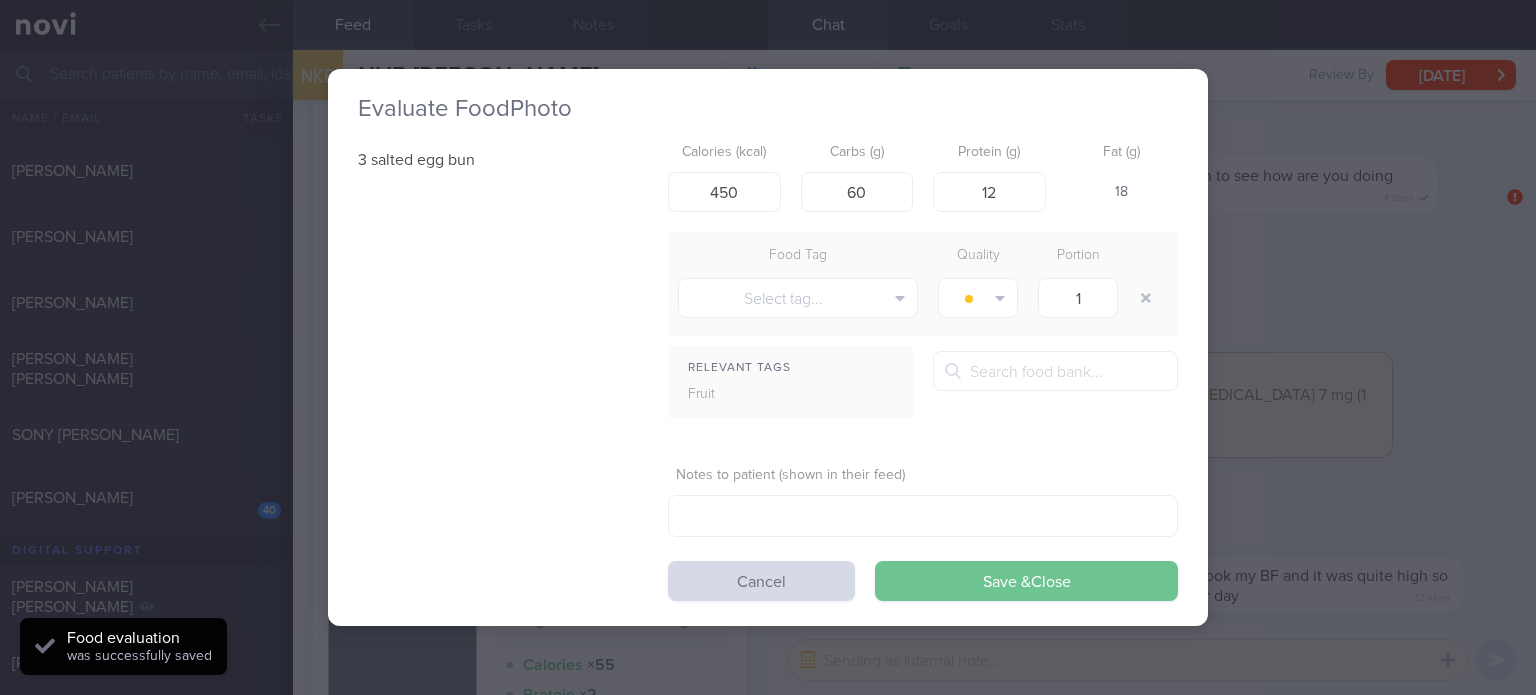 click on "Save &
Close" at bounding box center [1026, 581] 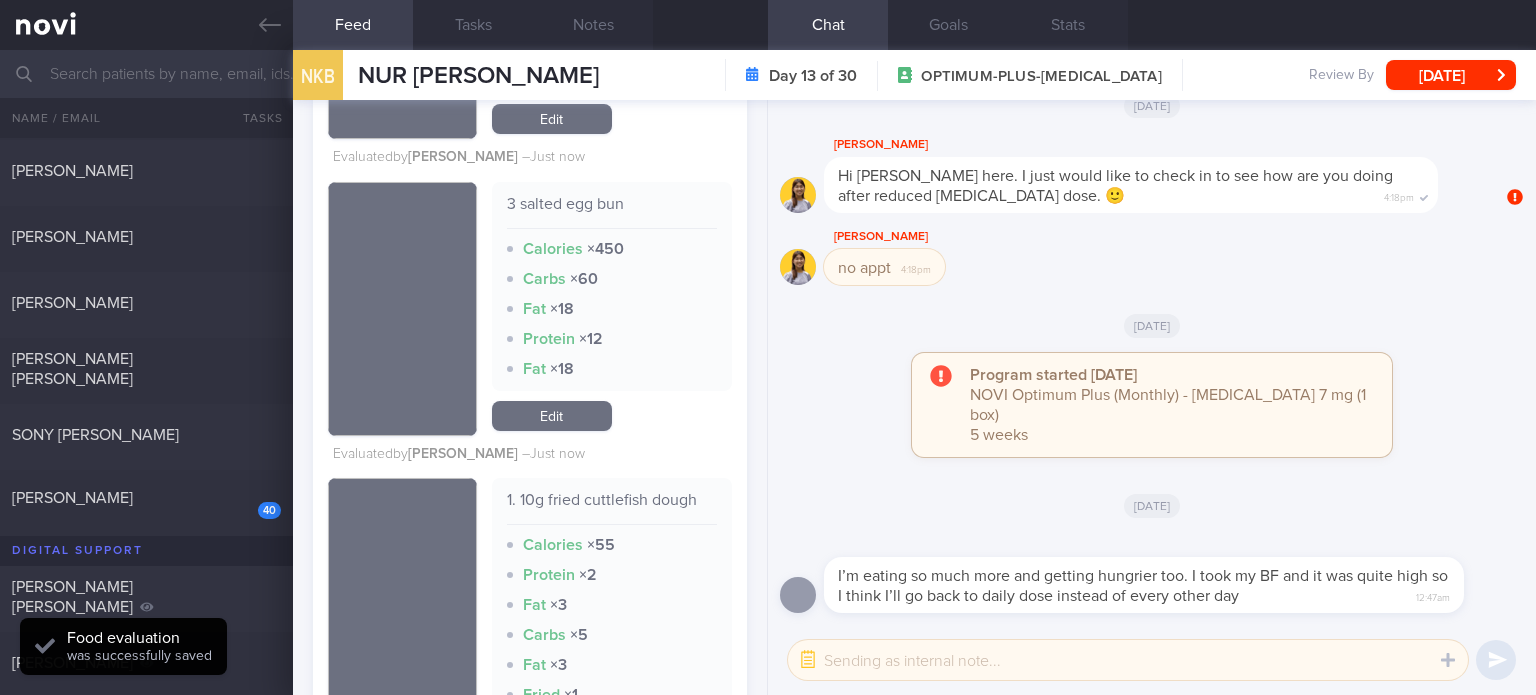 scroll, scrollTop: 7198, scrollLeft: 0, axis: vertical 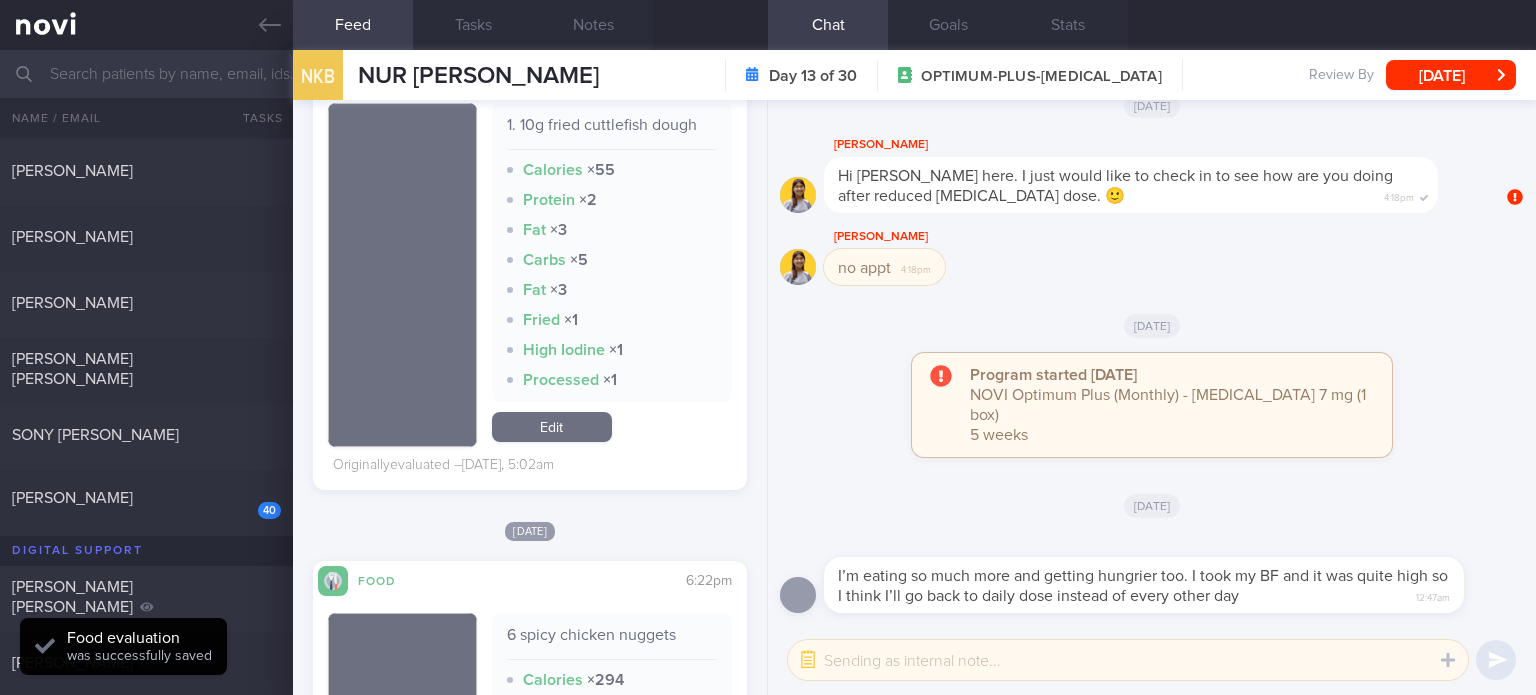 click on "Edit" at bounding box center [552, 427] 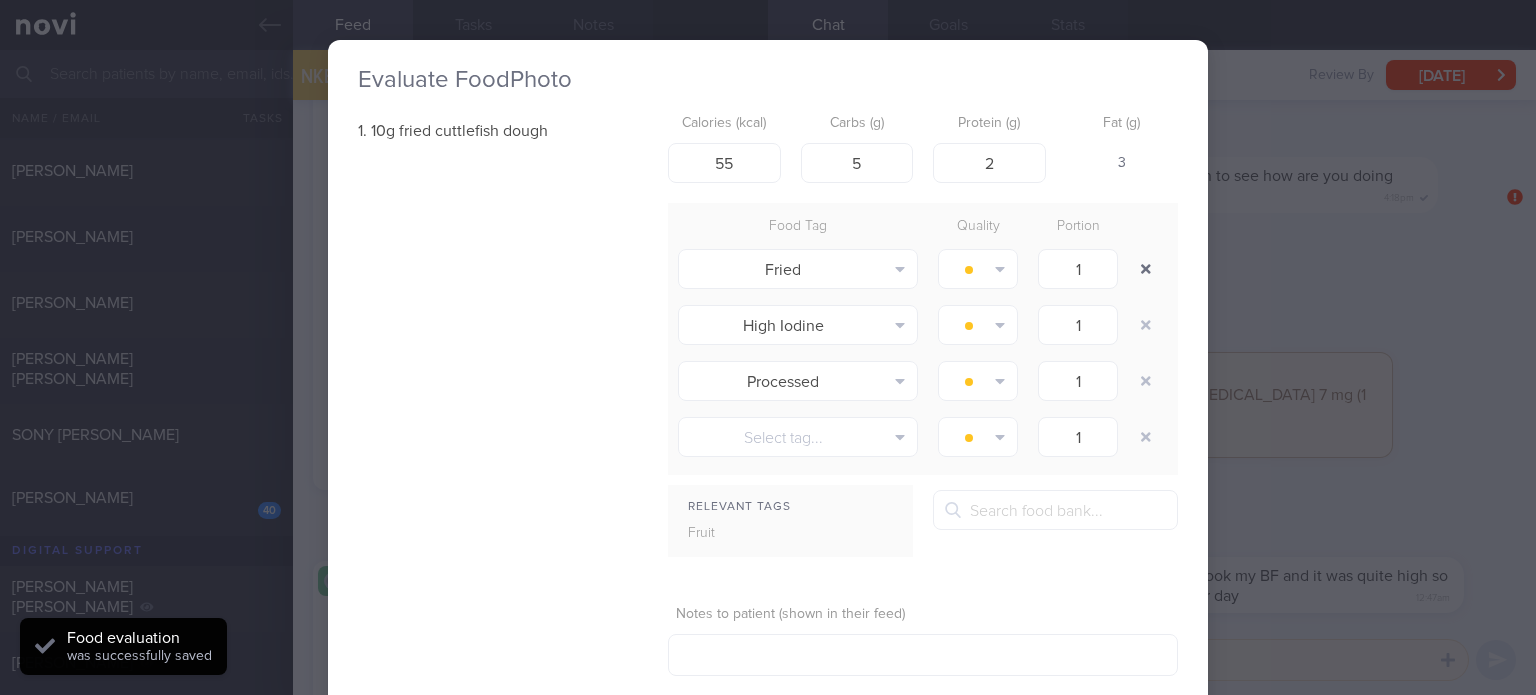 click at bounding box center (1146, 269) 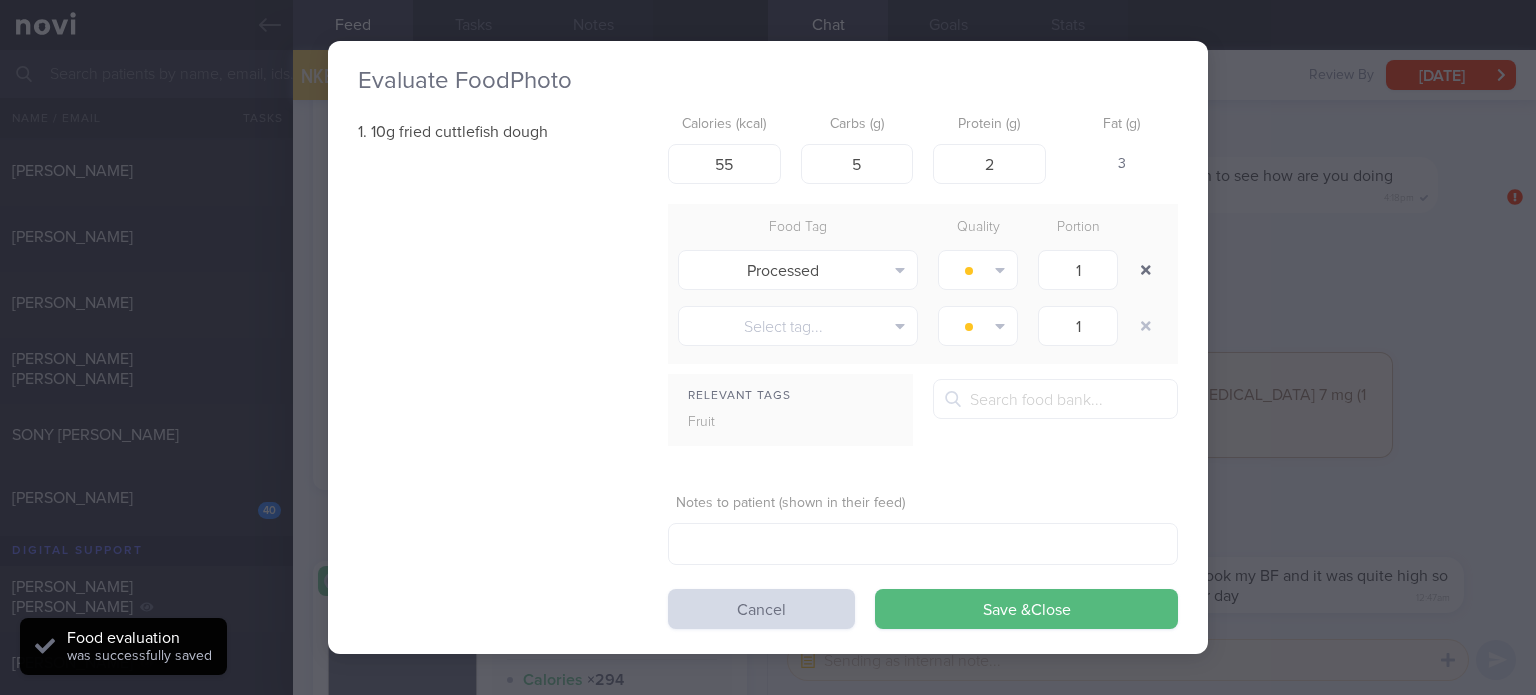 click at bounding box center [1146, 270] 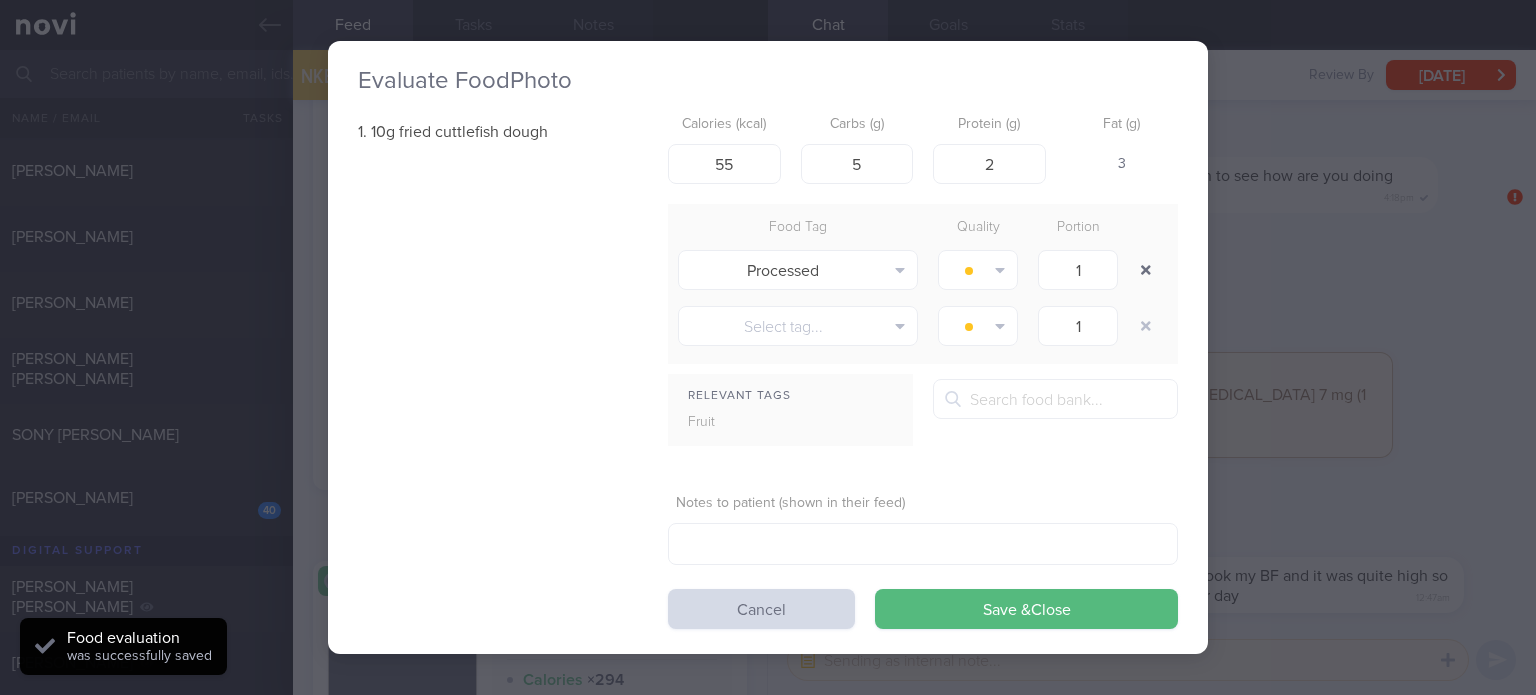 click at bounding box center [1148, 270] 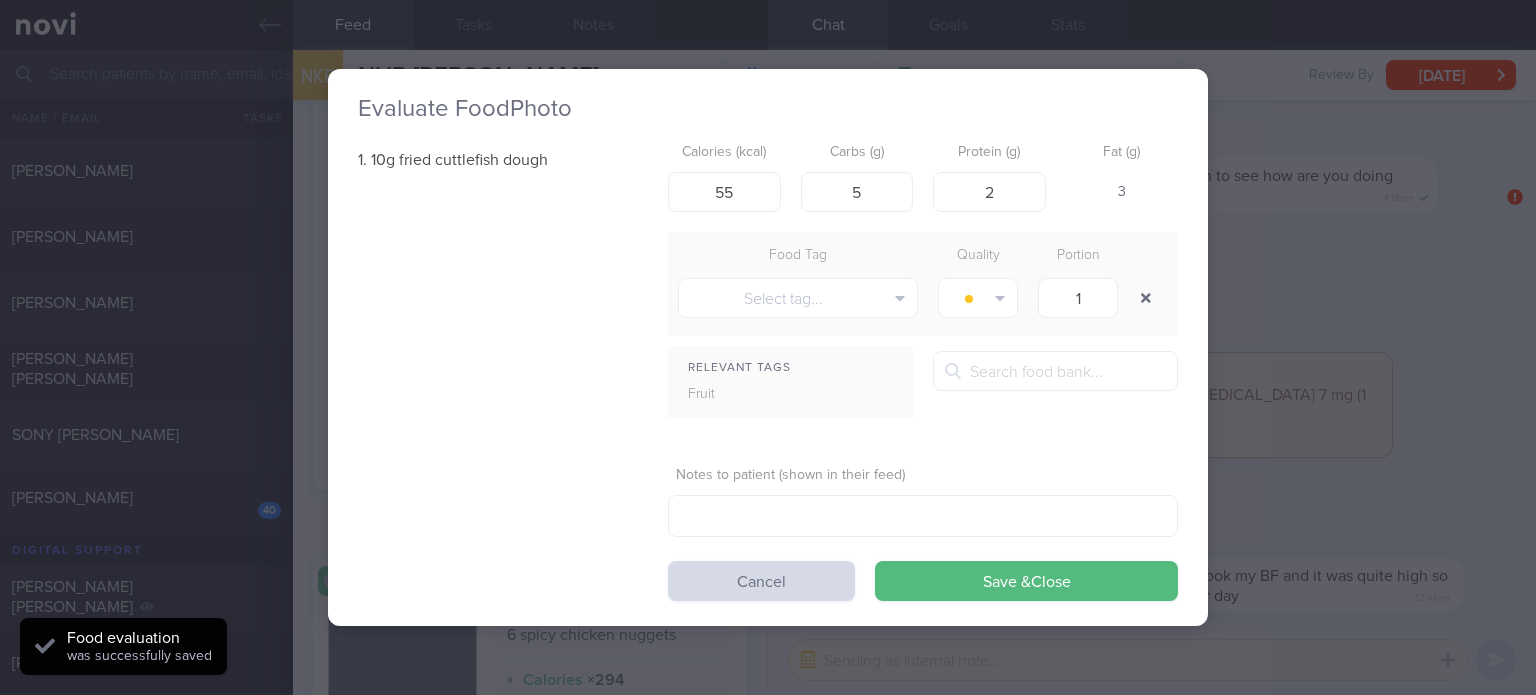 click at bounding box center [1148, 298] 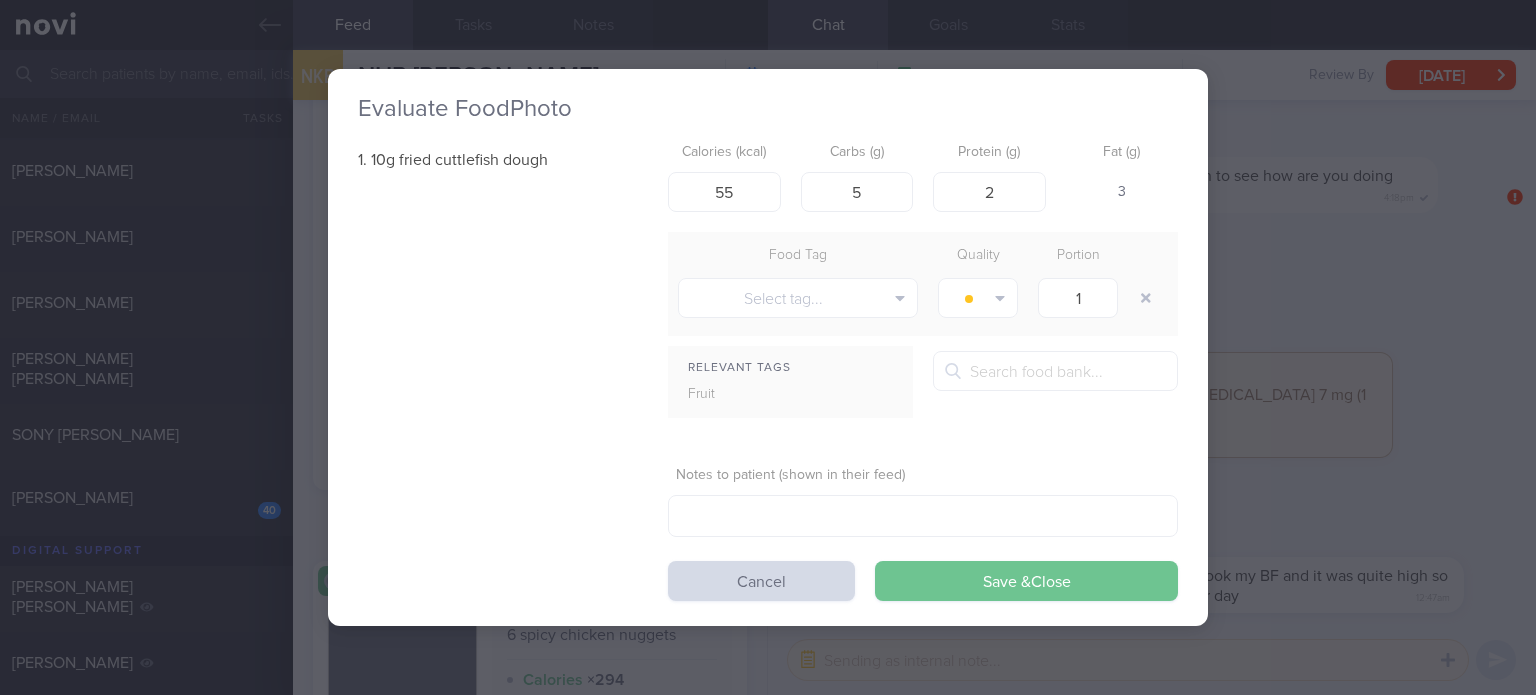 click on "Save &
Close" at bounding box center [1026, 581] 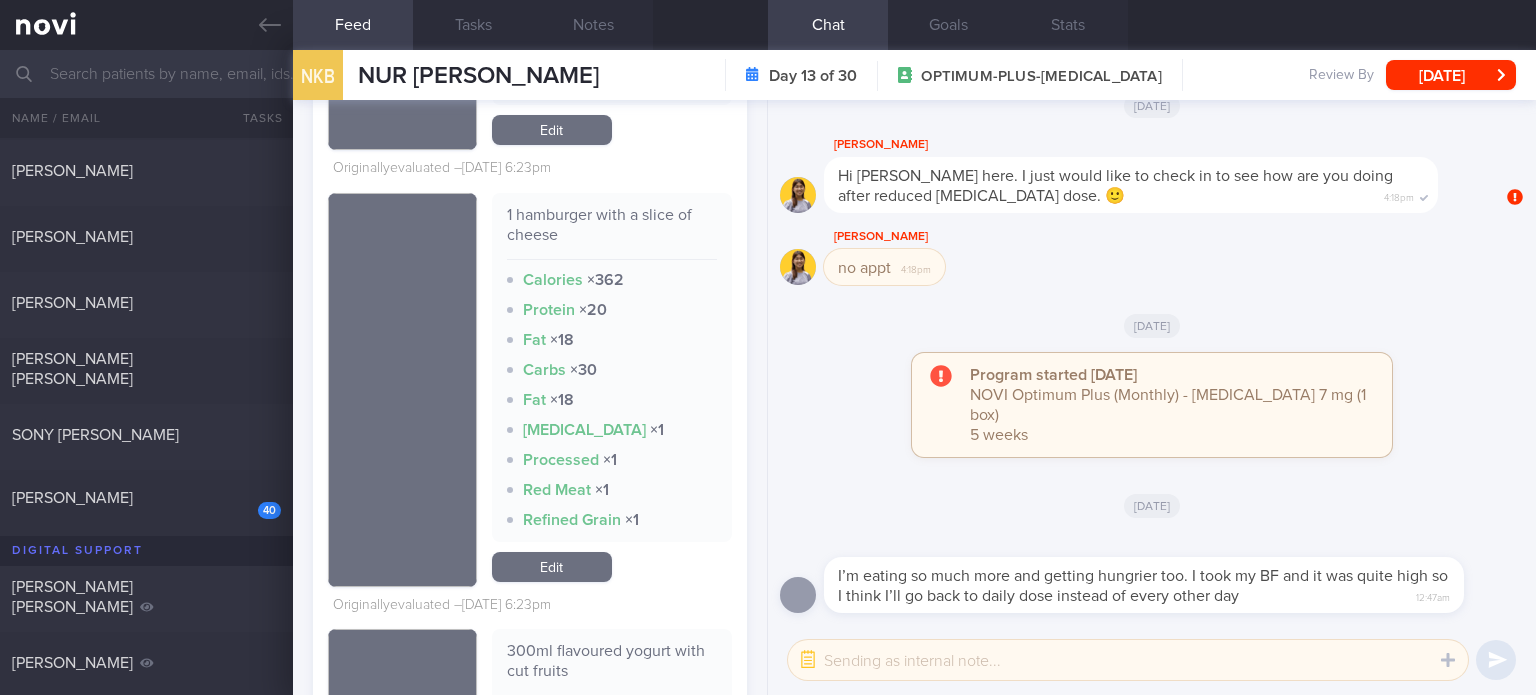 scroll, scrollTop: 7923, scrollLeft: 0, axis: vertical 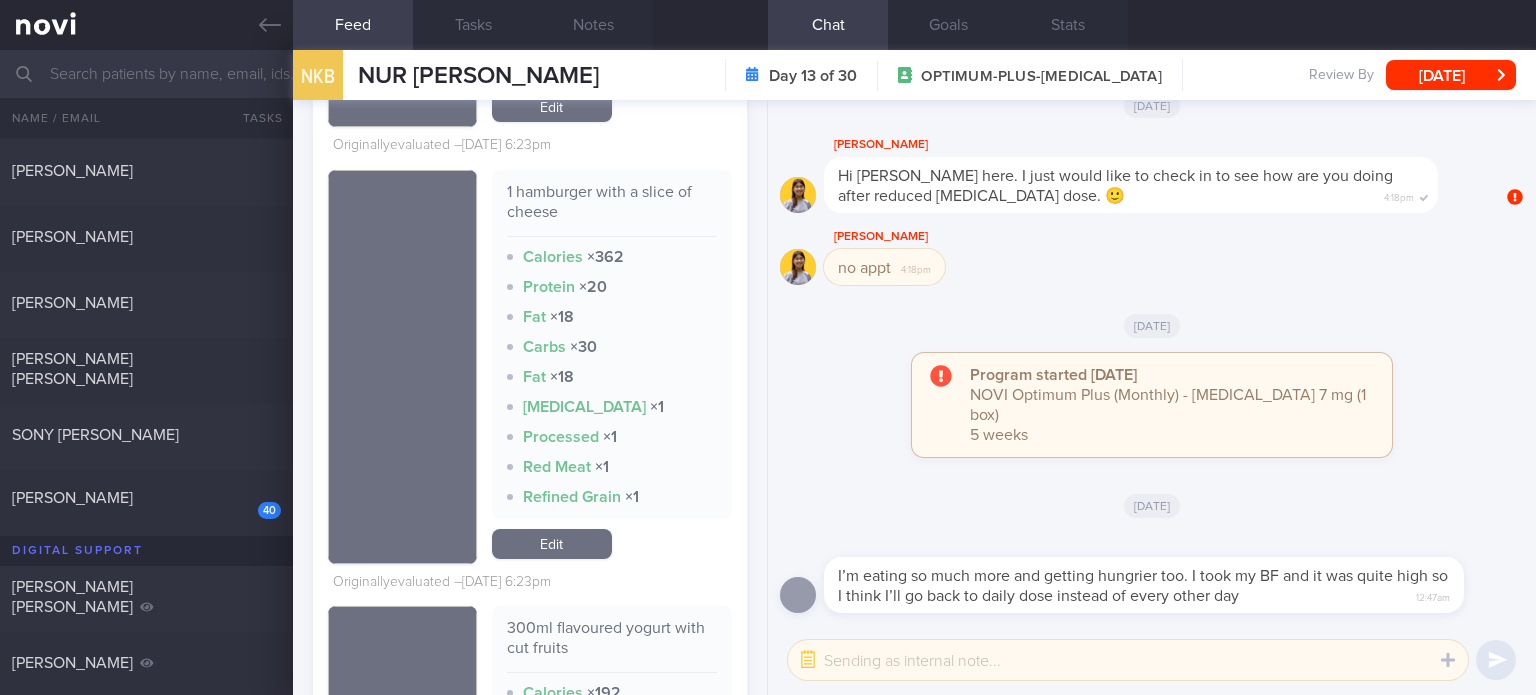 click on "Edit" at bounding box center (552, 544) 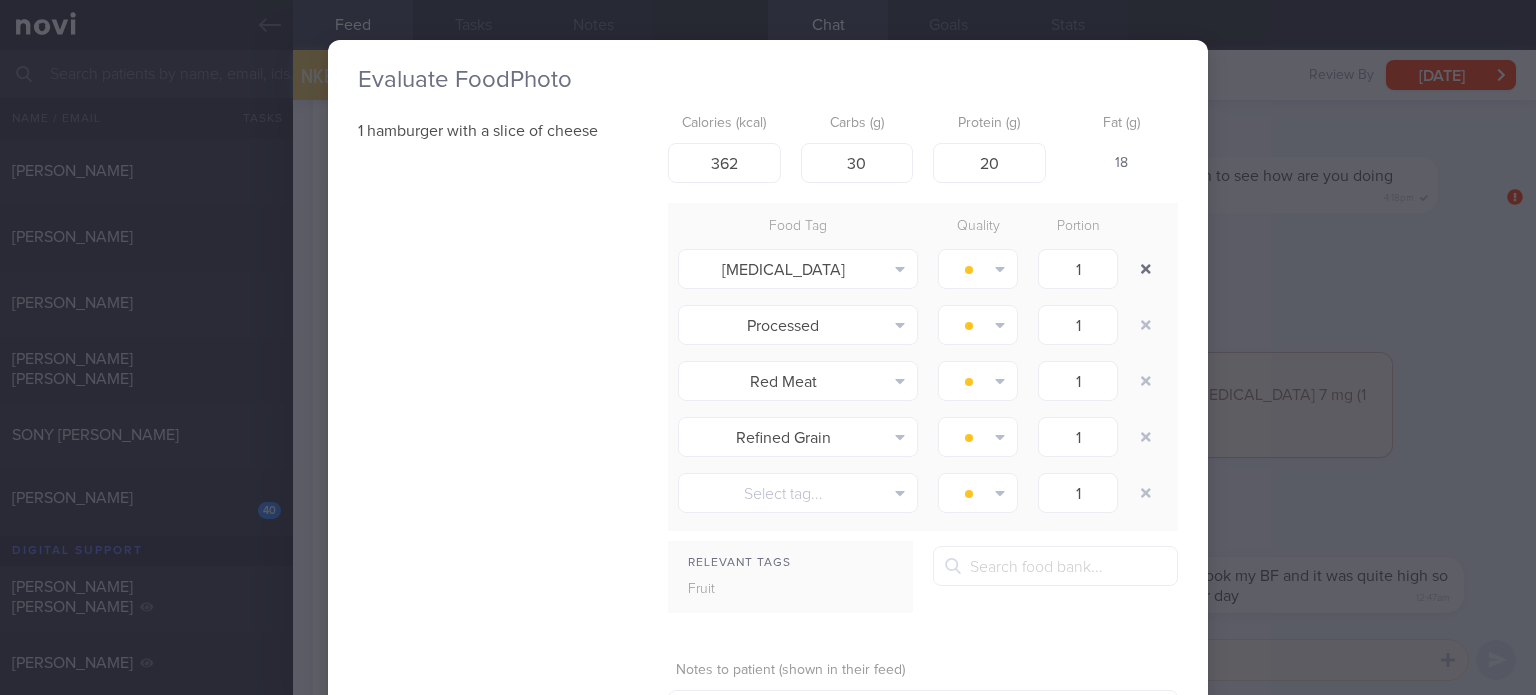 click at bounding box center (1146, 269) 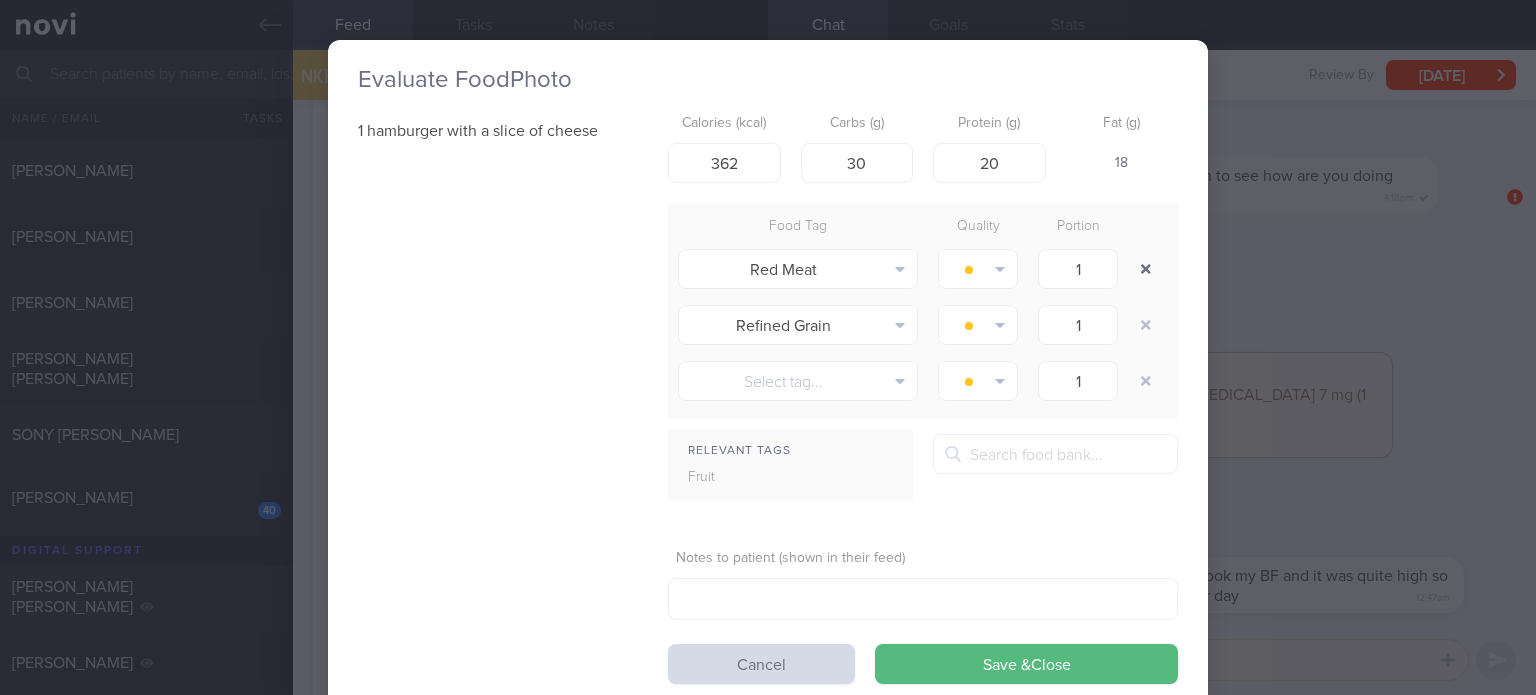 click at bounding box center [1146, 269] 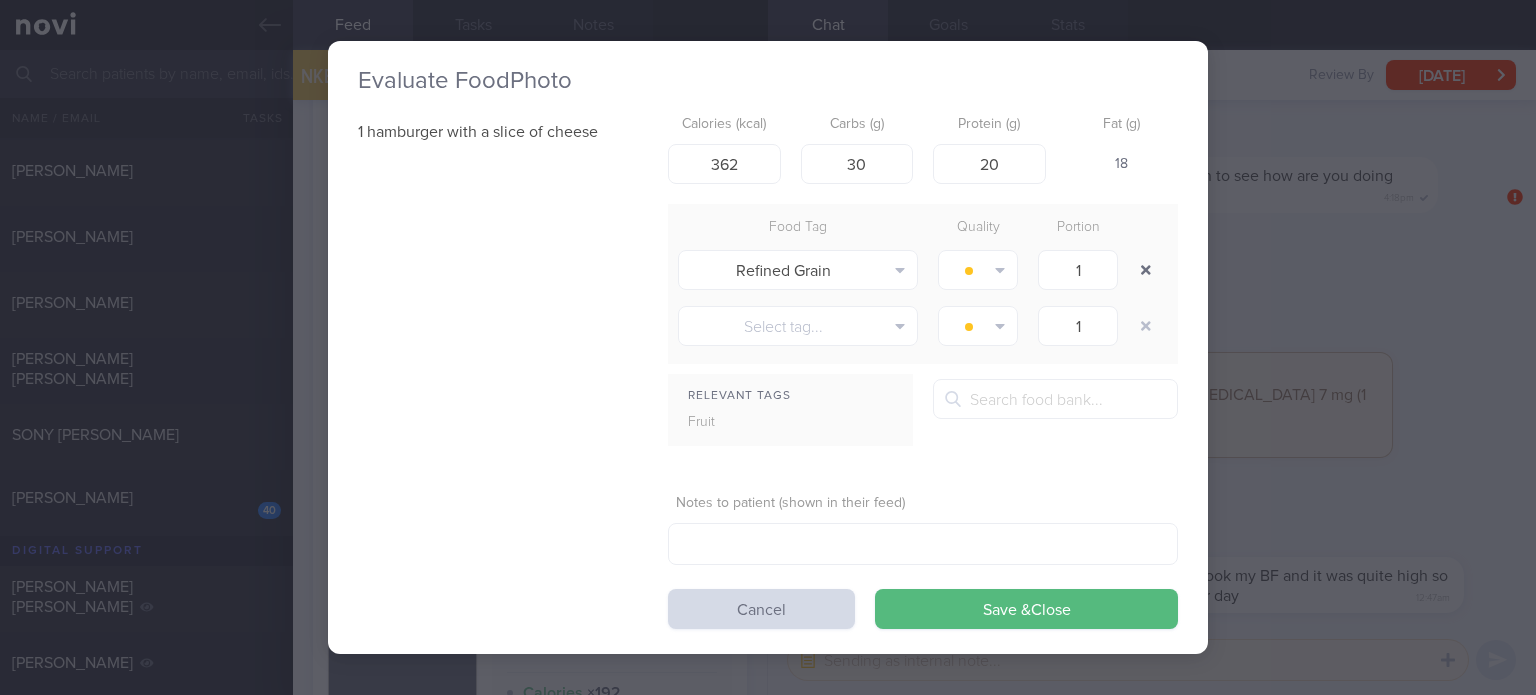 click at bounding box center (1146, 270) 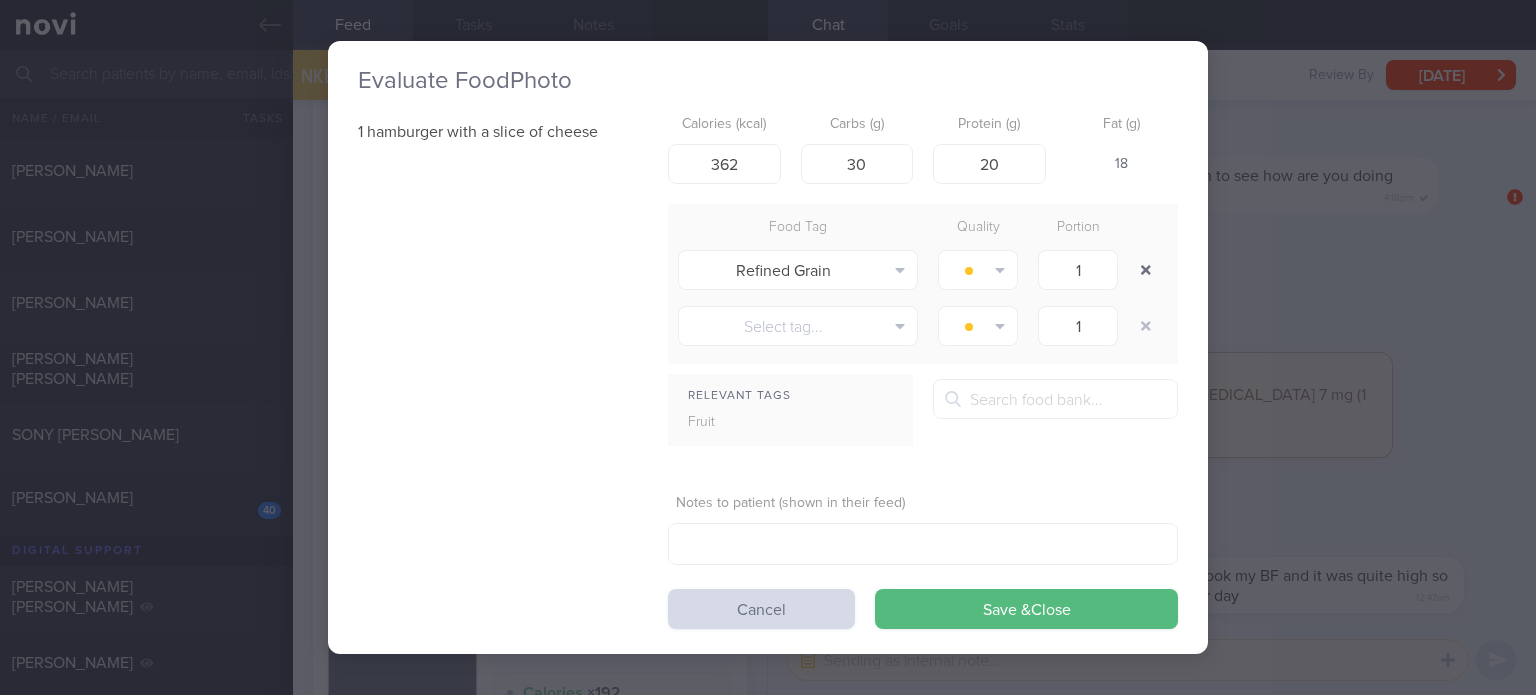 click at bounding box center (1148, 224) 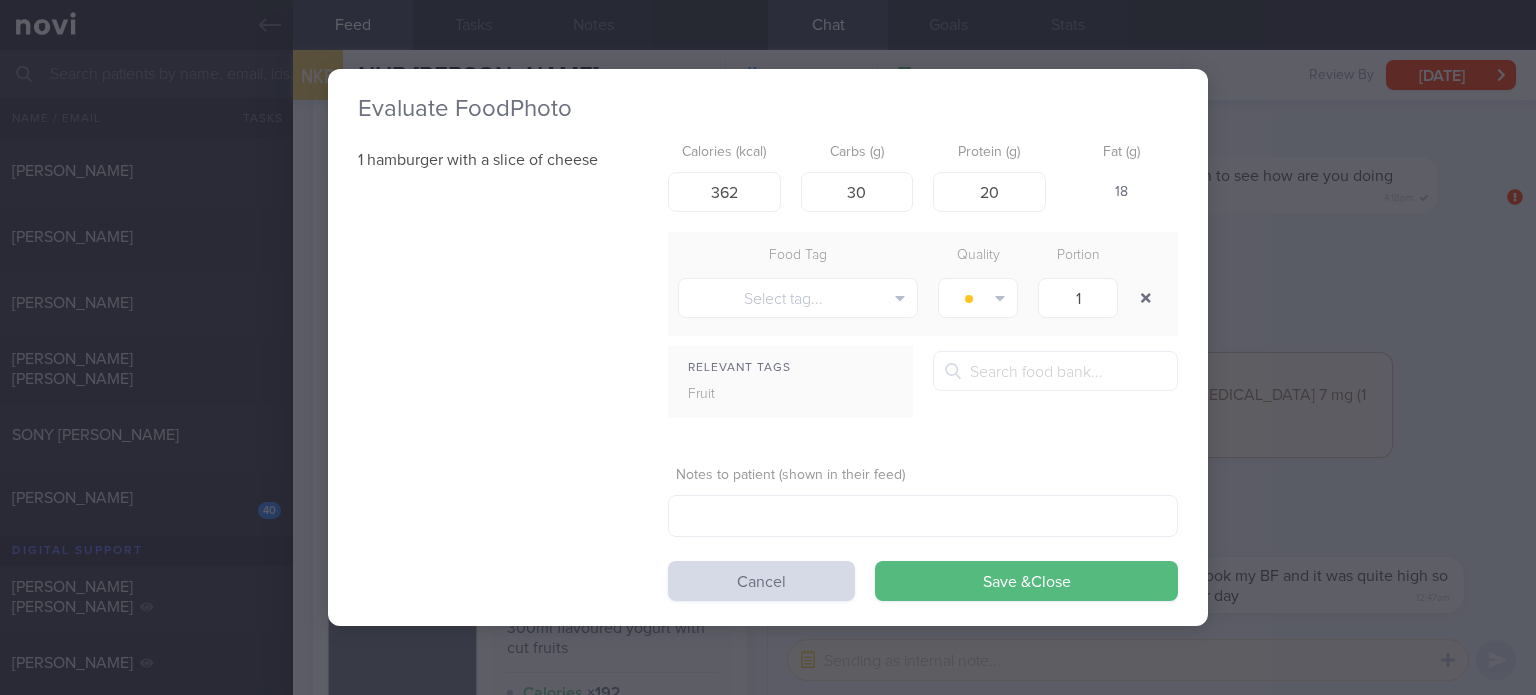 click at bounding box center [1148, 252] 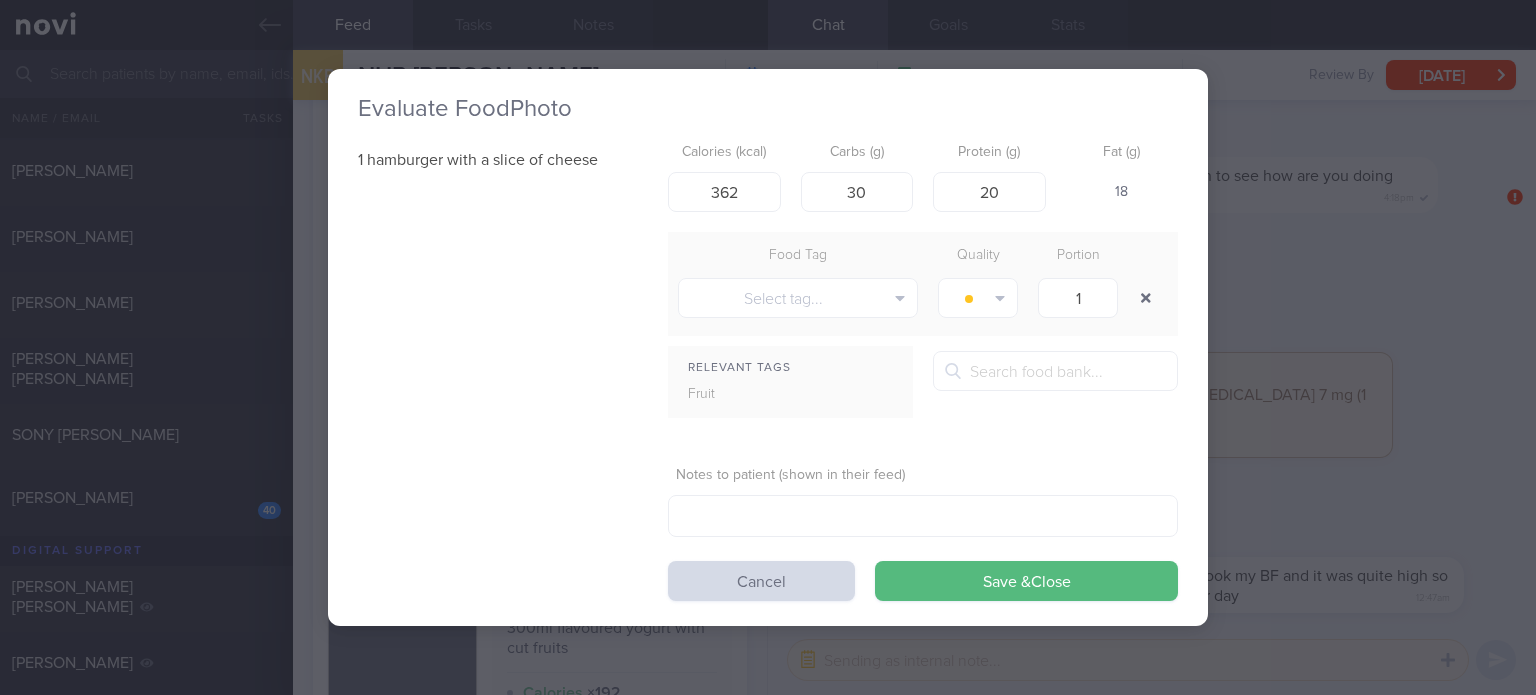click at bounding box center [1148, 252] 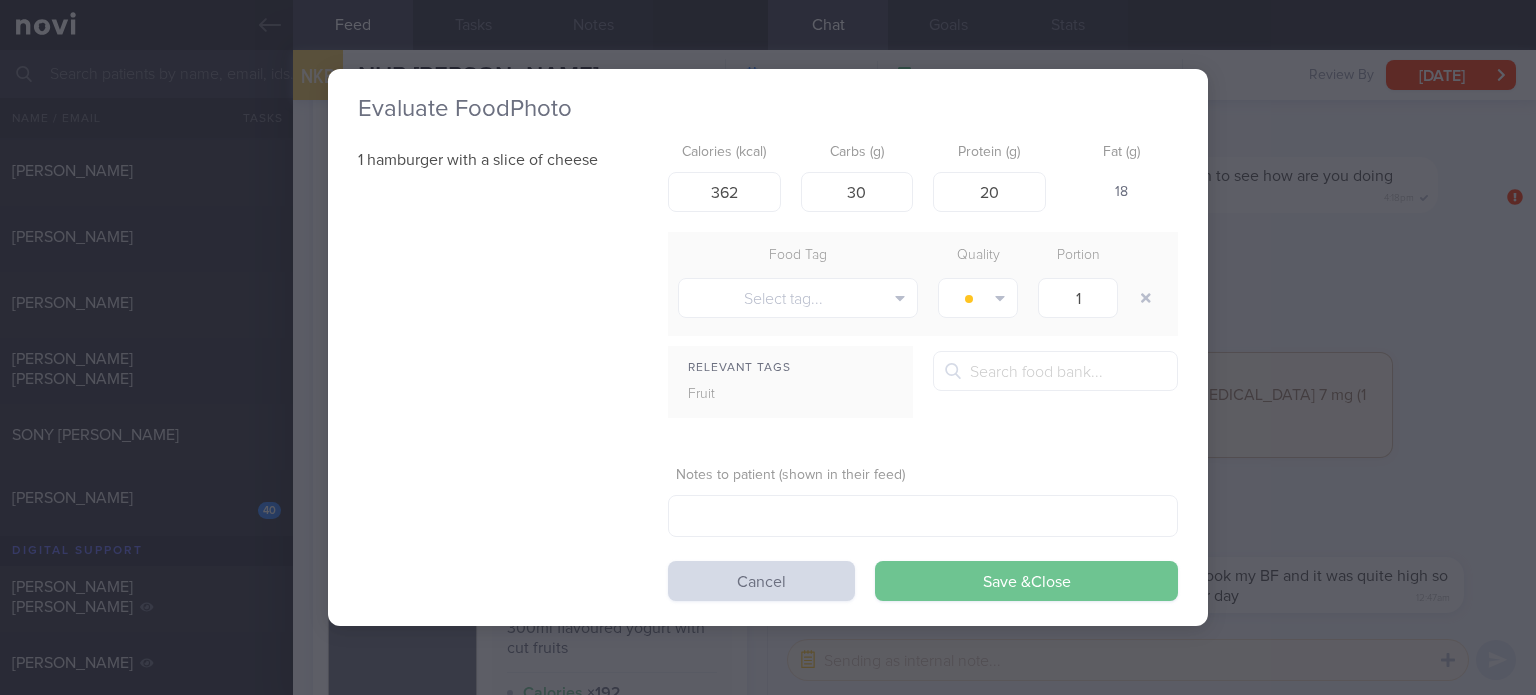 click on "Save &
Close" at bounding box center (1026, 581) 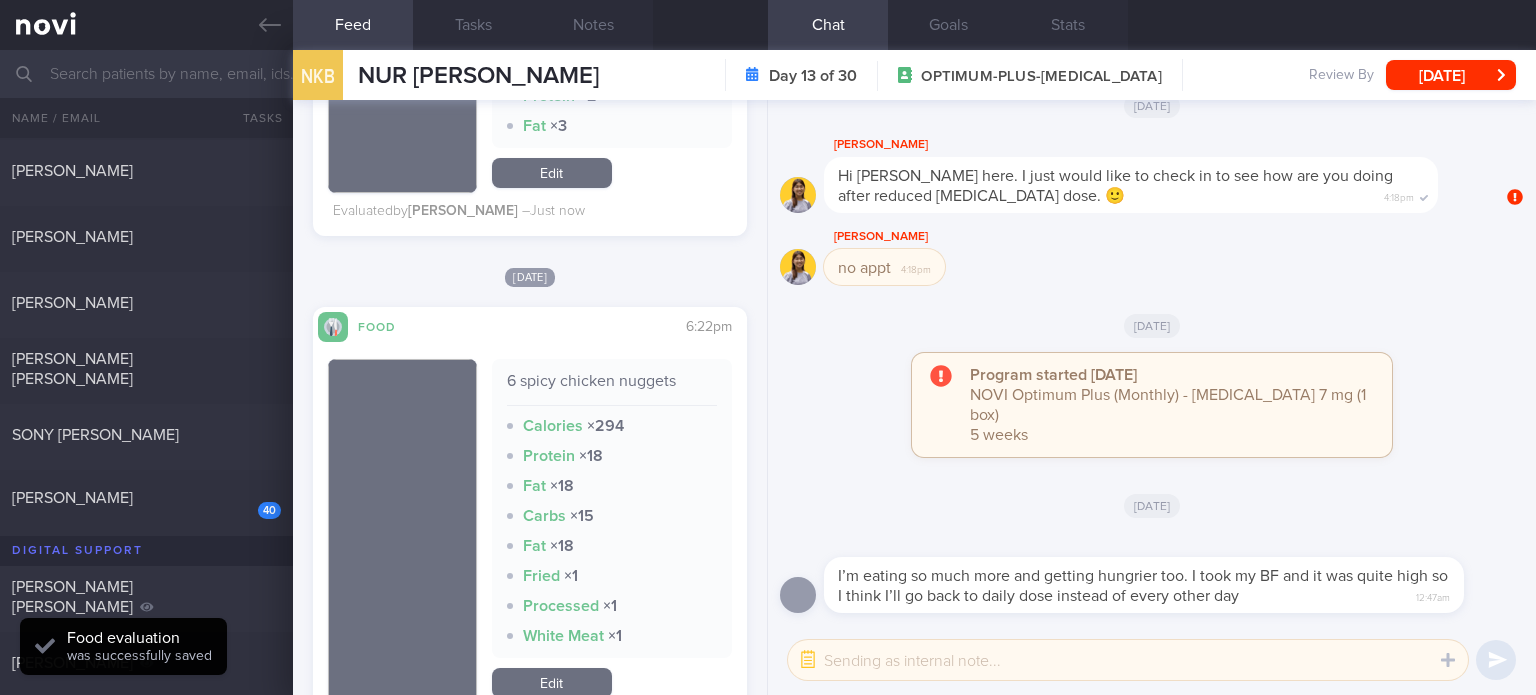 scroll, scrollTop: 7491, scrollLeft: 0, axis: vertical 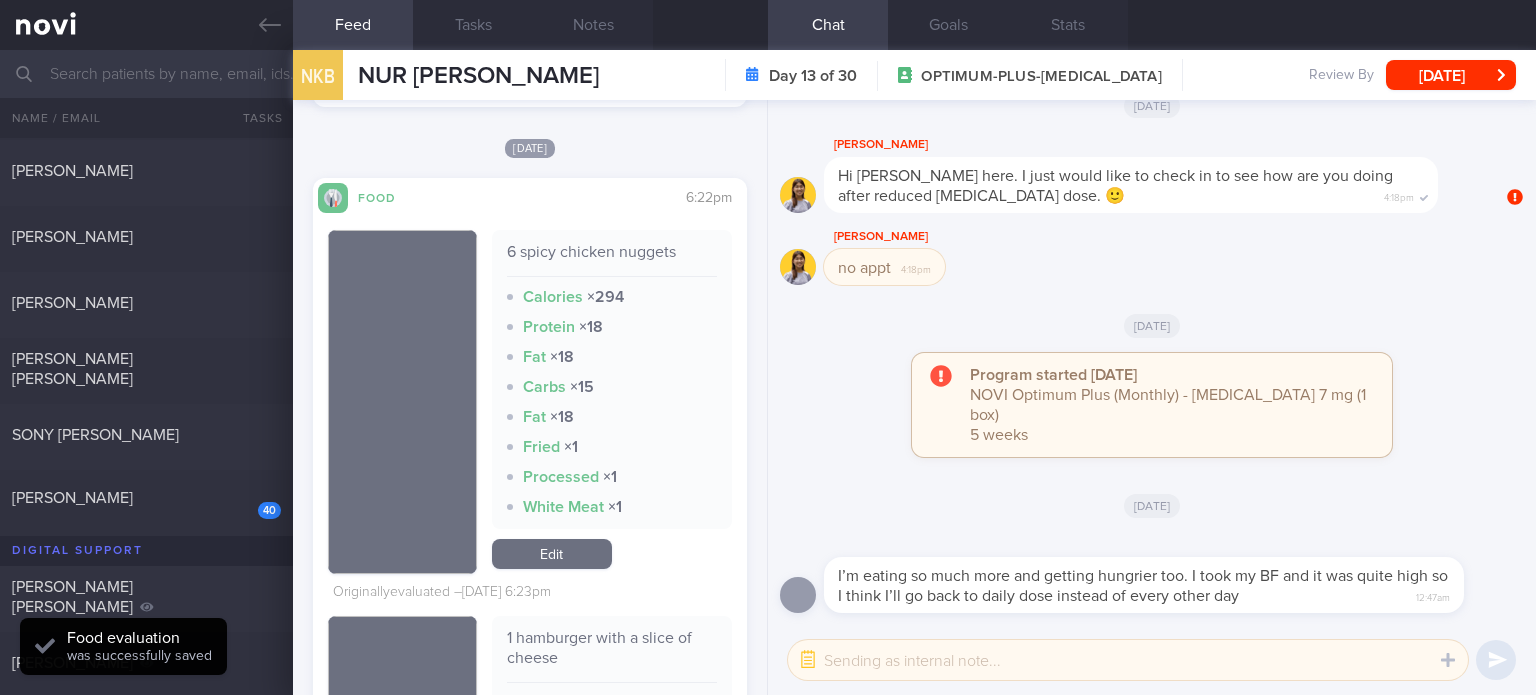 click on "Edit" at bounding box center (552, 554) 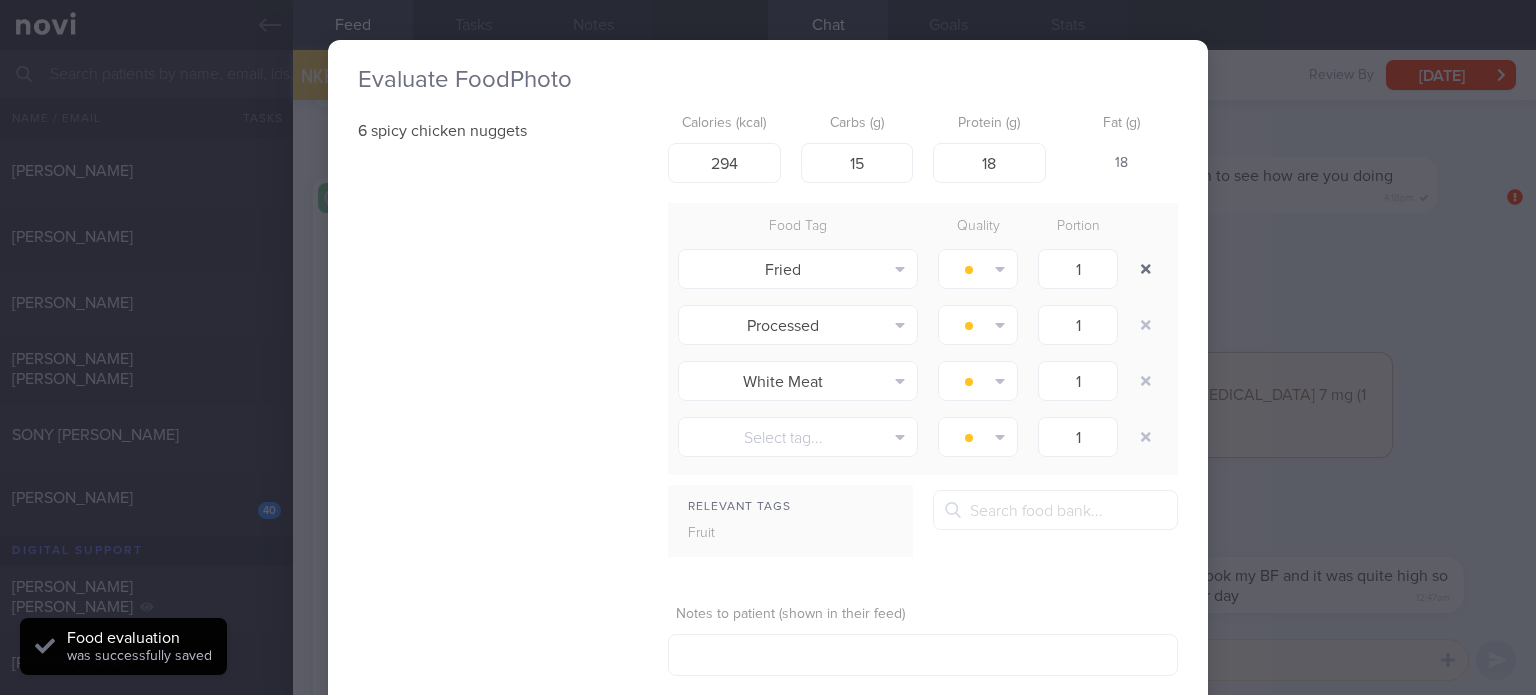 click at bounding box center (1146, 269) 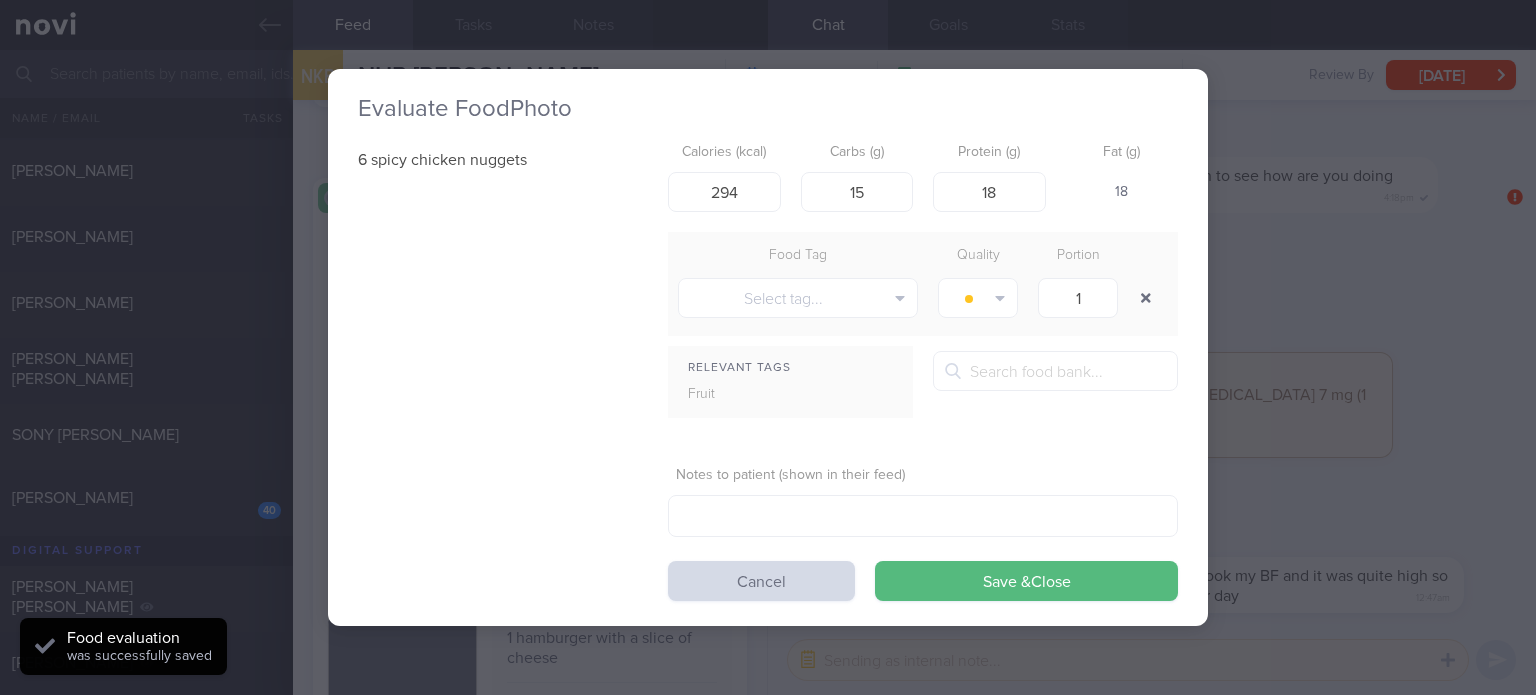 click at bounding box center [1148, 298] 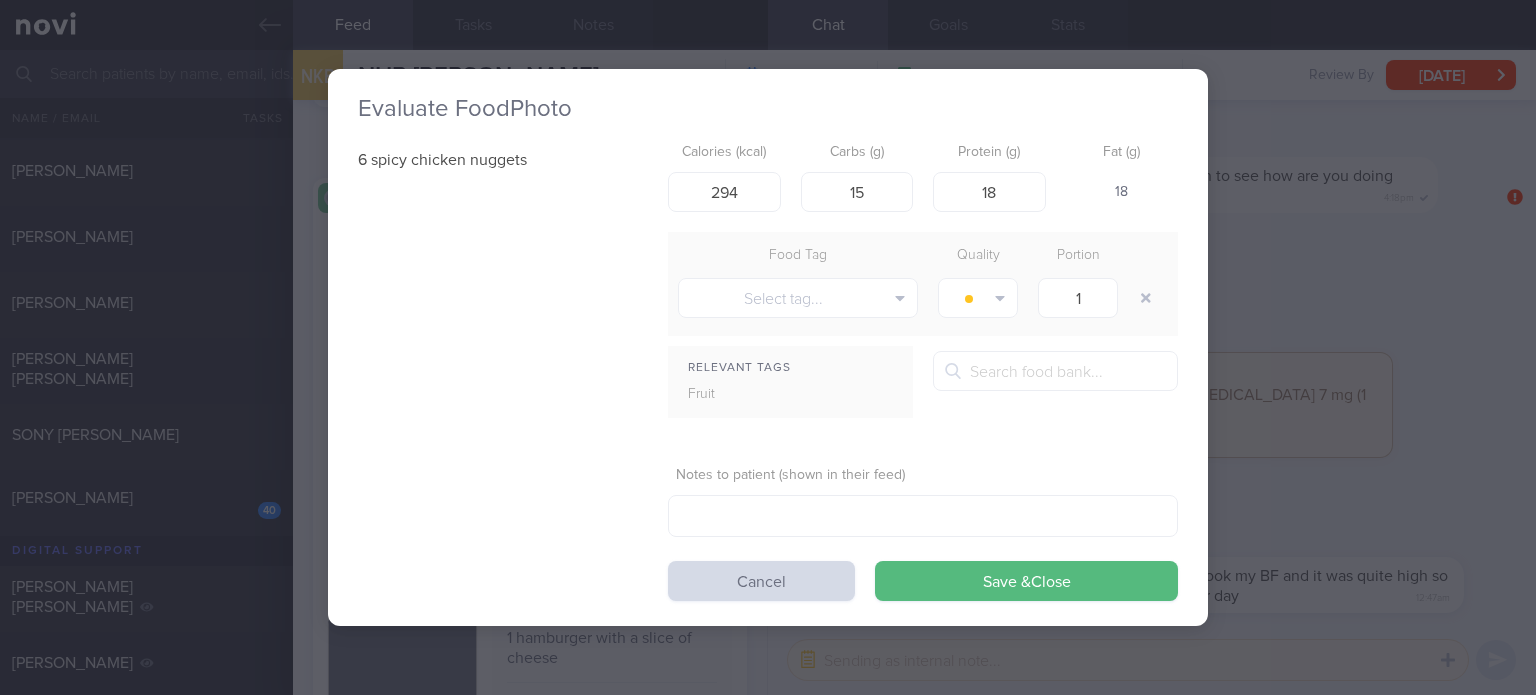 click on "Save &
Close" at bounding box center [1026, 581] 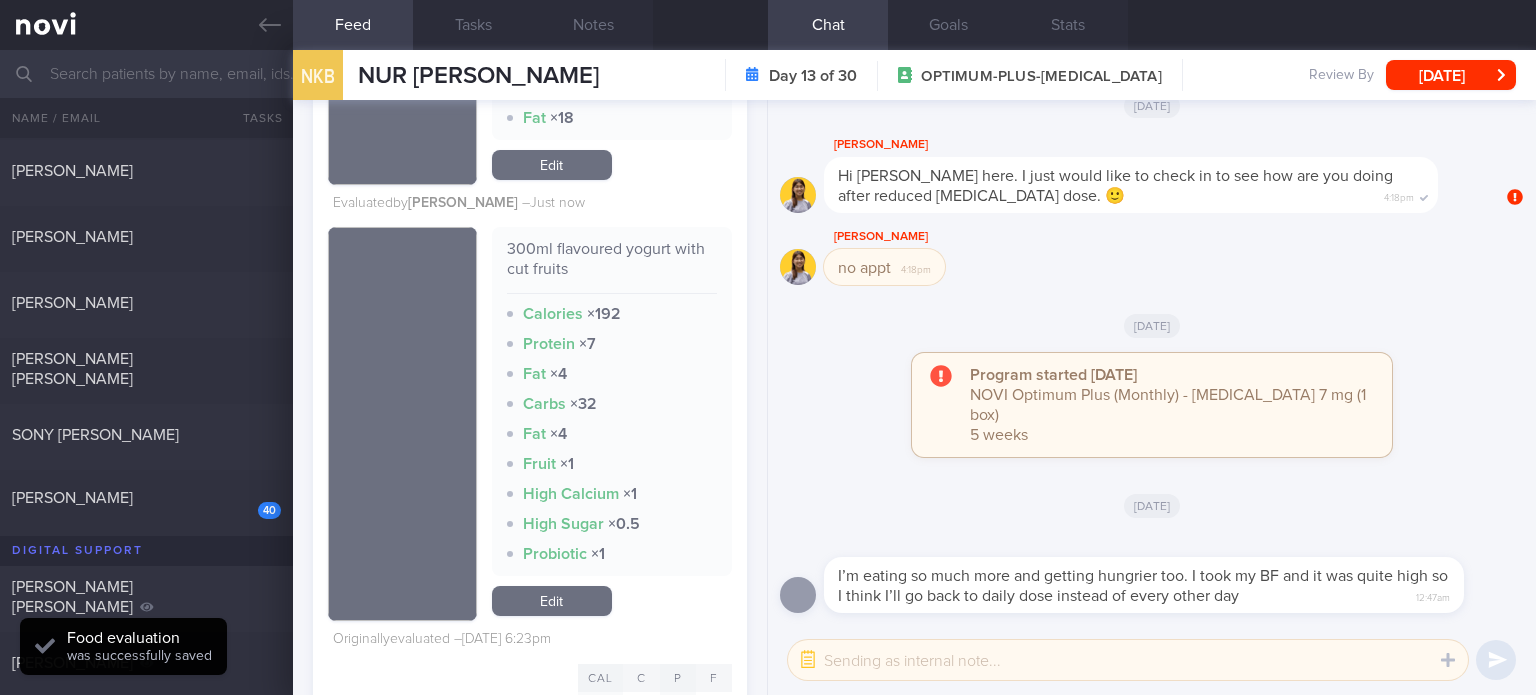 scroll, scrollTop: 8127, scrollLeft: 0, axis: vertical 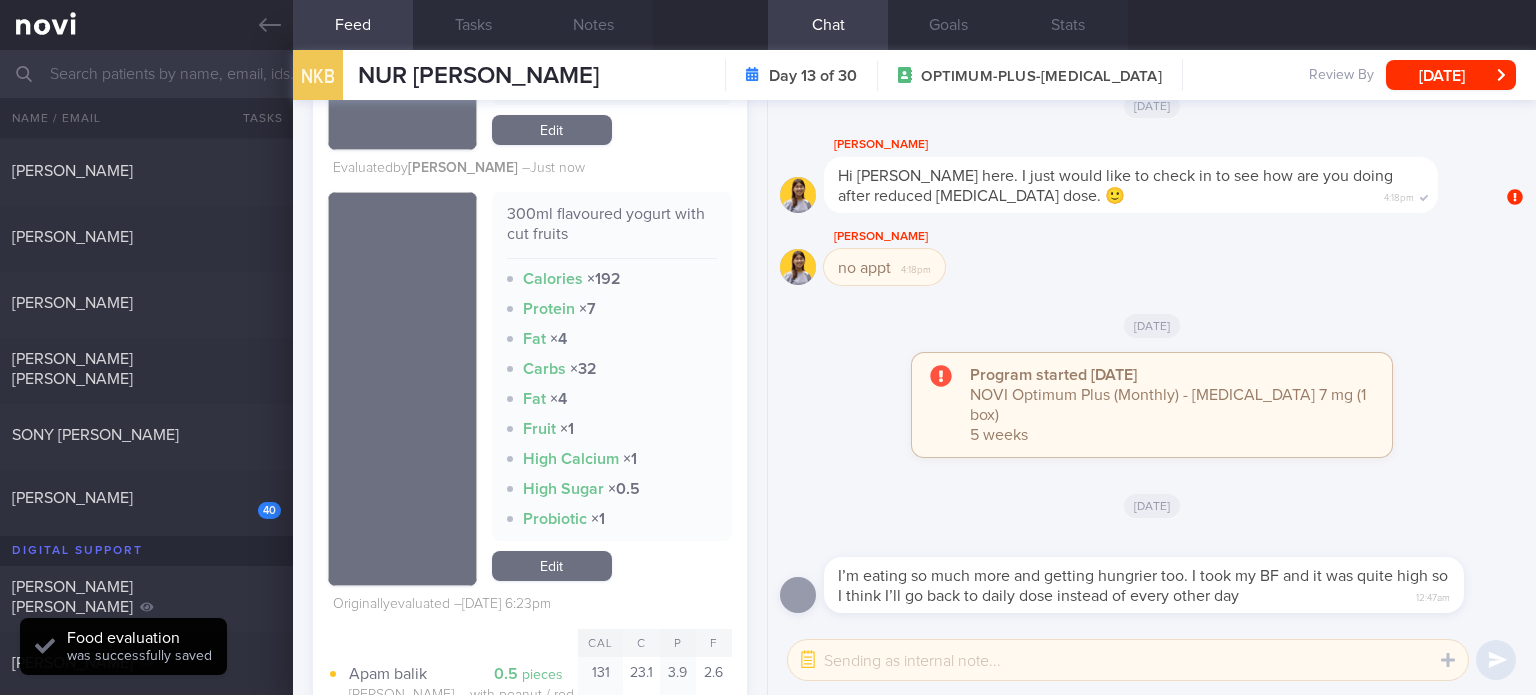 click on "Edit" at bounding box center [552, 566] 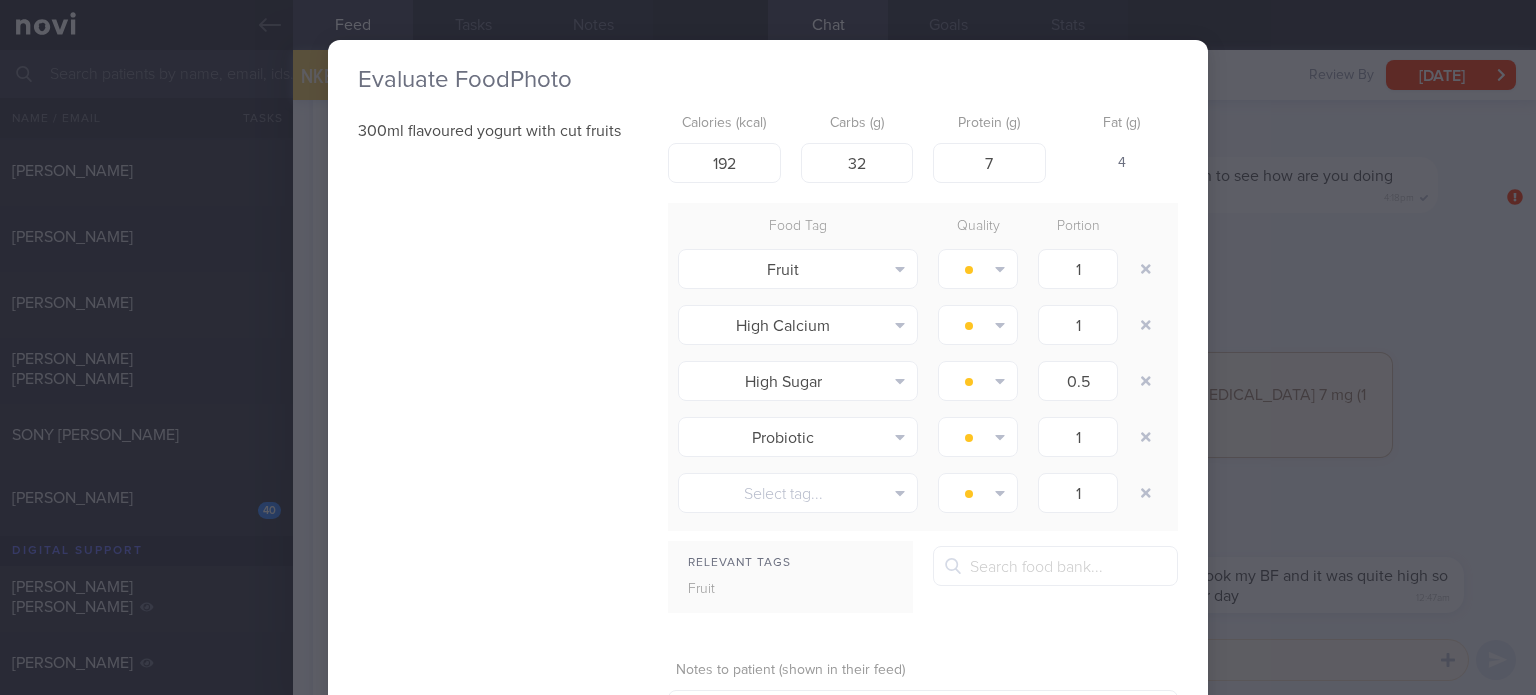 click on "Elizabeth
no appt
4:18pm" at bounding box center (1152, 261) 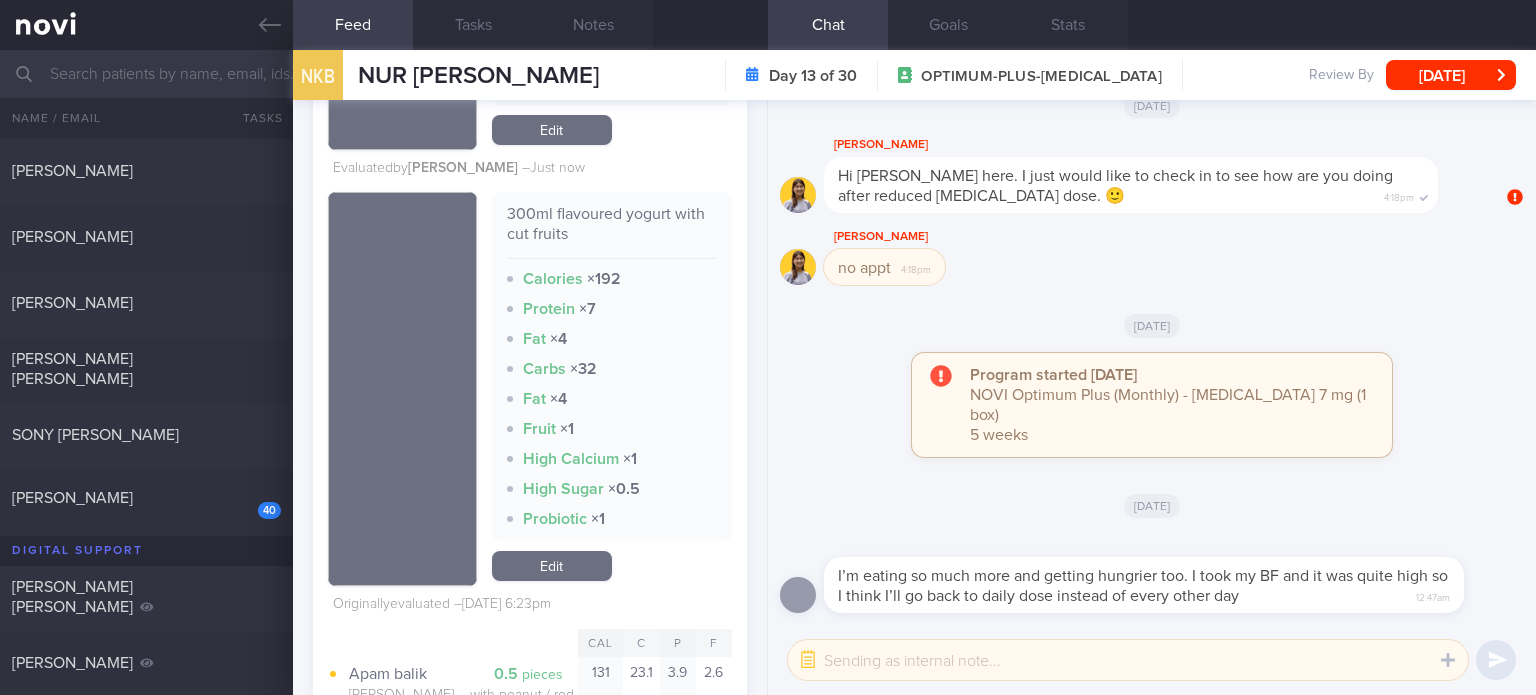 click on "Elizabeth
no appt
4:18pm" at bounding box center (1152, 261) 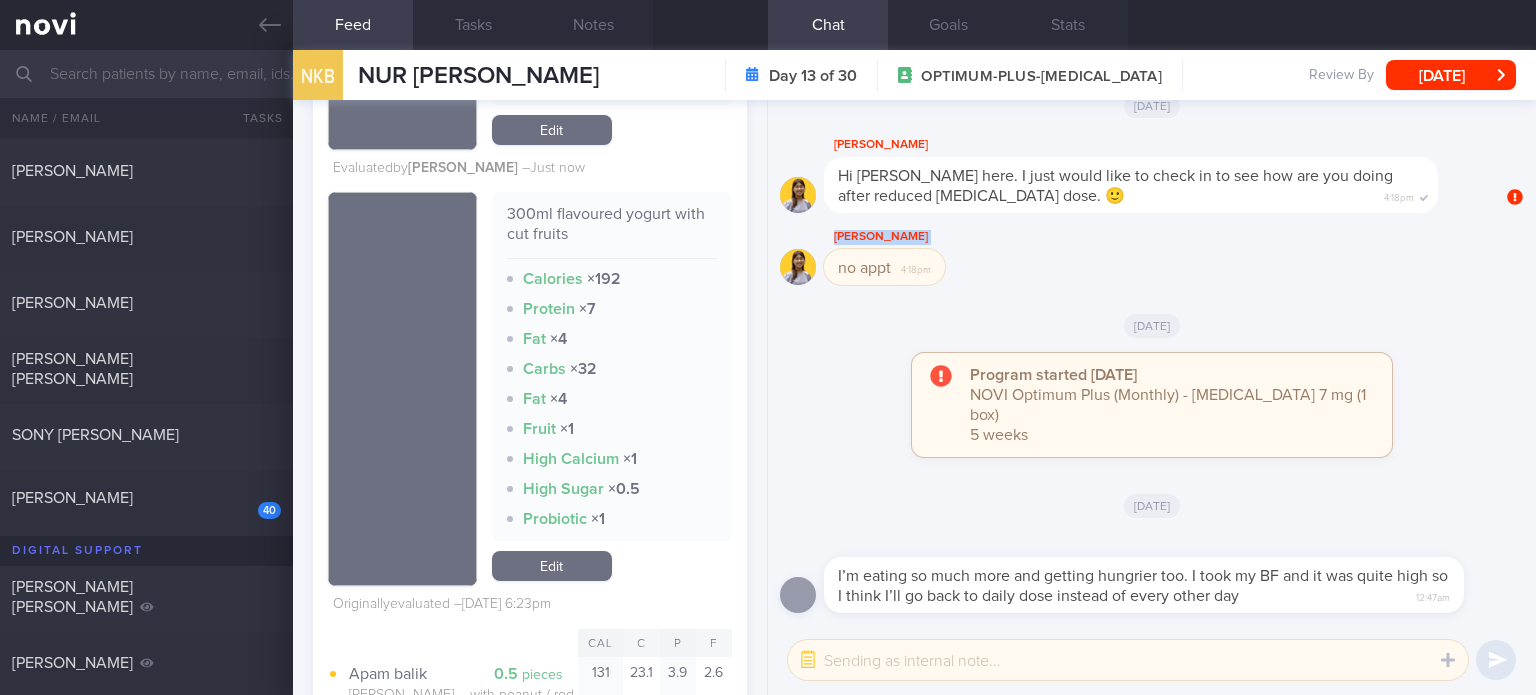 click on "Elizabeth
no appt
4:18pm" at bounding box center [1152, 261] 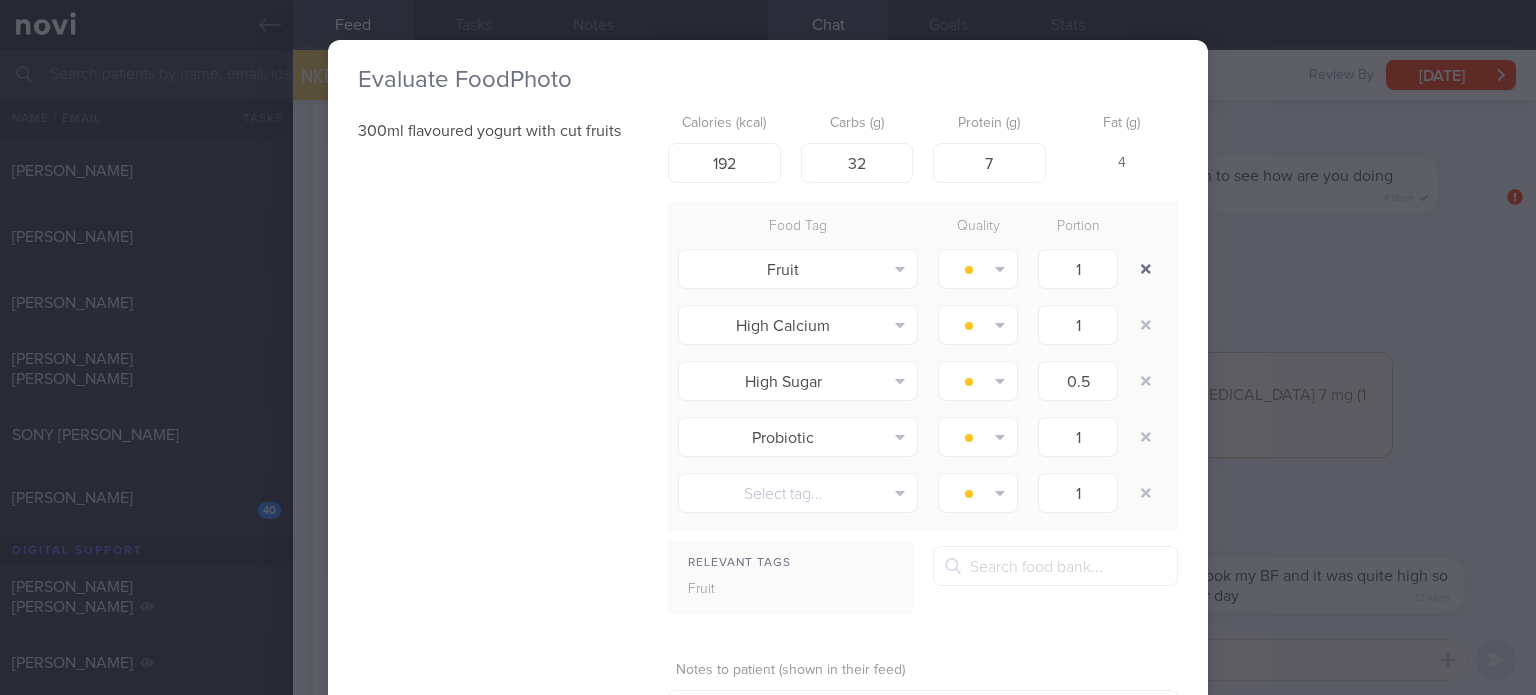 click at bounding box center (1146, 269) 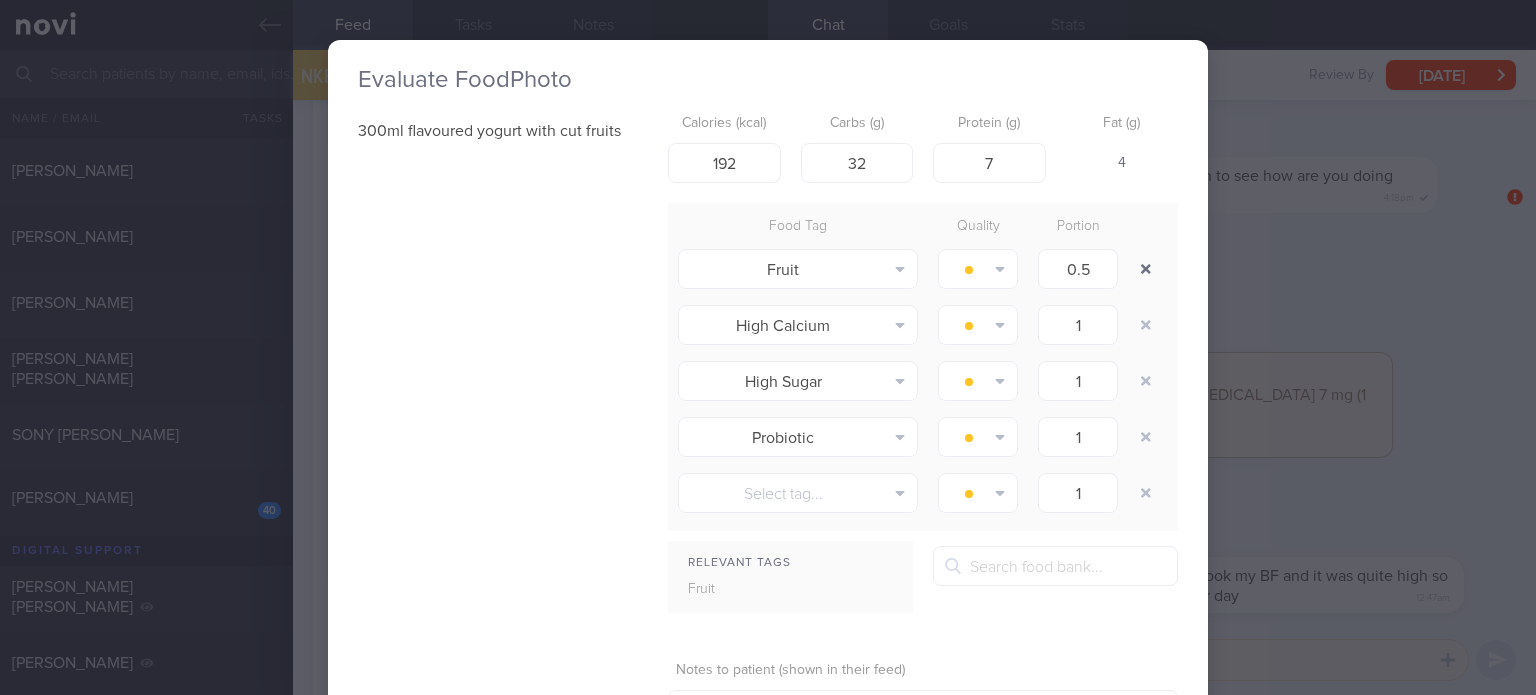 click at bounding box center [1146, 269] 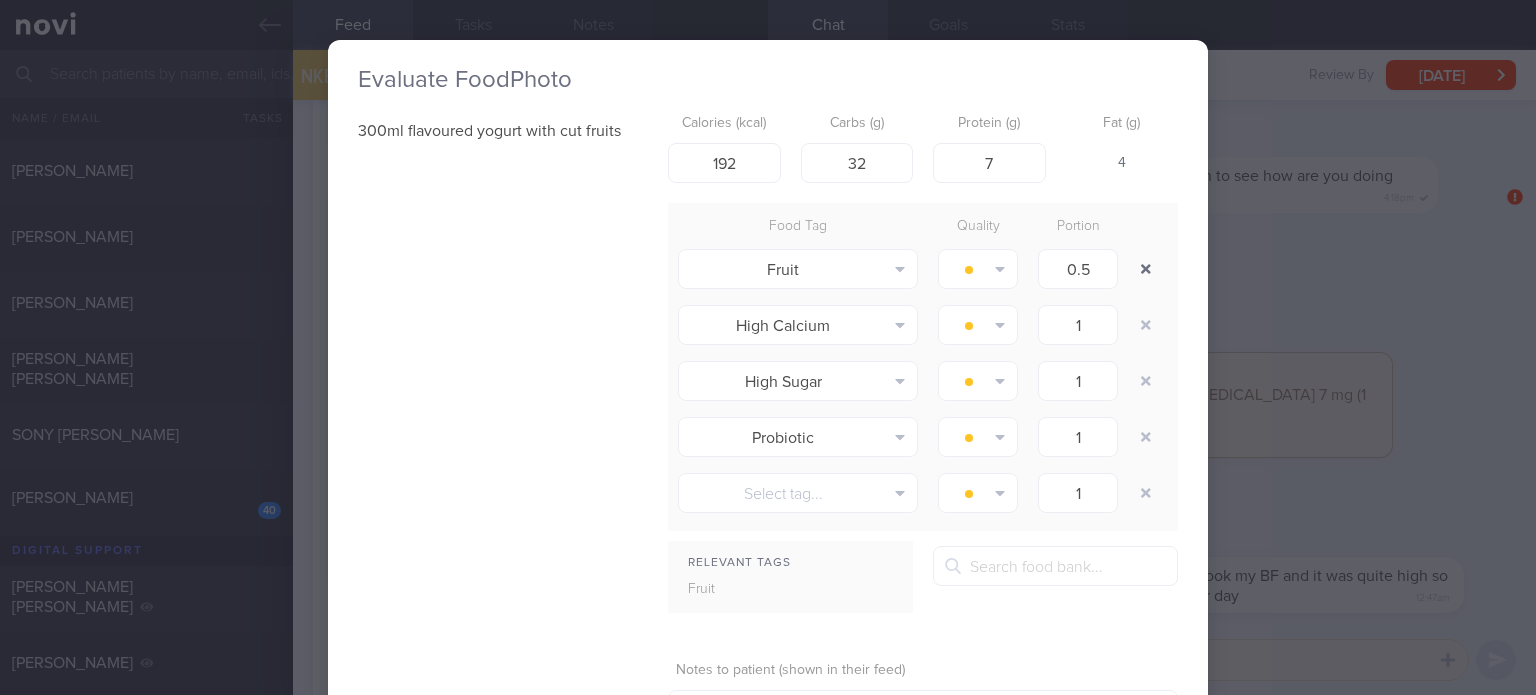 click at bounding box center (1146, 269) 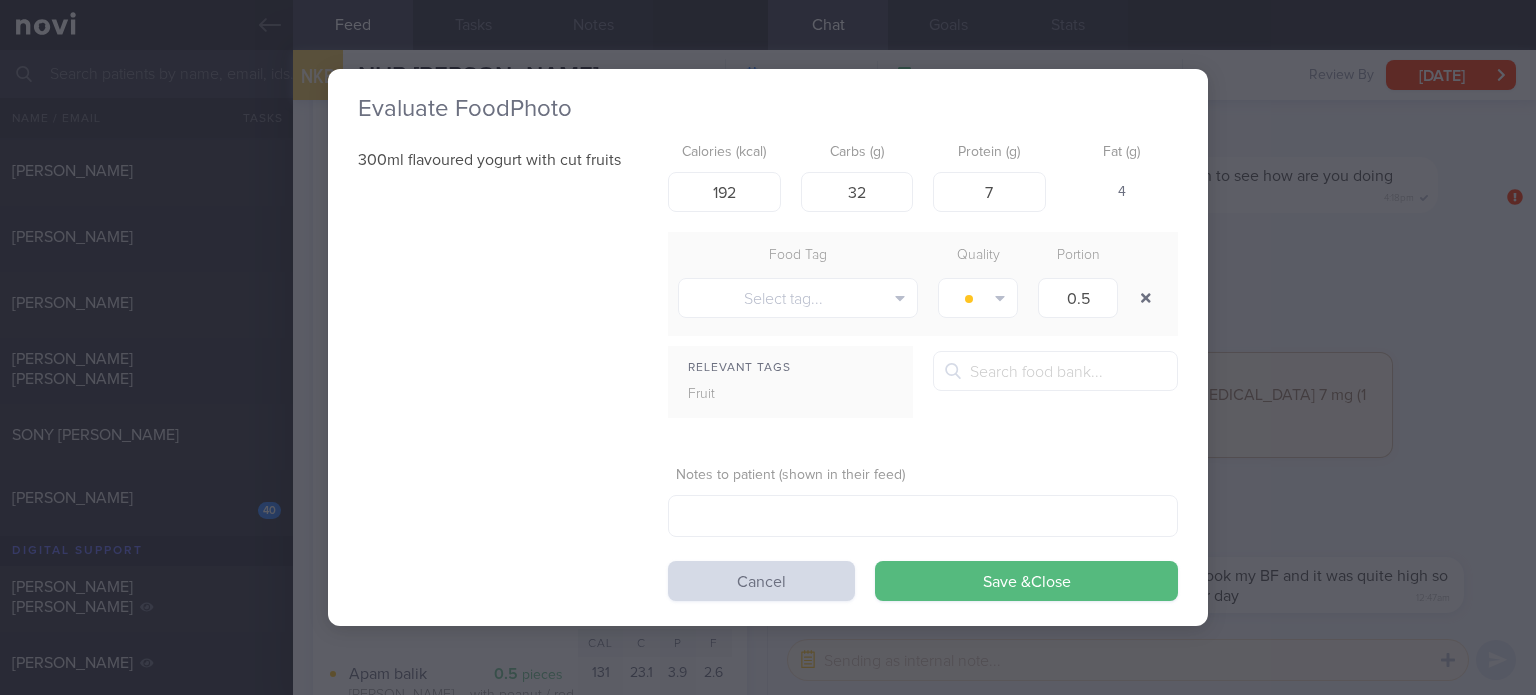 click at bounding box center [1148, 298] 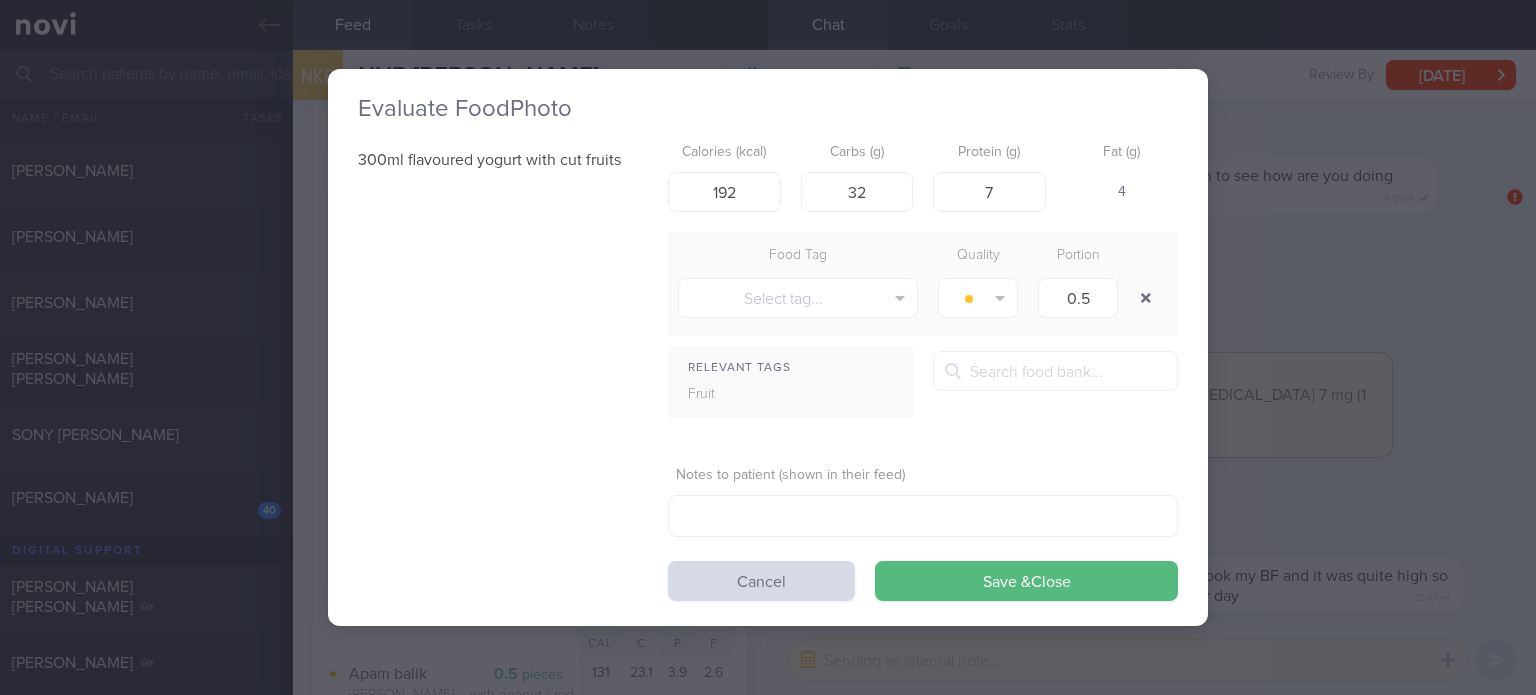 type on "1" 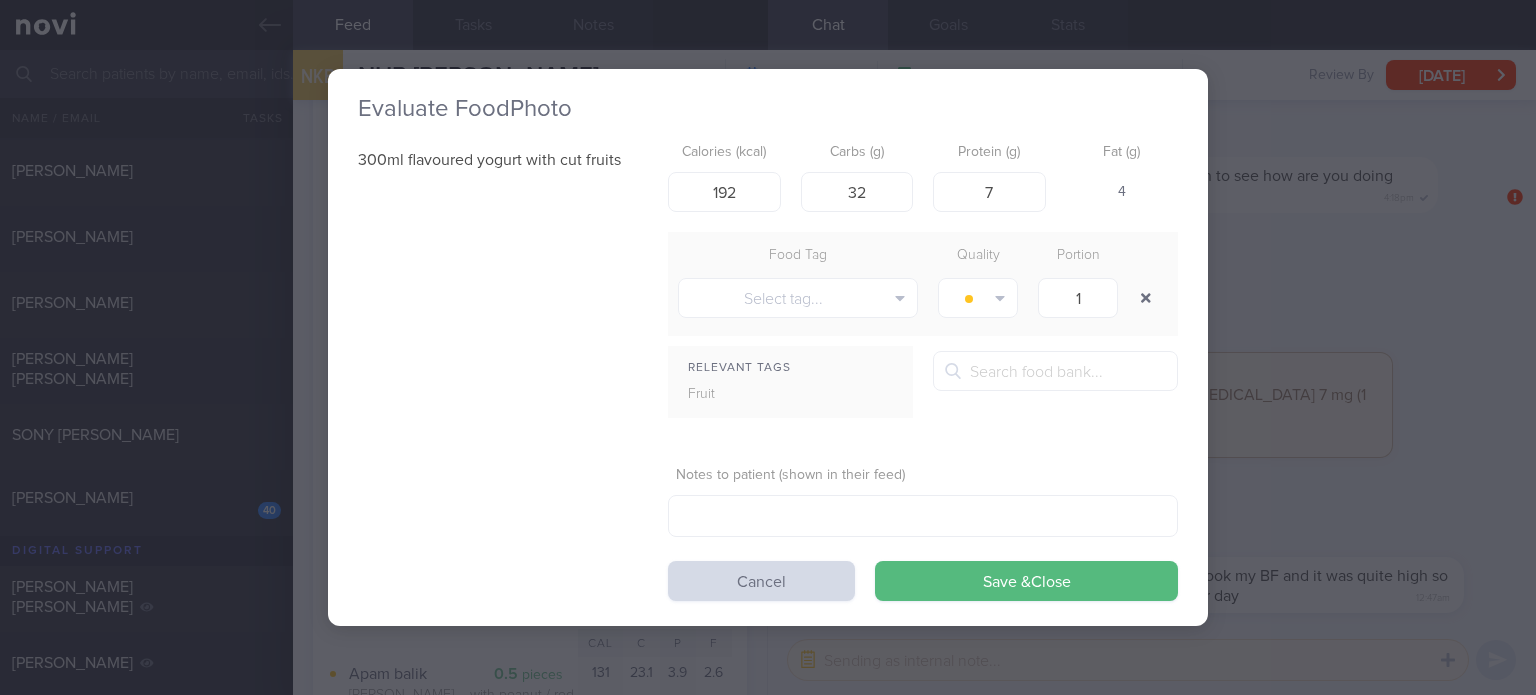 click at bounding box center (1148, 298) 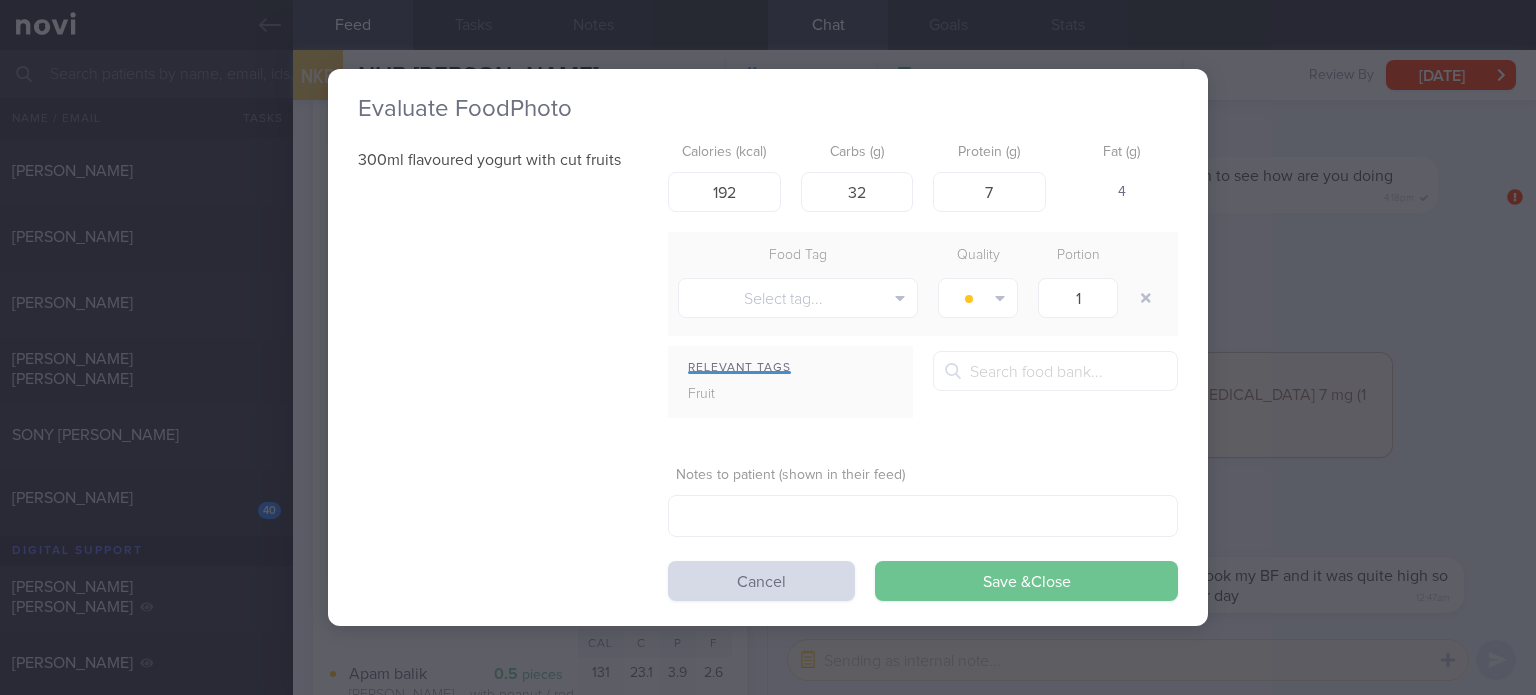 click on "Save &
Close" at bounding box center (1026, 581) 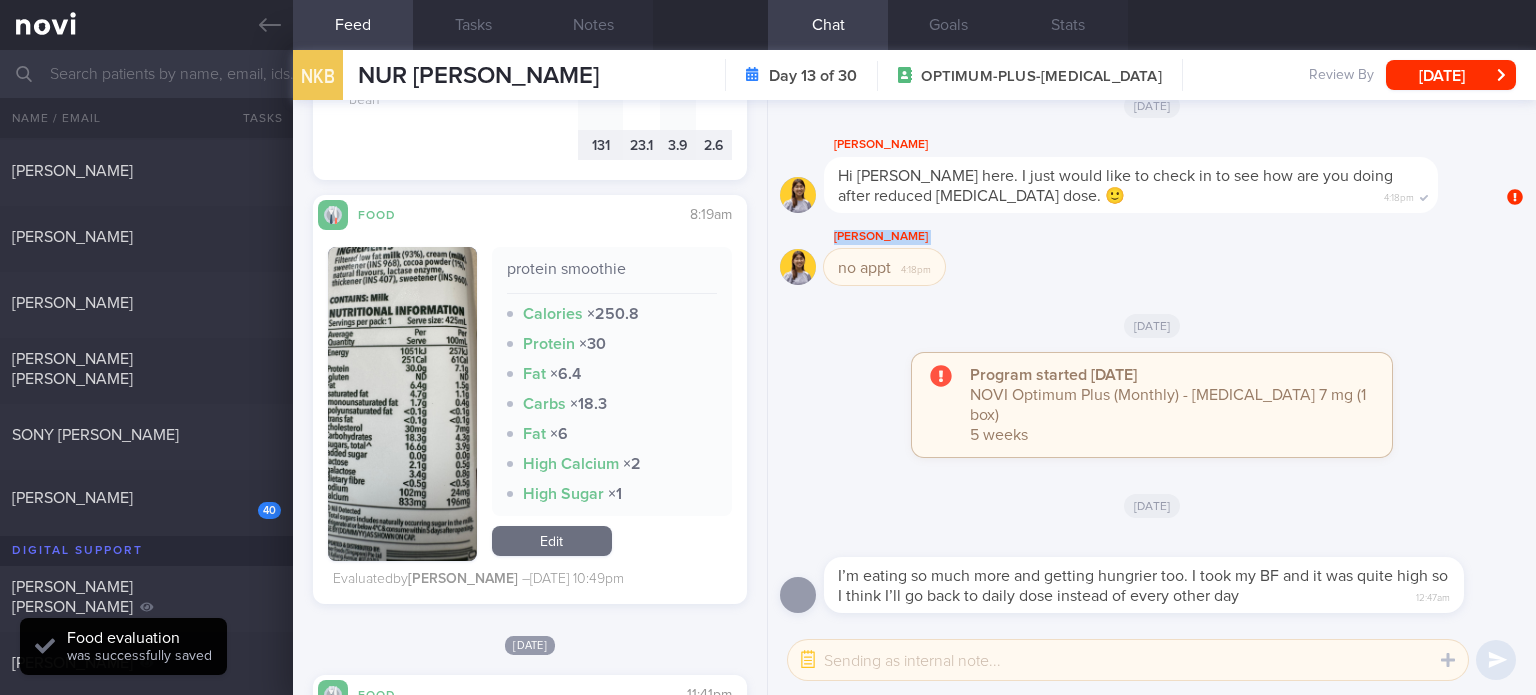 scroll, scrollTop: 8628, scrollLeft: 0, axis: vertical 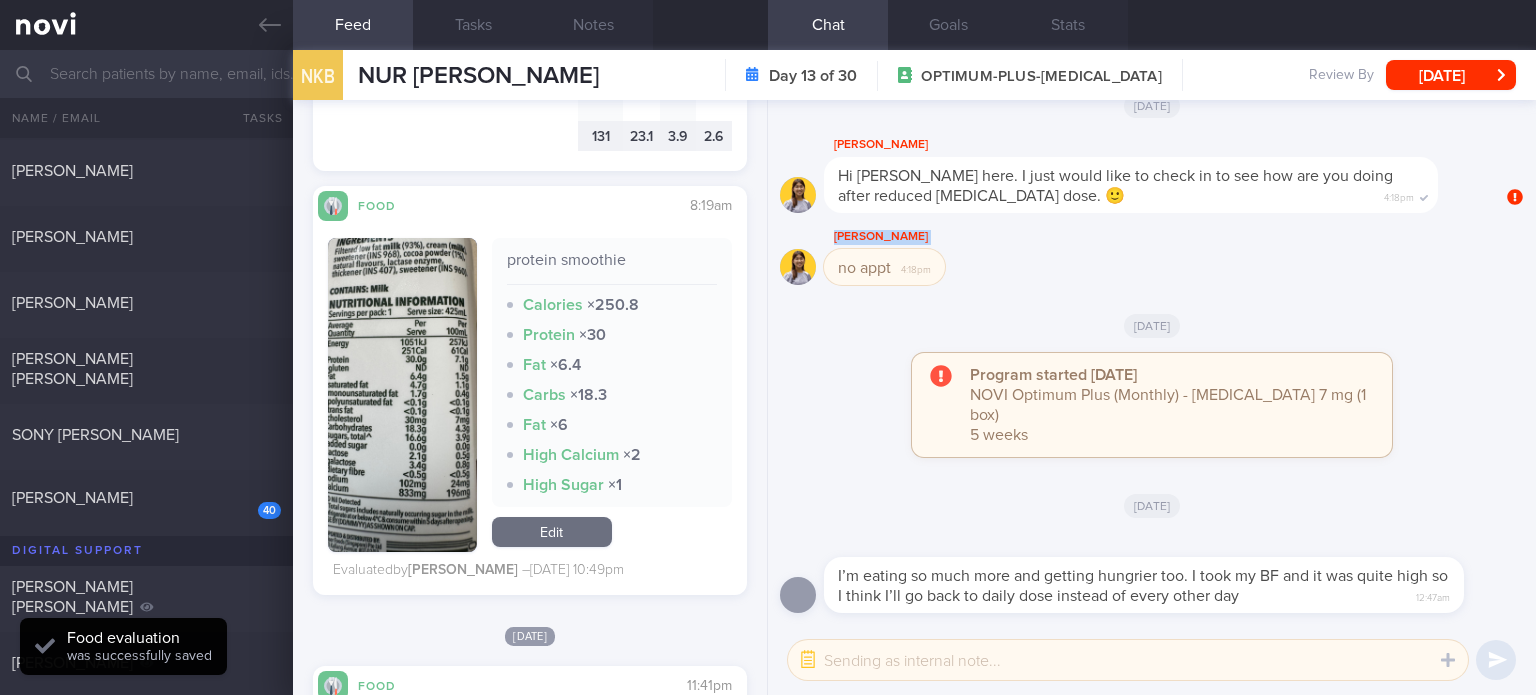 click on "Edit" at bounding box center [552, 532] 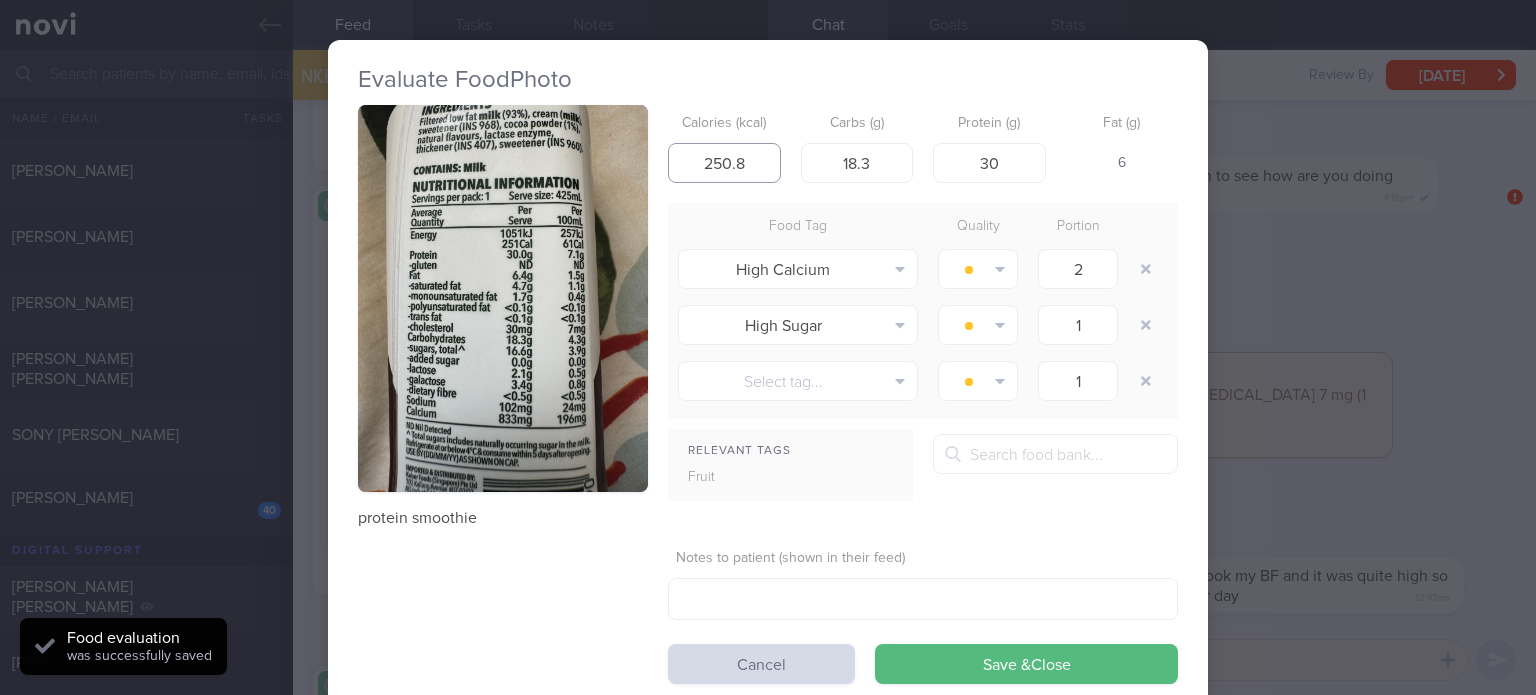 drag, startPoint x: 767, startPoint y: 159, endPoint x: 712, endPoint y: 159, distance: 55 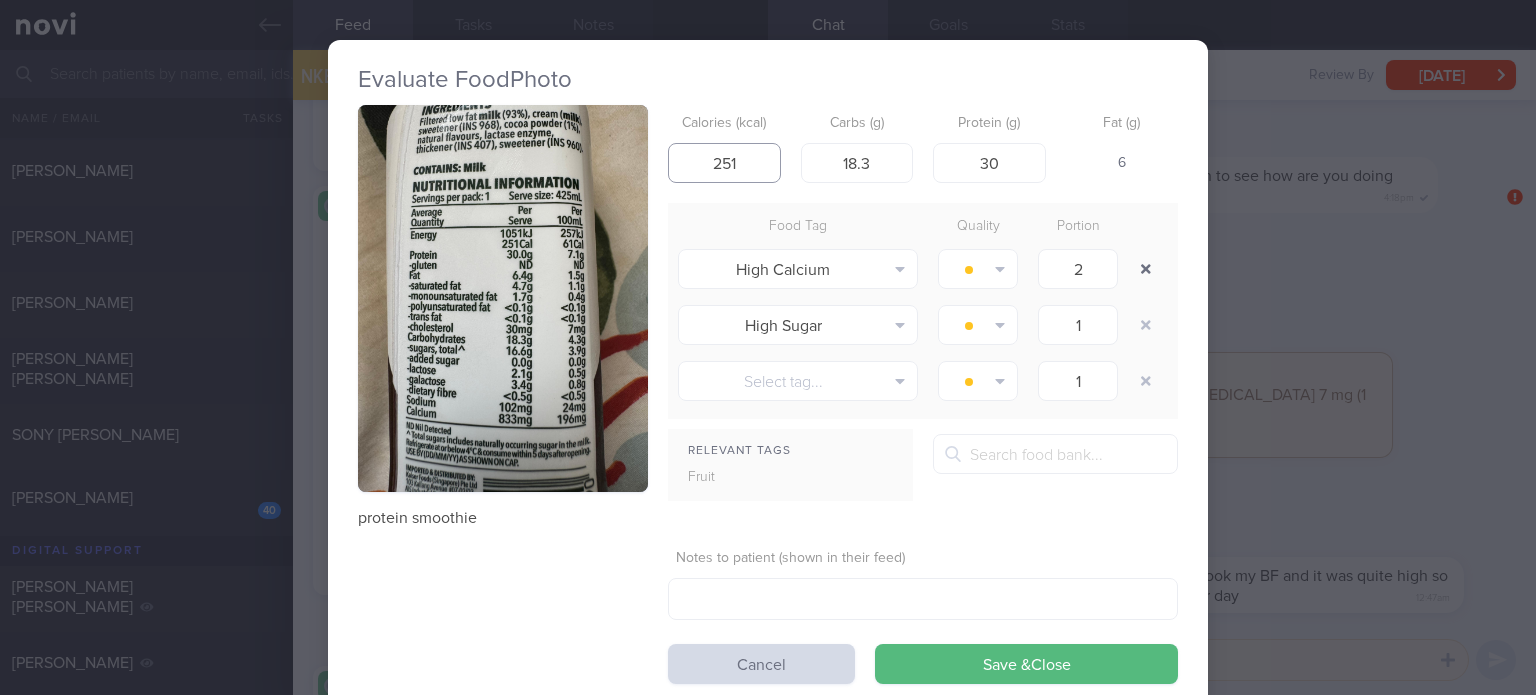type on "251" 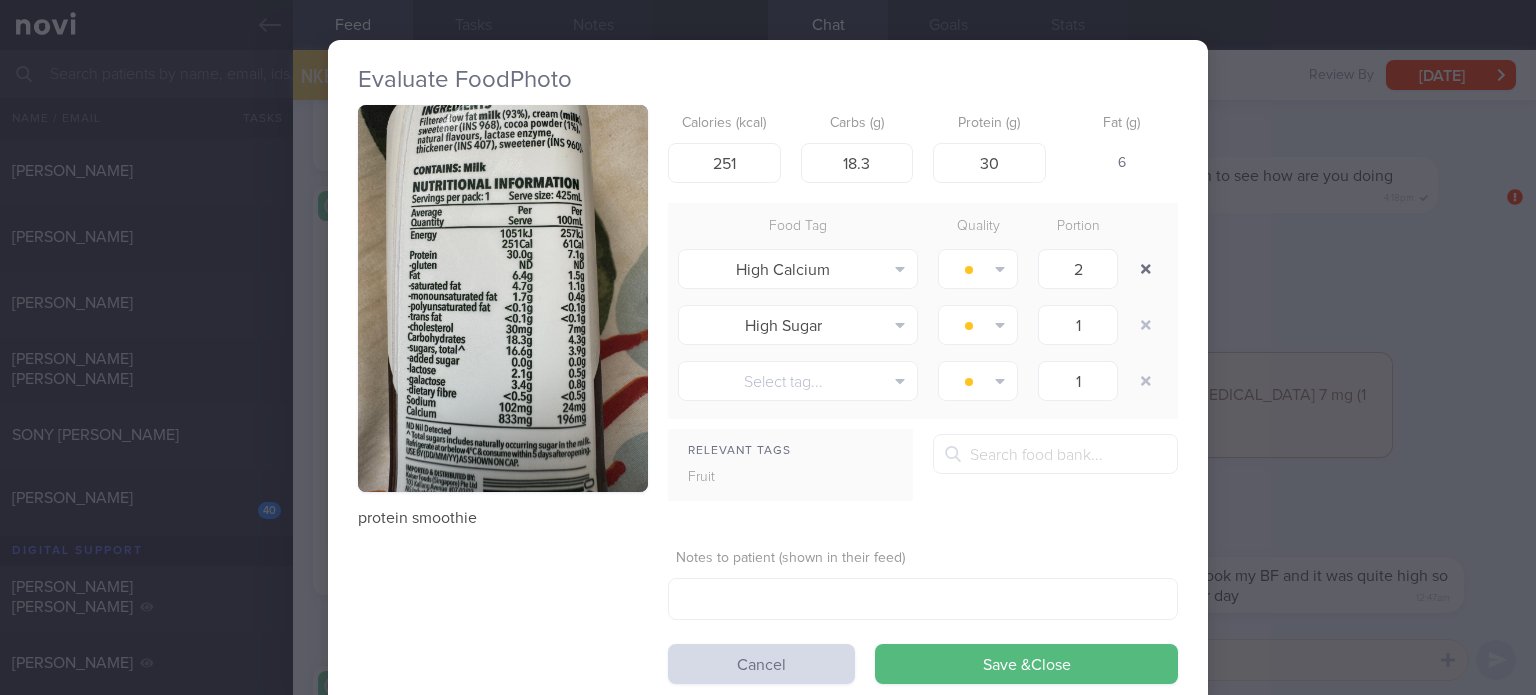 click at bounding box center (1146, 269) 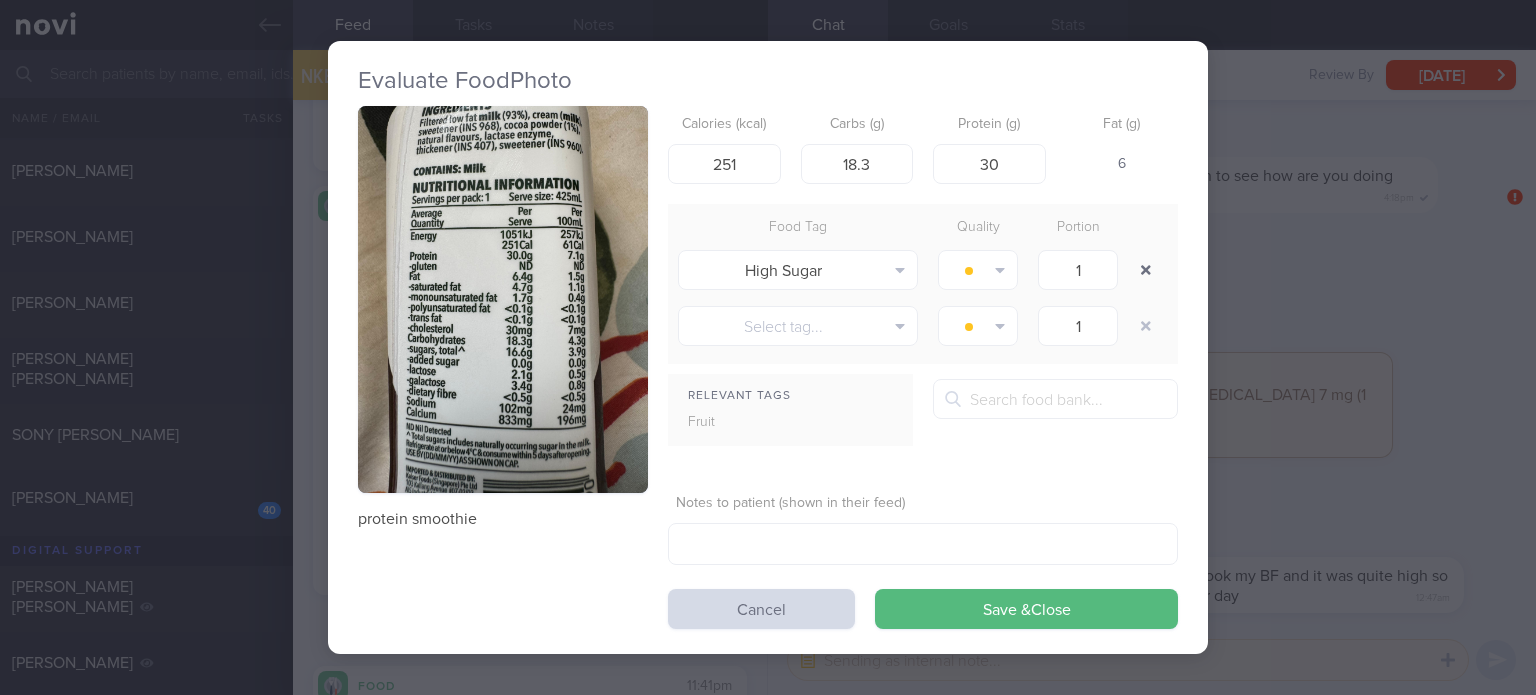click at bounding box center [1146, 270] 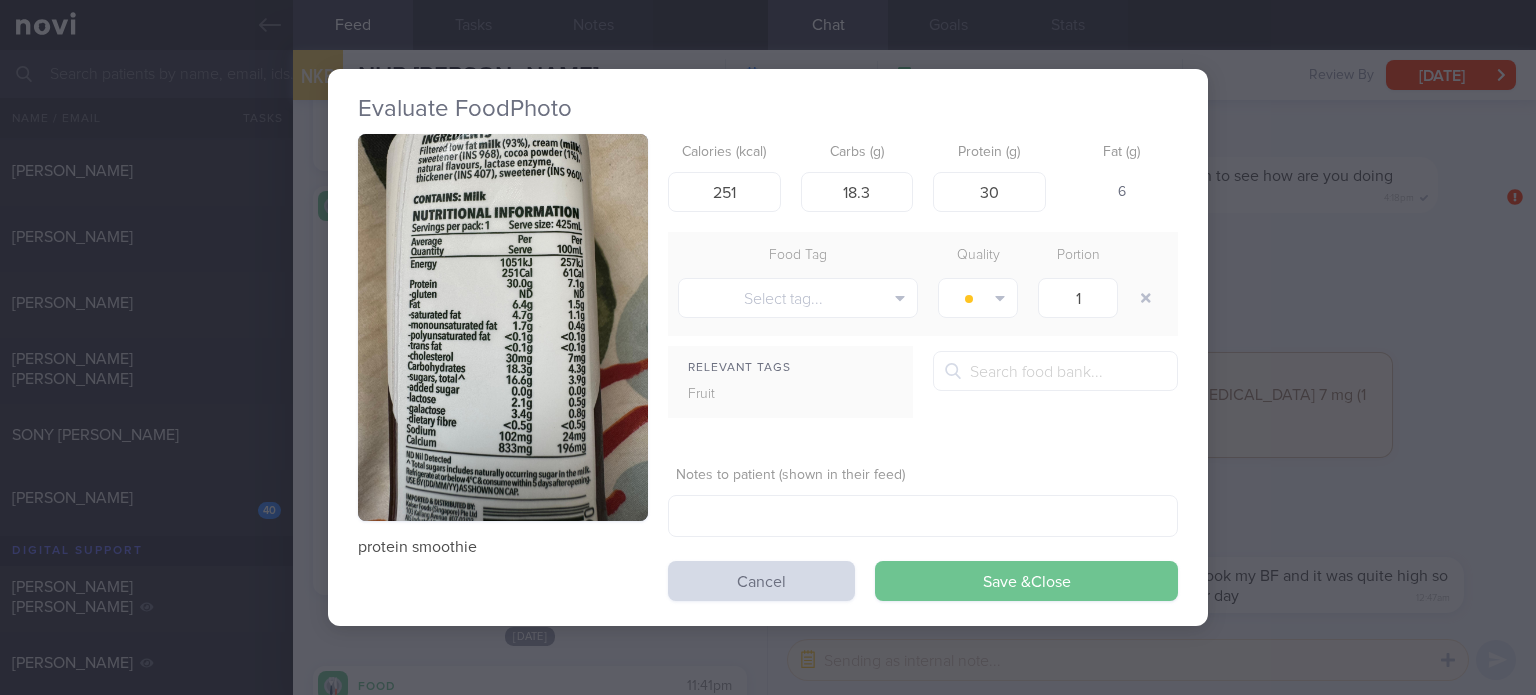 click on "Save &
Close" at bounding box center (1026, 581) 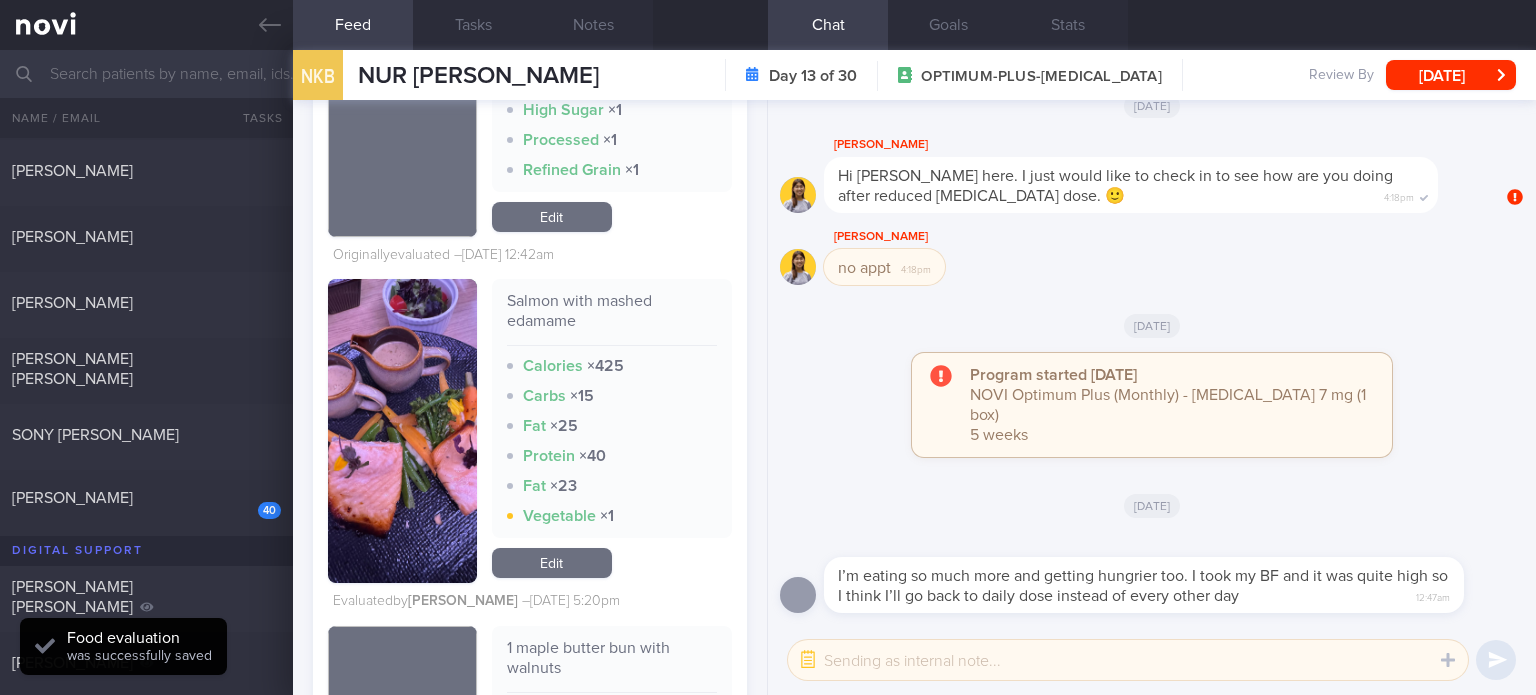 scroll, scrollTop: 9380, scrollLeft: 0, axis: vertical 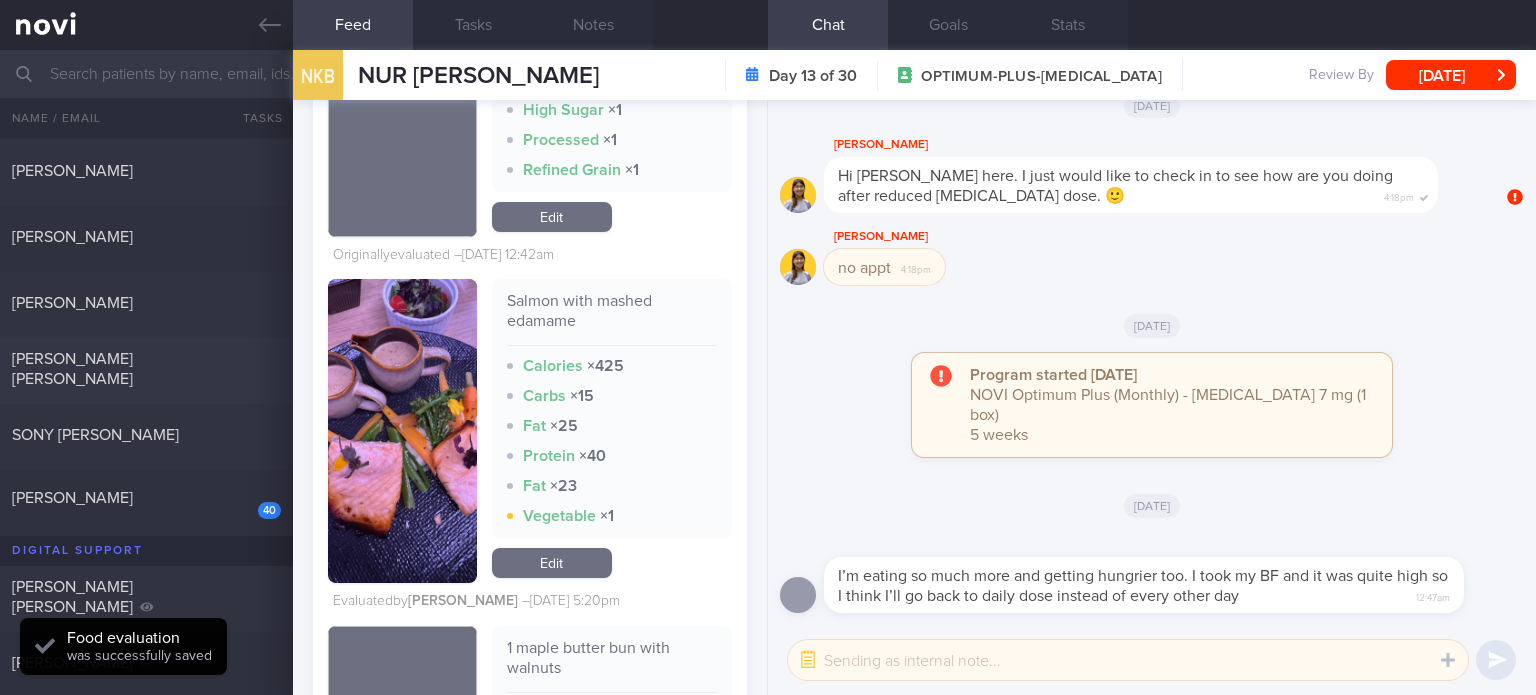 click on "[PERSON_NAME] [PERSON_NAME]" at bounding box center (144, 369) 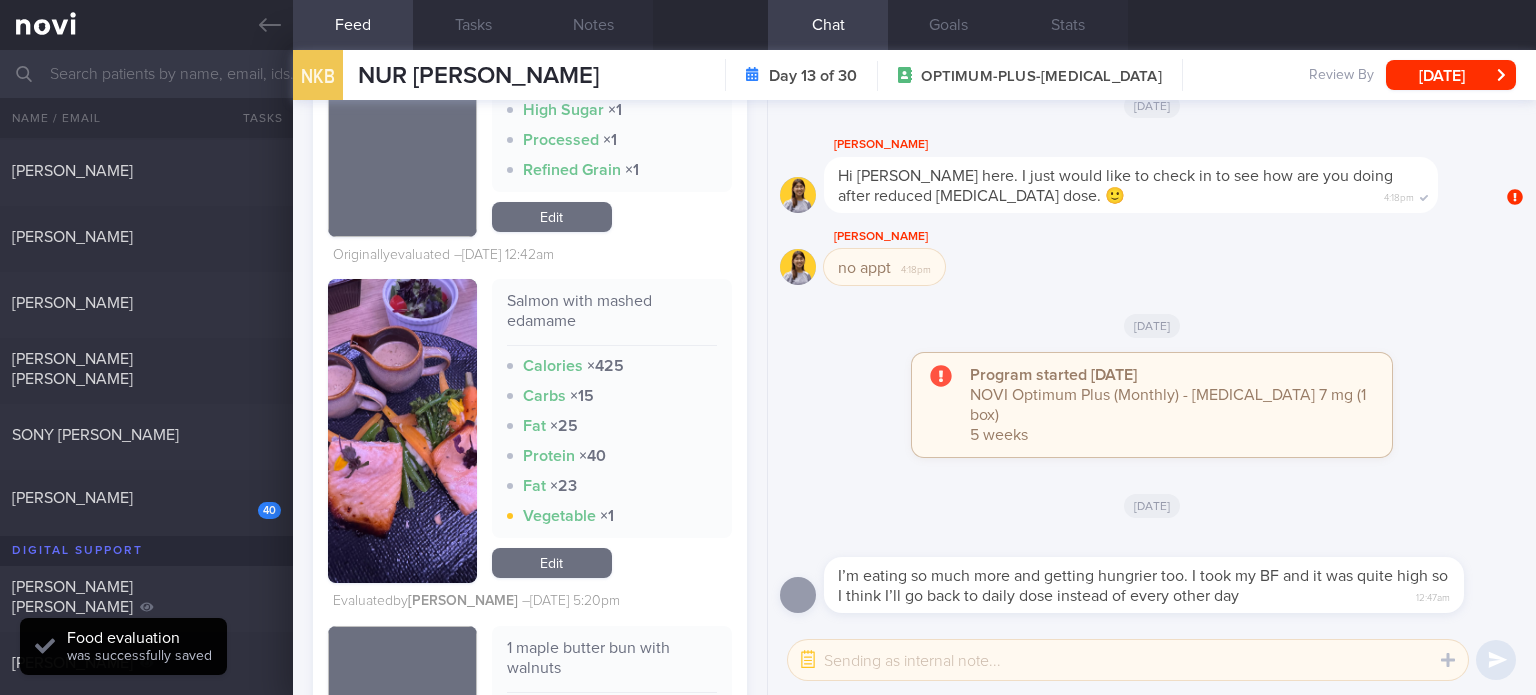 checkbox on "true" 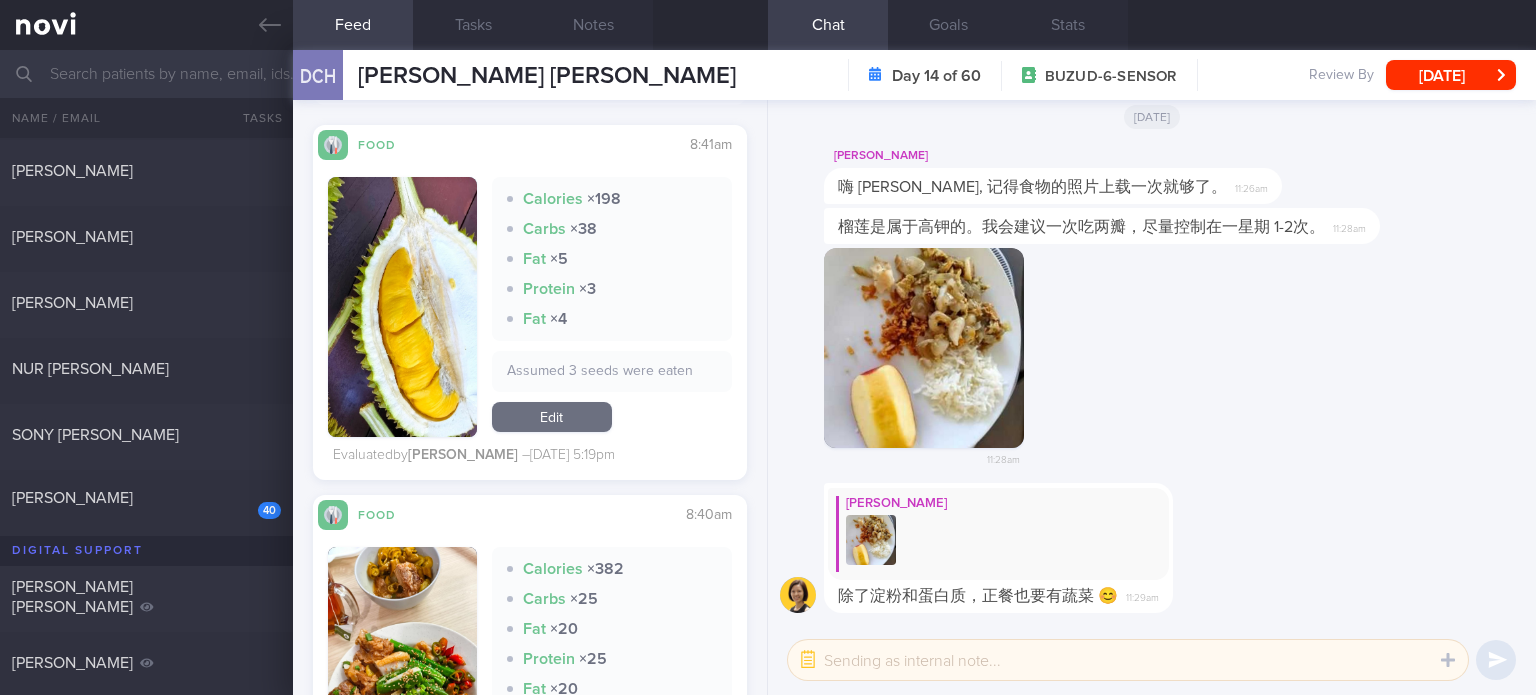 scroll, scrollTop: 530, scrollLeft: 0, axis: vertical 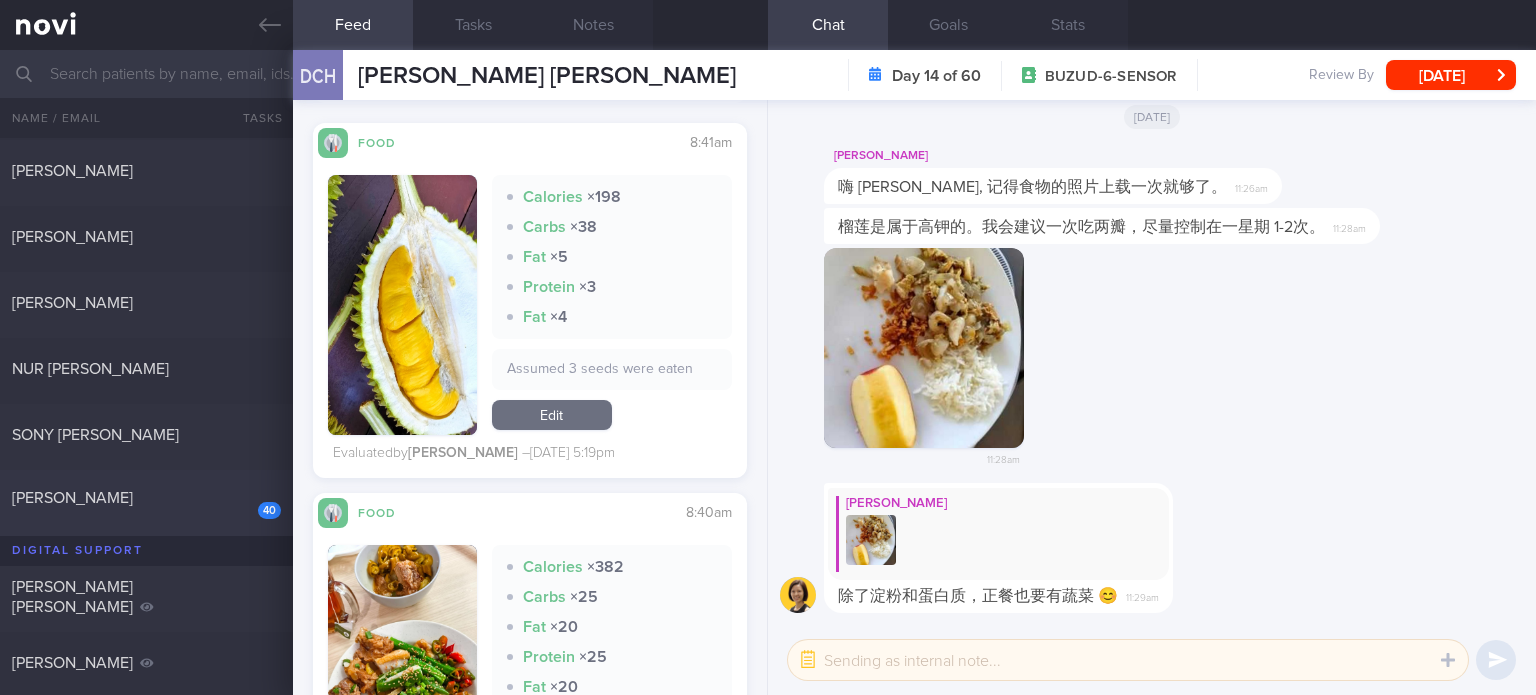 click on "40" at bounding box center [256, 503] 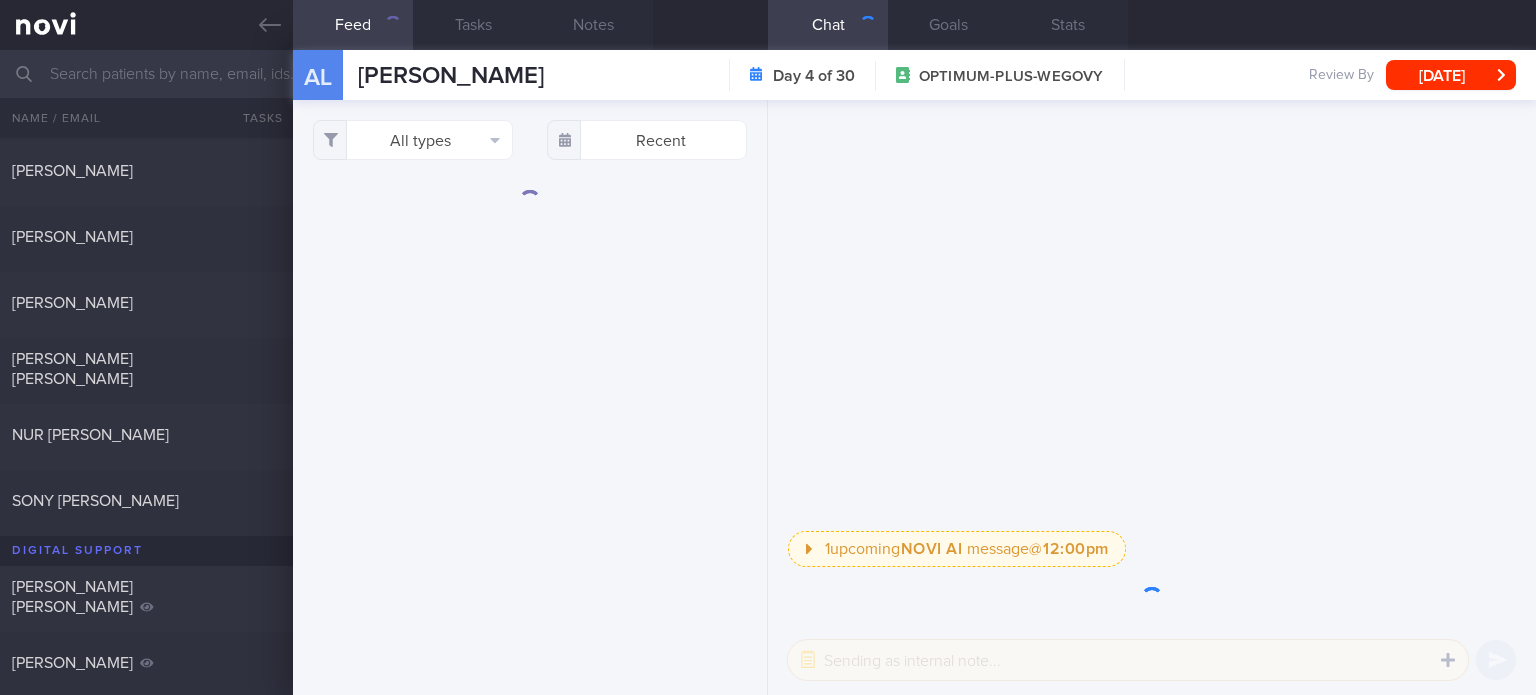 scroll, scrollTop: 0, scrollLeft: 0, axis: both 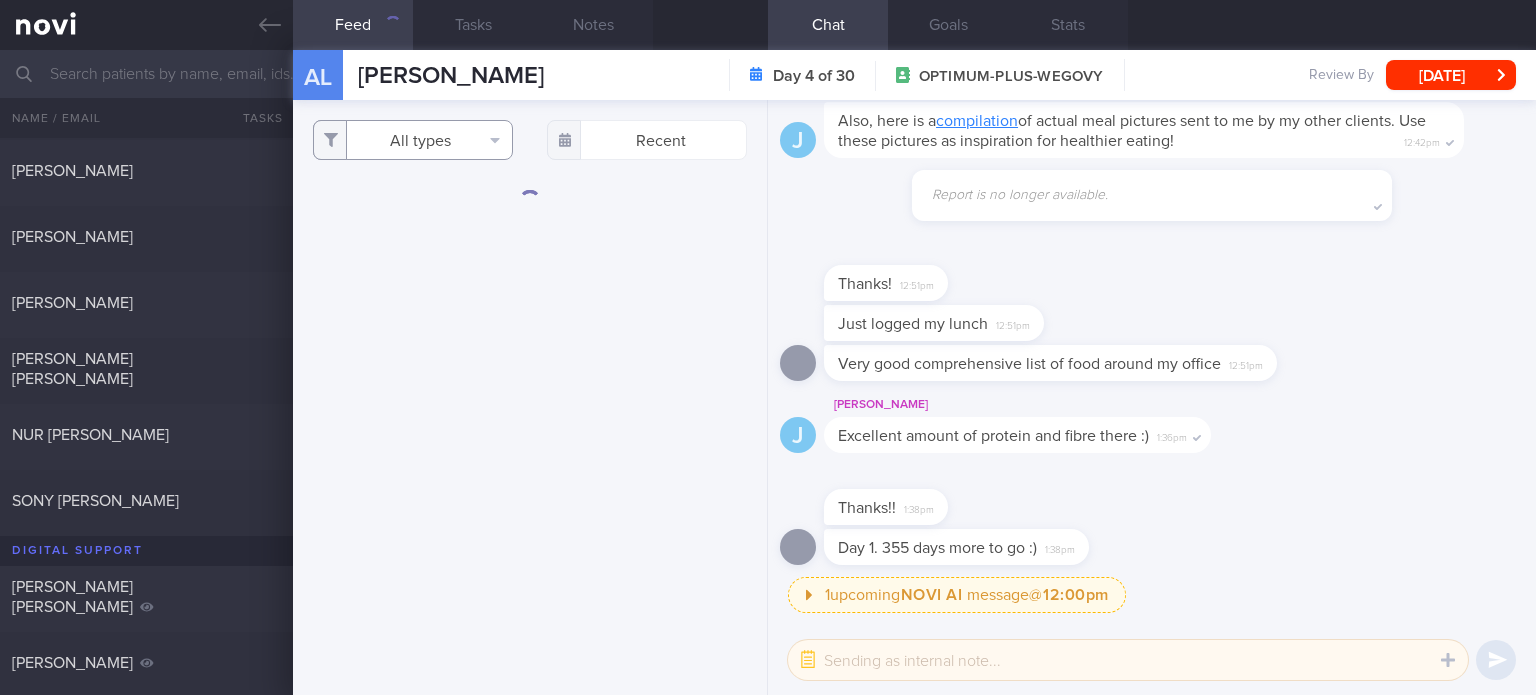 click on "All types" at bounding box center (413, 140) 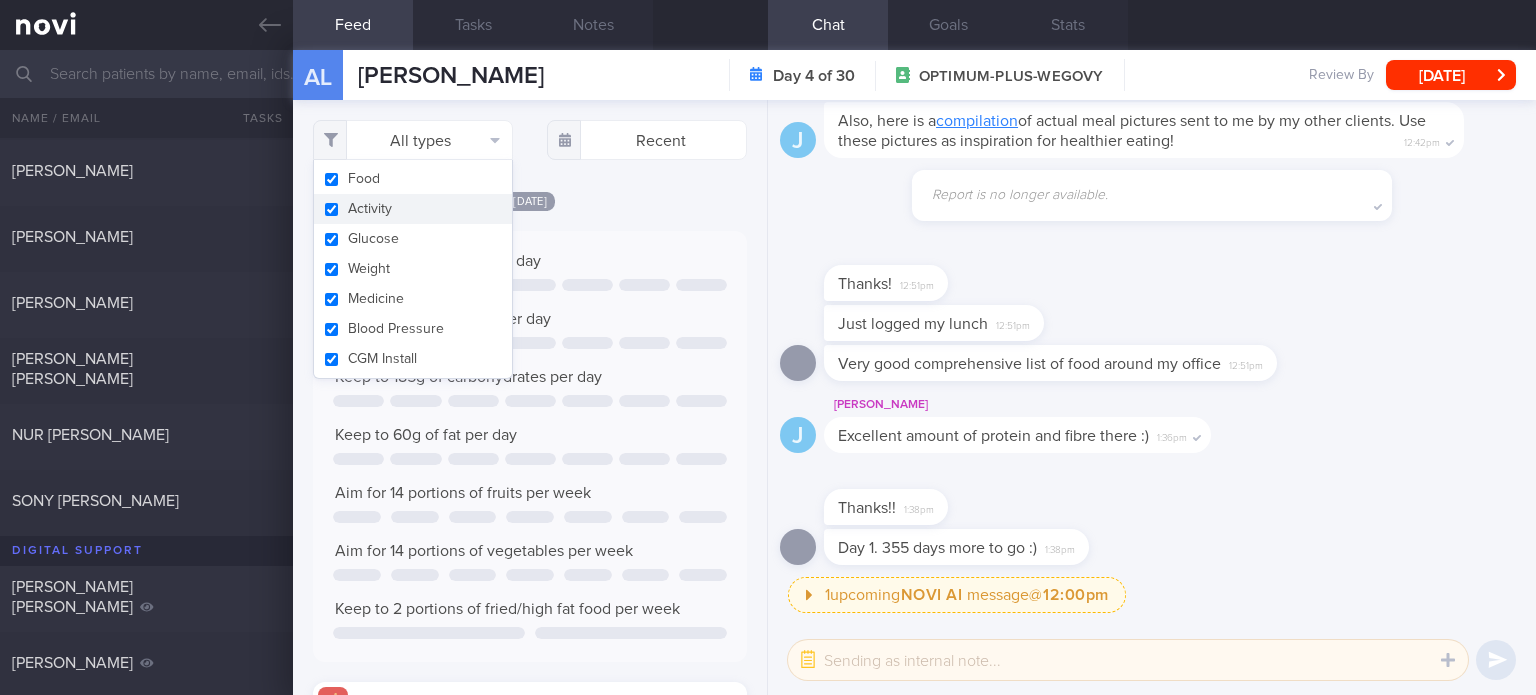 click on "Activity" at bounding box center (413, 209) 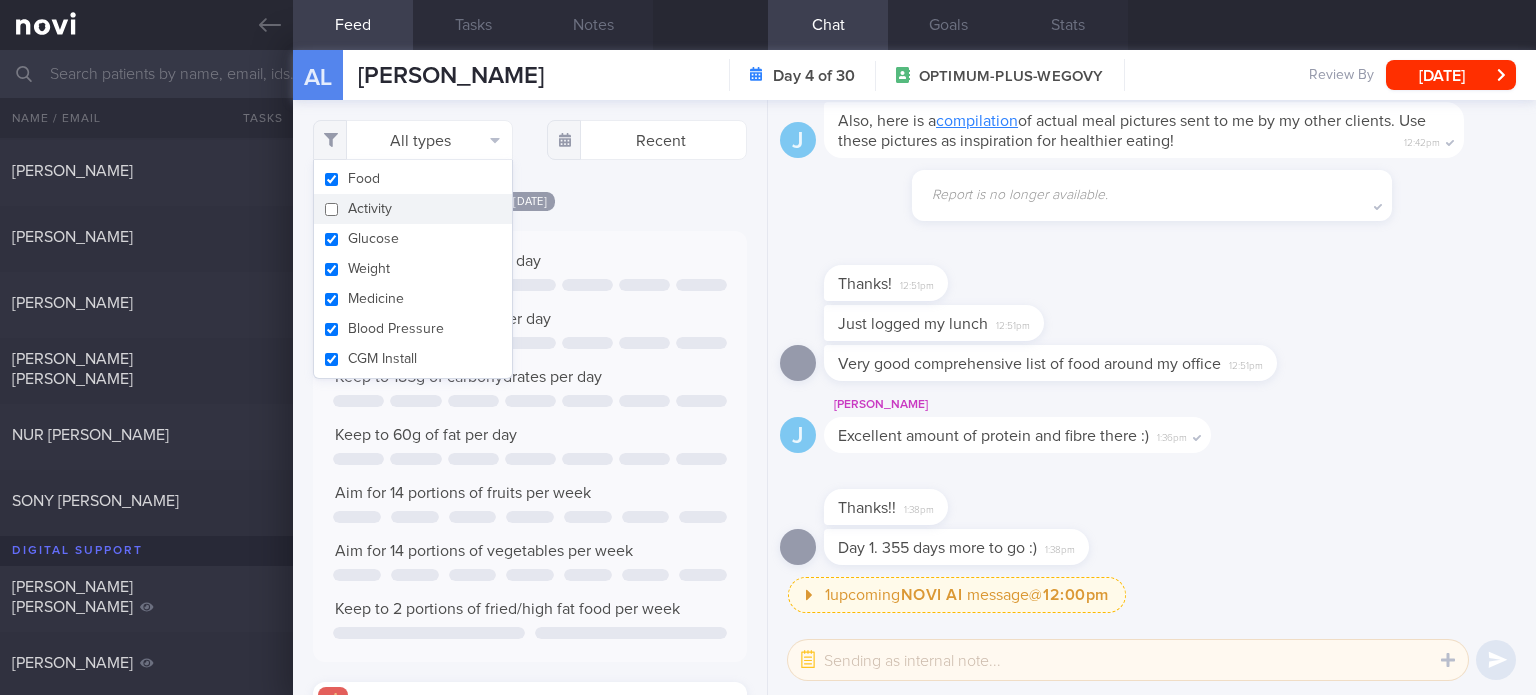 checkbox on "false" 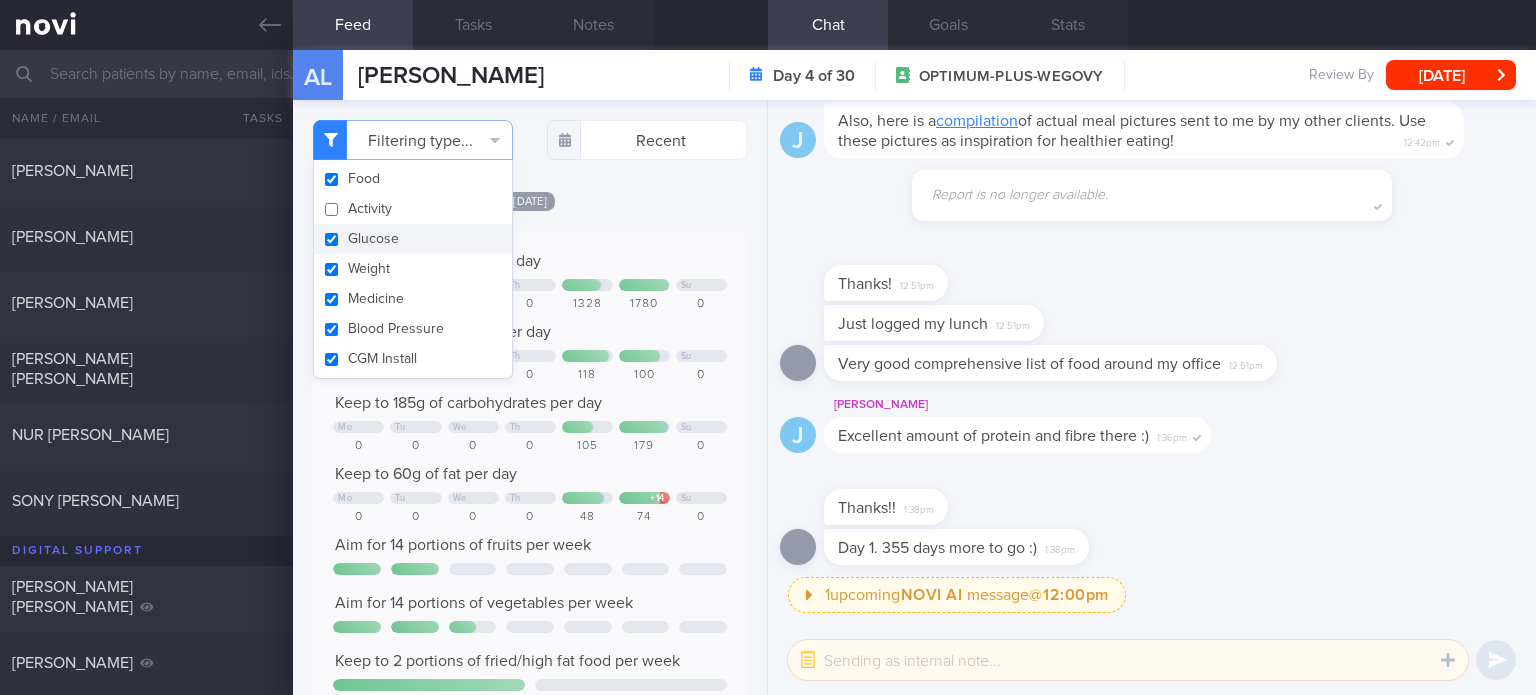 click on "Glucose" at bounding box center [413, 239] 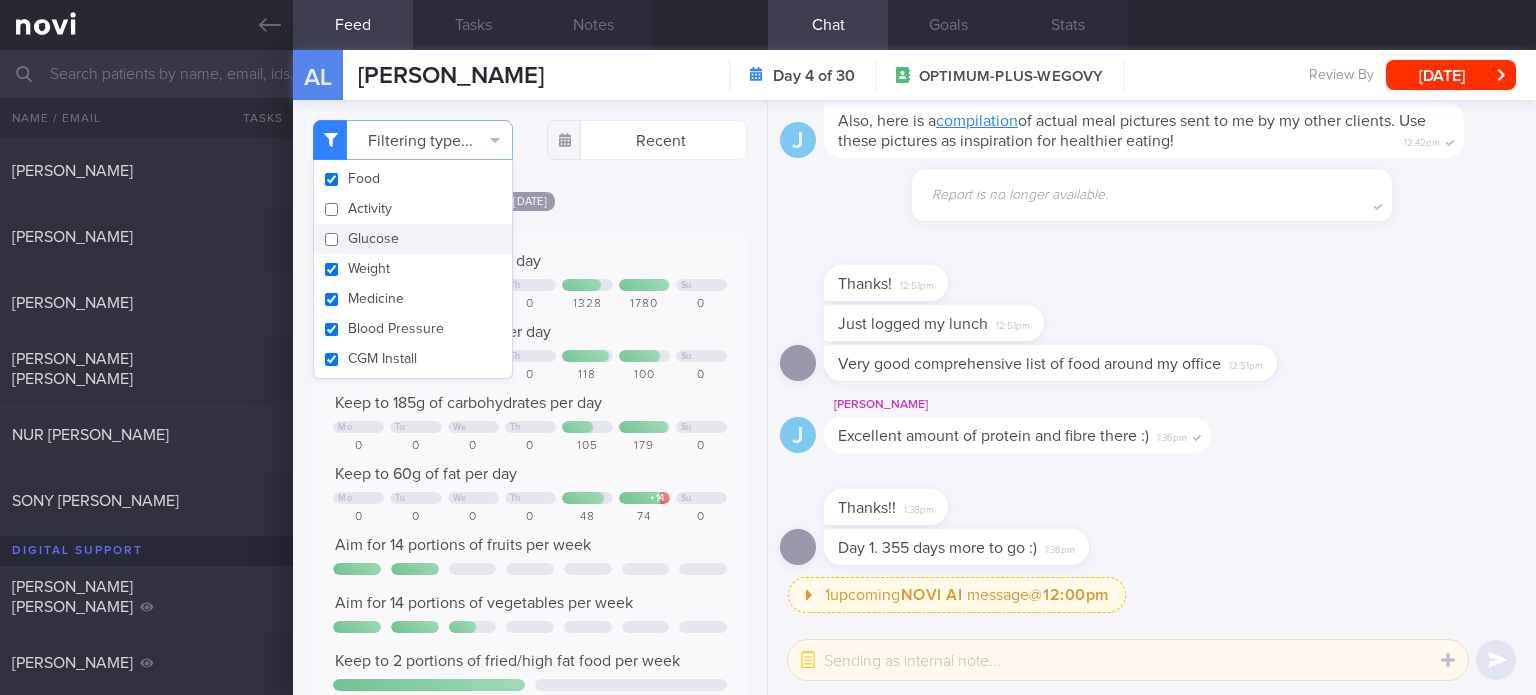 checkbox on "false" 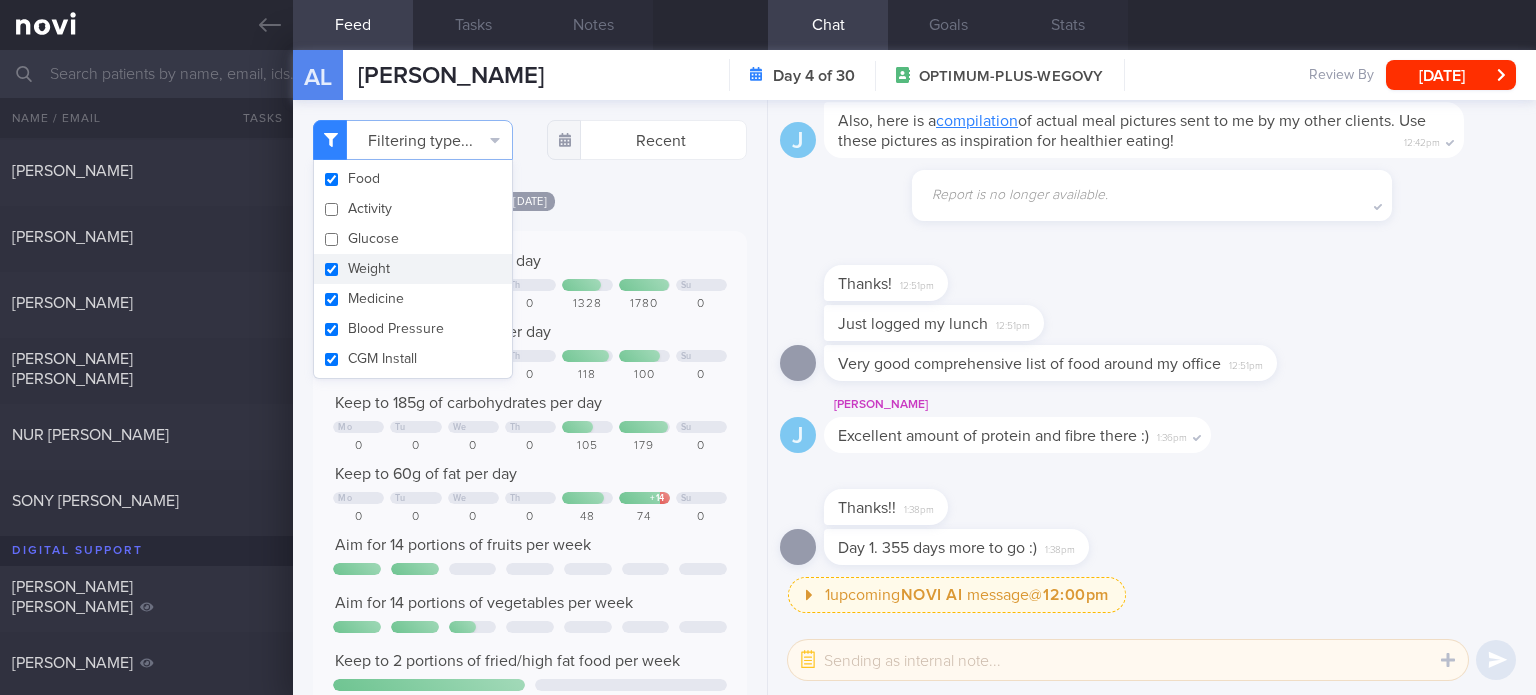 click on "Weight" at bounding box center [413, 269] 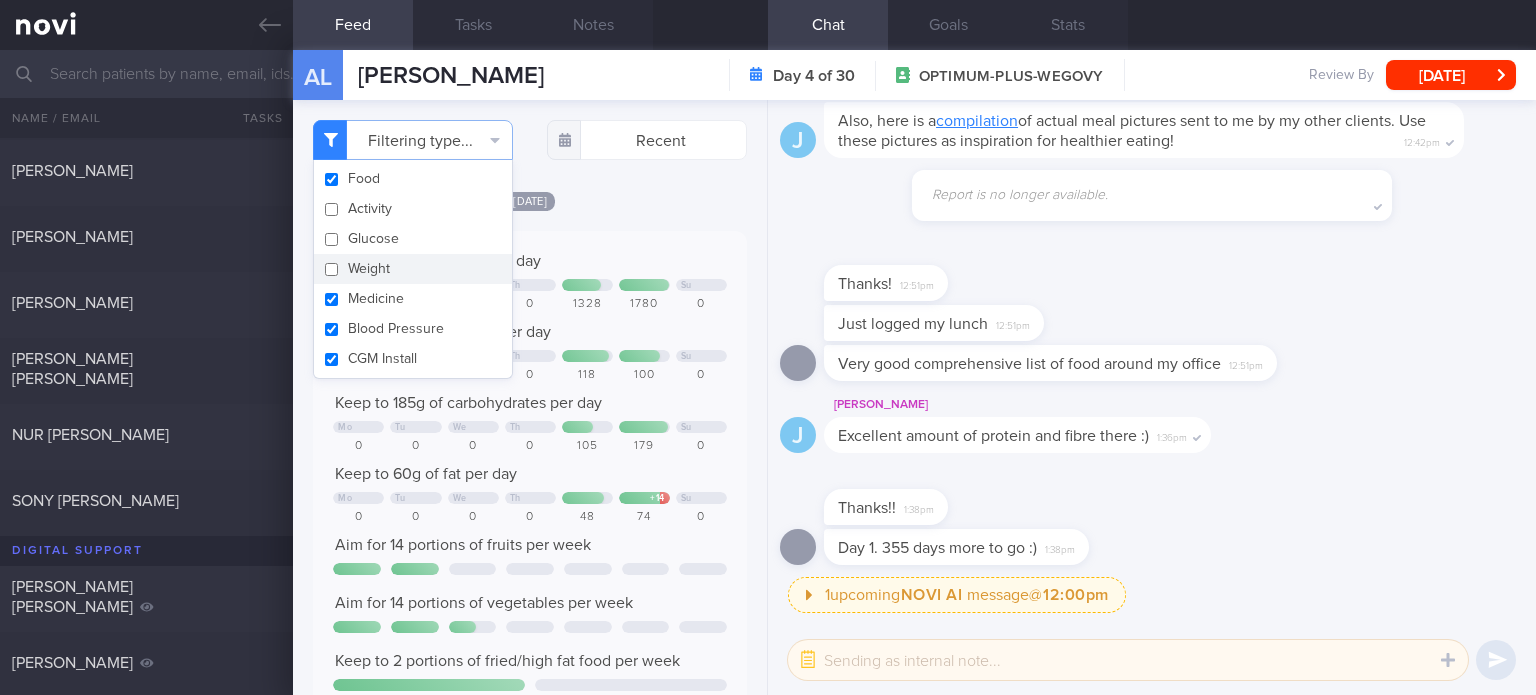 checkbox on "false" 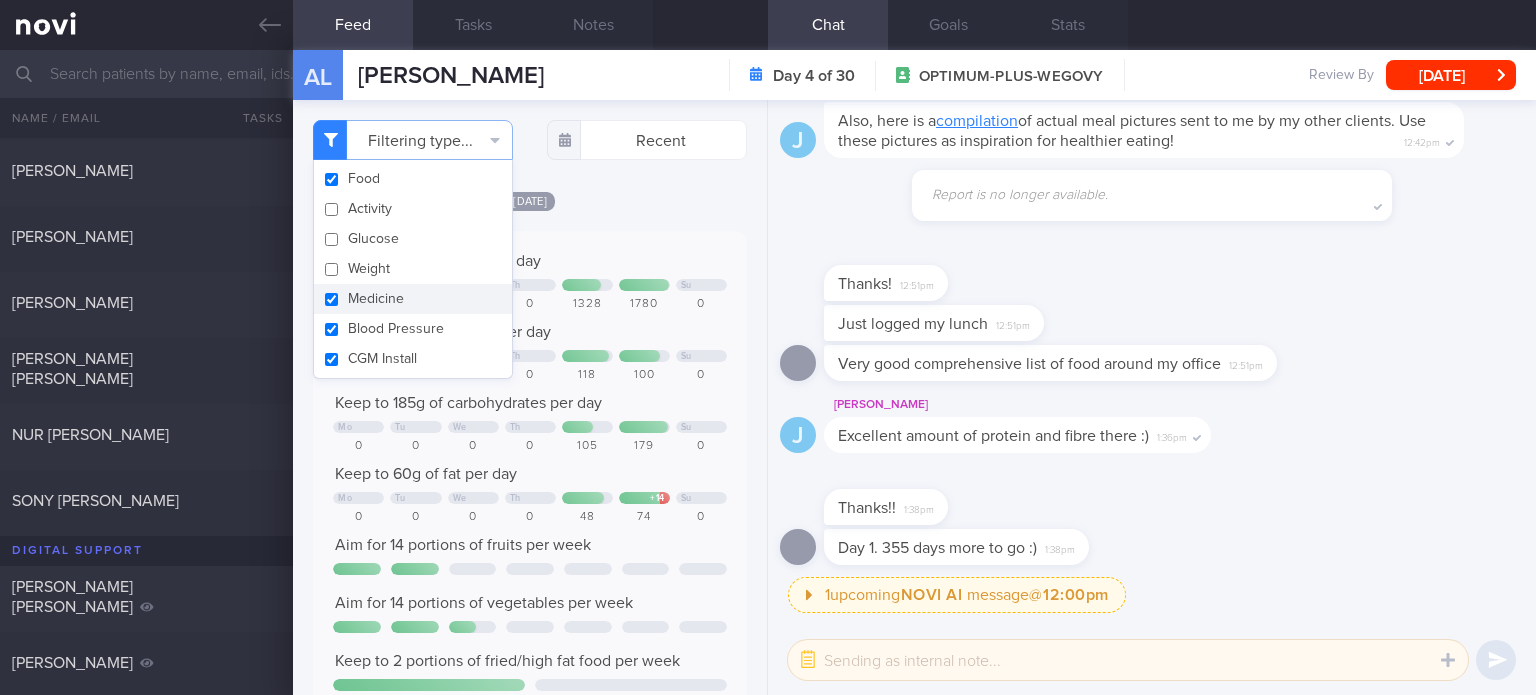 click on "Medicine" at bounding box center (413, 299) 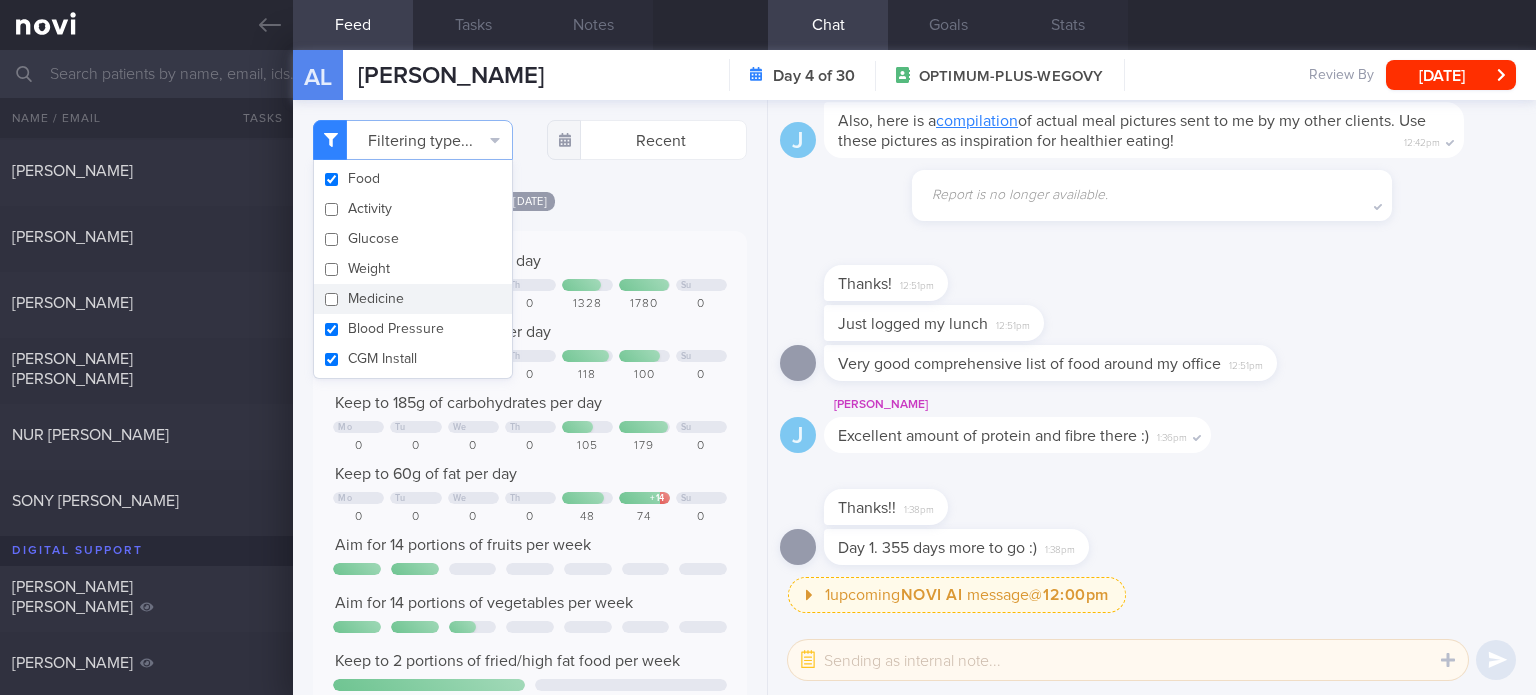 checkbox on "false" 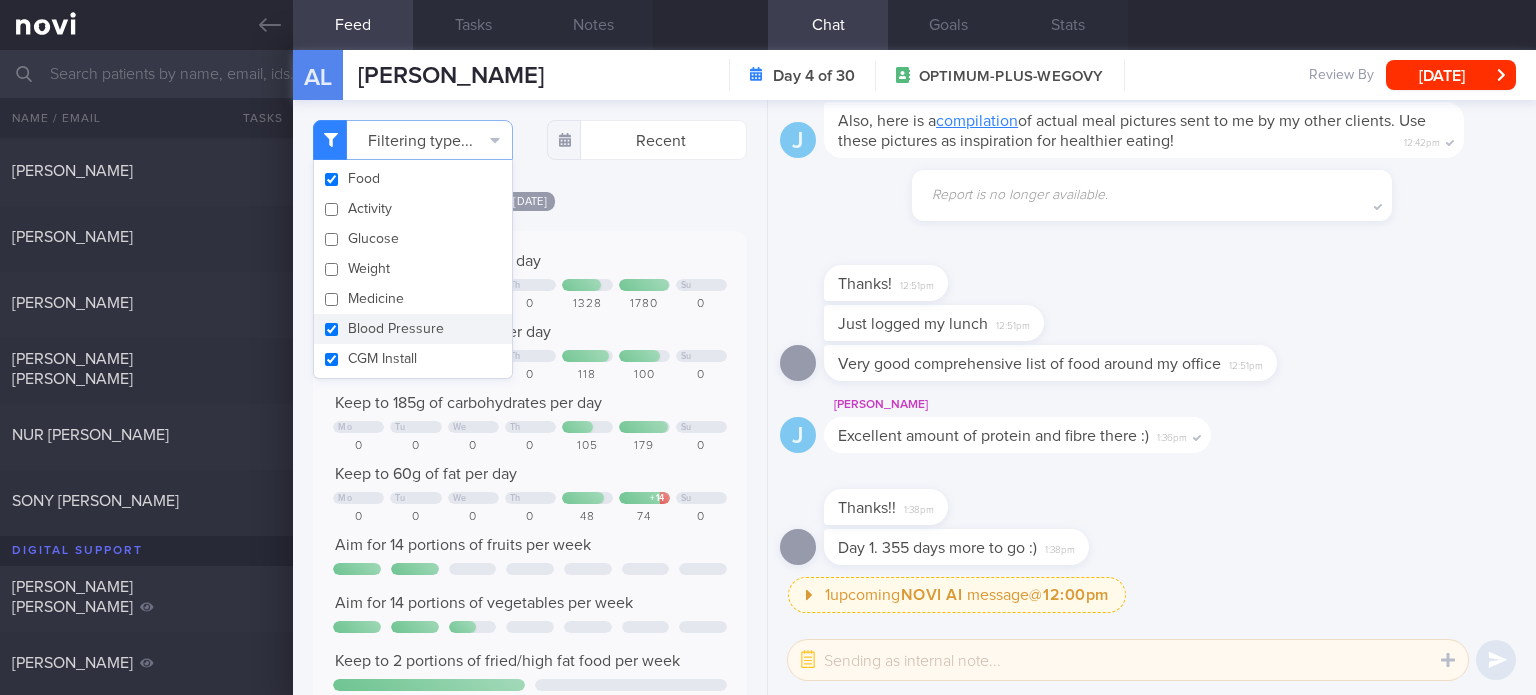 click on "Blood Pressure" at bounding box center (413, 329) 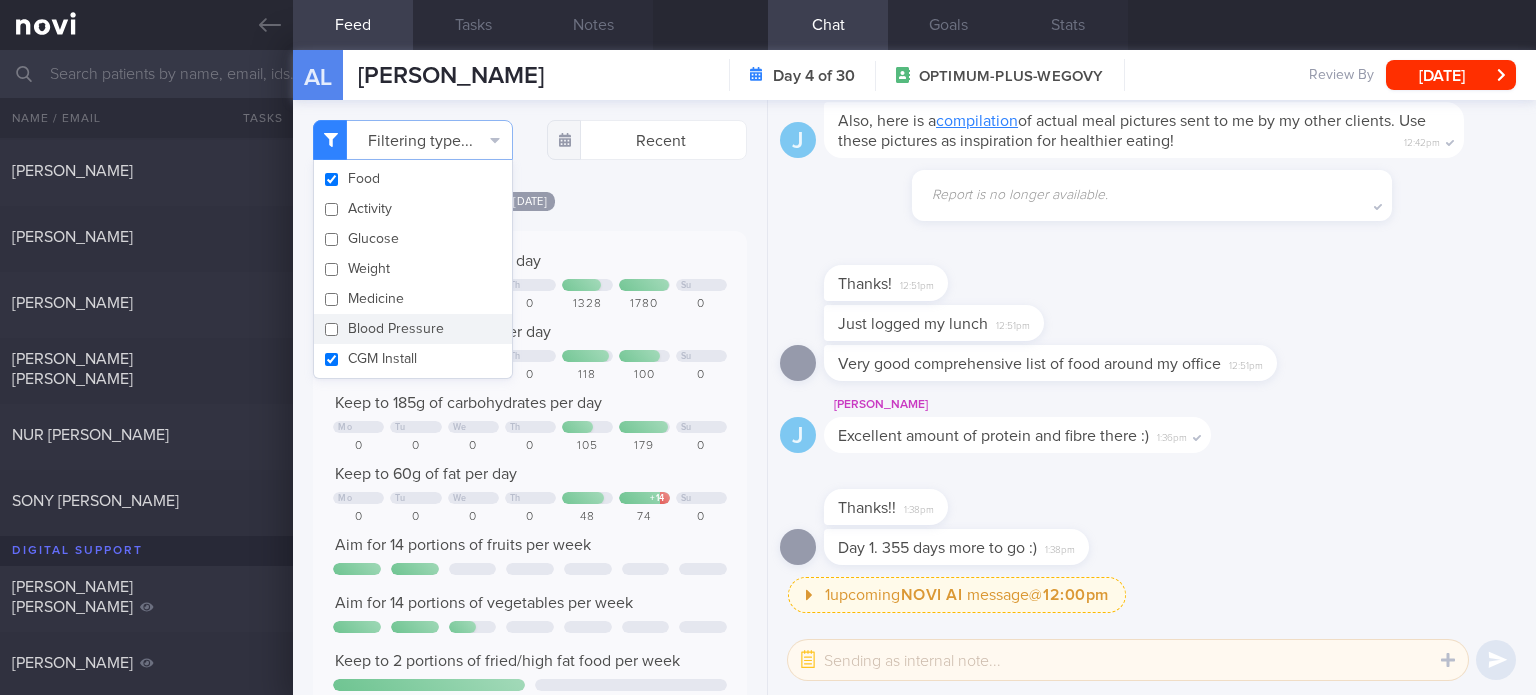 checkbox on "false" 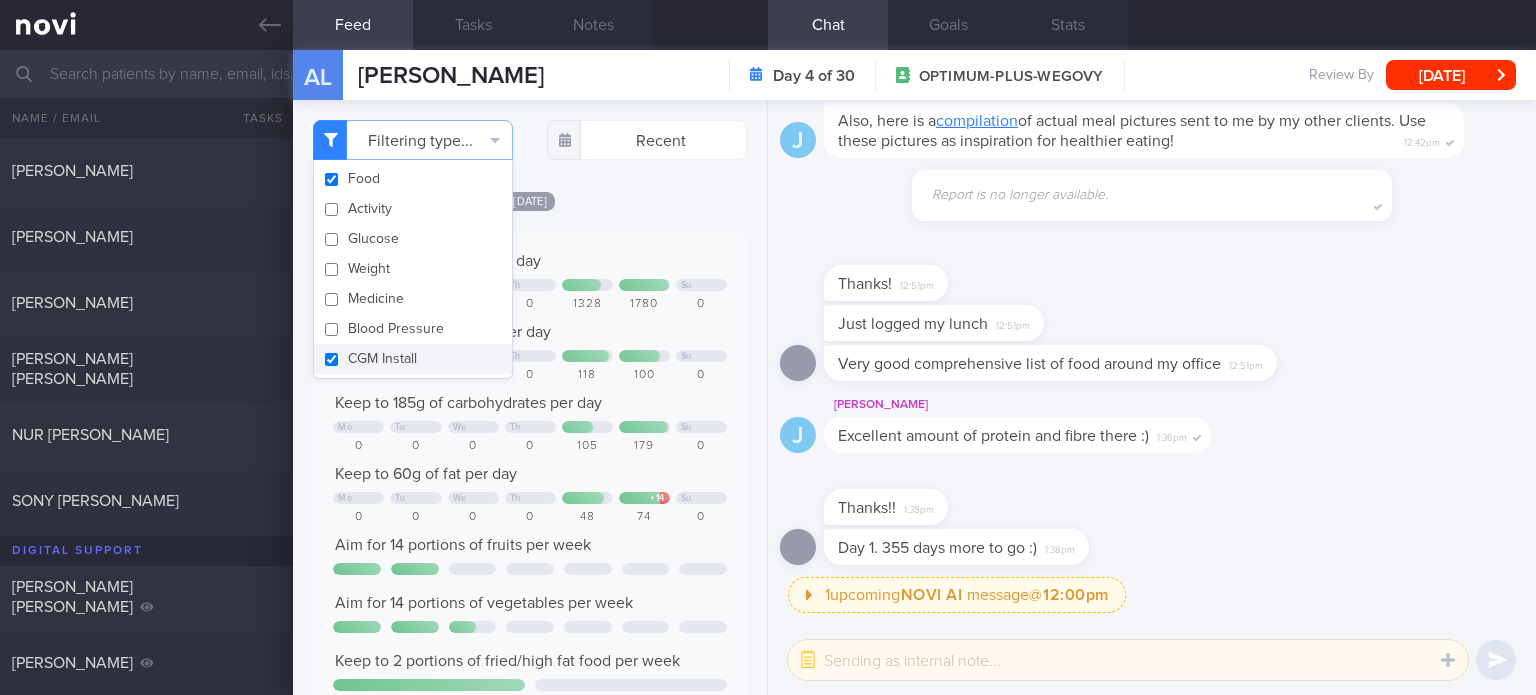 click on "CGM Install" at bounding box center (413, 359) 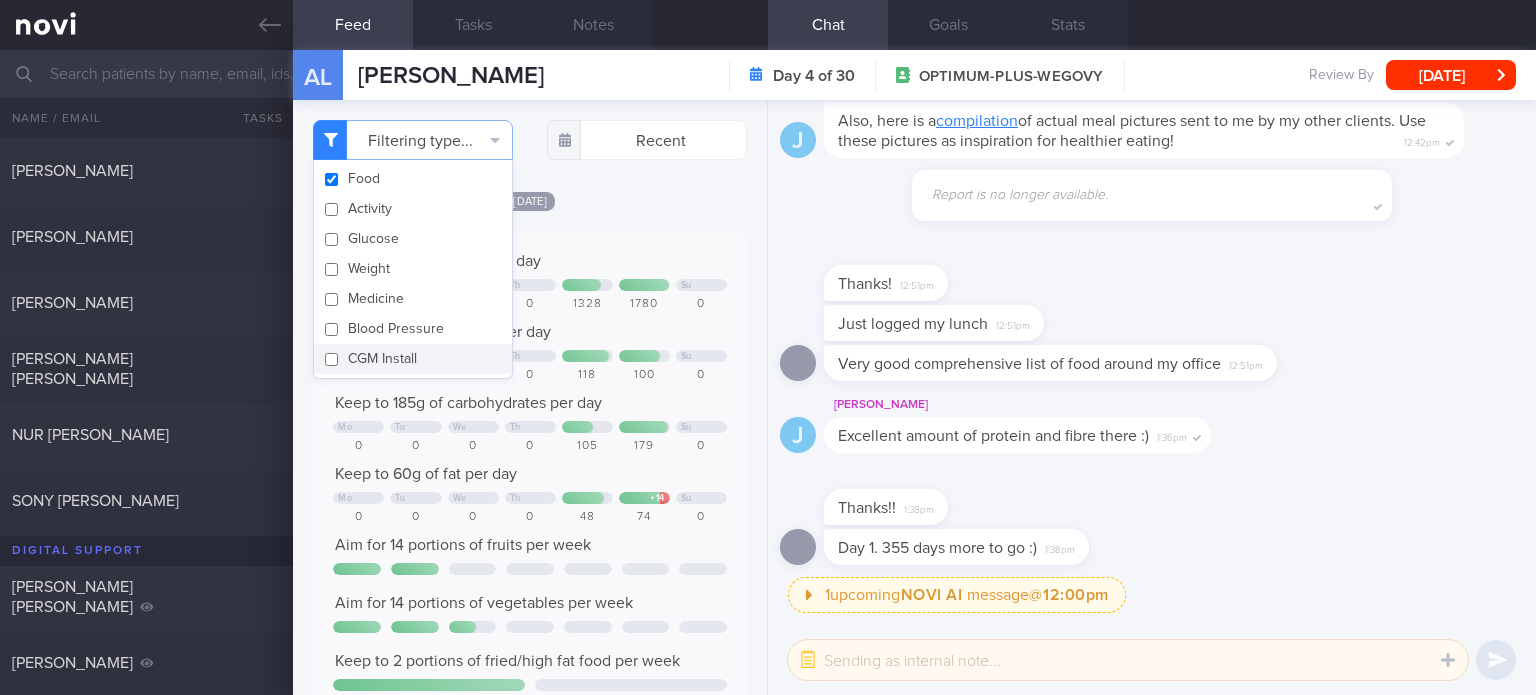 checkbox on "false" 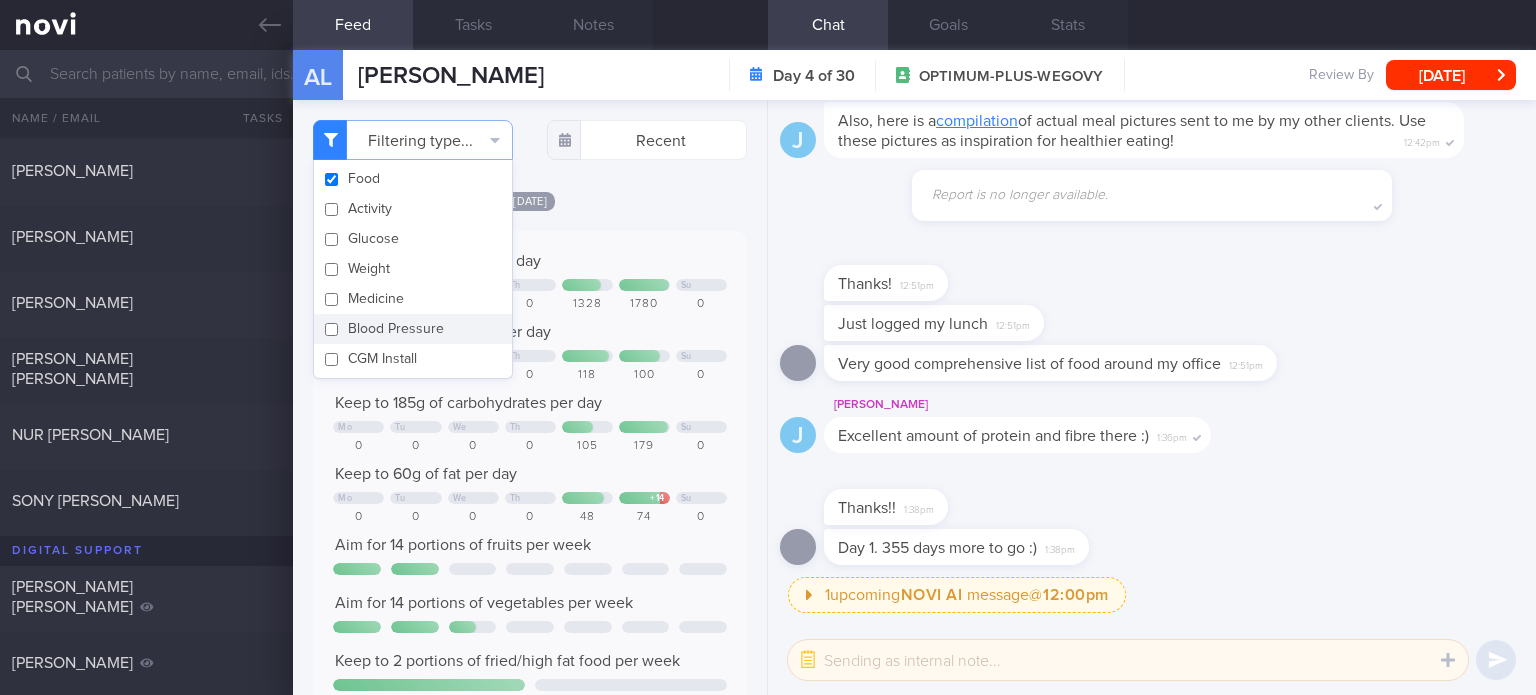 click on "[DATE]" at bounding box center (530, 200) 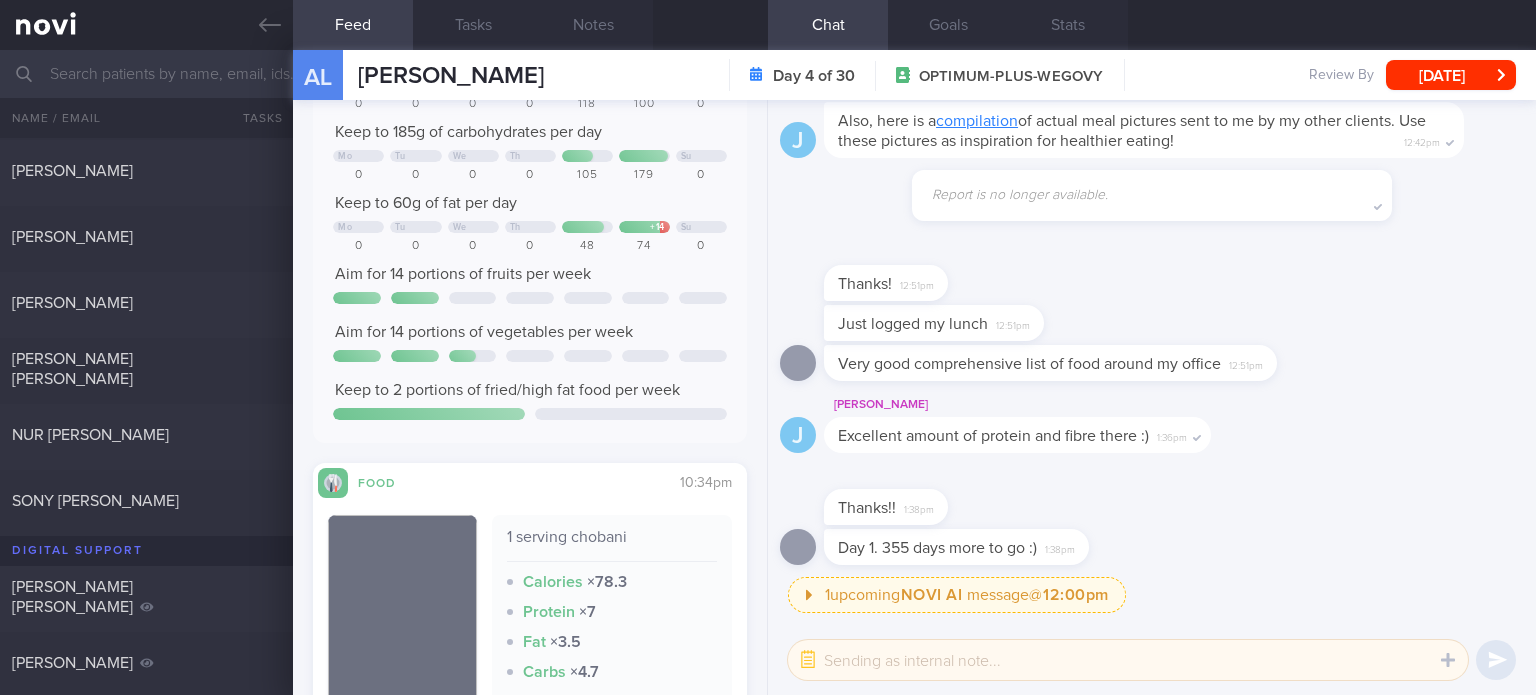 scroll, scrollTop: 316, scrollLeft: 0, axis: vertical 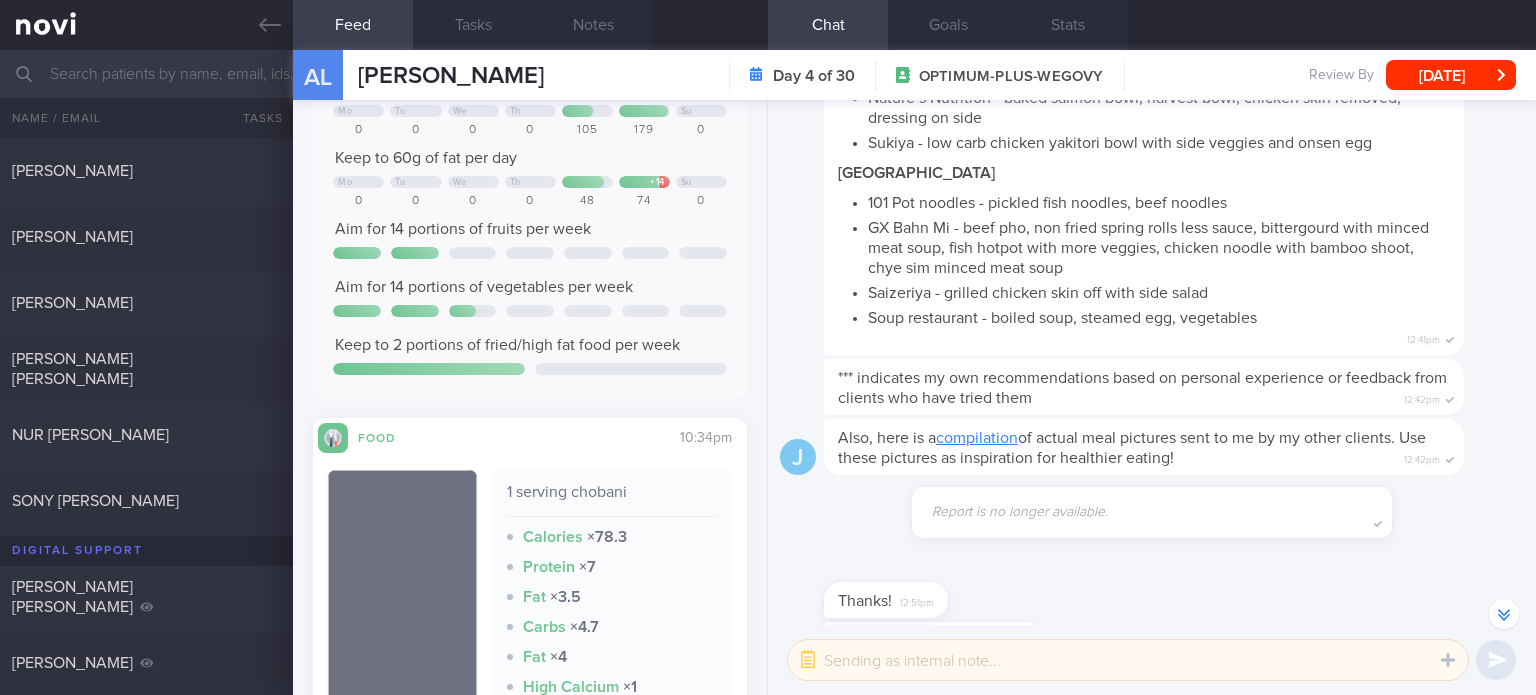 click on "compilation" at bounding box center [977, 438] 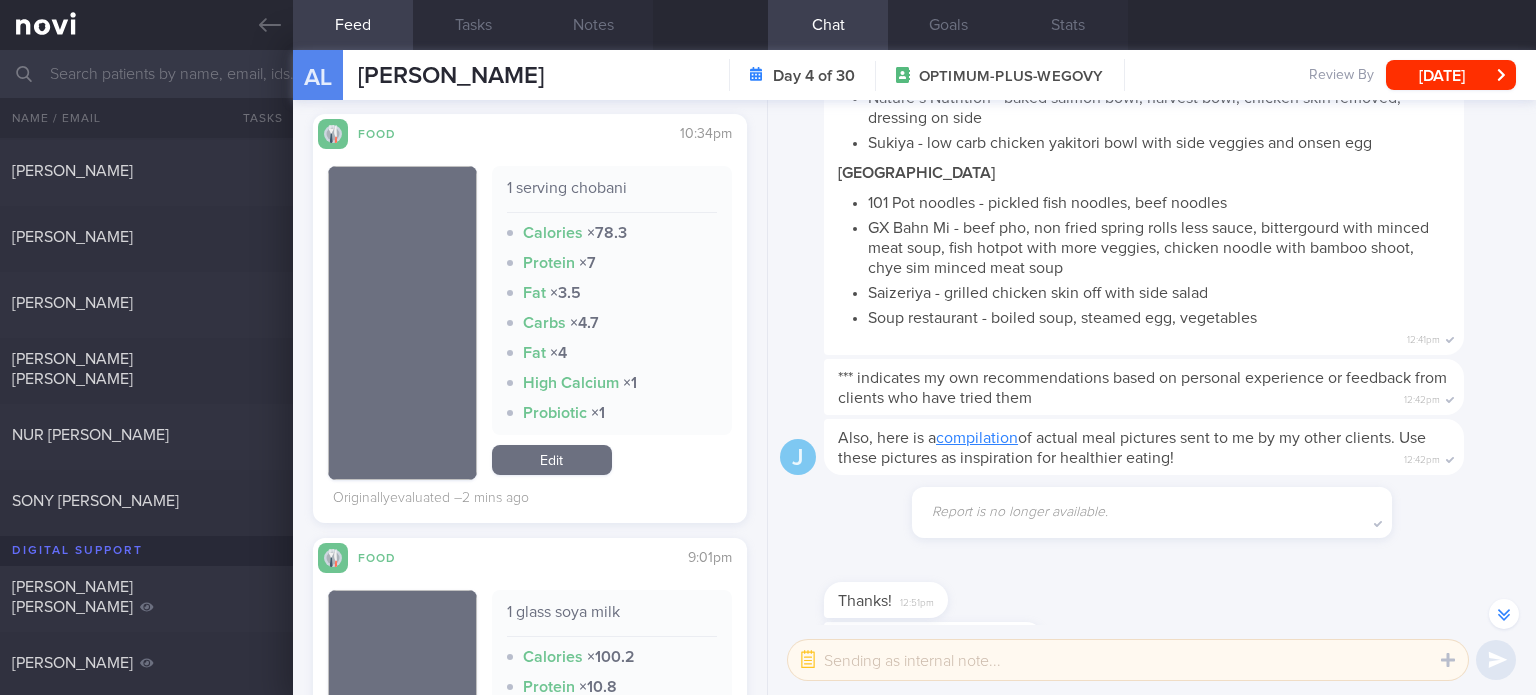 scroll, scrollTop: 620, scrollLeft: 0, axis: vertical 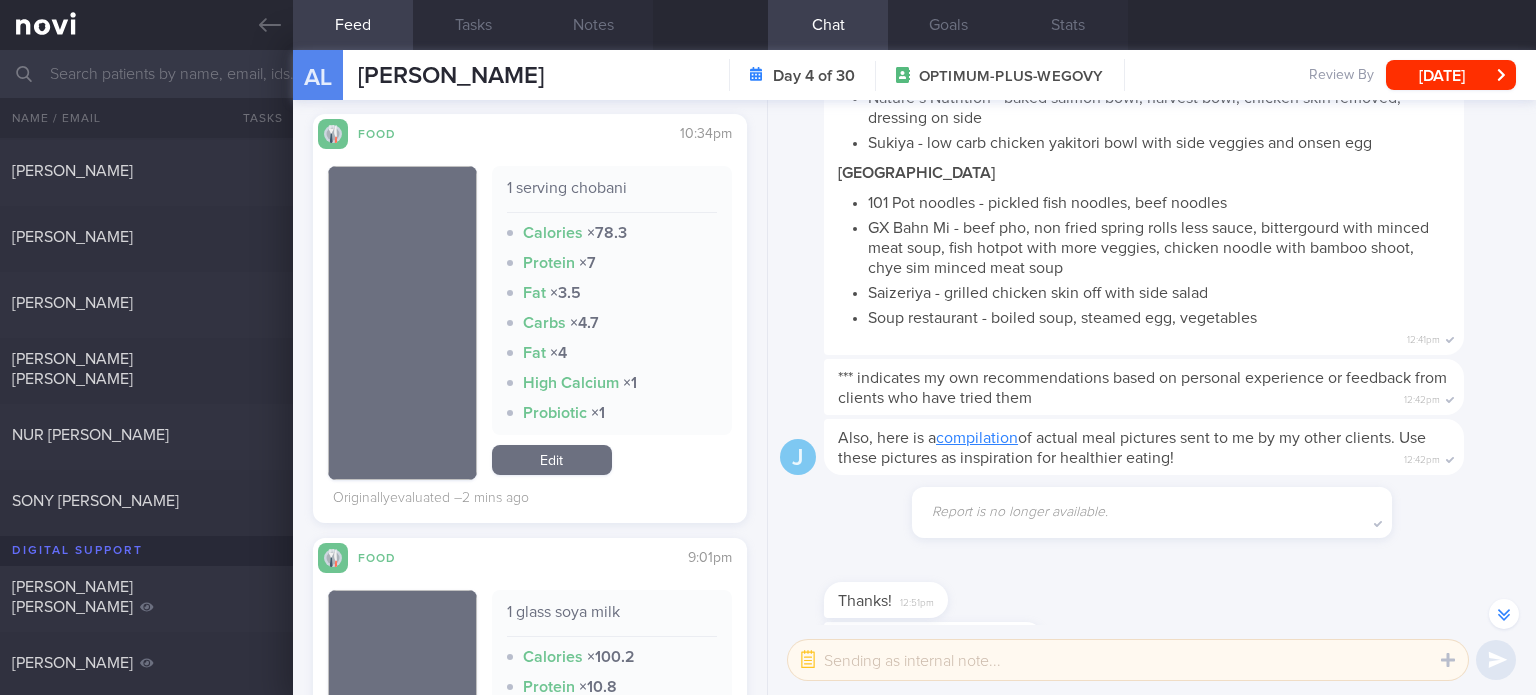 click at bounding box center (402, 323) 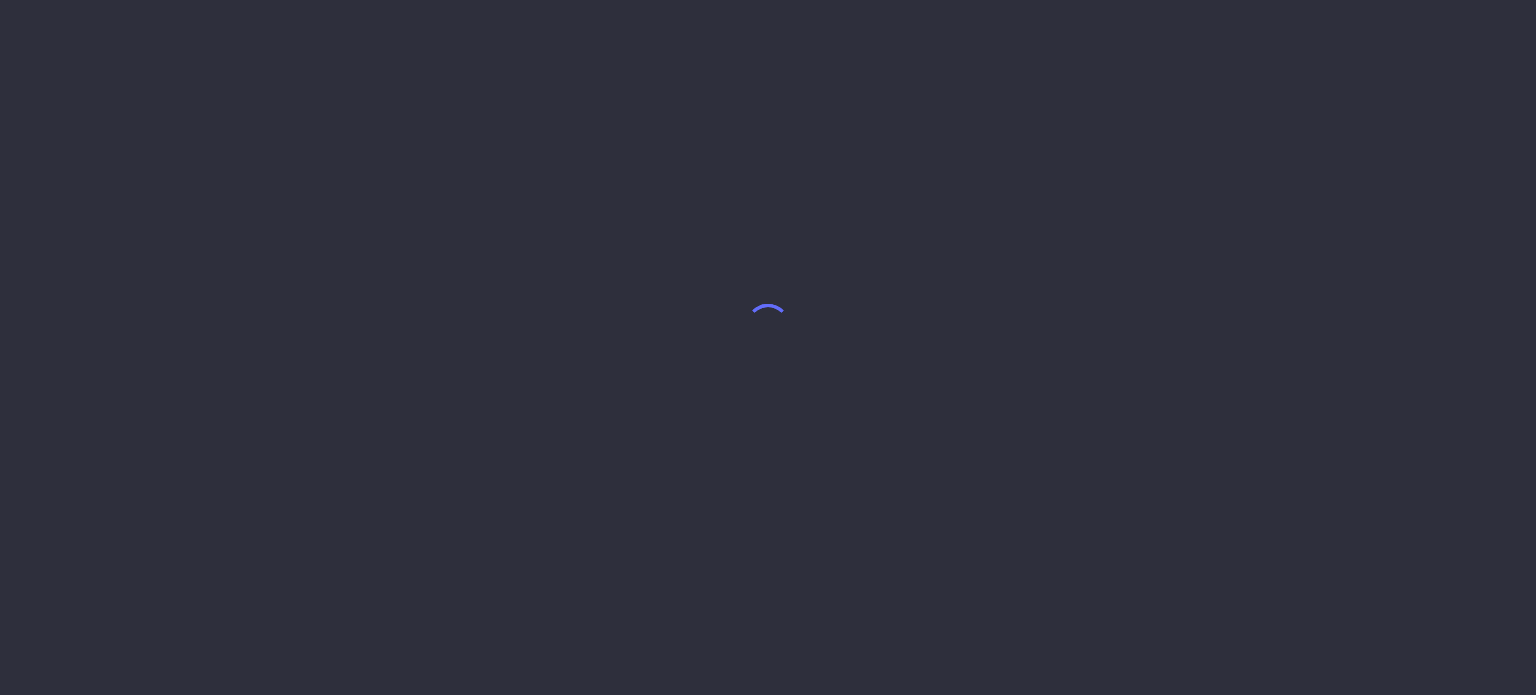 scroll, scrollTop: 0, scrollLeft: 0, axis: both 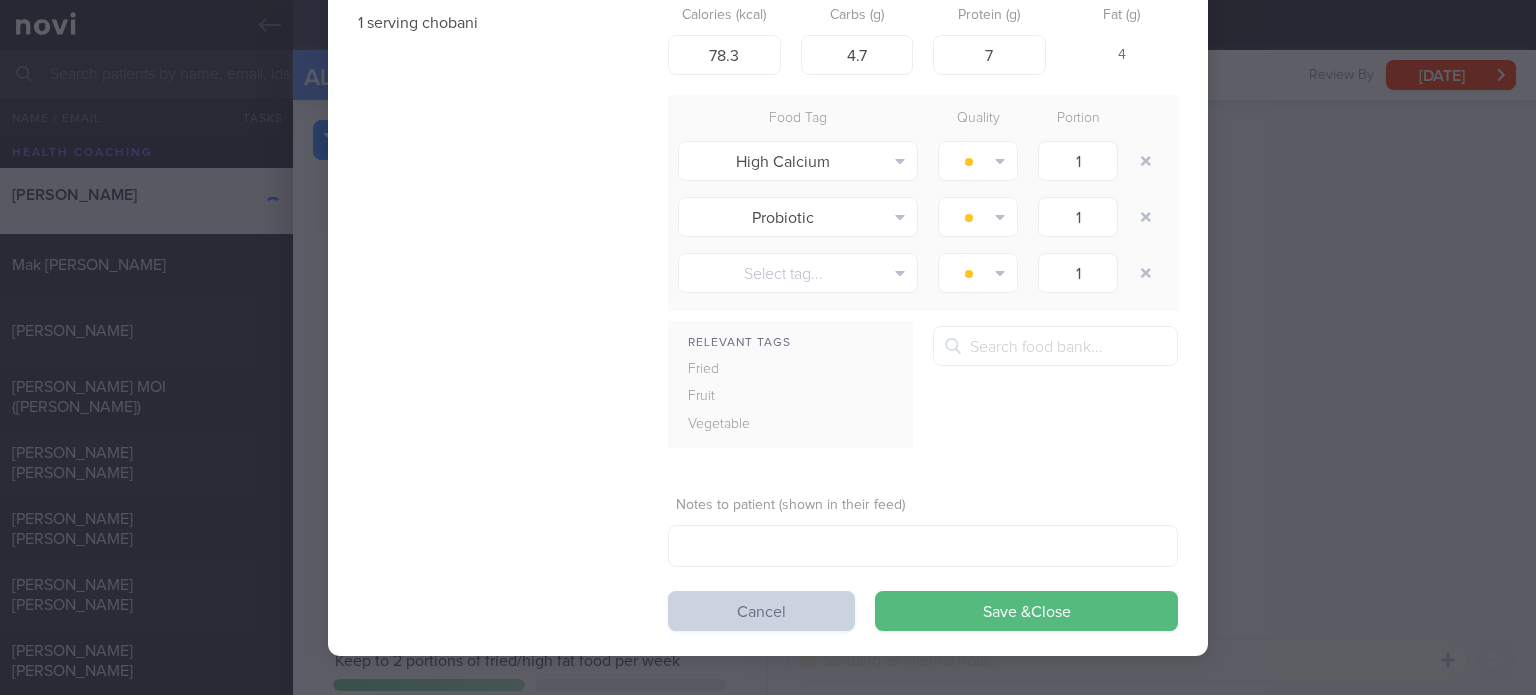 click on "Cancel" at bounding box center [761, 611] 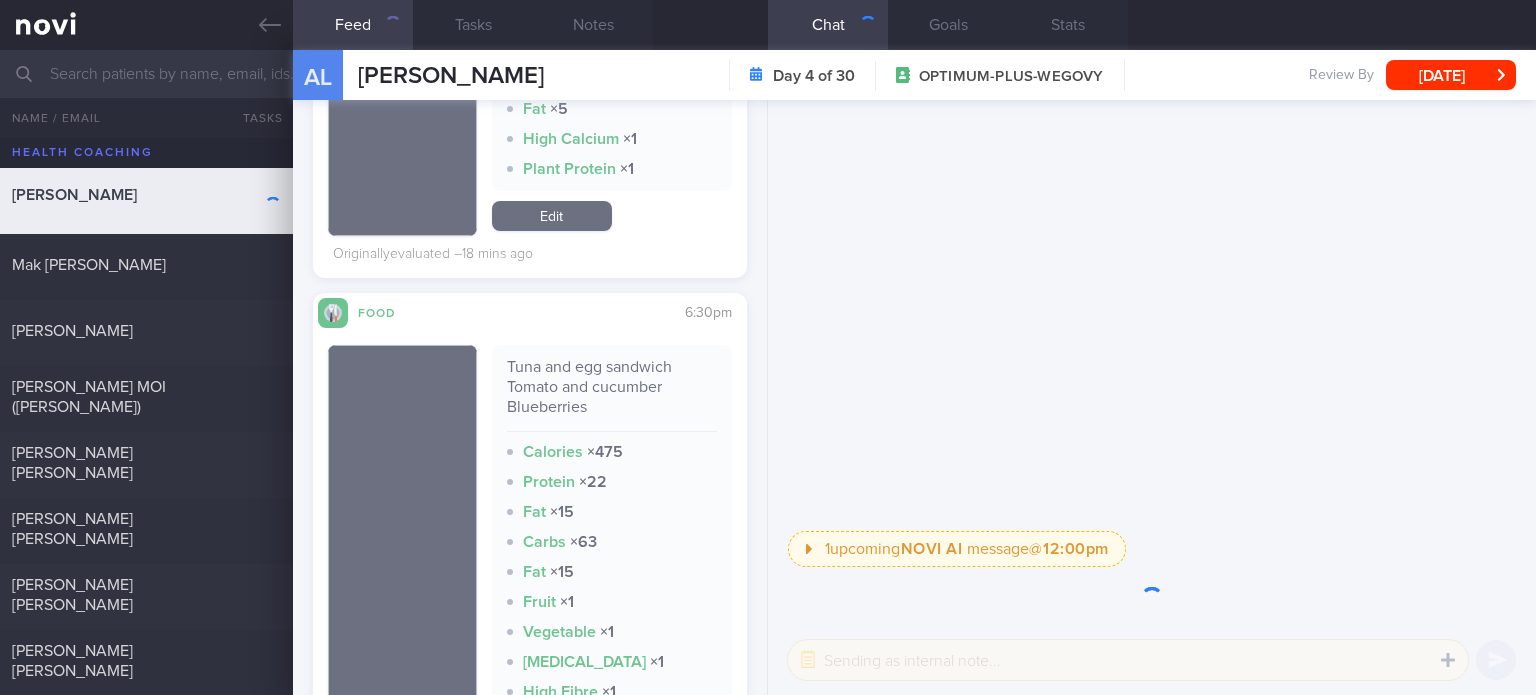 scroll, scrollTop: 1295, scrollLeft: 0, axis: vertical 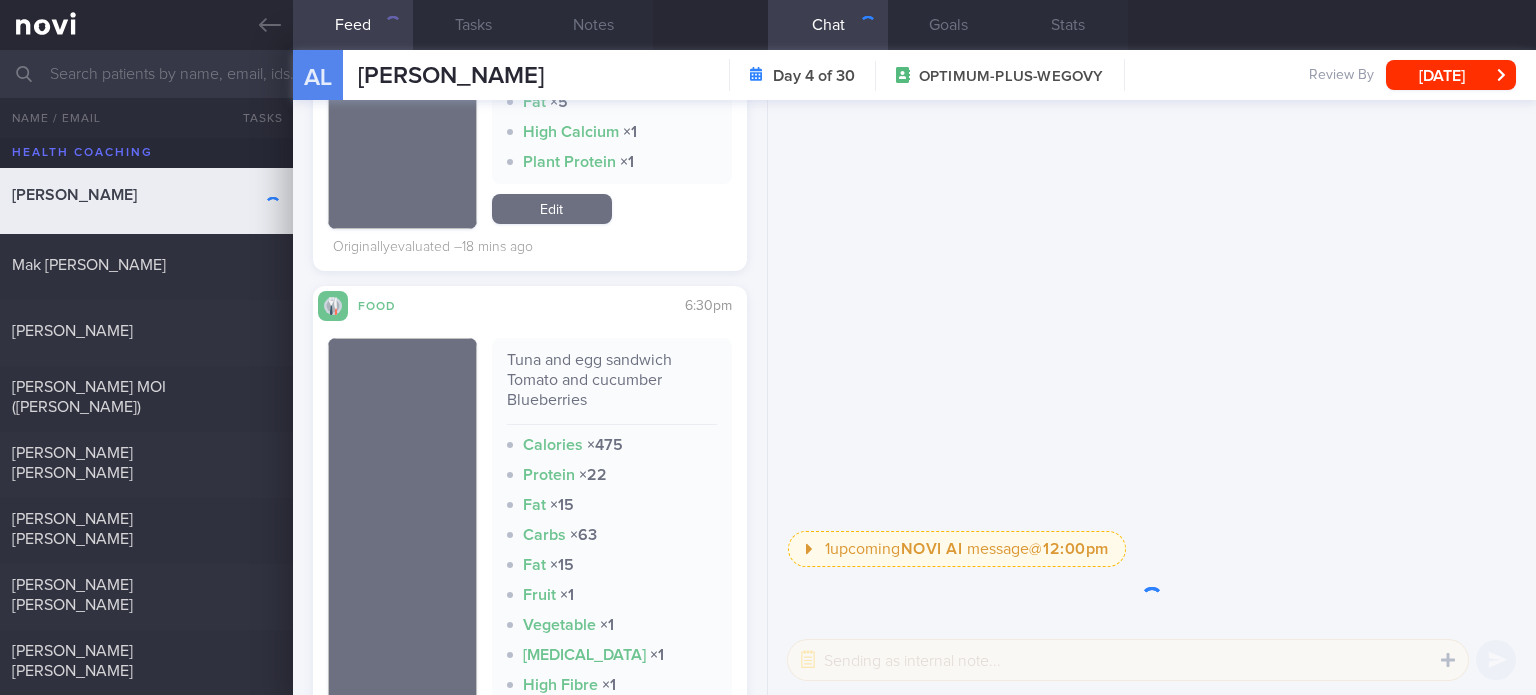click on "Edit" at bounding box center [552, 209] 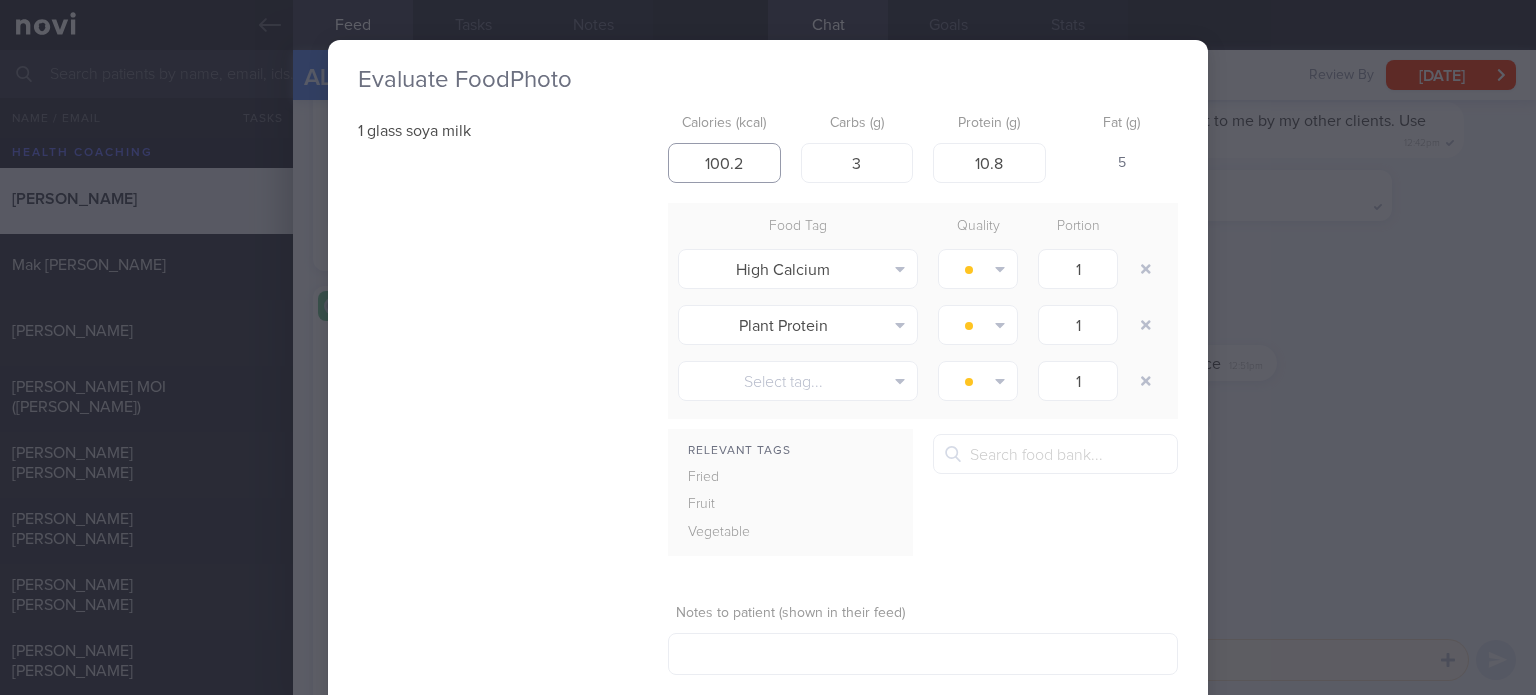 drag, startPoint x: 743, startPoint y: 160, endPoint x: 704, endPoint y: 165, distance: 39.319206 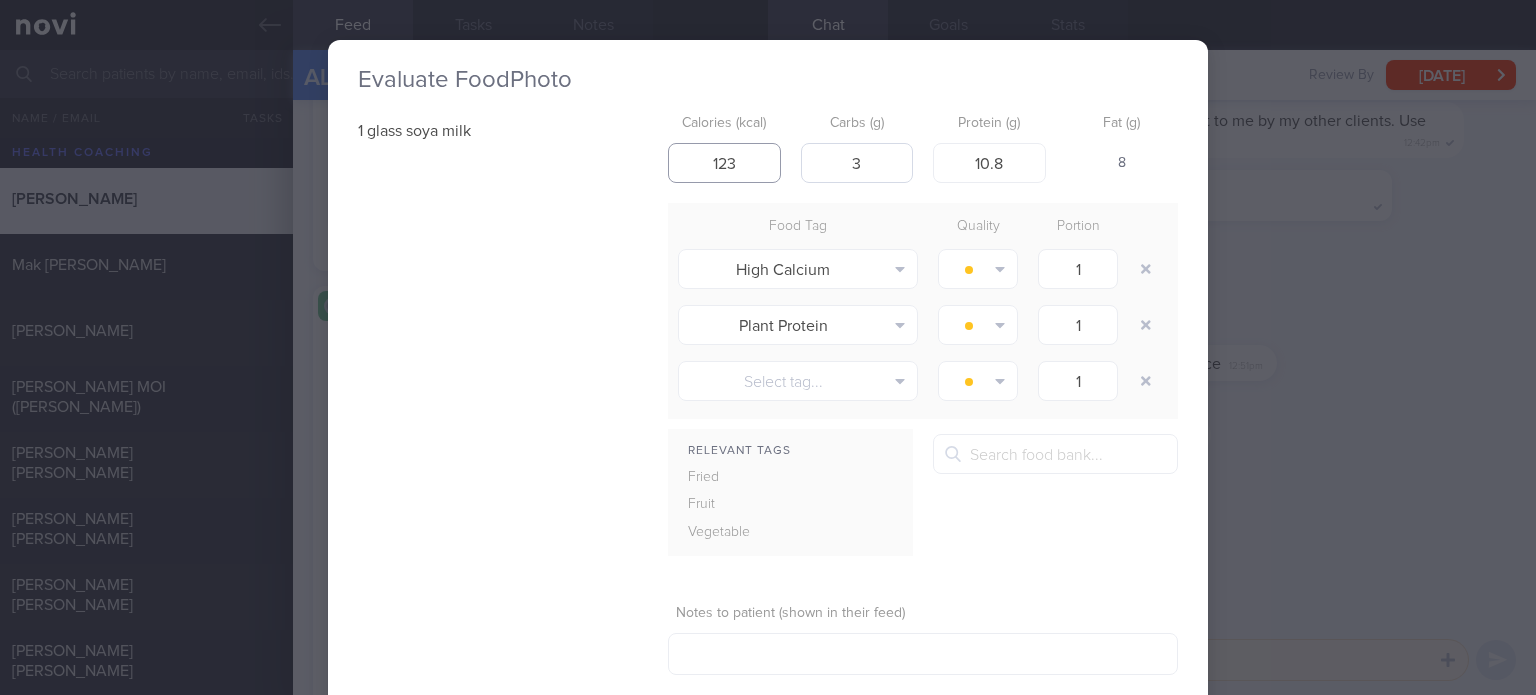 type on "123" 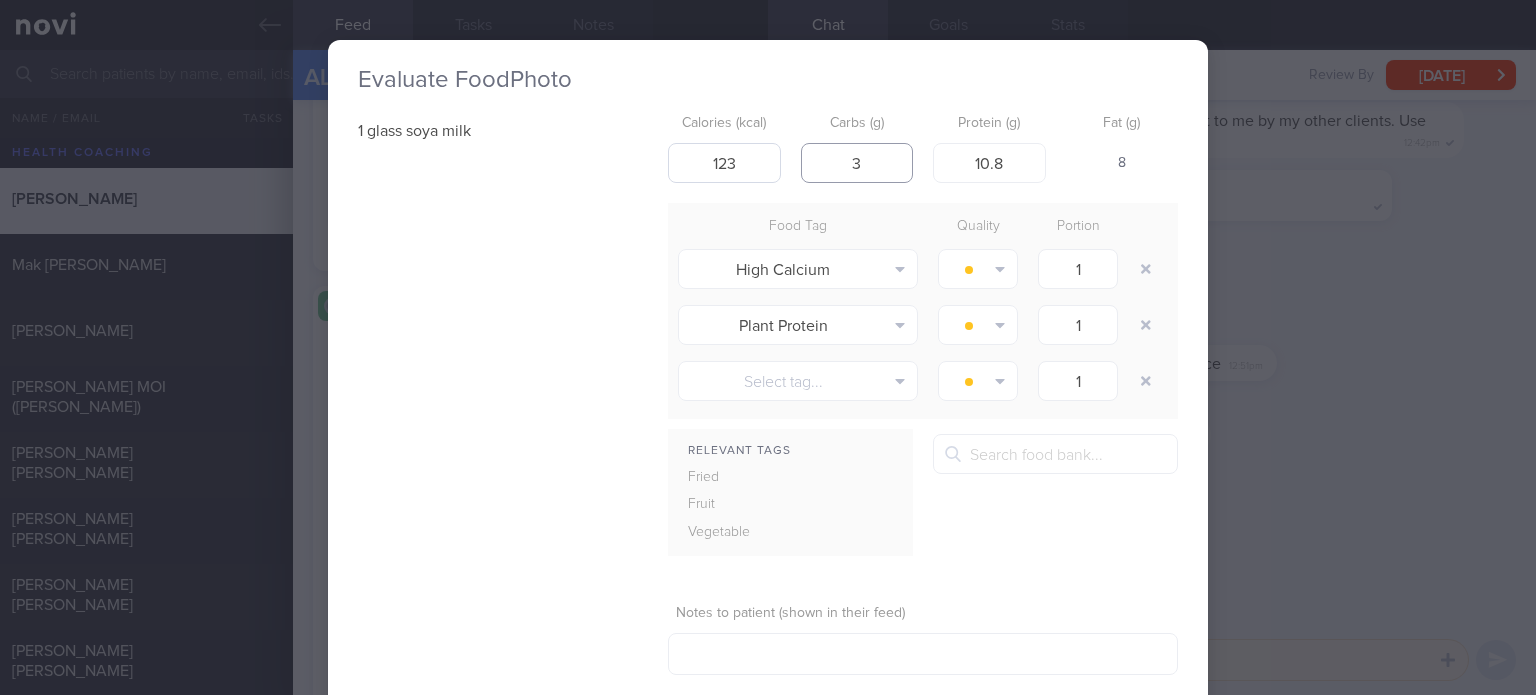 drag, startPoint x: 879, startPoint y: 163, endPoint x: 744, endPoint y: 163, distance: 135 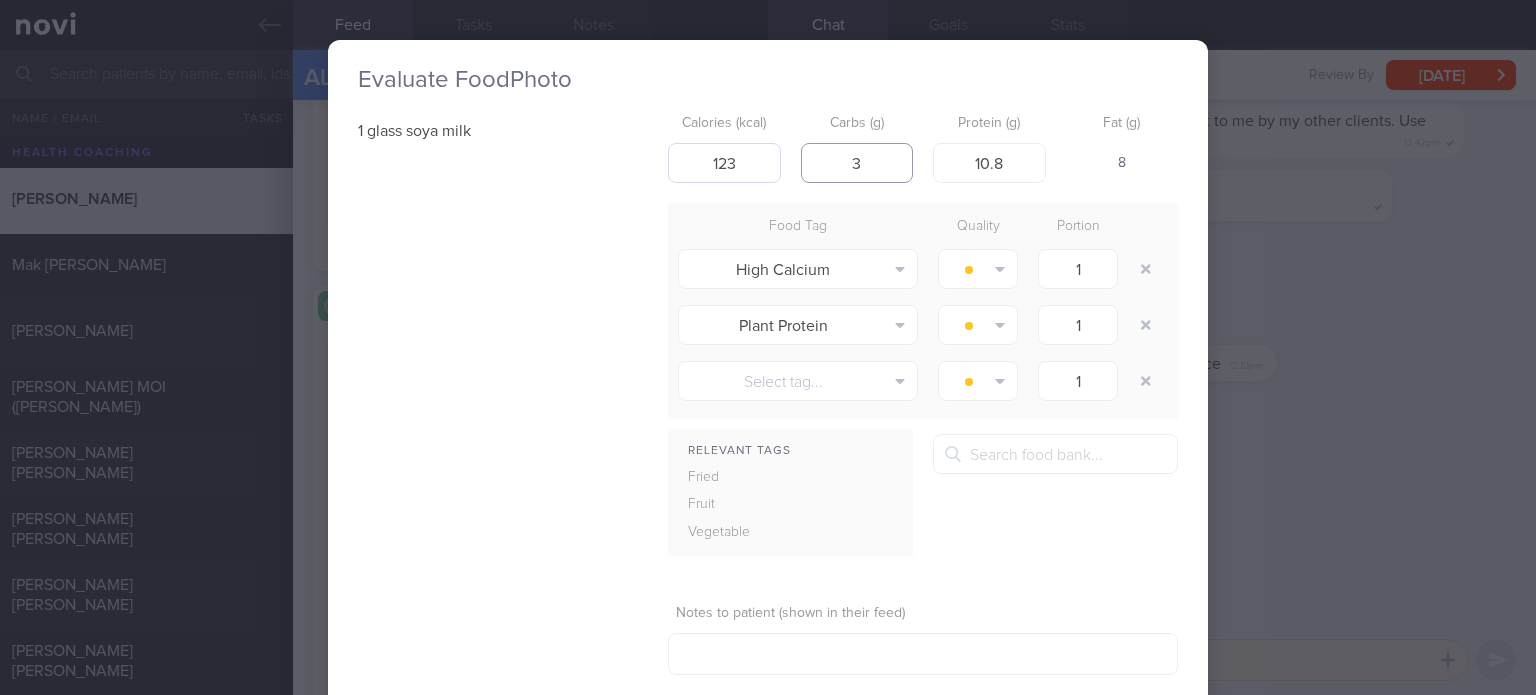 click on "Calories (kcal)
123
Carbs (g)
3
Protein (g)
10.8
Fat (g)
8" at bounding box center (923, 144) 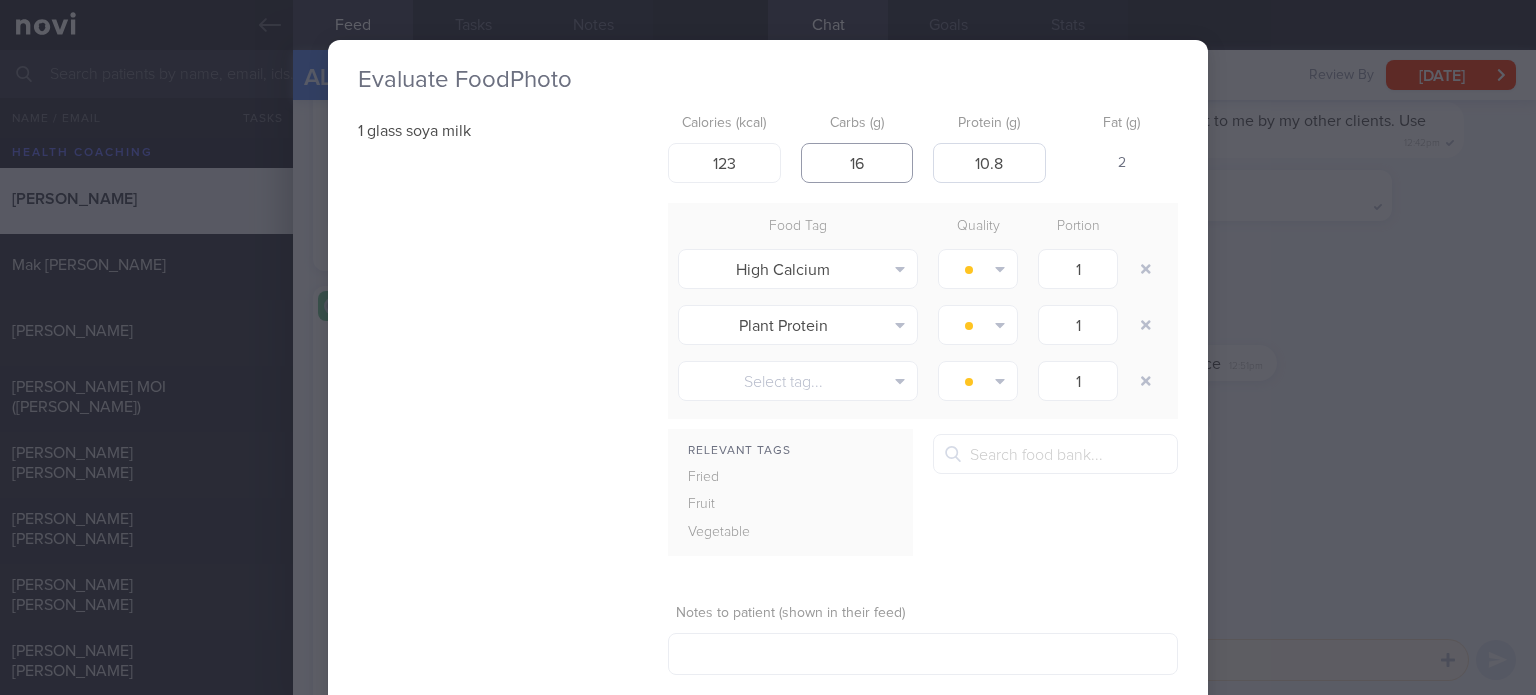 type on "16" 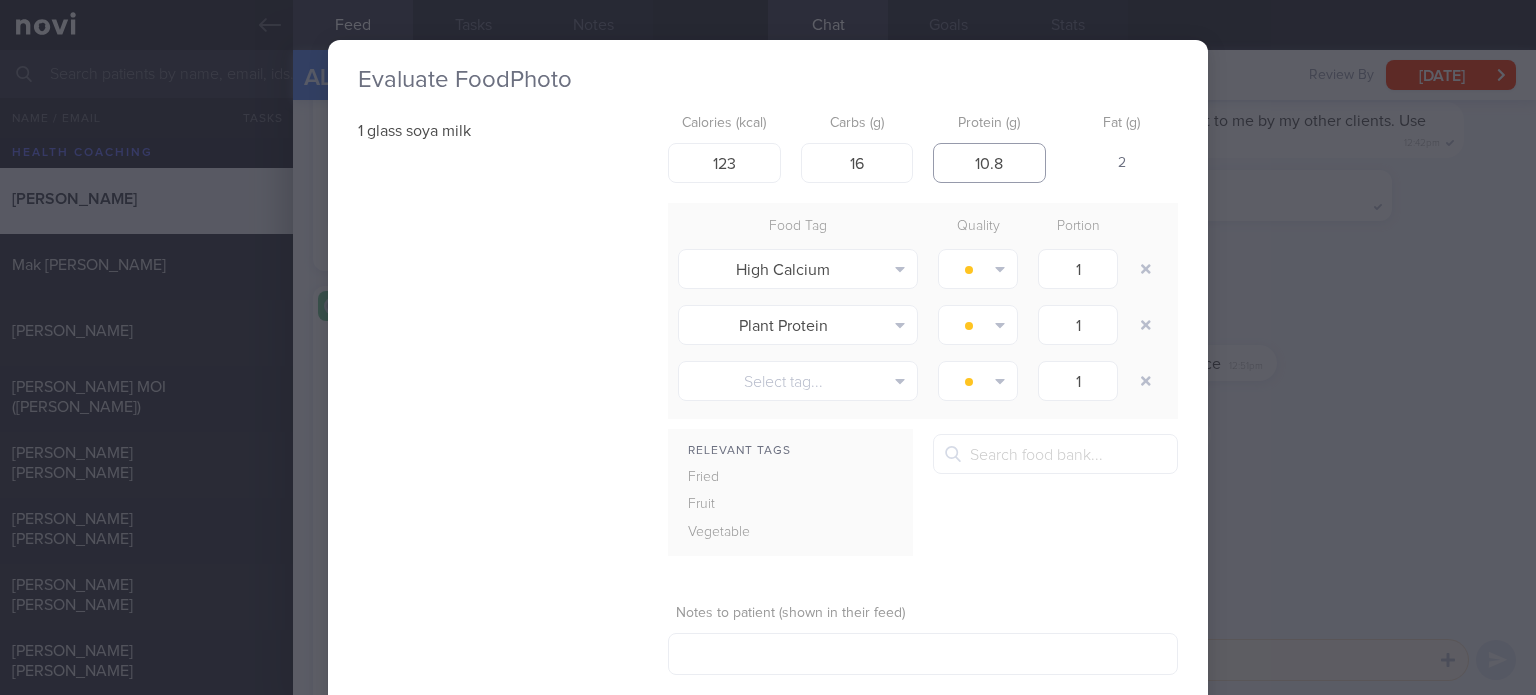 drag, startPoint x: 1028, startPoint y: 167, endPoint x: 791, endPoint y: 179, distance: 237.3036 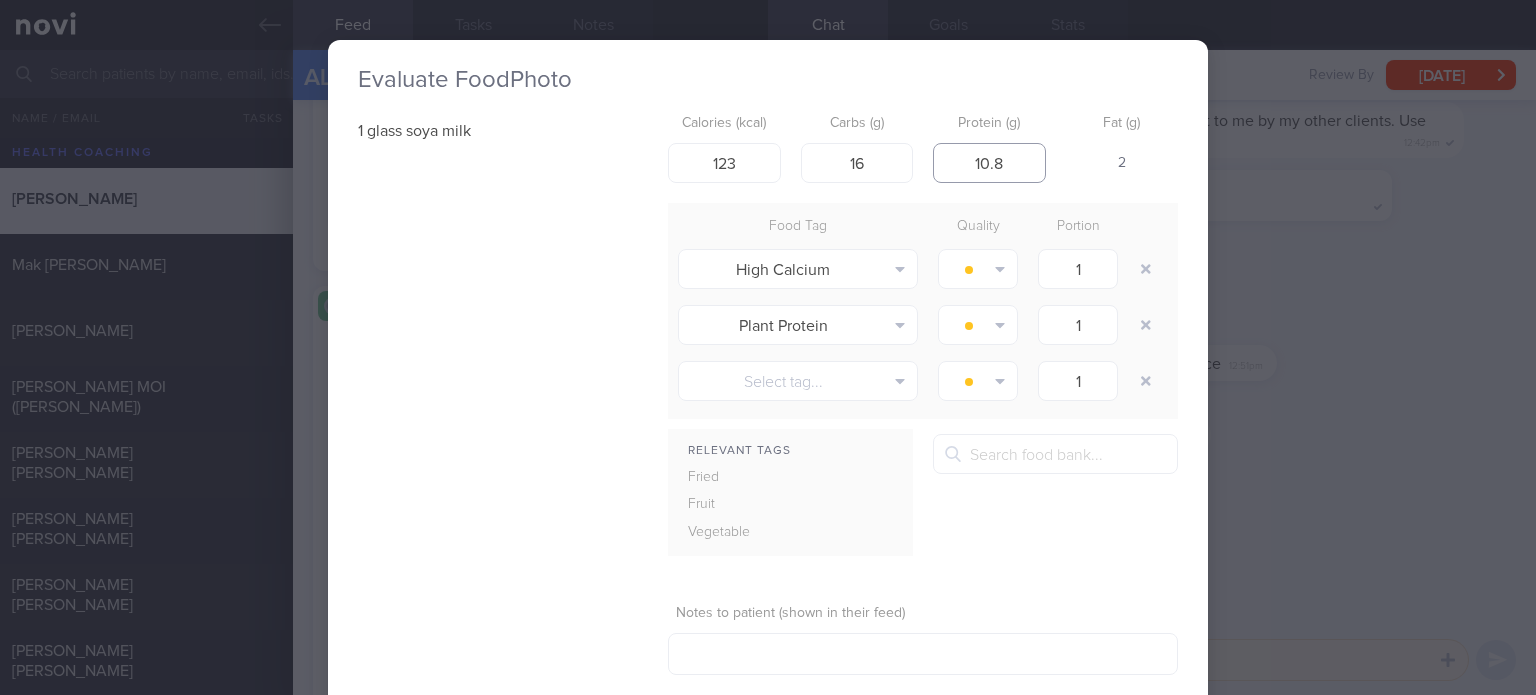 click on "Calories (kcal)
123
Carbs (g)
16
Protein (g)
10.8
Fat (g)
2" at bounding box center [923, 144] 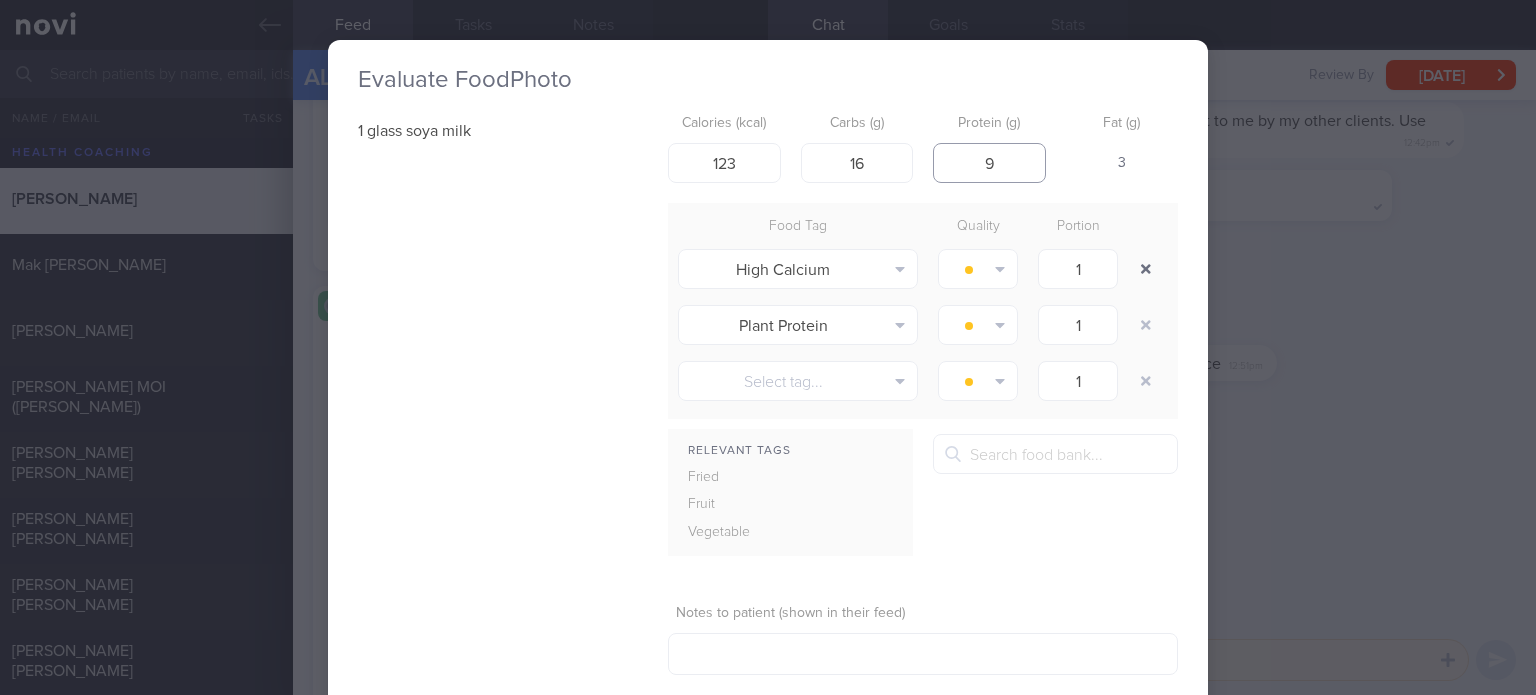 type on "9" 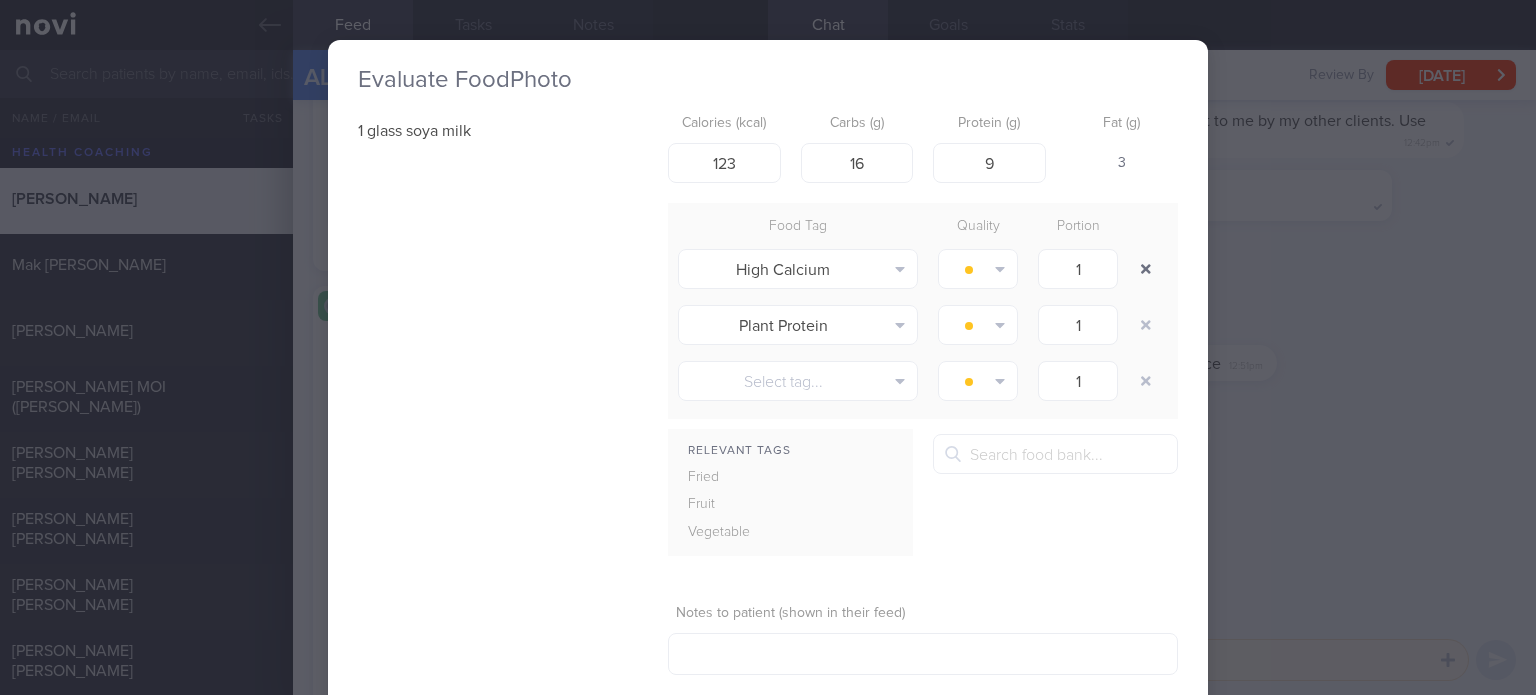 click at bounding box center [1146, 269] 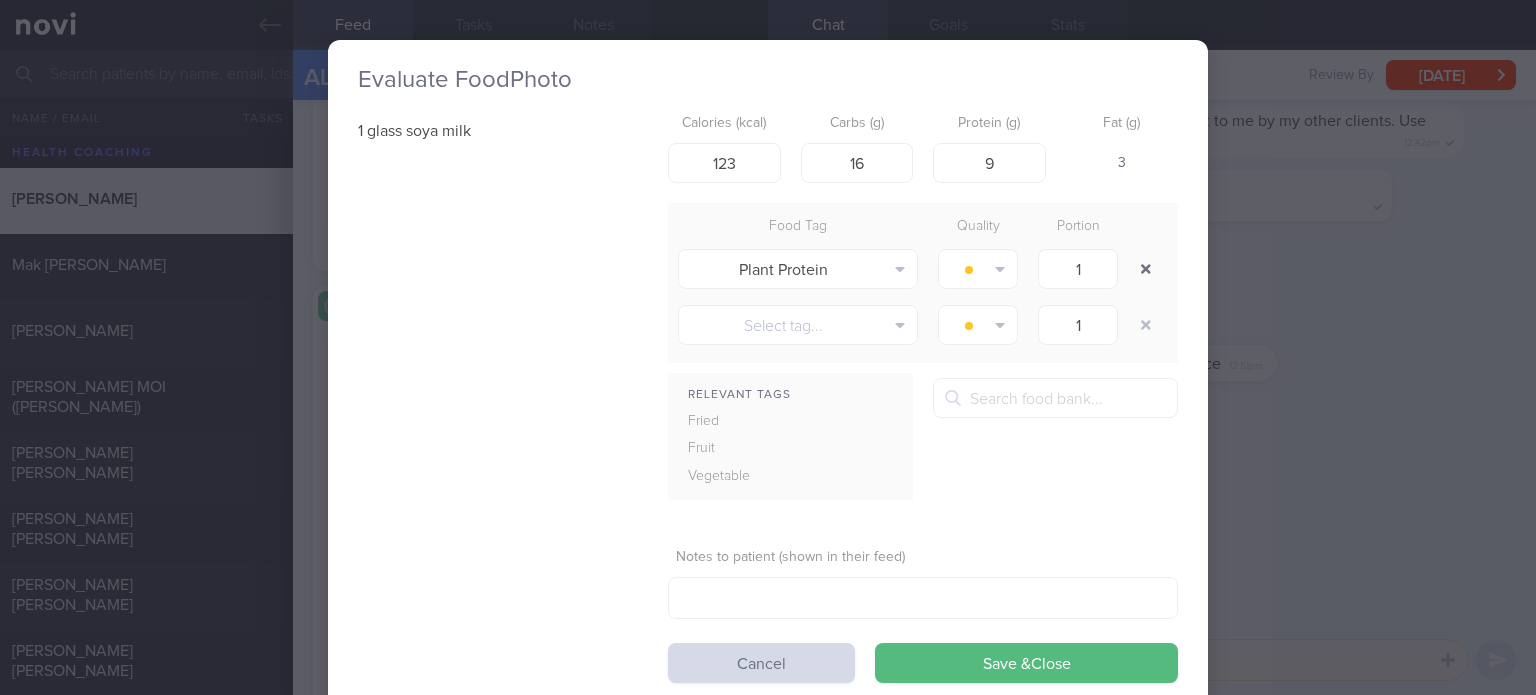 click at bounding box center [1146, 269] 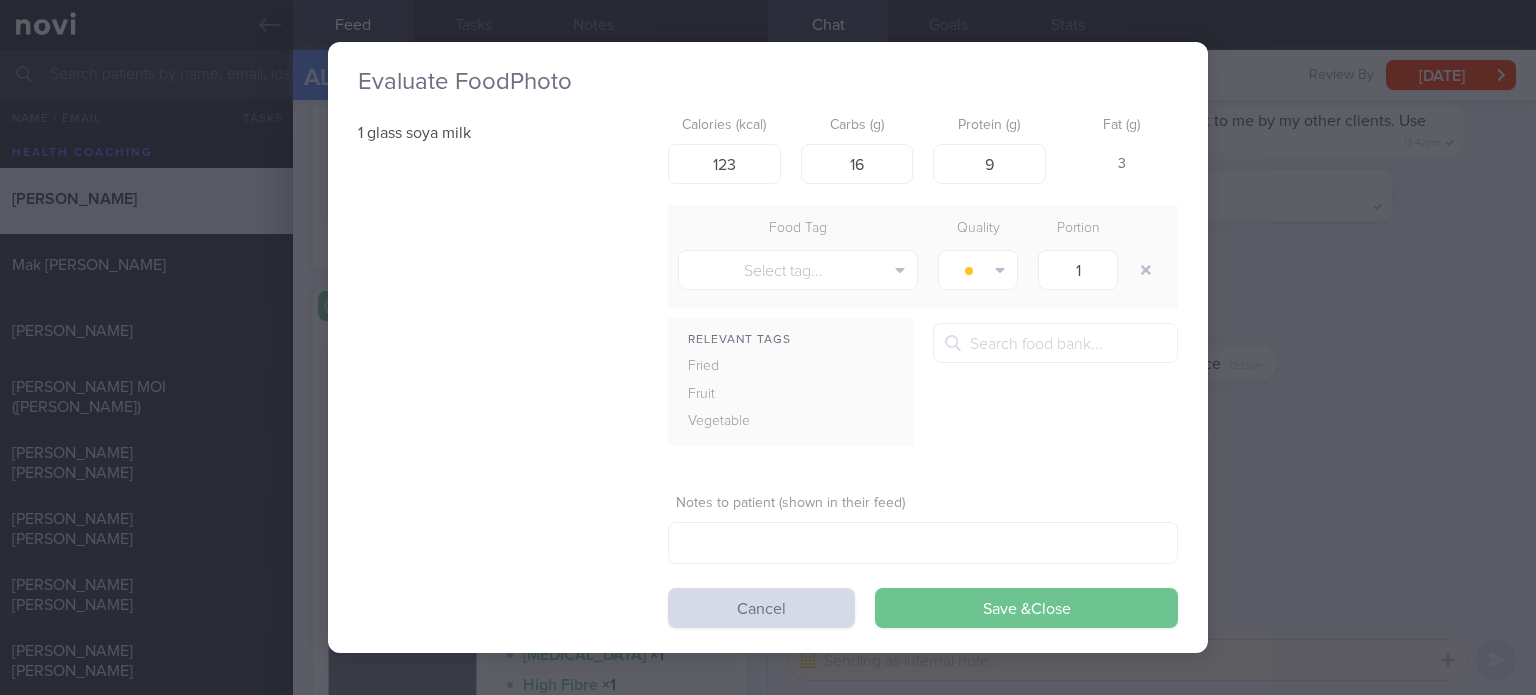 click on "Save &
Close" at bounding box center [1026, 608] 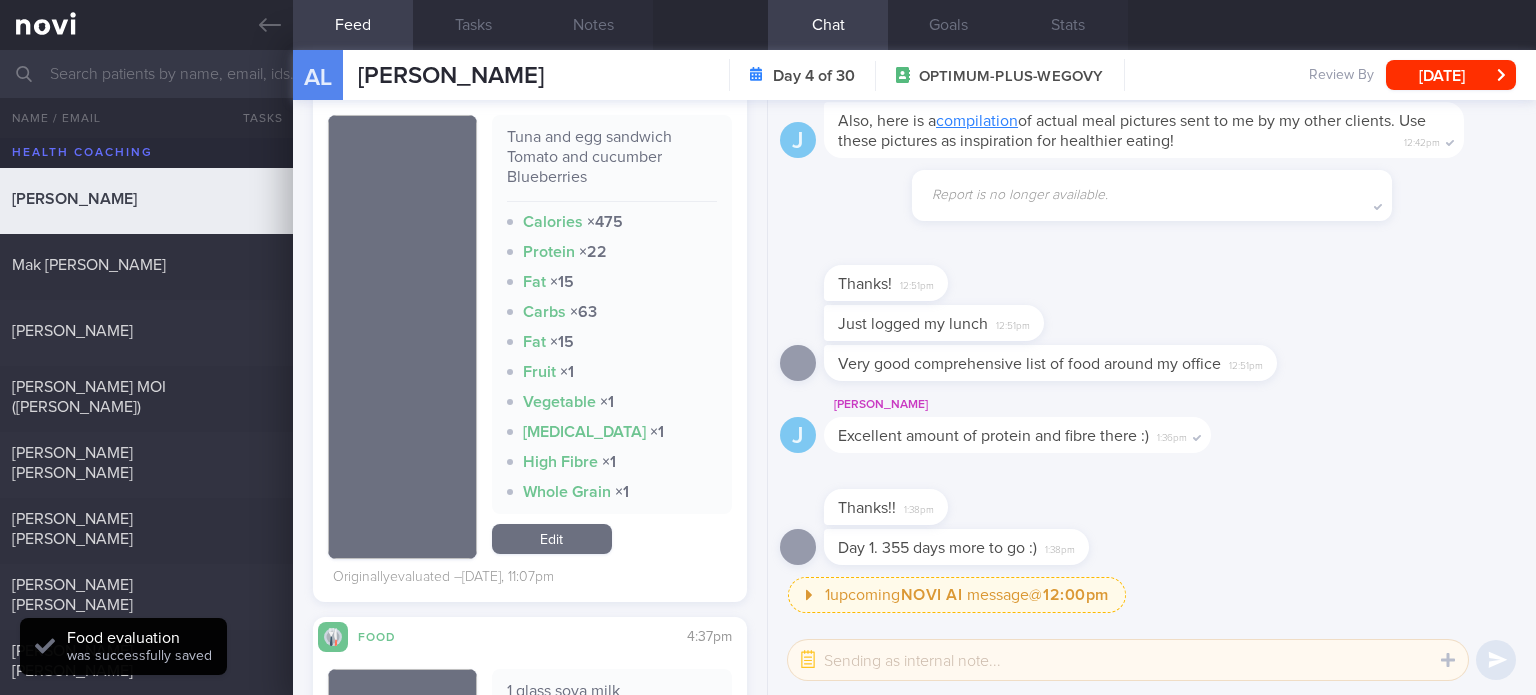 scroll, scrollTop: 1470, scrollLeft: 0, axis: vertical 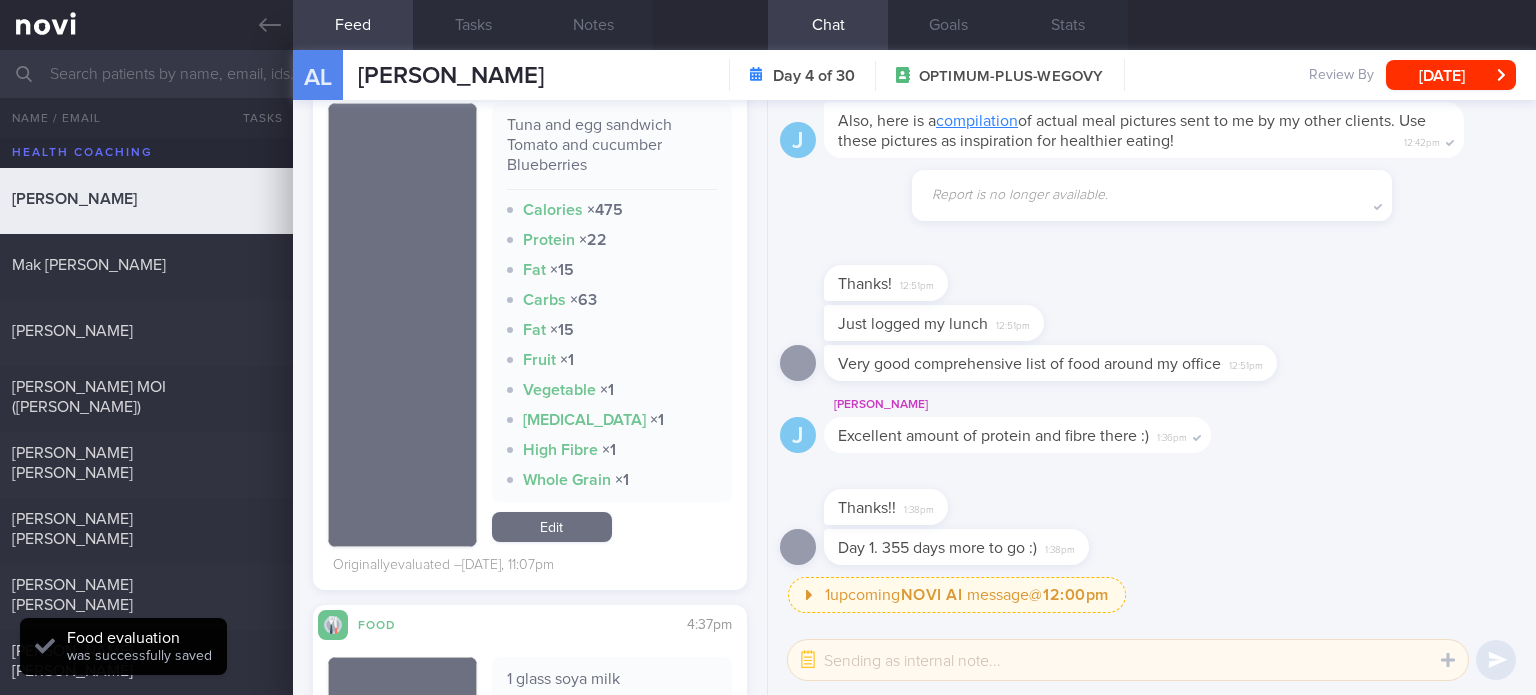 click on "Edit" at bounding box center (552, 527) 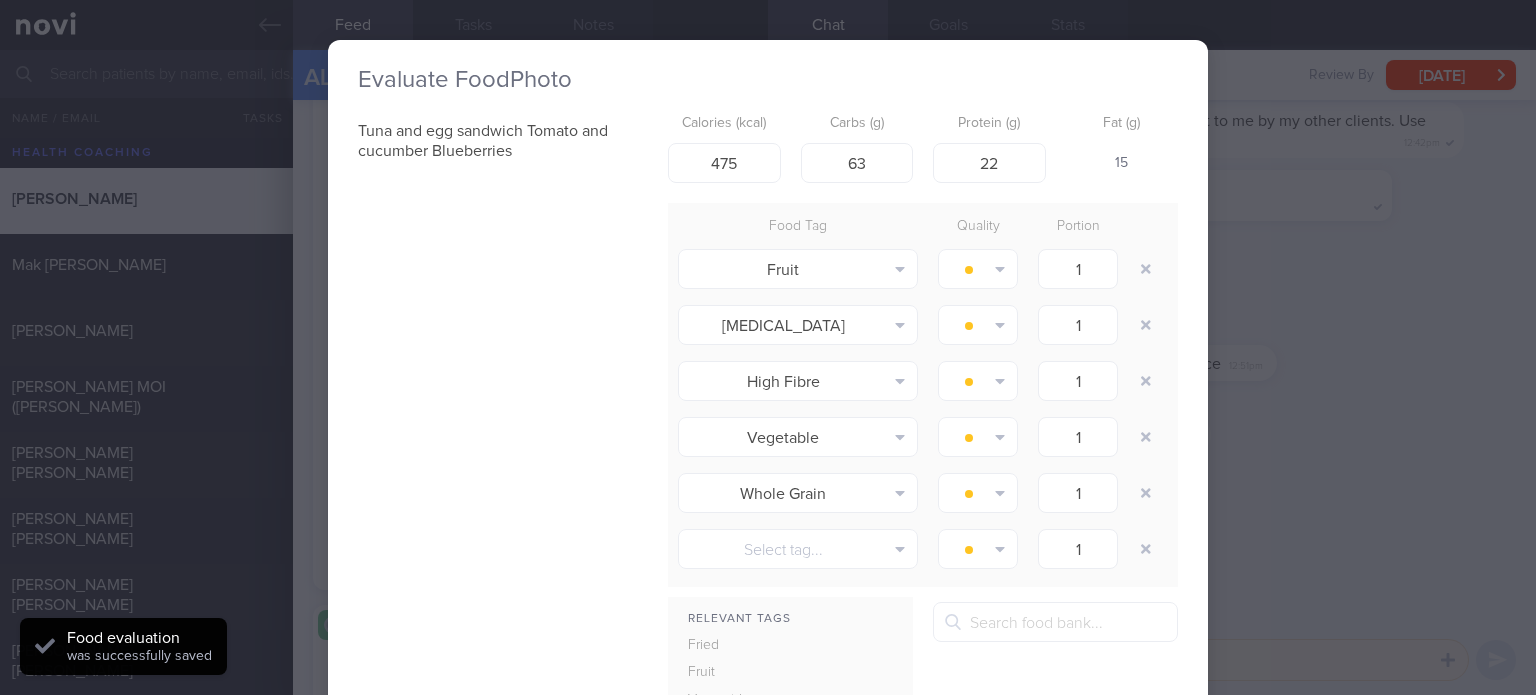 click on "Thanks!
12:51pm" at bounding box center (1152, 273) 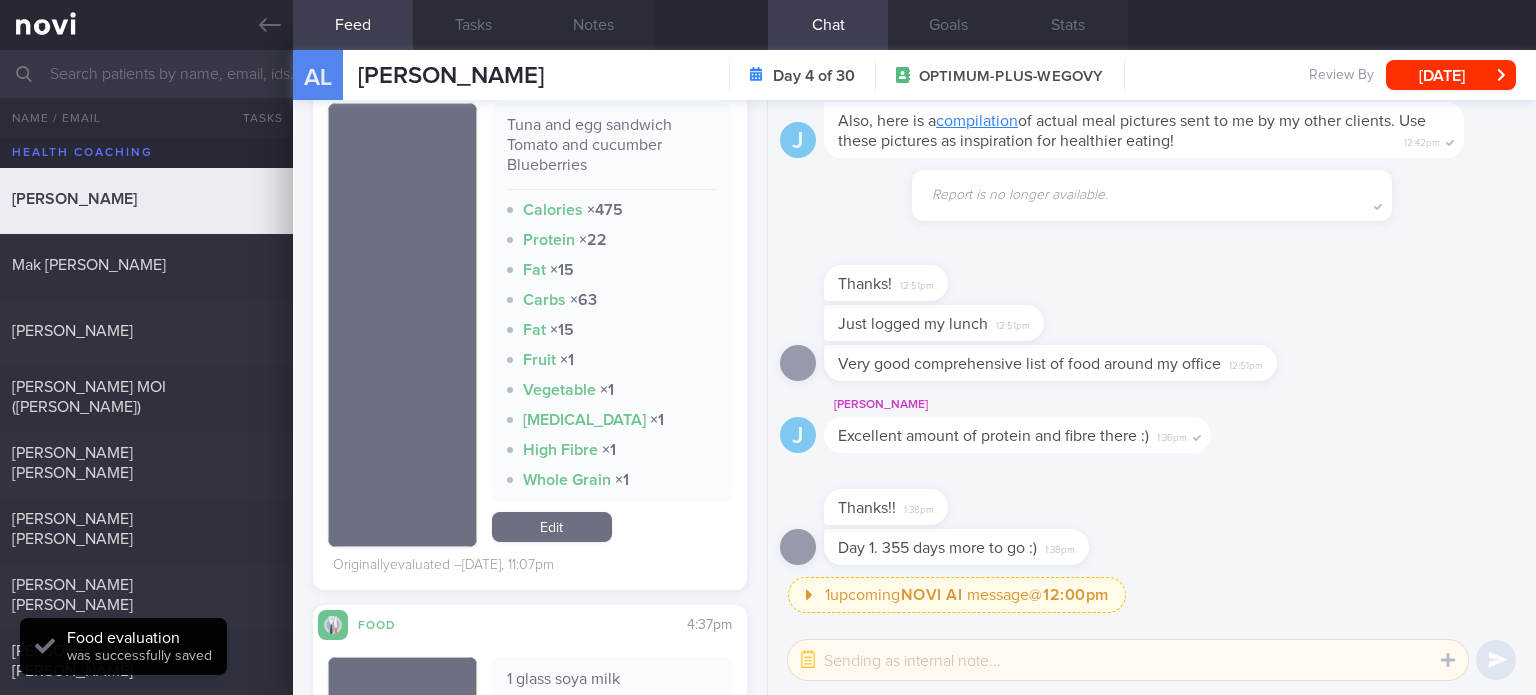 click on "Thanks!
12:51pm" at bounding box center (1152, 273) 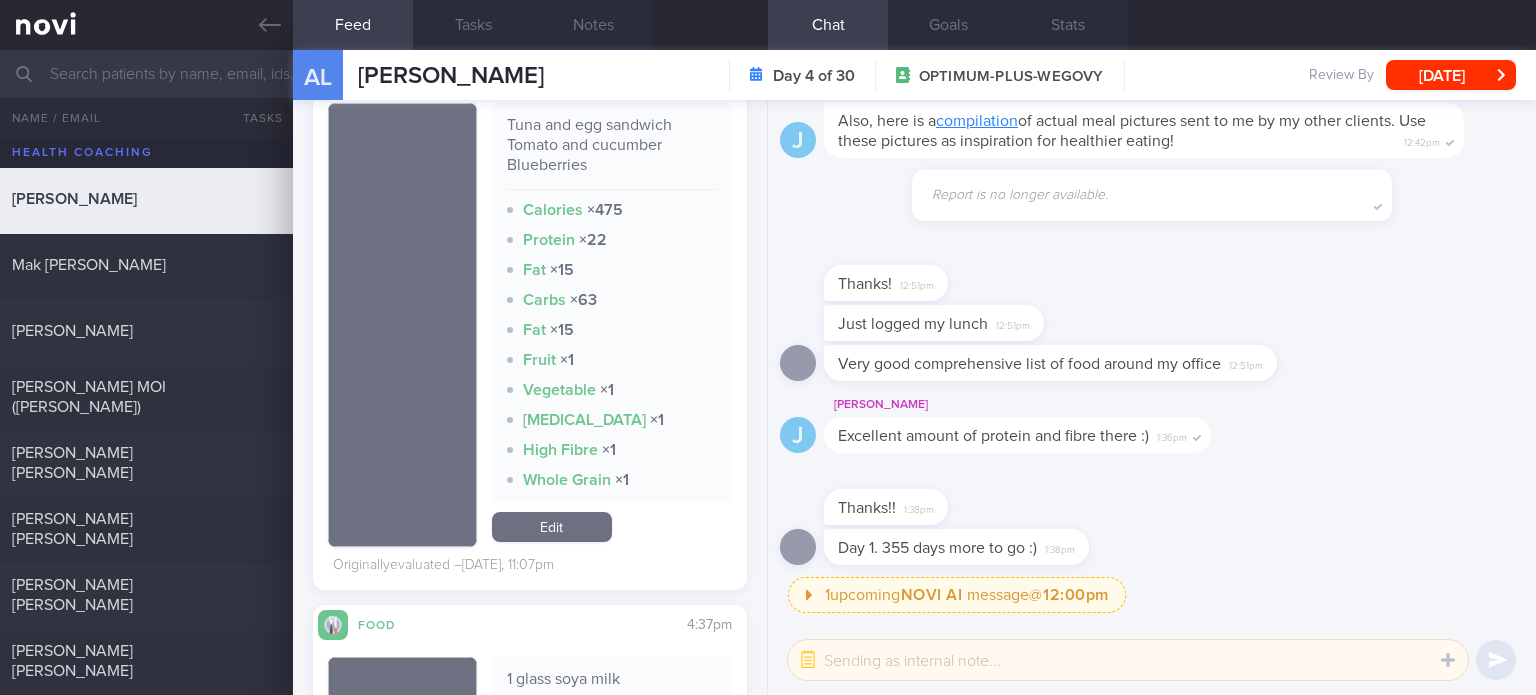 click on "Edit" at bounding box center [552, 527] 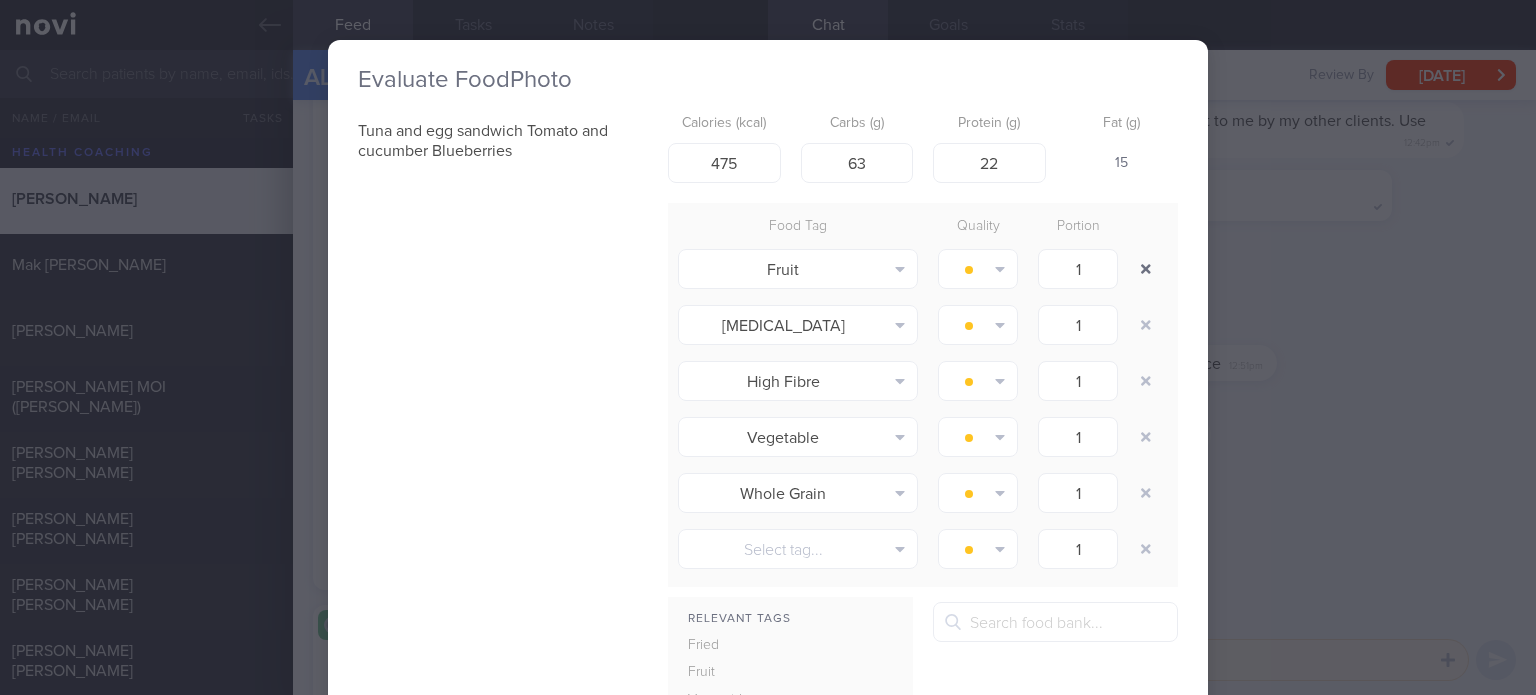 click at bounding box center (1146, 269) 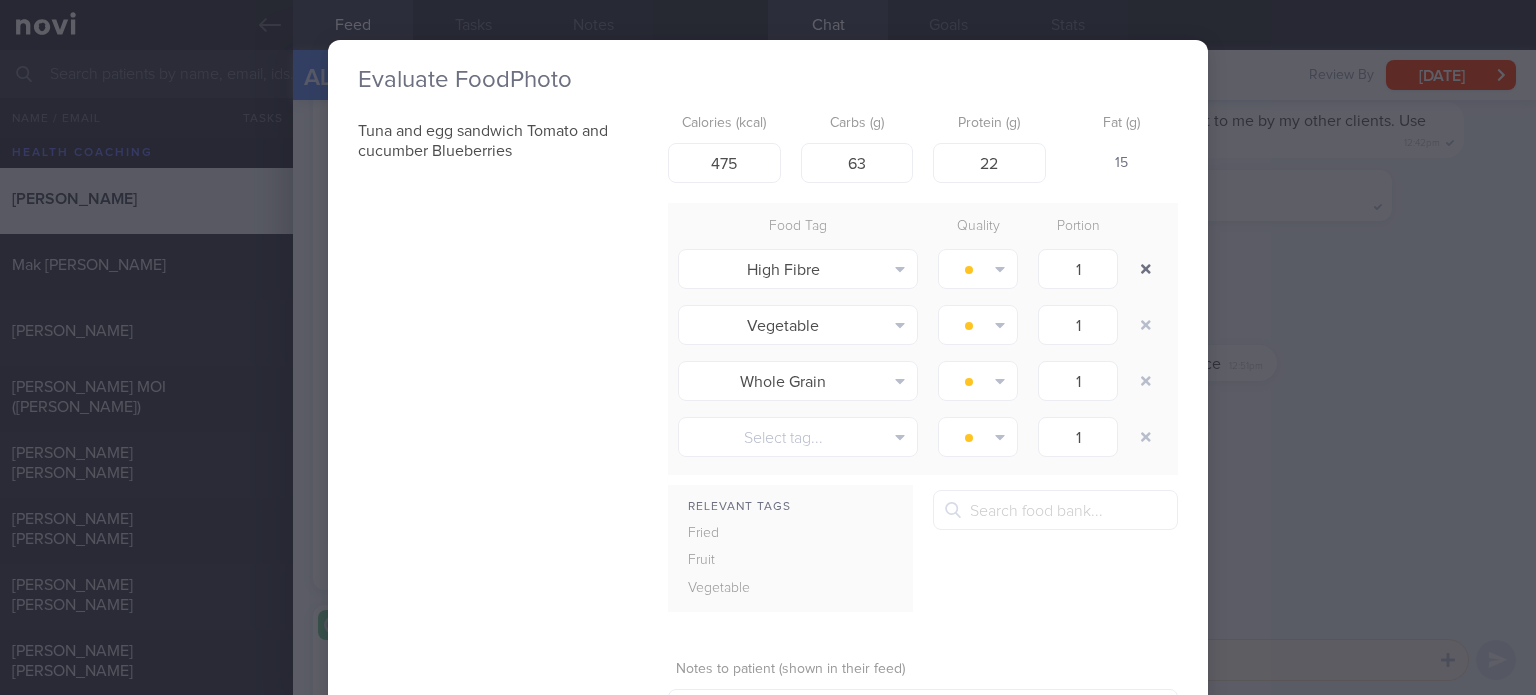 click at bounding box center [1146, 269] 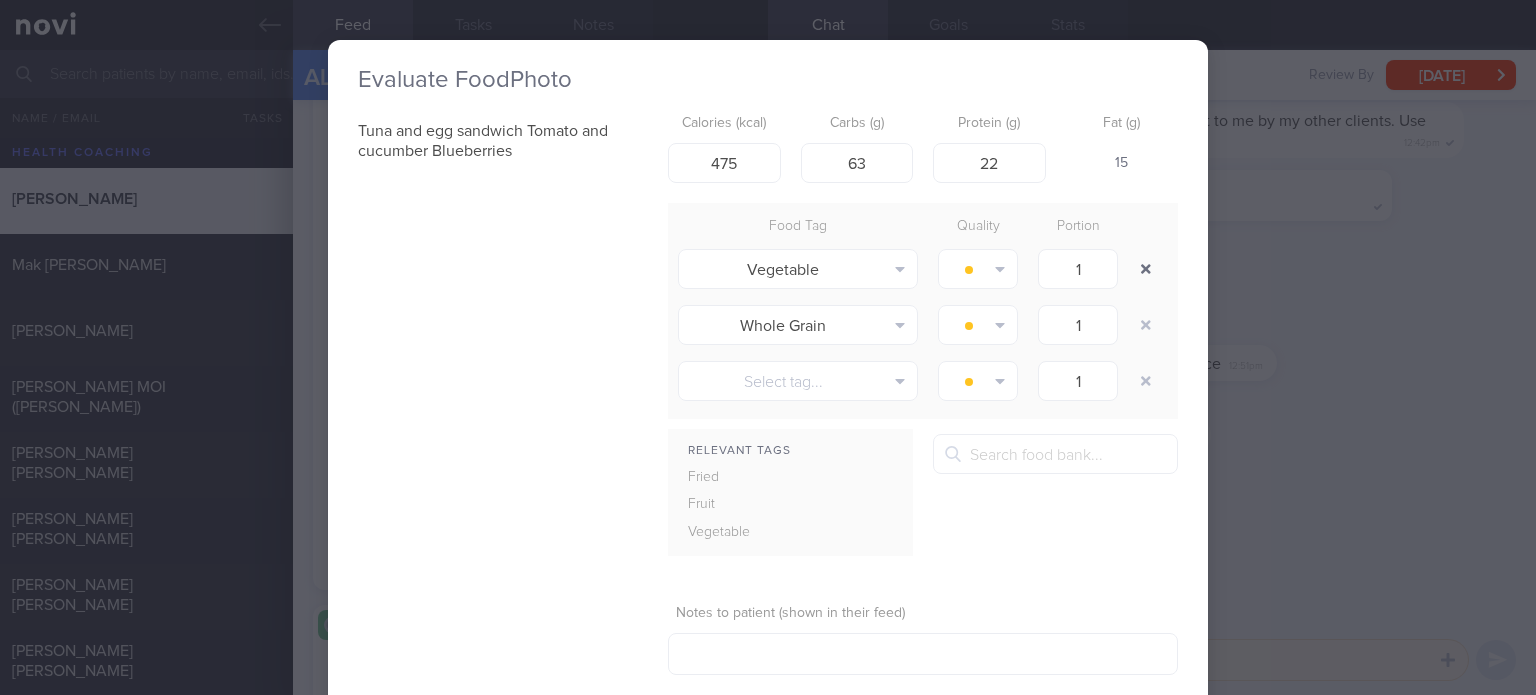 click at bounding box center [1146, 269] 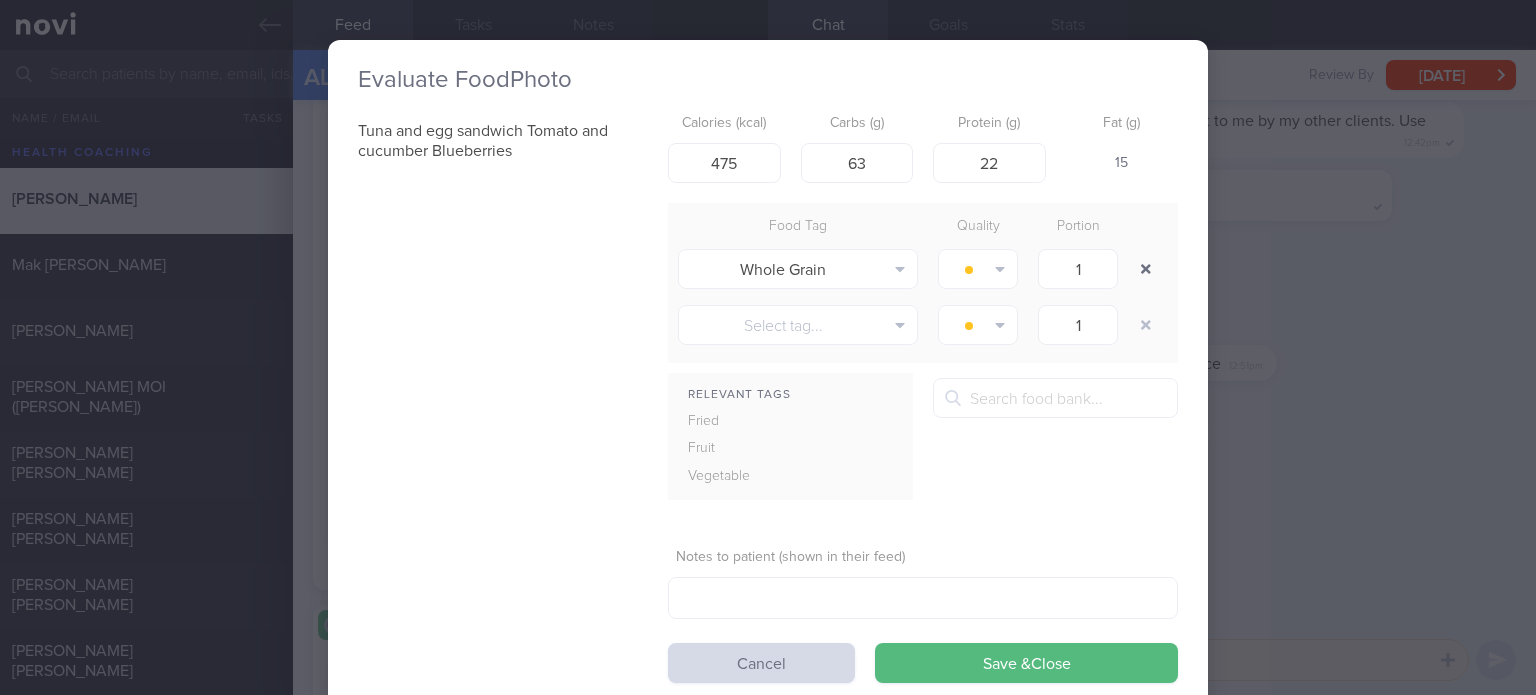 click at bounding box center (1146, 269) 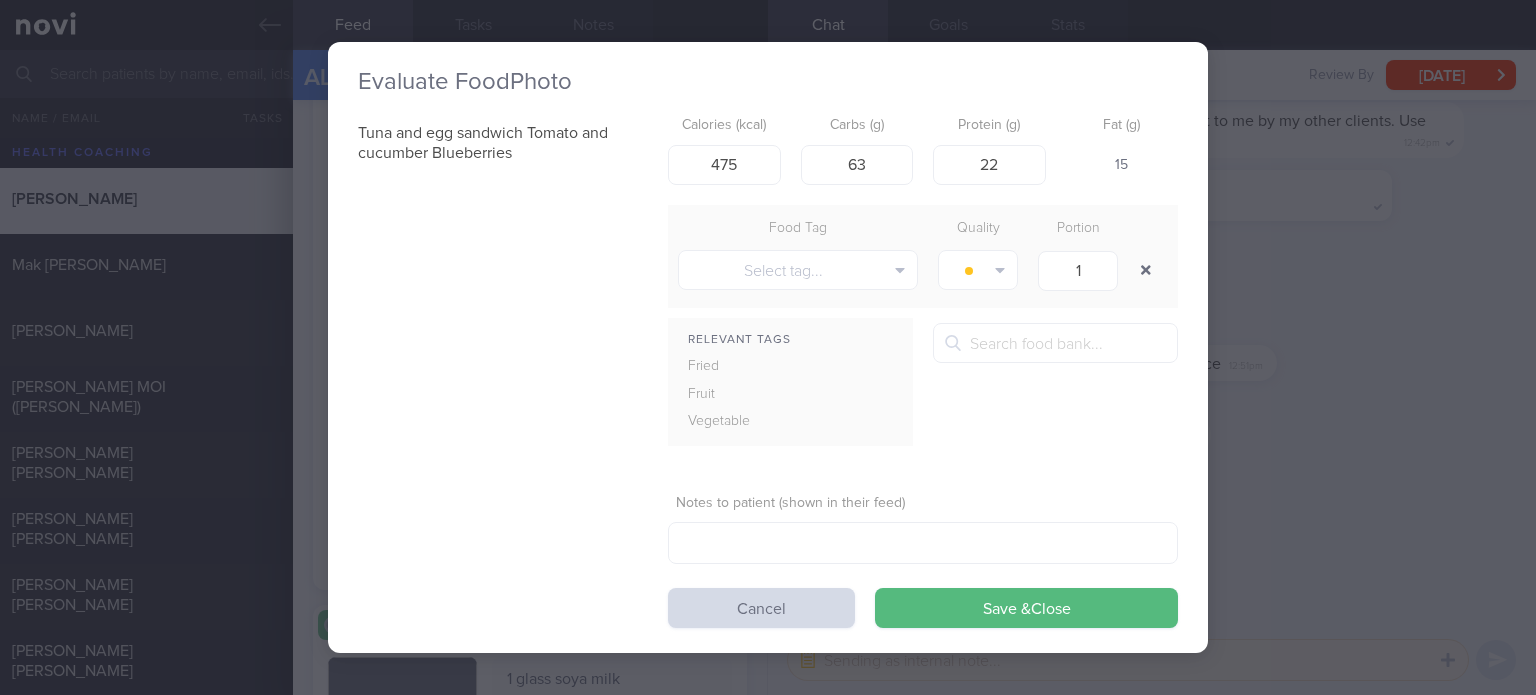 click at bounding box center [1146, 270] 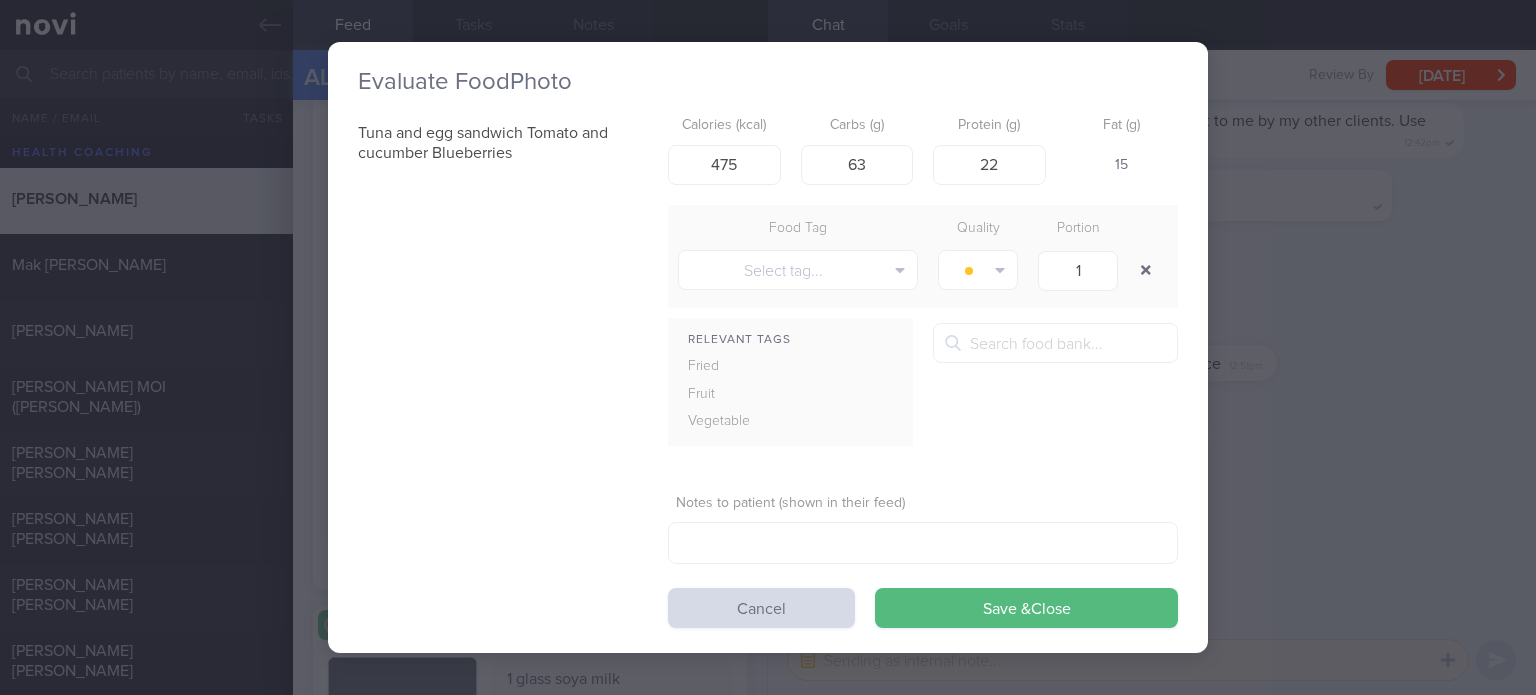 click at bounding box center [1146, 270] 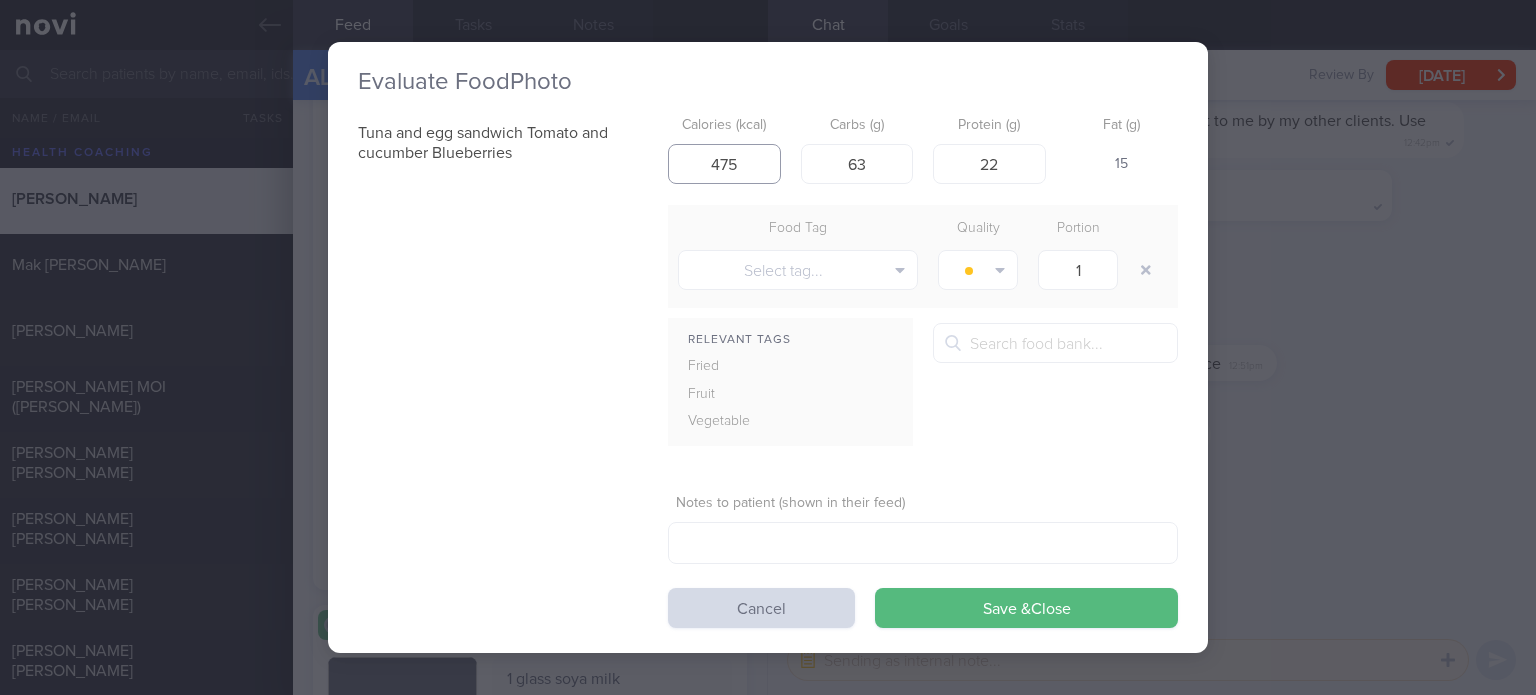 click on "475" at bounding box center [724, 164] 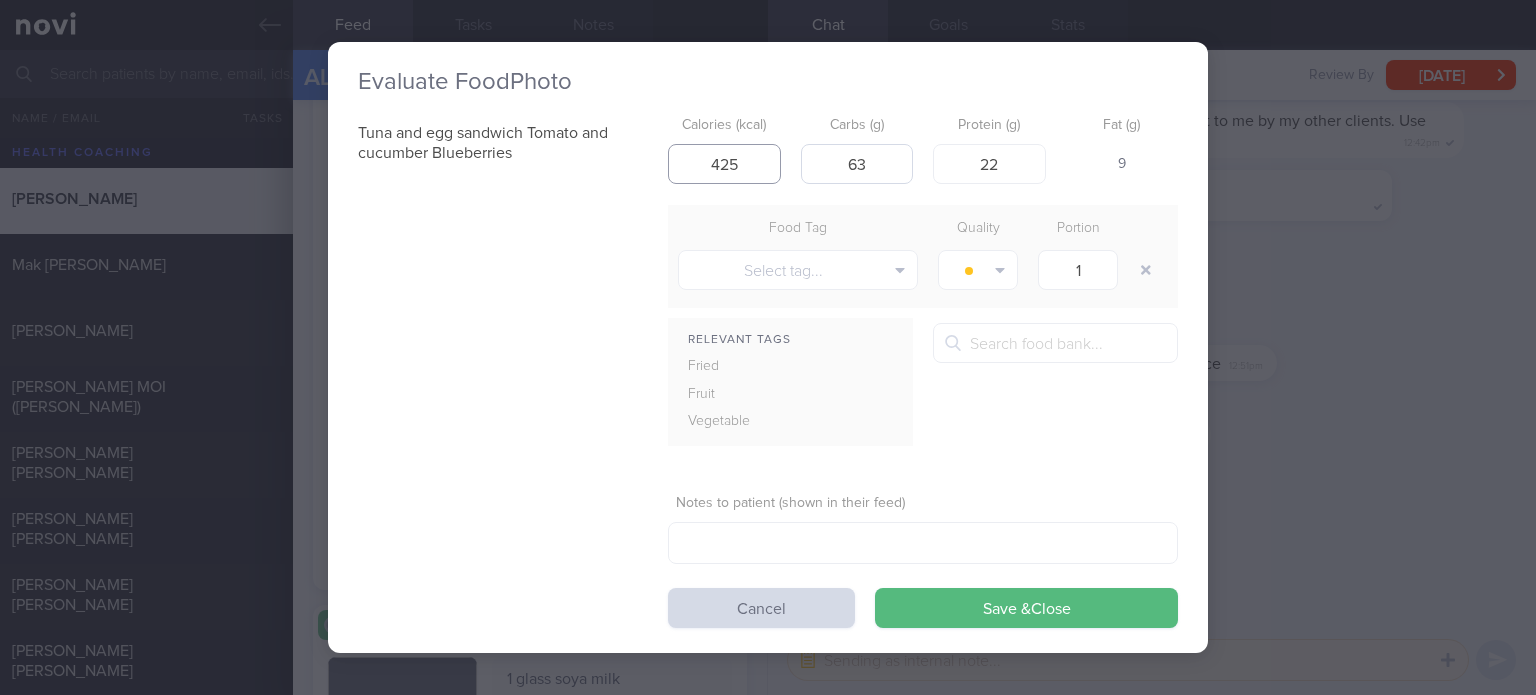 type on "425" 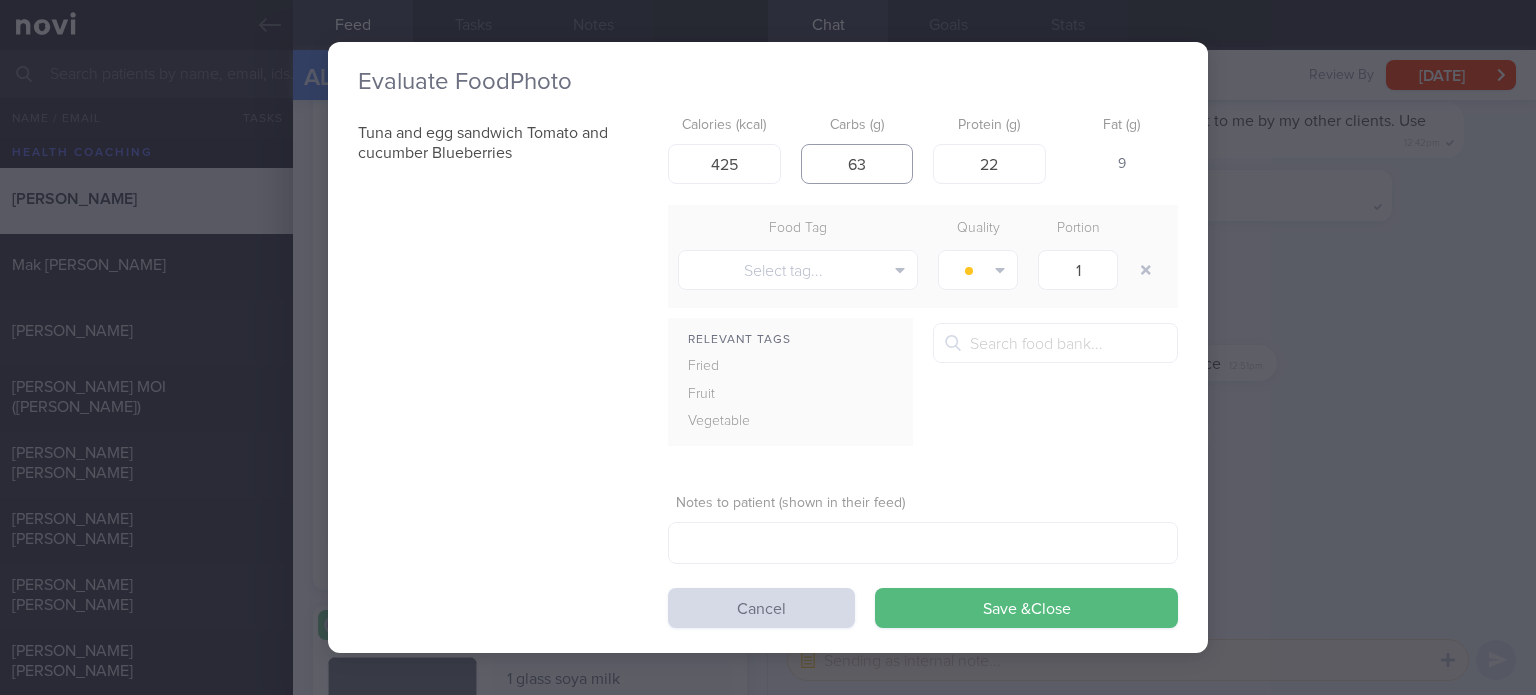 click on "63" at bounding box center [857, 164] 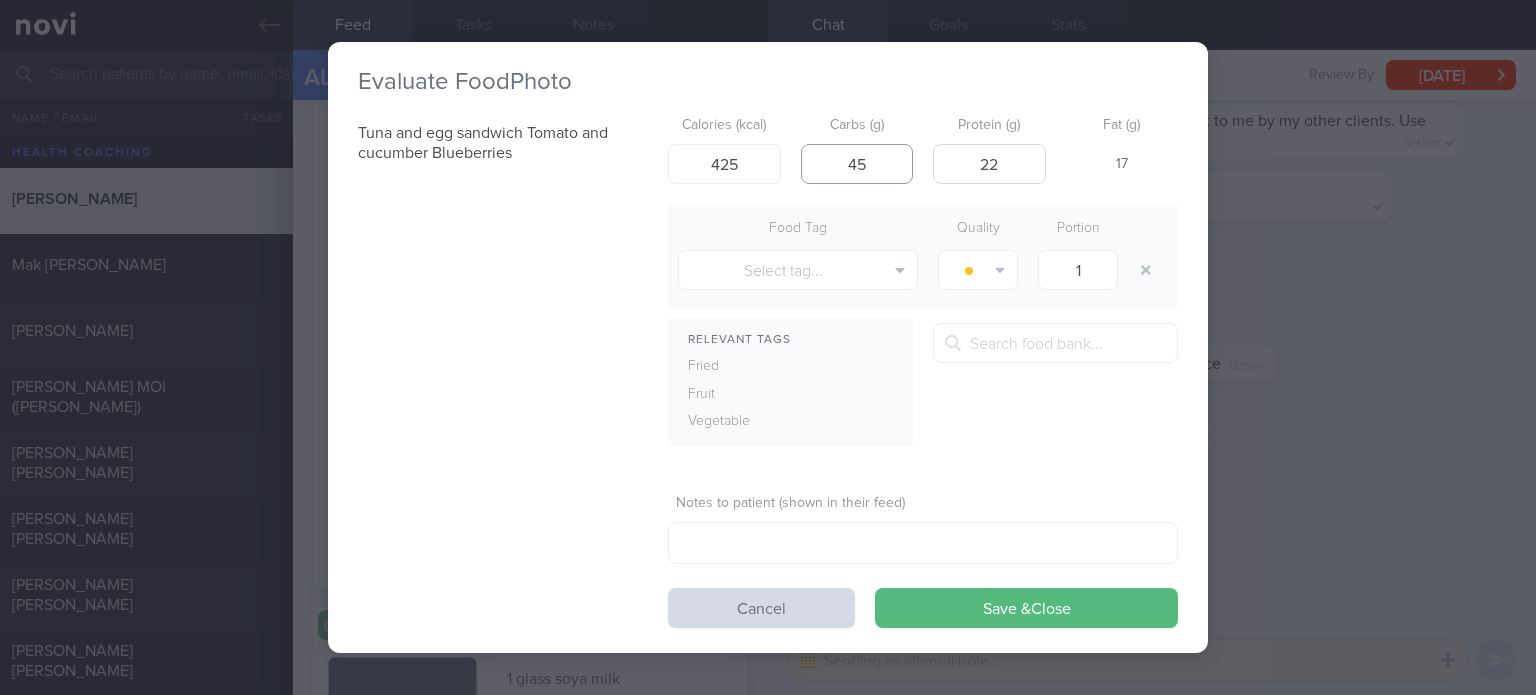 type on "45" 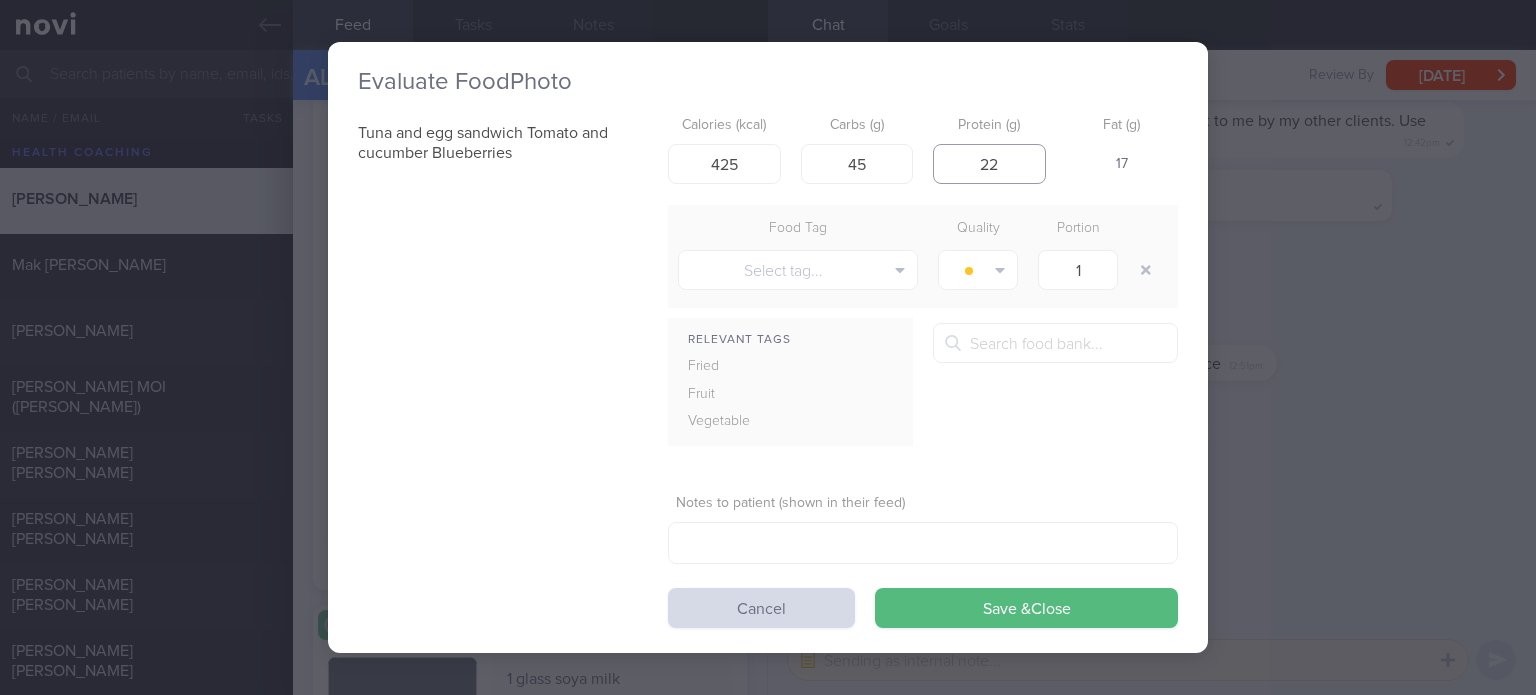click on "22" at bounding box center [989, 164] 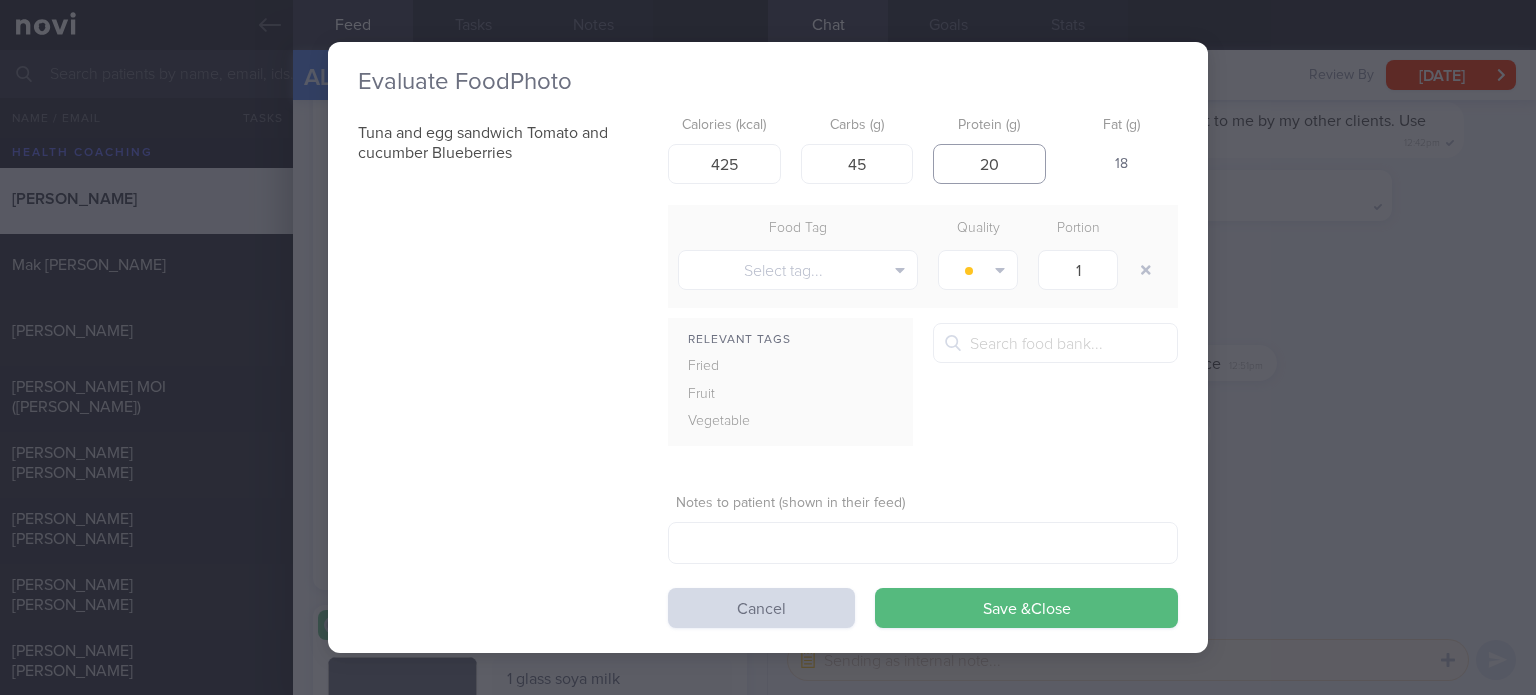 drag, startPoint x: 1017, startPoint y: 179, endPoint x: 1021, endPoint y: 578, distance: 399.02005 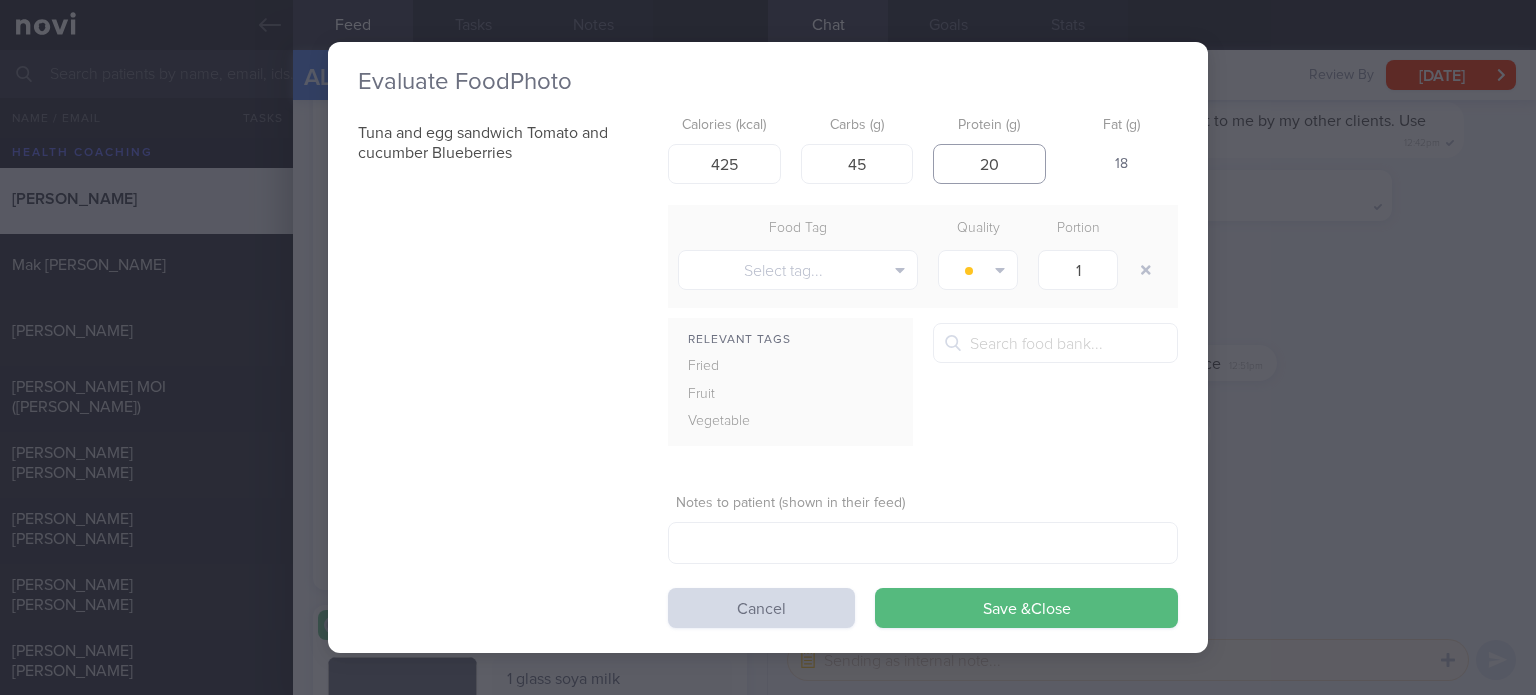 click on "Calories (kcal)
425
Carbs (g)
45
Protein (g)
20
Fat (g)
18
Food Tag
Quality
Portion
Select tag...
Alcohol
Fried
Fruit
Healthy Fats
High Calcium
High Cholesterol
High Fat
High Fibre
High GI
High Iodine" at bounding box center [923, 368] 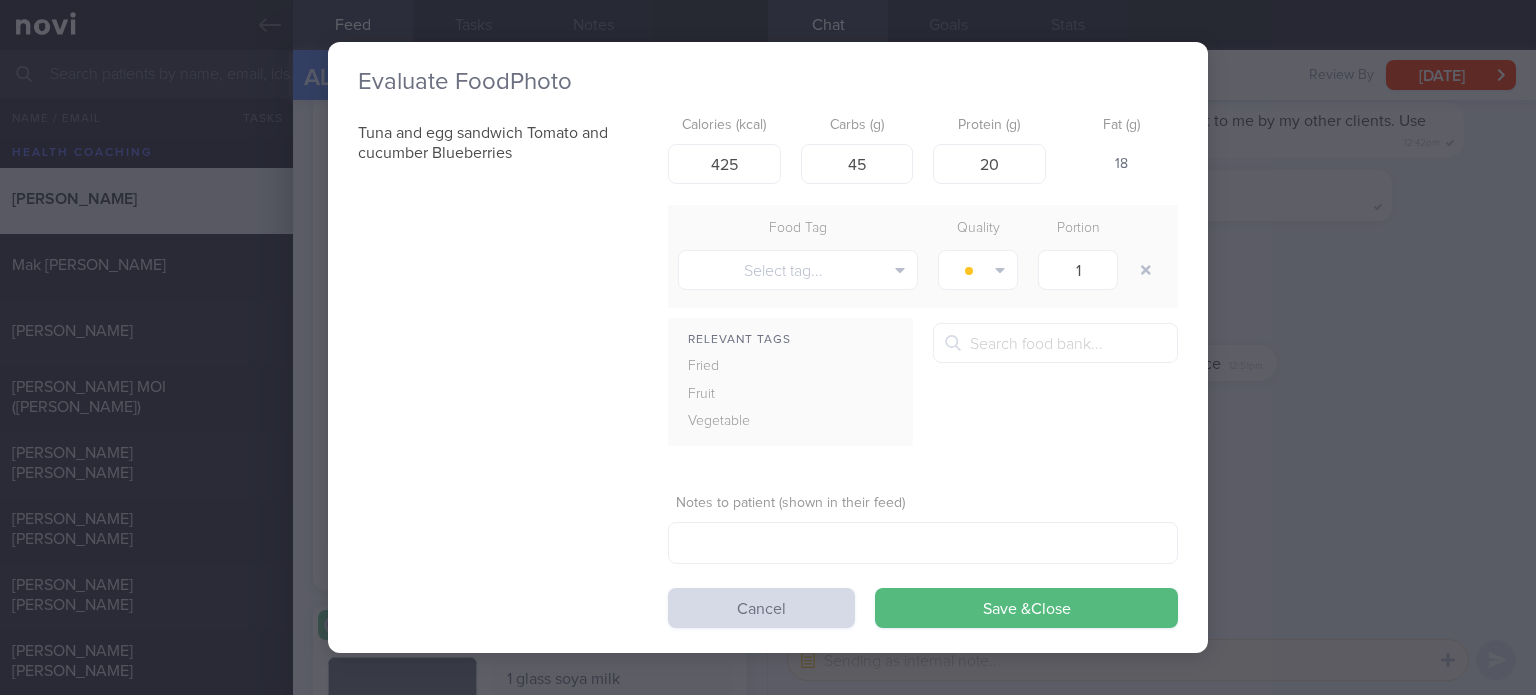 click on "Calories (kcal)
425
Carbs (g)
45
Protein (g)
20
Fat (g)
18
Food Tag
Quality
Portion
Select tag...
Alcohol
Fried
Fruit
Healthy Fats
High Calcium
High Cholesterol
High Fat
High Fibre
High GI
High Iodine" at bounding box center [923, 368] 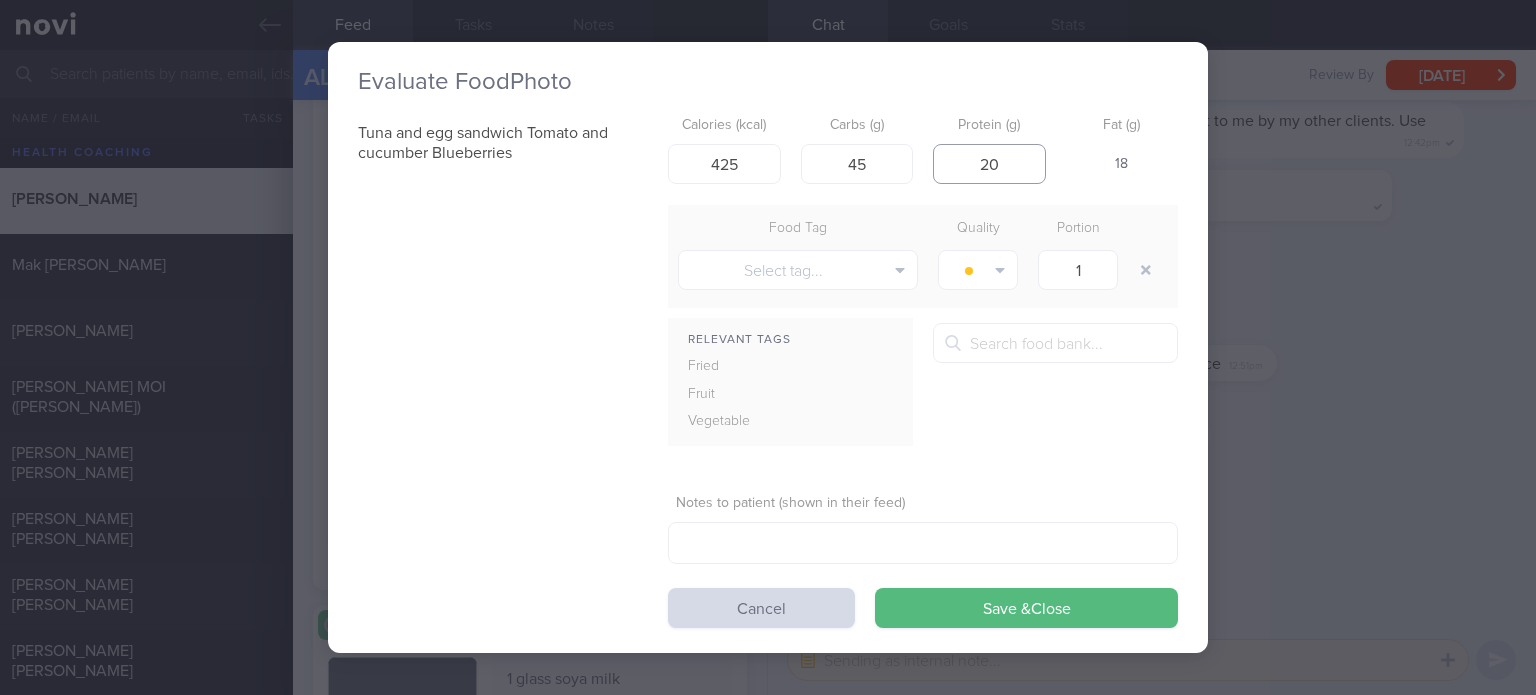 click on "20" at bounding box center (989, 164) 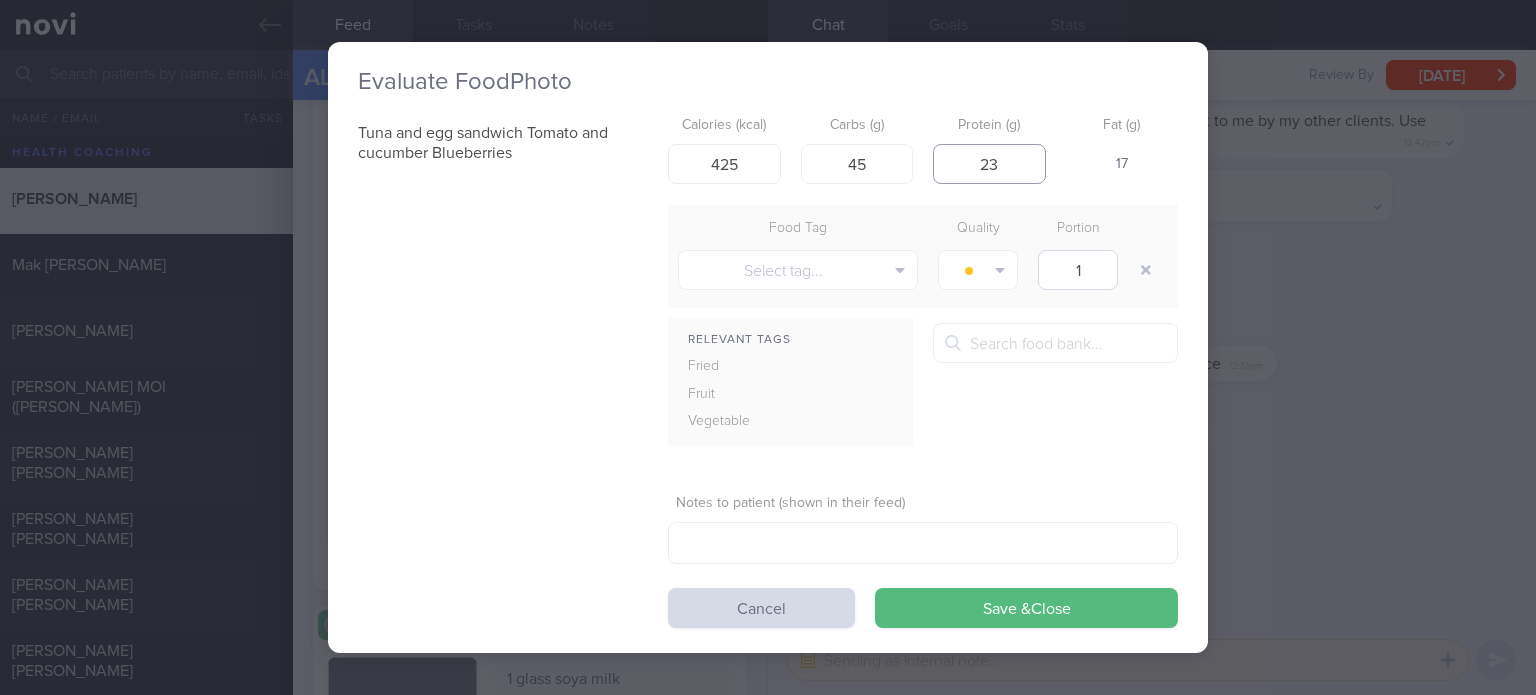 type on "23" 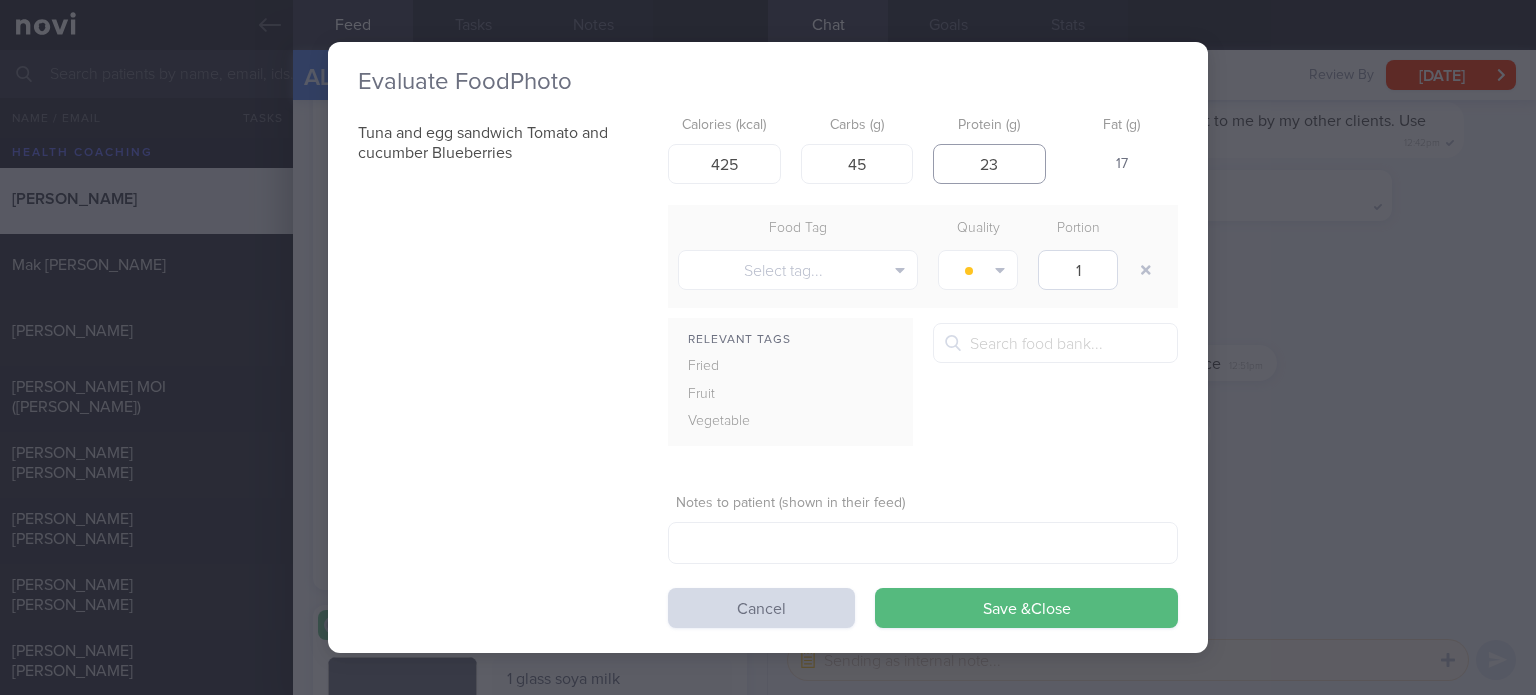 click on "Save &
Close" at bounding box center (1026, 608) 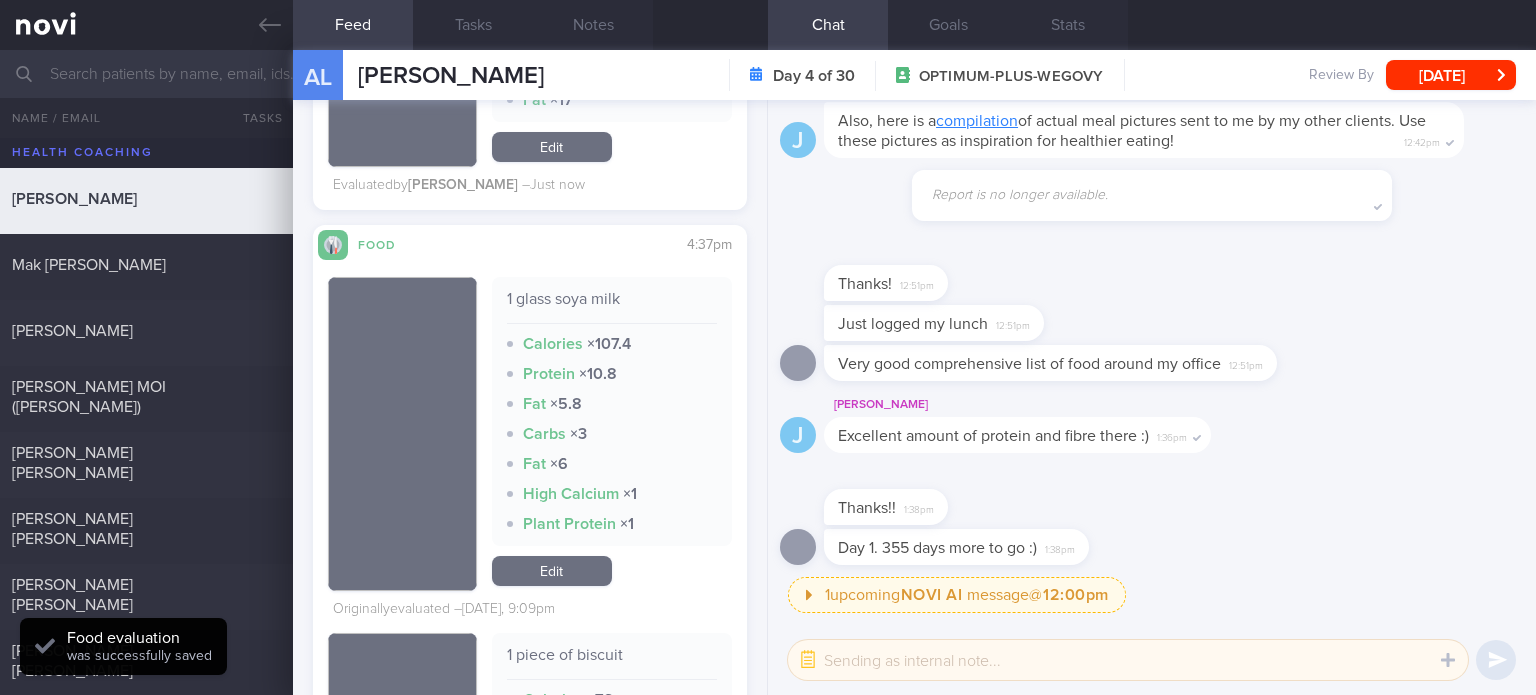 scroll, scrollTop: 1703, scrollLeft: 0, axis: vertical 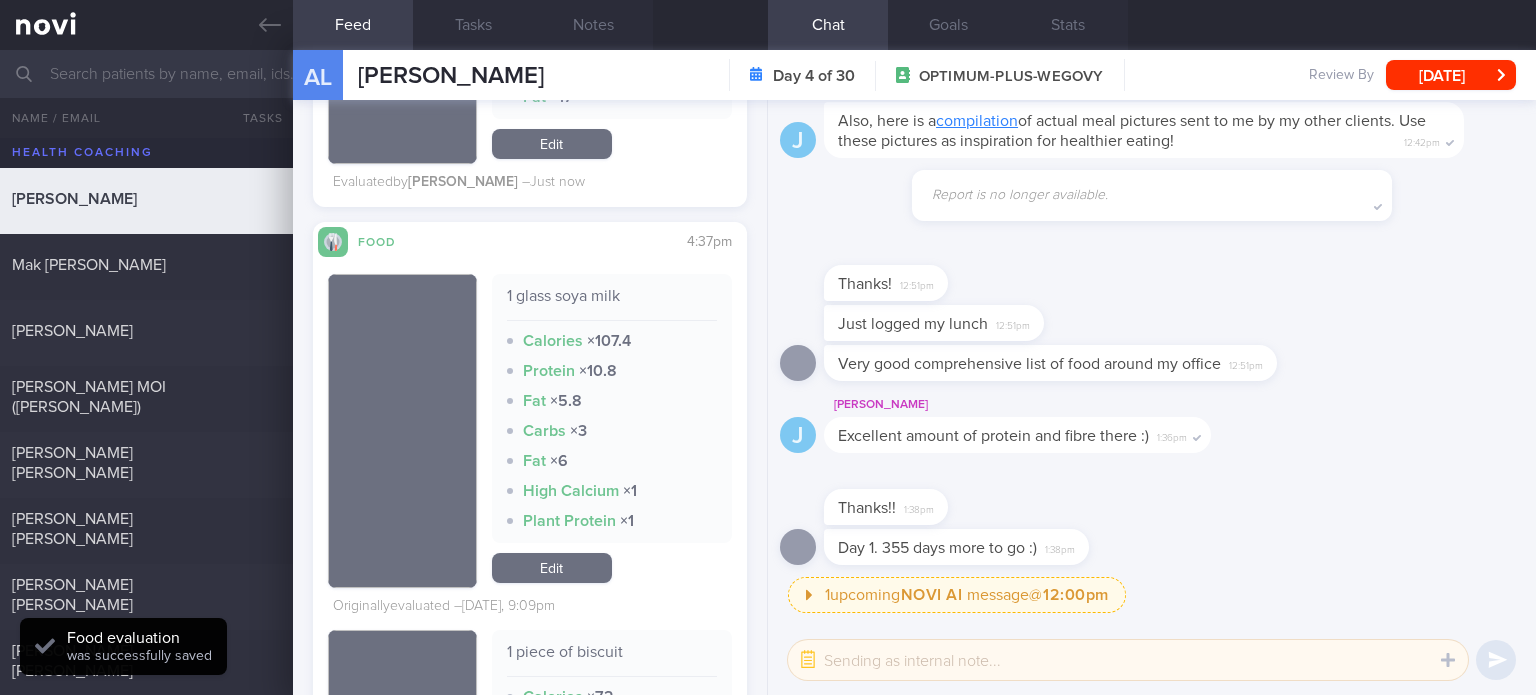 click on "Edit" at bounding box center (552, 568) 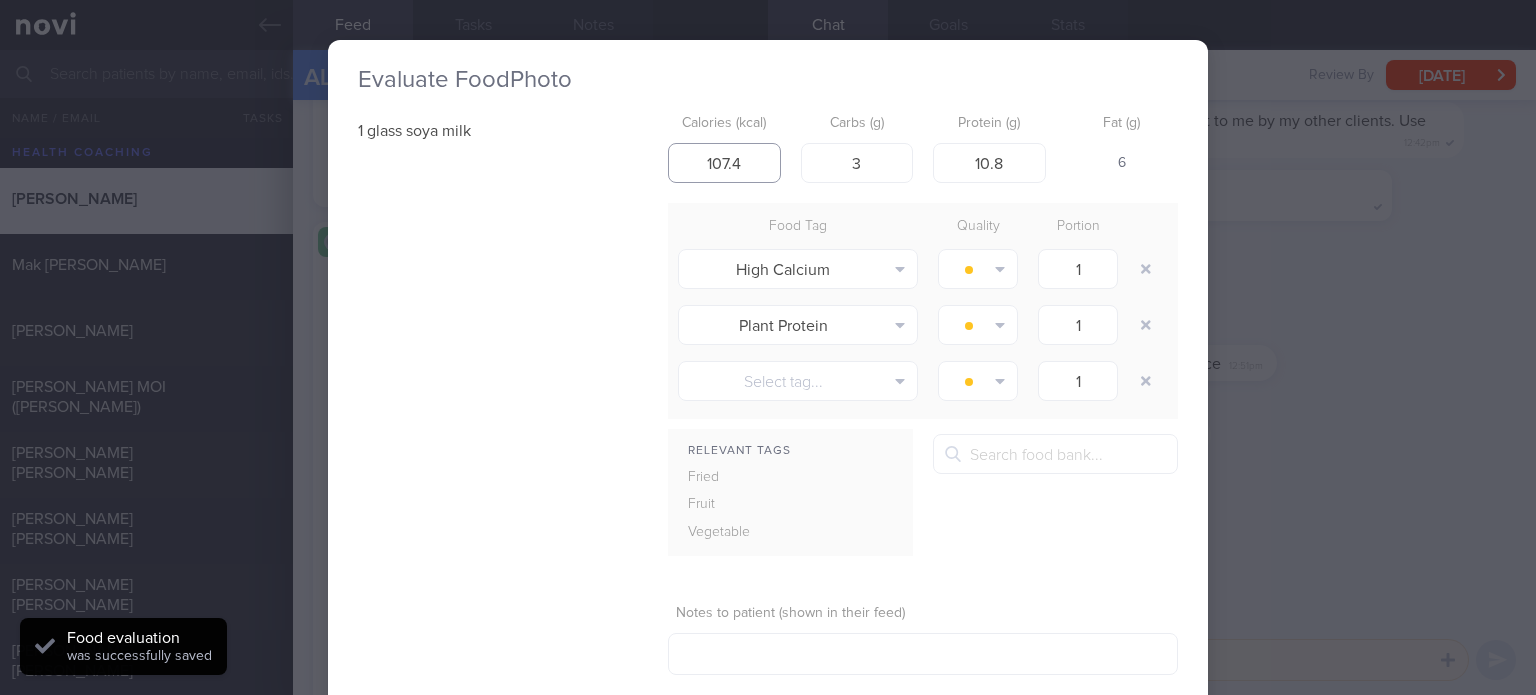 drag, startPoint x: 751, startPoint y: 167, endPoint x: 520, endPoint y: 185, distance: 231.70024 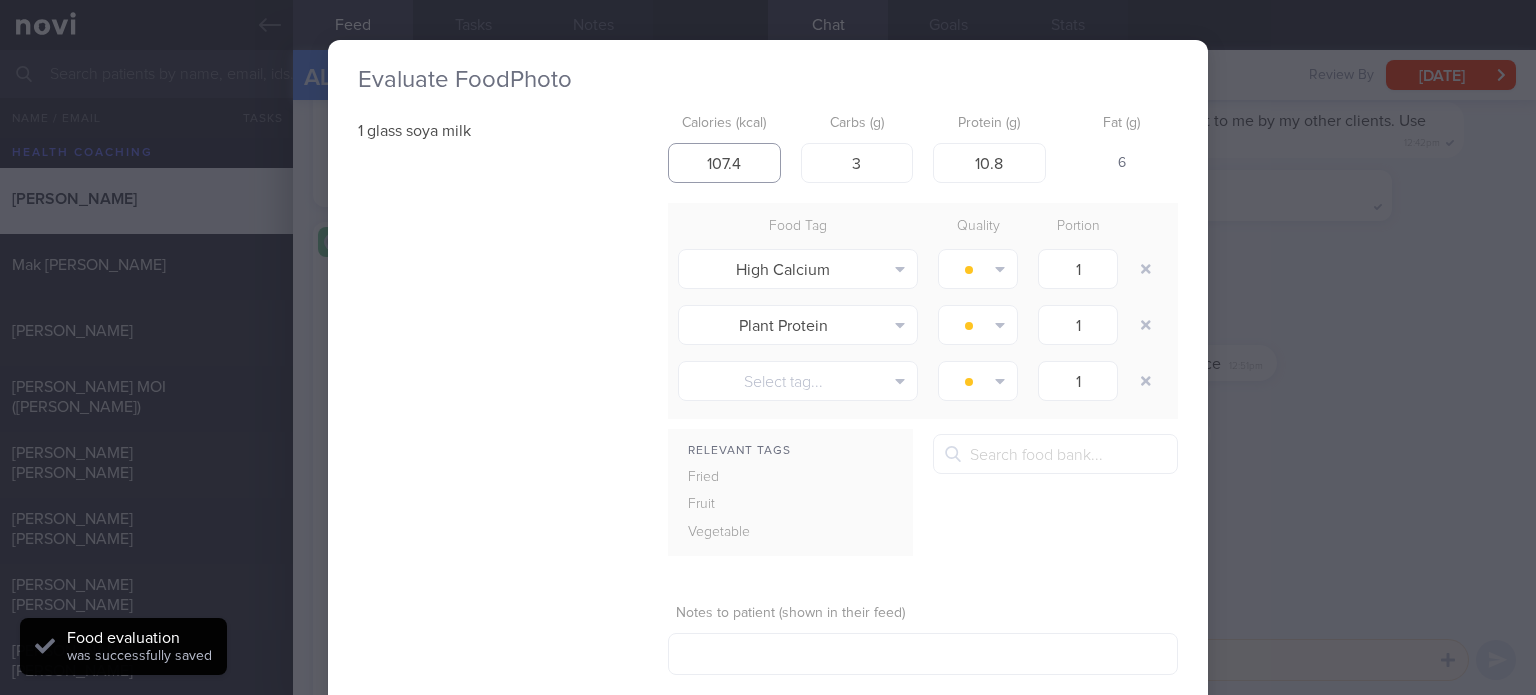 type on "2" 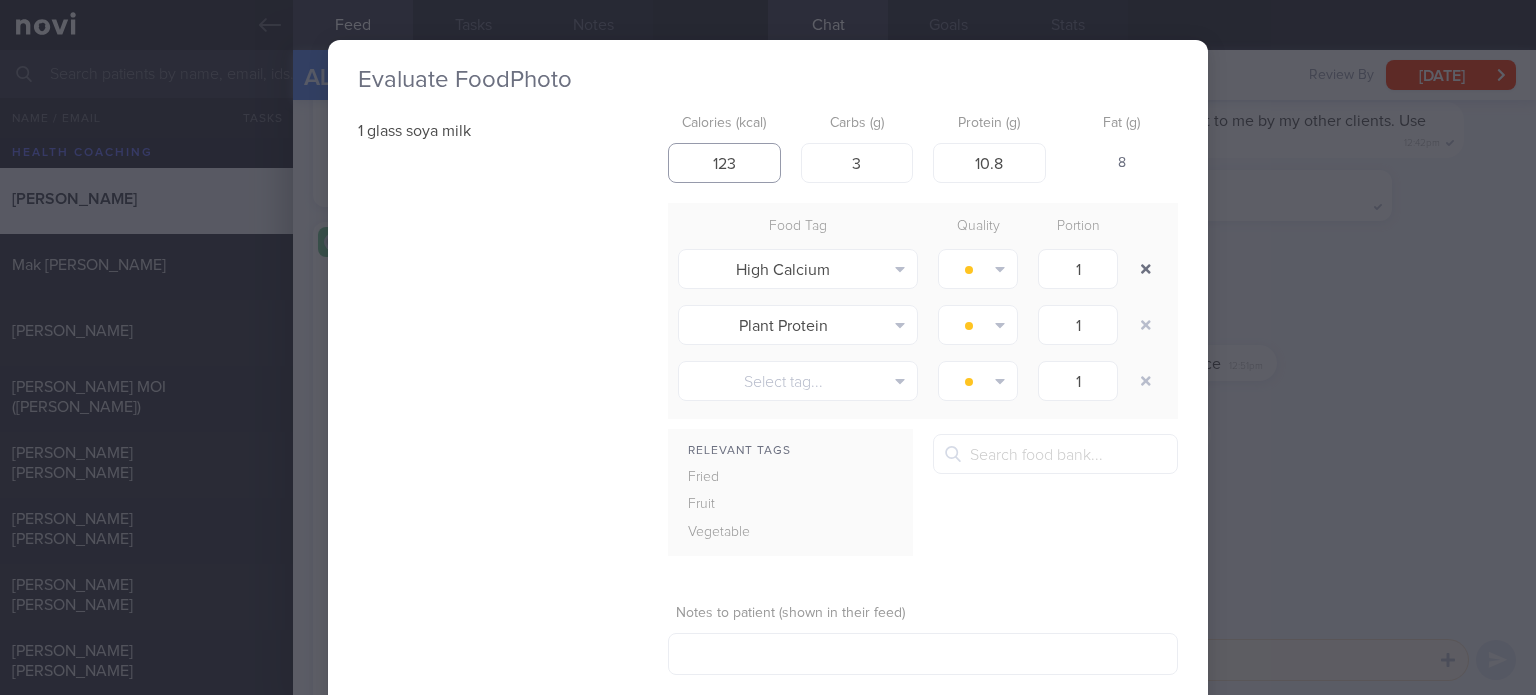 type on "123" 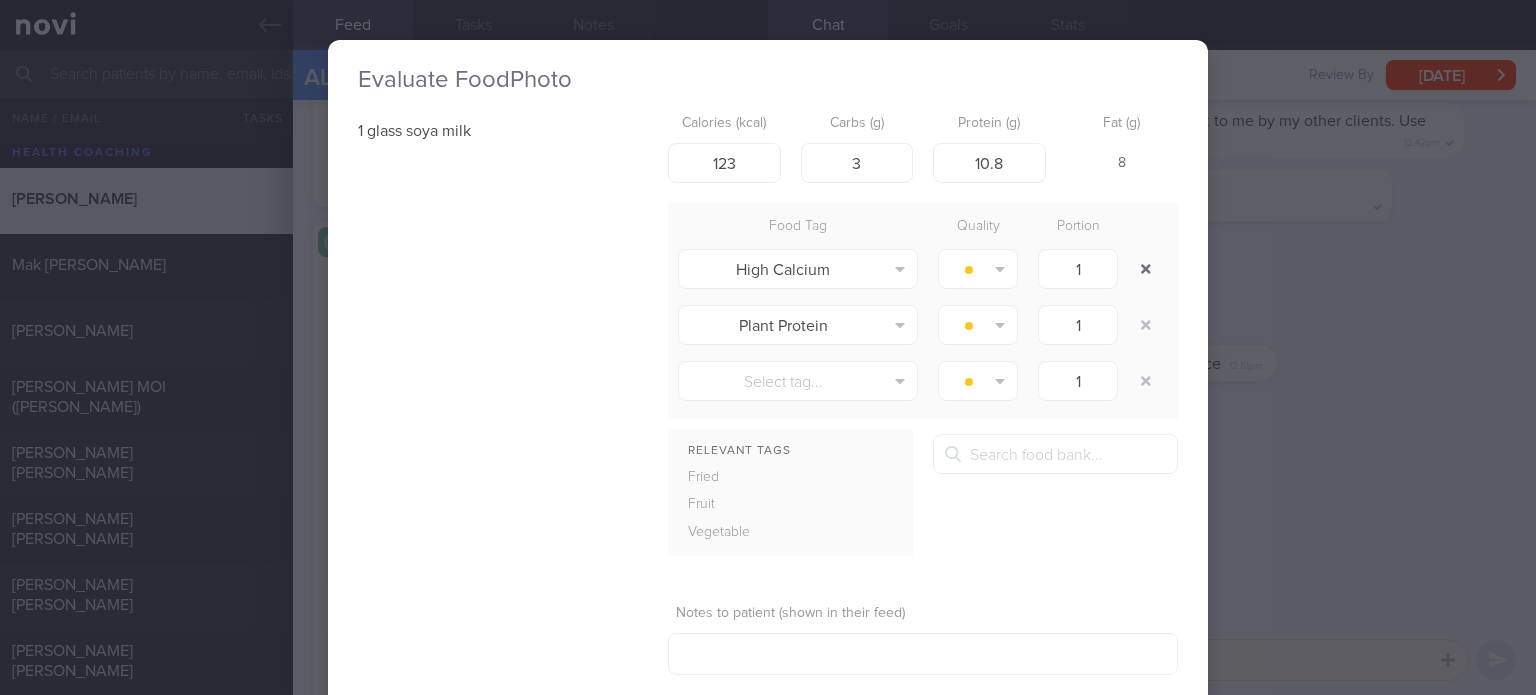 click at bounding box center [1146, 269] 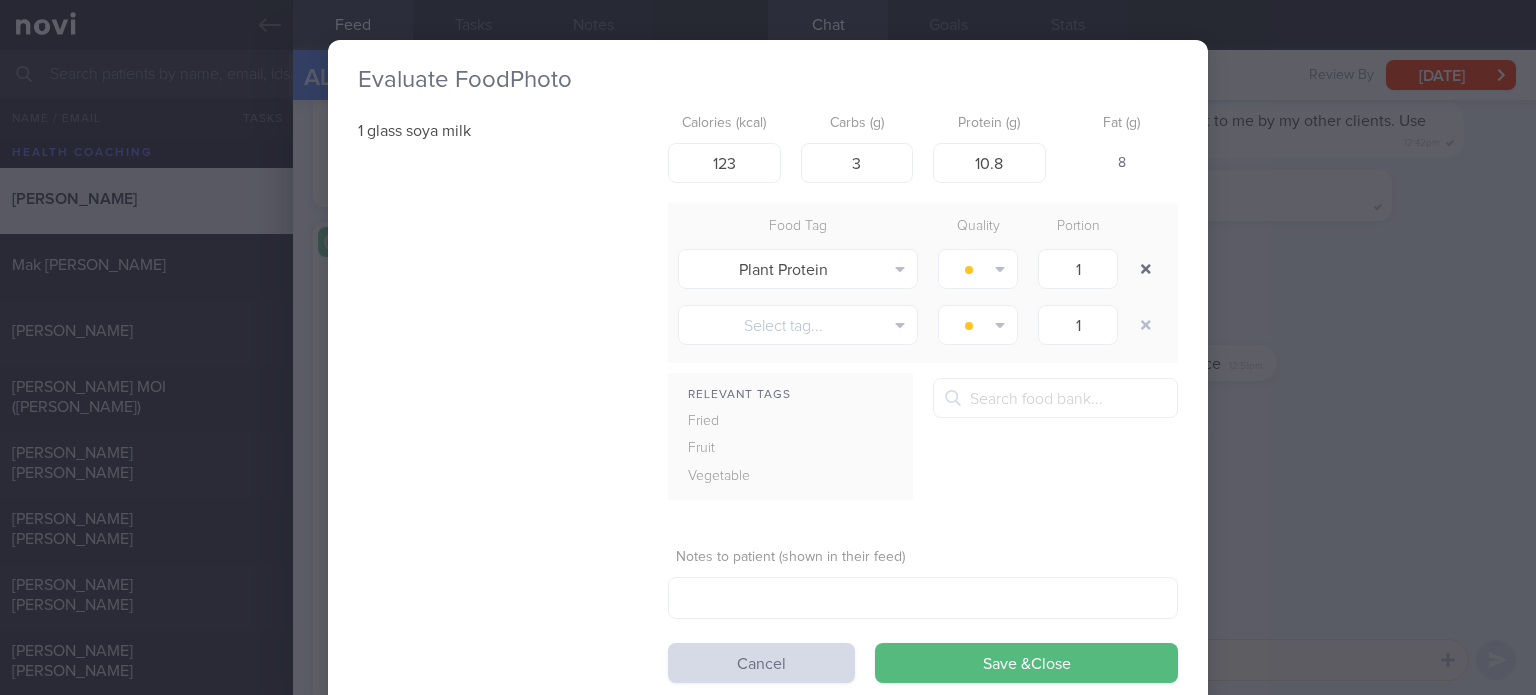 click at bounding box center [1146, 269] 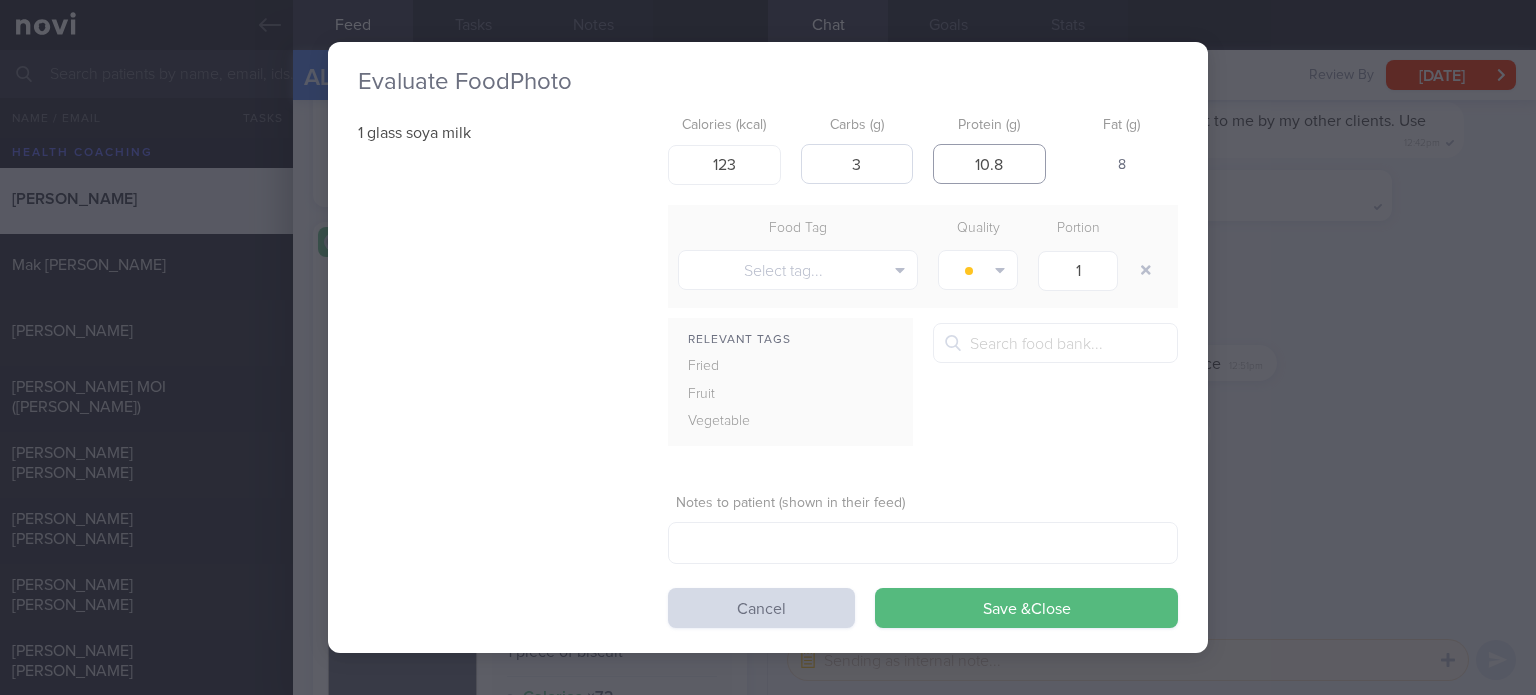 drag, startPoint x: 1027, startPoint y: 150, endPoint x: 834, endPoint y: 153, distance: 193.02332 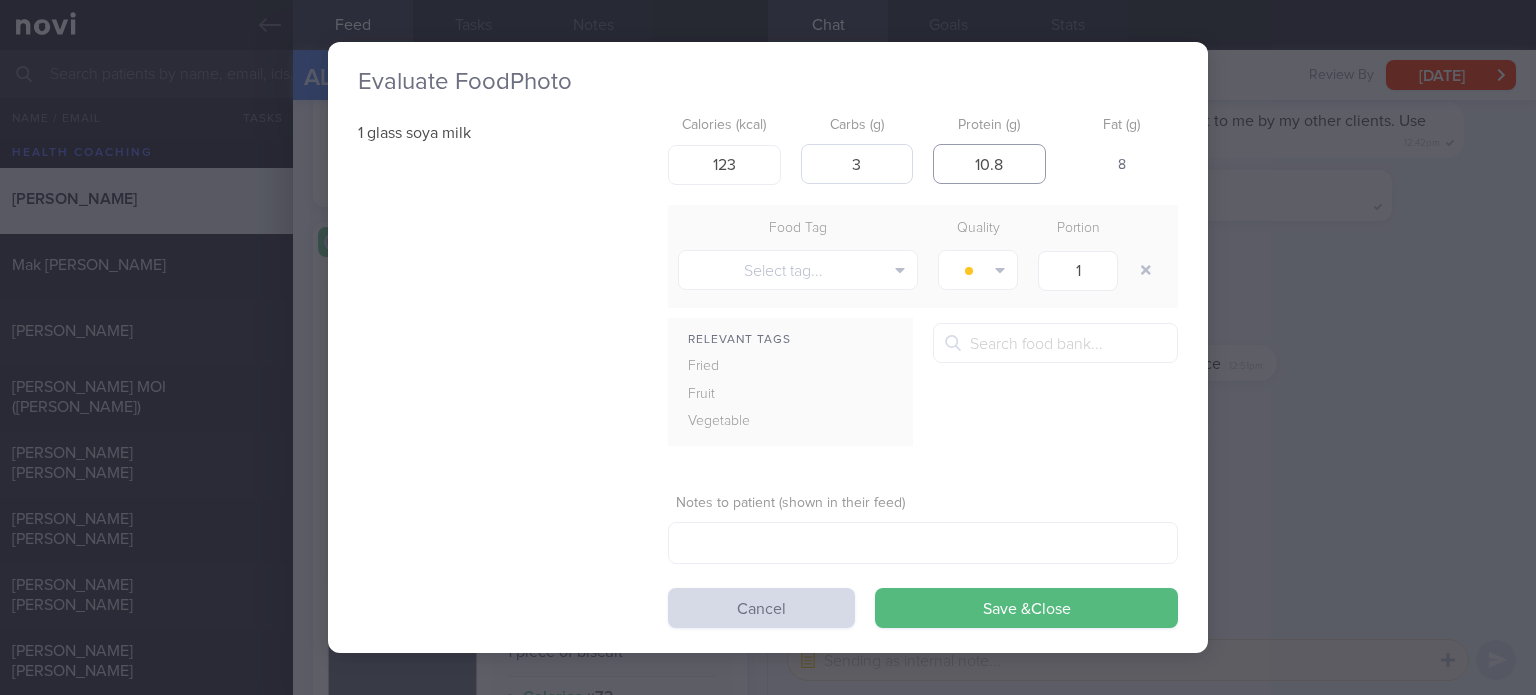 click on "Calories (kcal)
123
Carbs (g)
3
Protein (g)
10.8
Fat (g)
8" at bounding box center (923, 146) 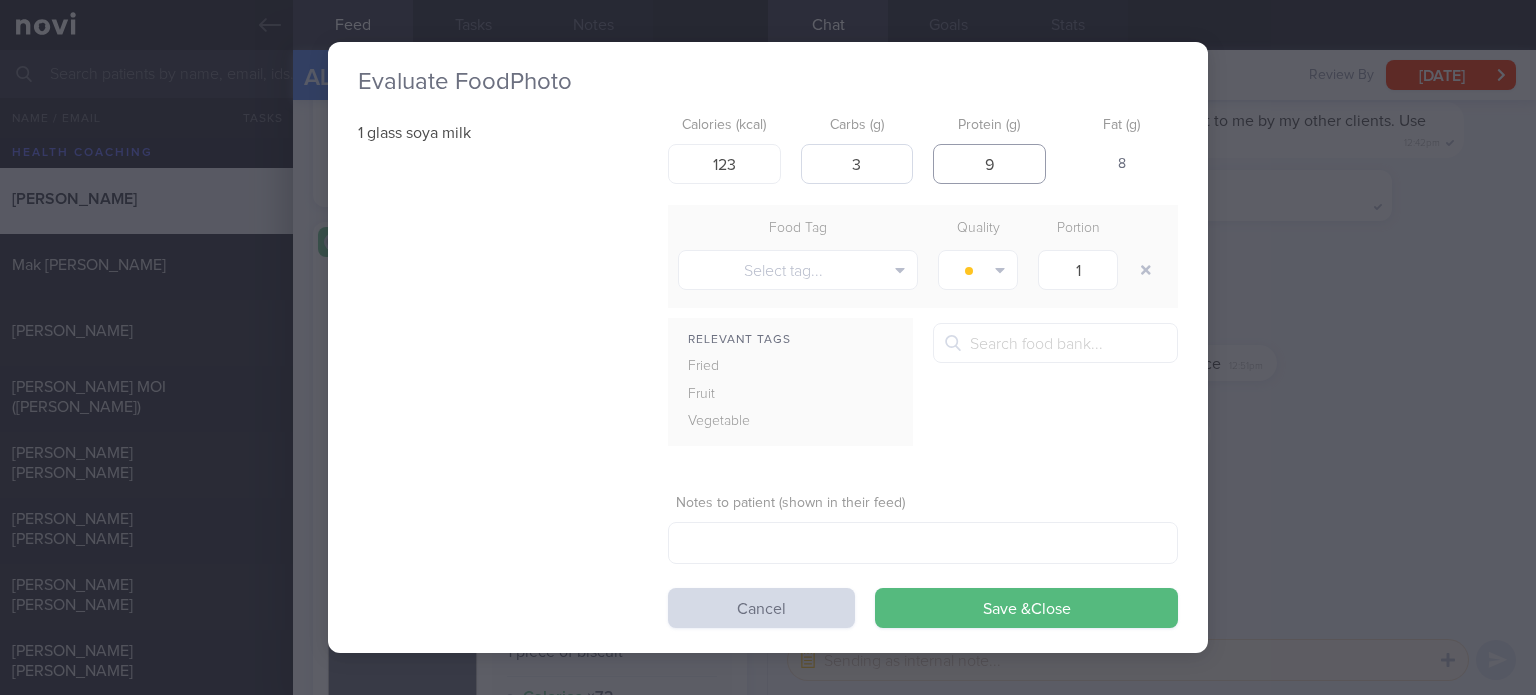 type on "9" 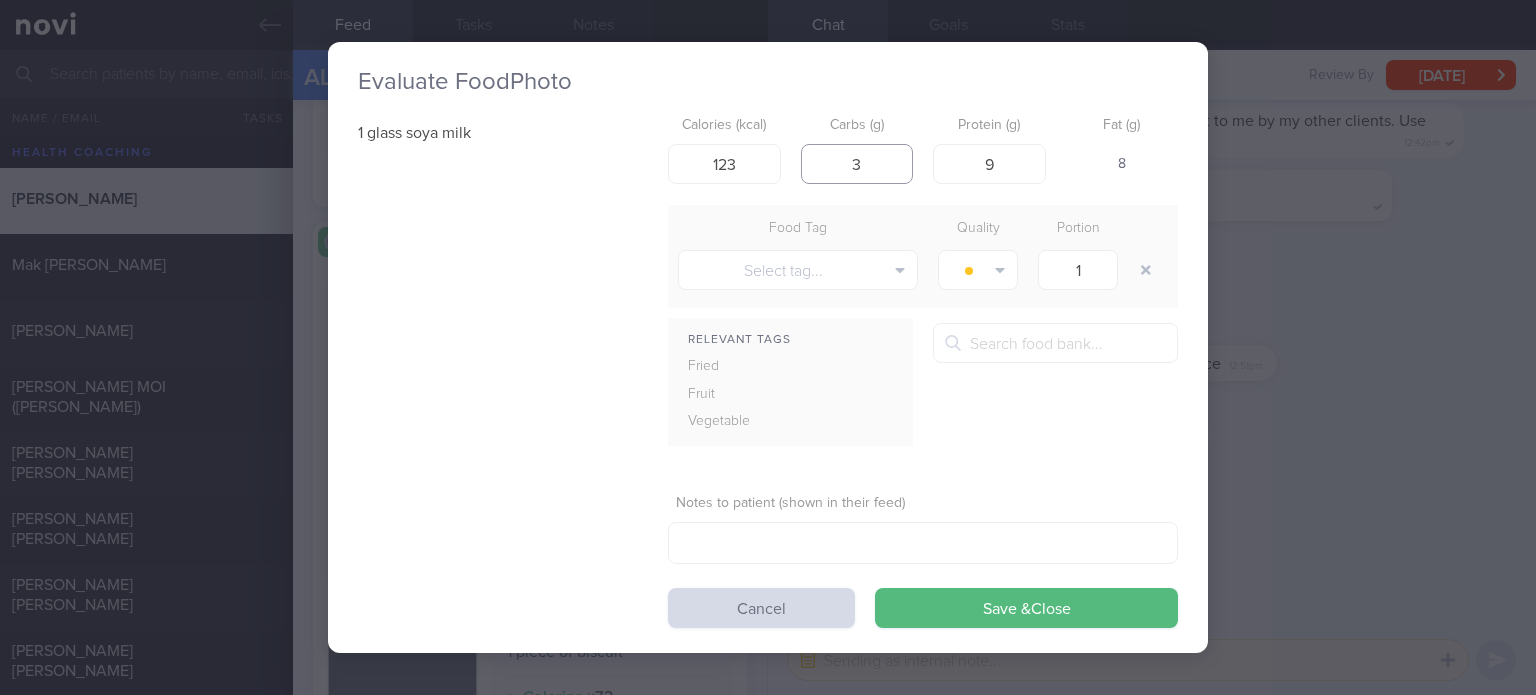 drag, startPoint x: 881, startPoint y: 167, endPoint x: 500, endPoint y: 161, distance: 381.04724 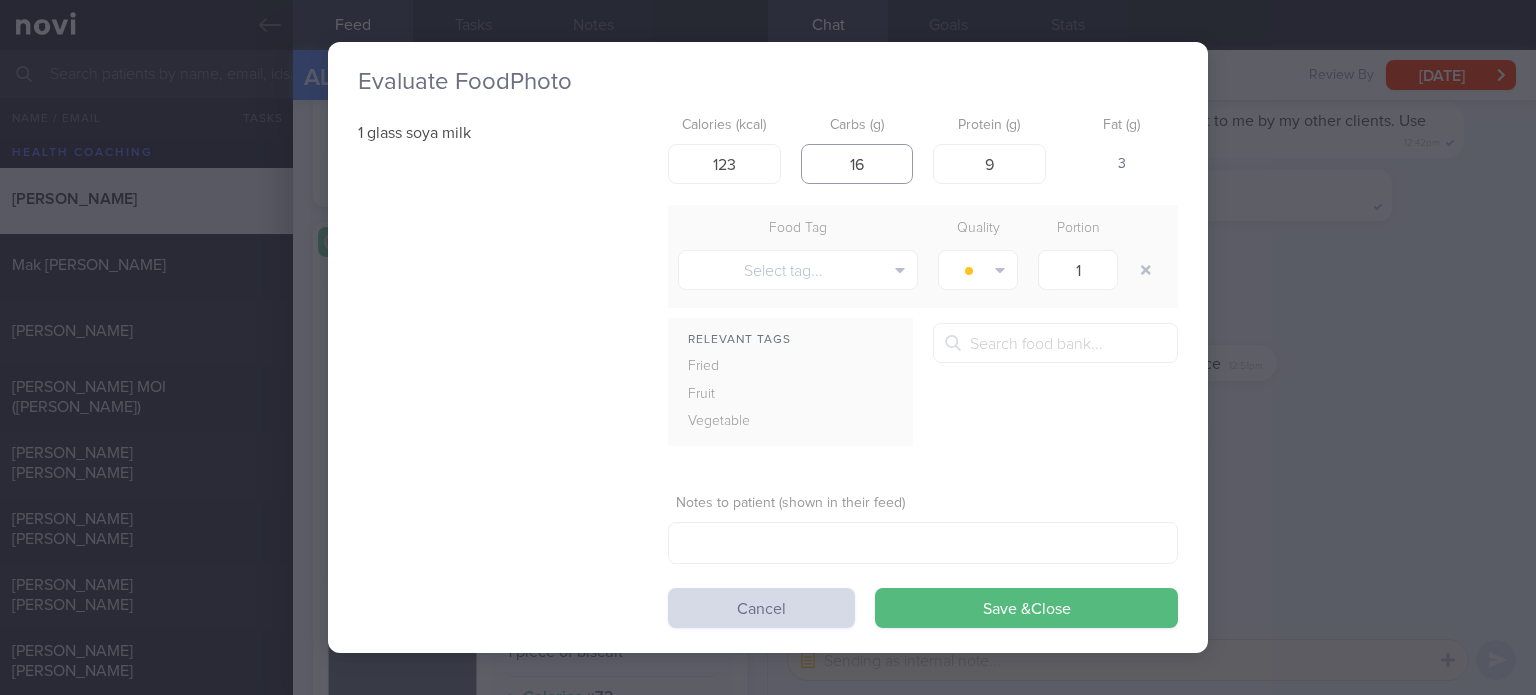 type on "16" 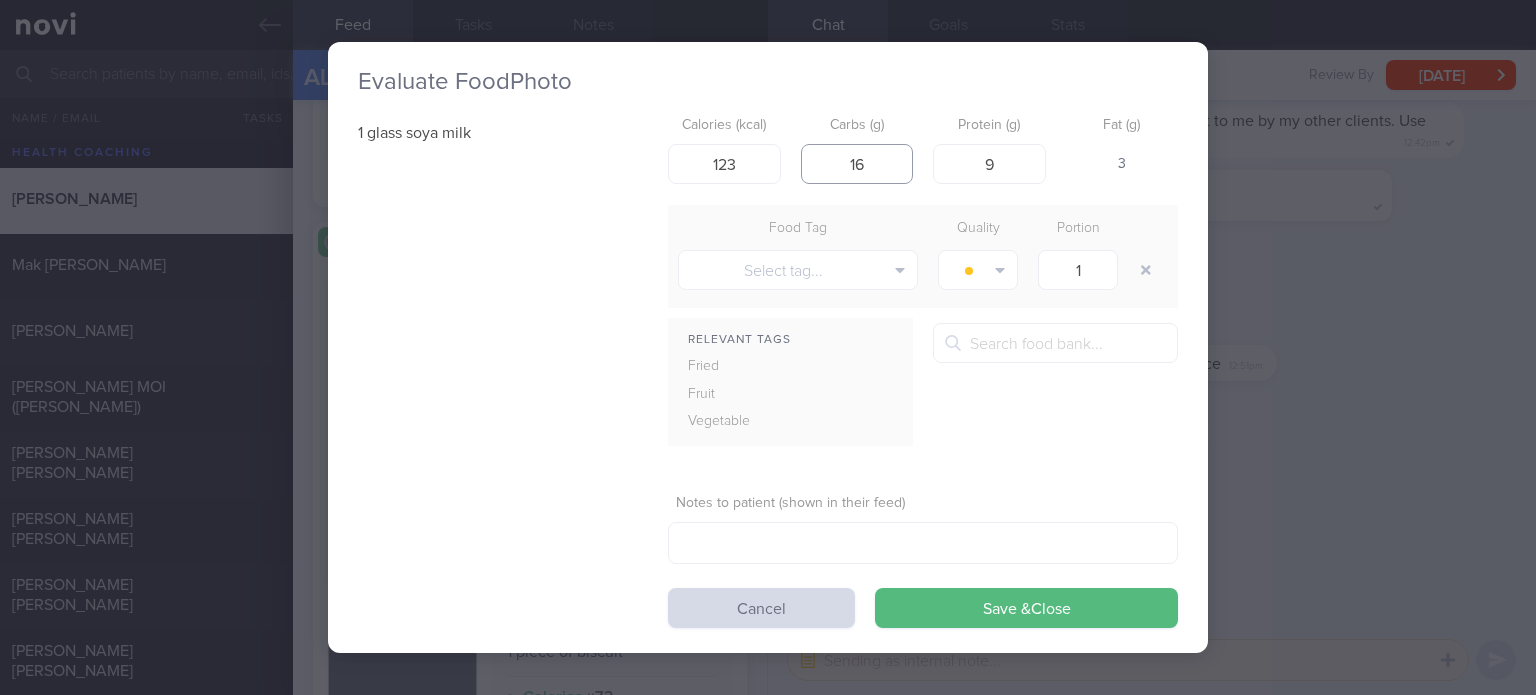 click on "Save &
Close" at bounding box center (1026, 608) 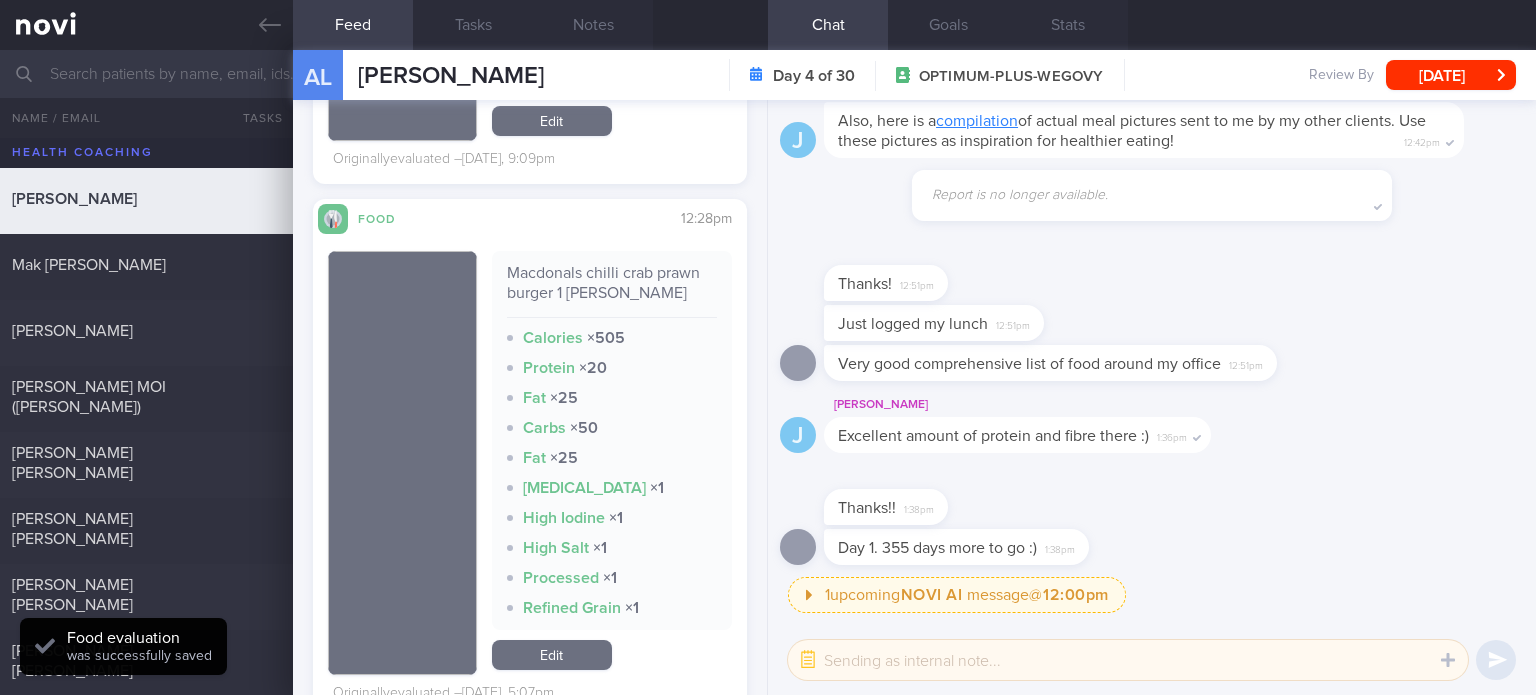 scroll, scrollTop: 2522, scrollLeft: 0, axis: vertical 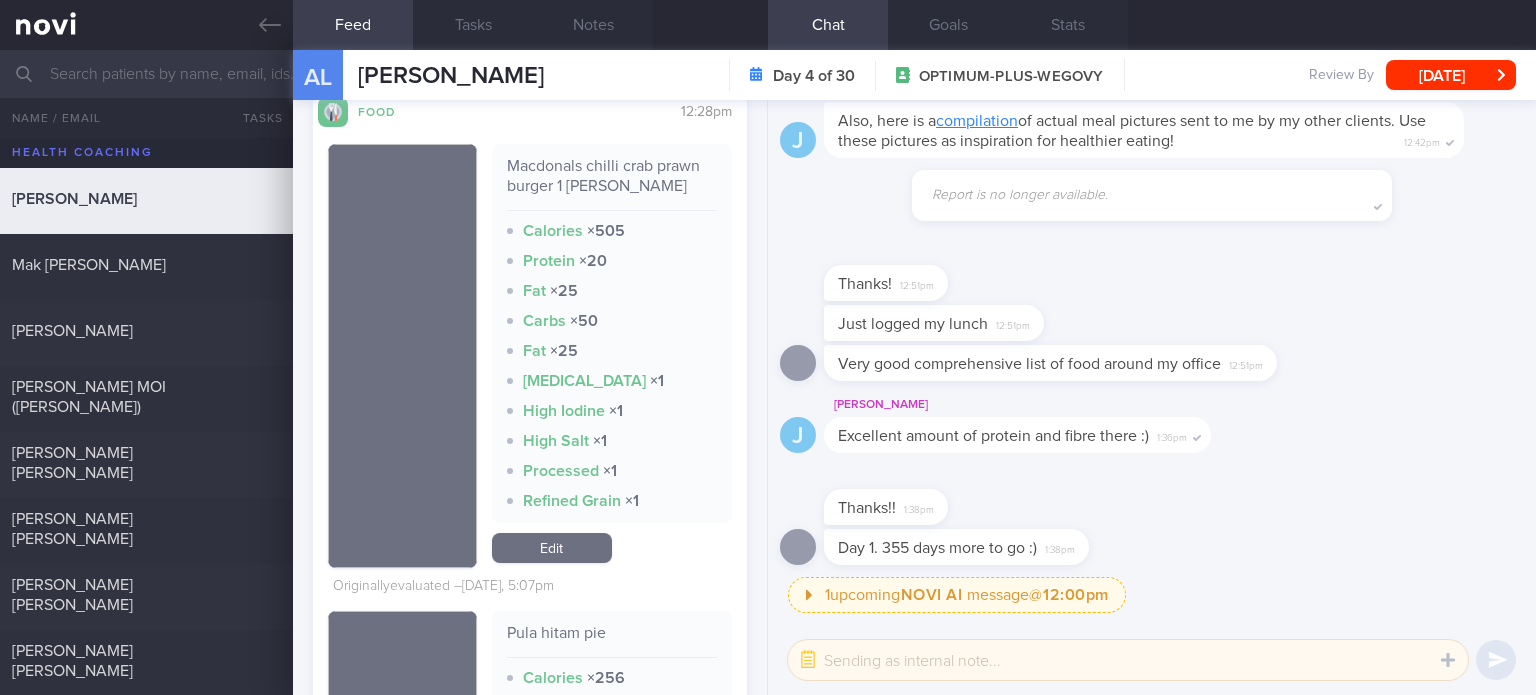 click on "Macdonals chilli crab prawn burger 1 patty
Calories
×  505
Protein
×  20
Fat
×  25
Carbs
×  50
Fat
×  25
High Cholesterol
×  1
High Iodine
×  1
High Salt
×  1
Processed
×  1
Refined Grain
×  1
Edit" at bounding box center [612, 356] 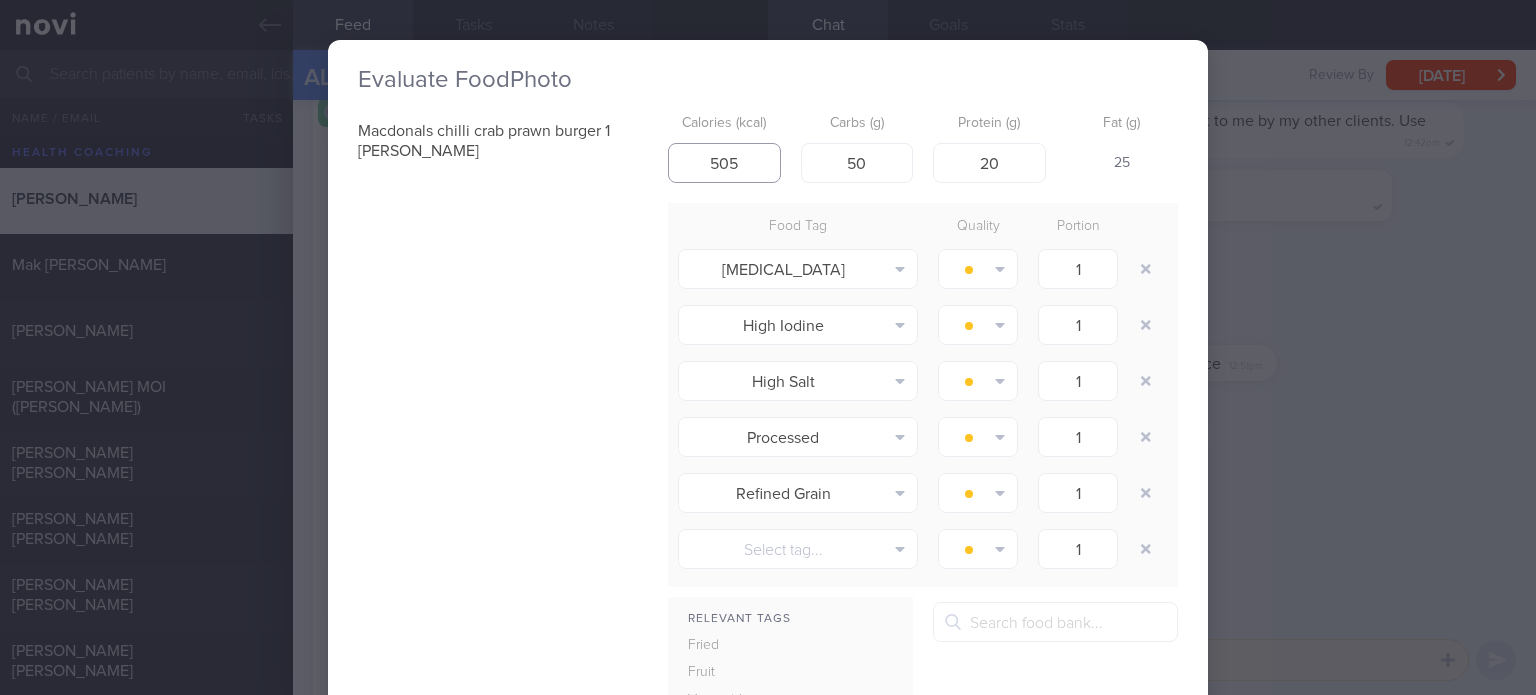 drag, startPoint x: 720, startPoint y: 163, endPoint x: 676, endPoint y: 155, distance: 44.72136 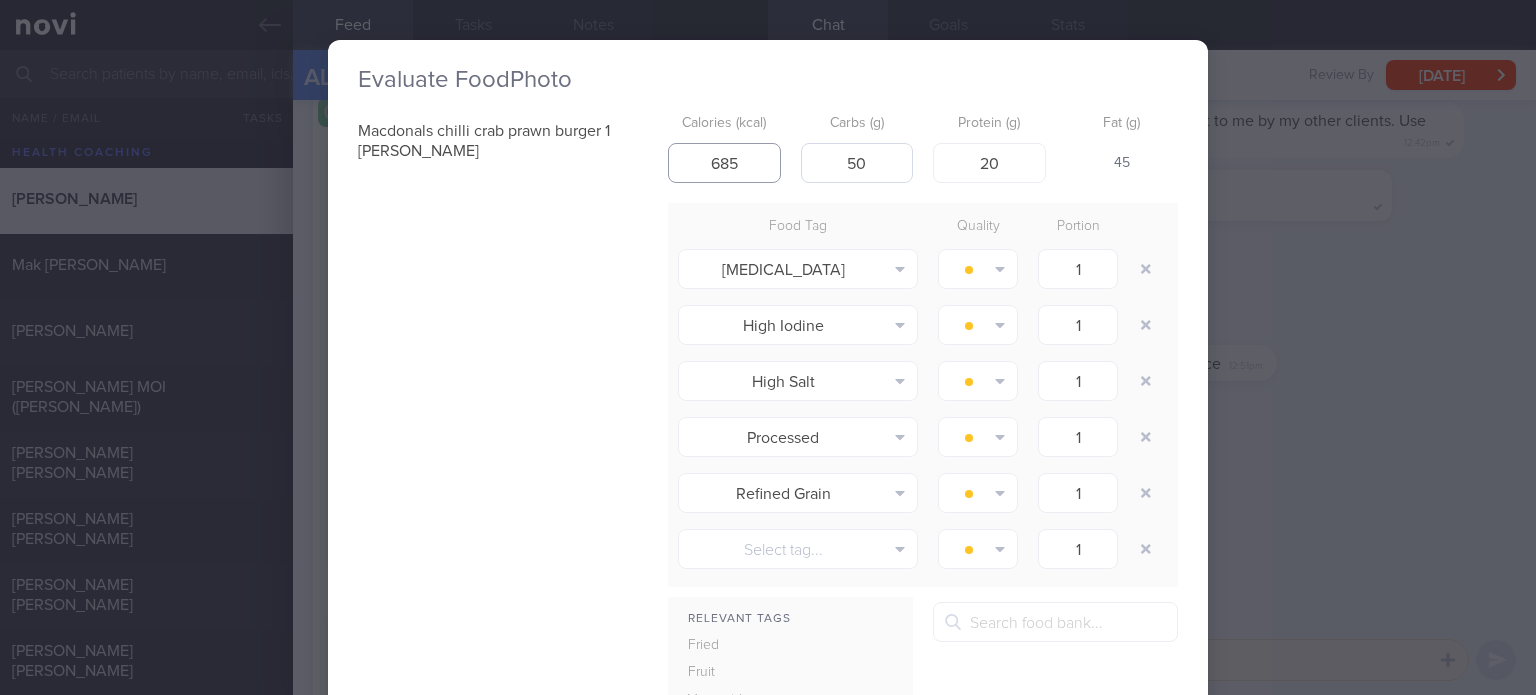 type on "685" 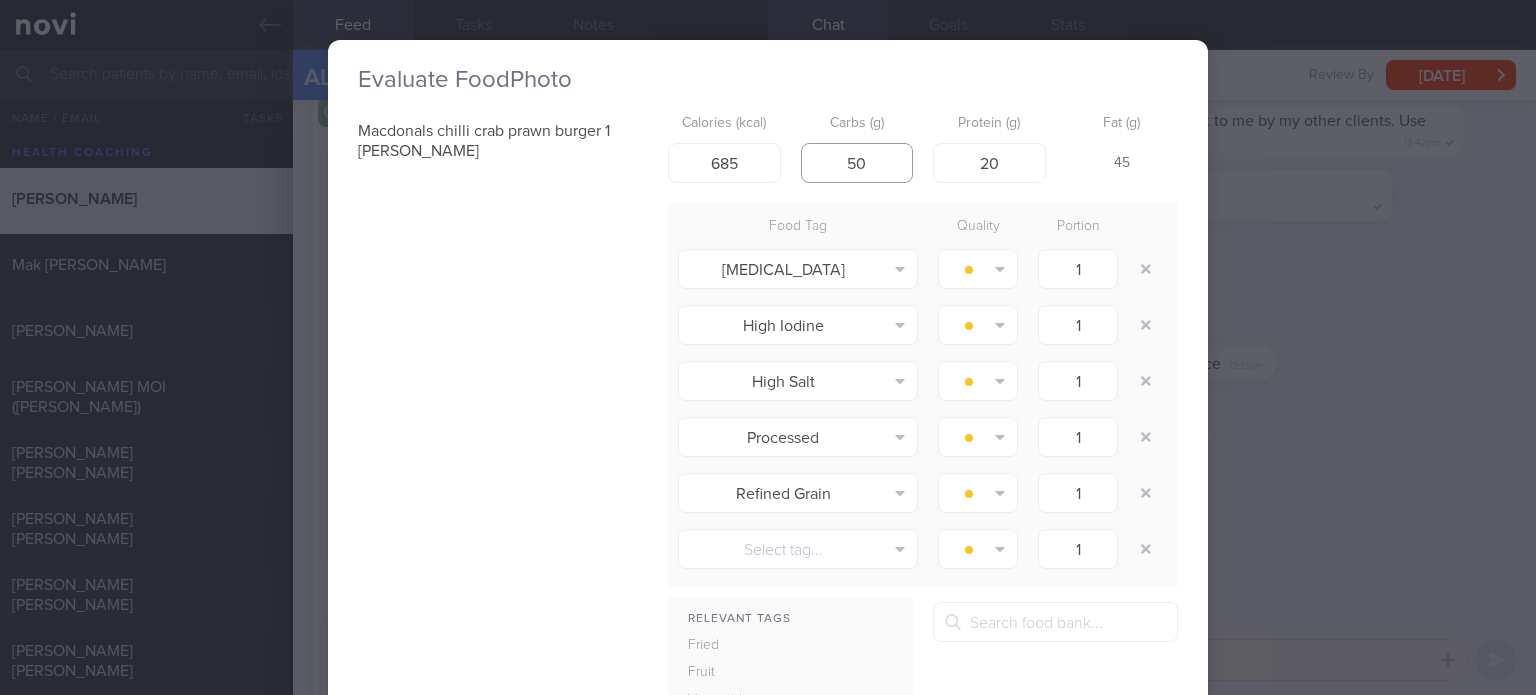 drag, startPoint x: 864, startPoint y: 156, endPoint x: 815, endPoint y: 163, distance: 49.497475 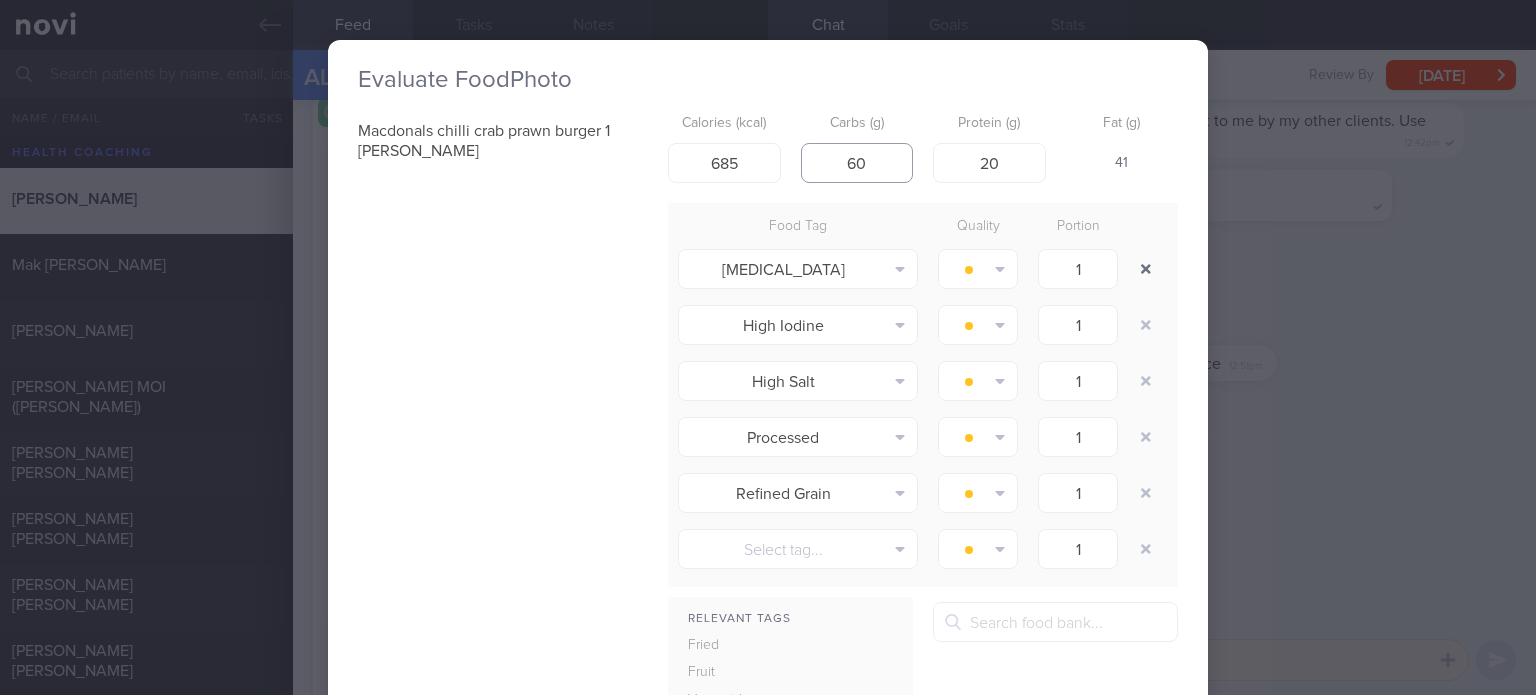 type on "60" 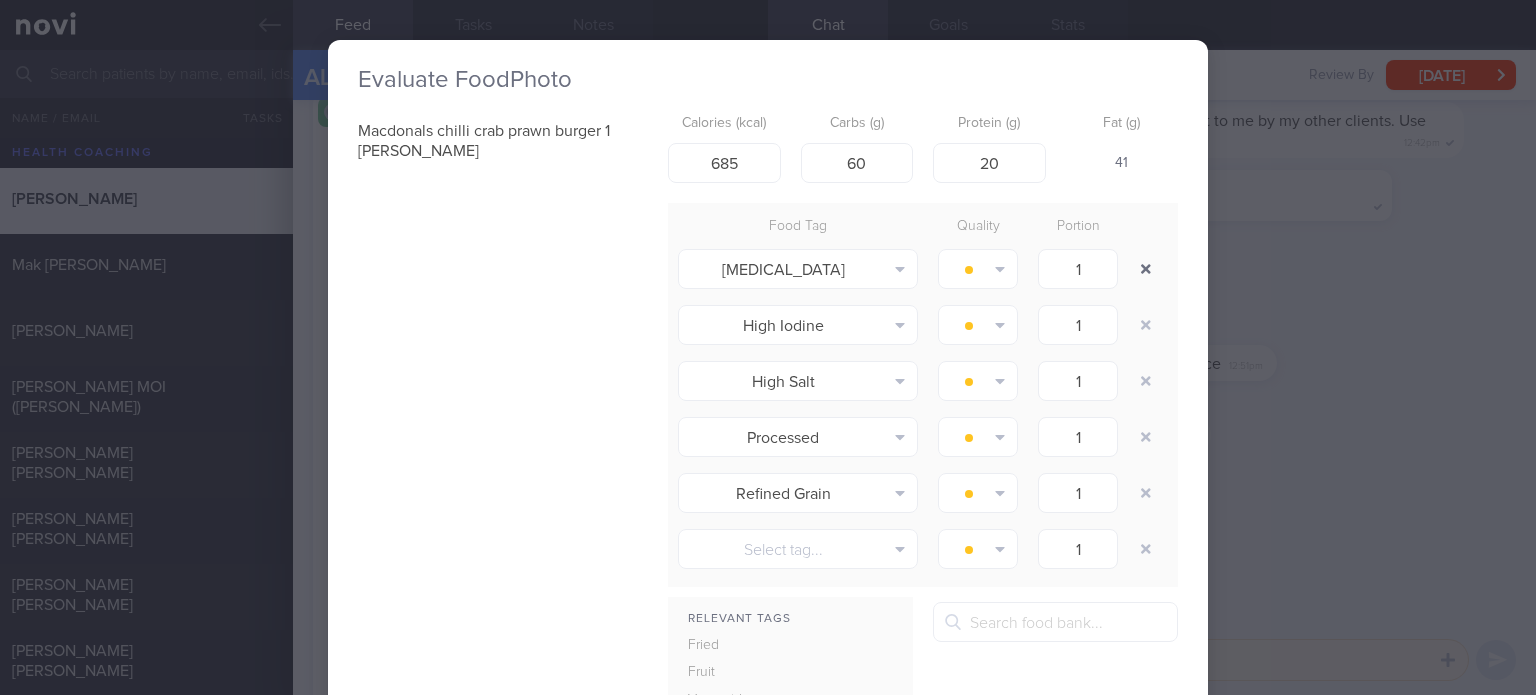 click at bounding box center (1146, 269) 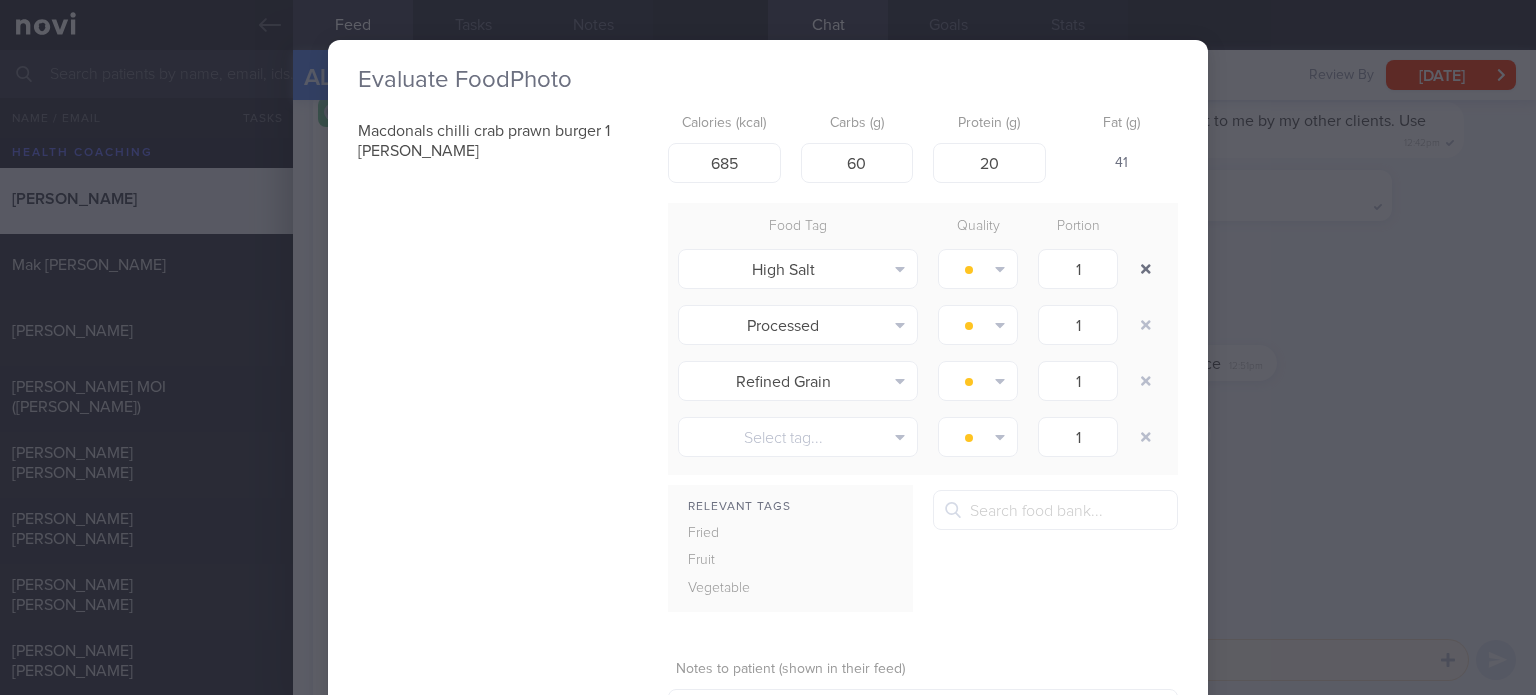 click at bounding box center [1146, 269] 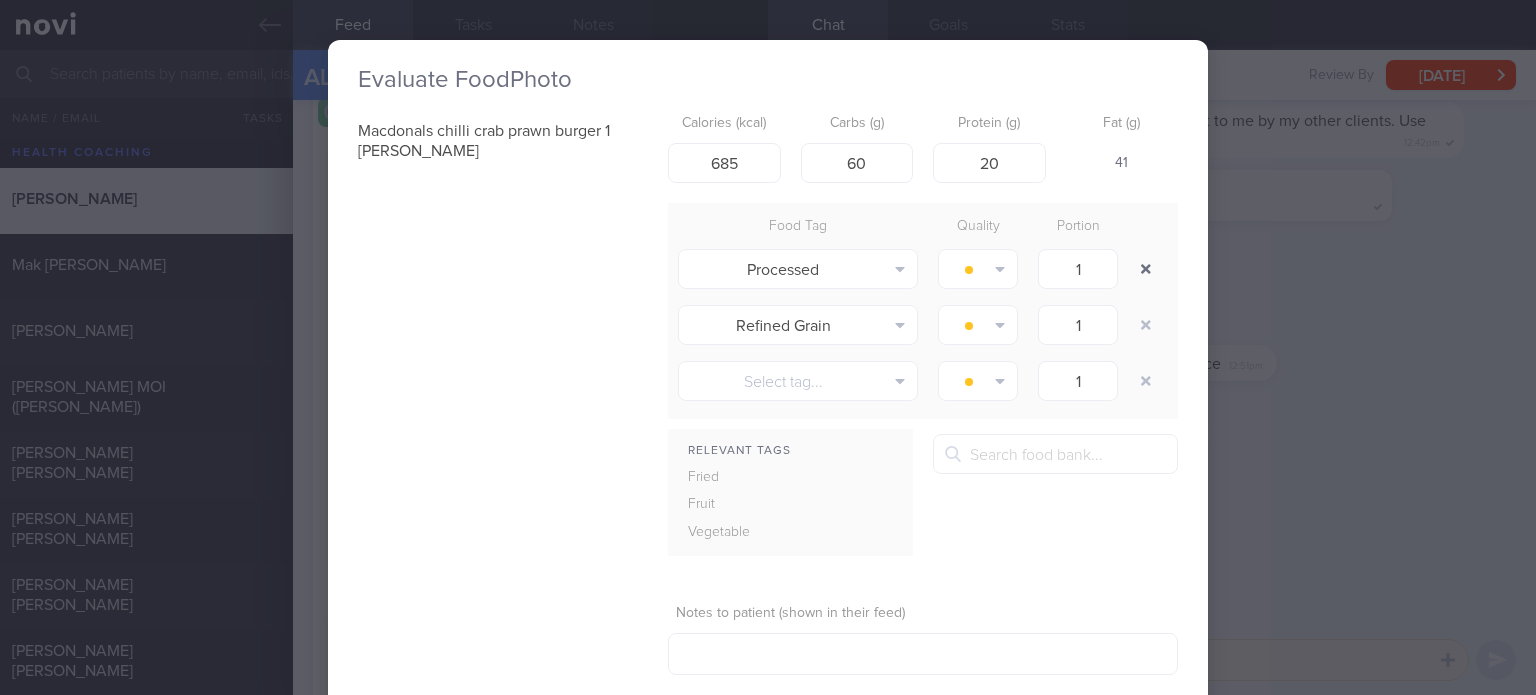 click at bounding box center (1146, 269) 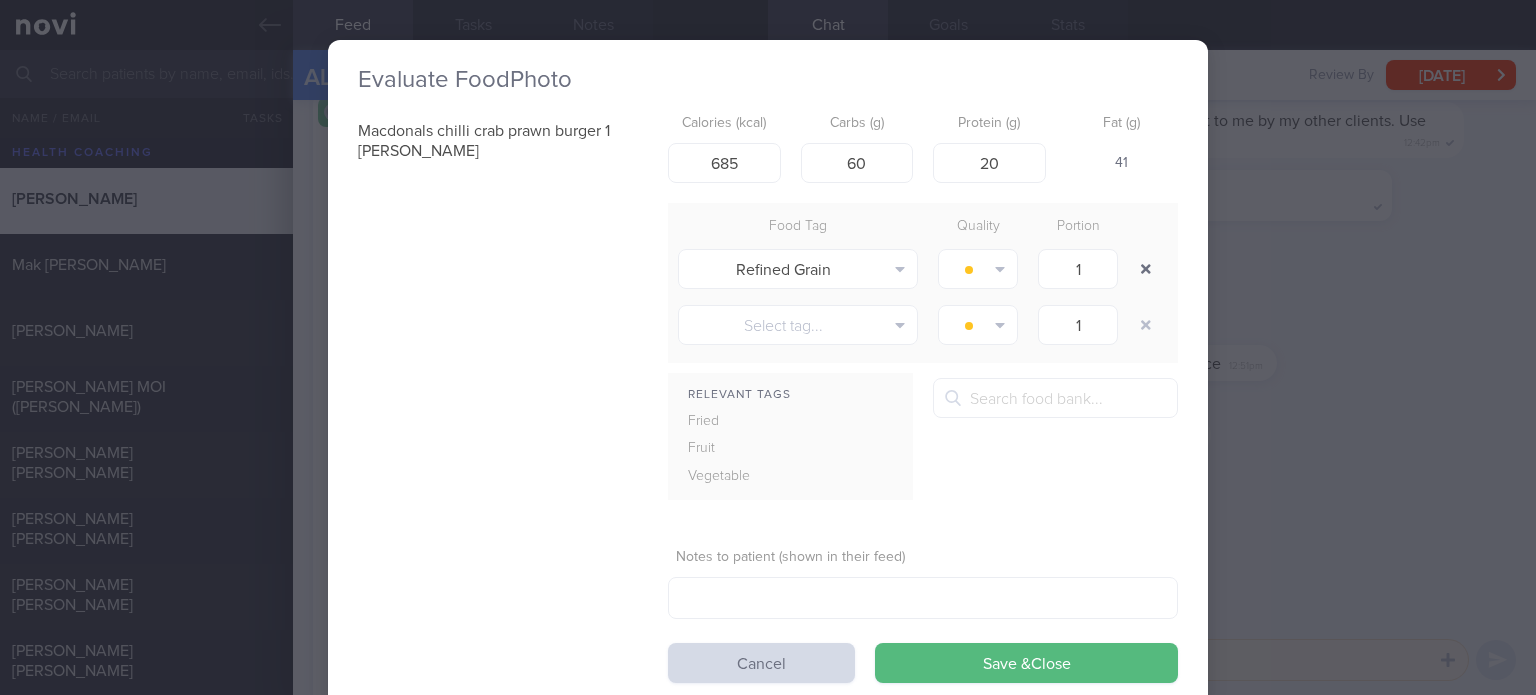 click at bounding box center (1146, 269) 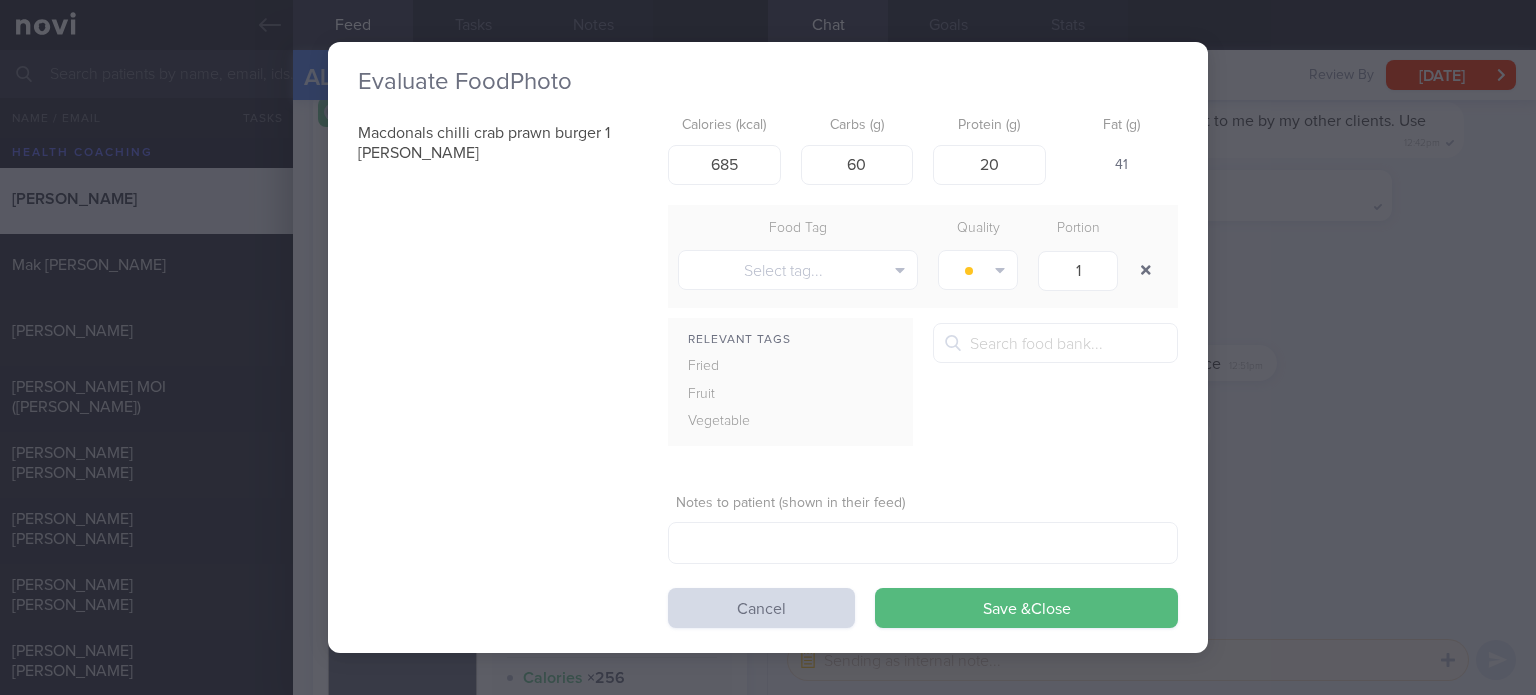 click at bounding box center (1146, 270) 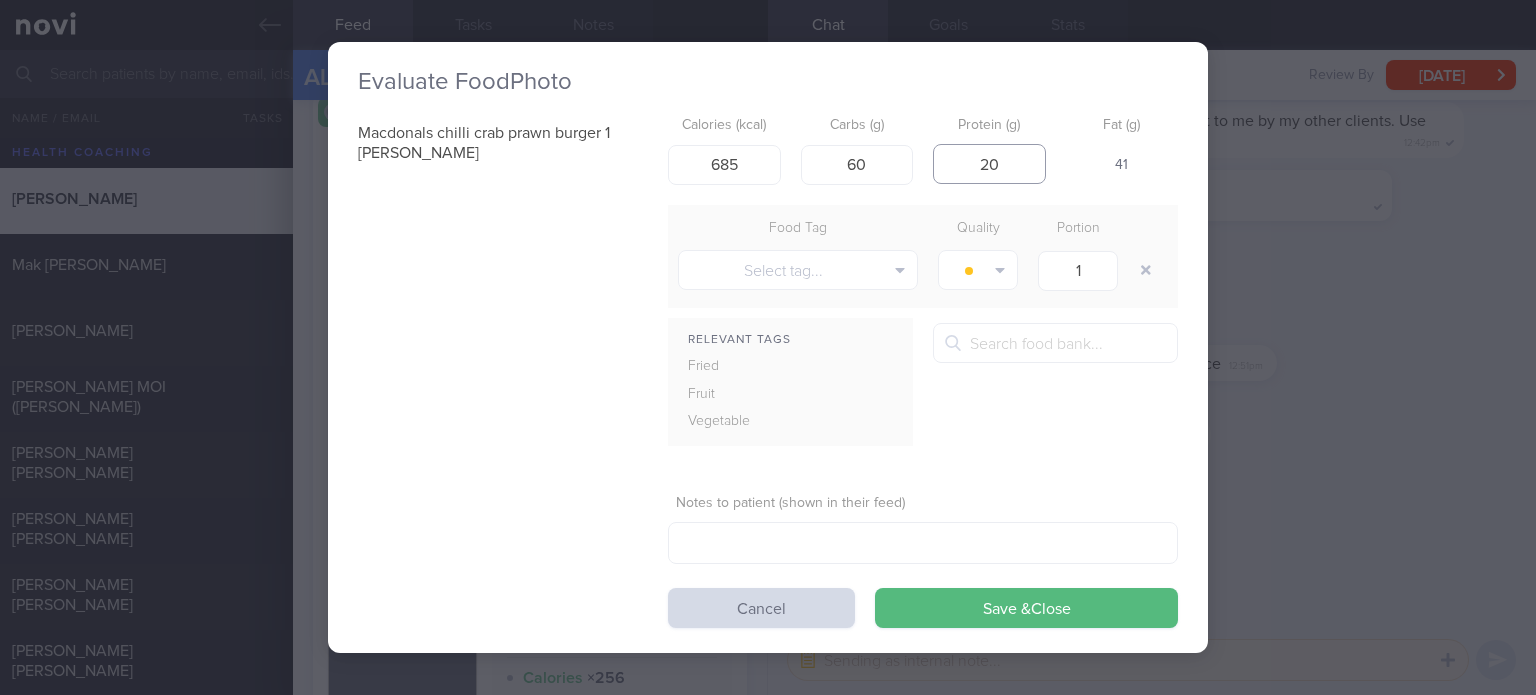click on "20" at bounding box center [989, 164] 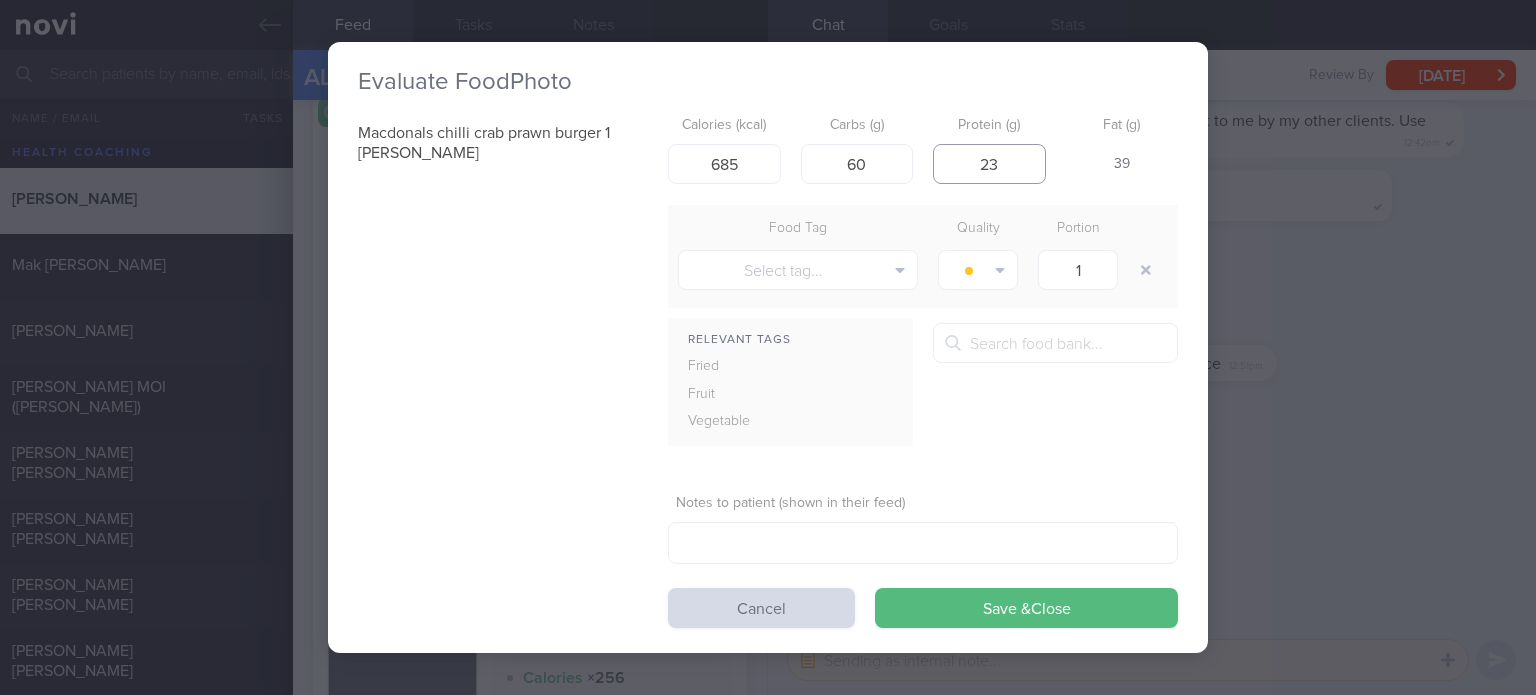 type on "2" 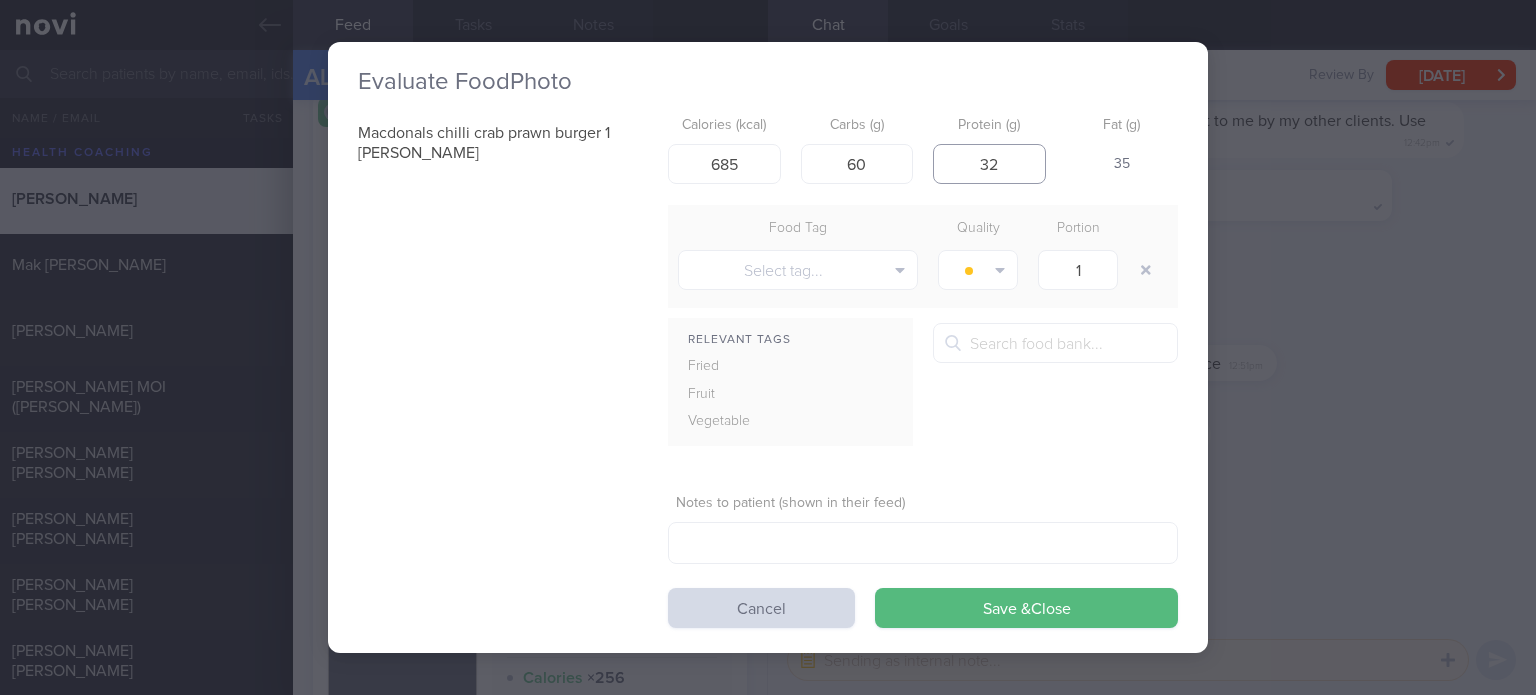 type on "32" 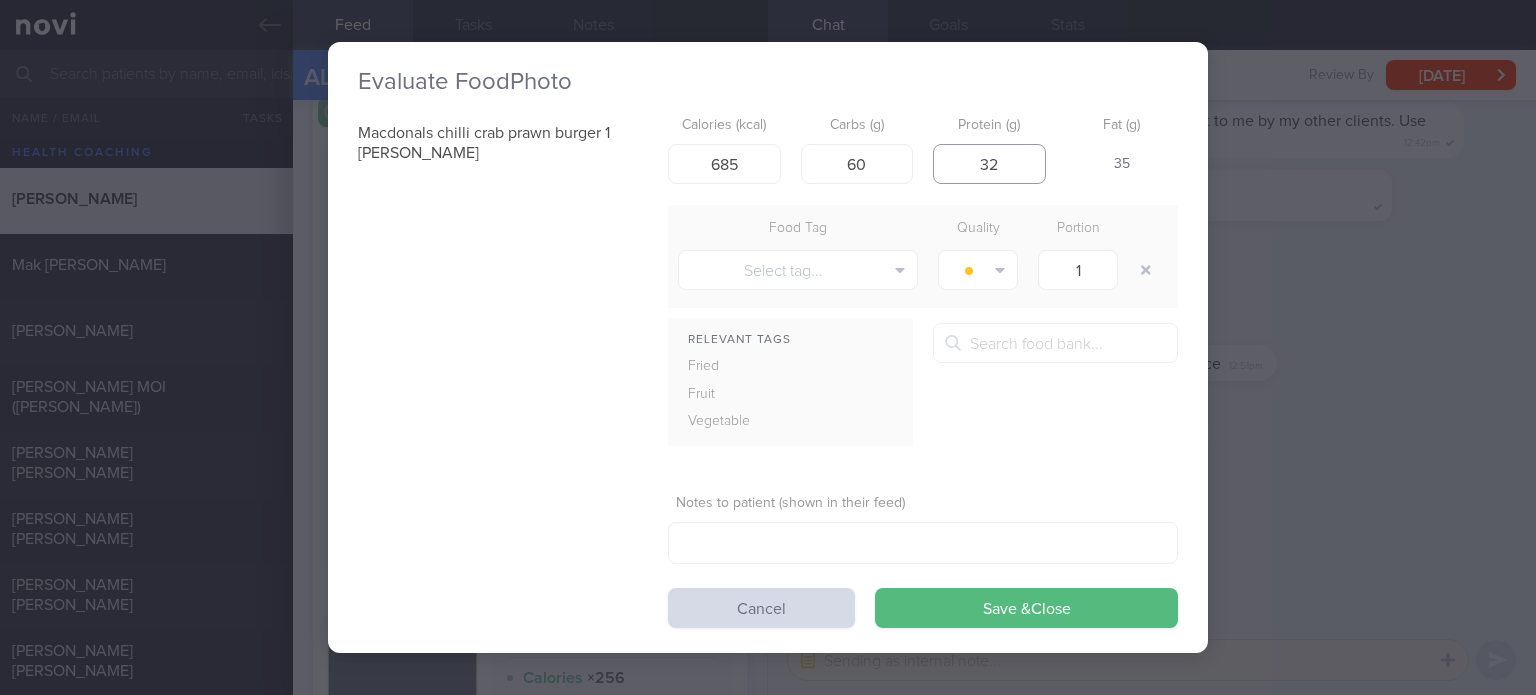 click on "Save &
Close" at bounding box center [1026, 608] 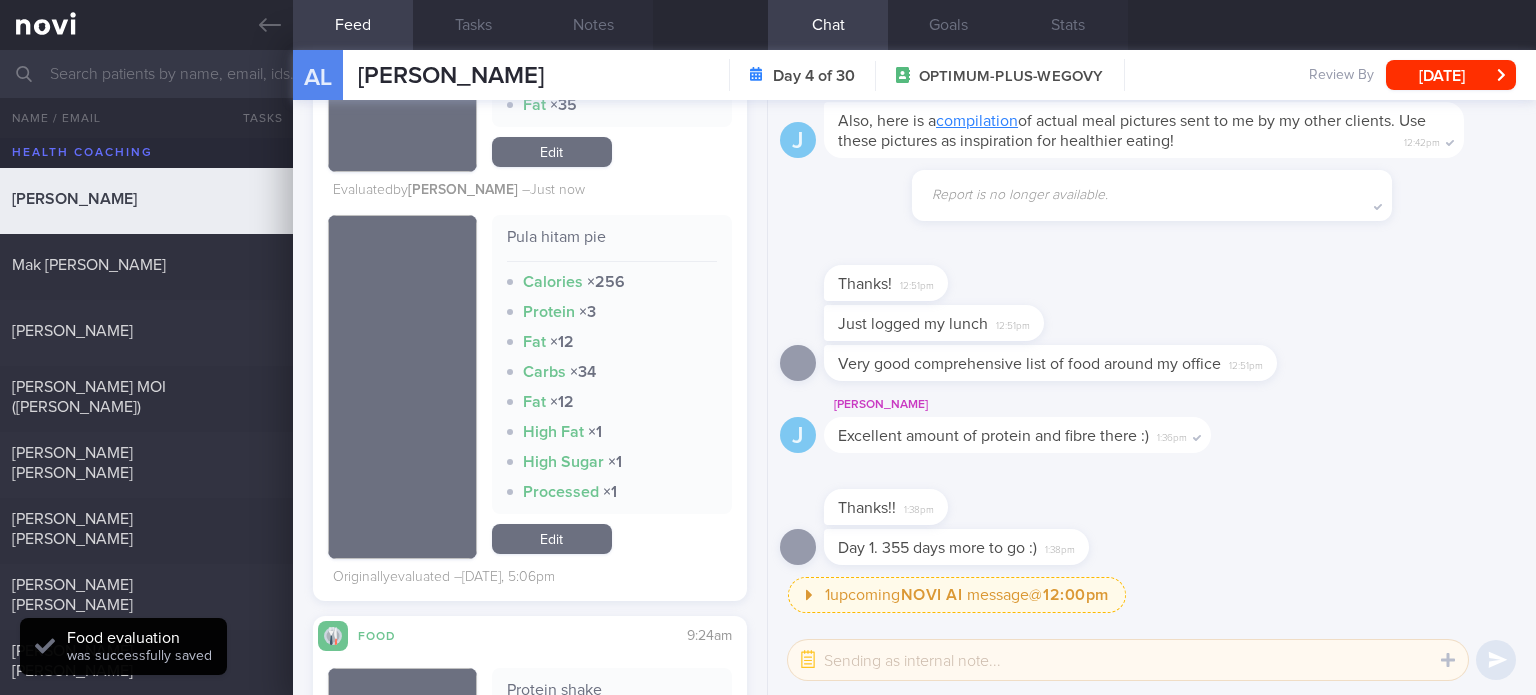scroll, scrollTop: 2772, scrollLeft: 0, axis: vertical 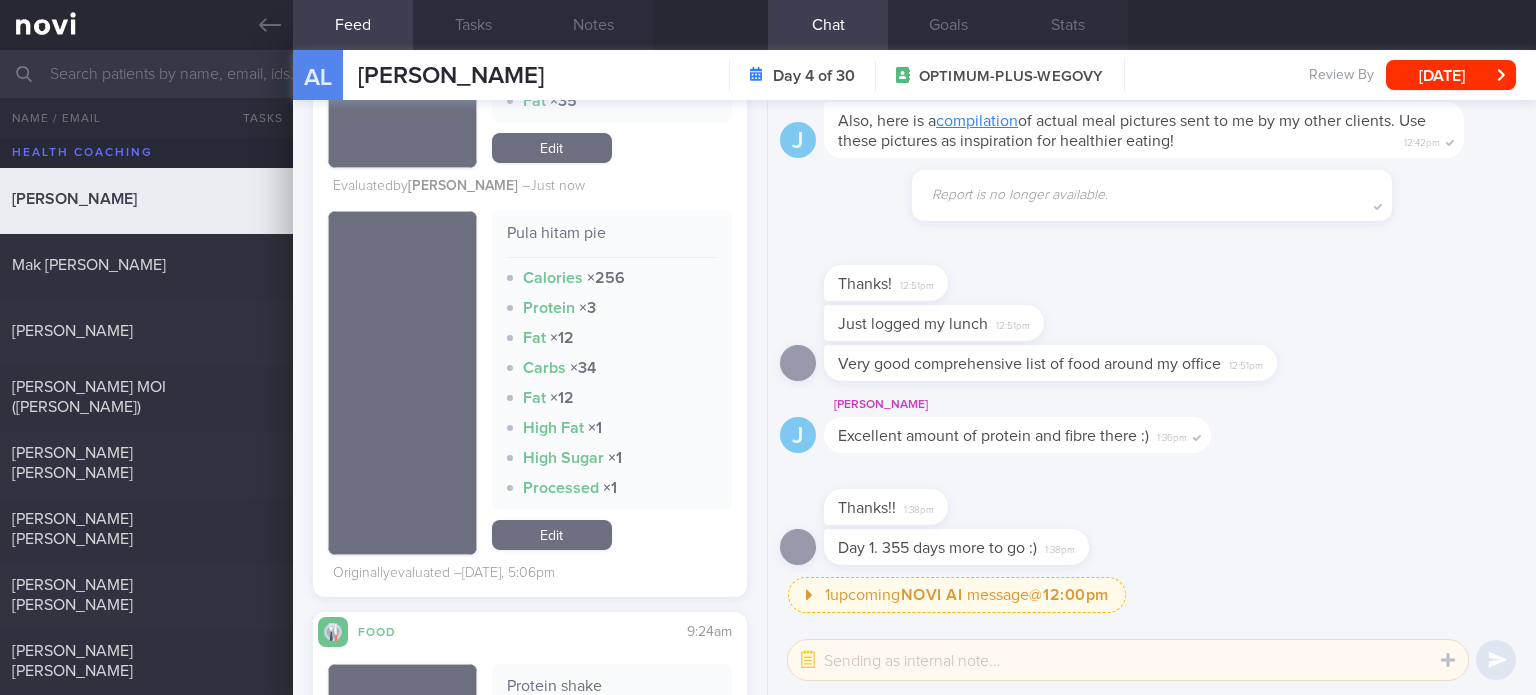 click on "Pula hitam pie
Calories
×  256
Protein
×  3
Fat
×  12
Carbs
×  34
Fat
×  12
High Fat
×  1
High Sugar
×  1
Processed
×  1
Edit" at bounding box center [612, 383] 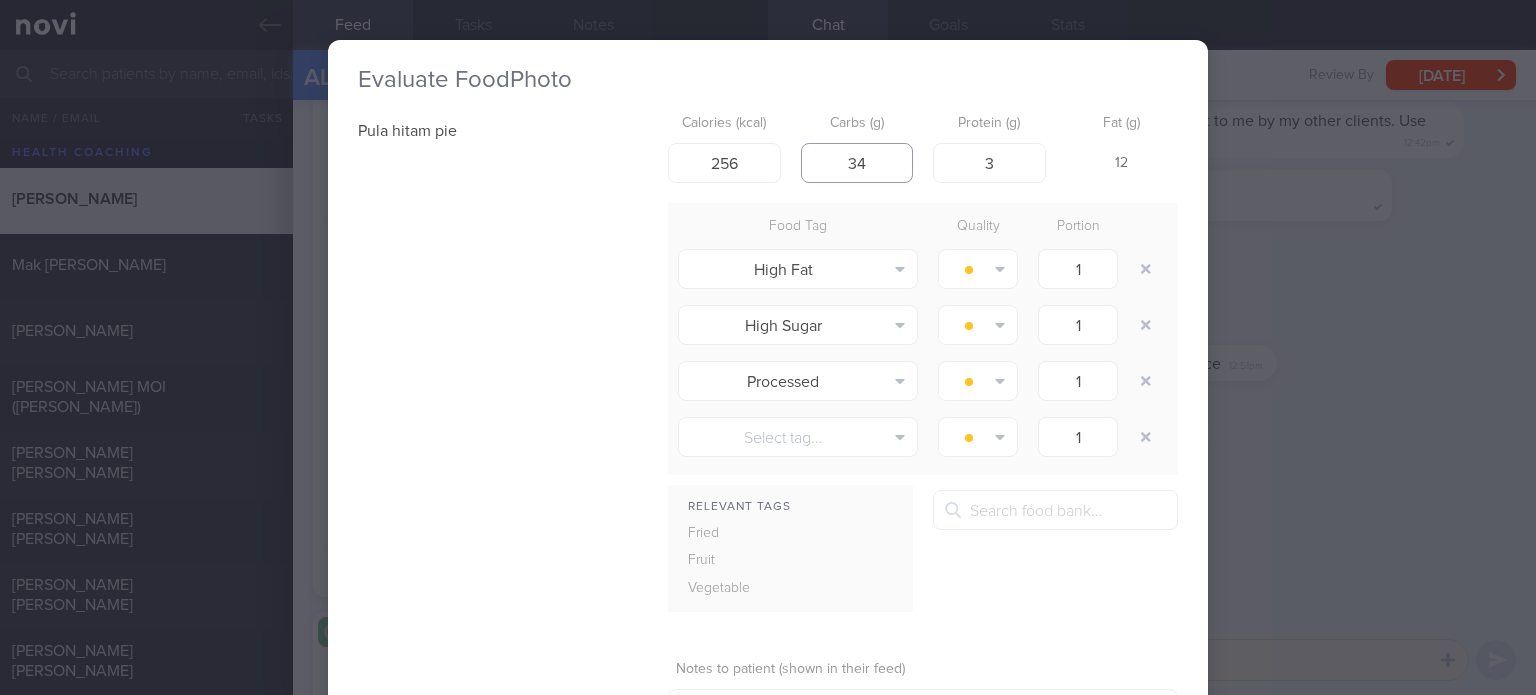 click on "34" at bounding box center (857, 163) 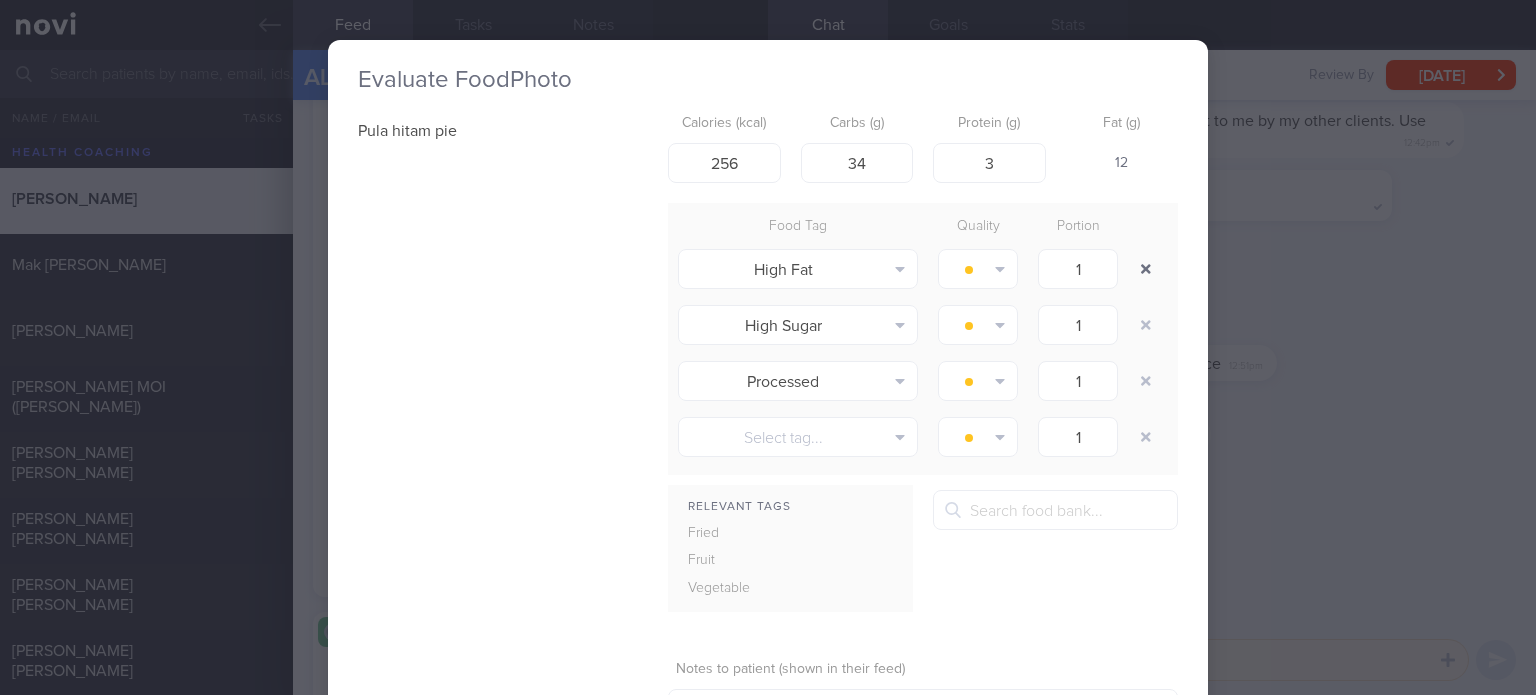 click at bounding box center (1146, 269) 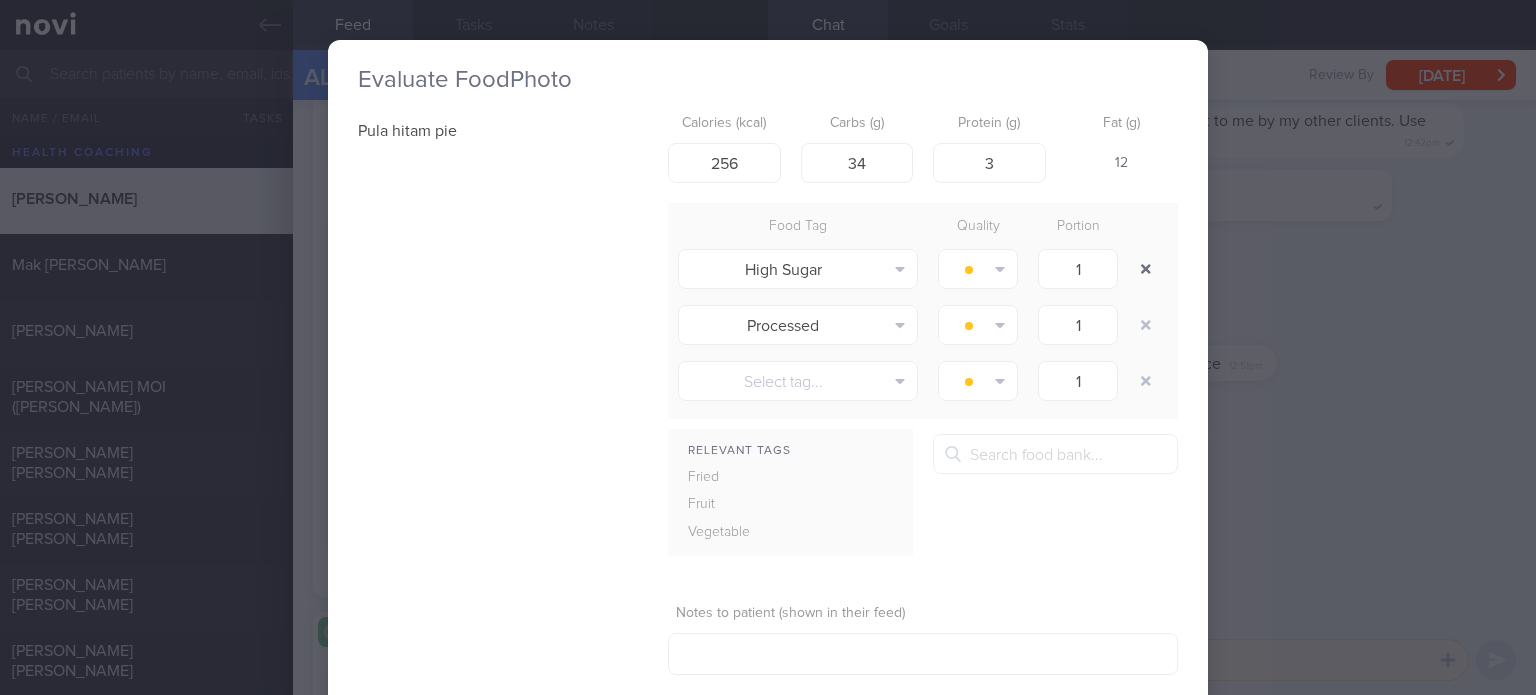 click at bounding box center (1146, 269) 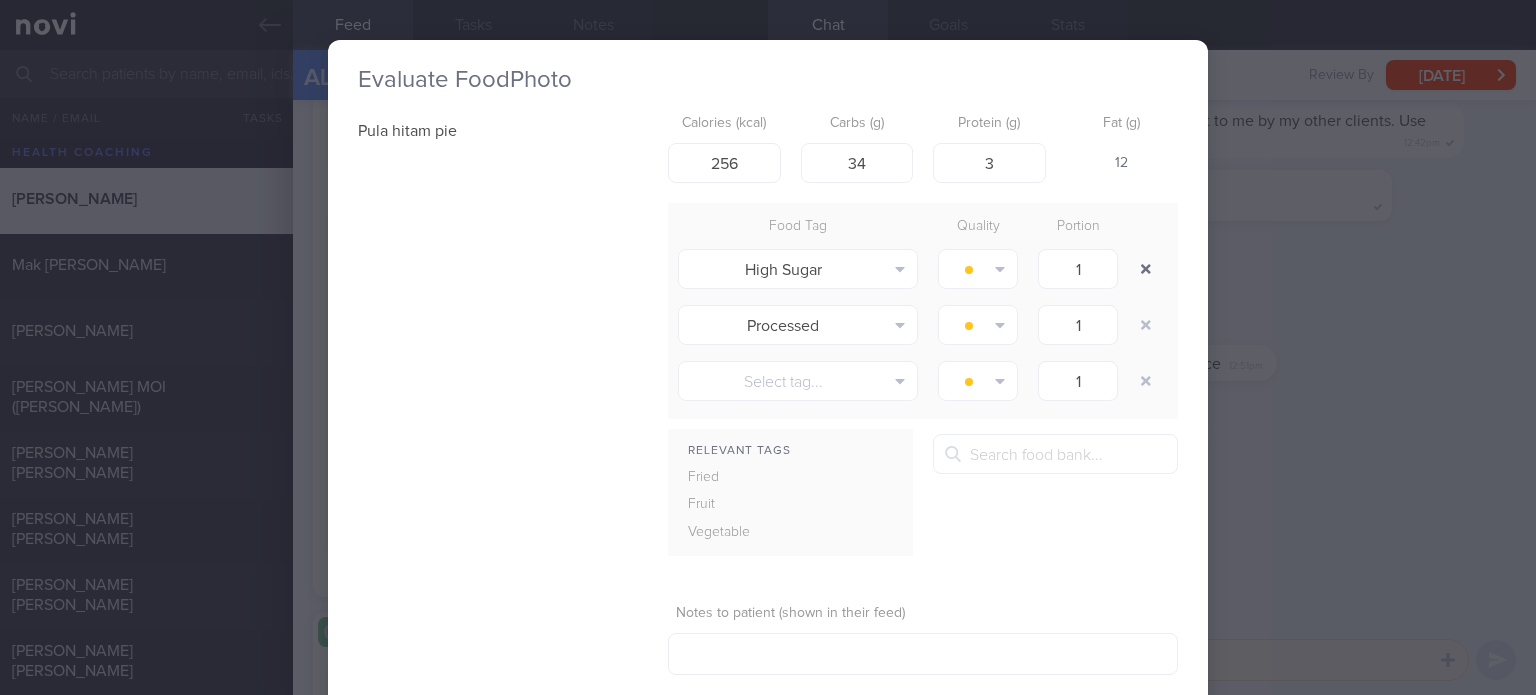 click at bounding box center [1146, 269] 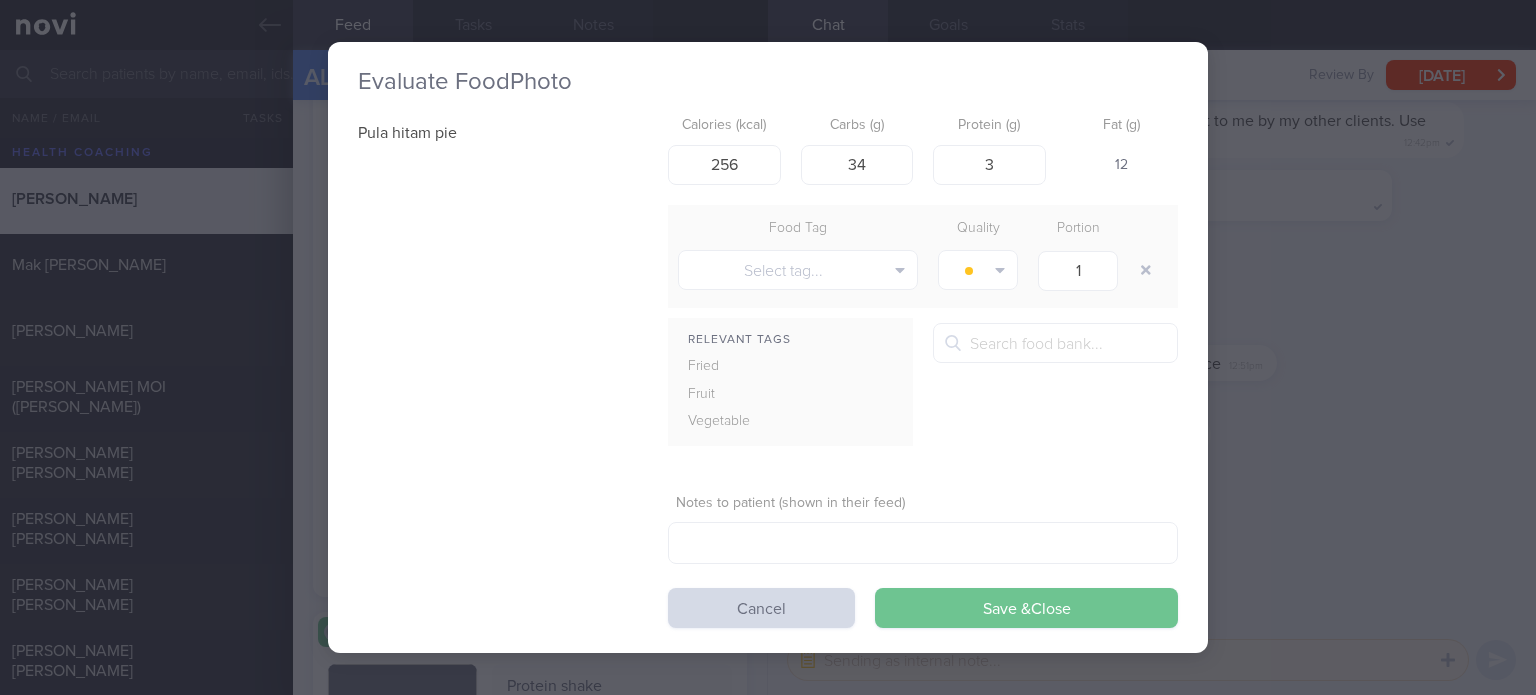 click on "Save &
Close" at bounding box center [1026, 608] 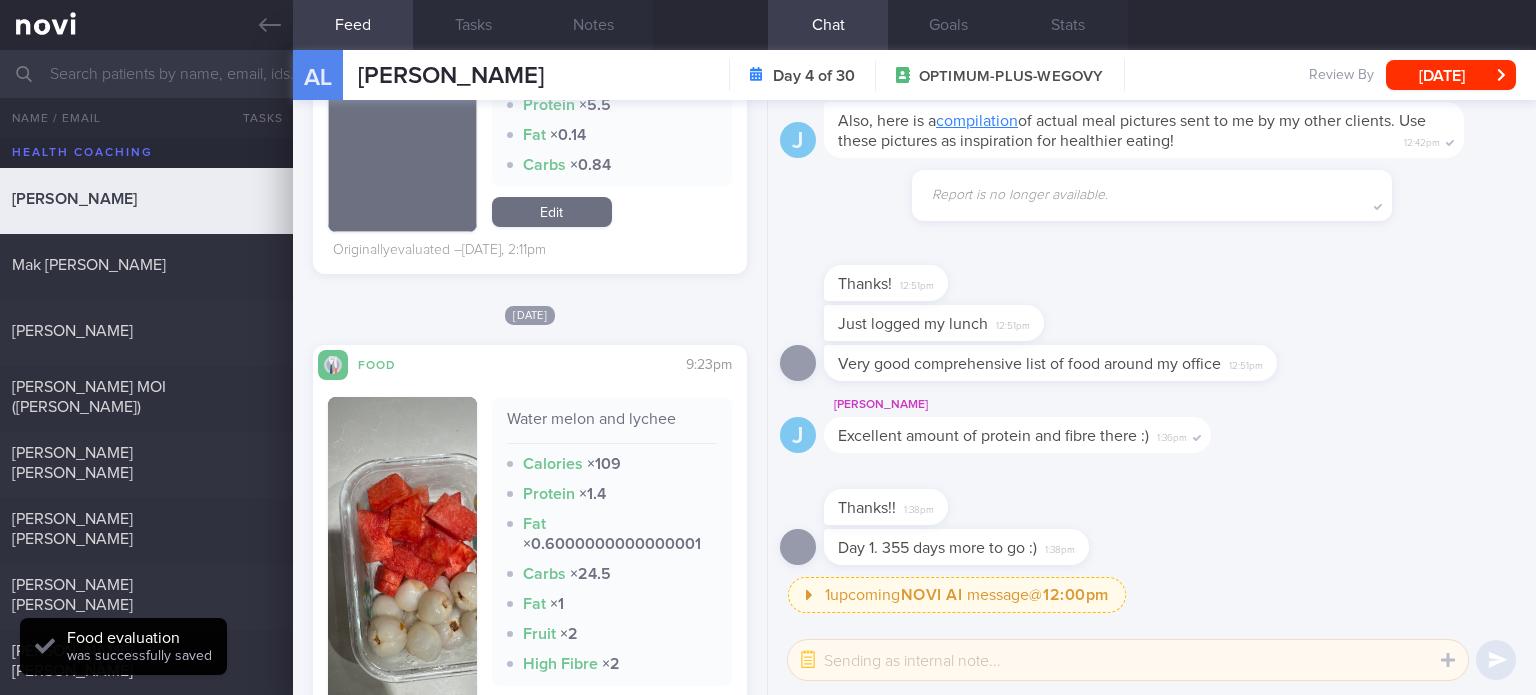 scroll, scrollTop: 3987, scrollLeft: 0, axis: vertical 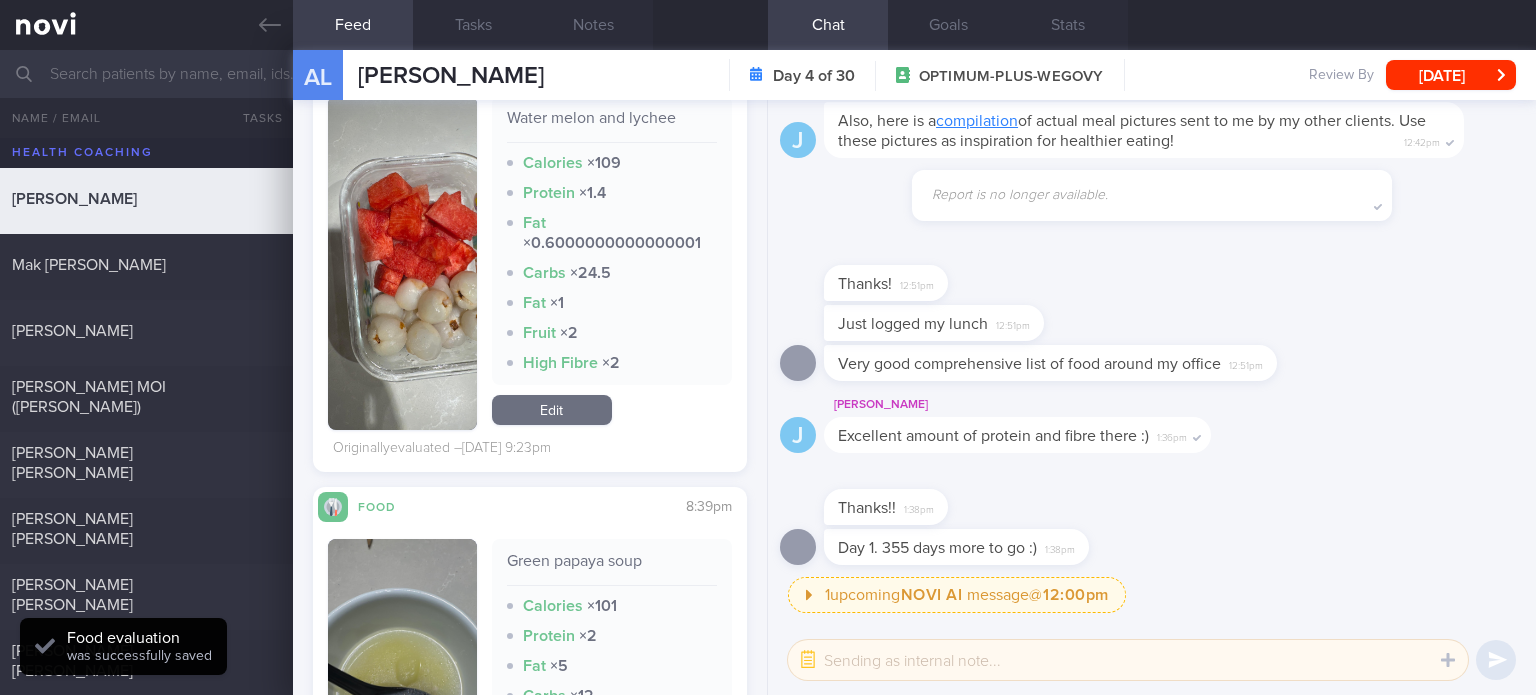 click on "Edit" at bounding box center [552, 410] 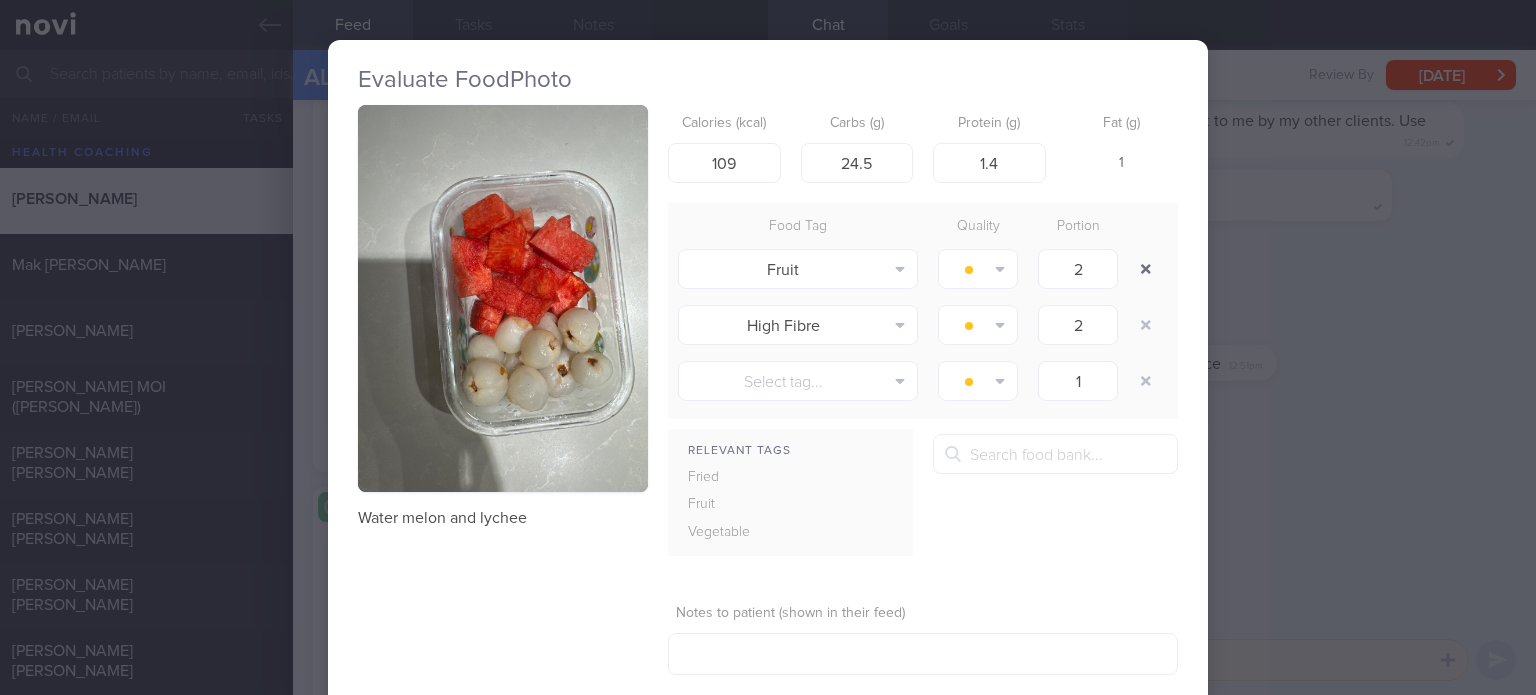 click at bounding box center (1146, 269) 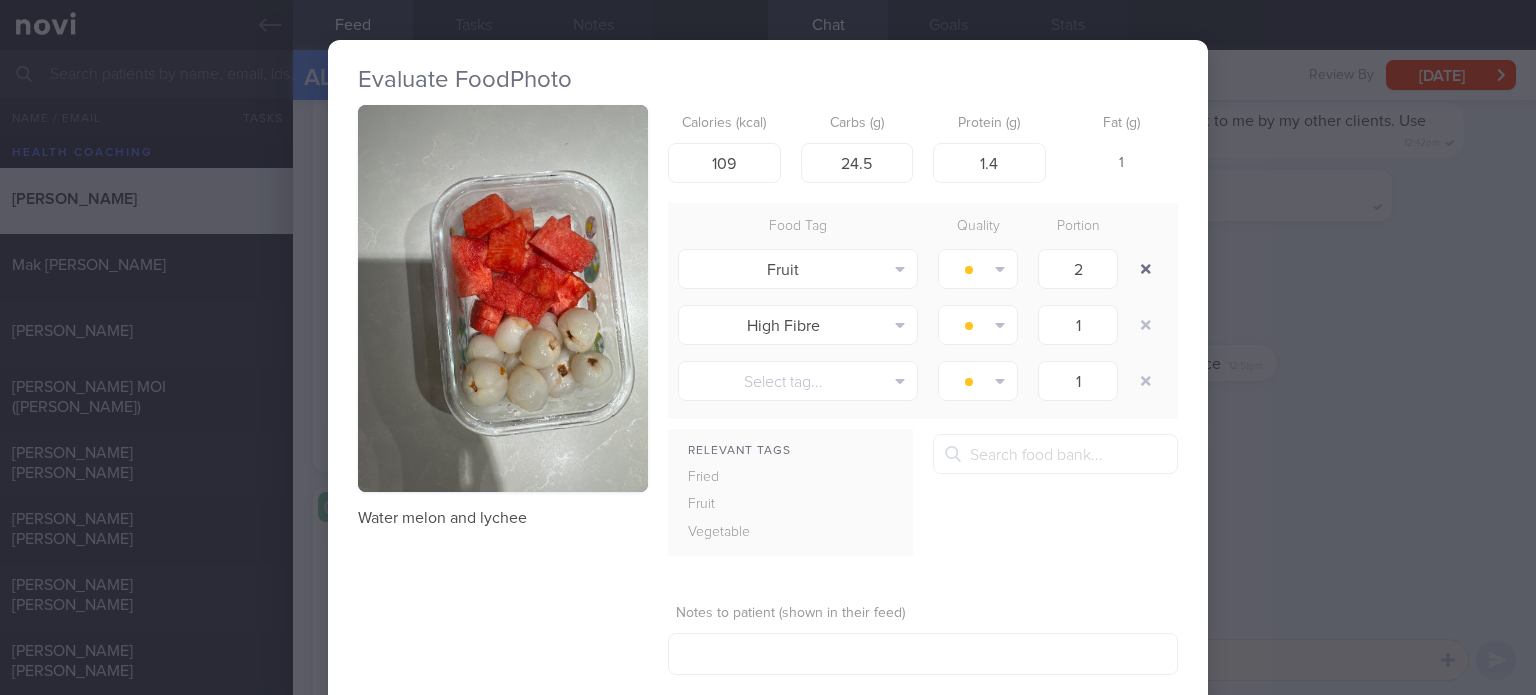 click at bounding box center [1146, 269] 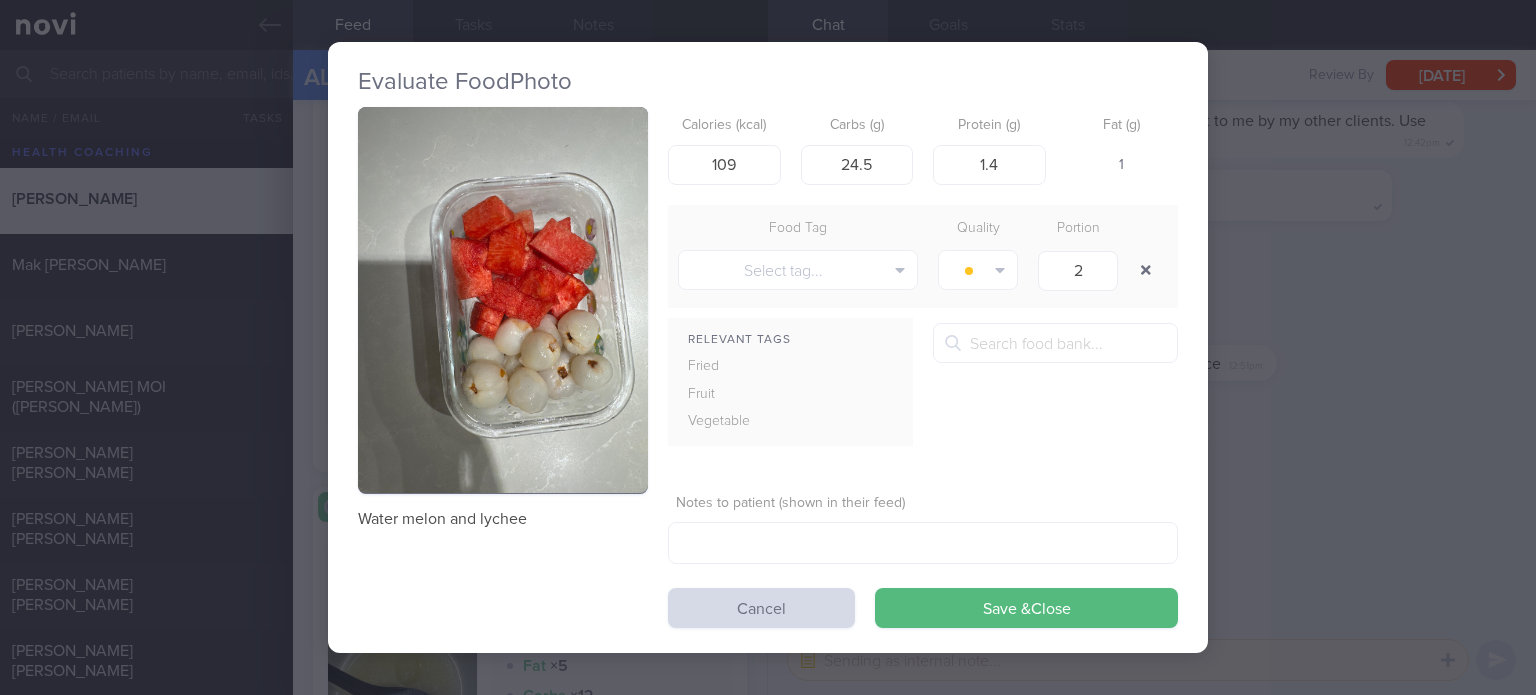type on "1" 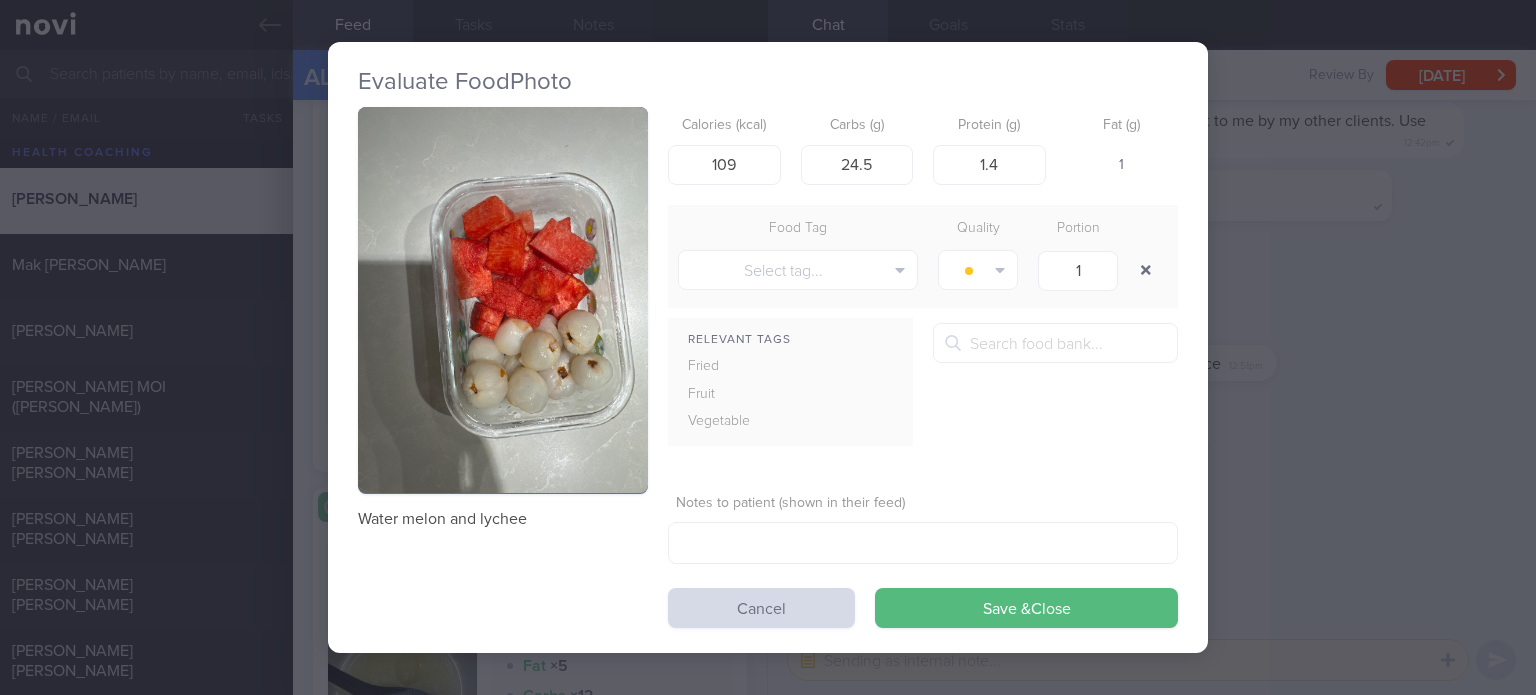 click at bounding box center [1146, 270] 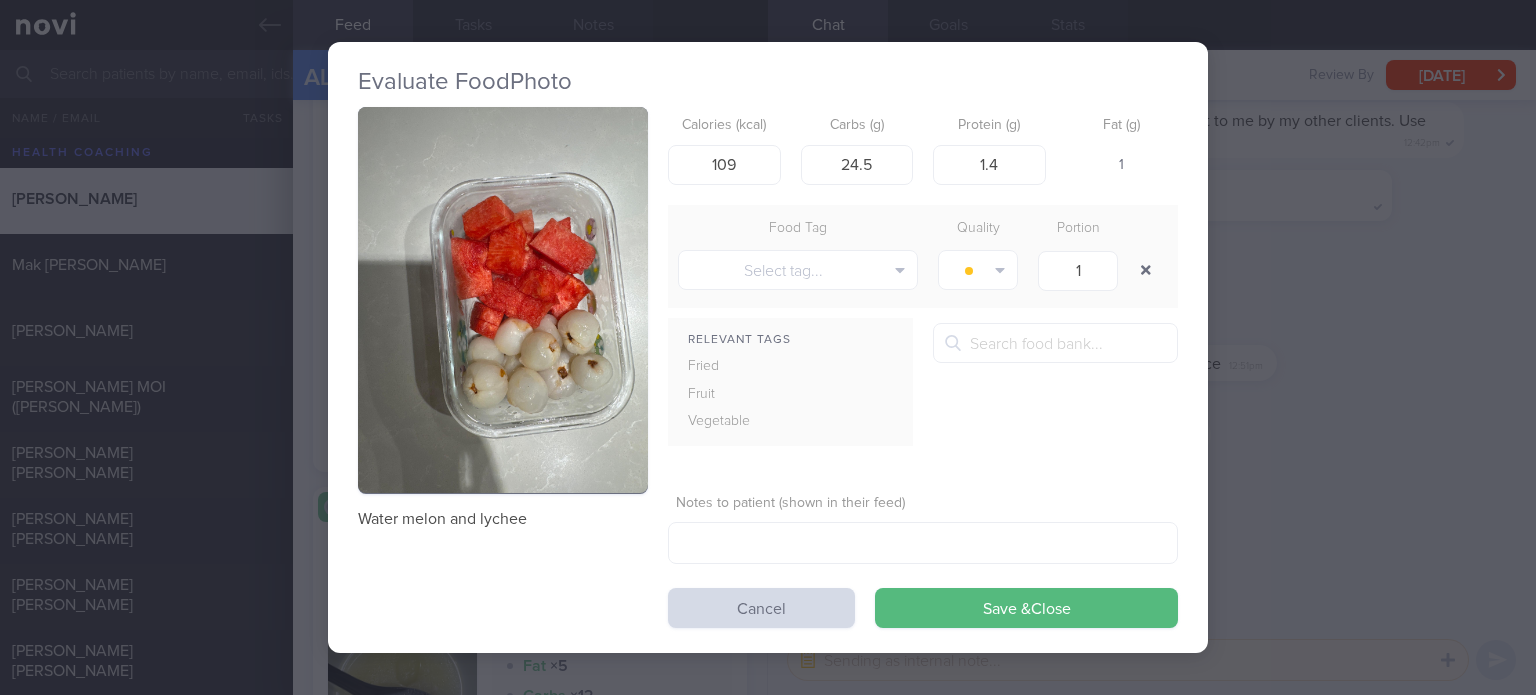 click at bounding box center [1146, 270] 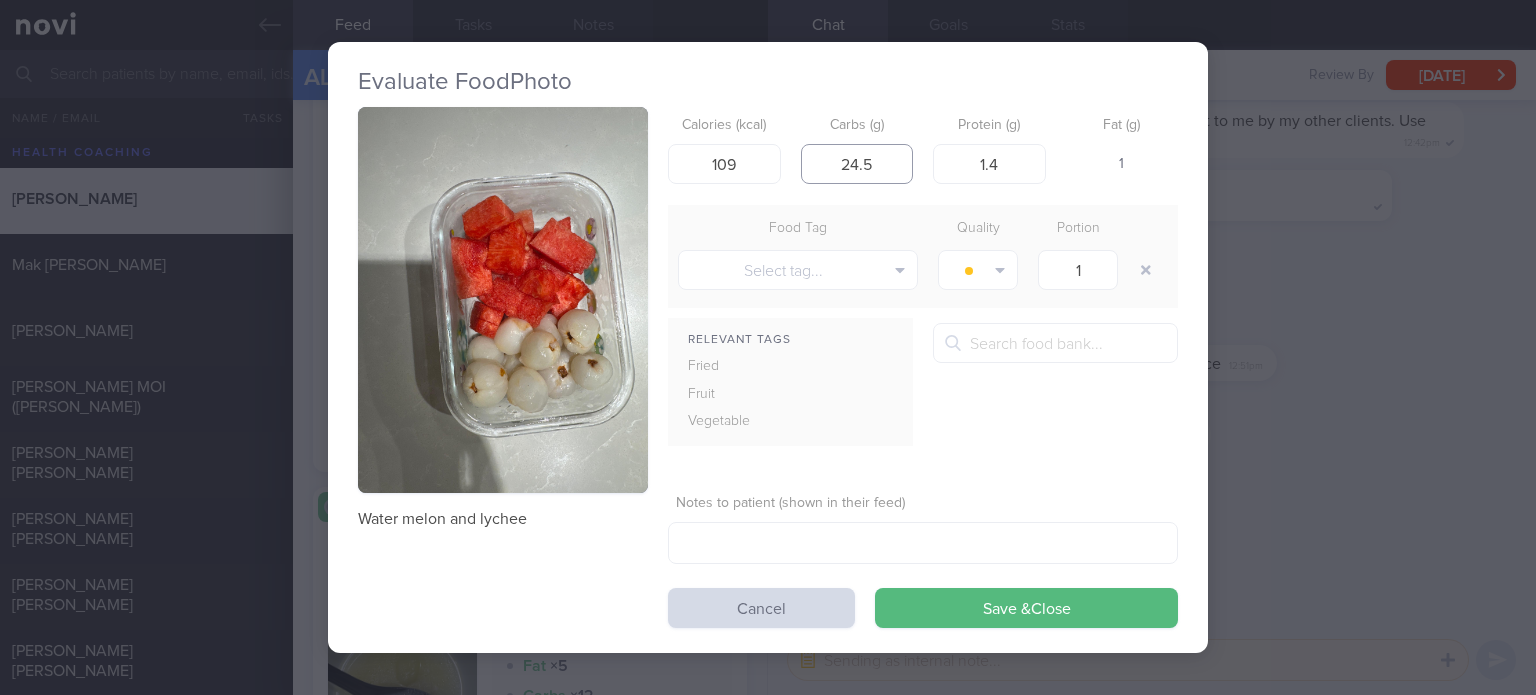 click on "24.5" at bounding box center (857, 164) 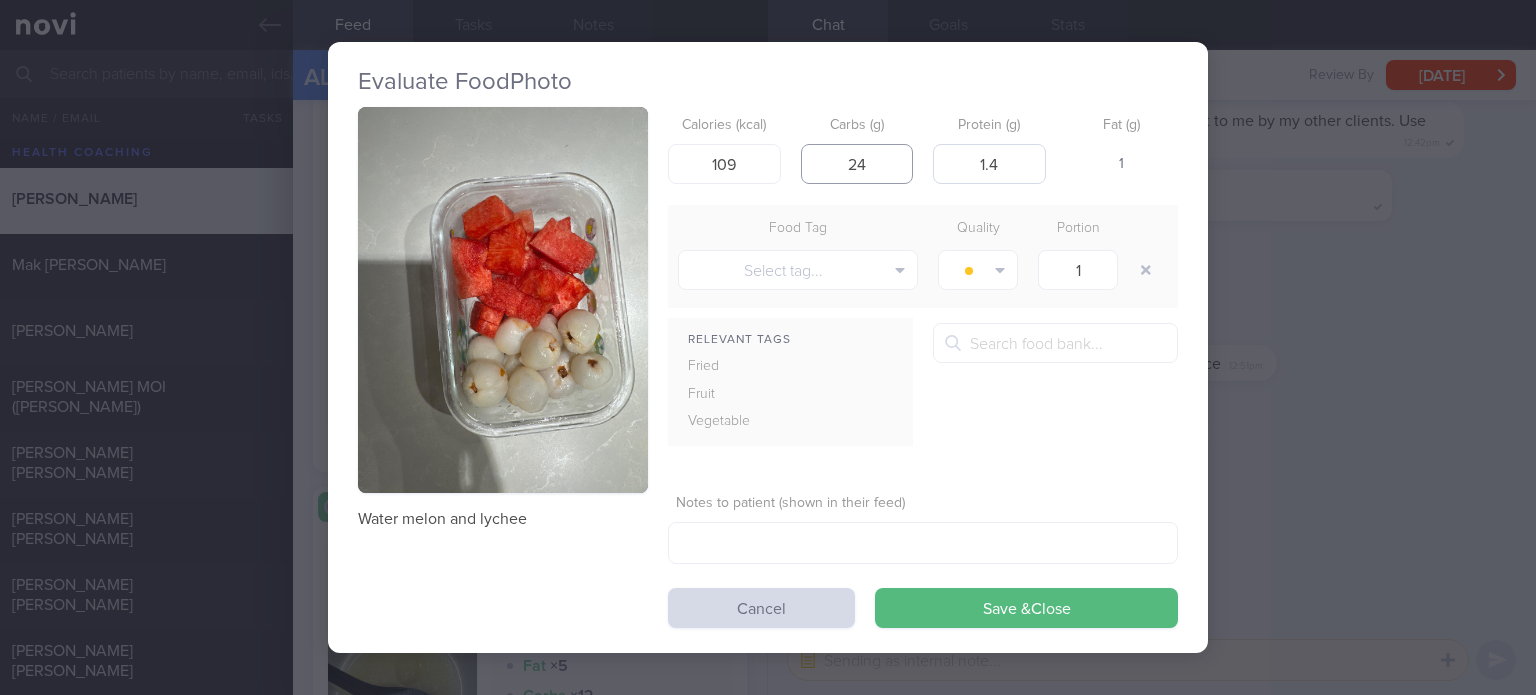 type on "24" 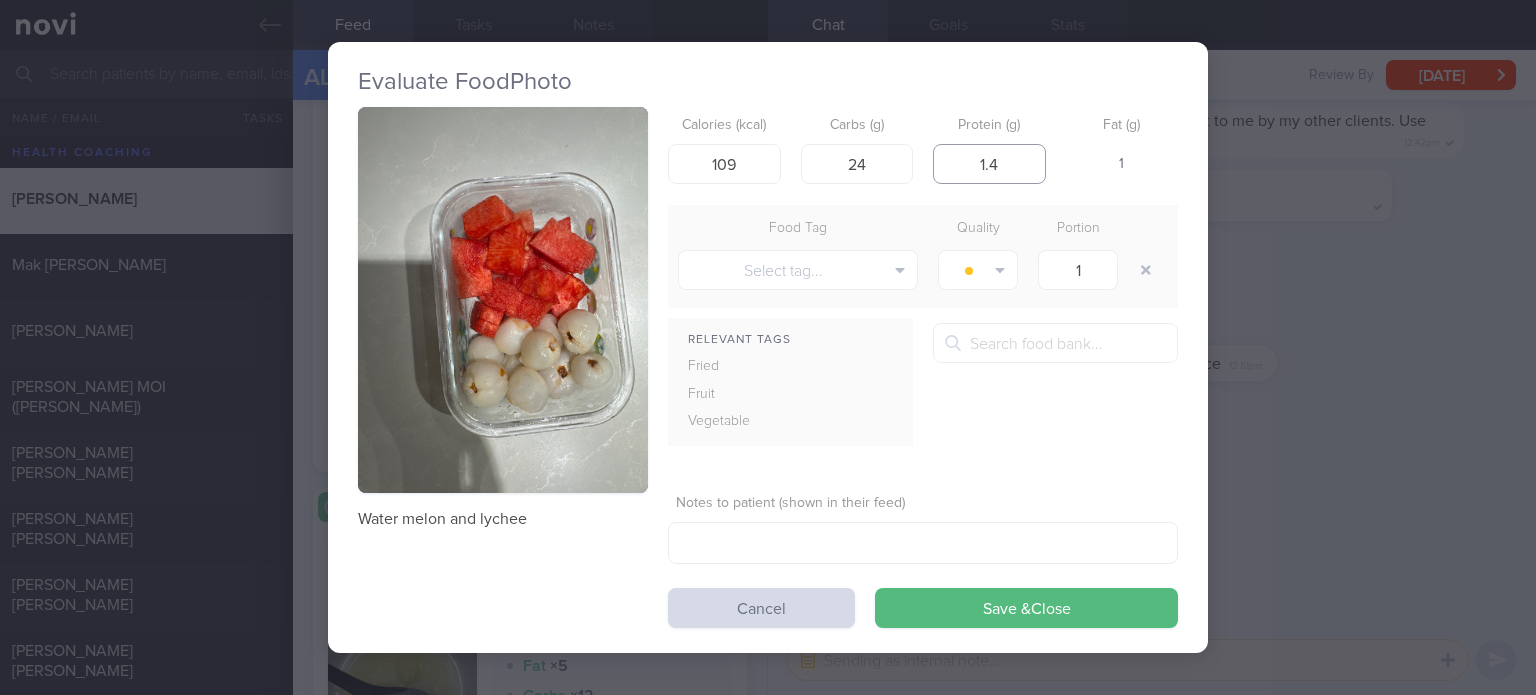 click on "1.4" at bounding box center [989, 164] 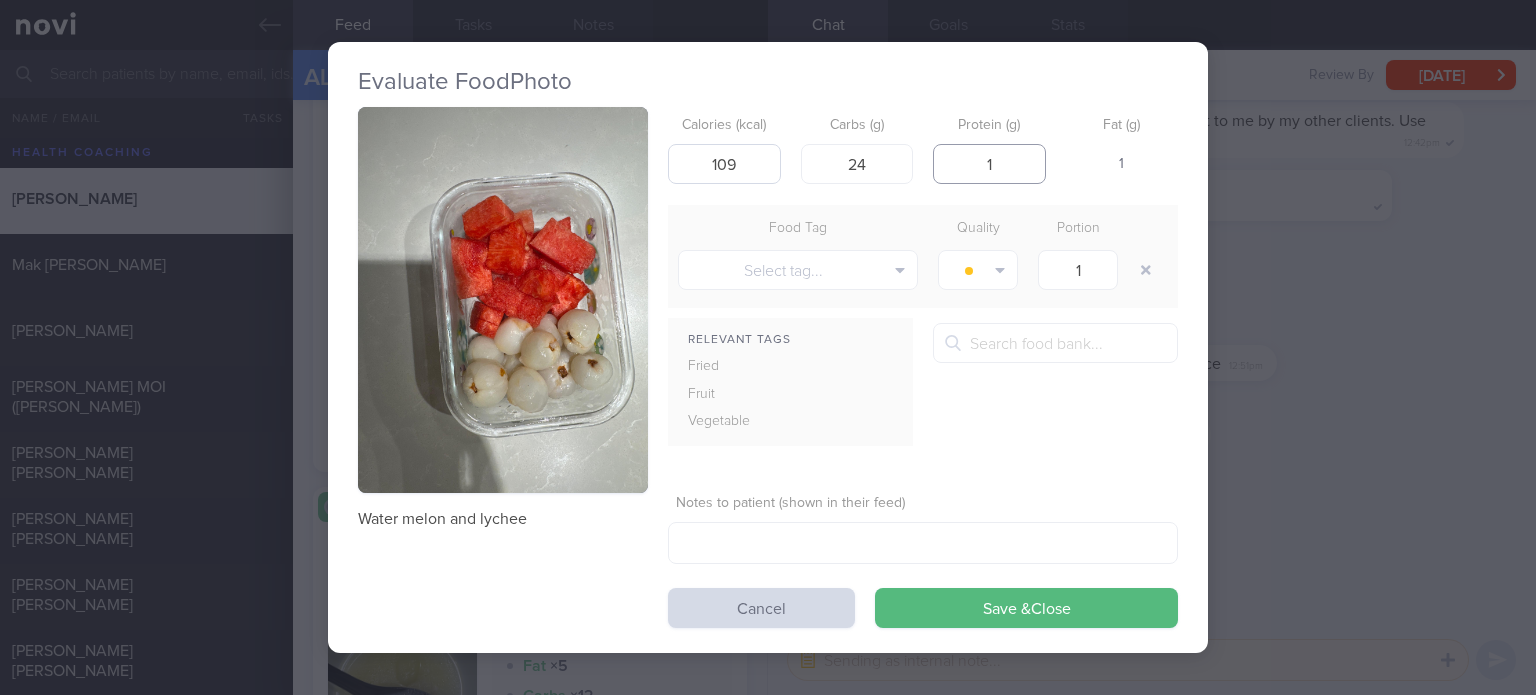 type on "1" 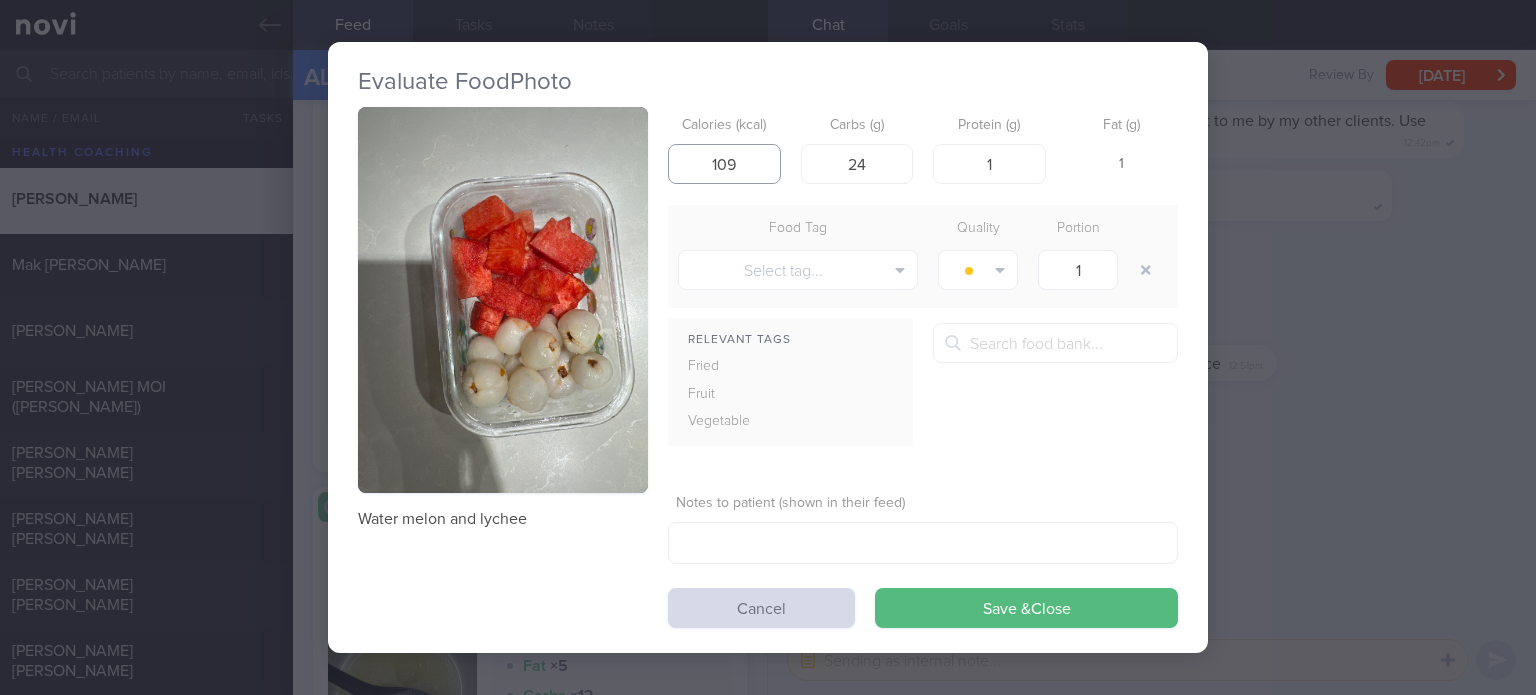 click on "109" at bounding box center (724, 164) 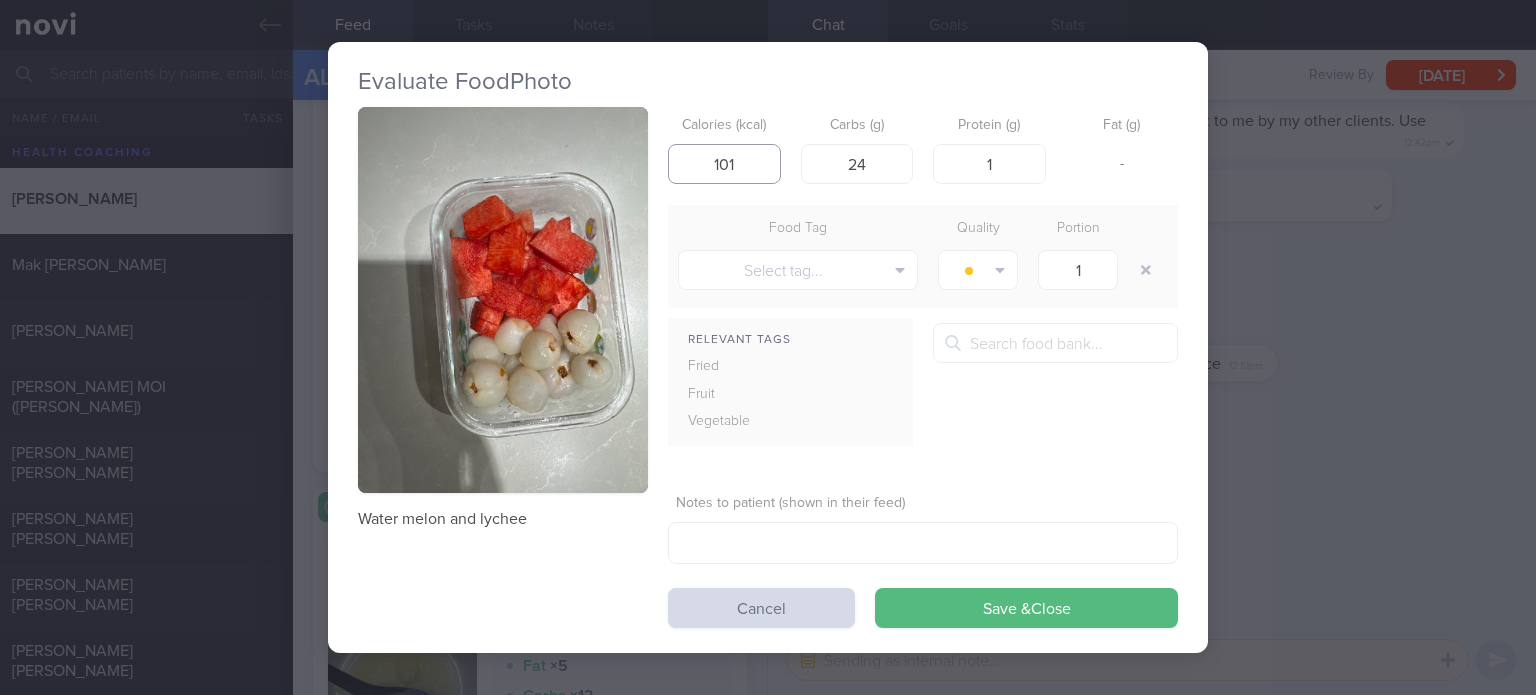 type on "101" 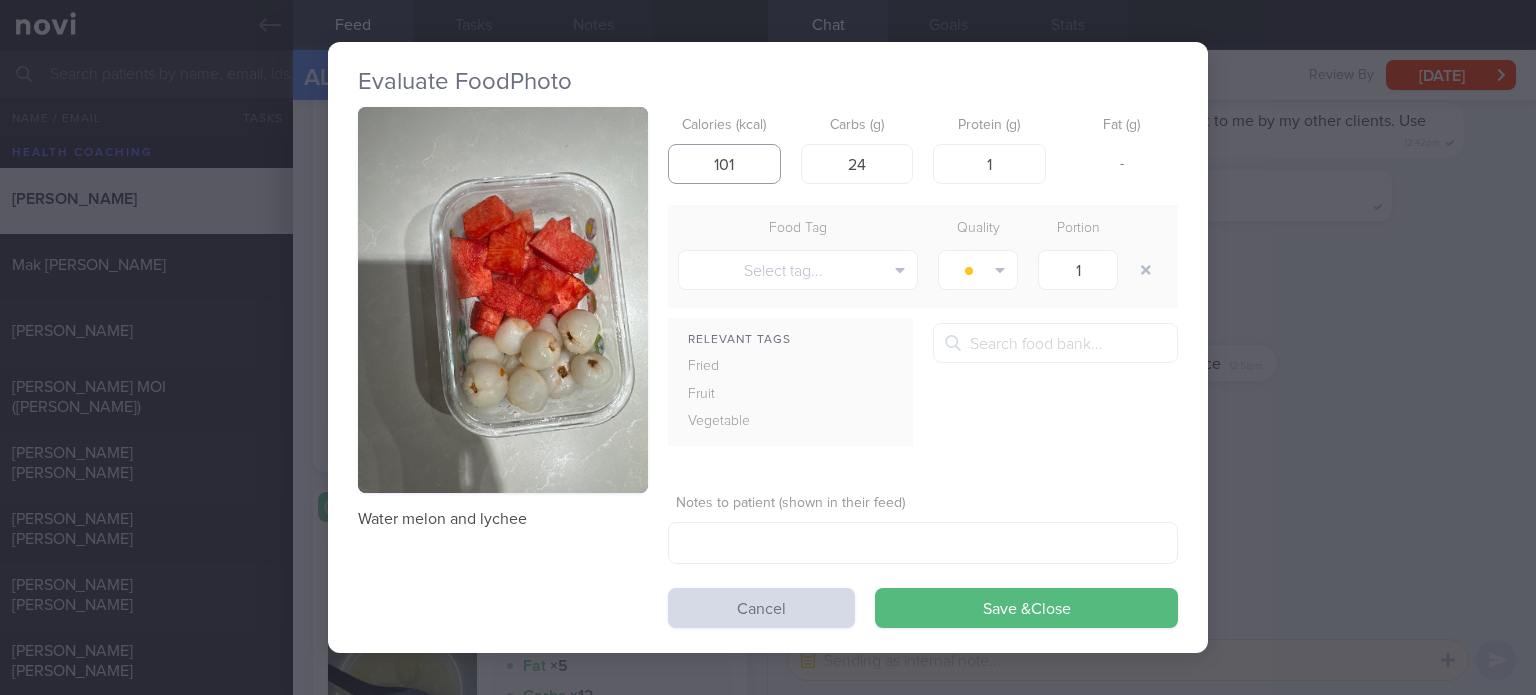 click on "Save &
Close" at bounding box center (1026, 608) 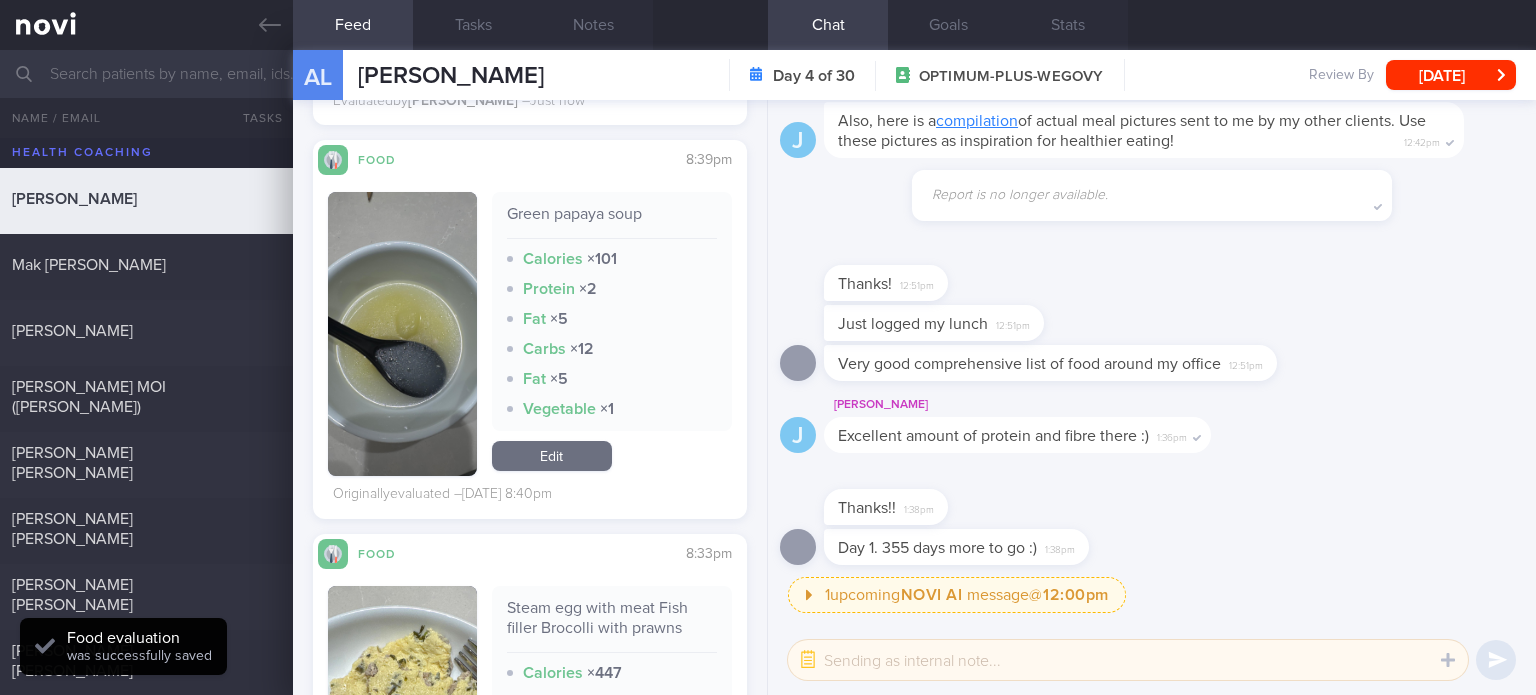 scroll, scrollTop: 4244, scrollLeft: 0, axis: vertical 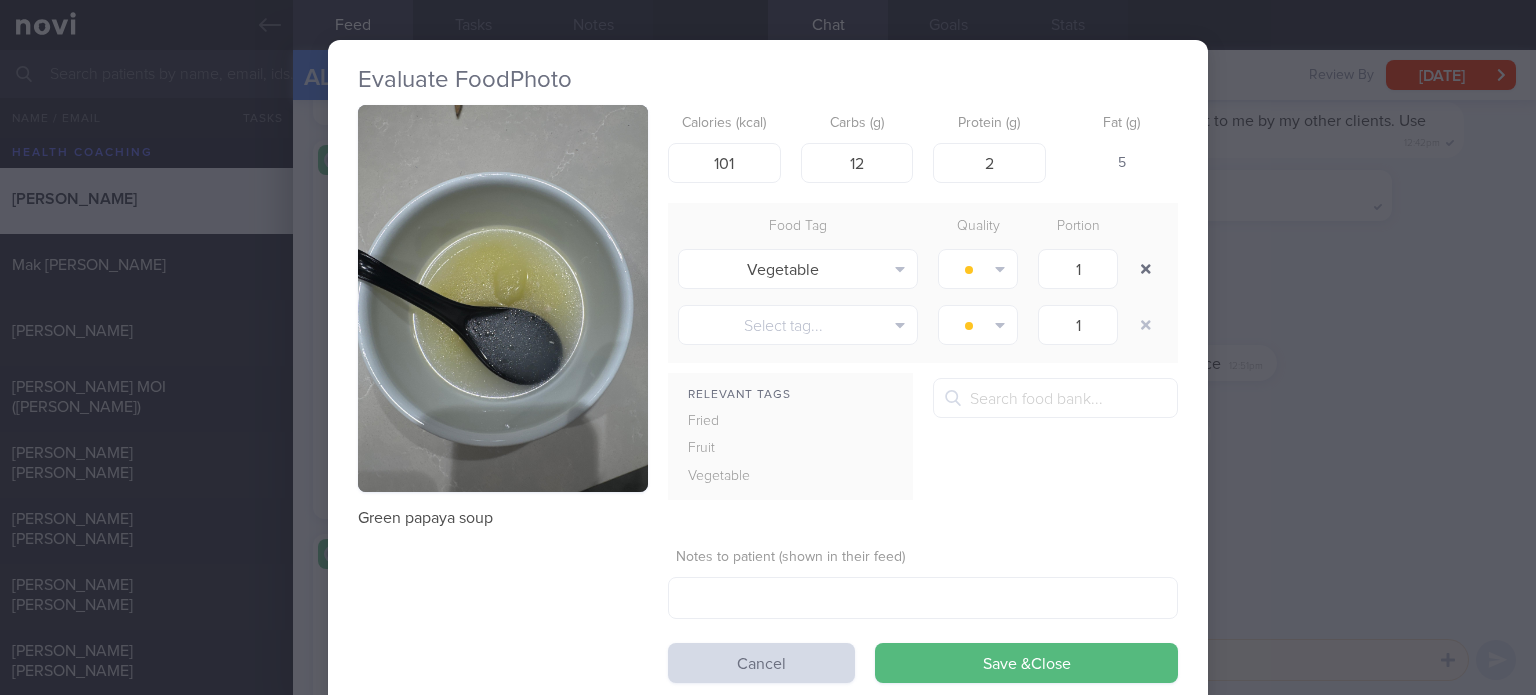 click at bounding box center (1146, 269) 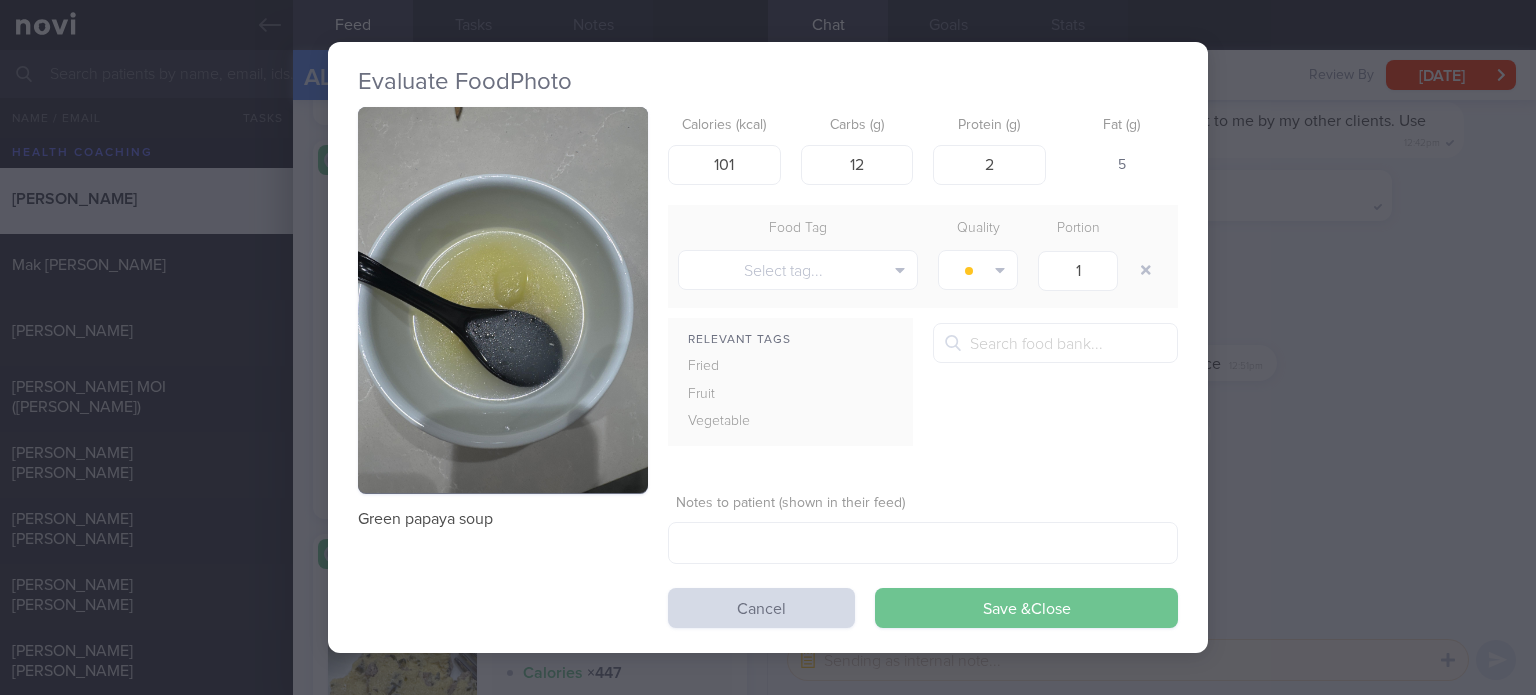 click on "Save &
Close" at bounding box center [1026, 608] 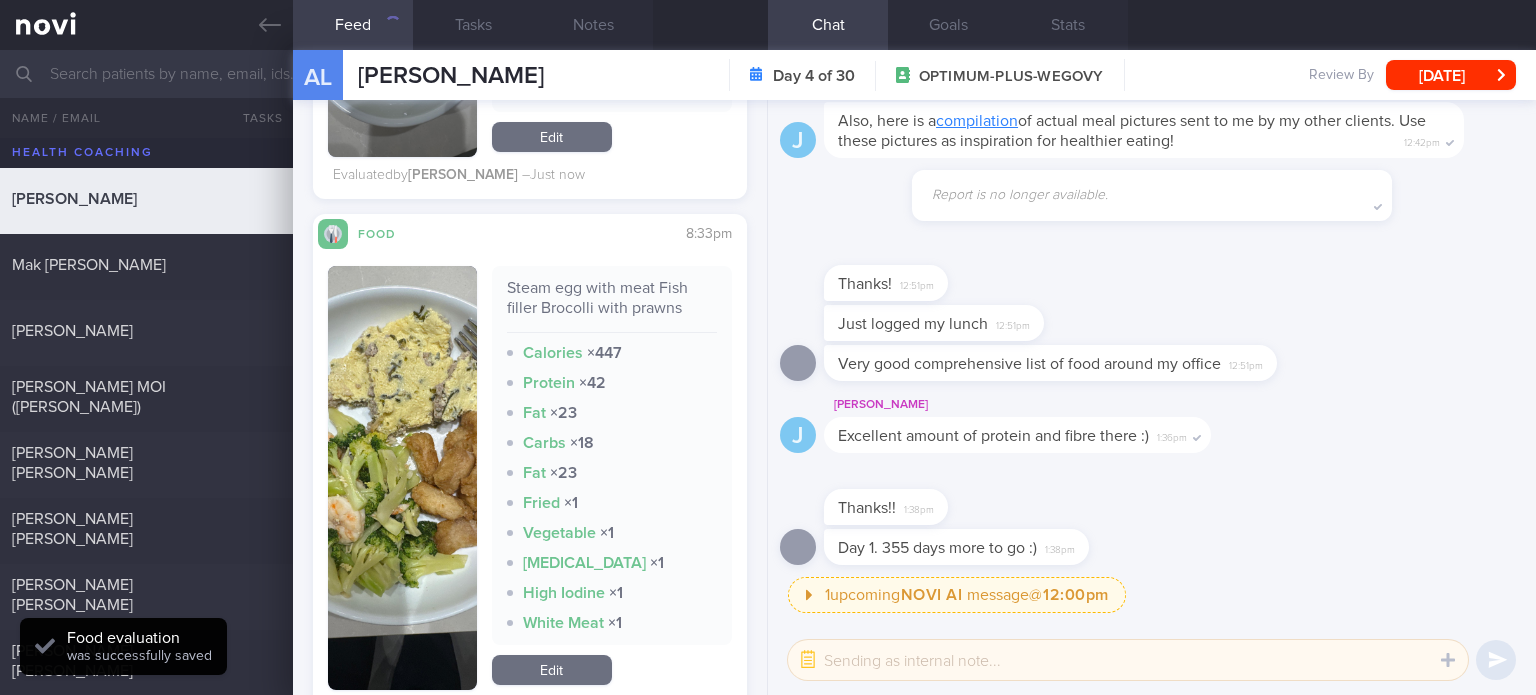 scroll, scrollTop: 4688, scrollLeft: 0, axis: vertical 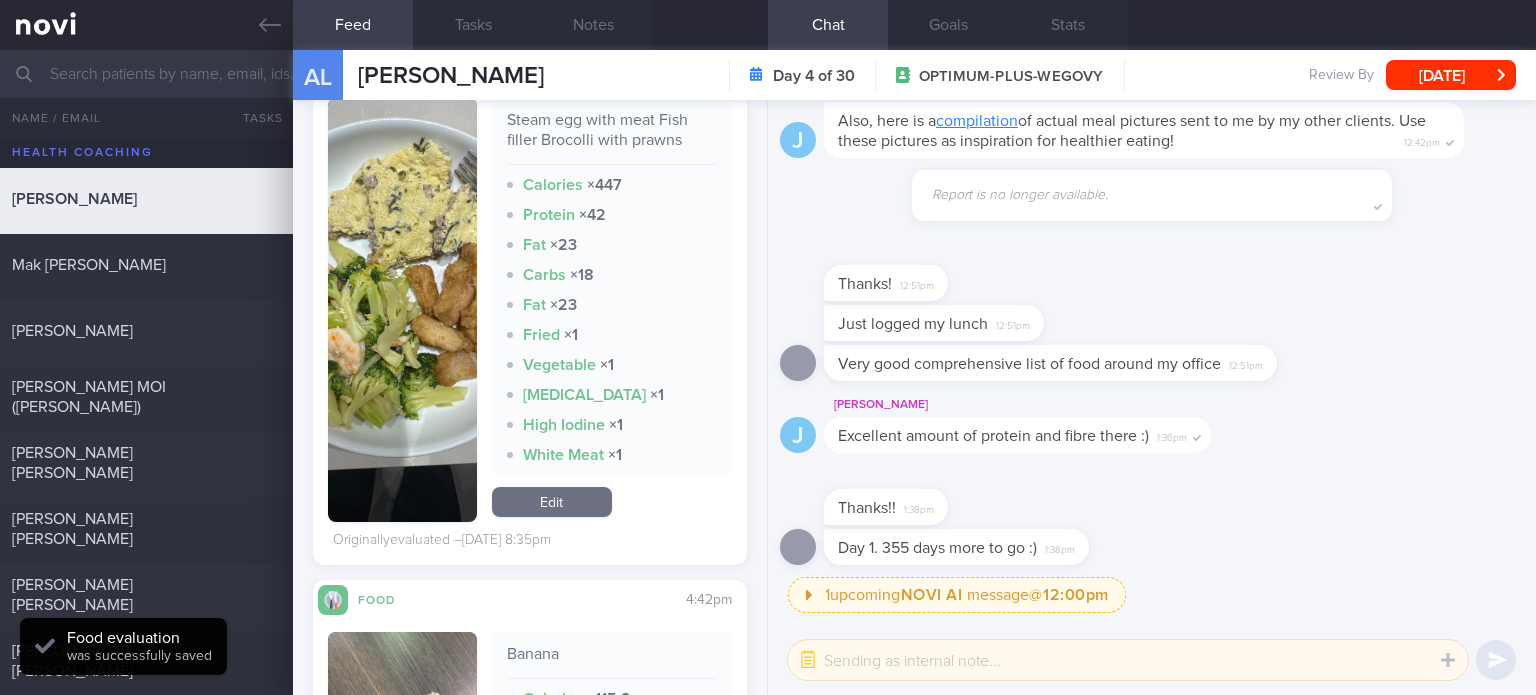 click on "Edit" at bounding box center [552, 502] 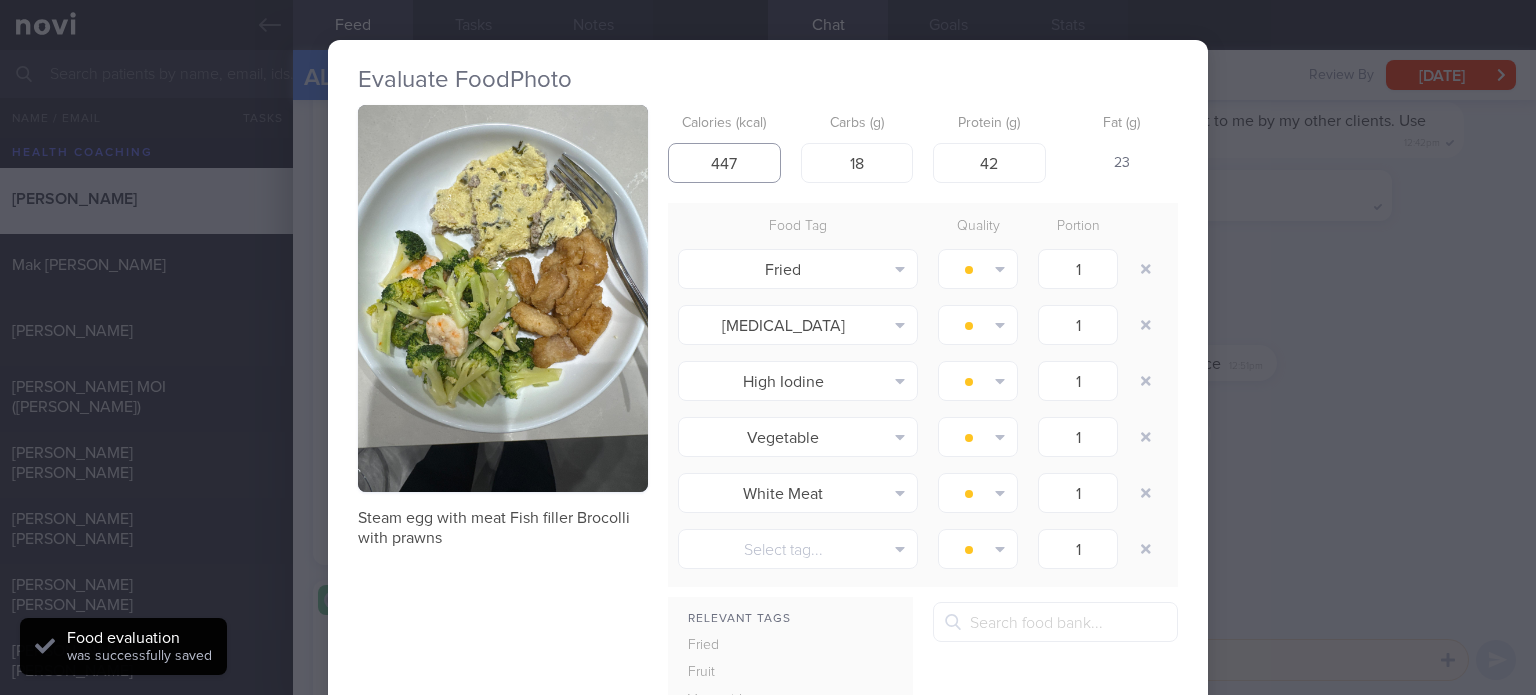 click on "447" at bounding box center [724, 163] 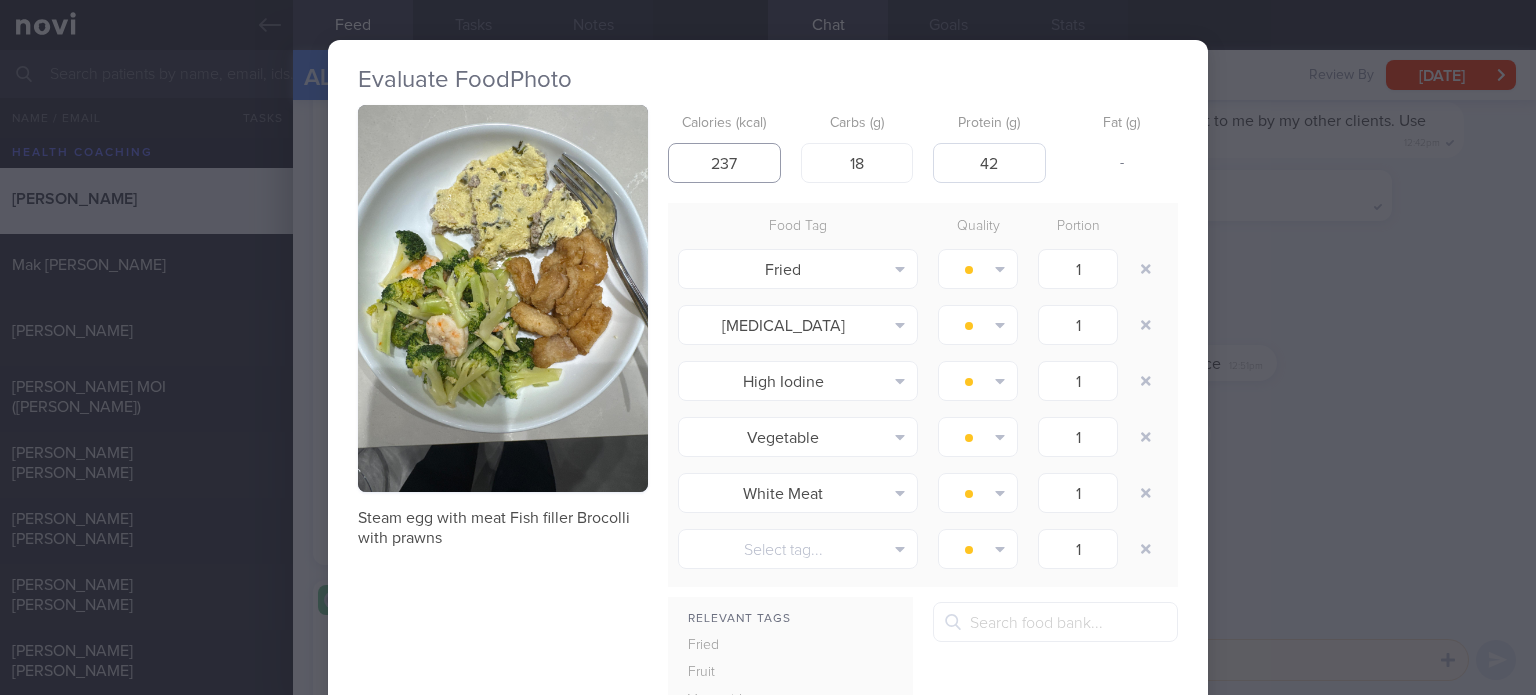type on "237" 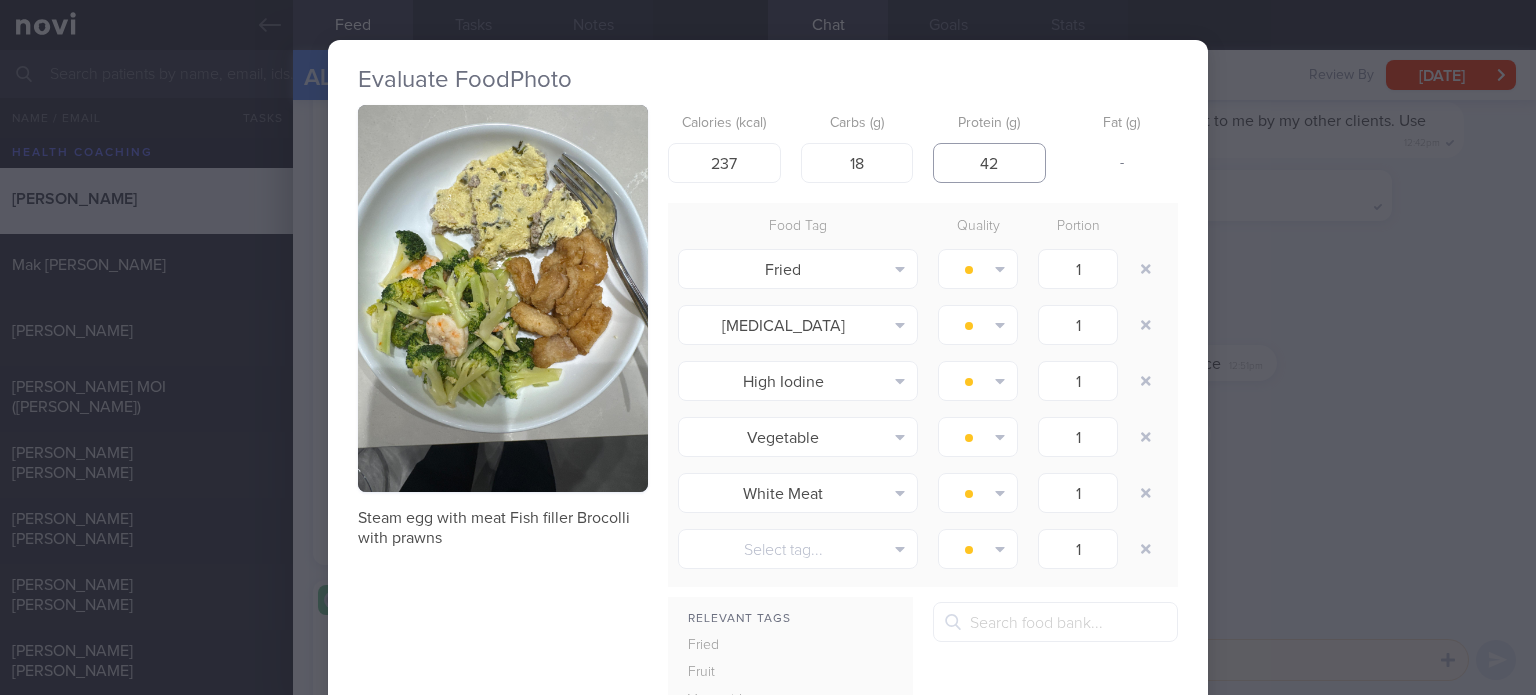 click on "42" at bounding box center [989, 163] 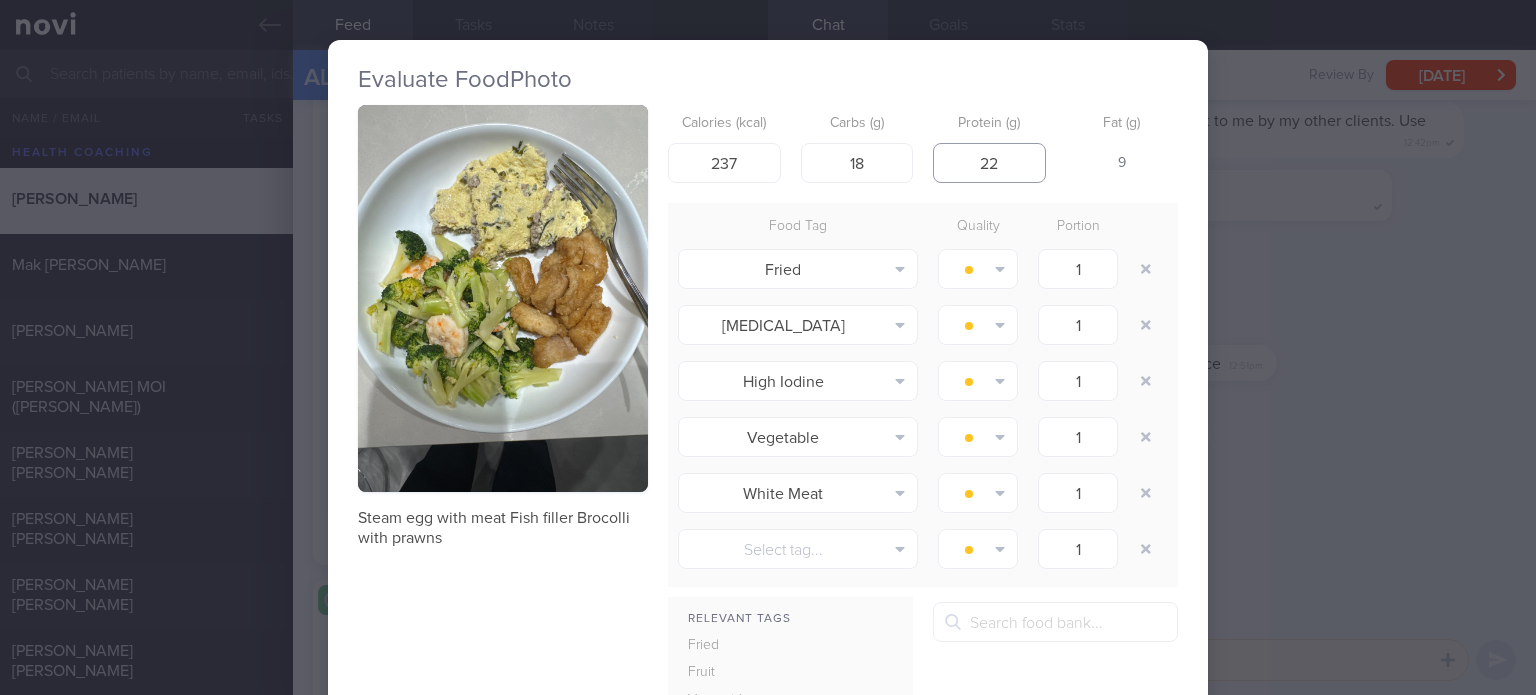 type on "2" 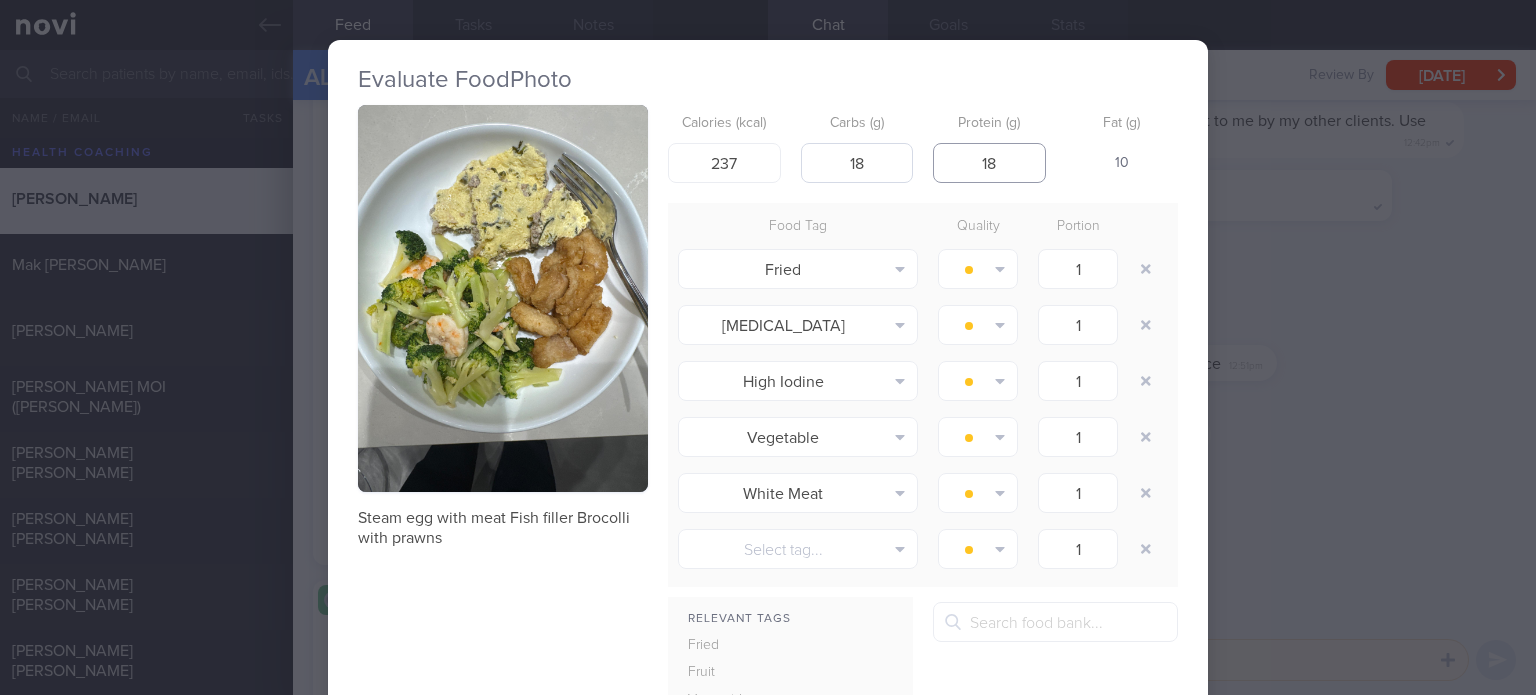 type on "18" 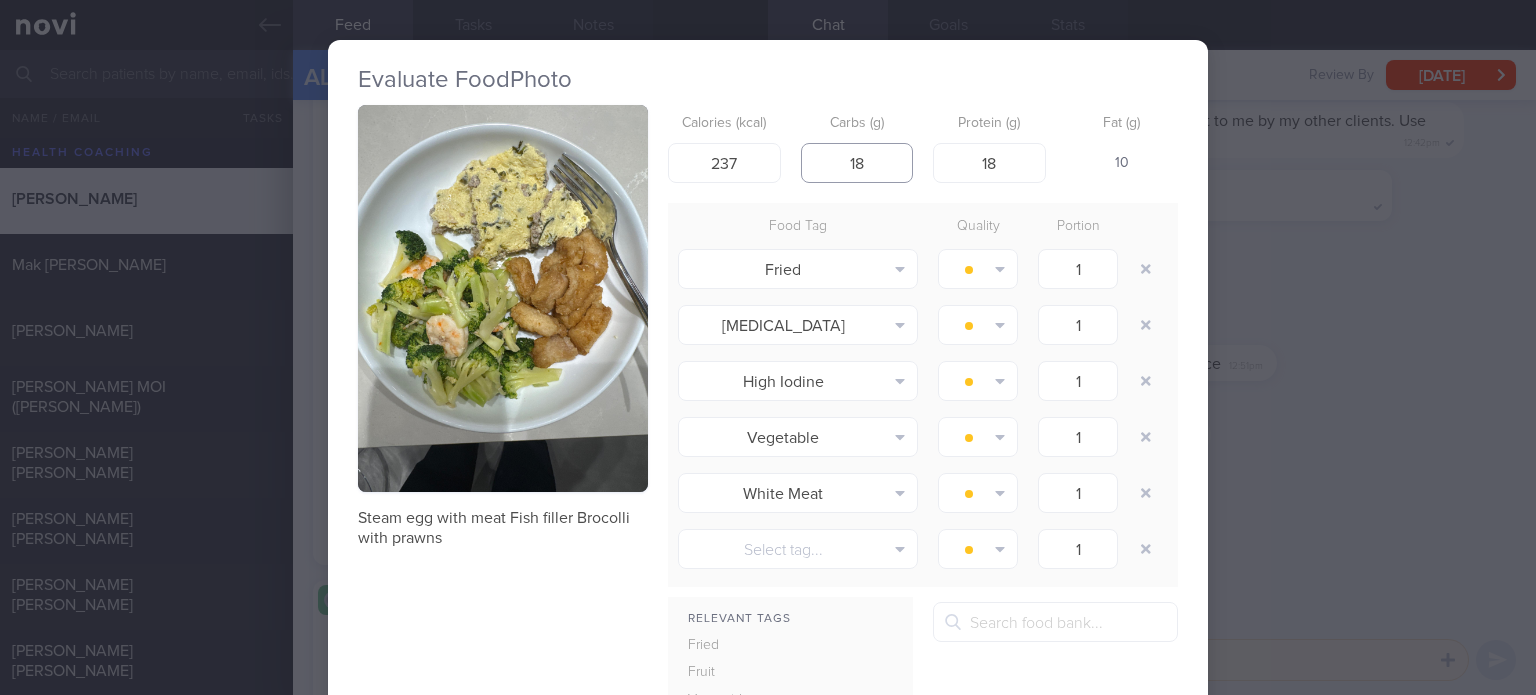 click on "18" at bounding box center (857, 163) 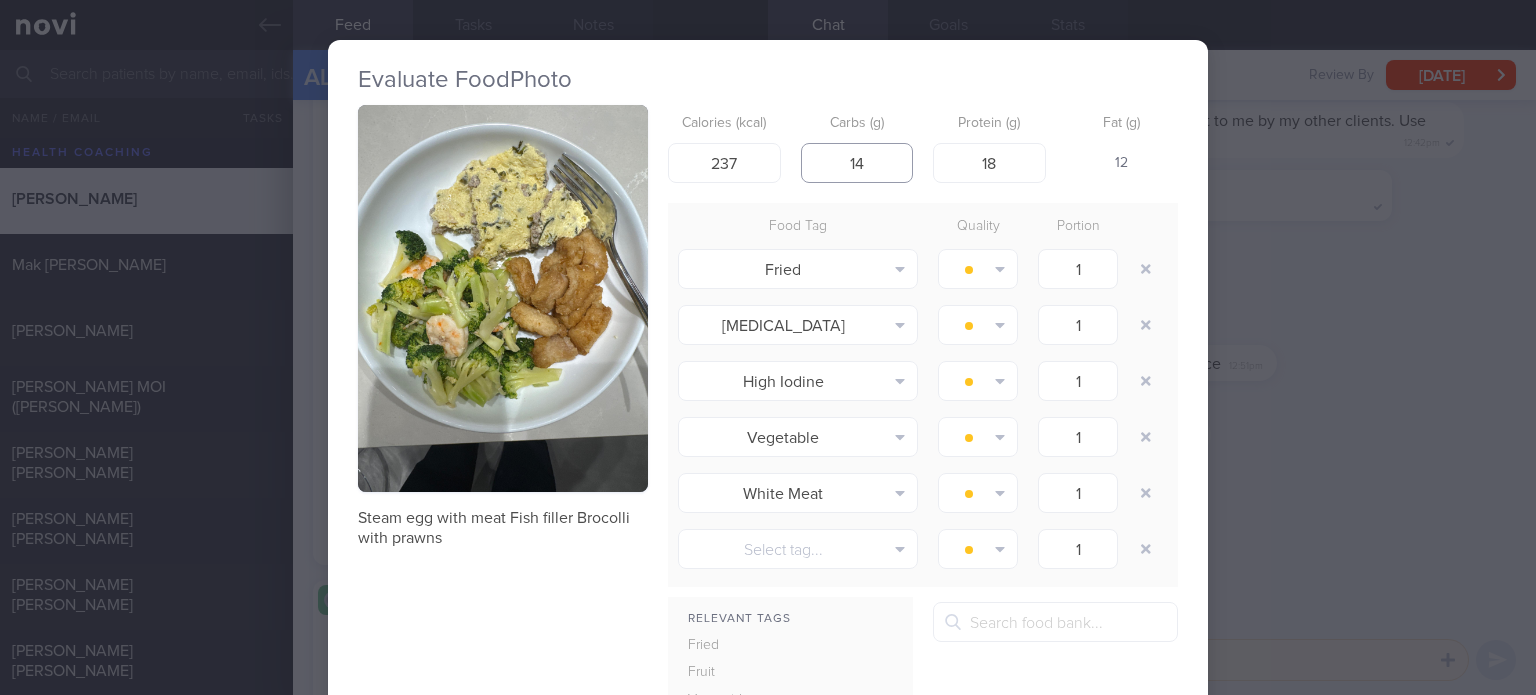type on "14" 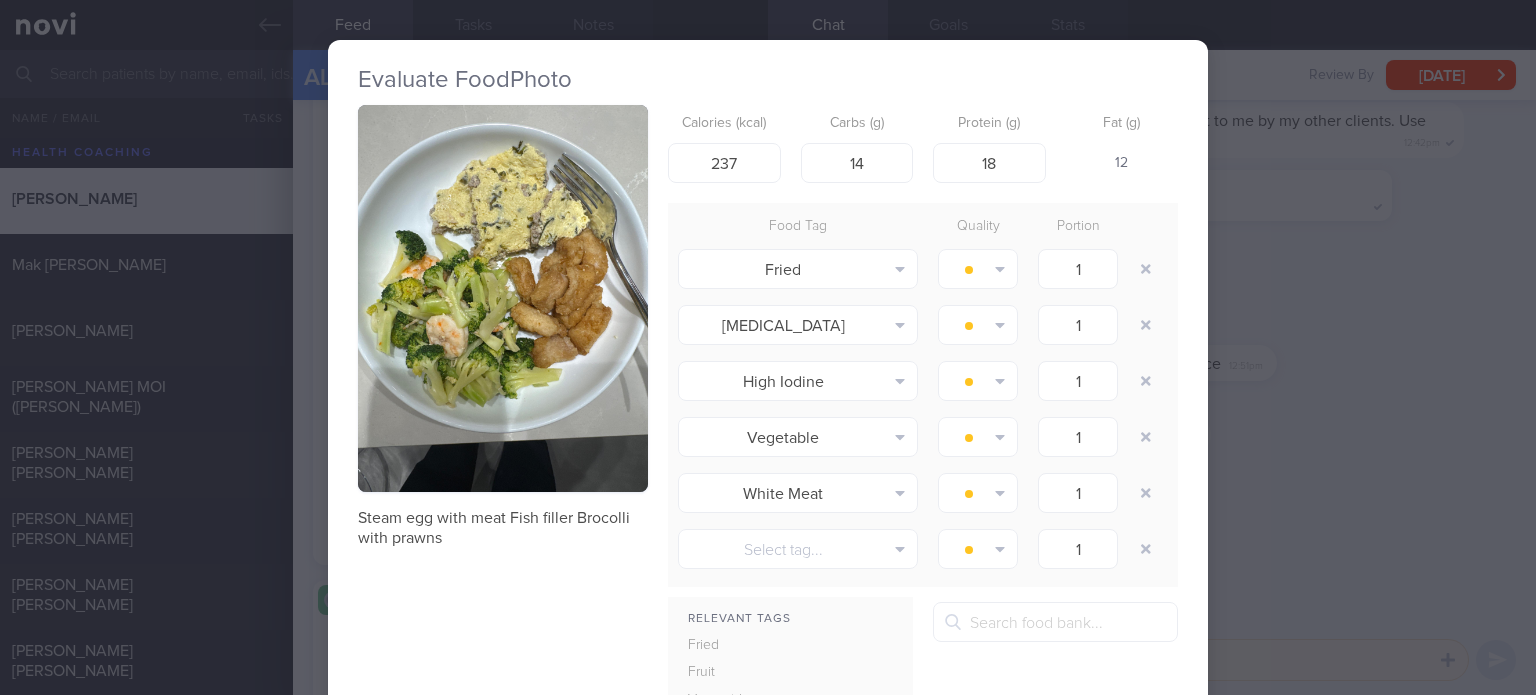 click at bounding box center [1148, 269] 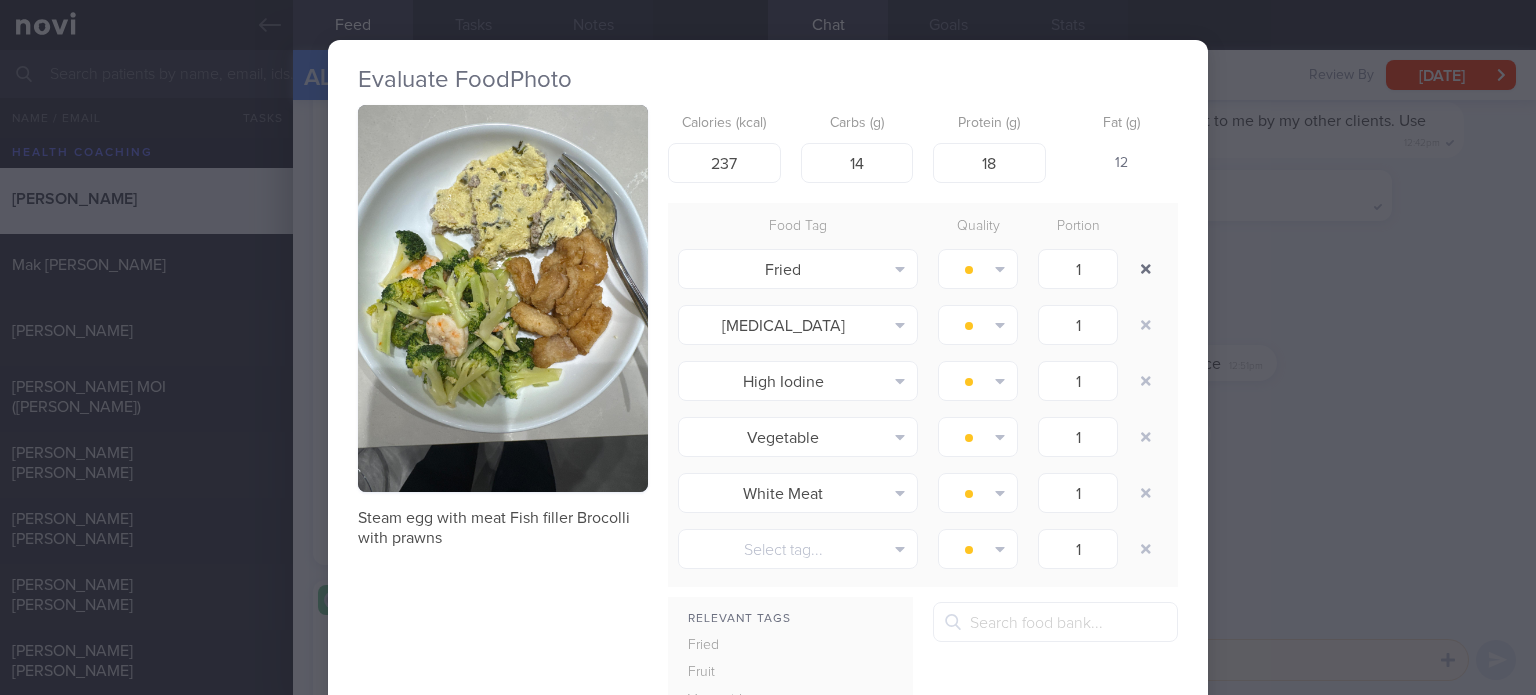 click at bounding box center [1146, 269] 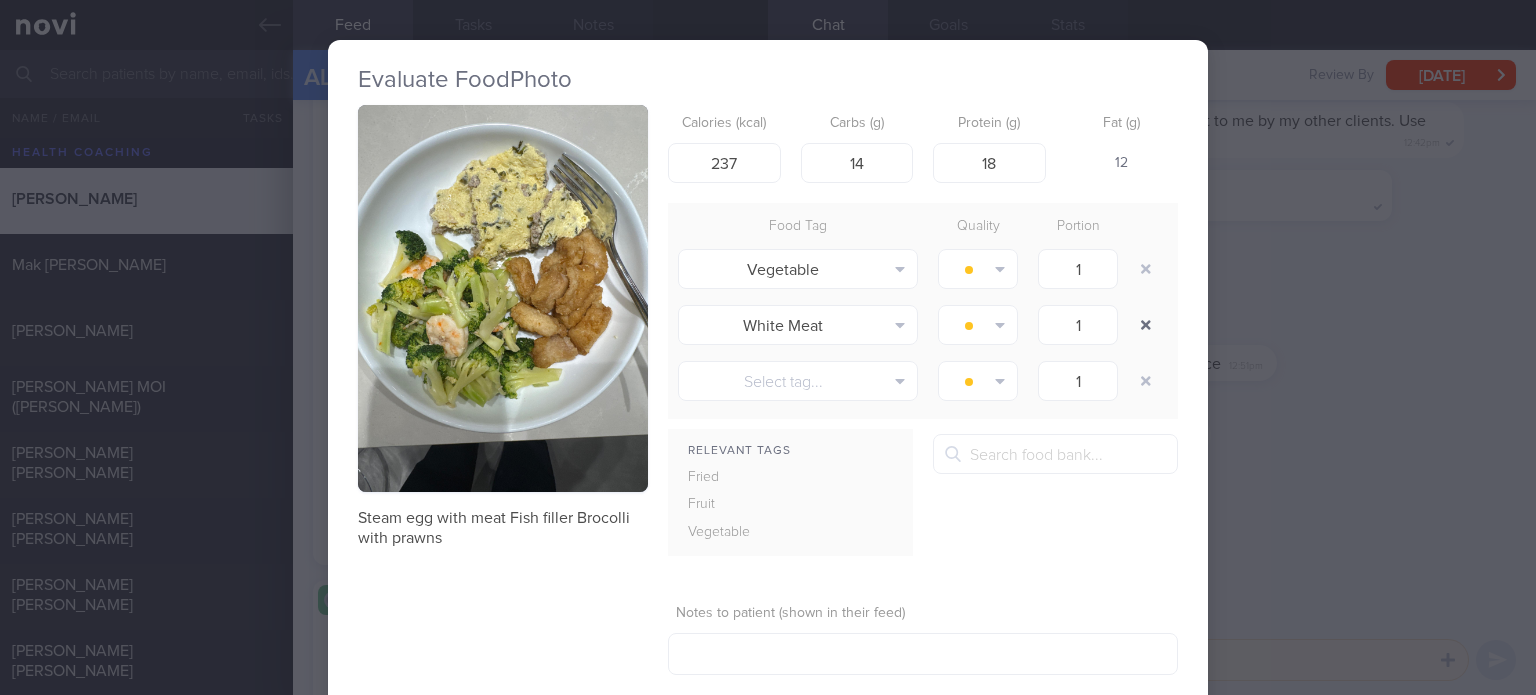click at bounding box center (1146, 325) 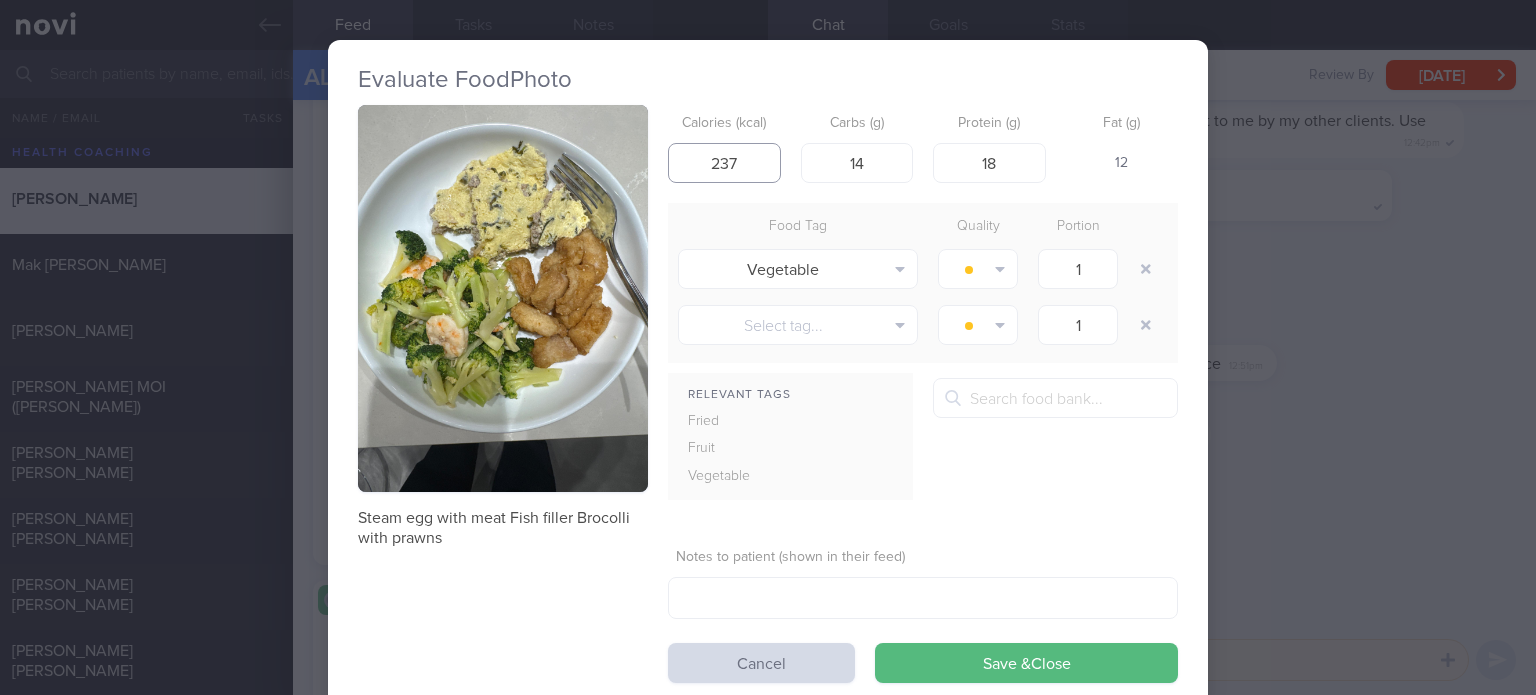 click on "237" at bounding box center [724, 163] 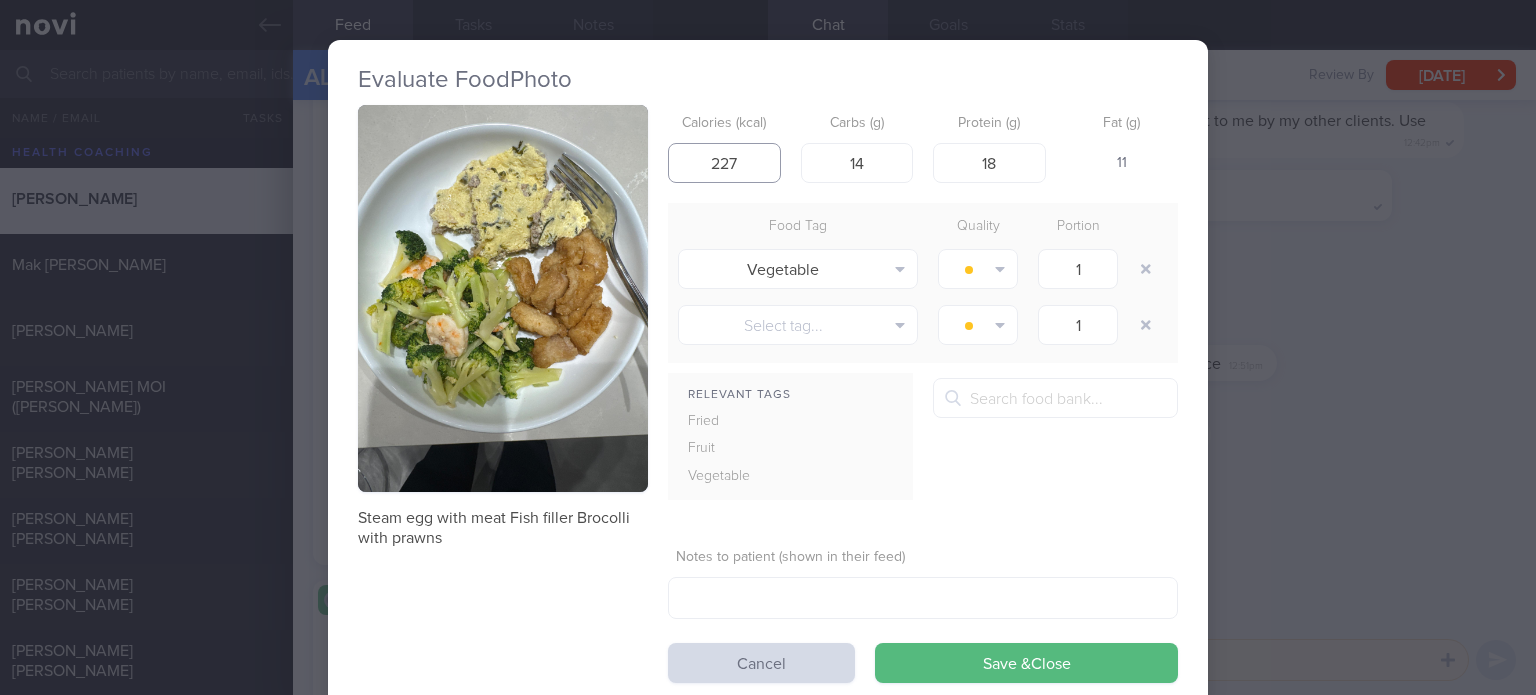 type on "227" 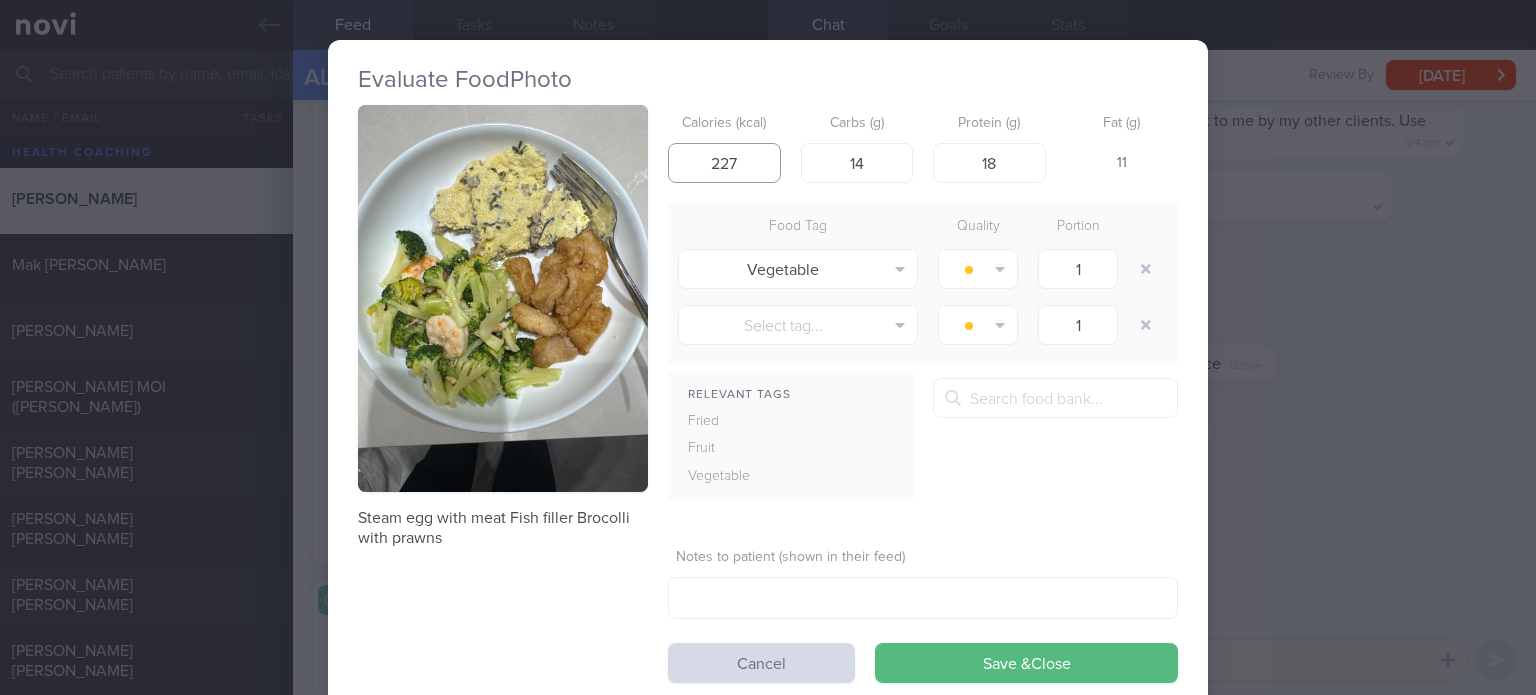 click on "Save &
Close" at bounding box center [1026, 663] 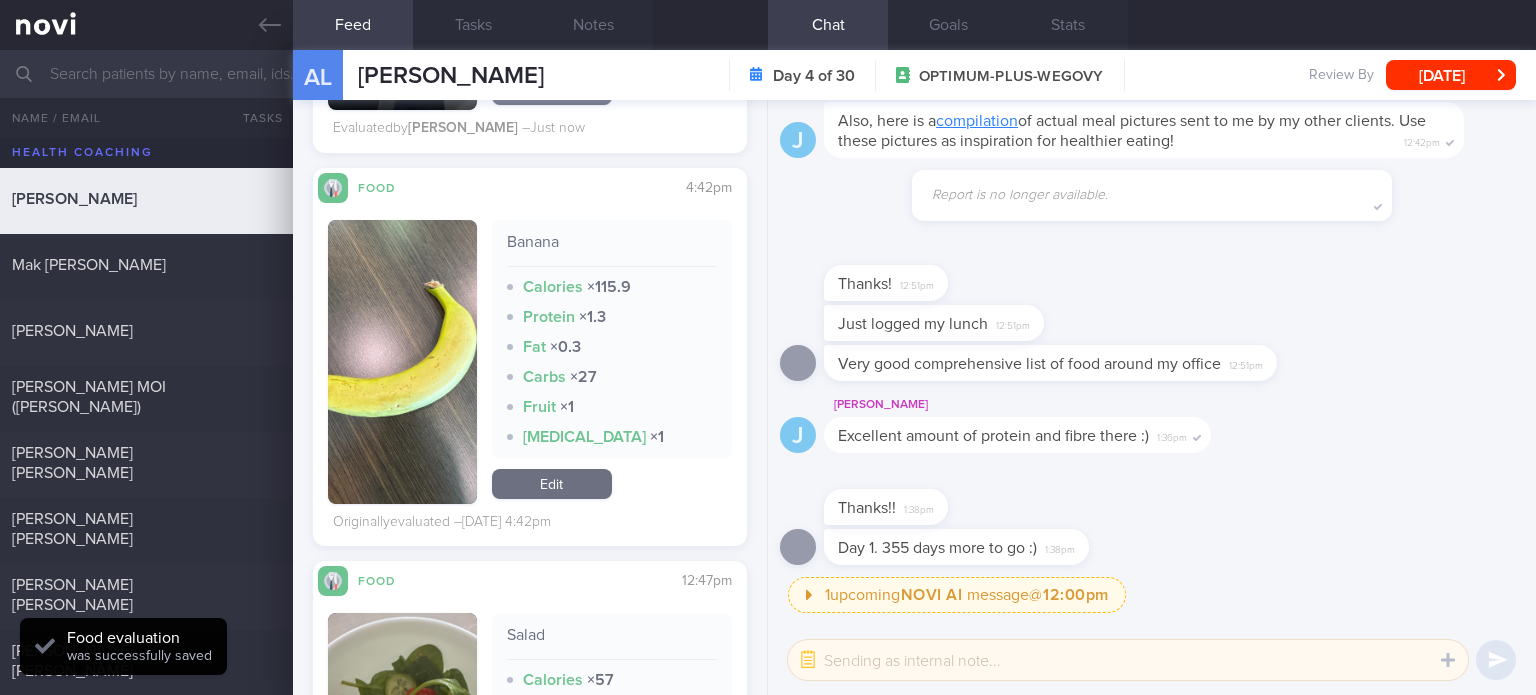 scroll, scrollTop: 4995, scrollLeft: 0, axis: vertical 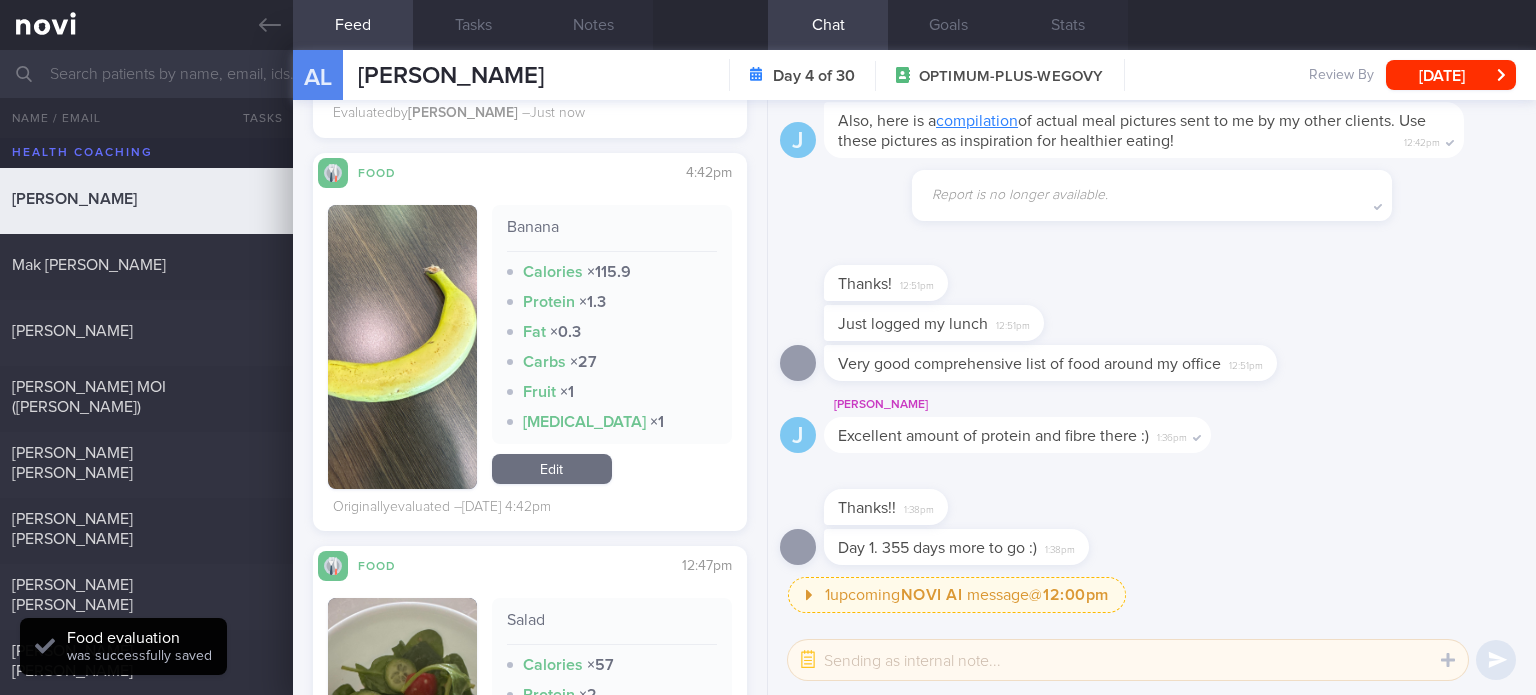 click on "Edit" at bounding box center (552, 469) 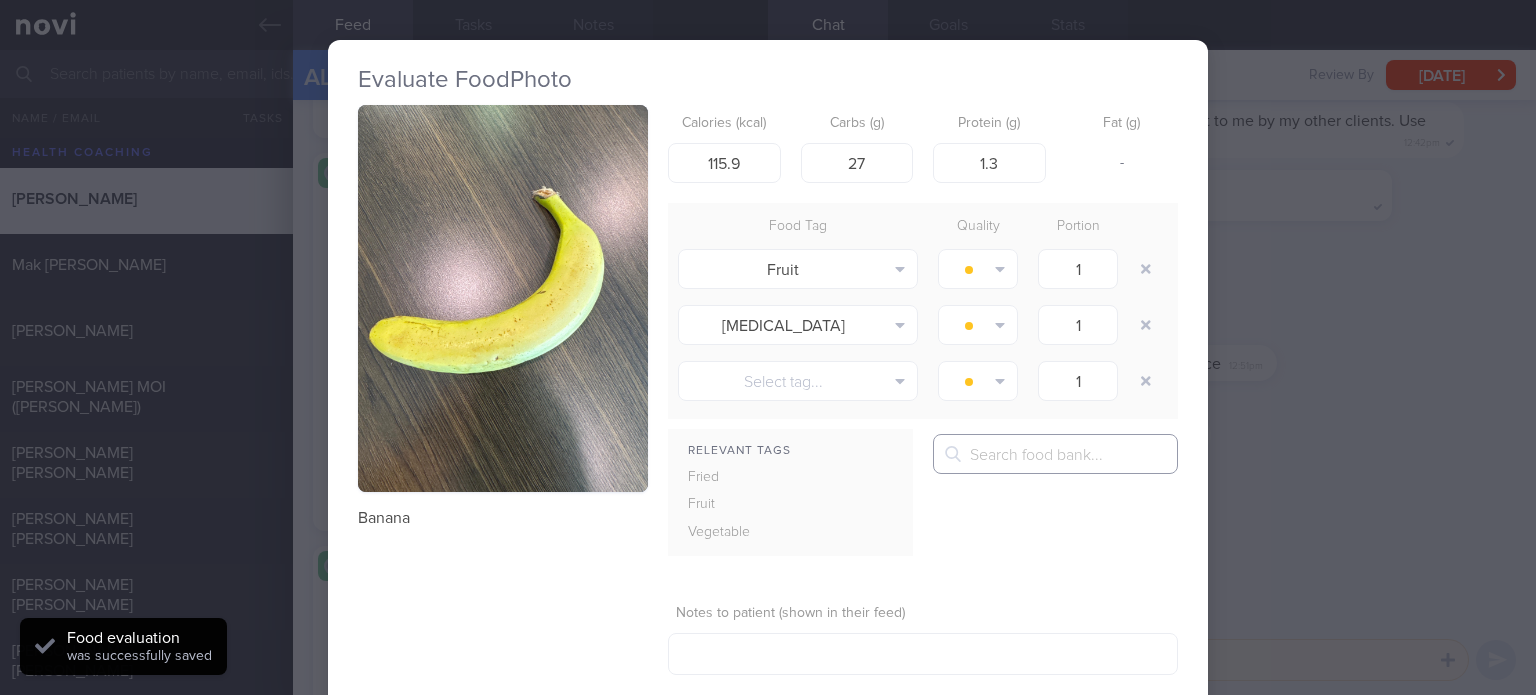 click at bounding box center (1055, 454) 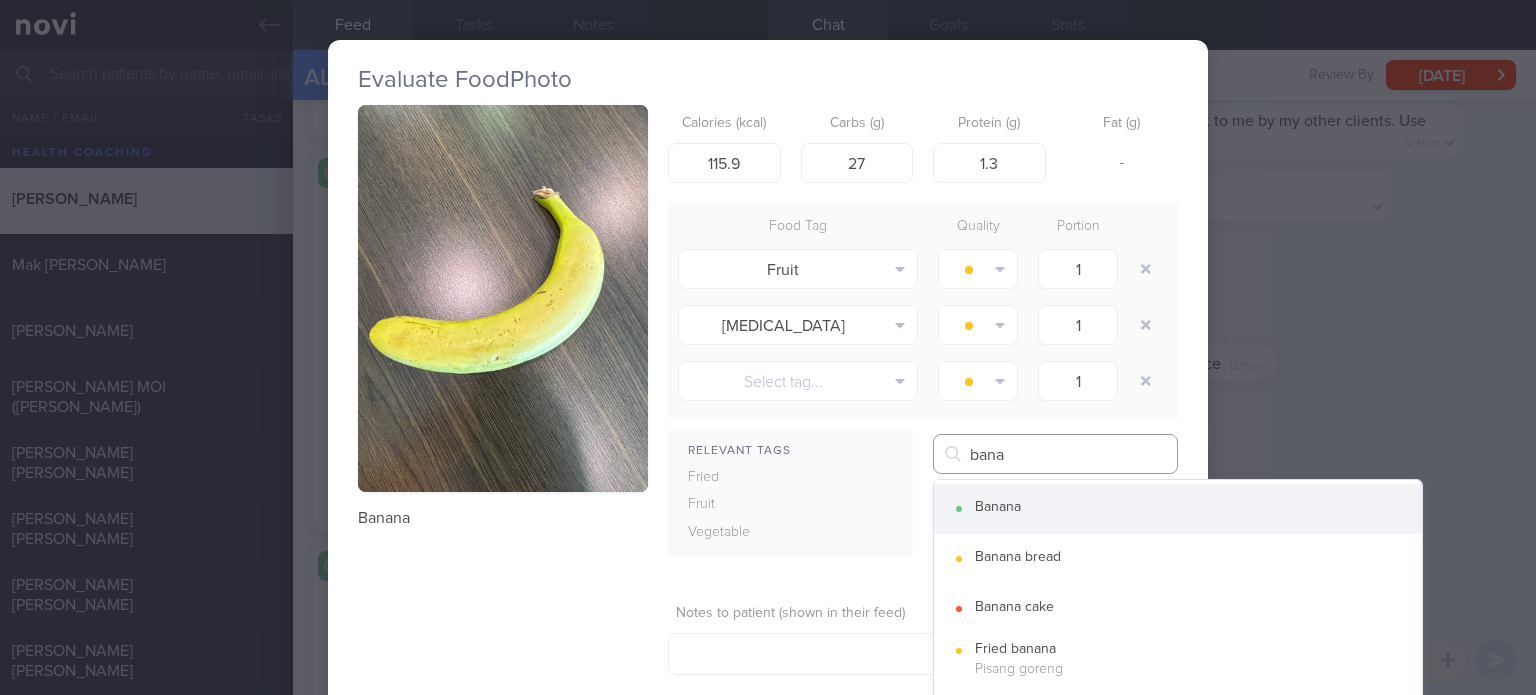 type on "bana" 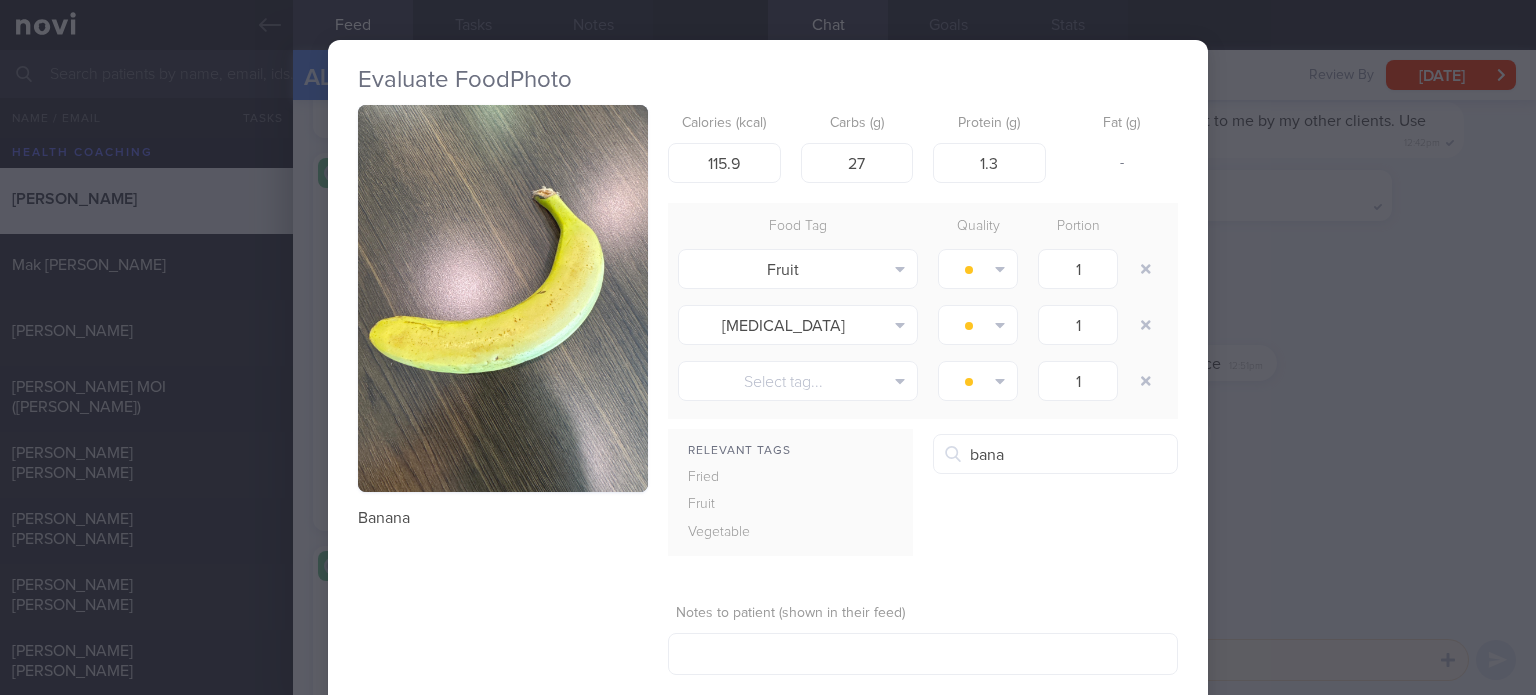 click on "Banana" at bounding box center (1178, 509) 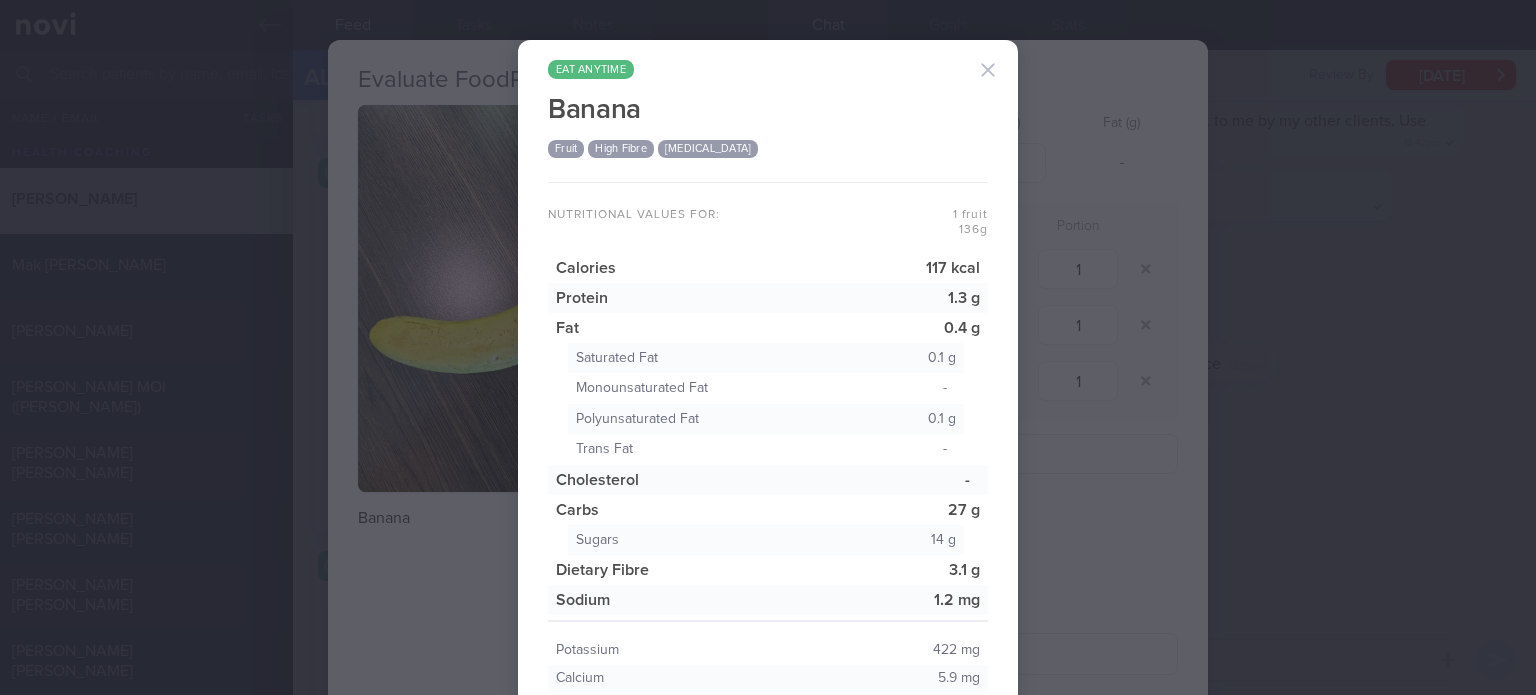 click at bounding box center (988, 70) 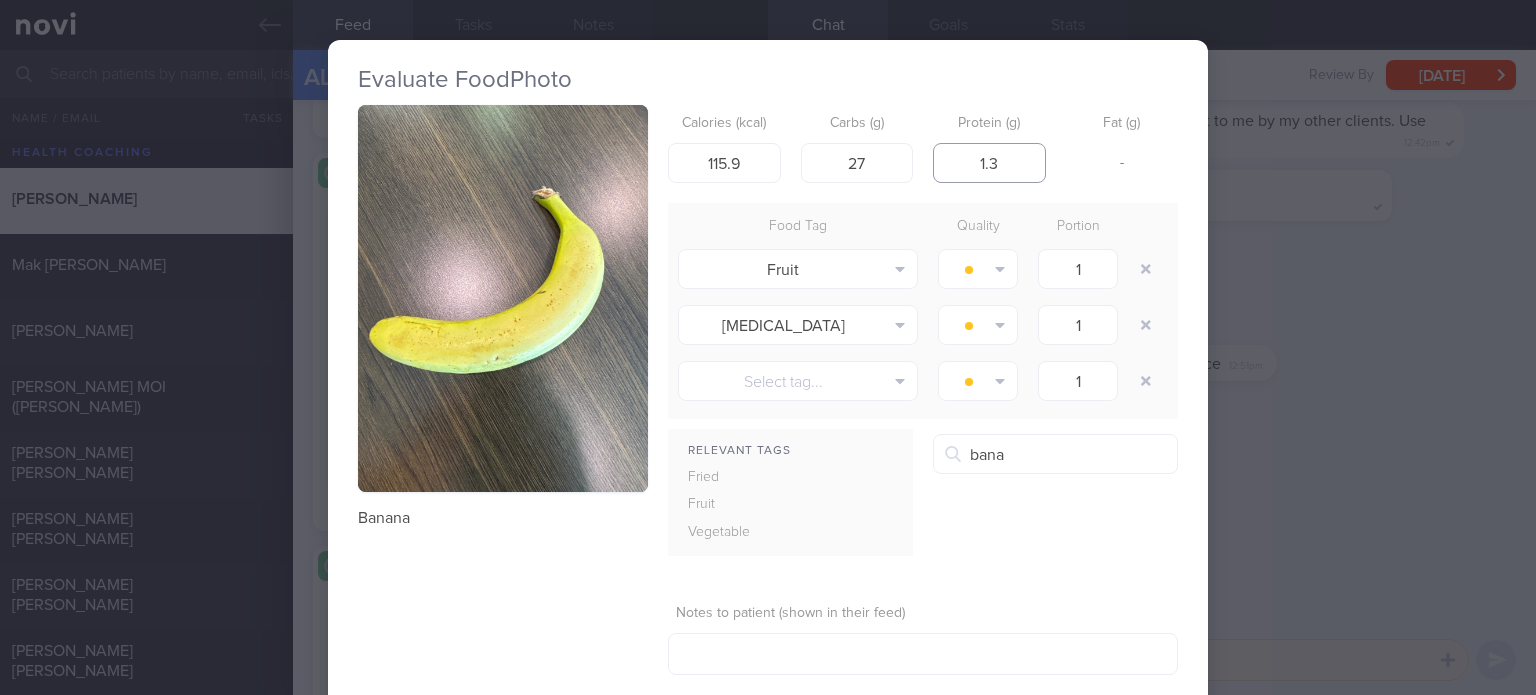 click on "1.3" at bounding box center (989, 163) 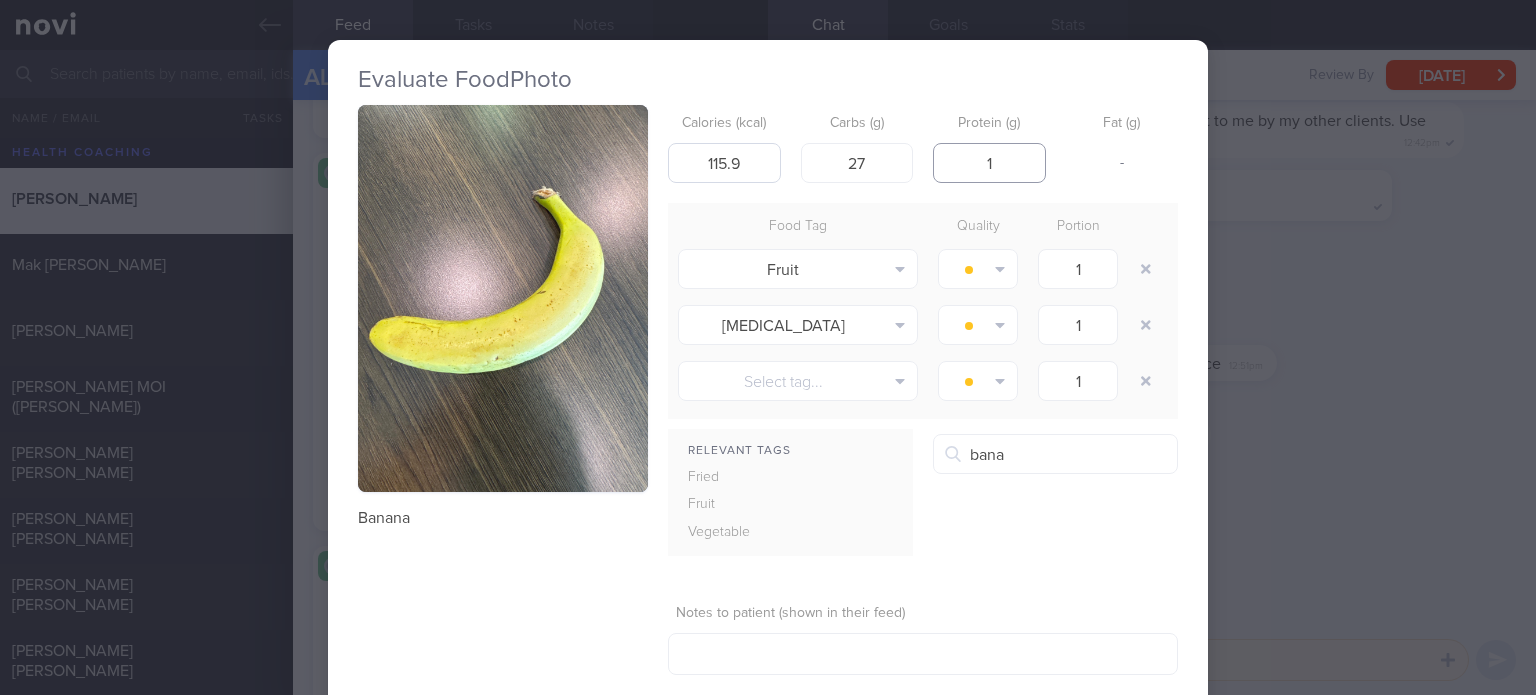 type on "1" 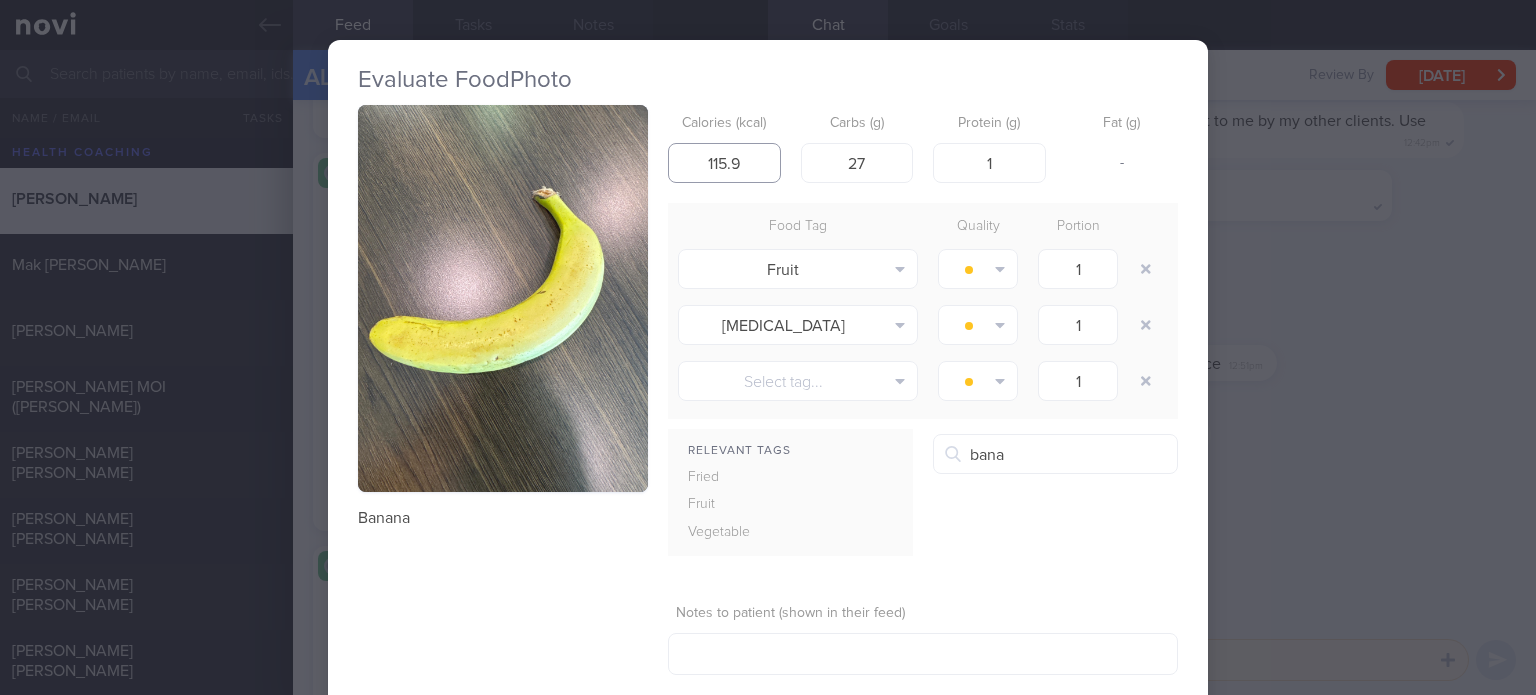 drag, startPoint x: 740, startPoint y: 155, endPoint x: 713, endPoint y: 157, distance: 27.073973 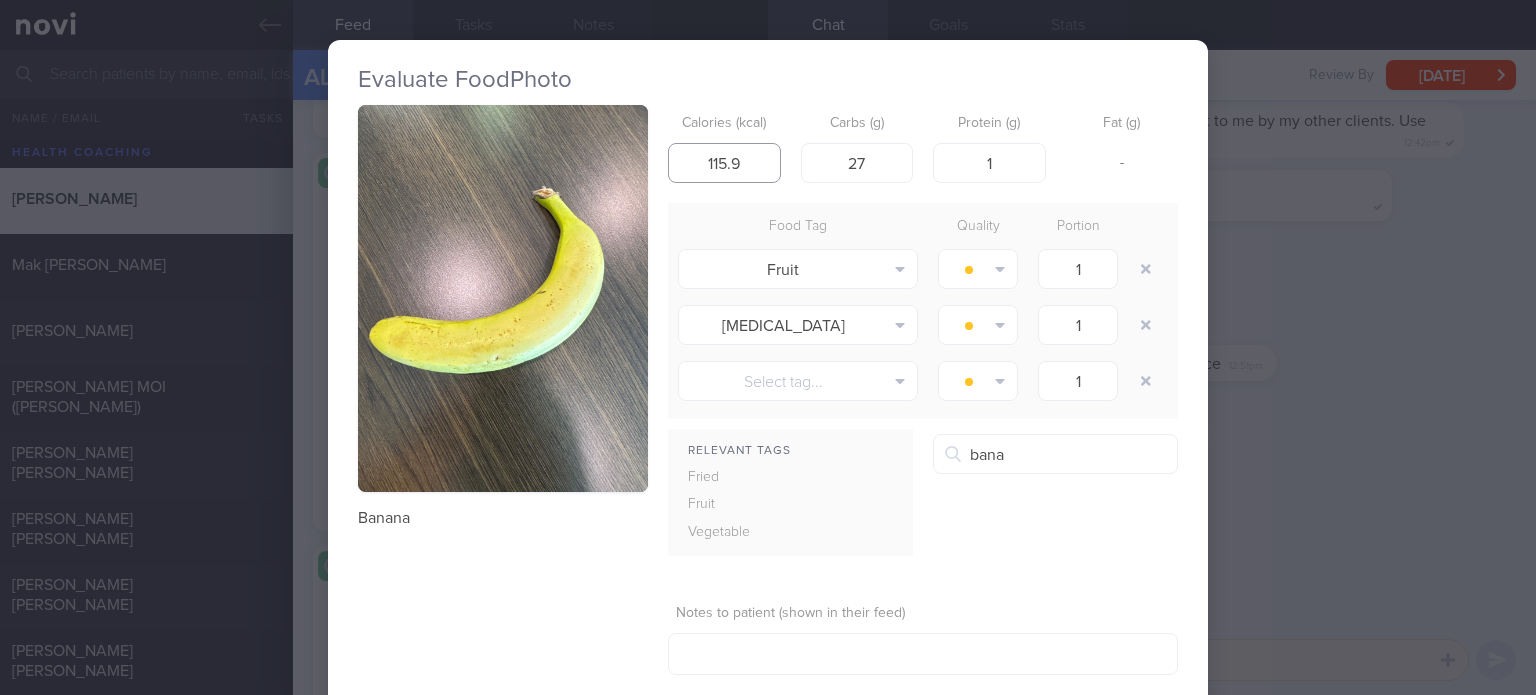 click on "115.9" at bounding box center (724, 163) 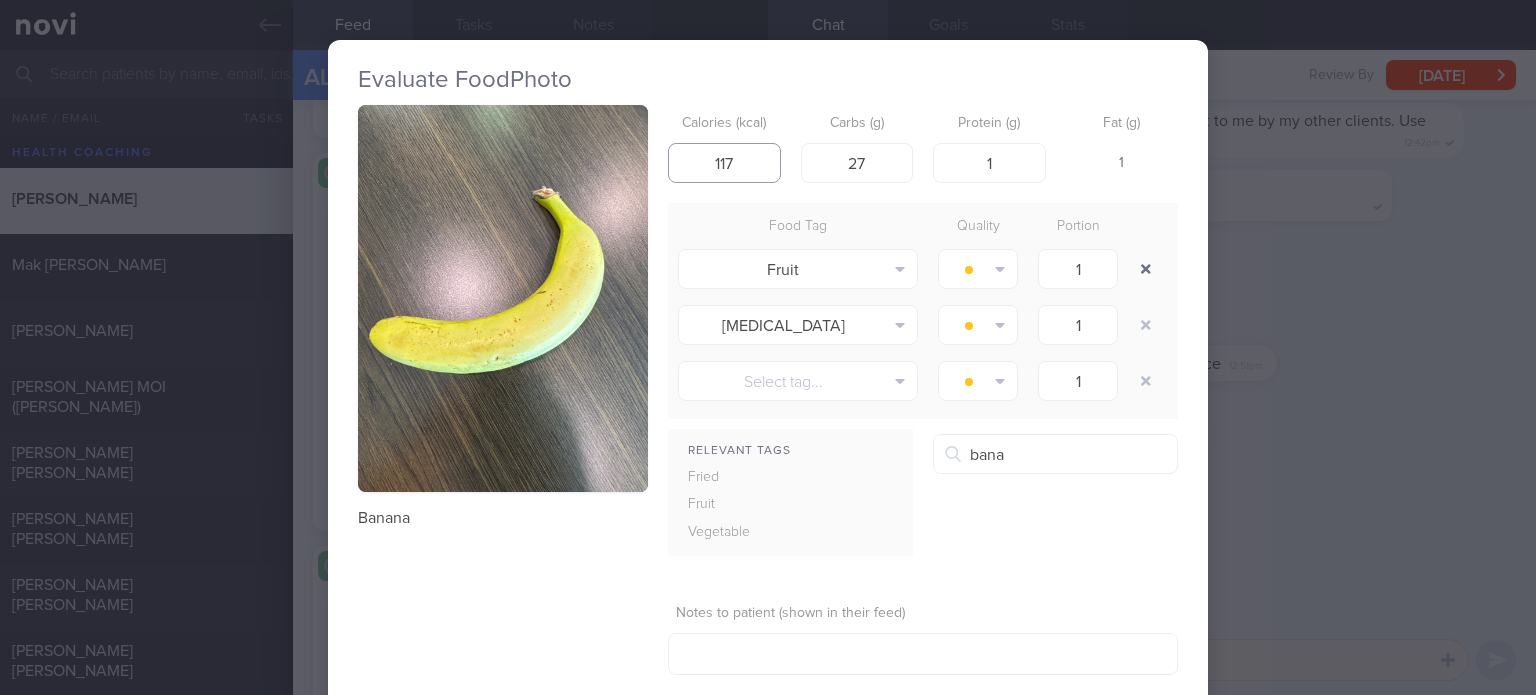 type on "117" 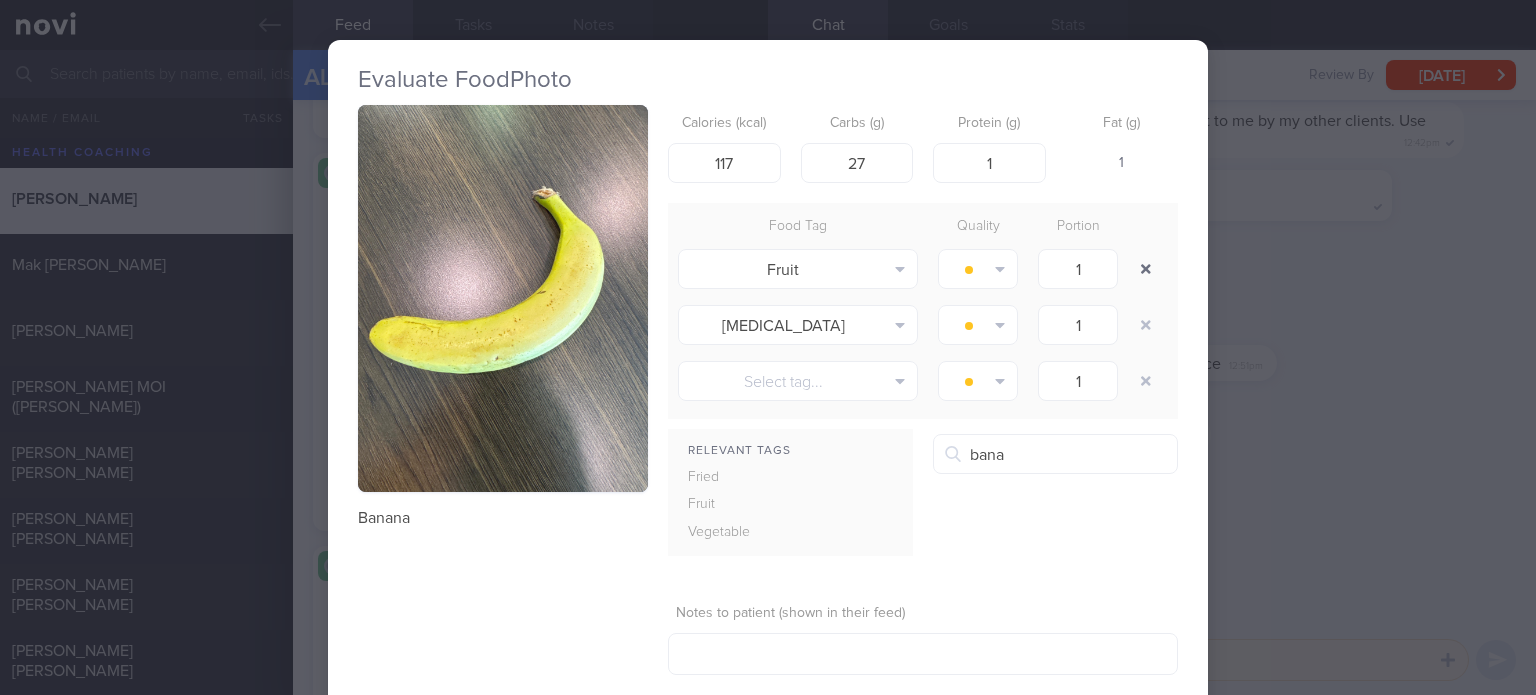 click at bounding box center [1146, 269] 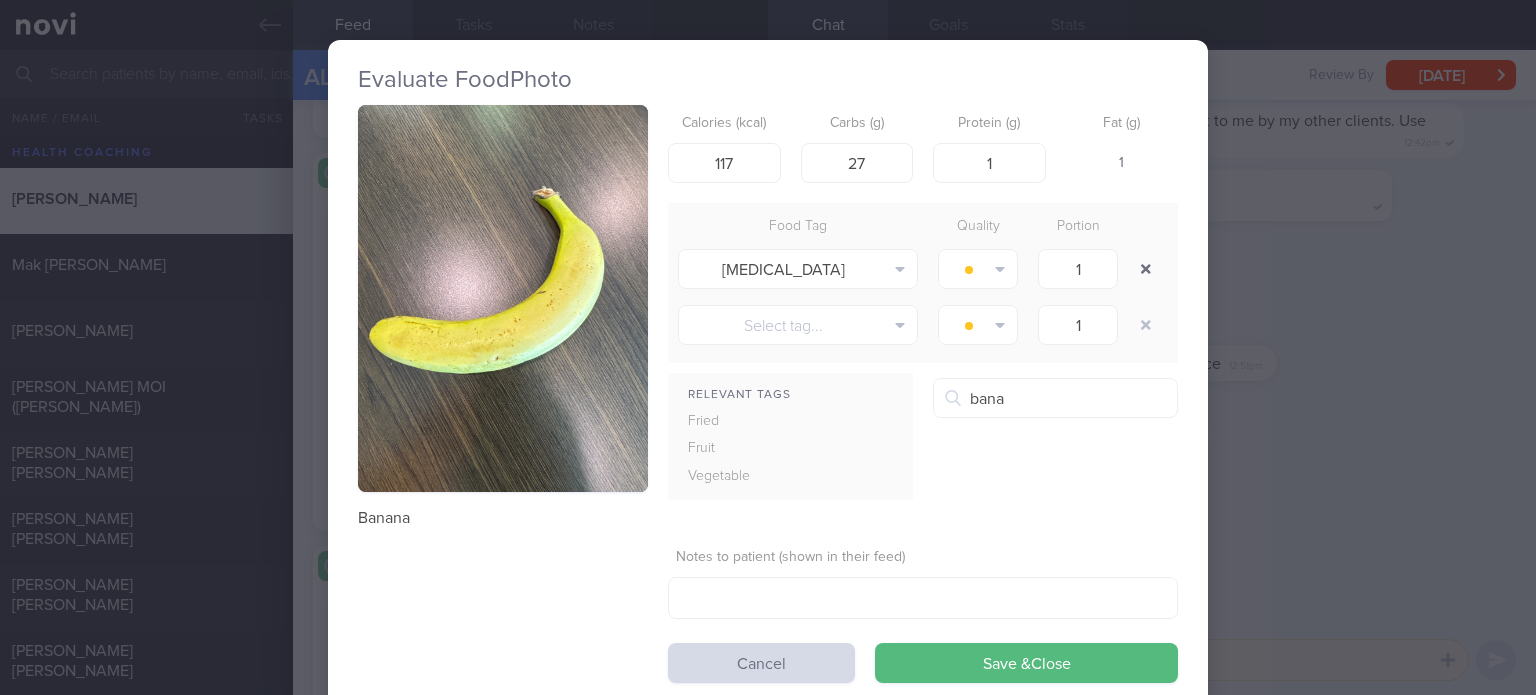 click at bounding box center [1146, 269] 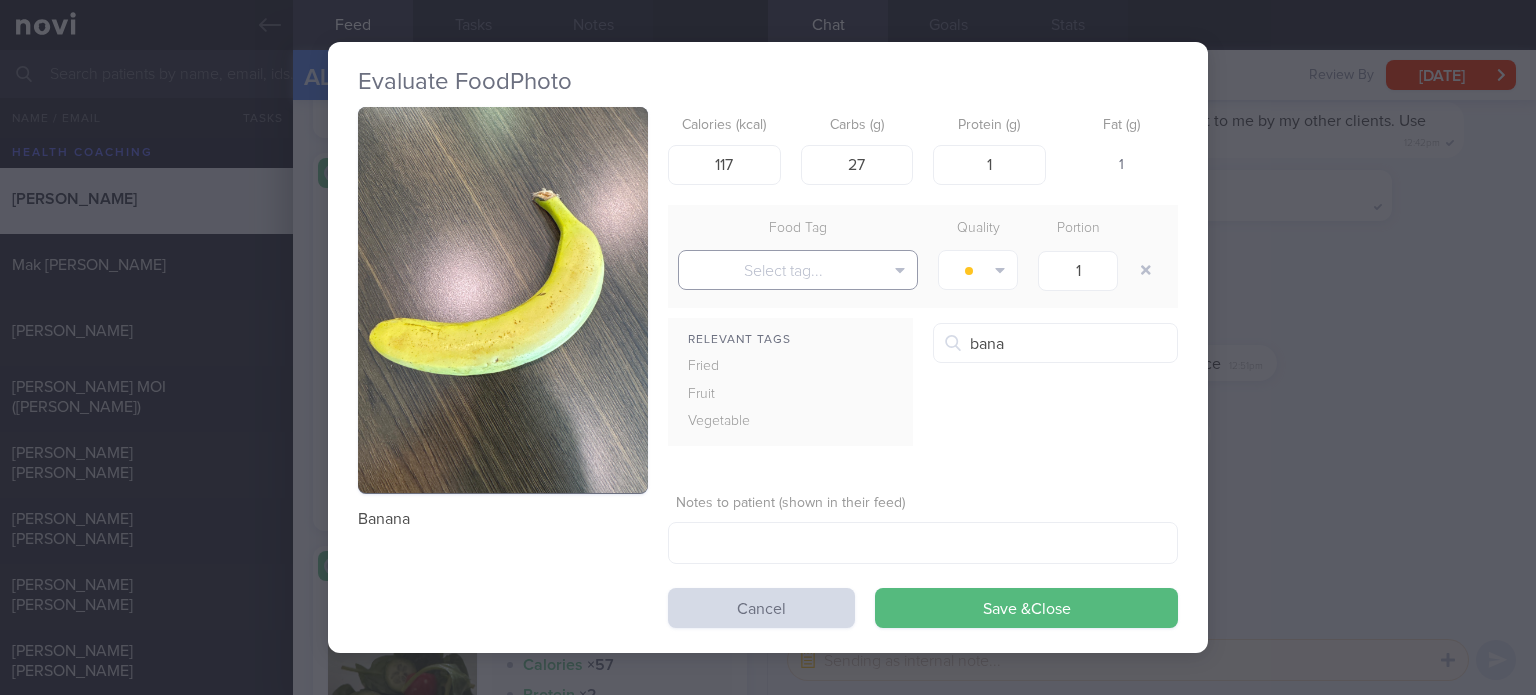click on "Select tag..." at bounding box center [798, 270] 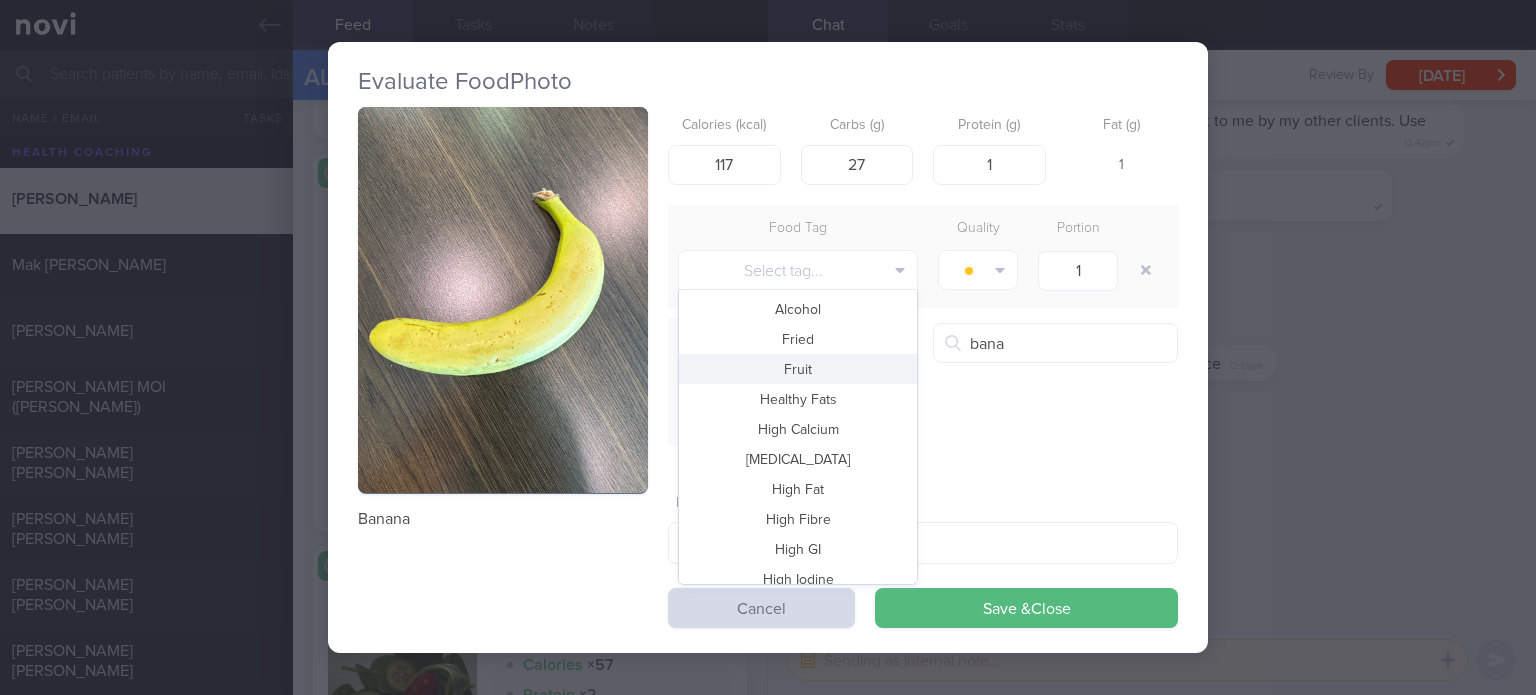 click on "Fruit" at bounding box center (798, 369) 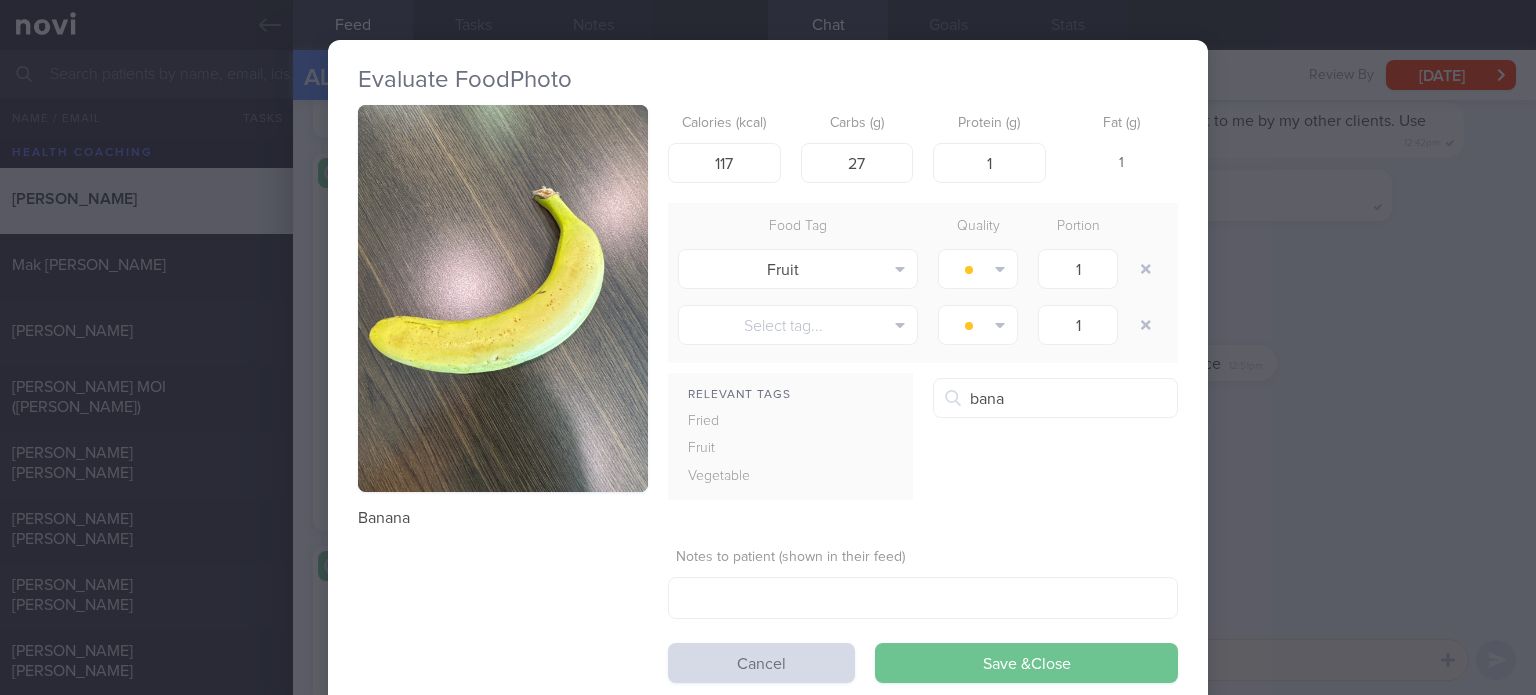 click on "Save &
Close" at bounding box center (1026, 663) 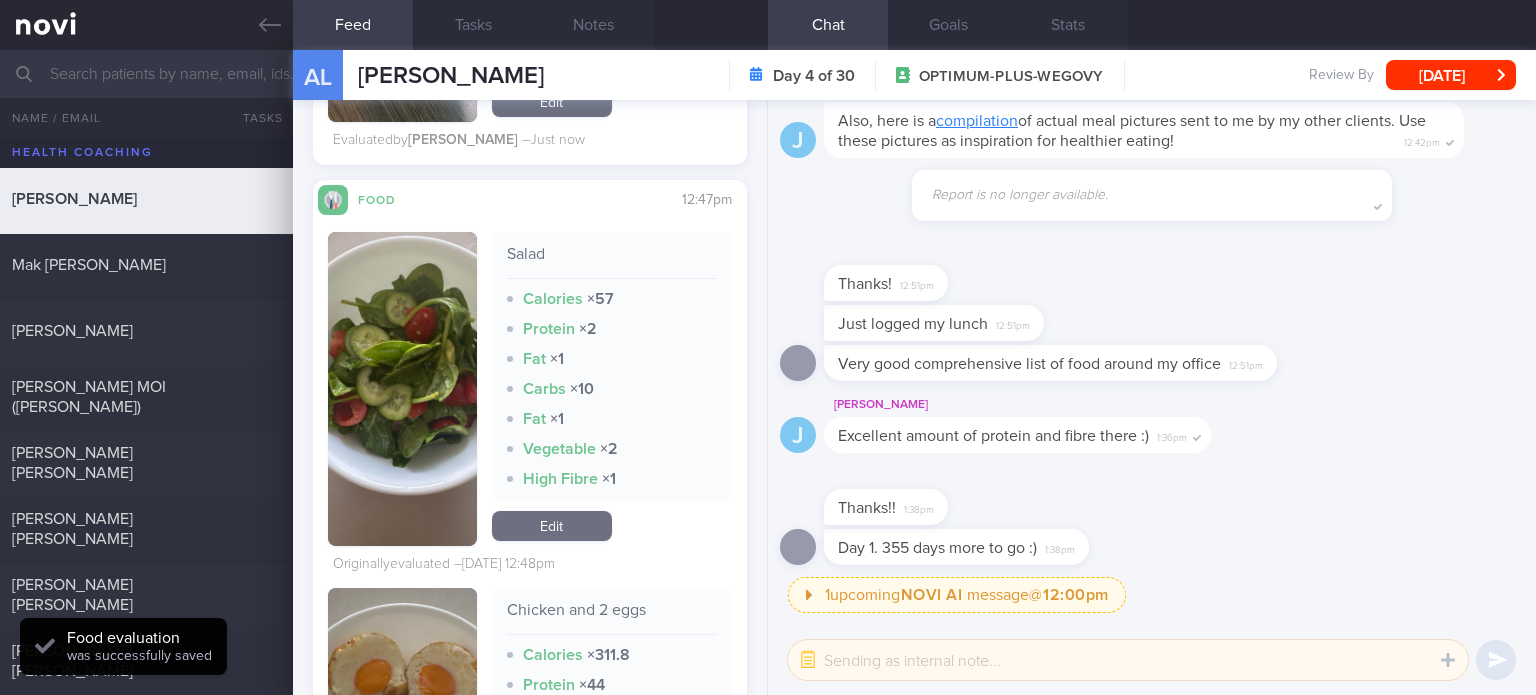 scroll, scrollTop: 5455, scrollLeft: 0, axis: vertical 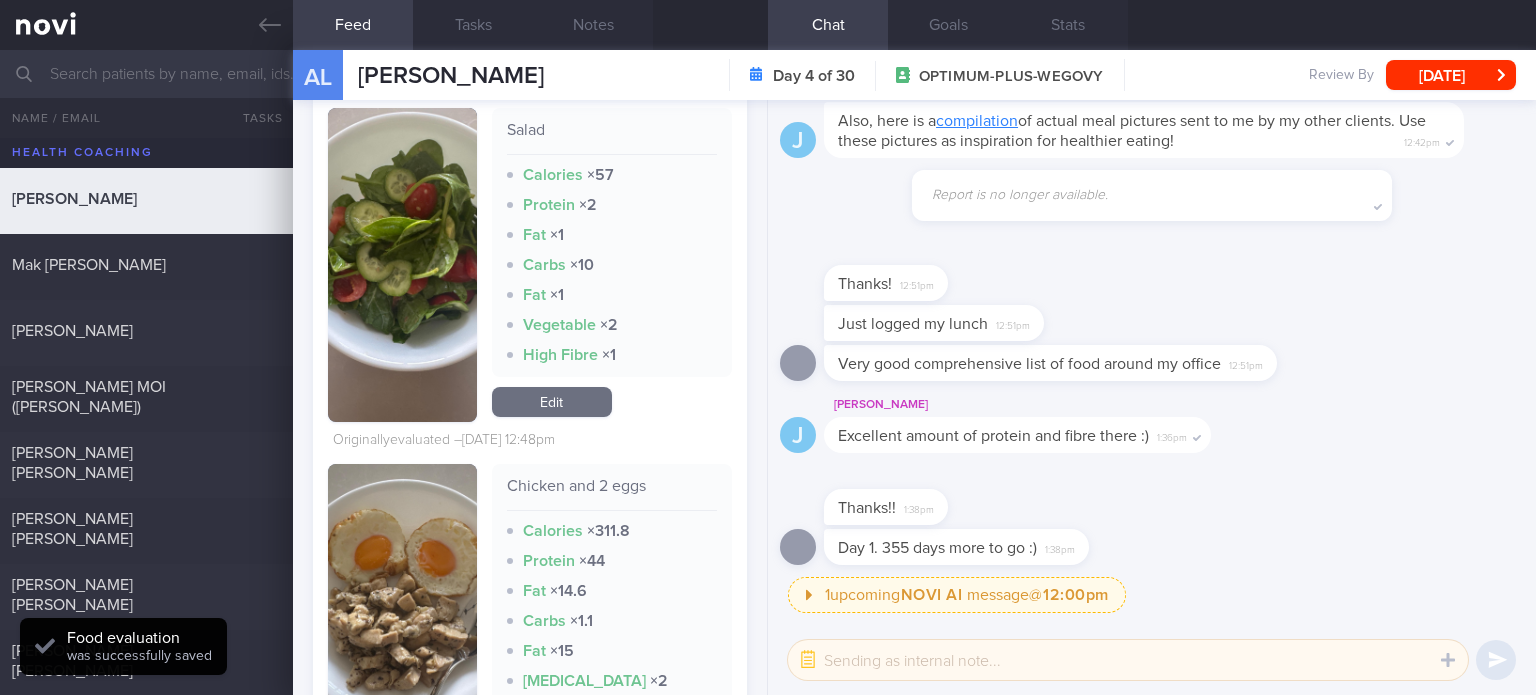 click on "Edit" at bounding box center [552, 402] 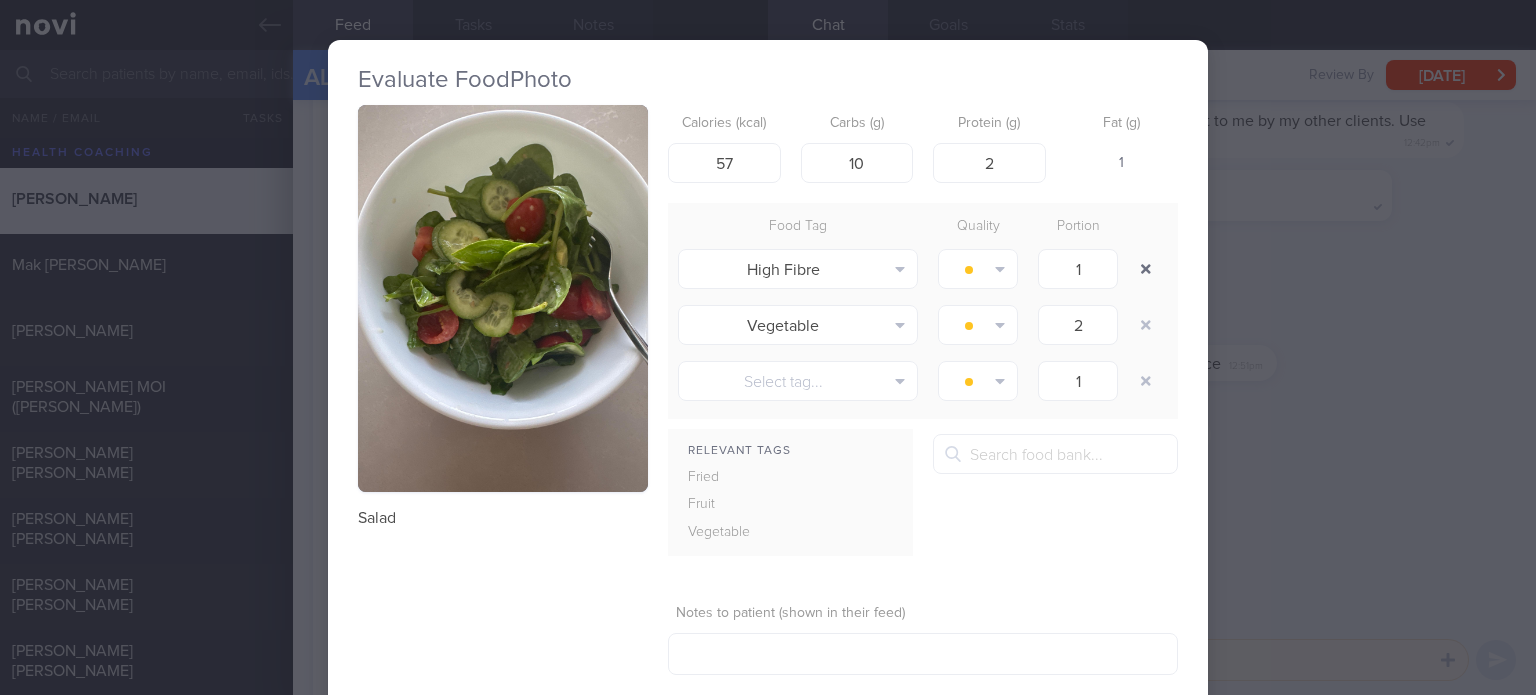 click at bounding box center [1146, 269] 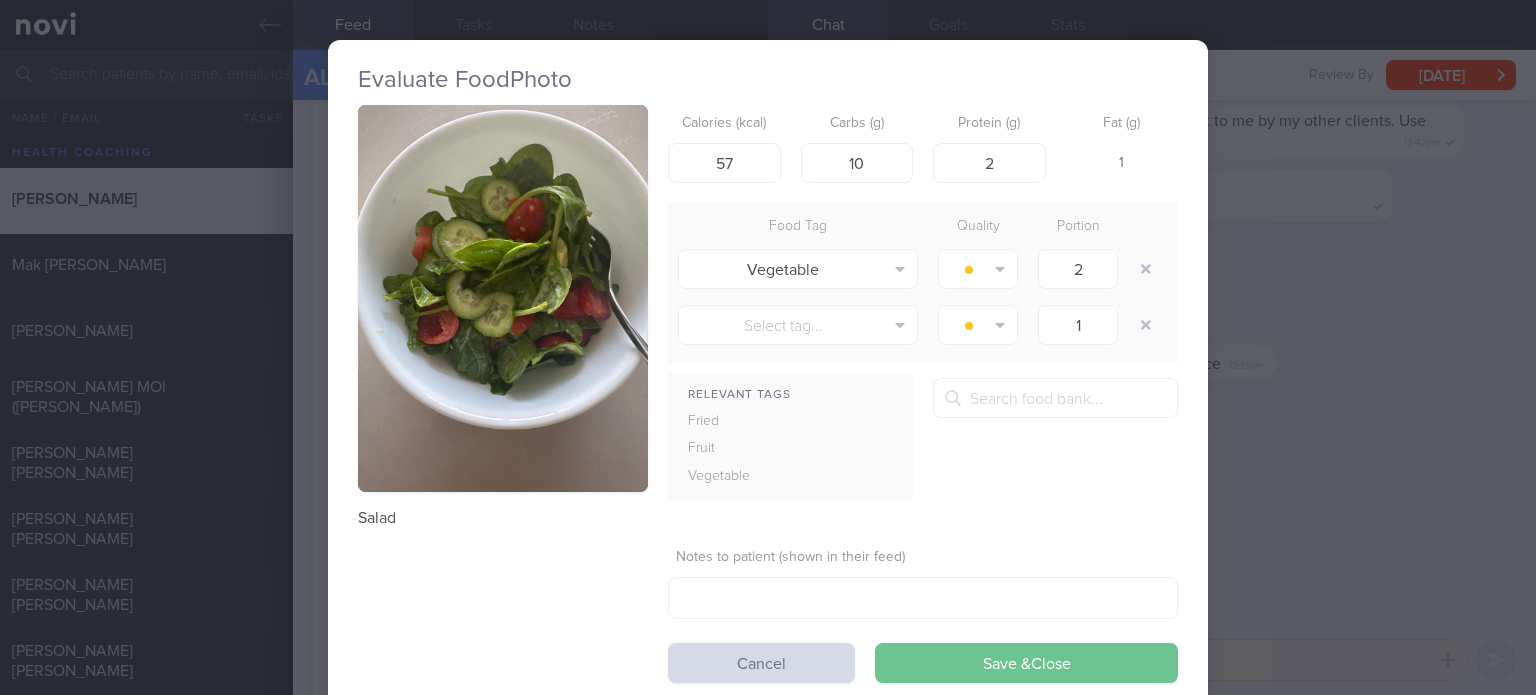 click on "Save &
Close" at bounding box center [1026, 663] 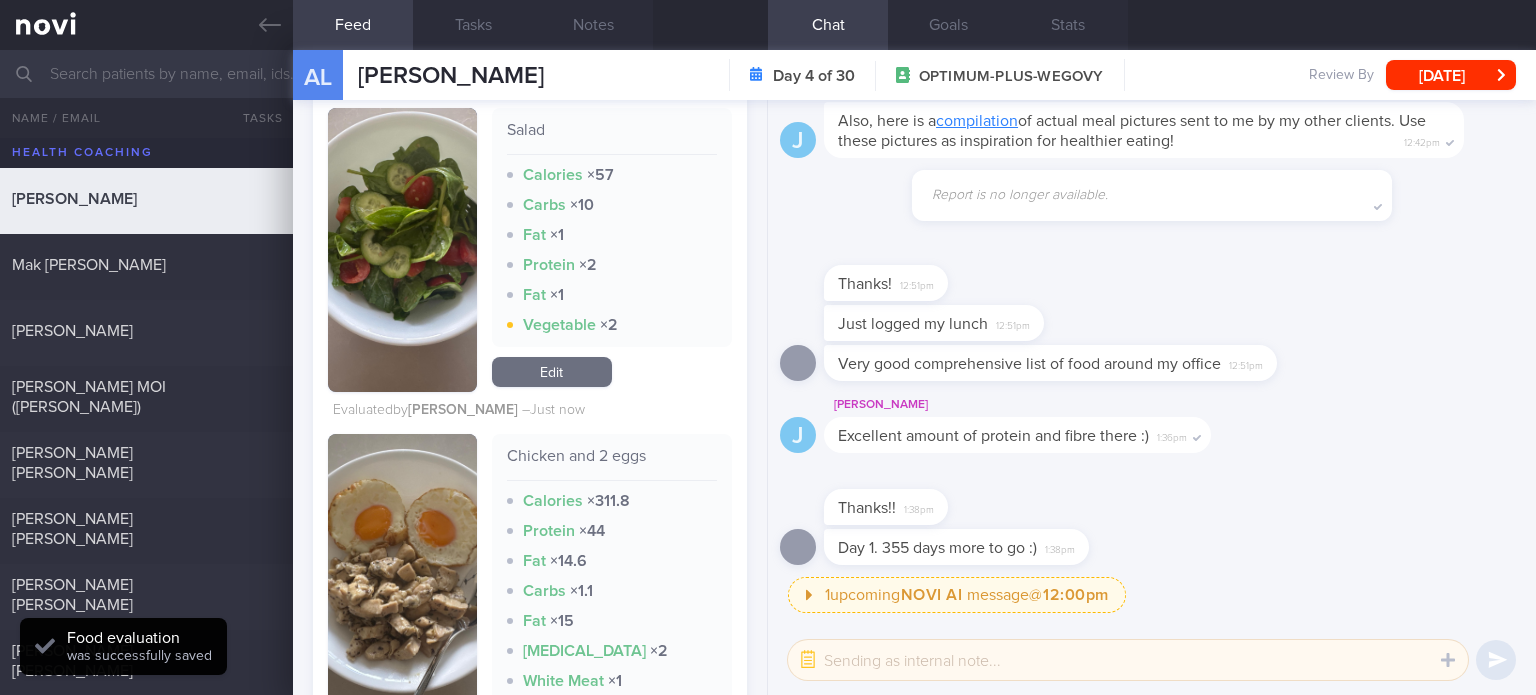 scroll, scrollTop: 5732, scrollLeft: 0, axis: vertical 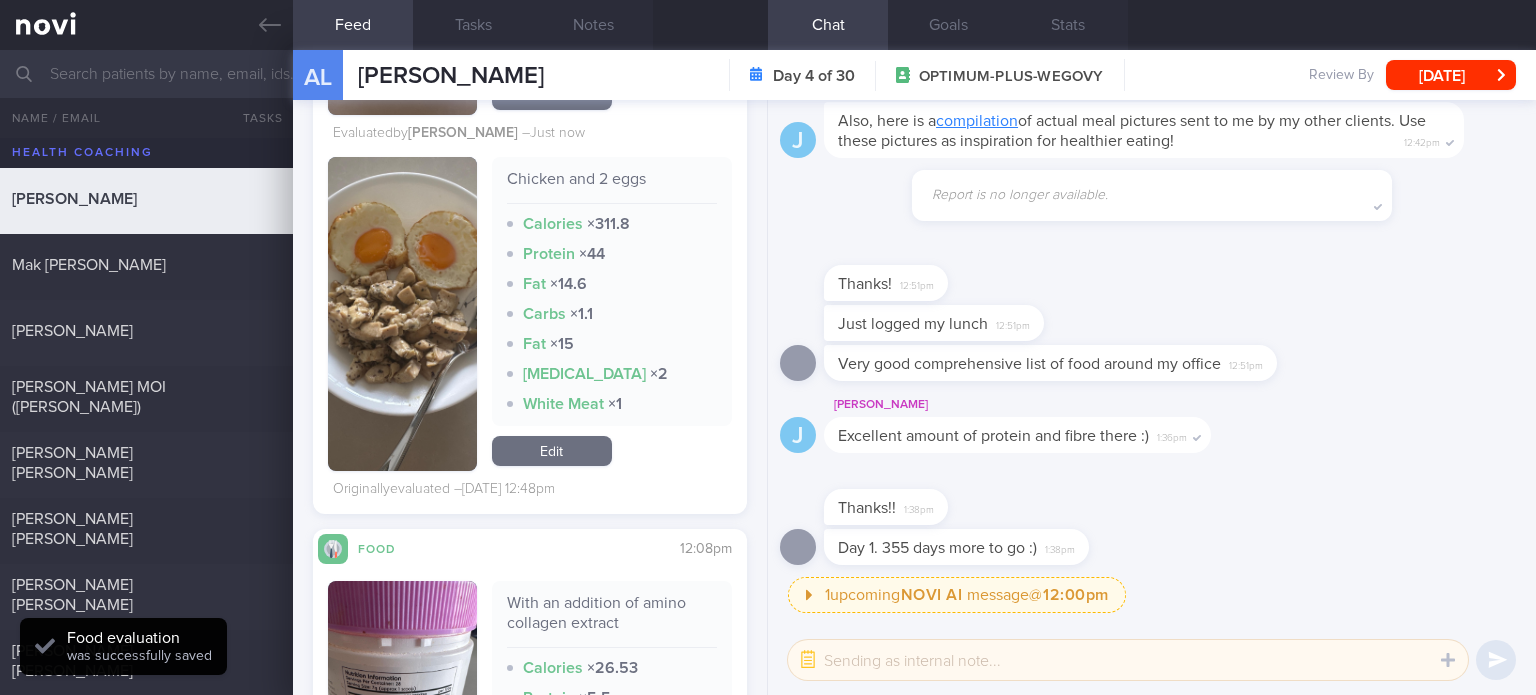 click on "Edit" at bounding box center [552, 451] 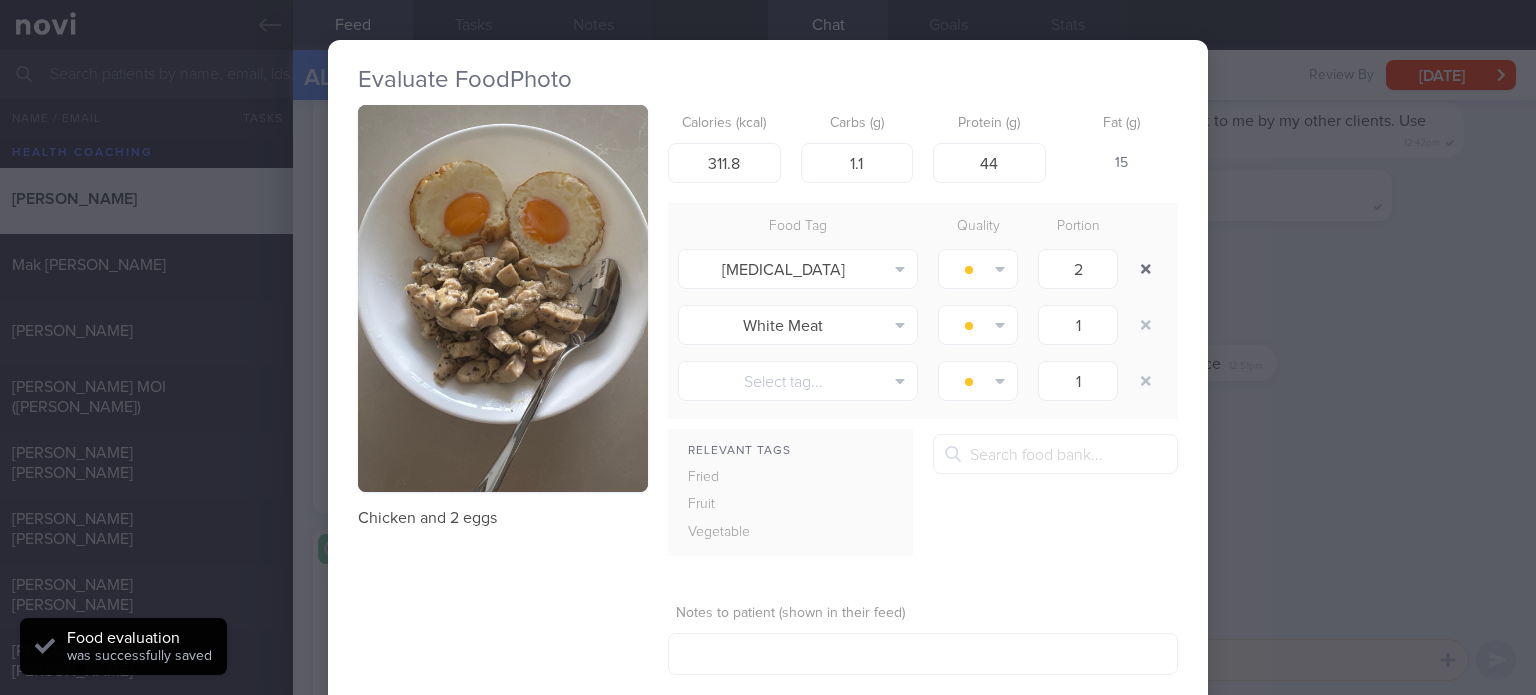 click at bounding box center [1146, 269] 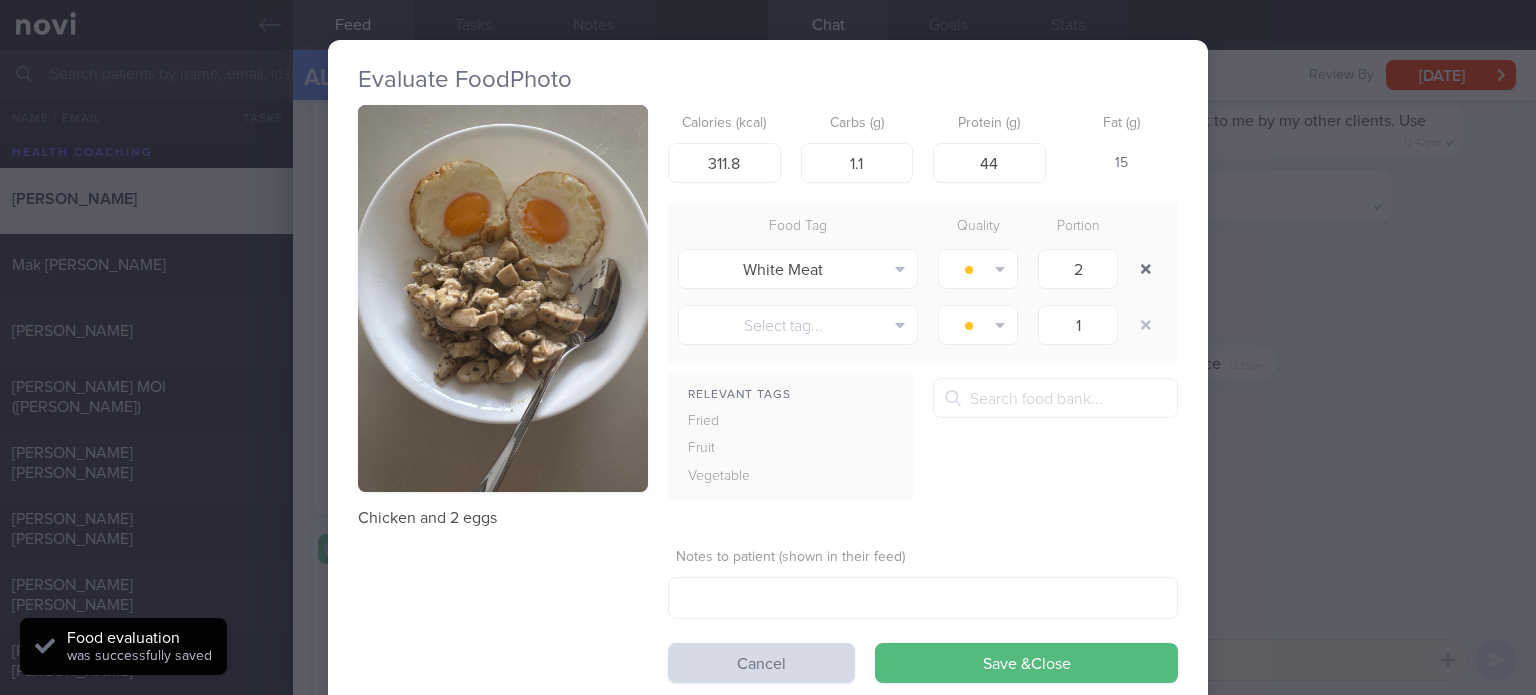 type on "1" 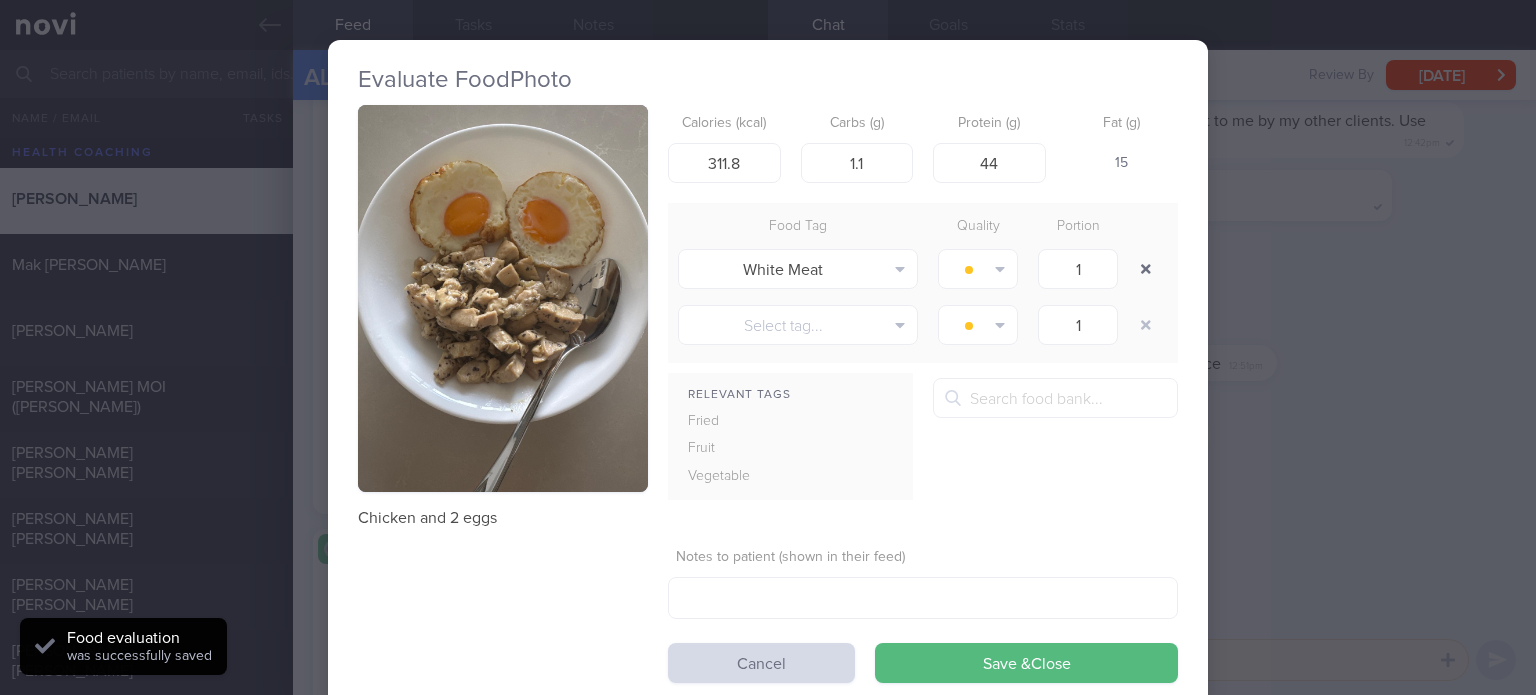 click at bounding box center (1146, 269) 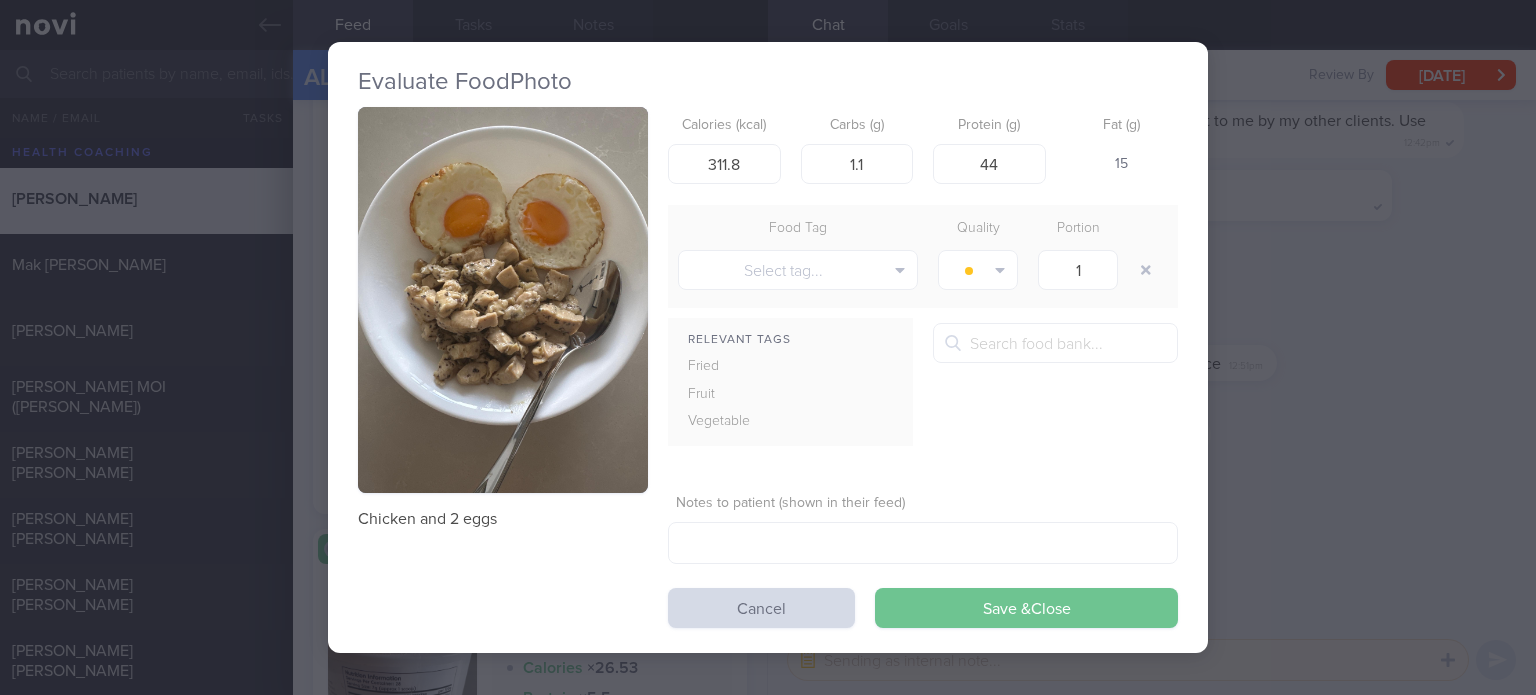 click on "Save &
Close" at bounding box center [1026, 608] 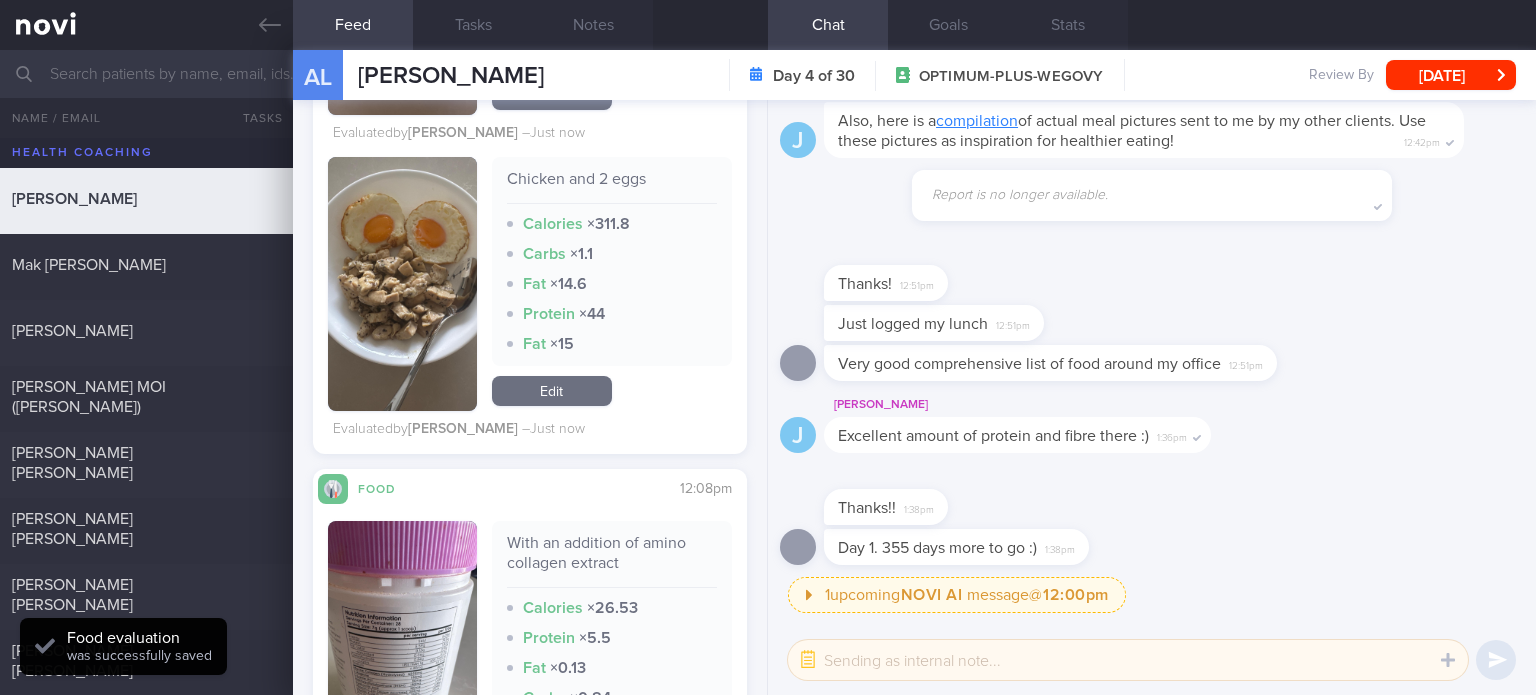 click on "Edit" at bounding box center [552, 391] 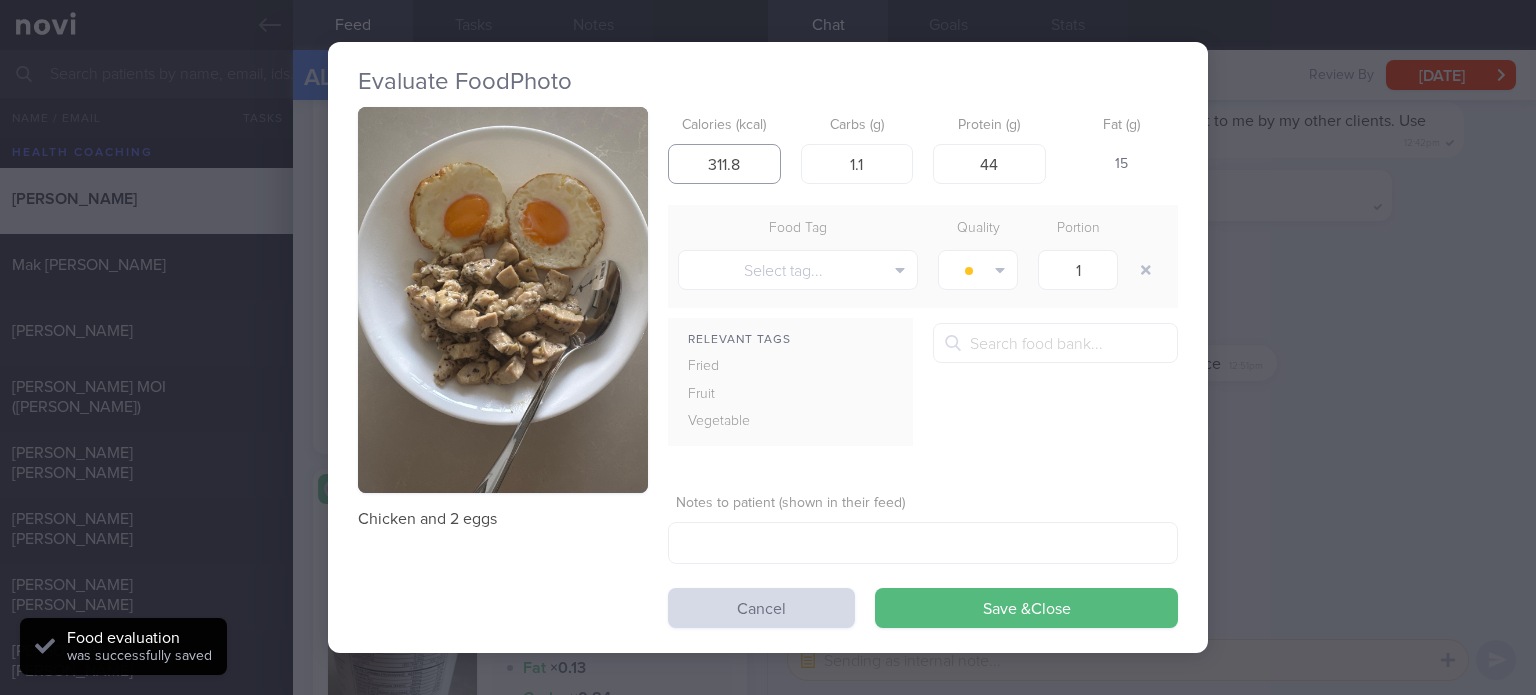 drag, startPoint x: 745, startPoint y: 171, endPoint x: 724, endPoint y: 163, distance: 22.472204 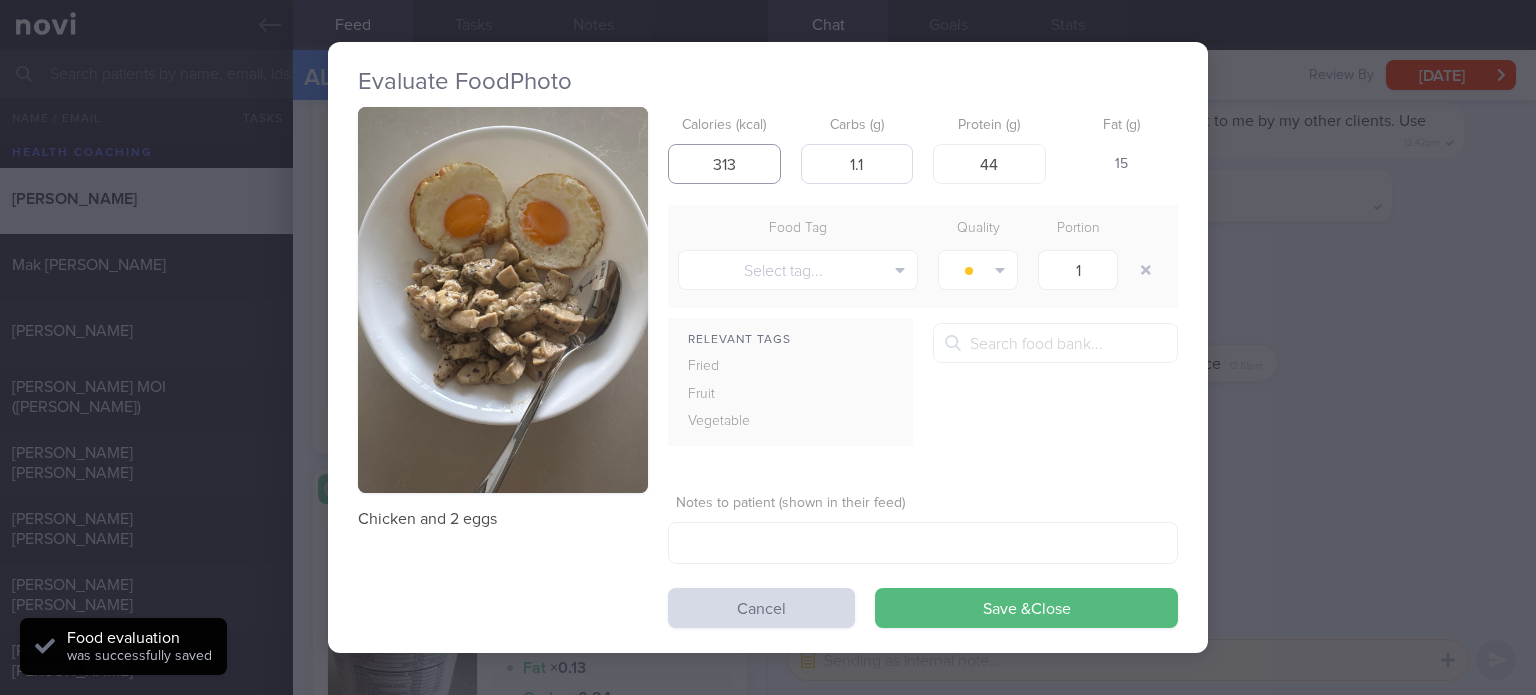type on "313" 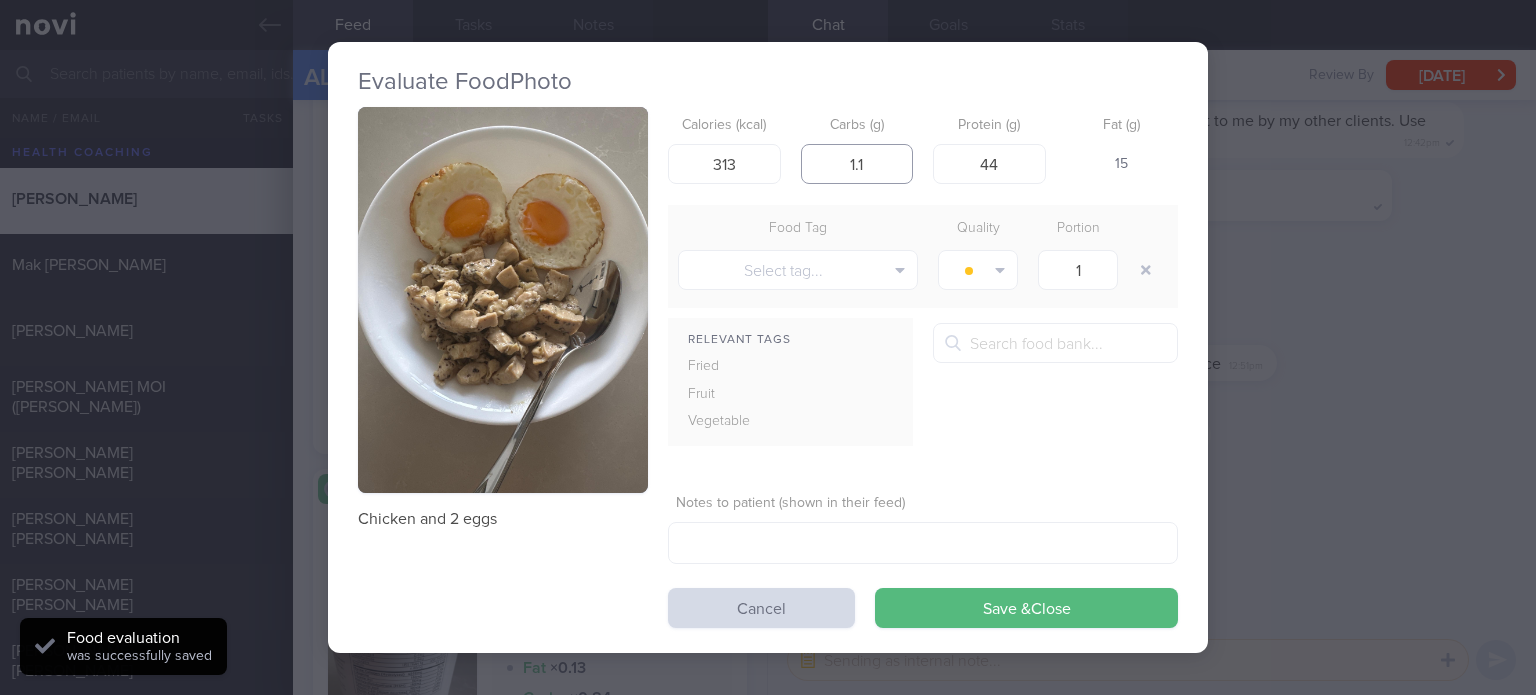 click on "1.1" at bounding box center (857, 164) 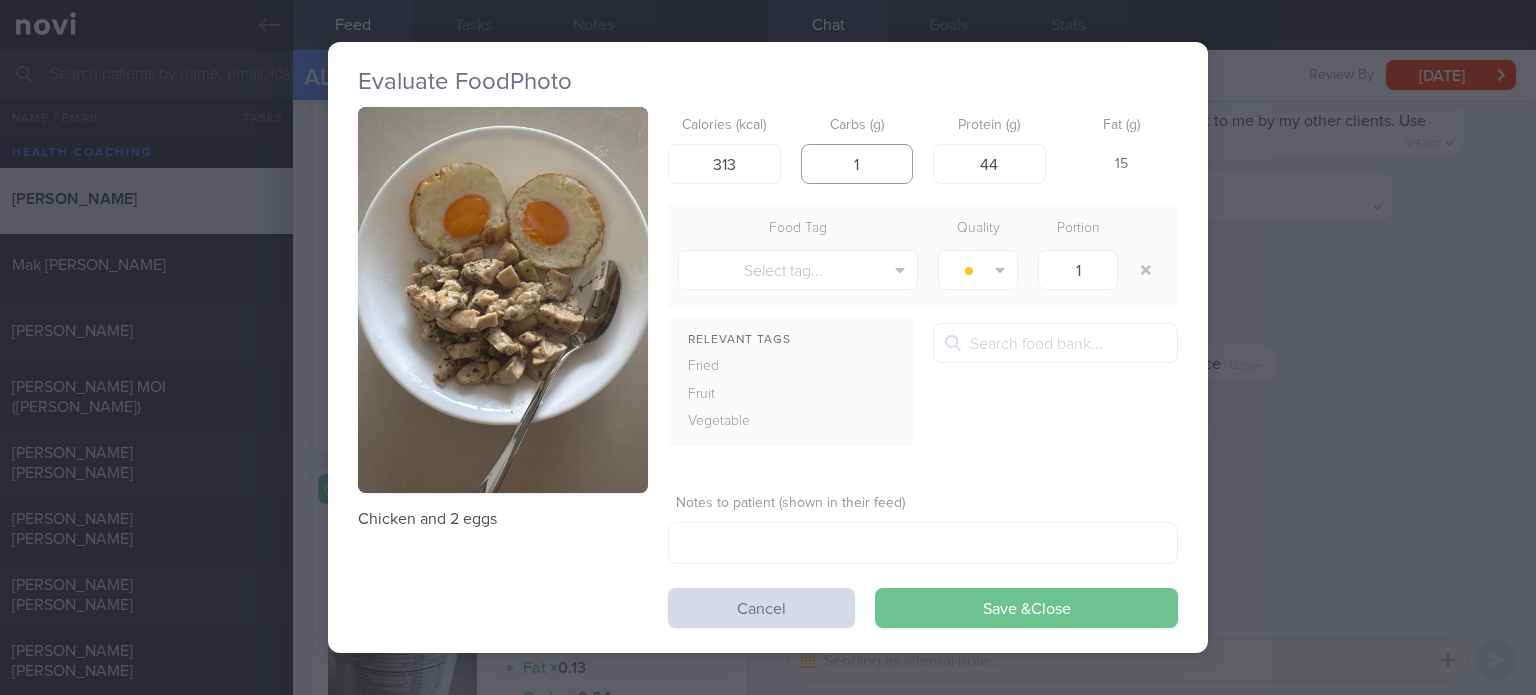 type on "1" 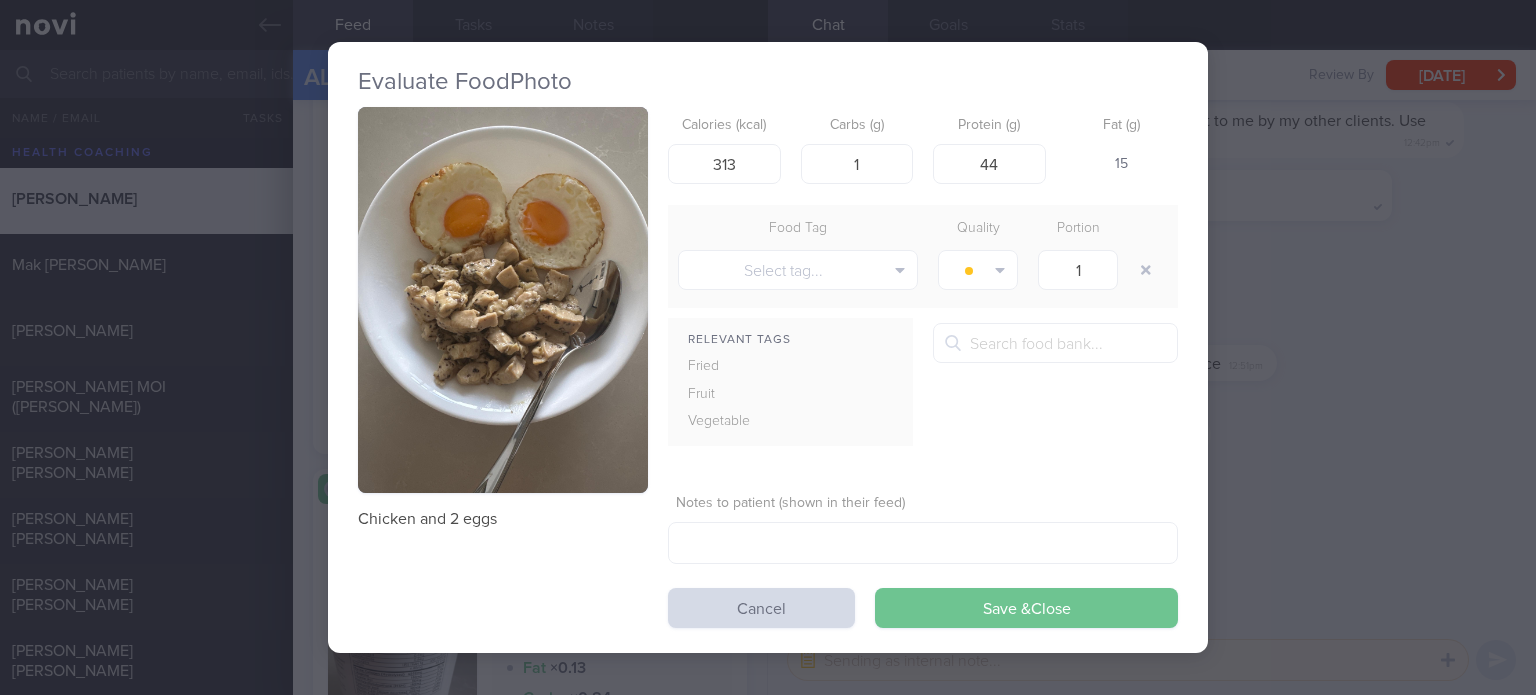 click on "Save &
Close" at bounding box center (1026, 608) 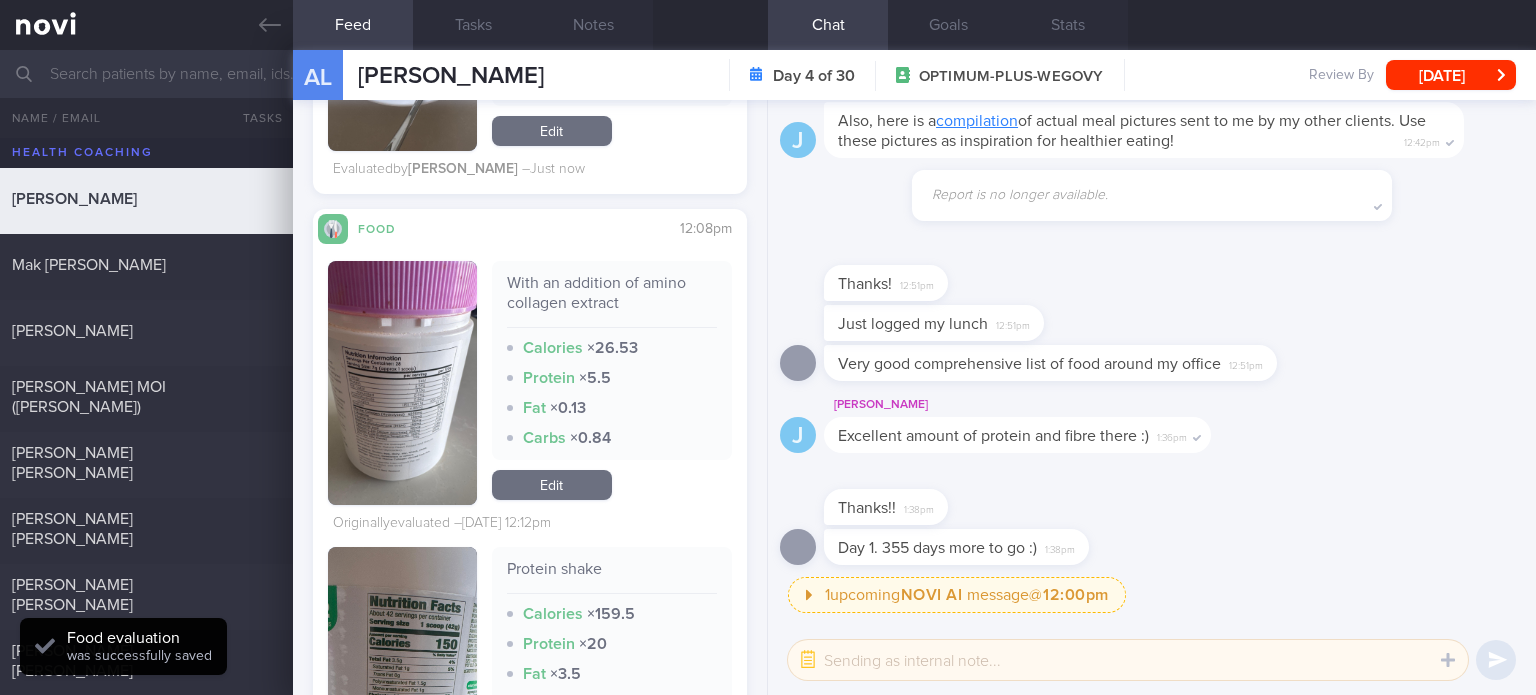 scroll, scrollTop: 6008, scrollLeft: 0, axis: vertical 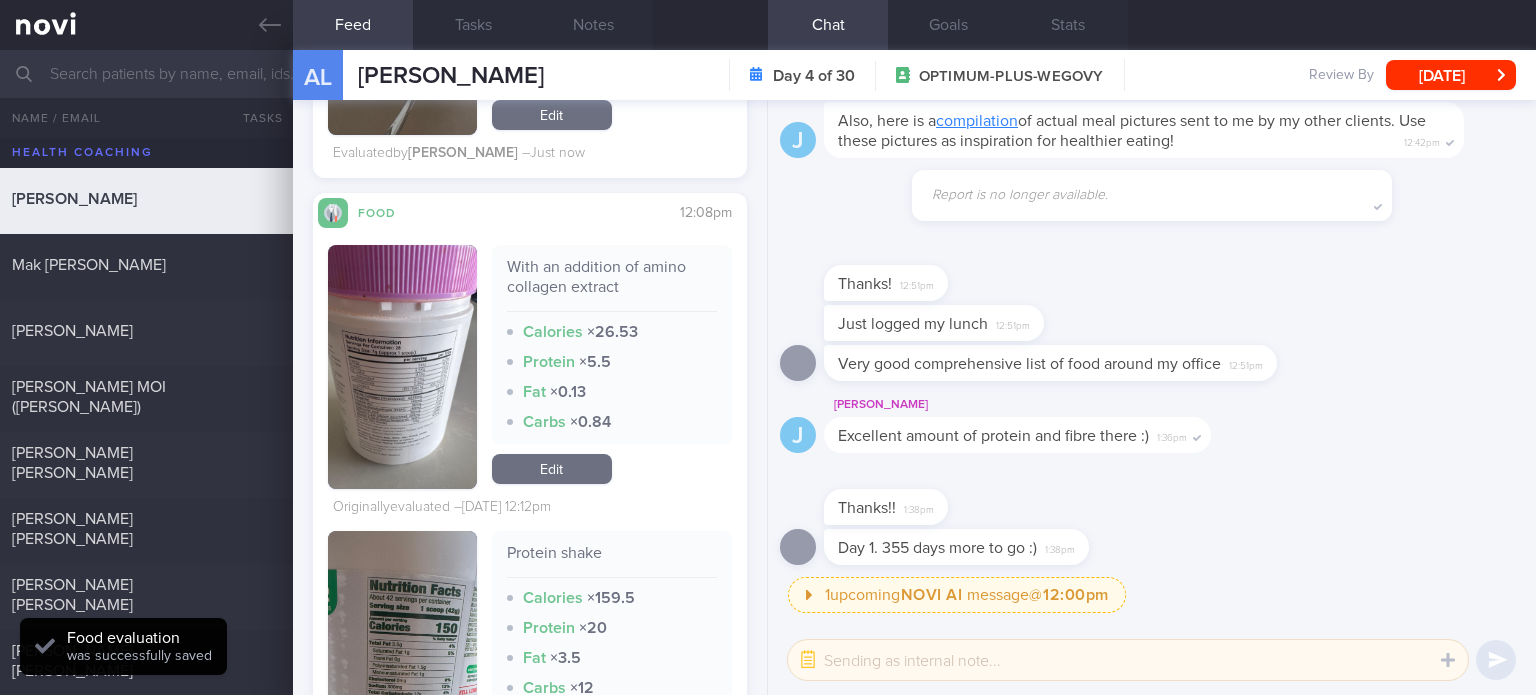 click on "Edit" at bounding box center (552, 469) 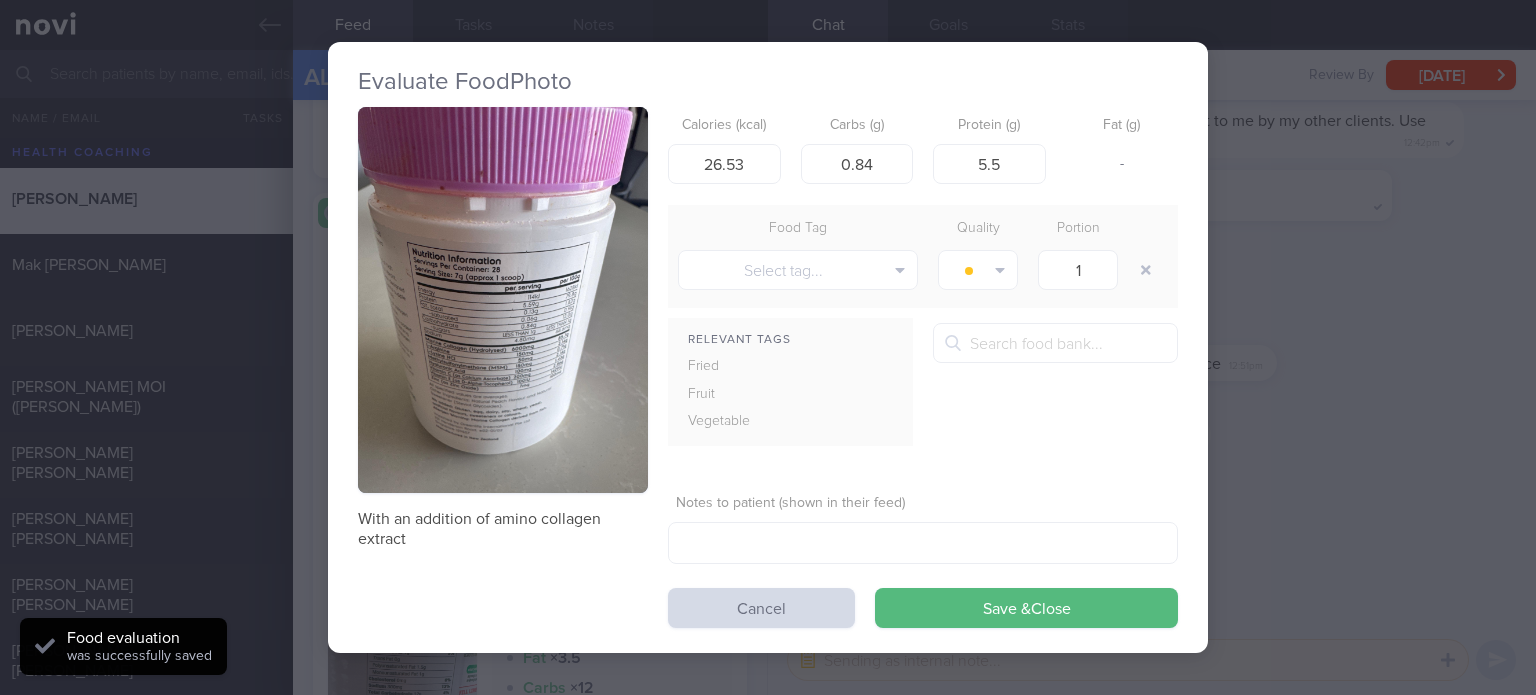 click at bounding box center (503, 300) 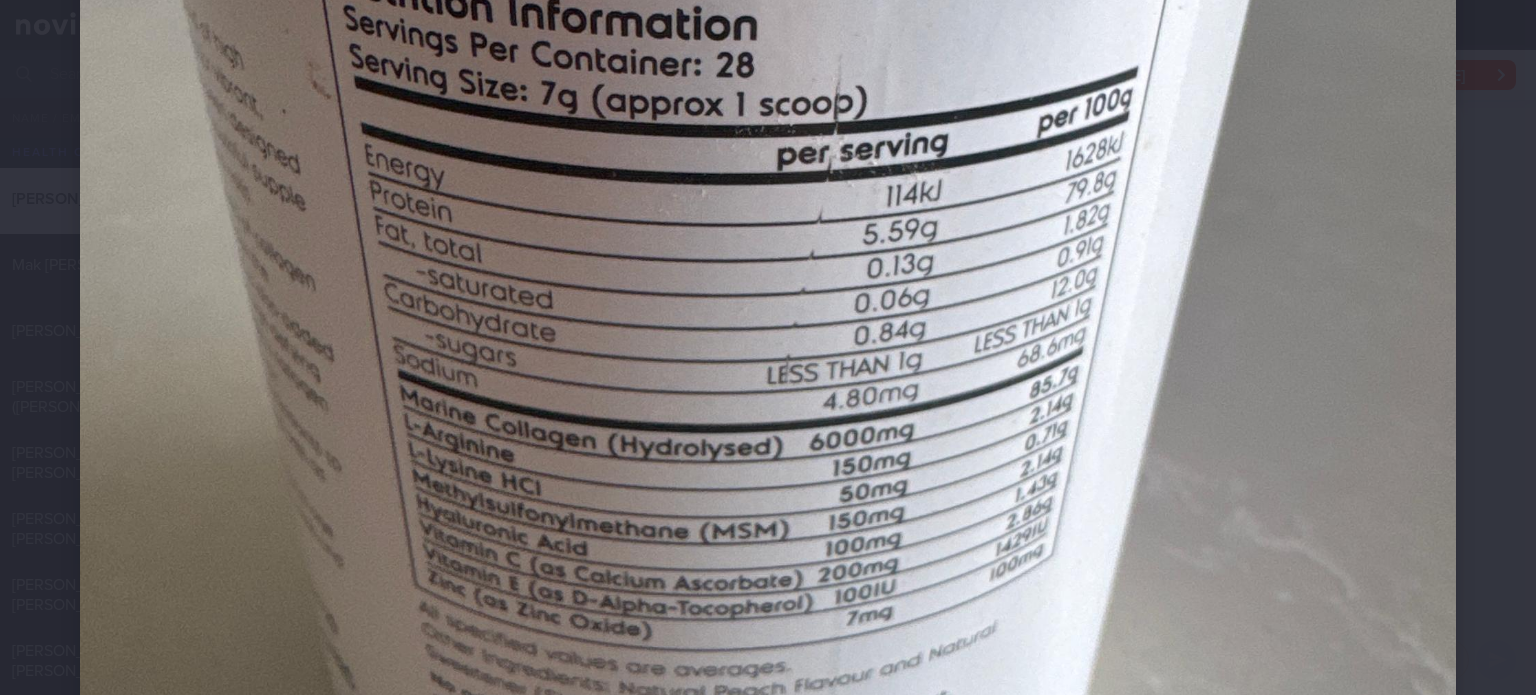 scroll, scrollTop: 788, scrollLeft: 0, axis: vertical 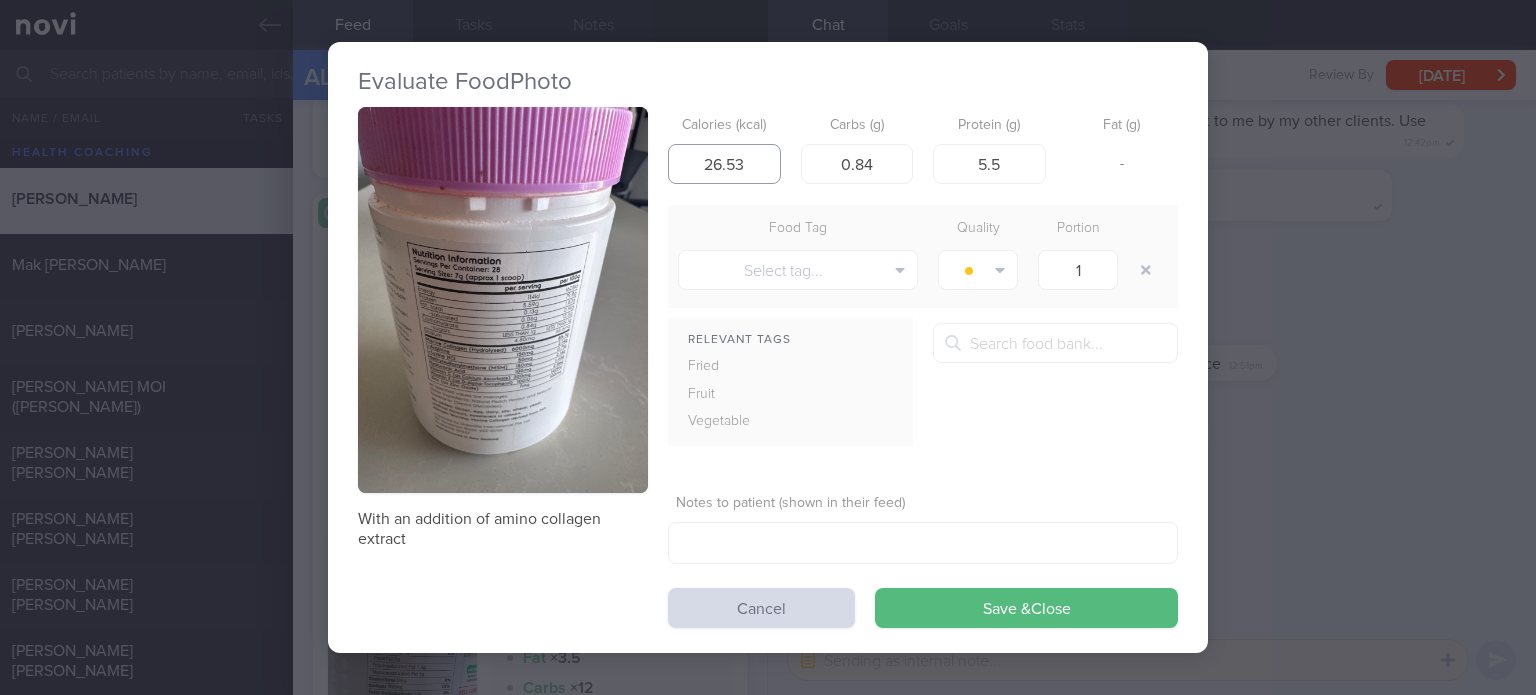drag, startPoint x: 767, startPoint y: 158, endPoint x: 712, endPoint y: 156, distance: 55.03635 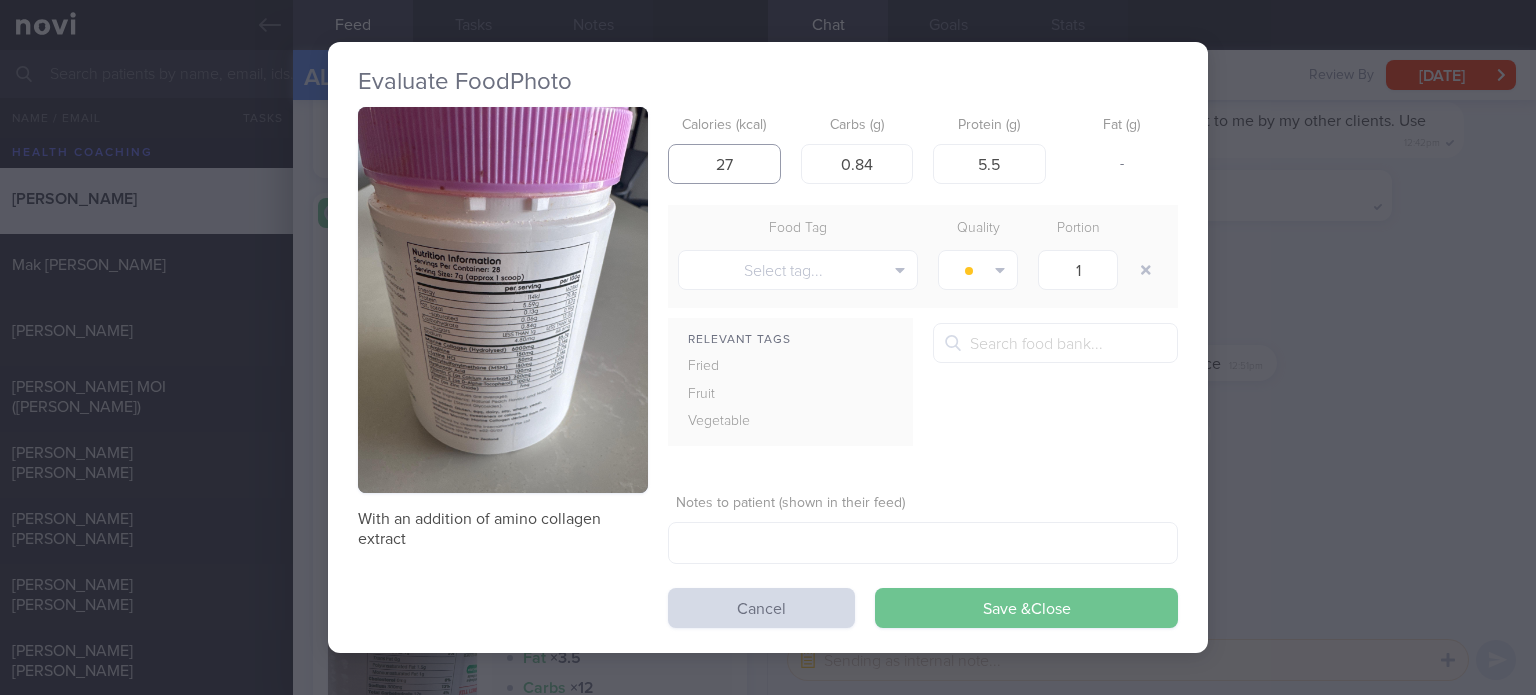 type on "27" 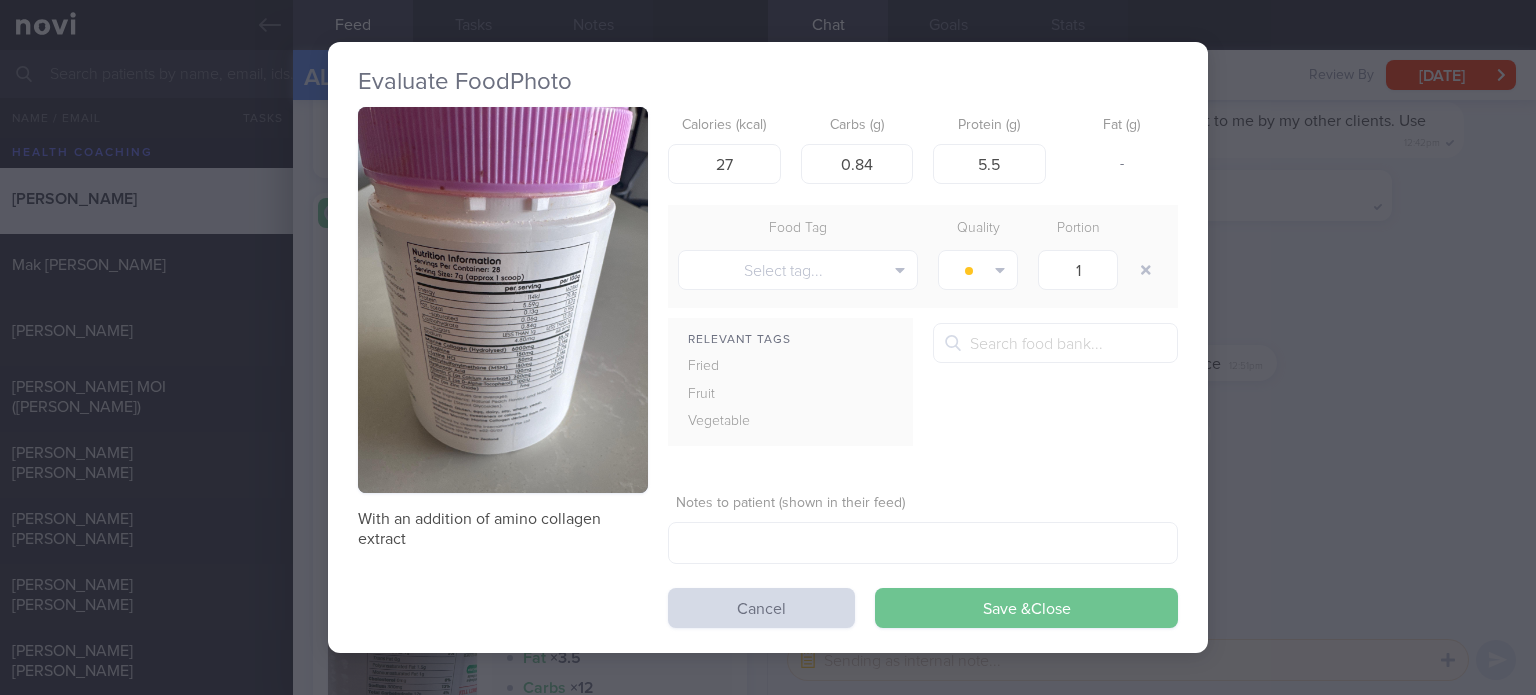 click on "Save &
Close" at bounding box center (1026, 608) 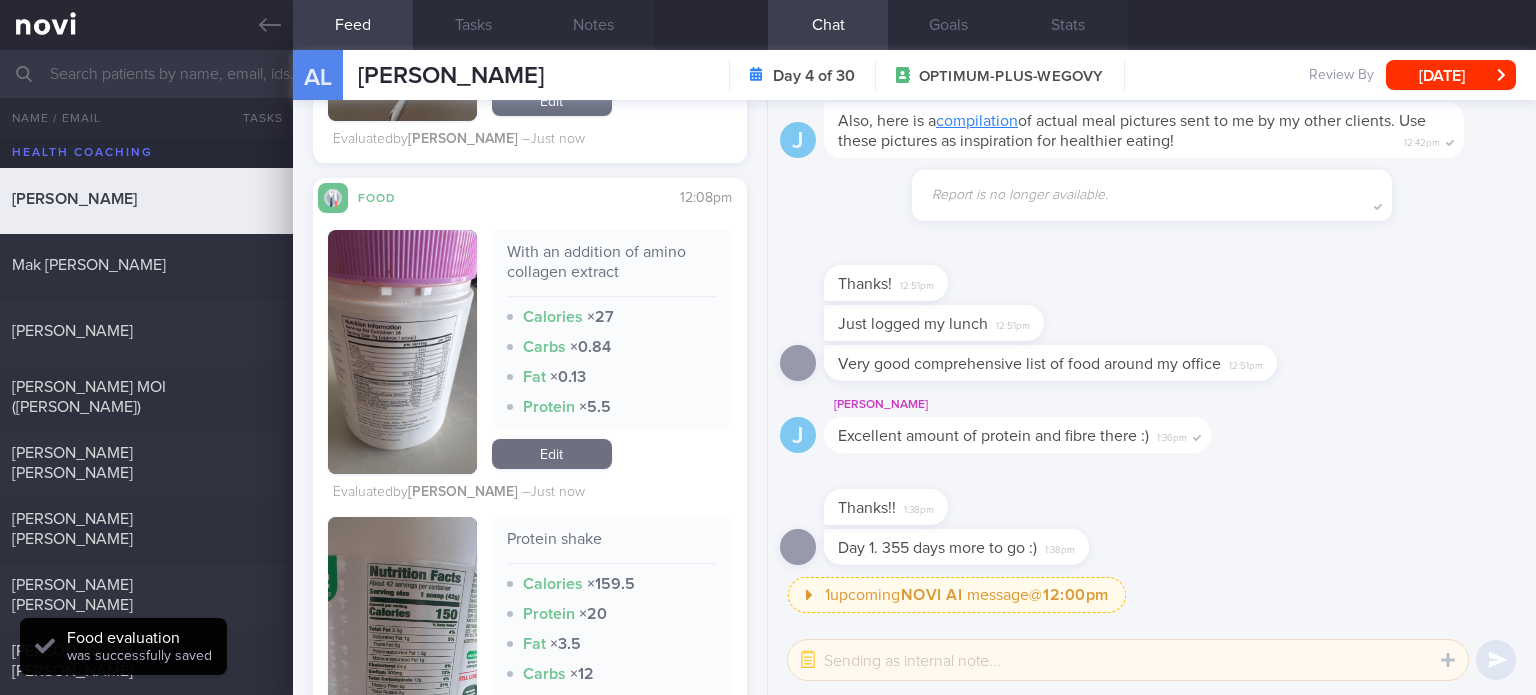 scroll, scrollTop: 6192, scrollLeft: 0, axis: vertical 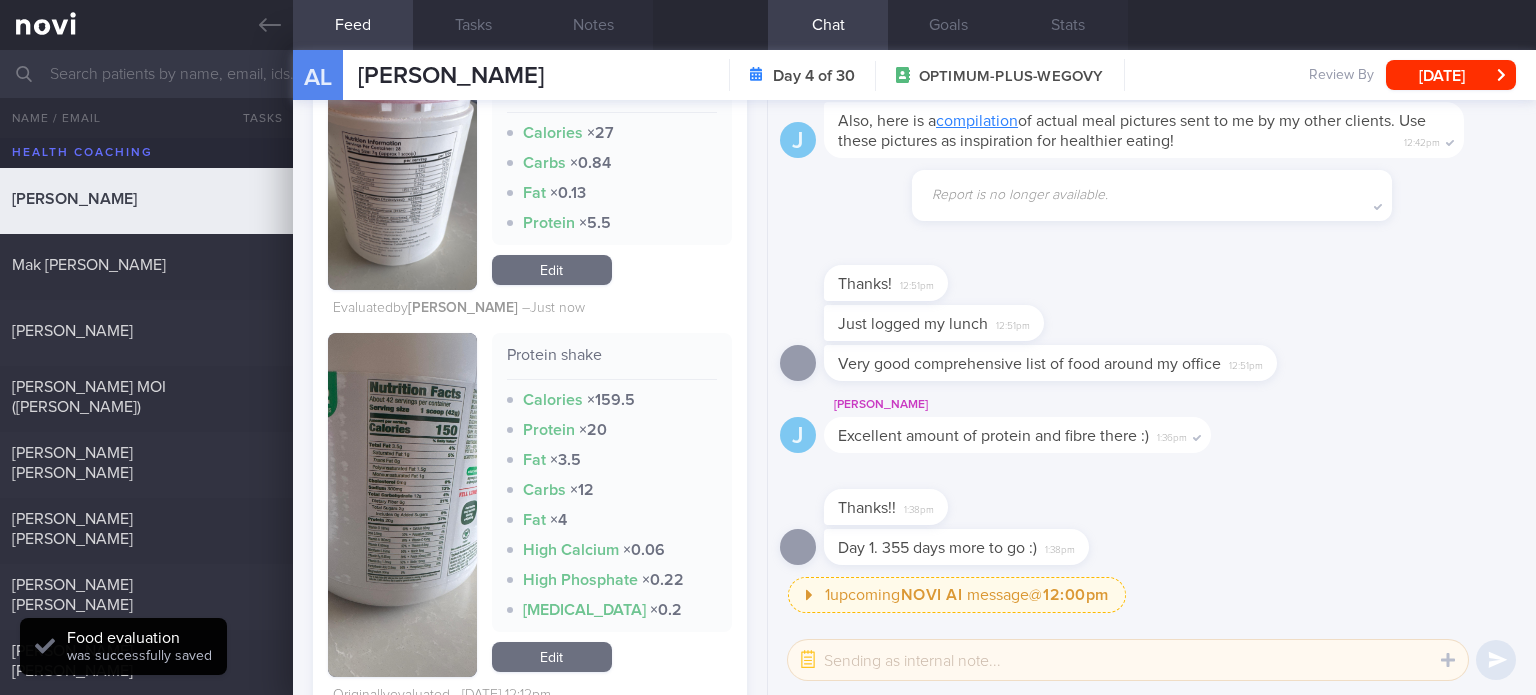 click on "Edit" at bounding box center [552, 657] 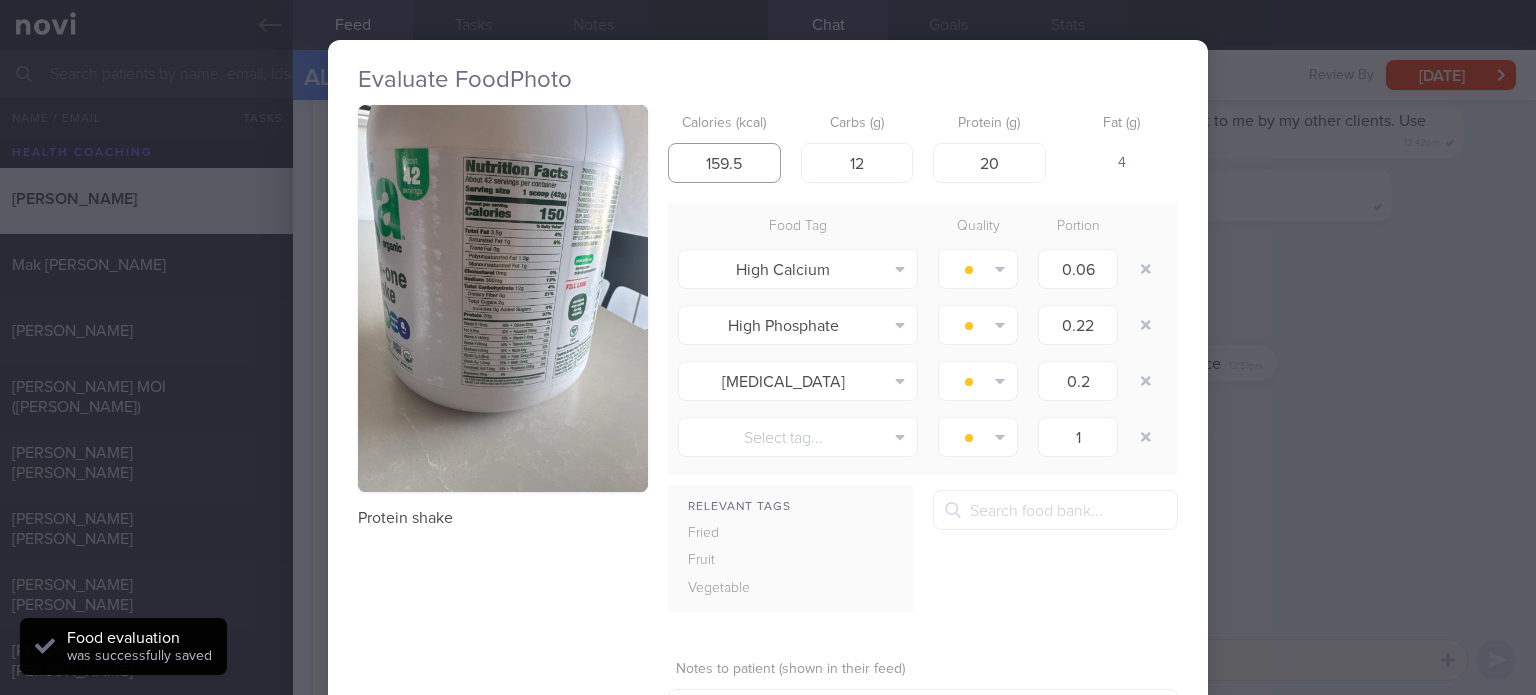click on "159.5" at bounding box center [724, 163] 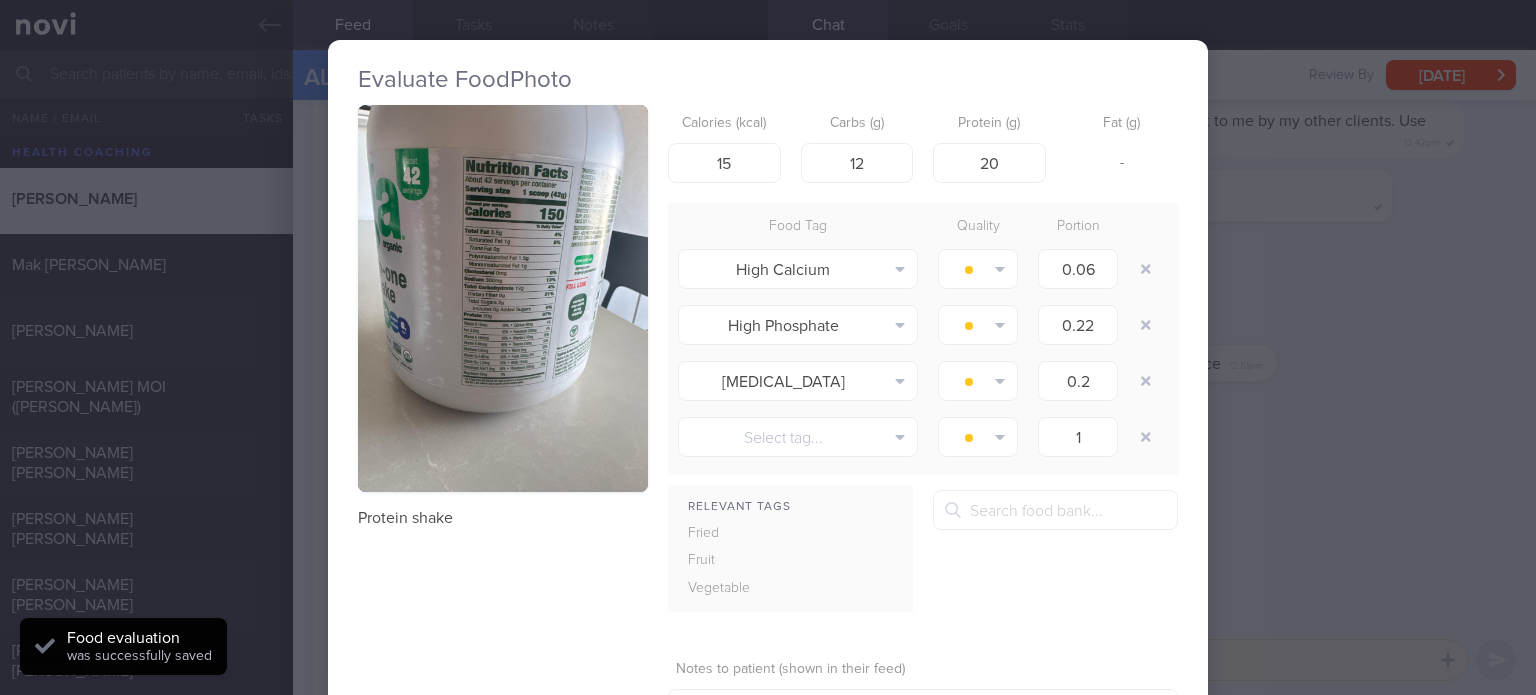click at bounding box center [503, 298] 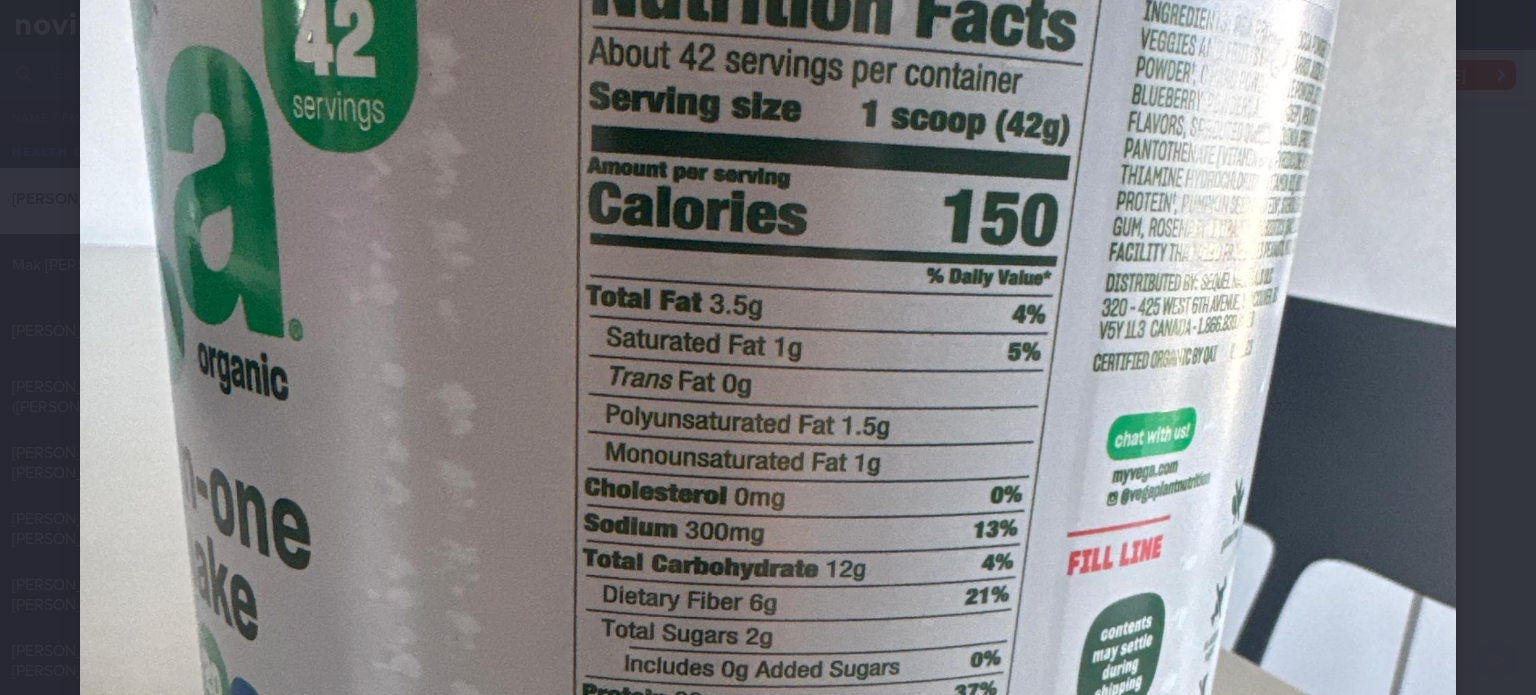 scroll, scrollTop: 496, scrollLeft: 0, axis: vertical 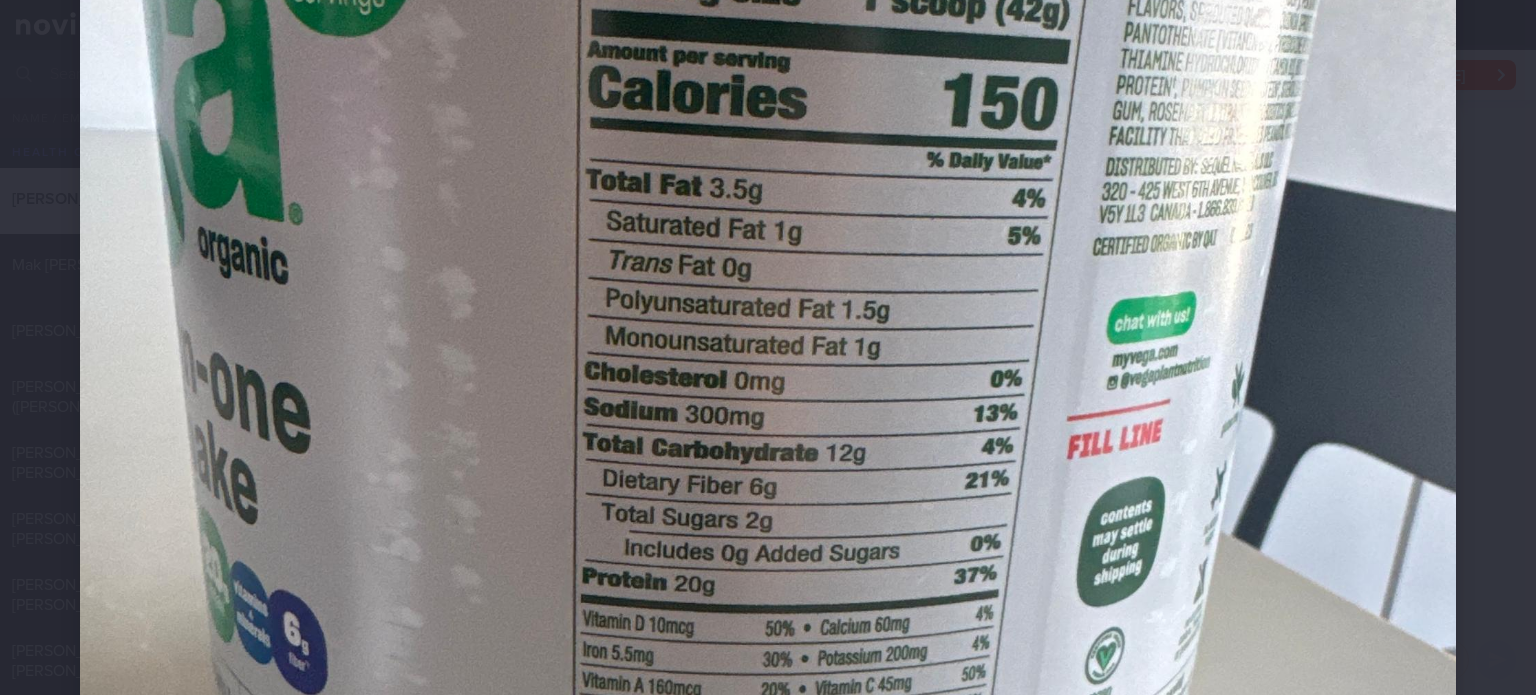 click at bounding box center (768, 501) 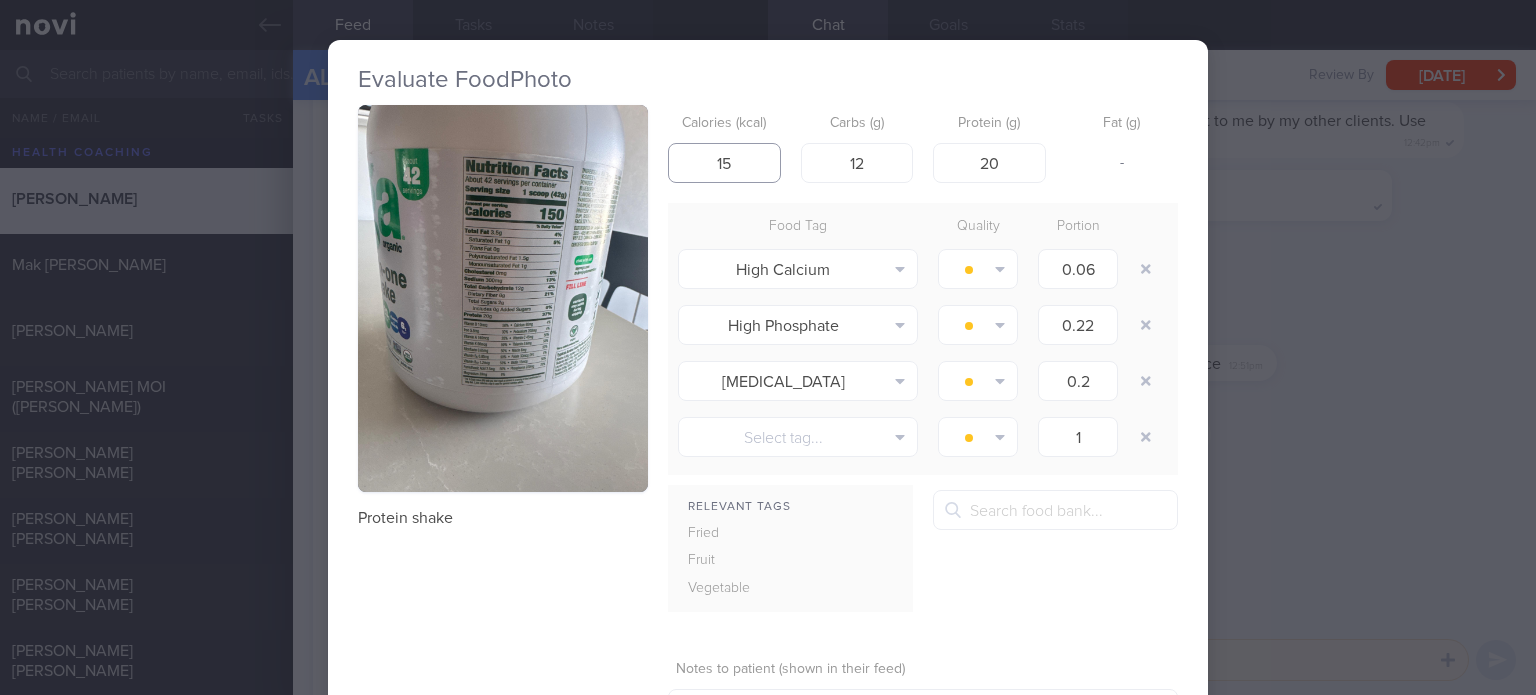 click on "15" at bounding box center (724, 163) 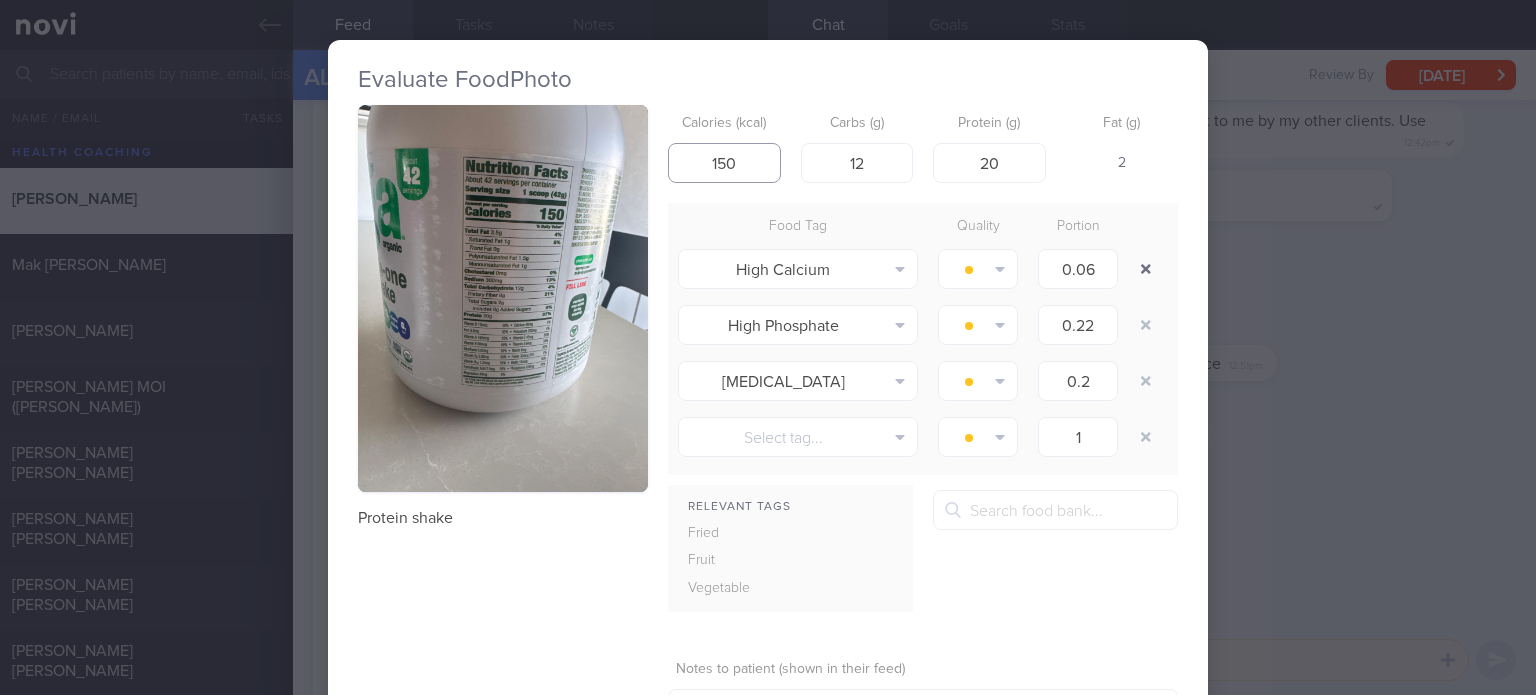 type on "150" 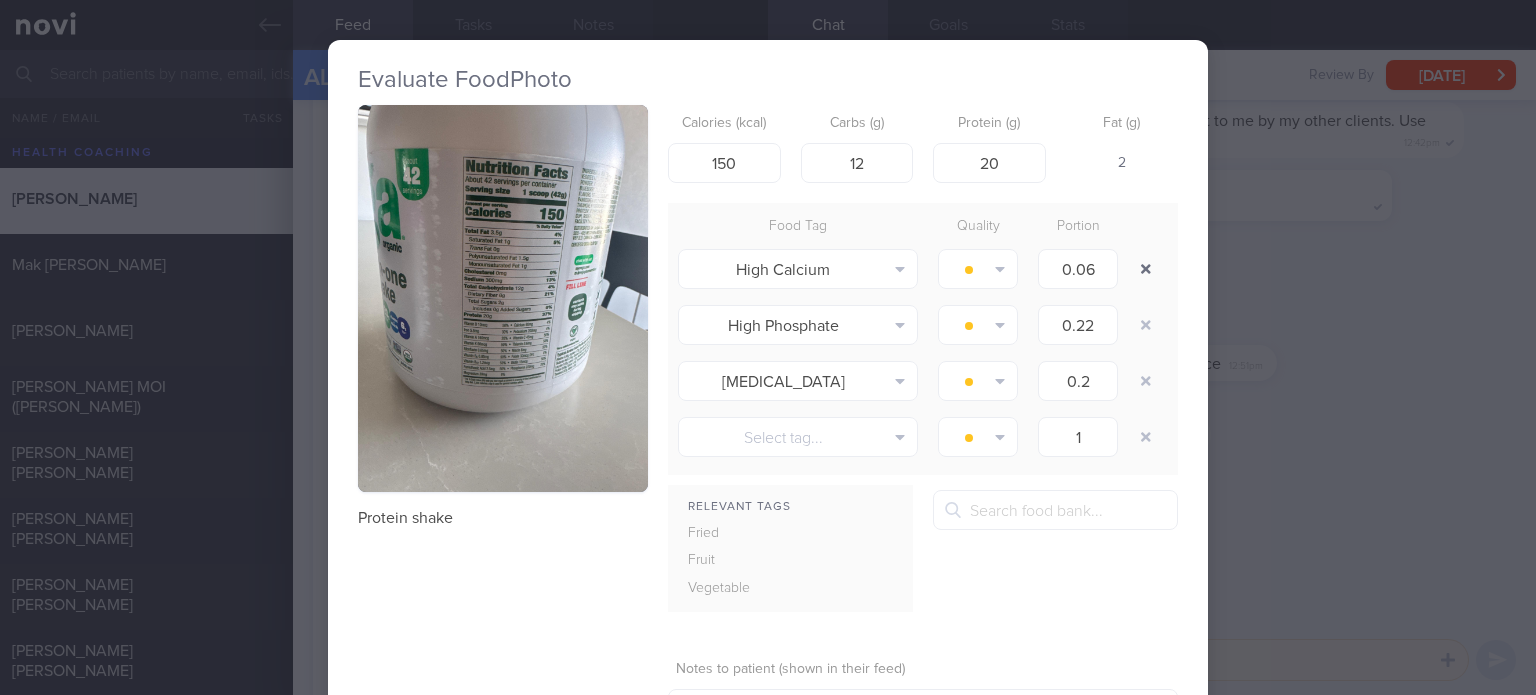 click at bounding box center (1146, 269) 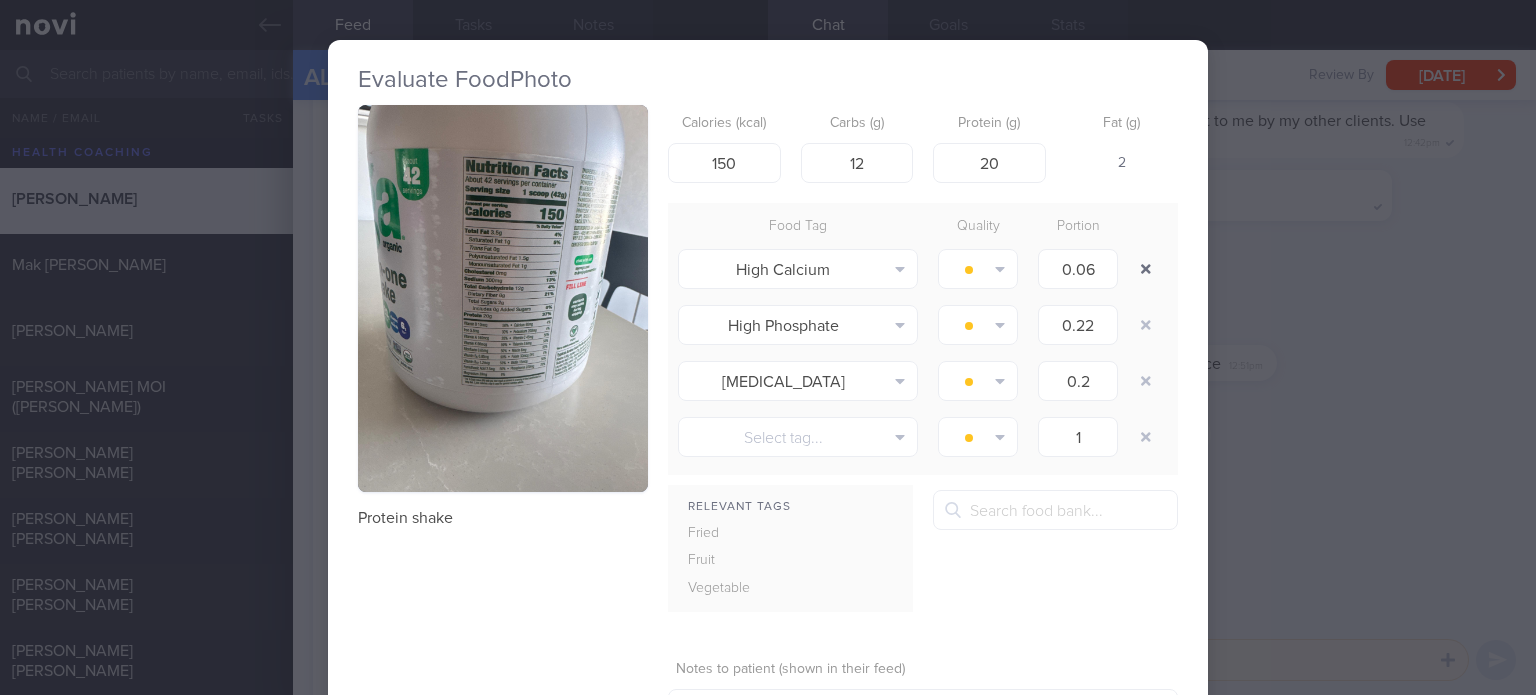 type on "0.22" 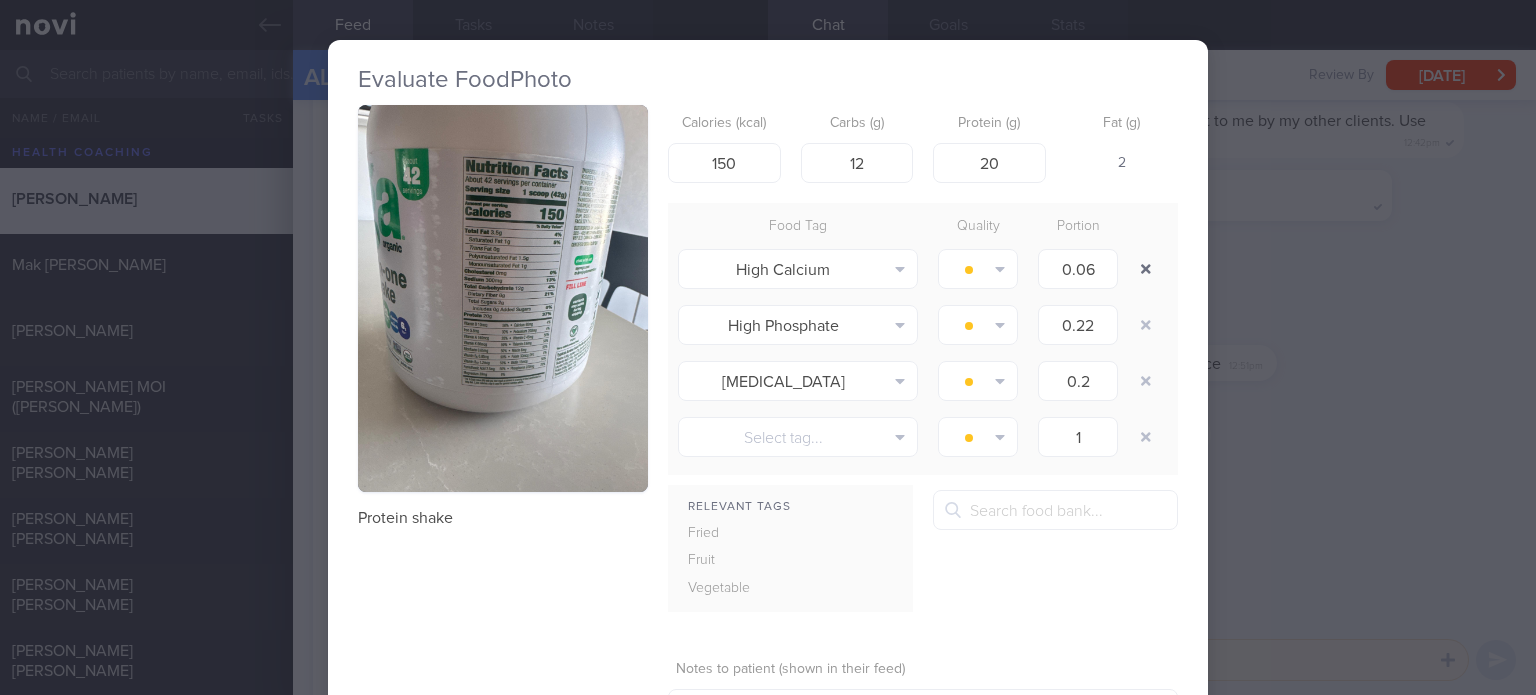 type on "0.2" 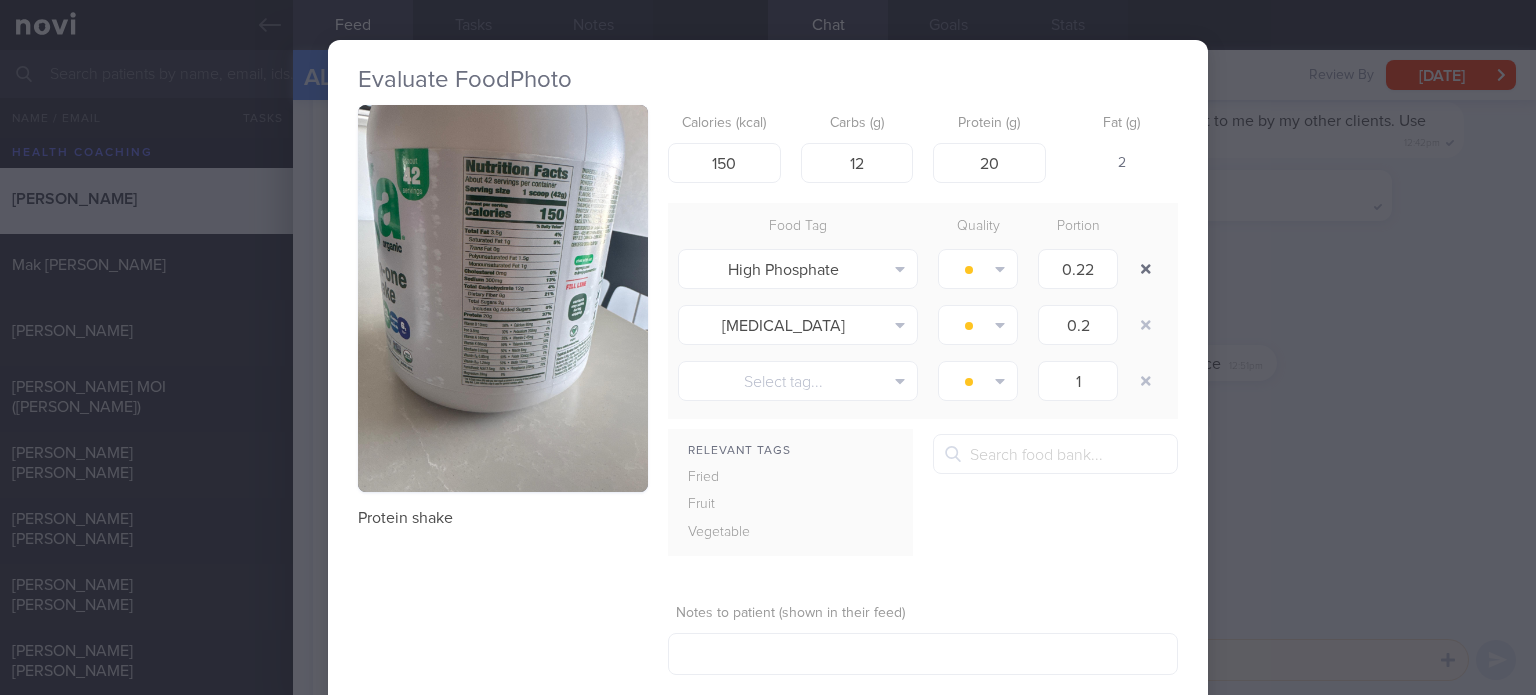 click at bounding box center [1146, 269] 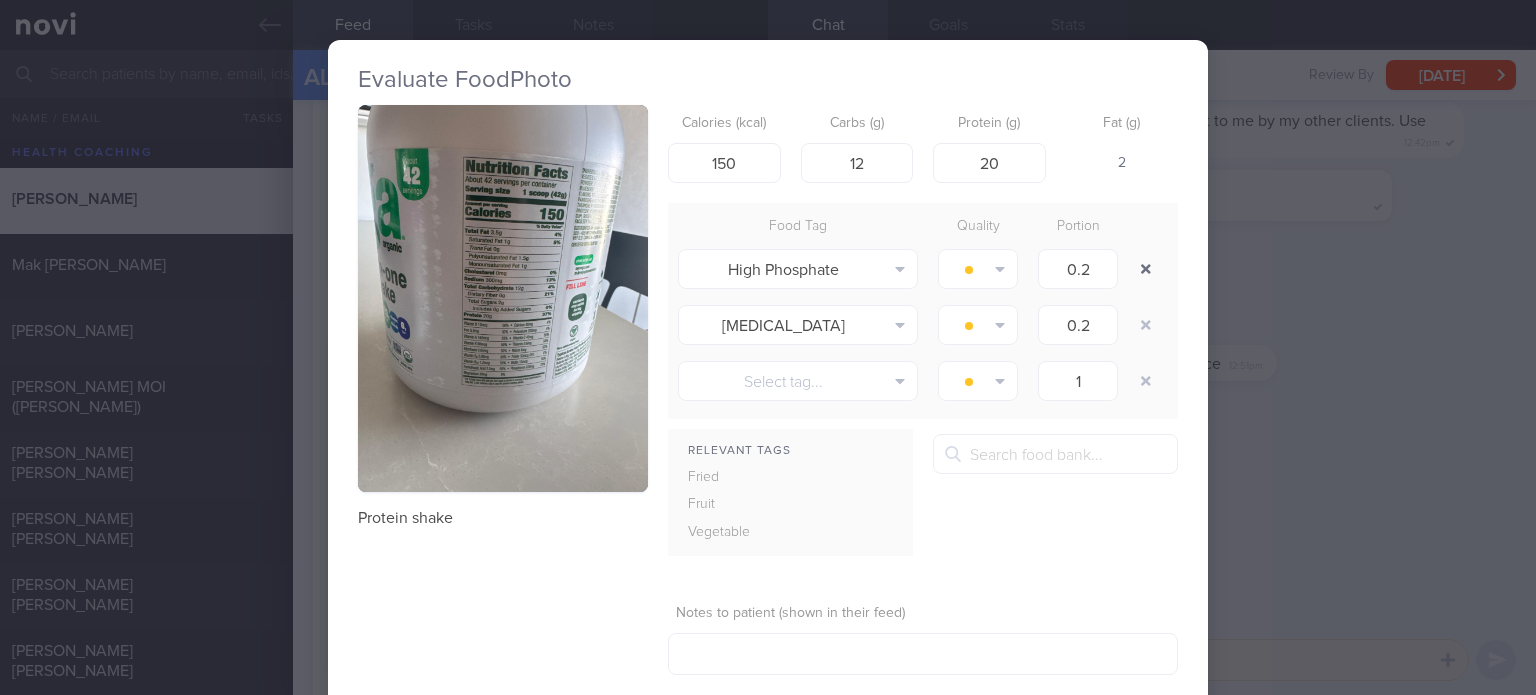 type on "1" 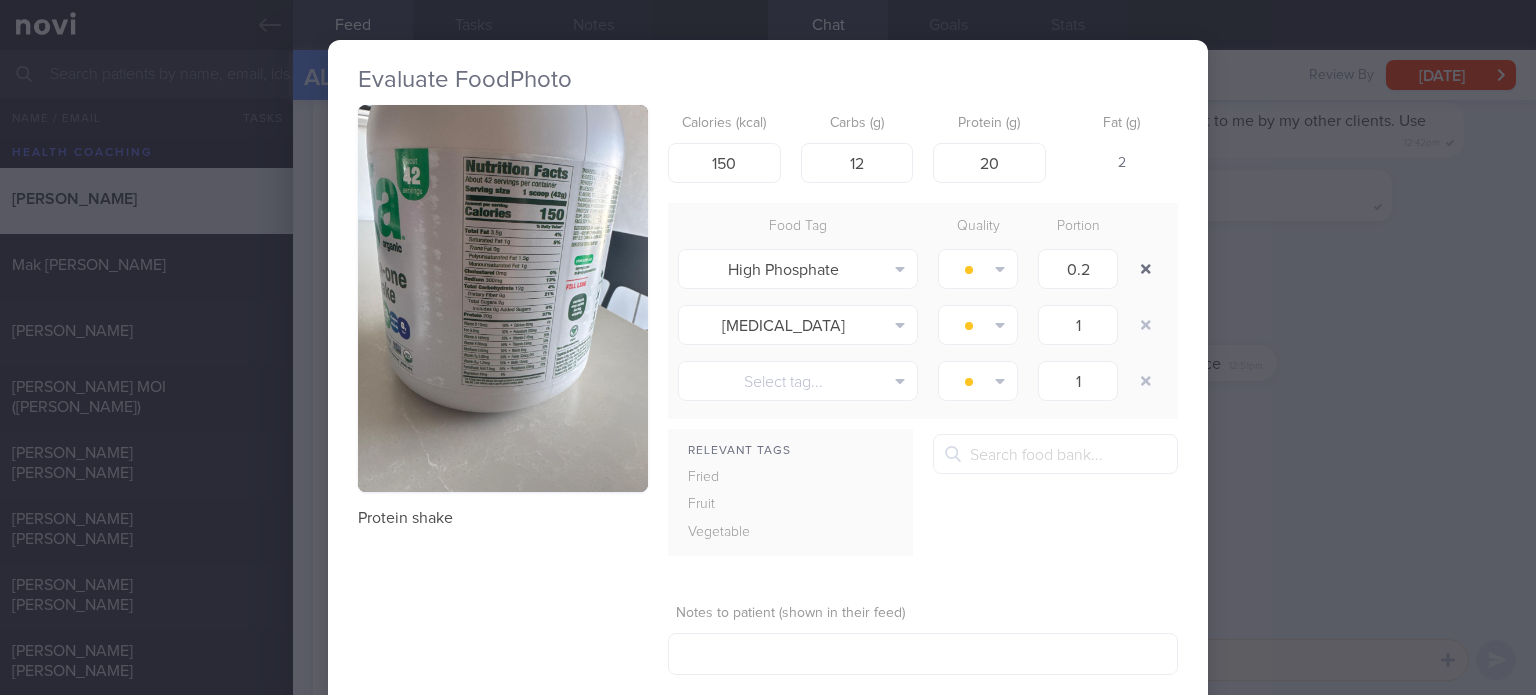 click at bounding box center [1146, 269] 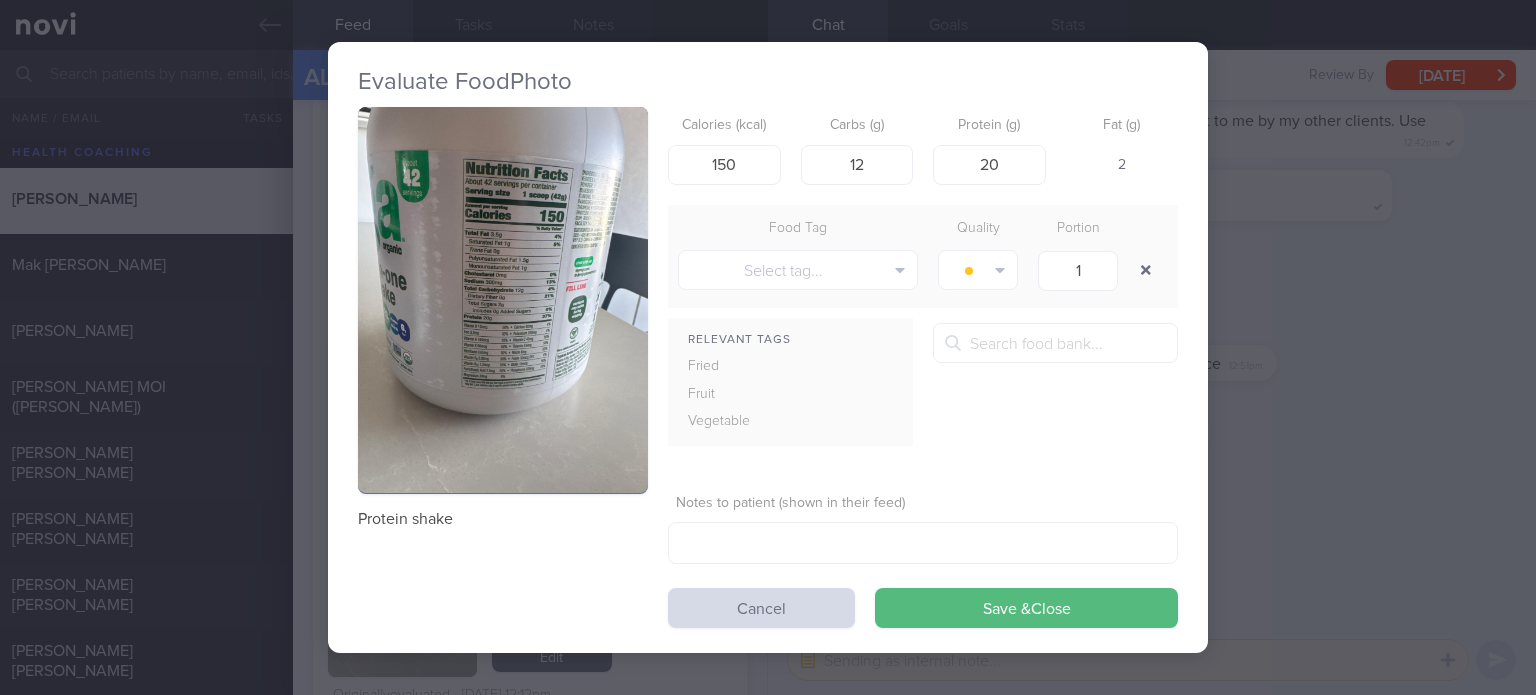 click at bounding box center (1146, 270) 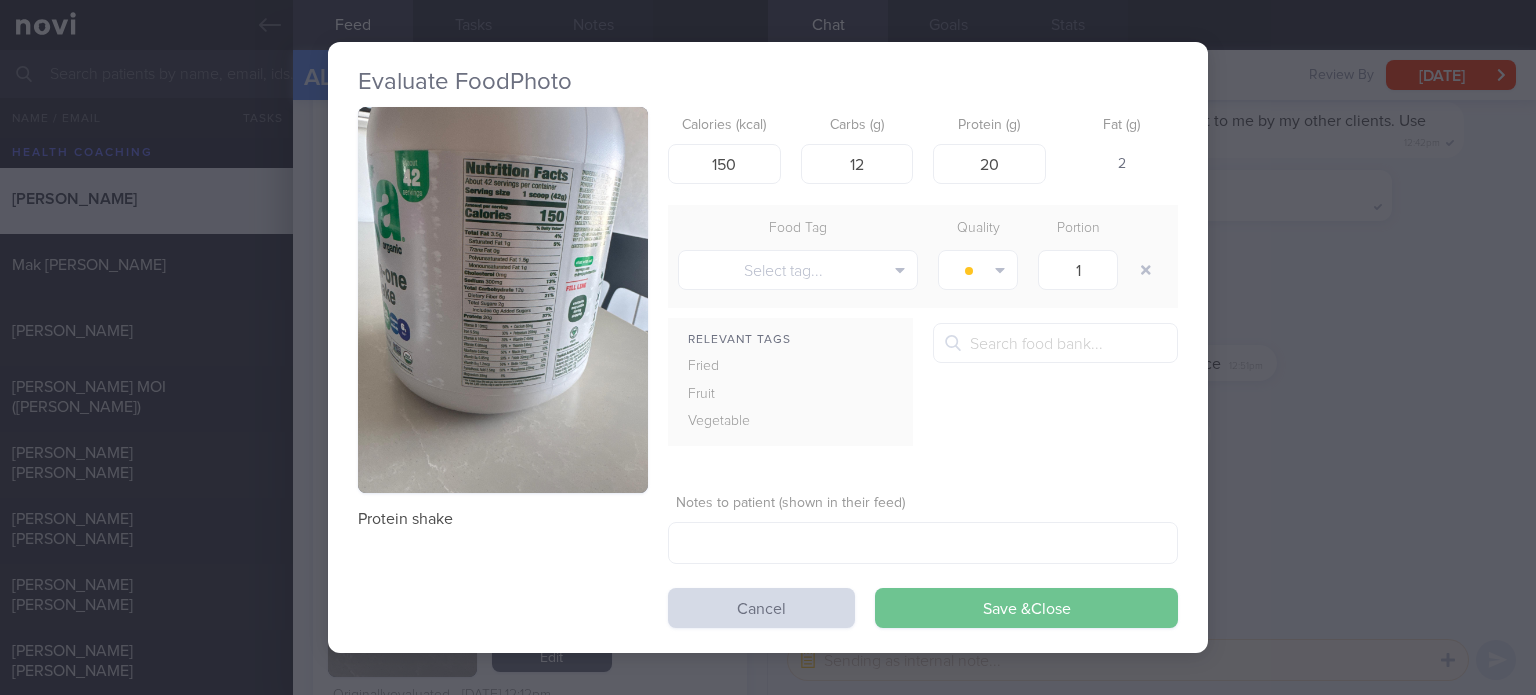 click on "Save &
Close" at bounding box center (1026, 608) 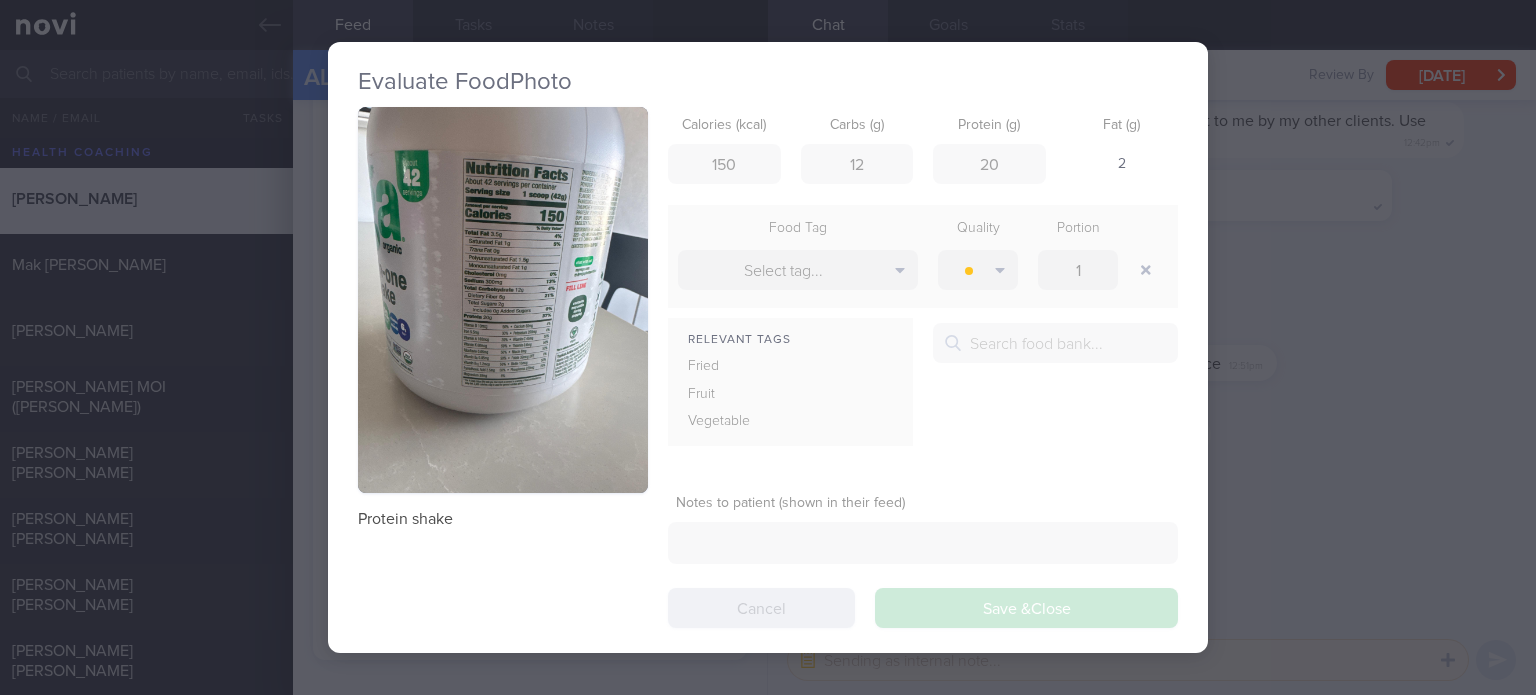 scroll, scrollTop: 6163, scrollLeft: 0, axis: vertical 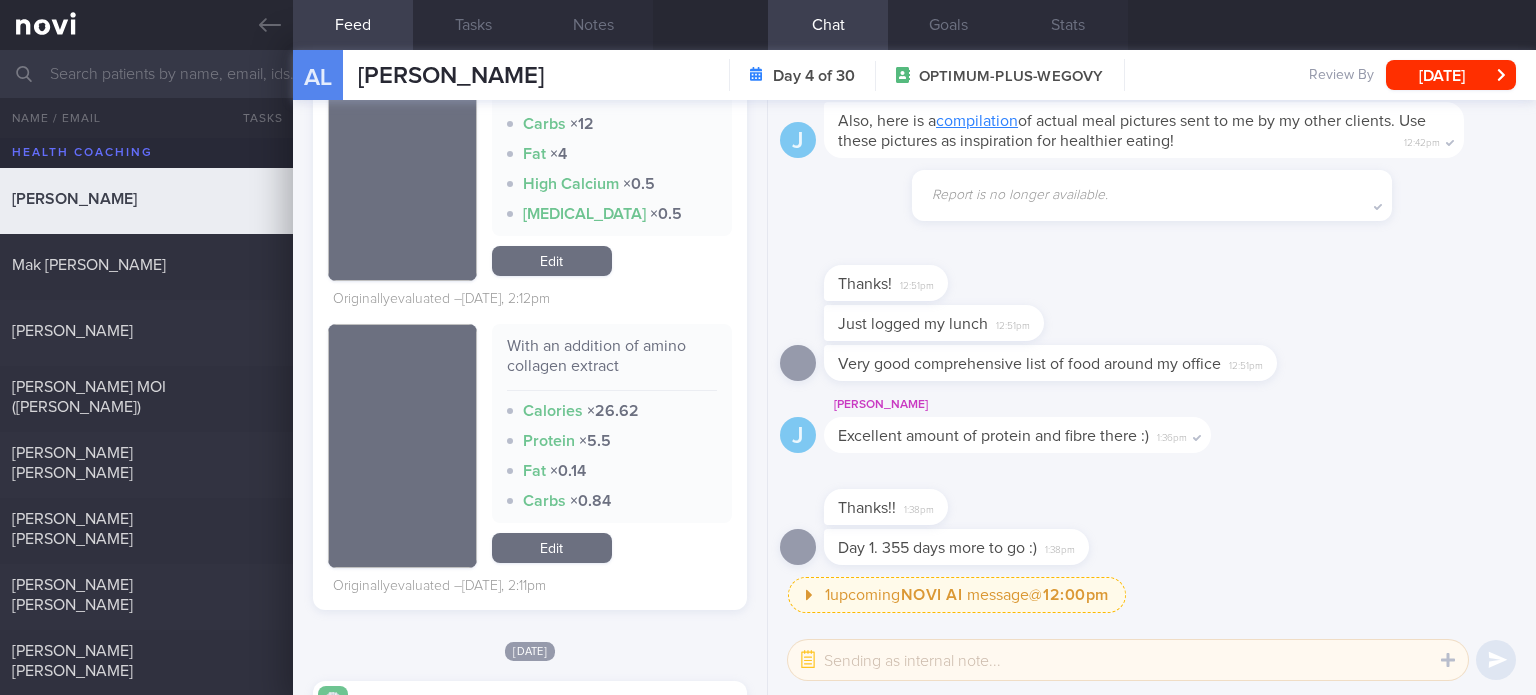 click on "Edit" at bounding box center (552, 548) 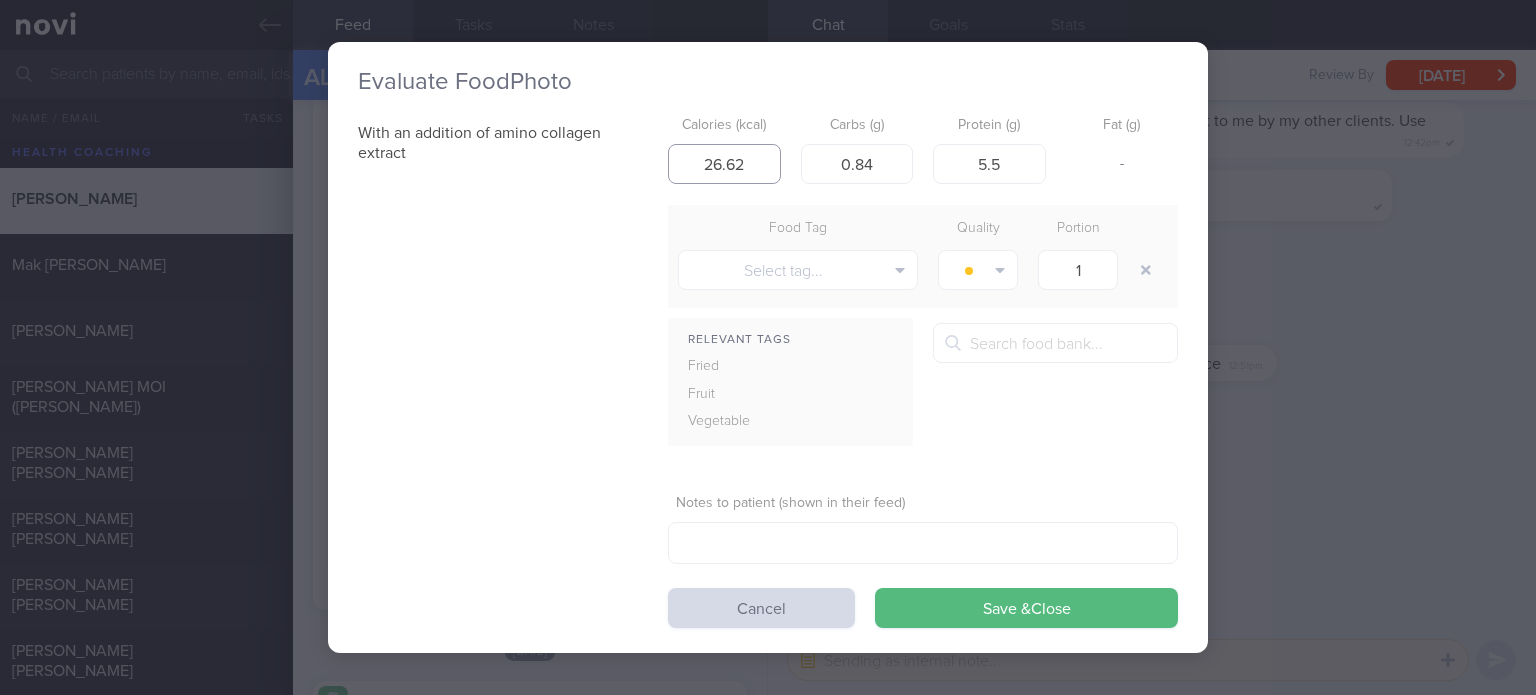 drag, startPoint x: 759, startPoint y: 163, endPoint x: 713, endPoint y: 163, distance: 46 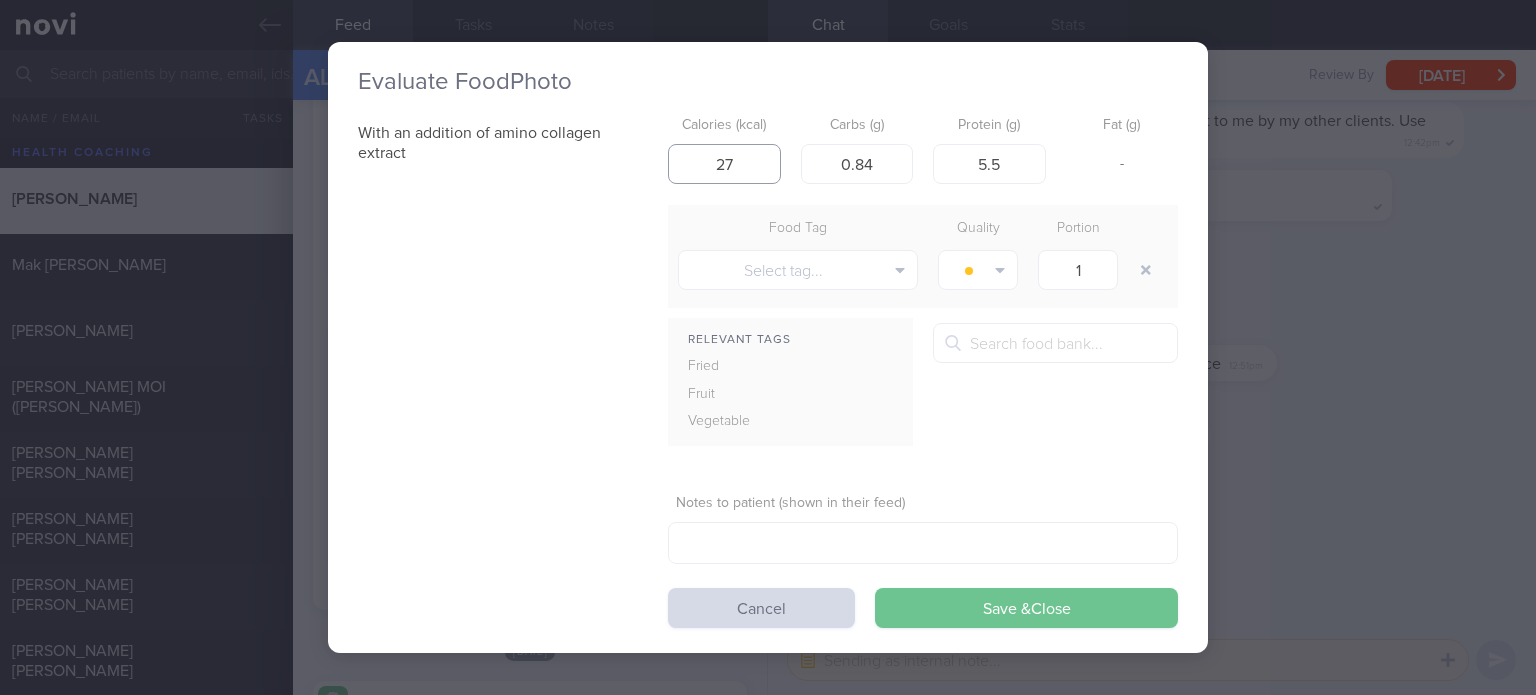 type on "27" 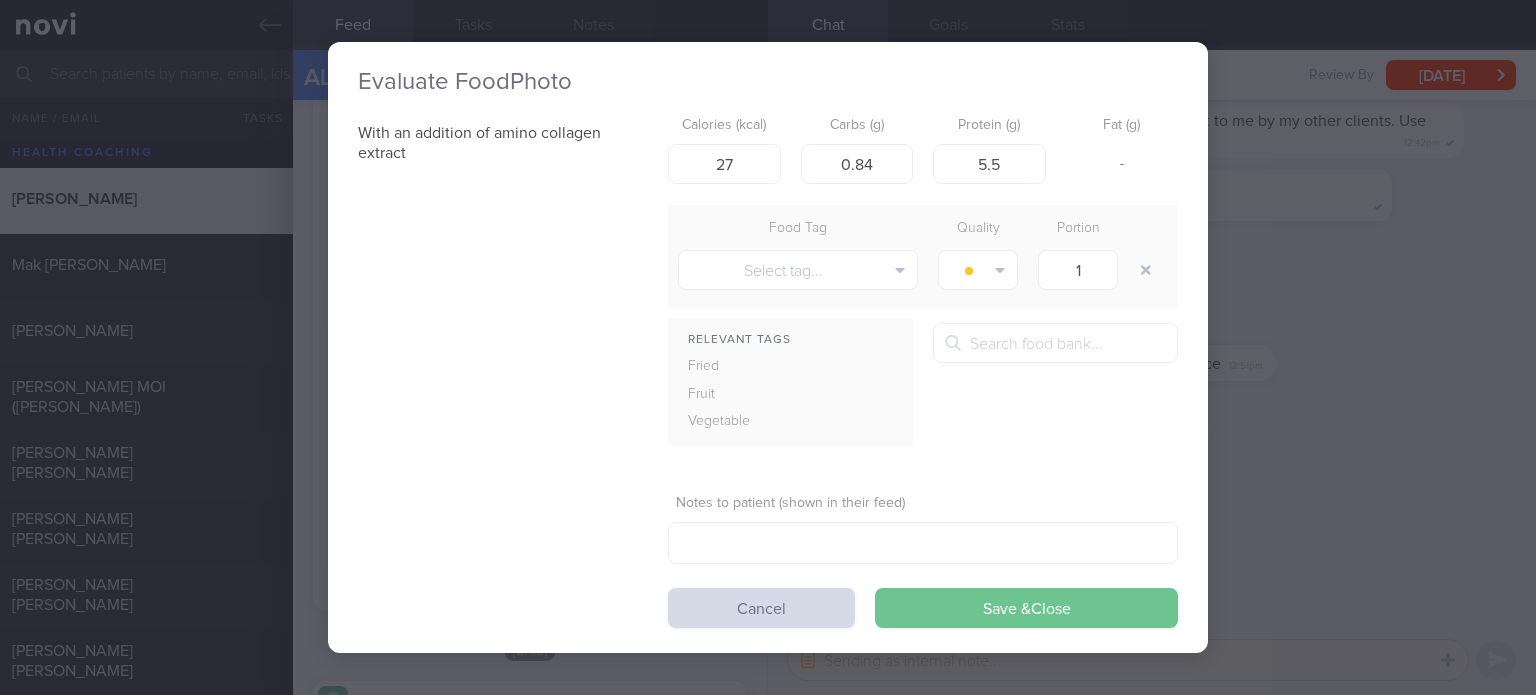 click on "Save &
Close" at bounding box center [1026, 608] 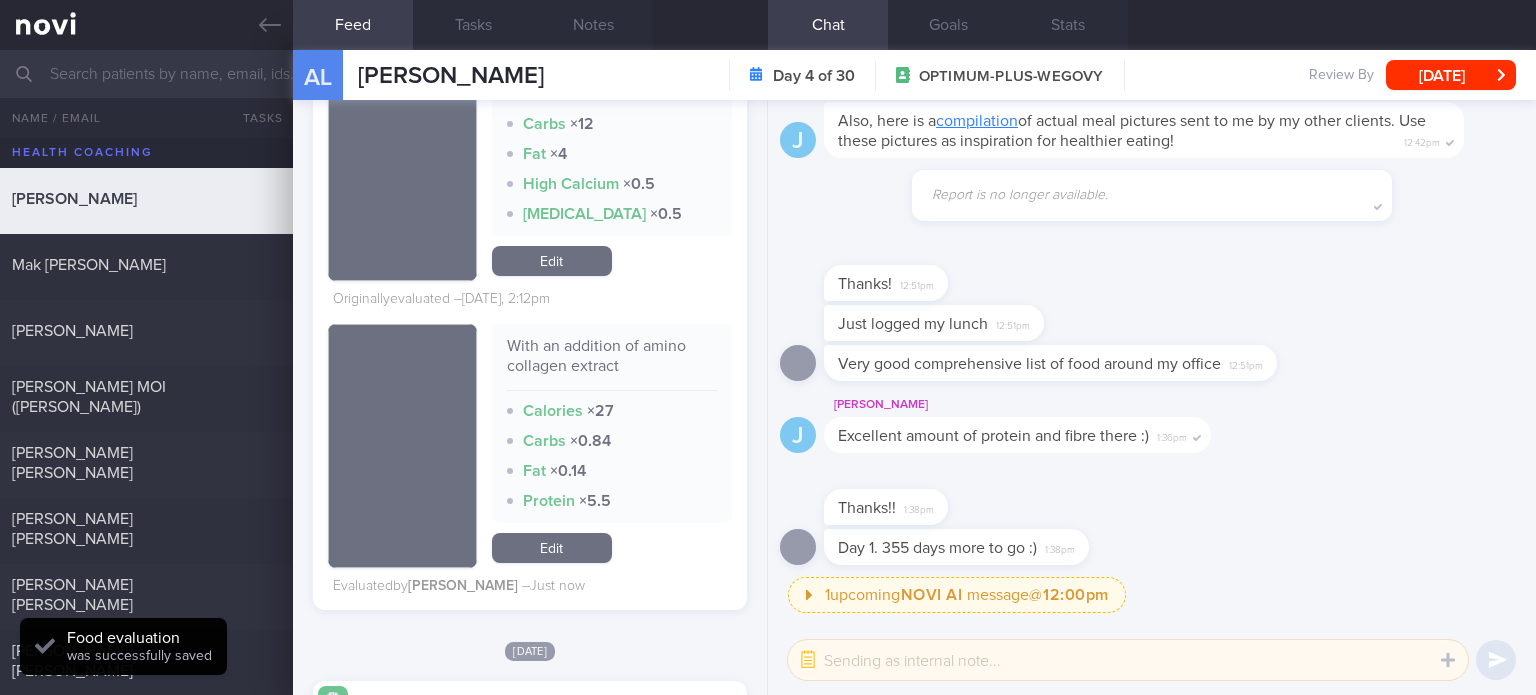 click on "Edit" at bounding box center [552, 261] 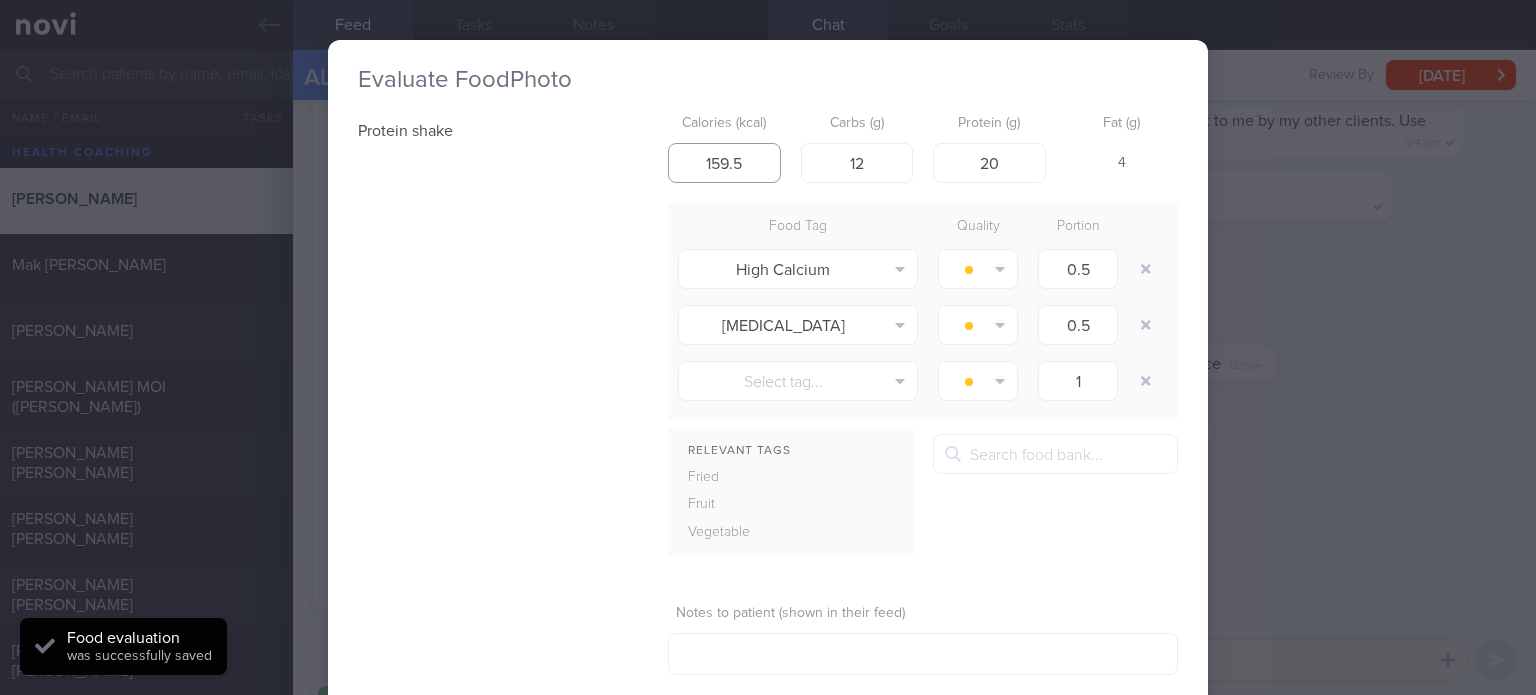 click on "159.5" at bounding box center [724, 163] 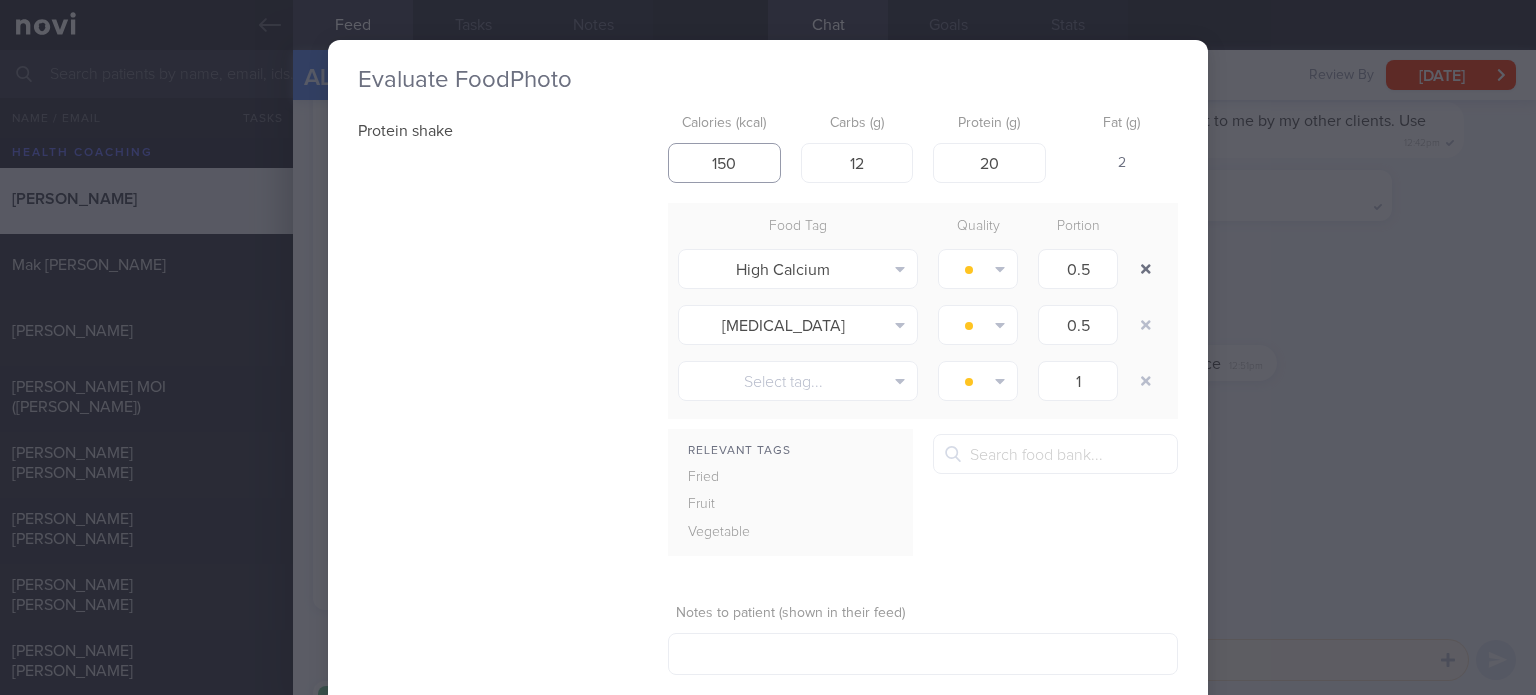 type on "150" 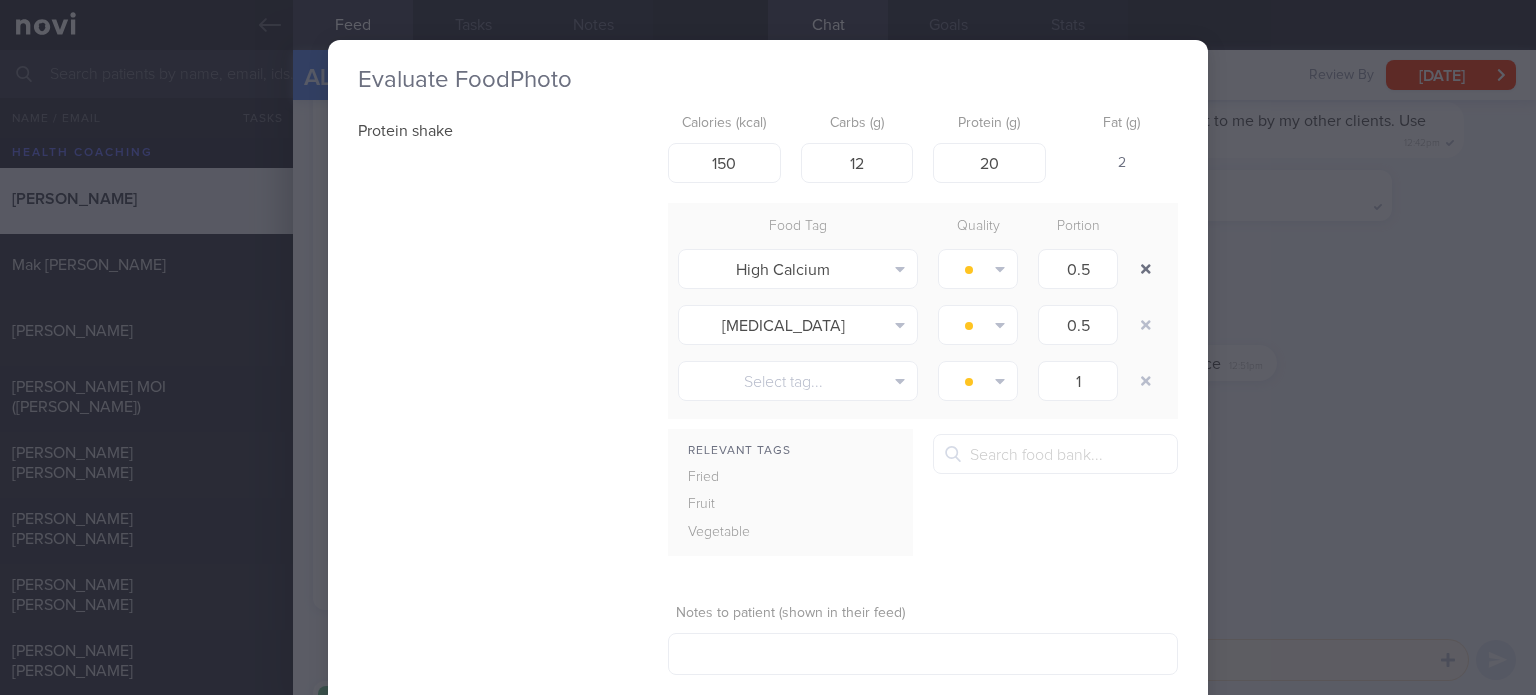 click at bounding box center [1146, 269] 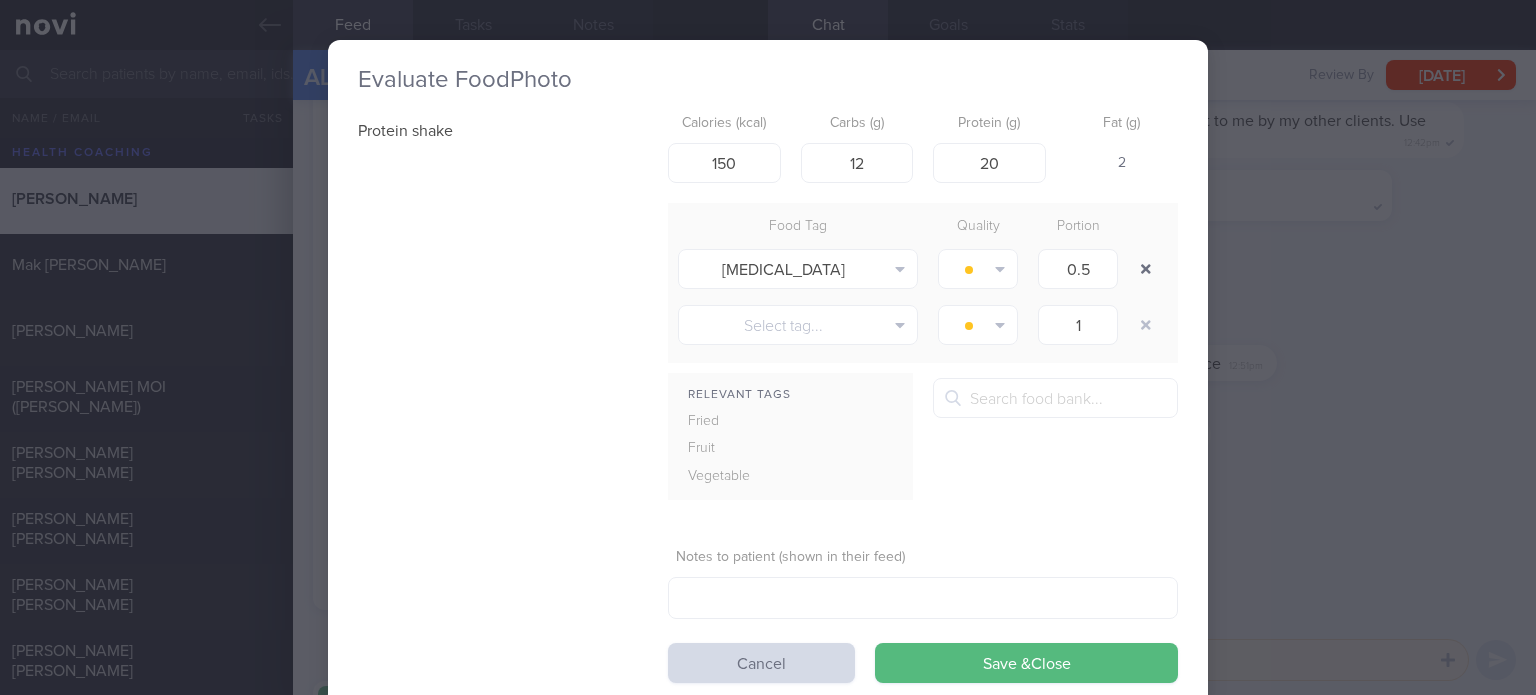 click at bounding box center (1146, 269) 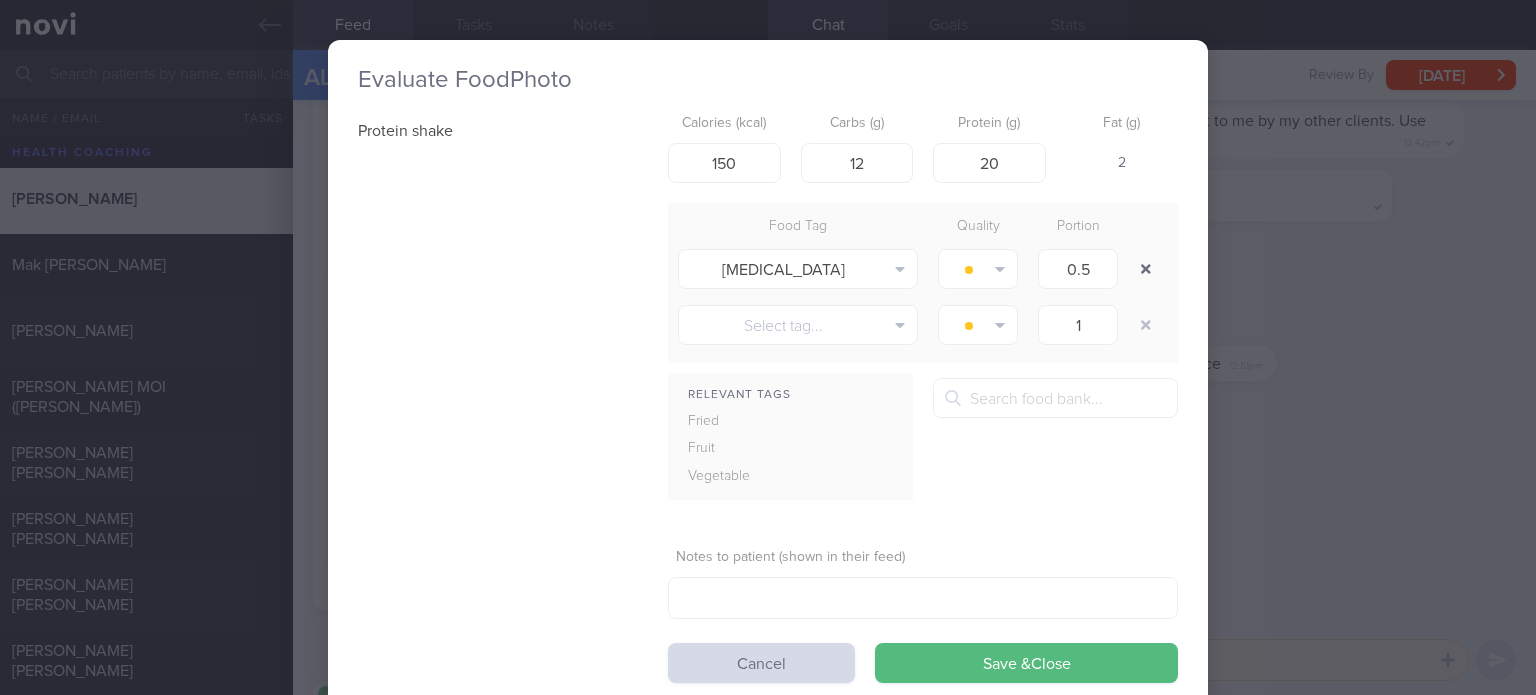 type on "1" 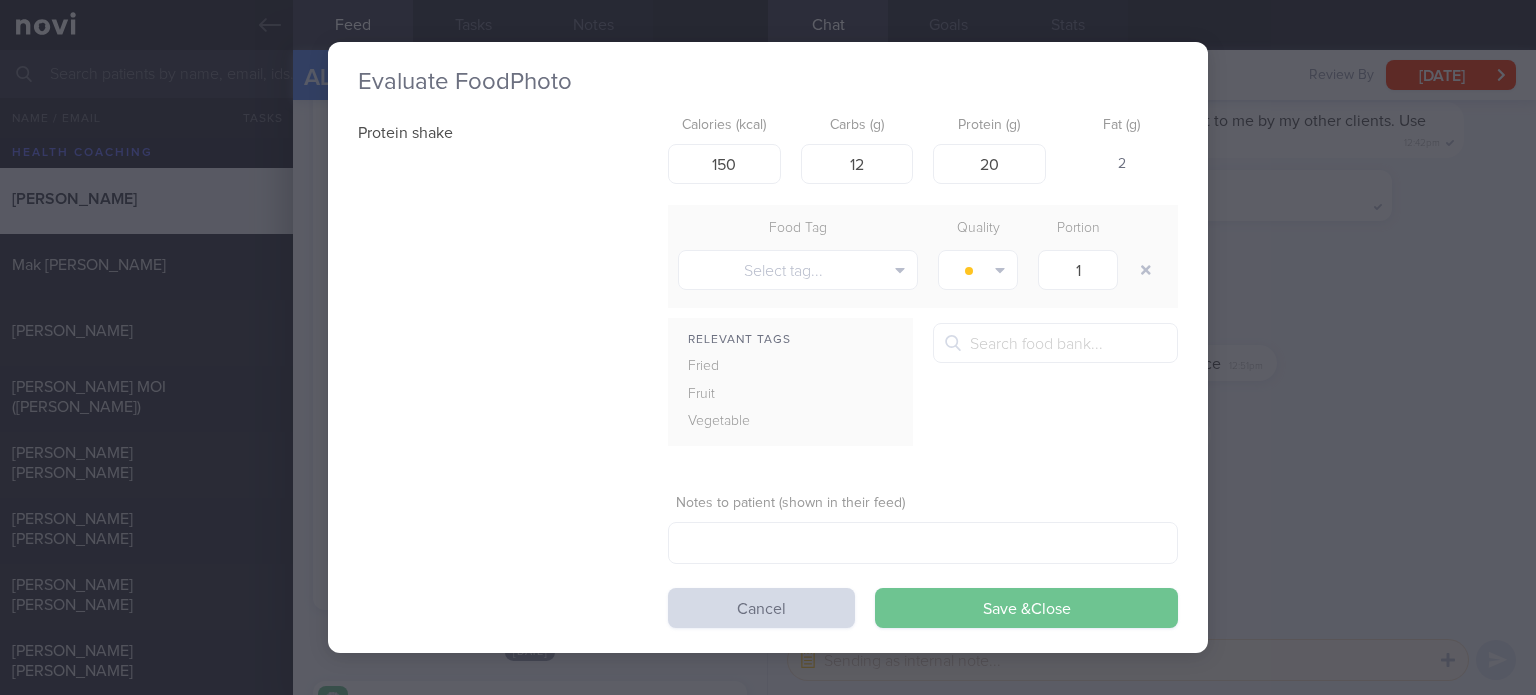 click on "Save &
Close" at bounding box center (1026, 608) 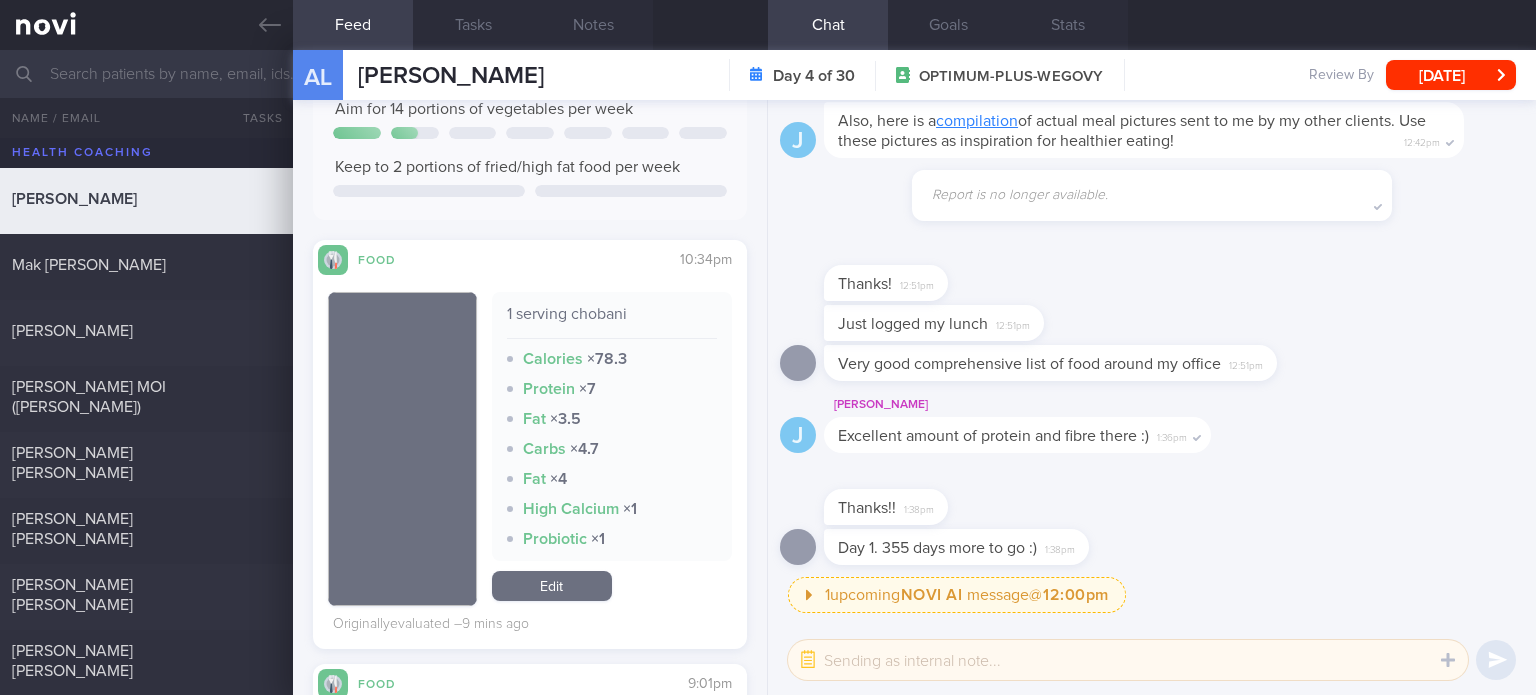 scroll, scrollTop: 544, scrollLeft: 0, axis: vertical 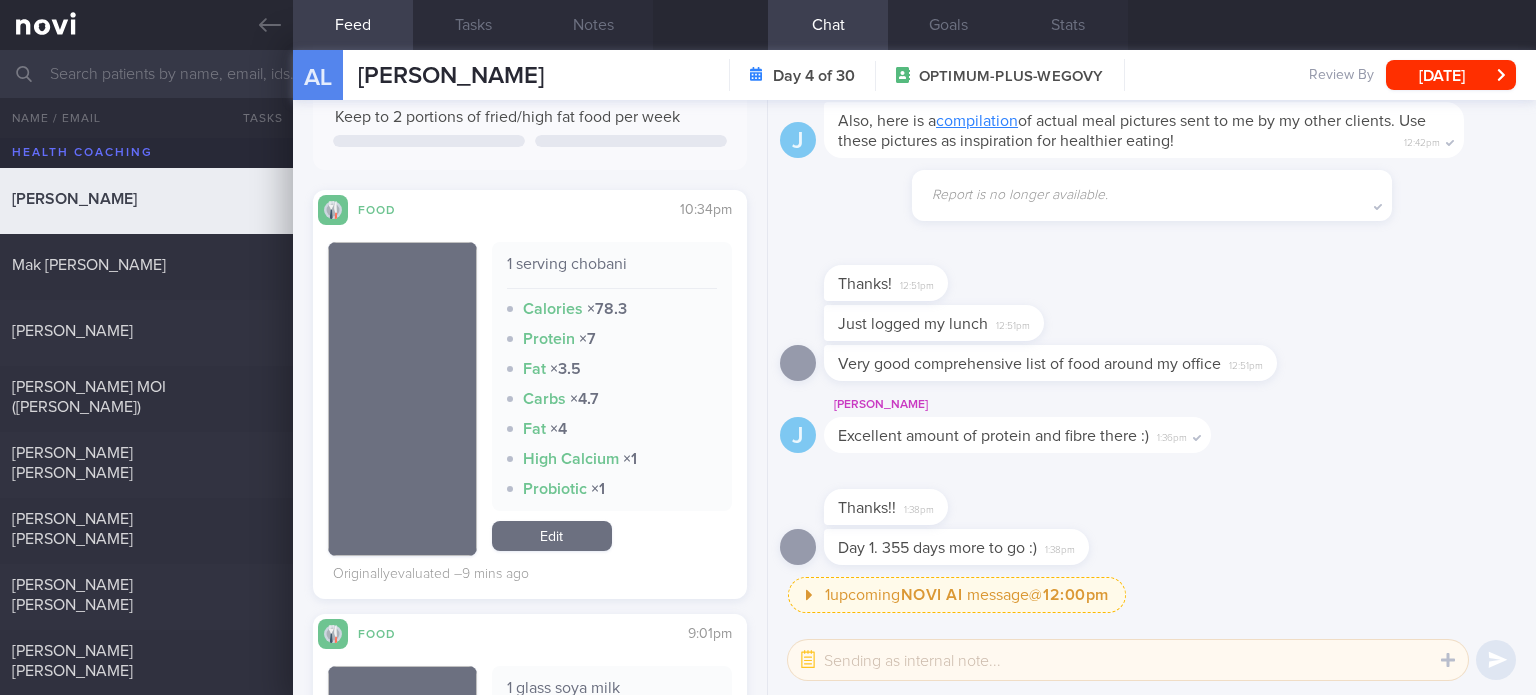 click on "Edit" at bounding box center [552, 536] 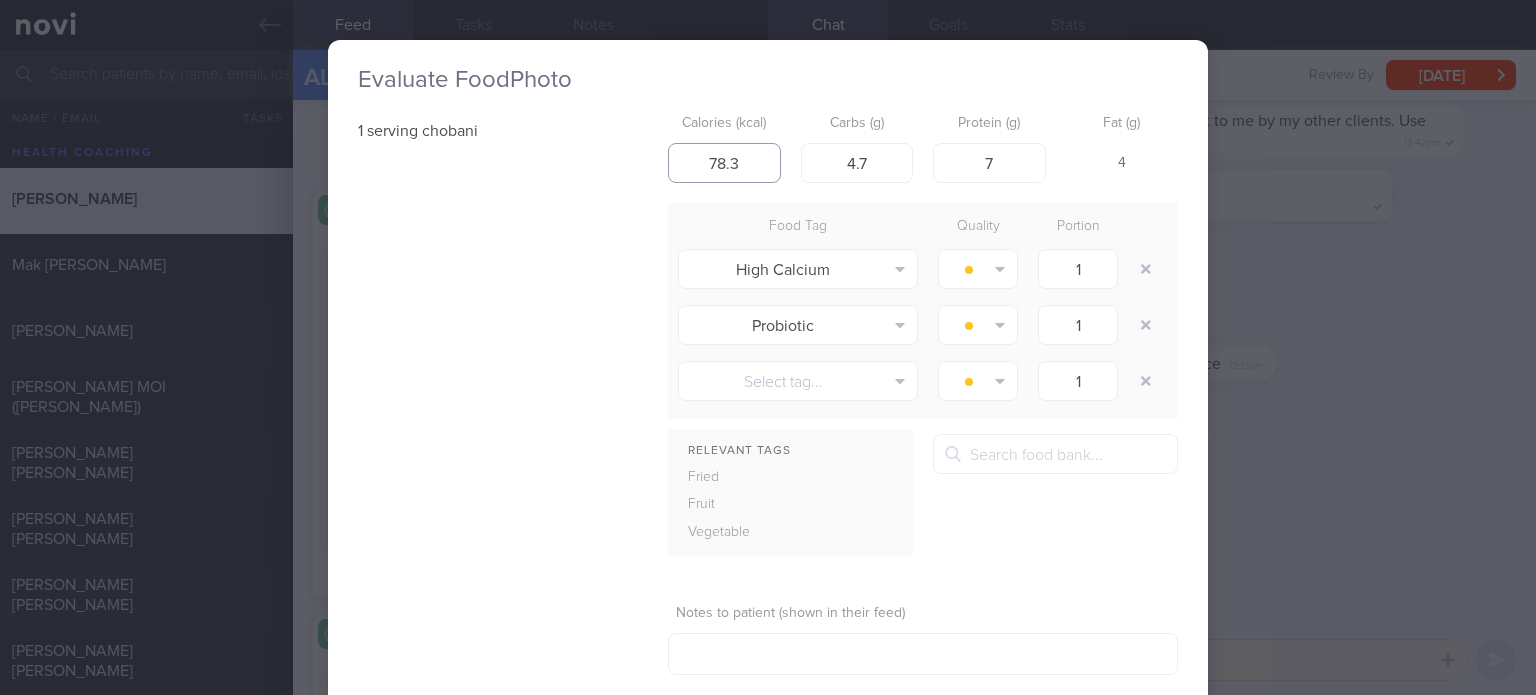 click on "78.3" at bounding box center (724, 163) 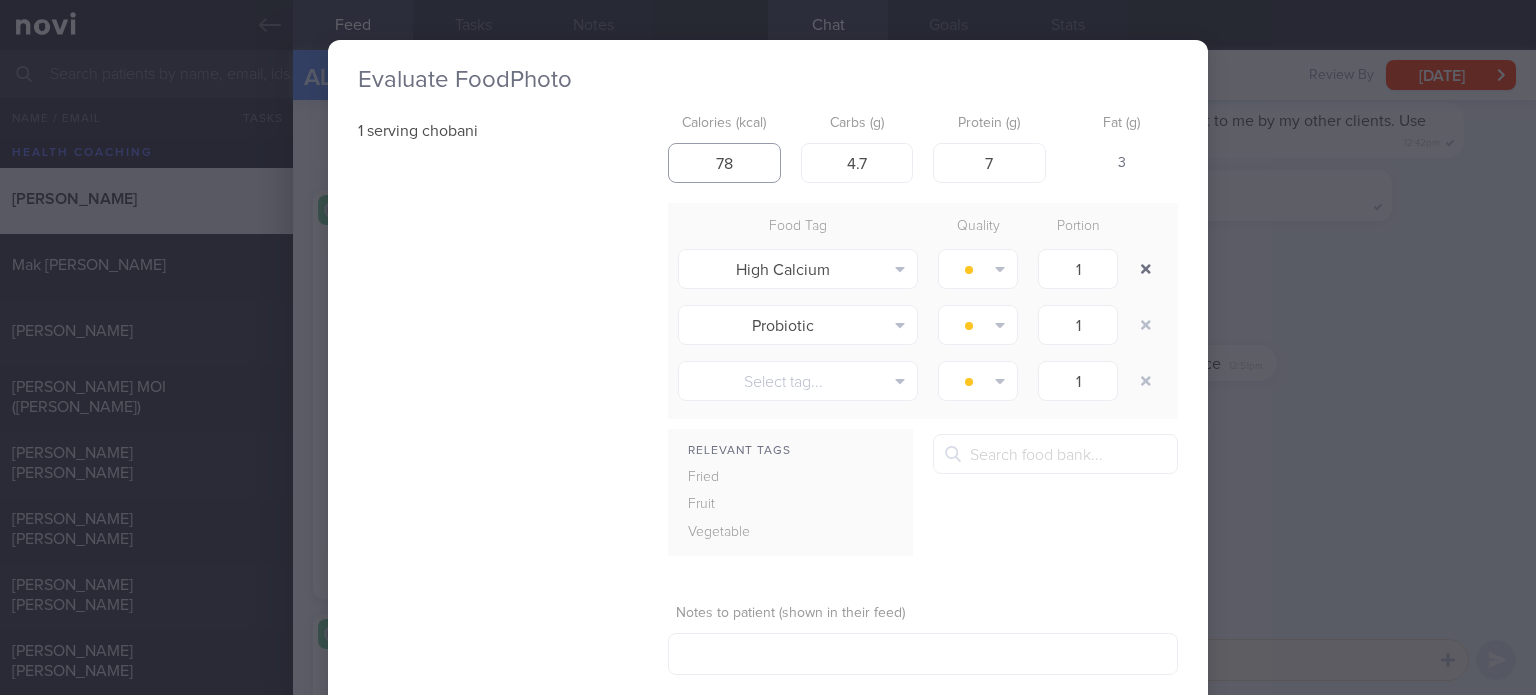 type on "78" 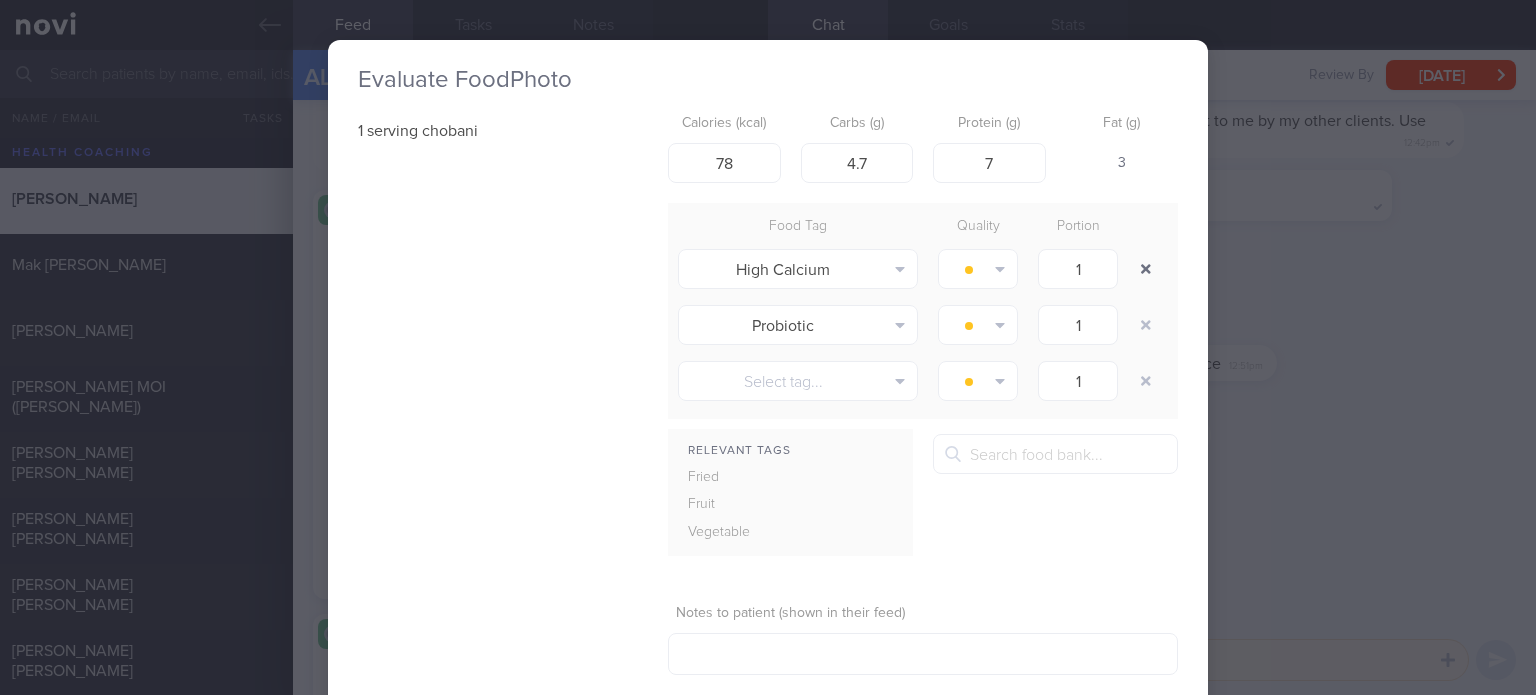 click at bounding box center (1146, 269) 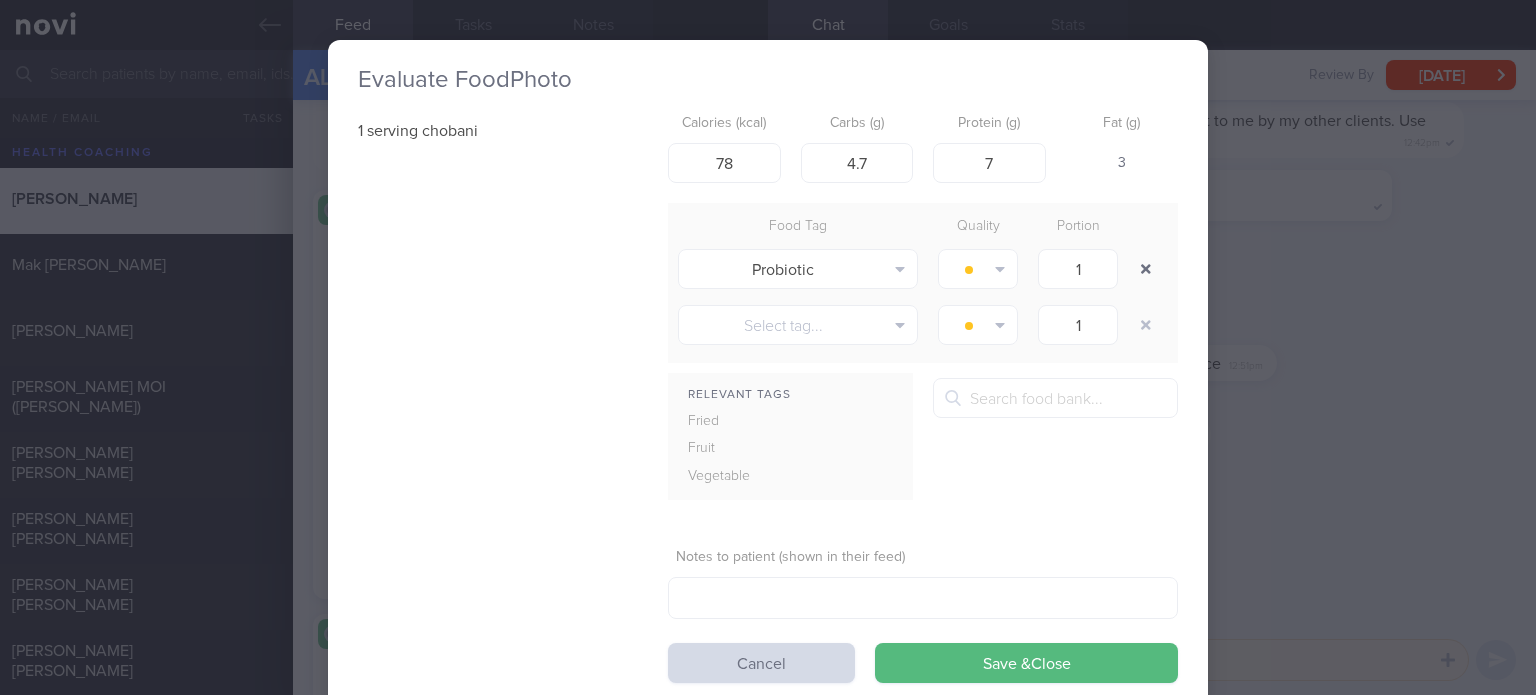click at bounding box center (1146, 269) 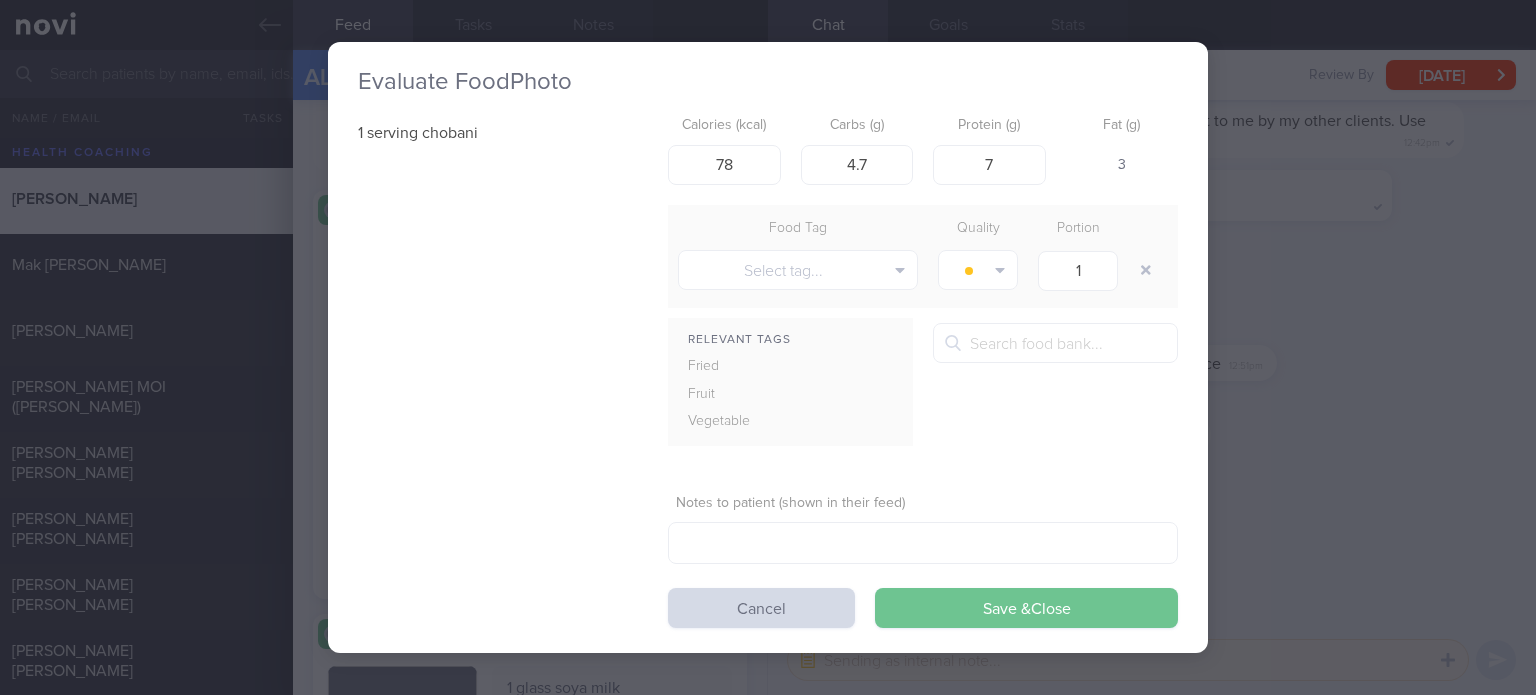 drag, startPoint x: 1143, startPoint y: 261, endPoint x: 953, endPoint y: 606, distance: 393.8591 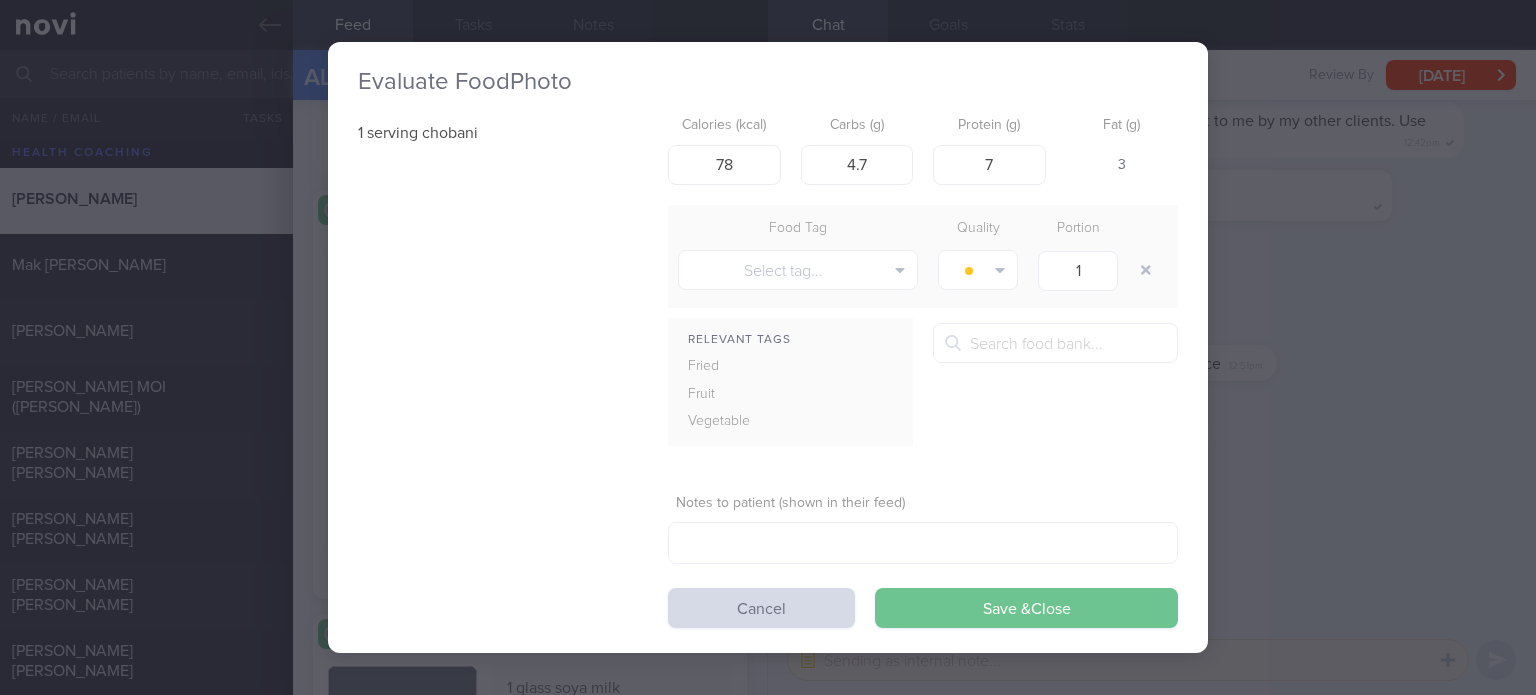 click on "Calories (kcal)
78
Carbs (g)
4.7
Protein (g)
7
Fat (g)
3
Food Tag
Quality
Portion
Select tag...
Alcohol
Fried
Fruit
Healthy Fats
High Calcium
High Cholesterol
High Fat
High Fibre
High GI
High Iodine" at bounding box center [923, 368] 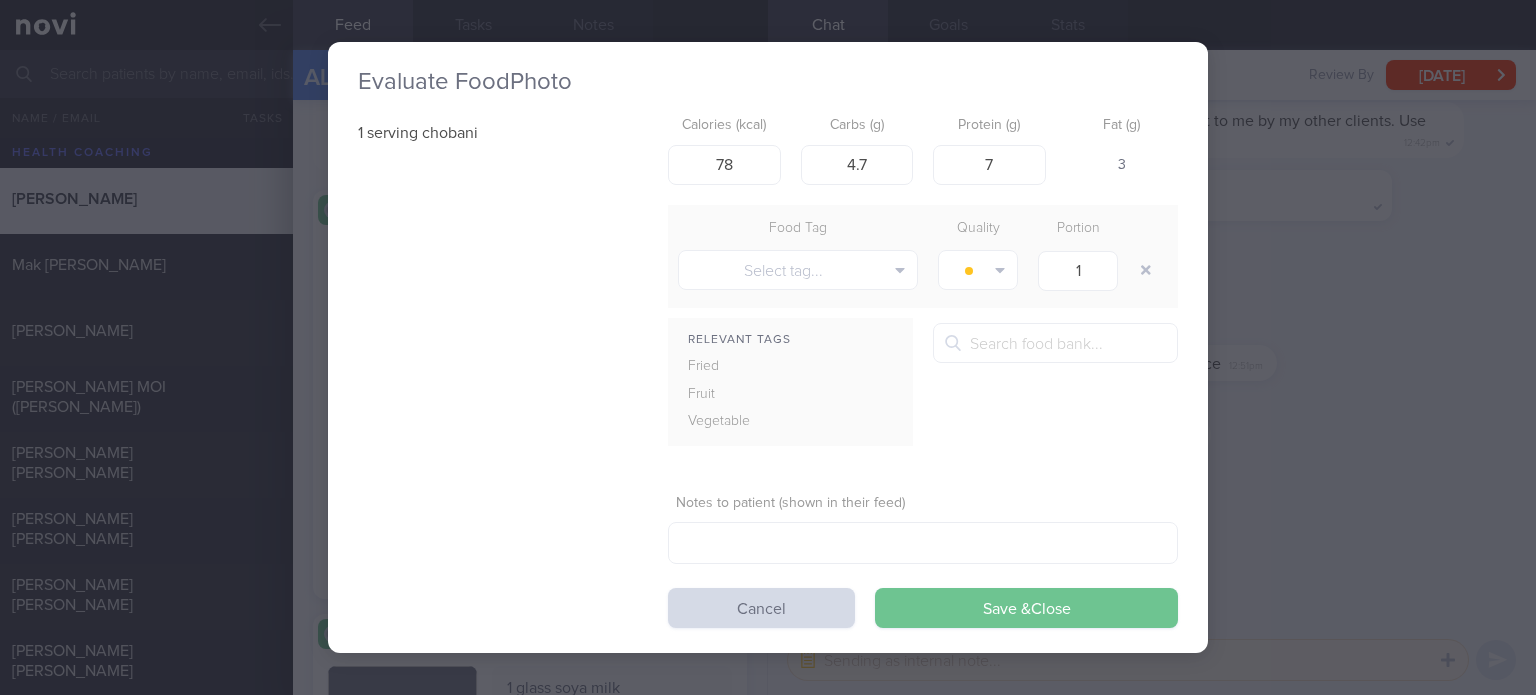 click on "Save &
Close" at bounding box center [1026, 608] 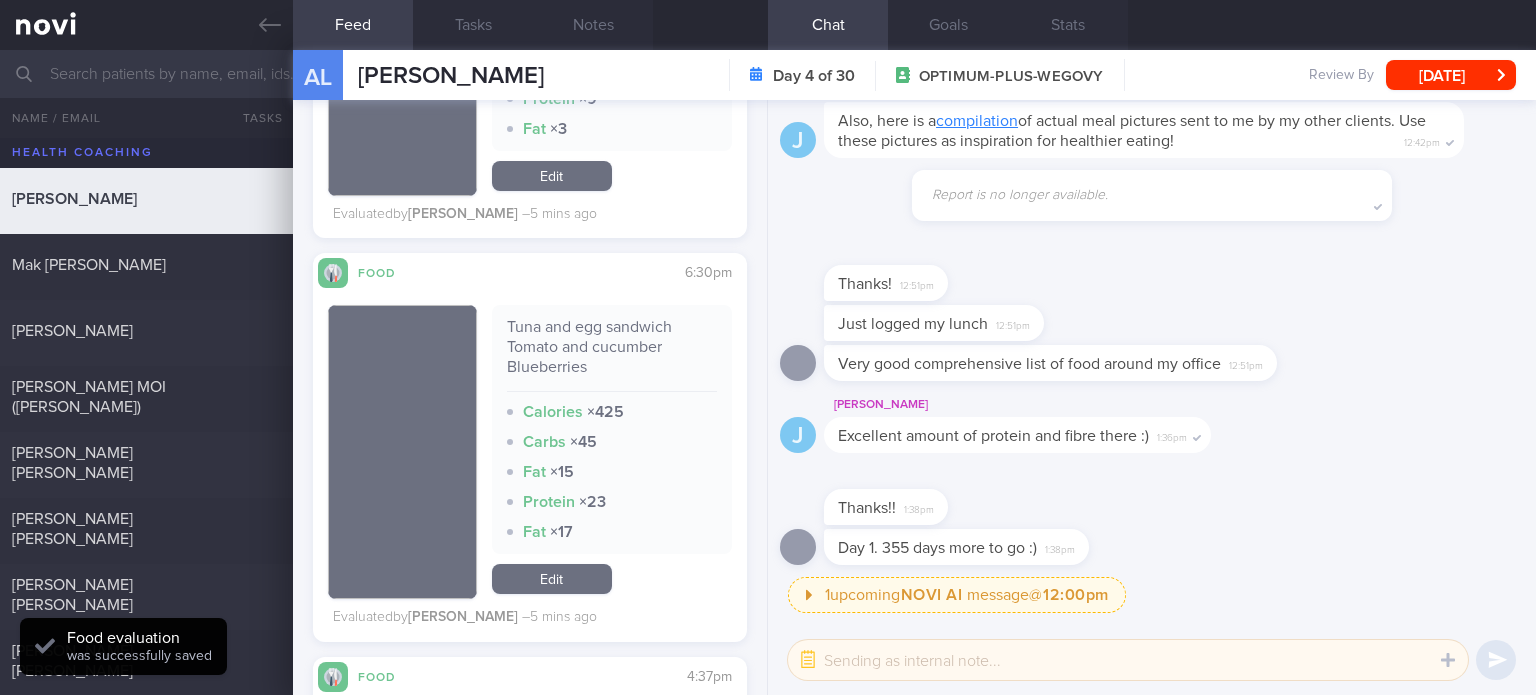 scroll, scrollTop: 1357, scrollLeft: 0, axis: vertical 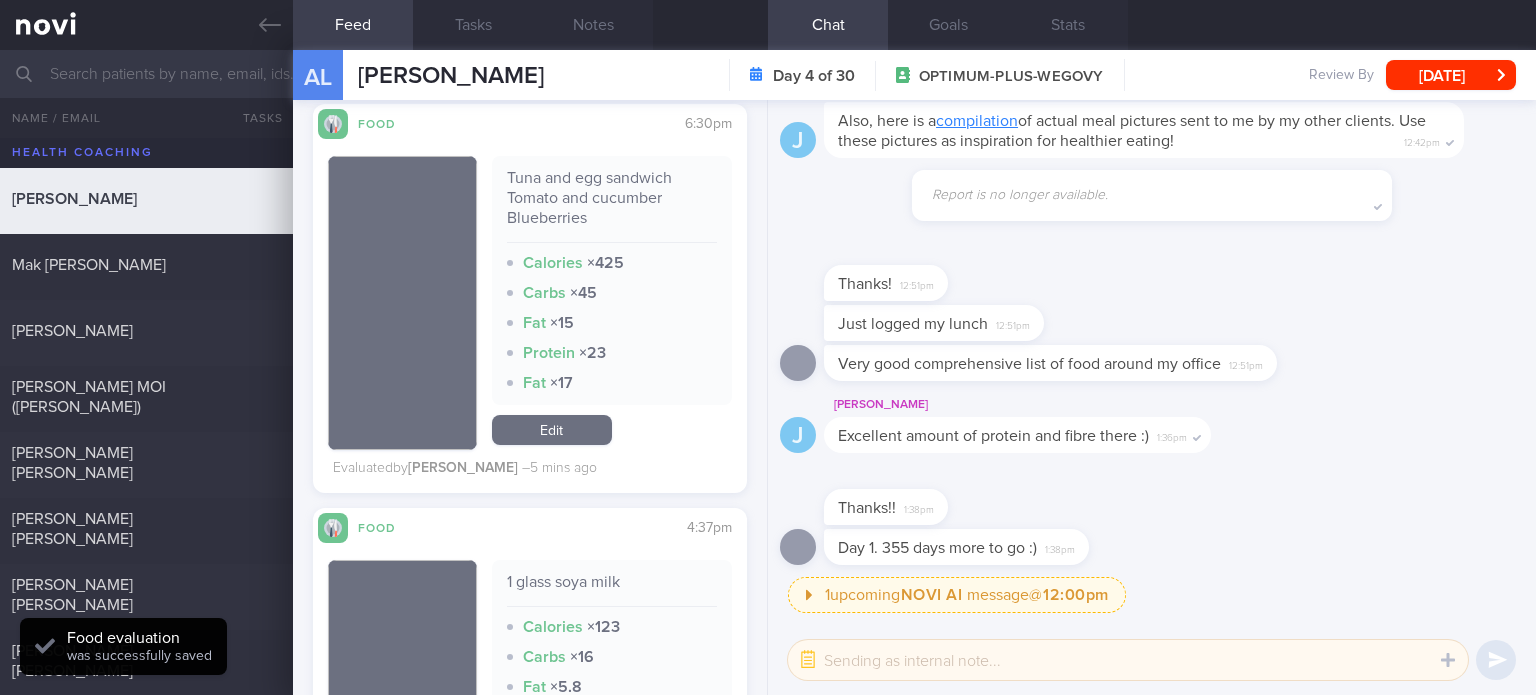 click on "Edit" at bounding box center (552, 430) 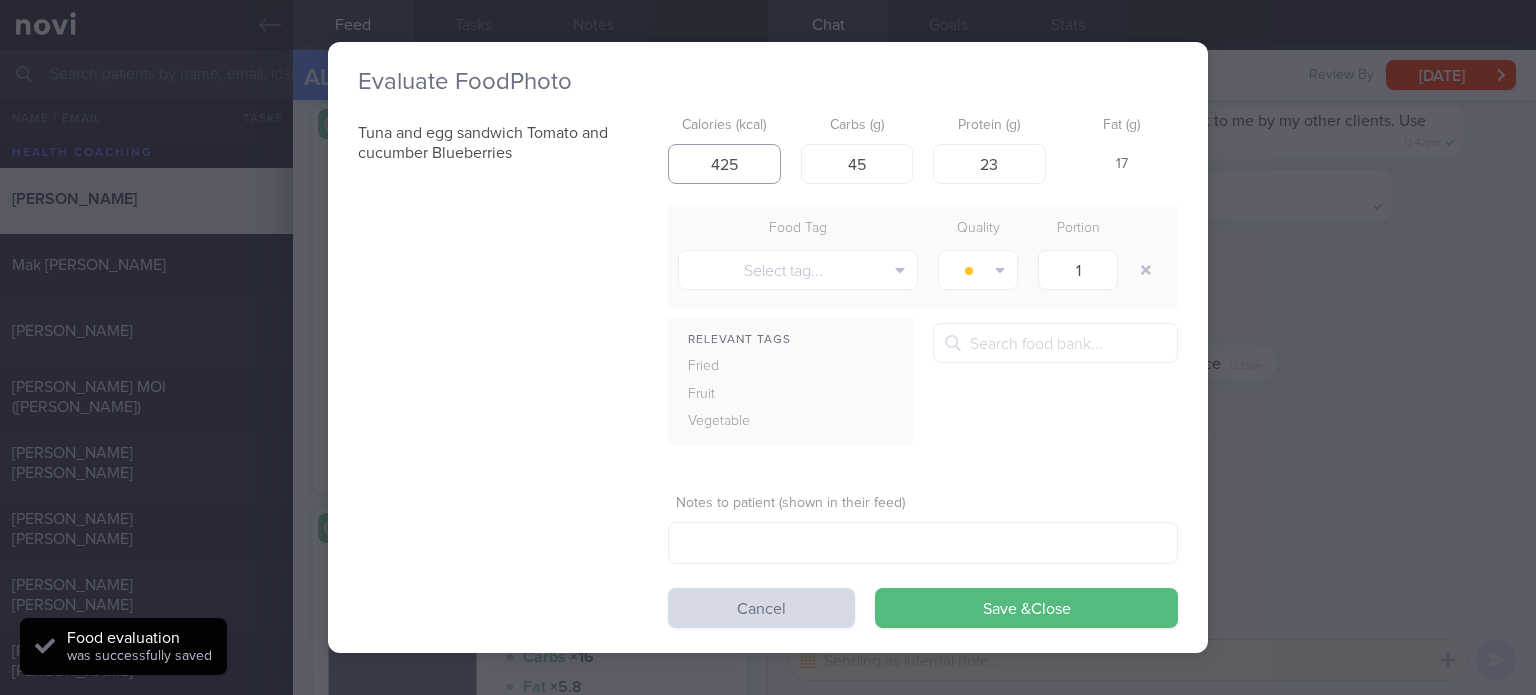 drag, startPoint x: 727, startPoint y: 164, endPoint x: 697, endPoint y: 162, distance: 30.066593 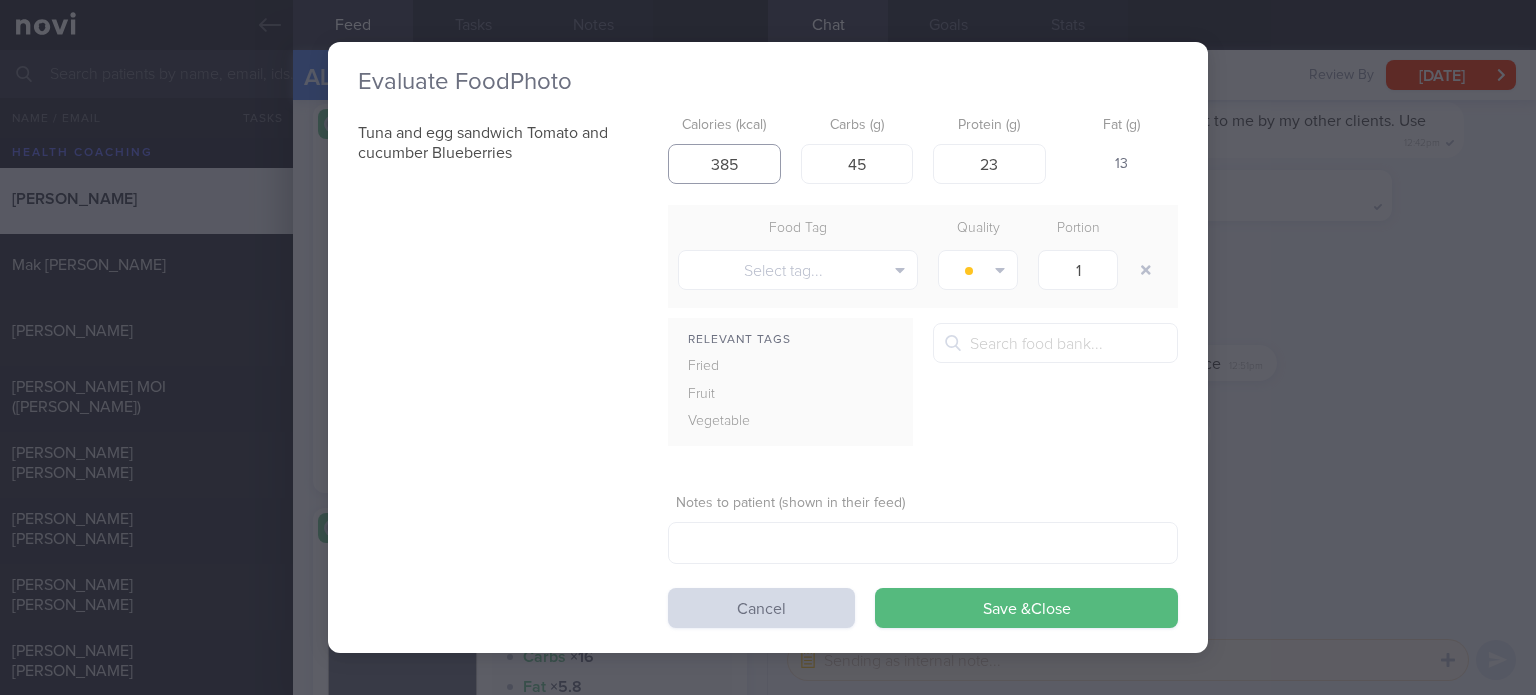 type on "385" 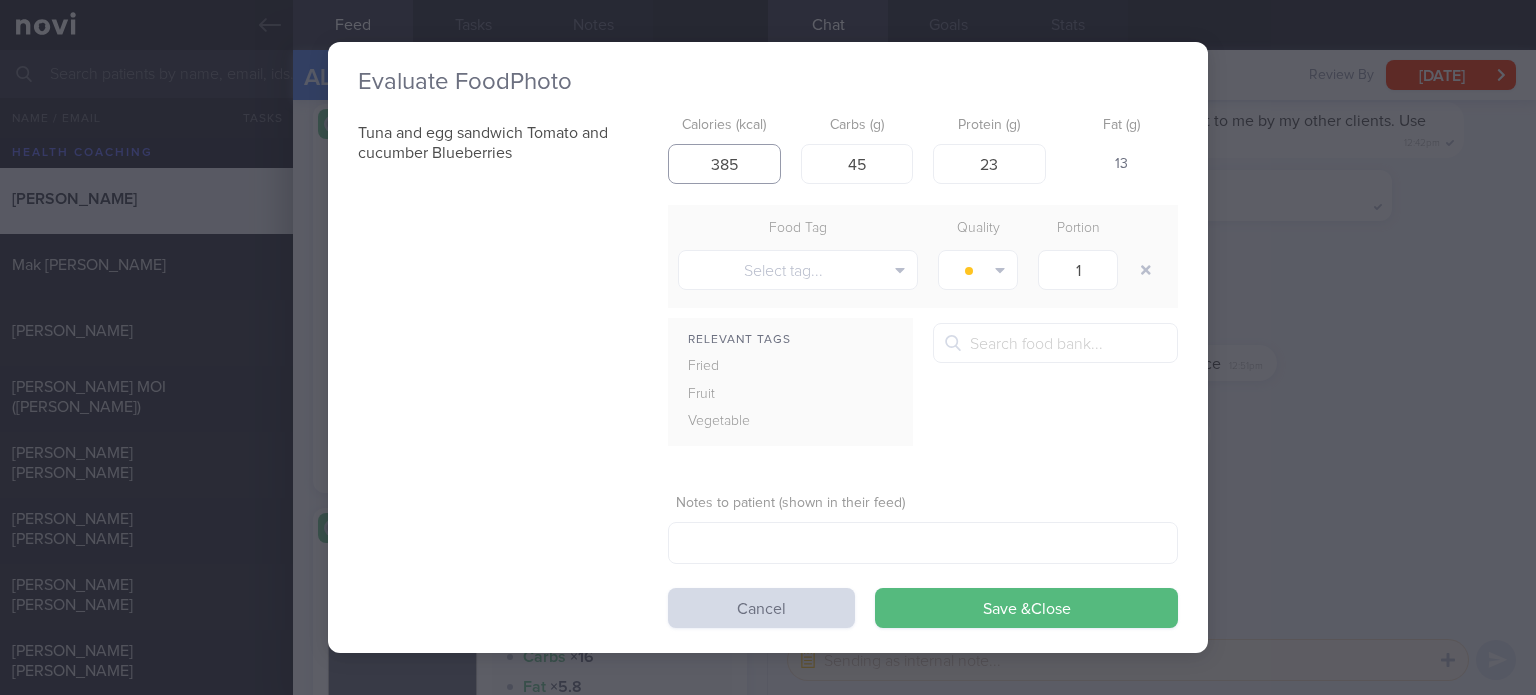 click on "Save &
Close" at bounding box center (1026, 608) 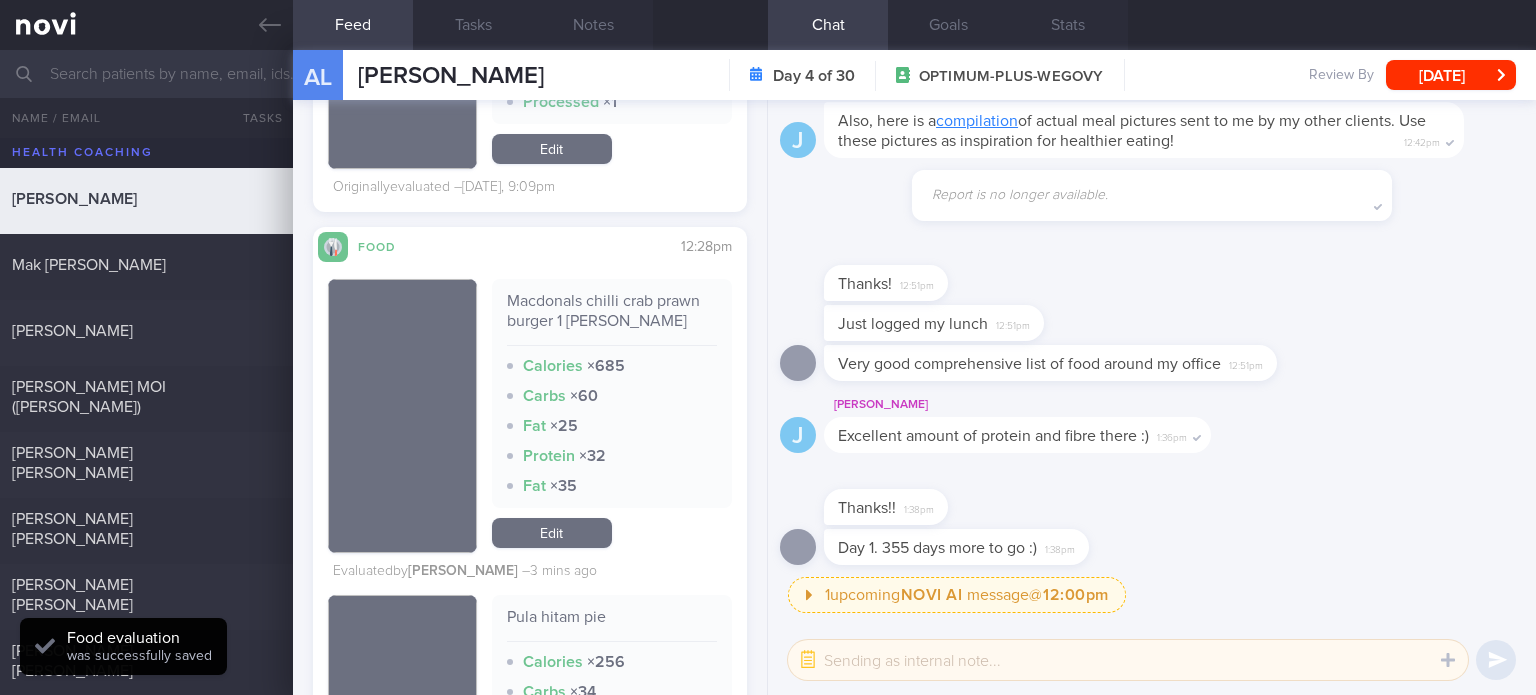scroll, scrollTop: 2445, scrollLeft: 0, axis: vertical 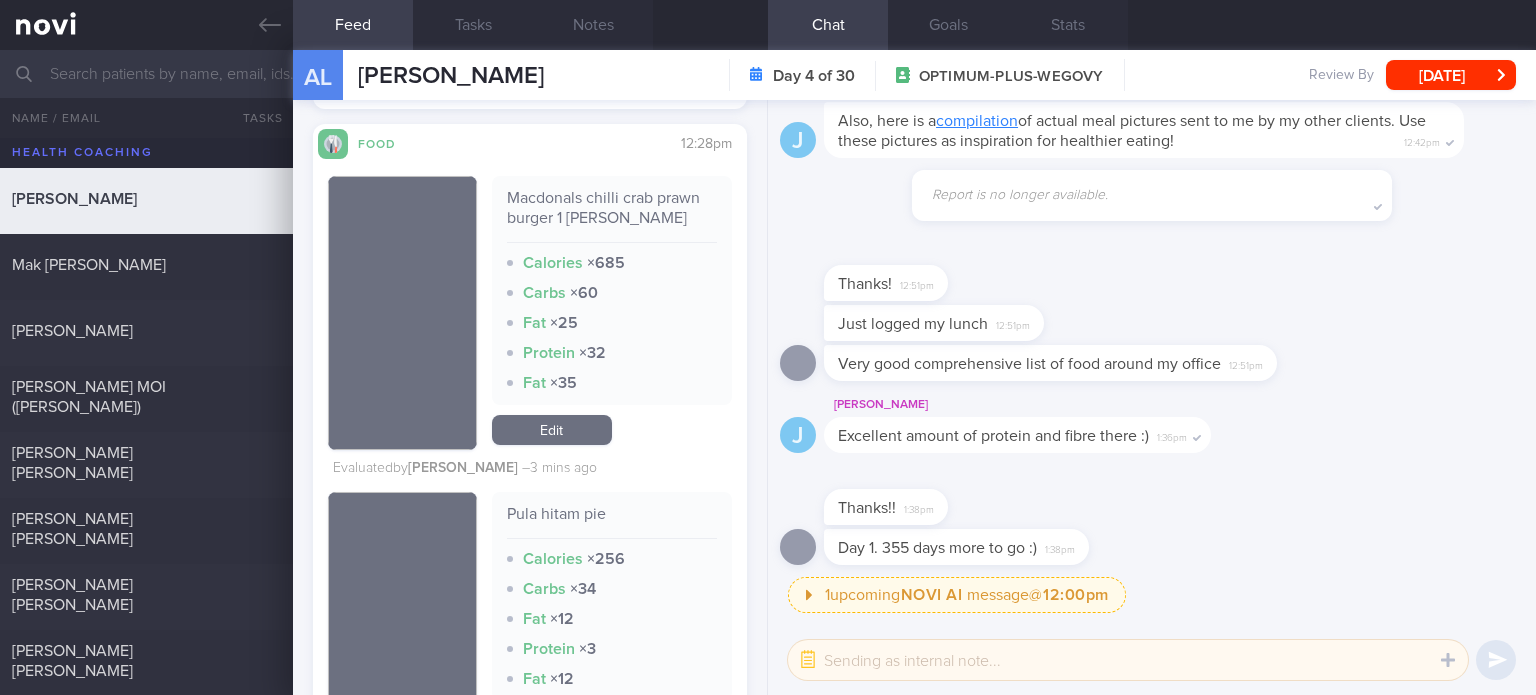 click on "Edit" at bounding box center [552, 430] 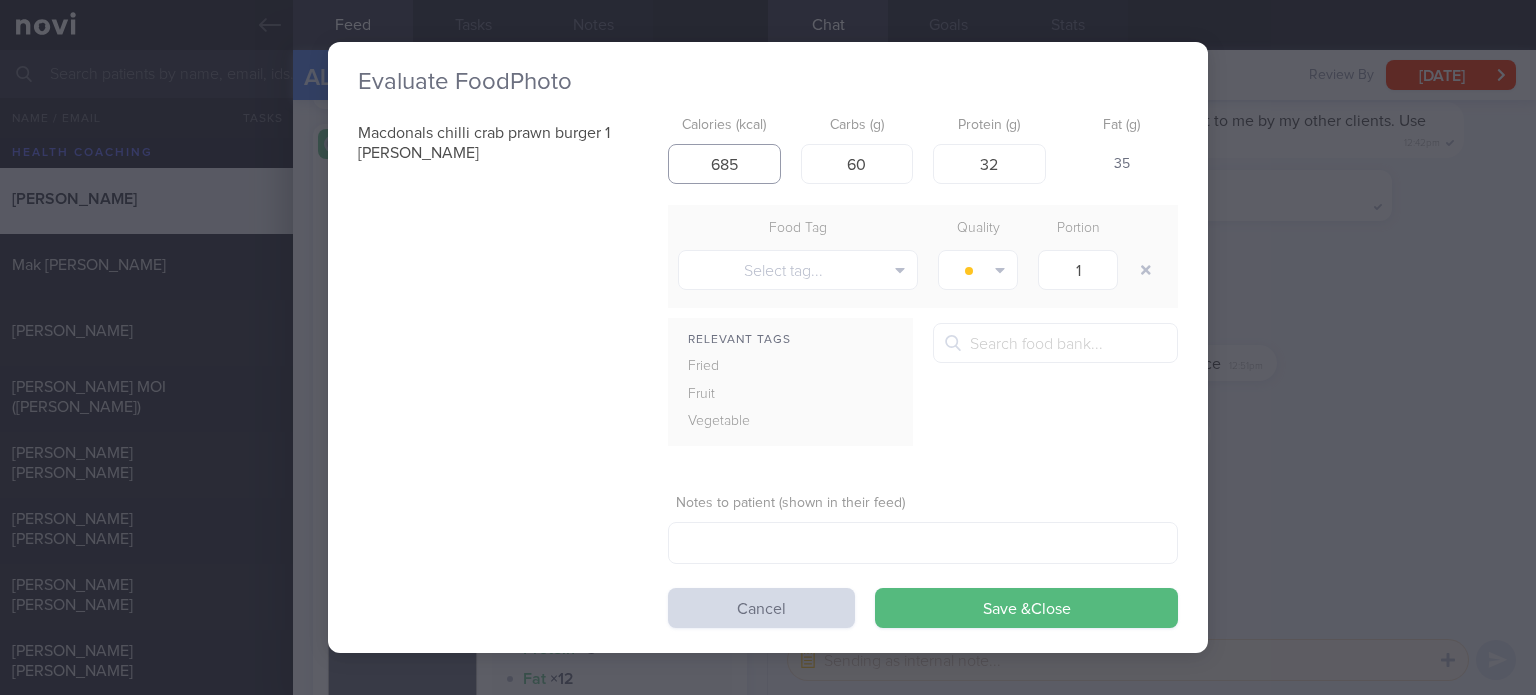click on "685" at bounding box center [724, 164] 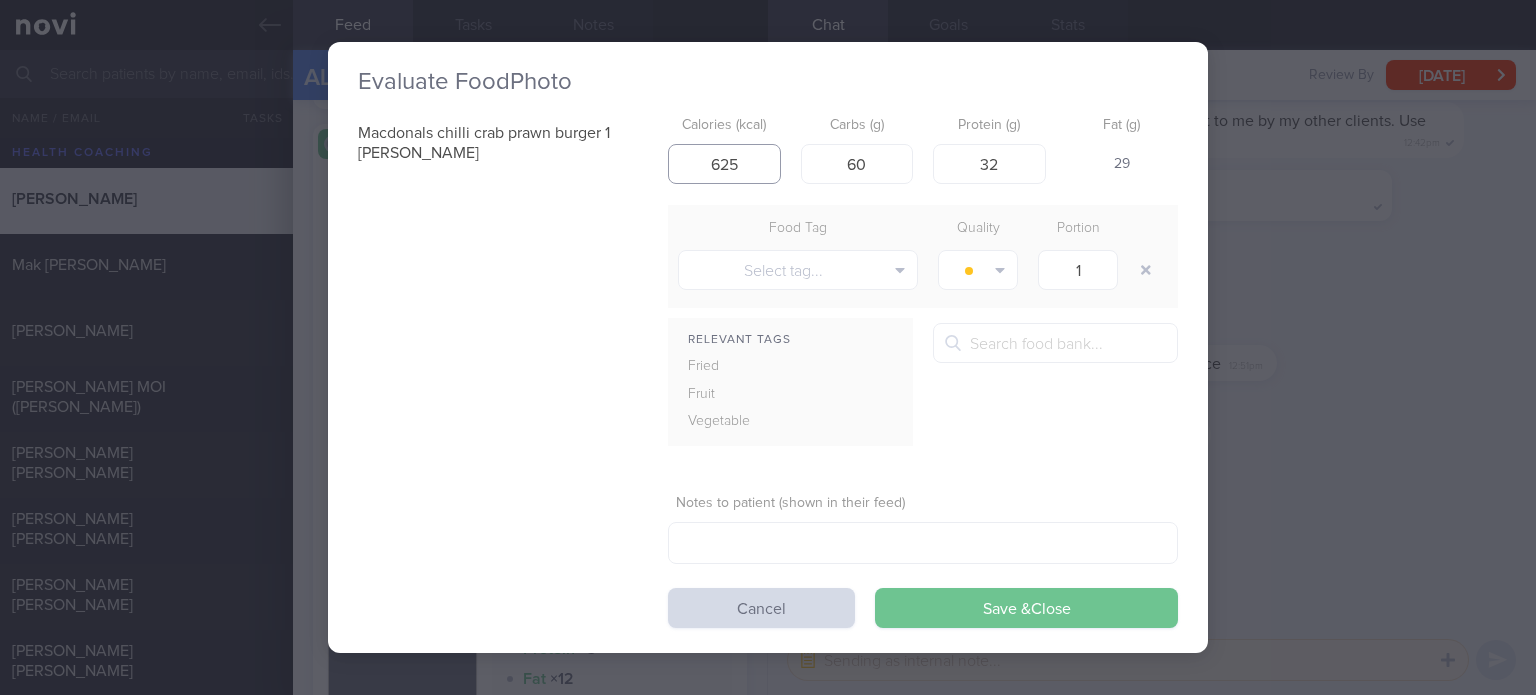 type on "625" 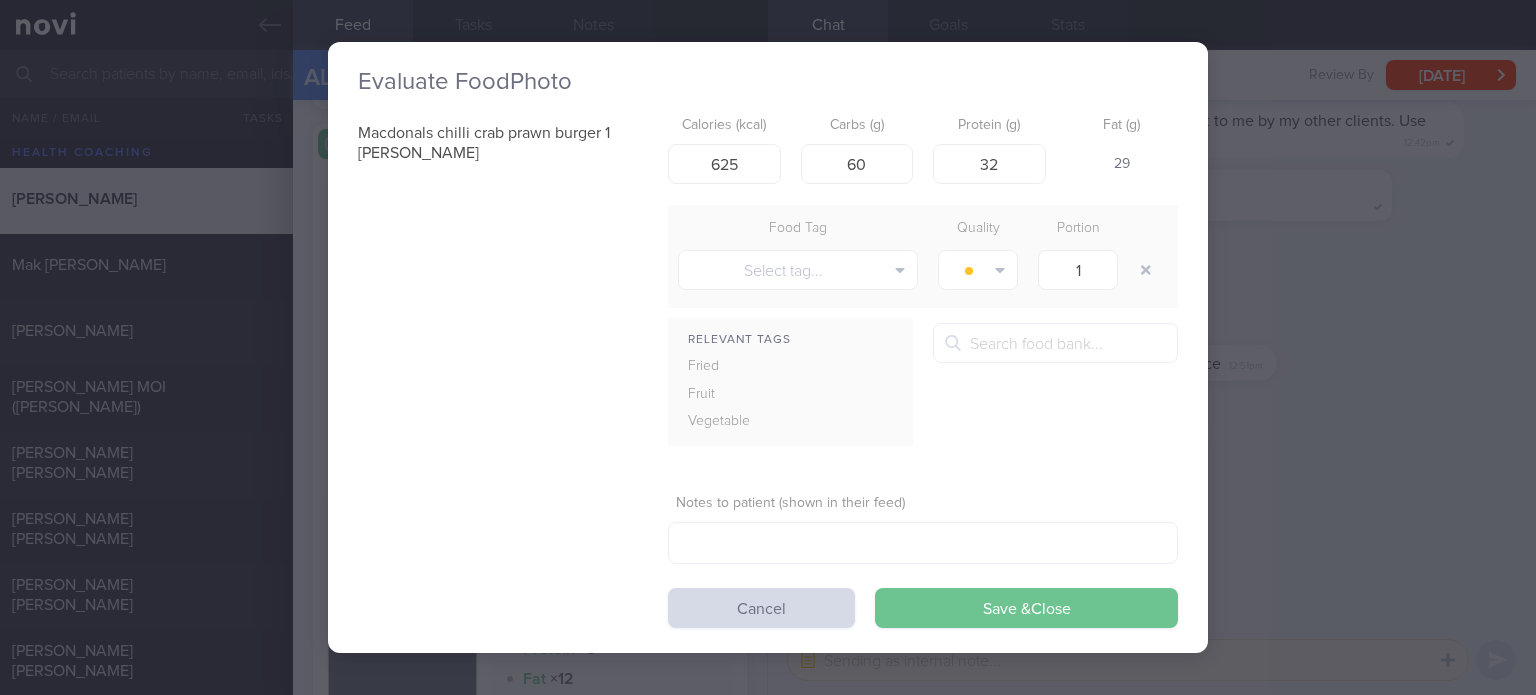 click on "Save &
Close" at bounding box center (1026, 608) 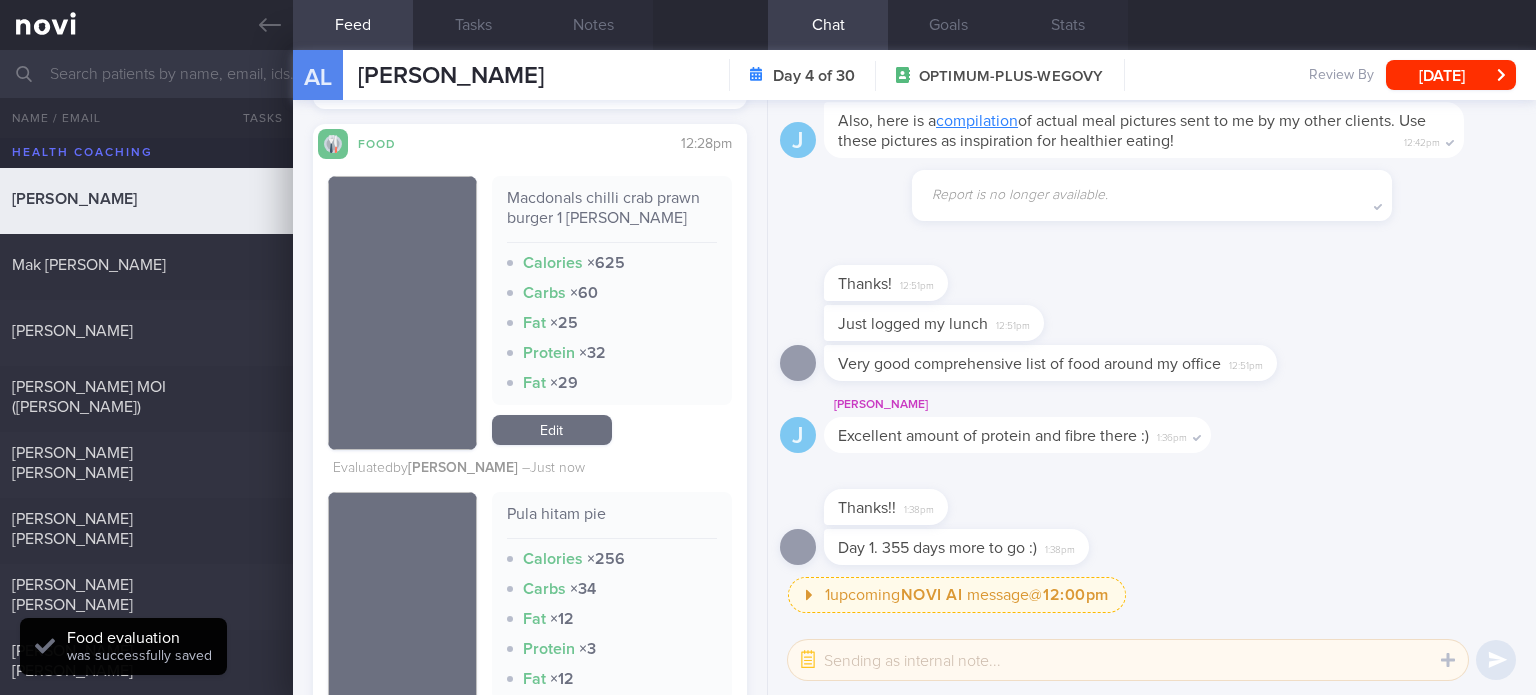 click at bounding box center [768, 74] 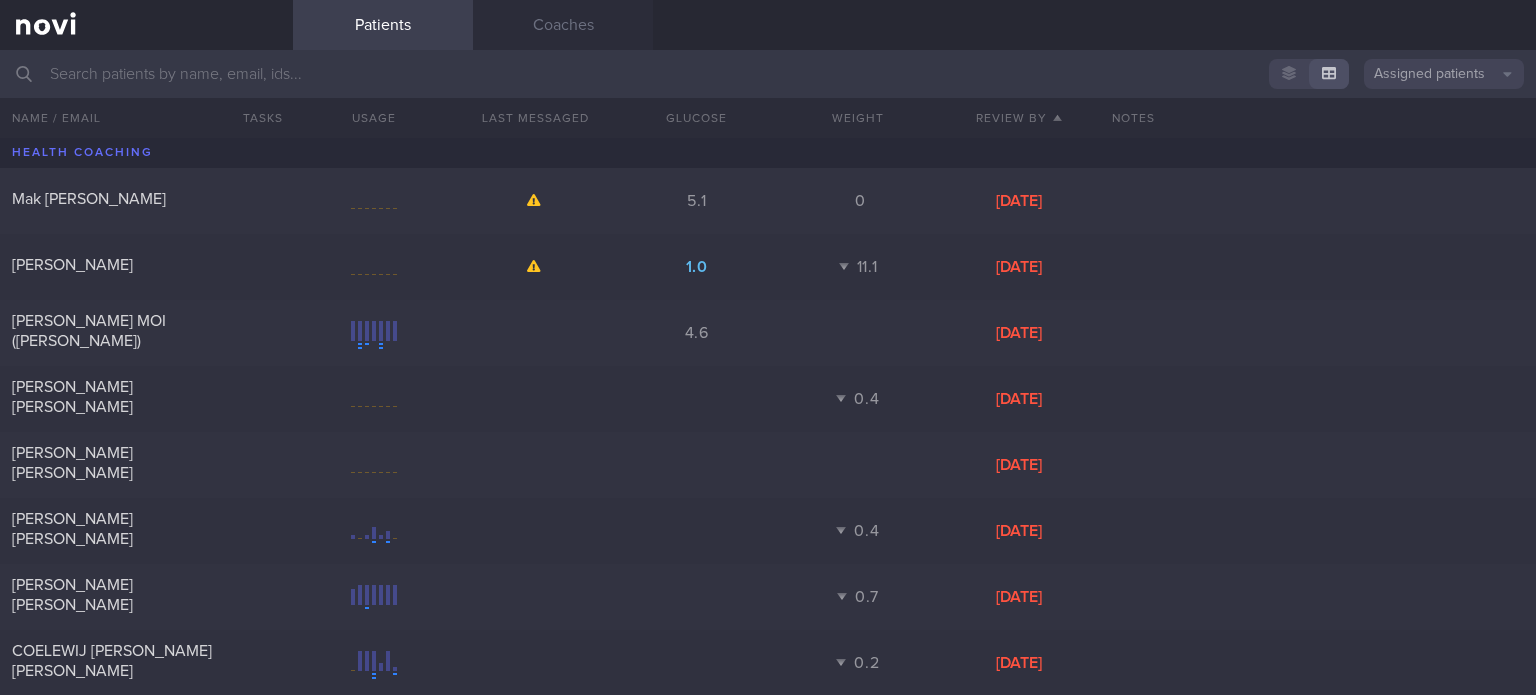 click on "Assigned patients" at bounding box center [1444, 74] 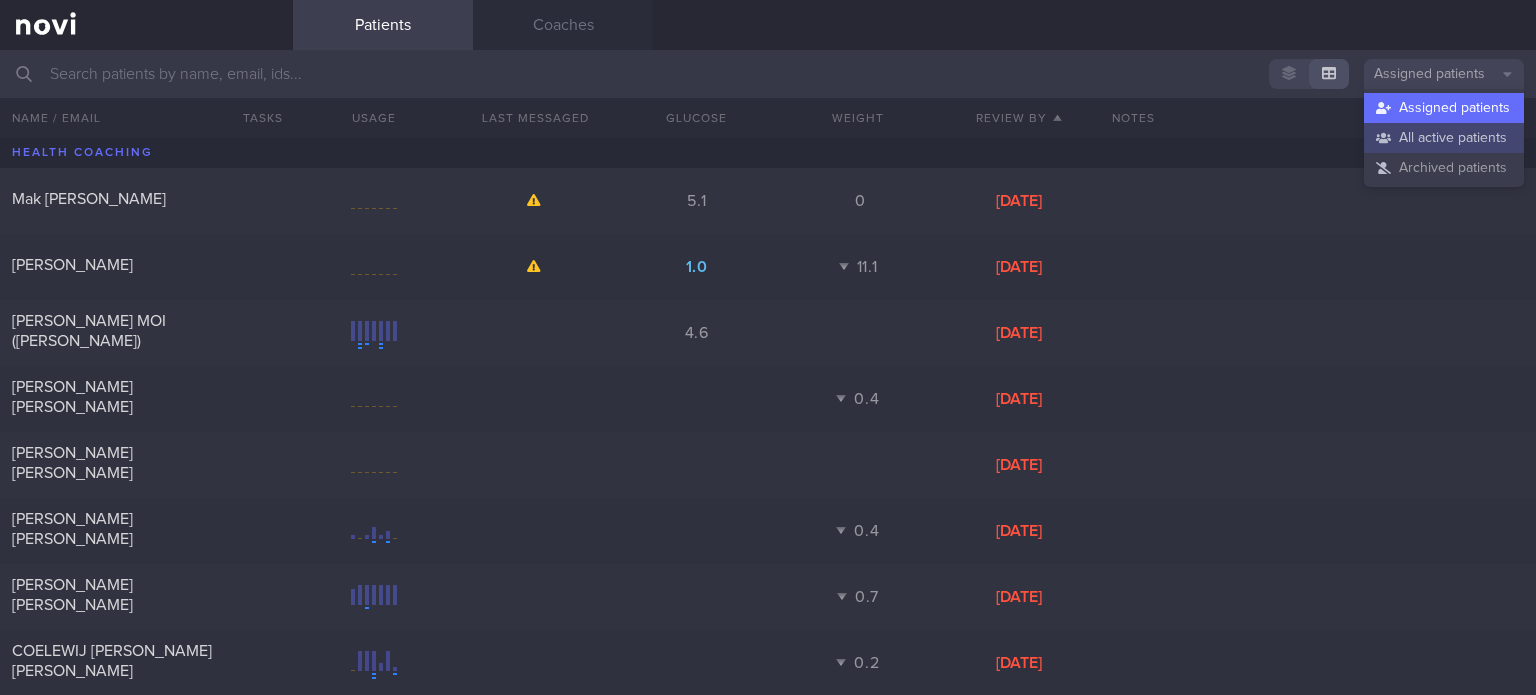 click on "All active patients" at bounding box center [1444, 138] 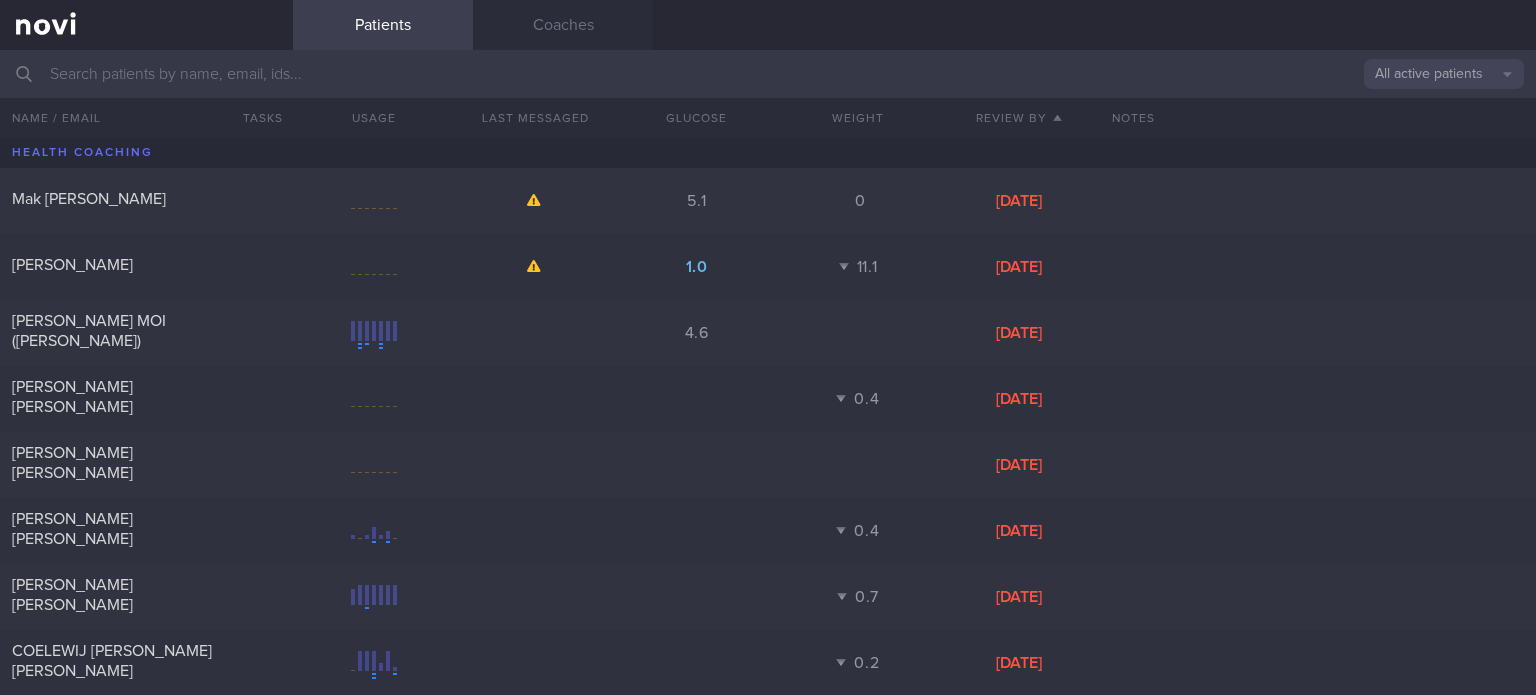 click at bounding box center [768, 74] 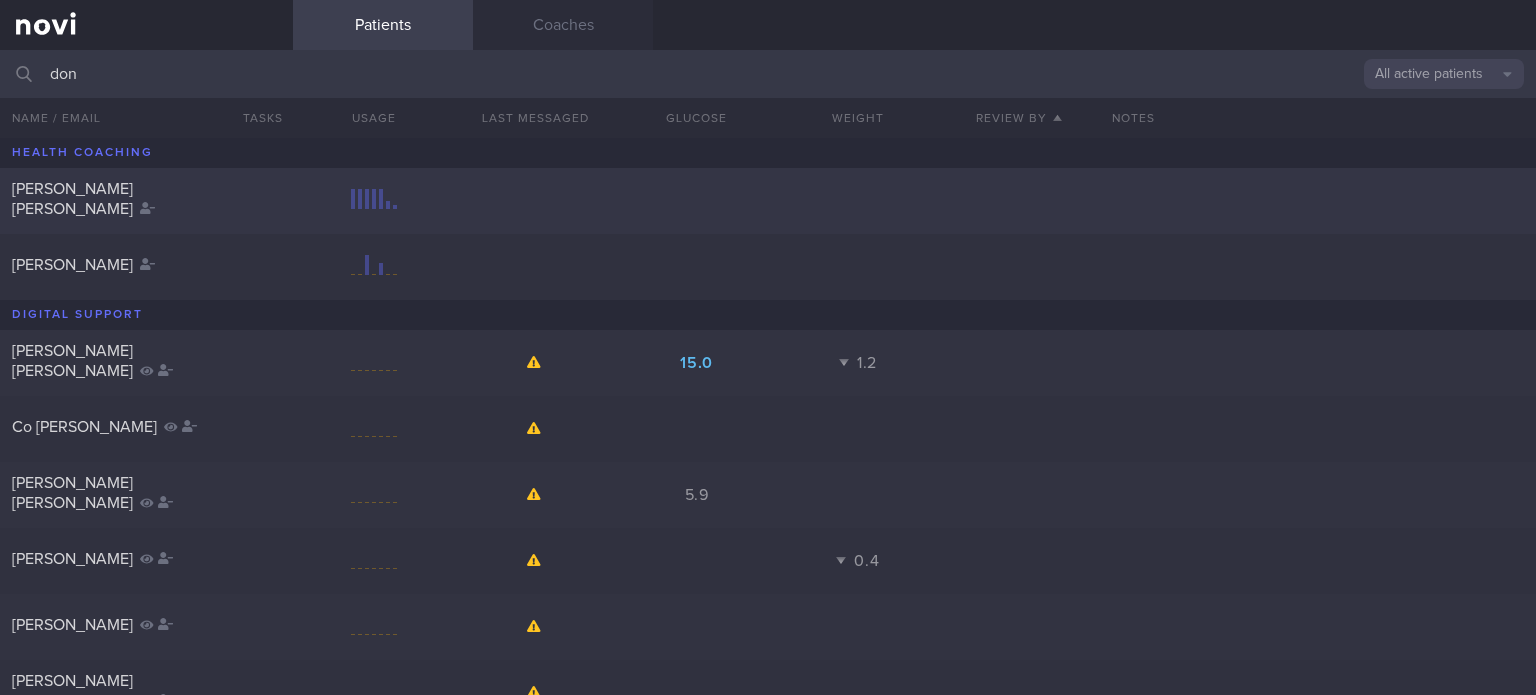 type on "don" 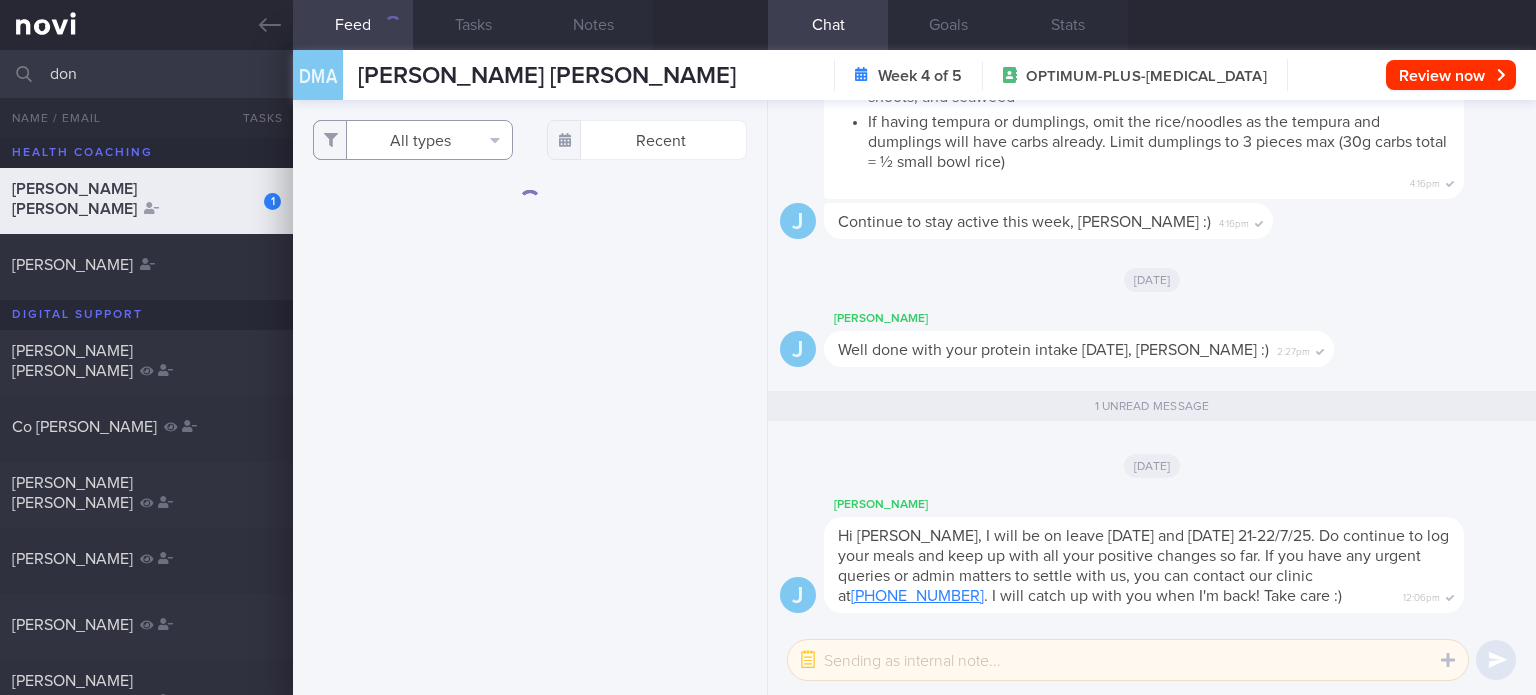 click on "All types" at bounding box center (413, 140) 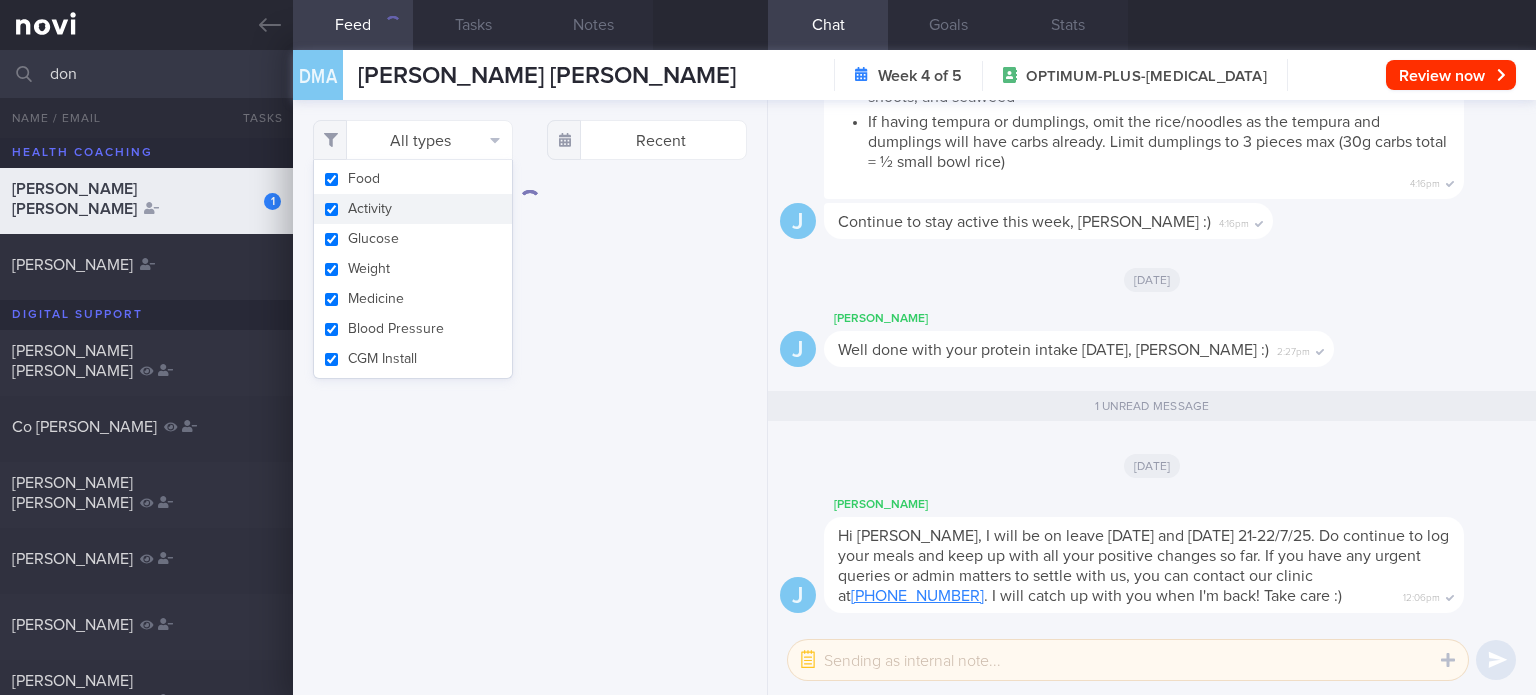 click on "Activity" at bounding box center (413, 209) 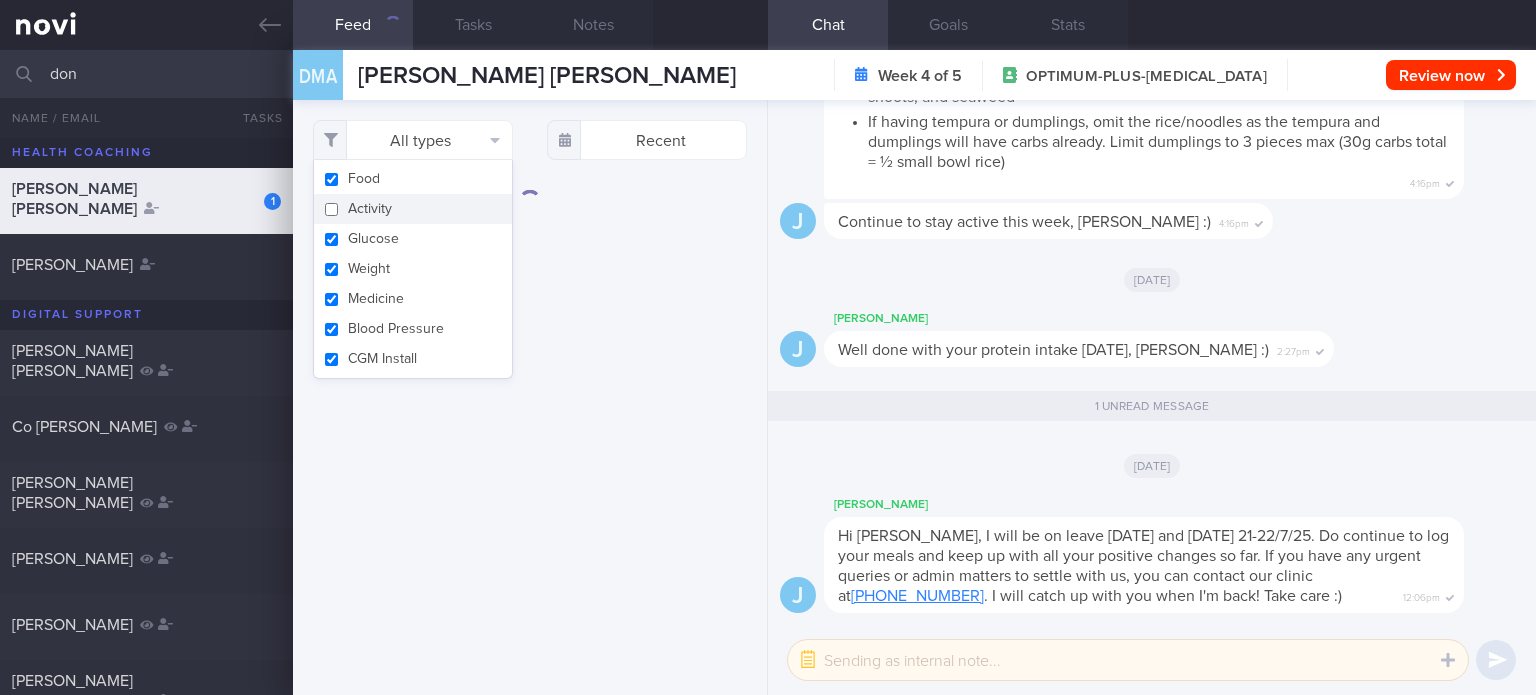 checkbox on "false" 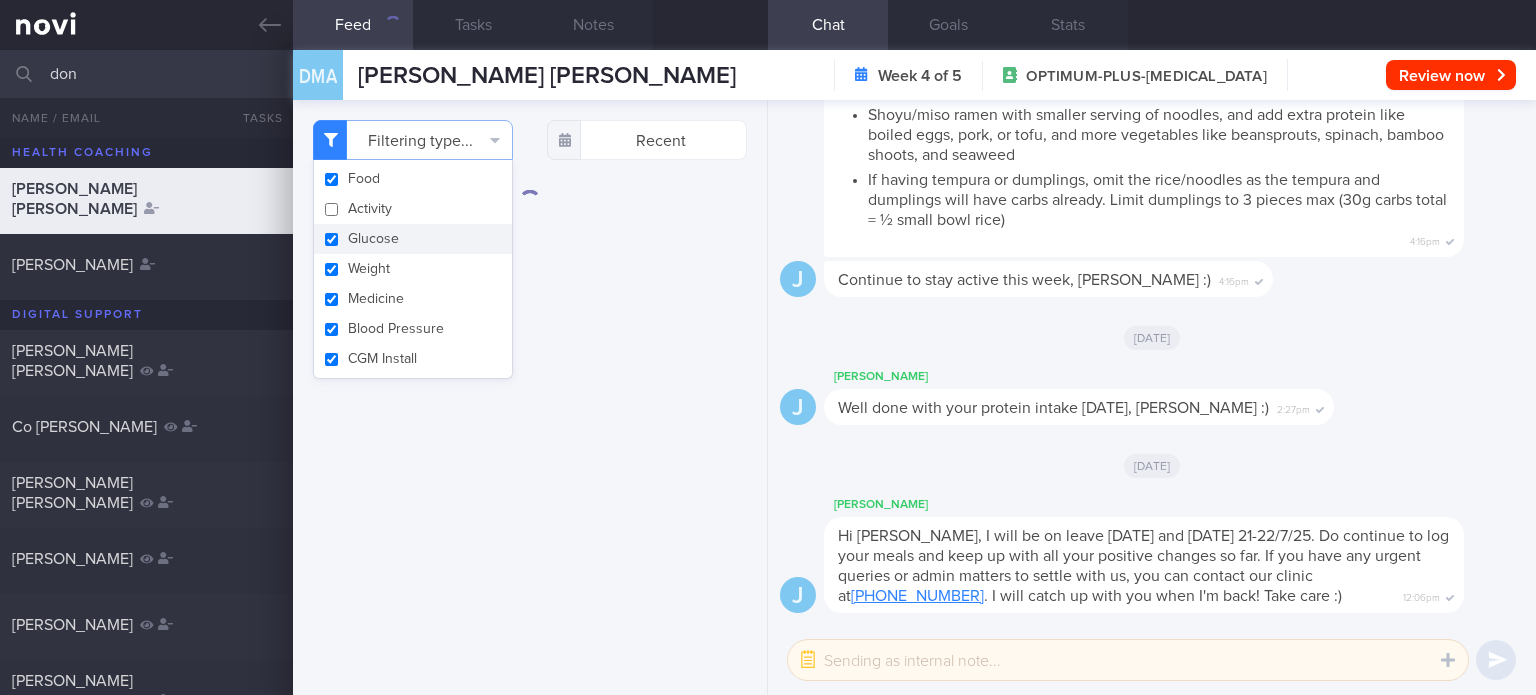 click on "Glucose" at bounding box center [413, 239] 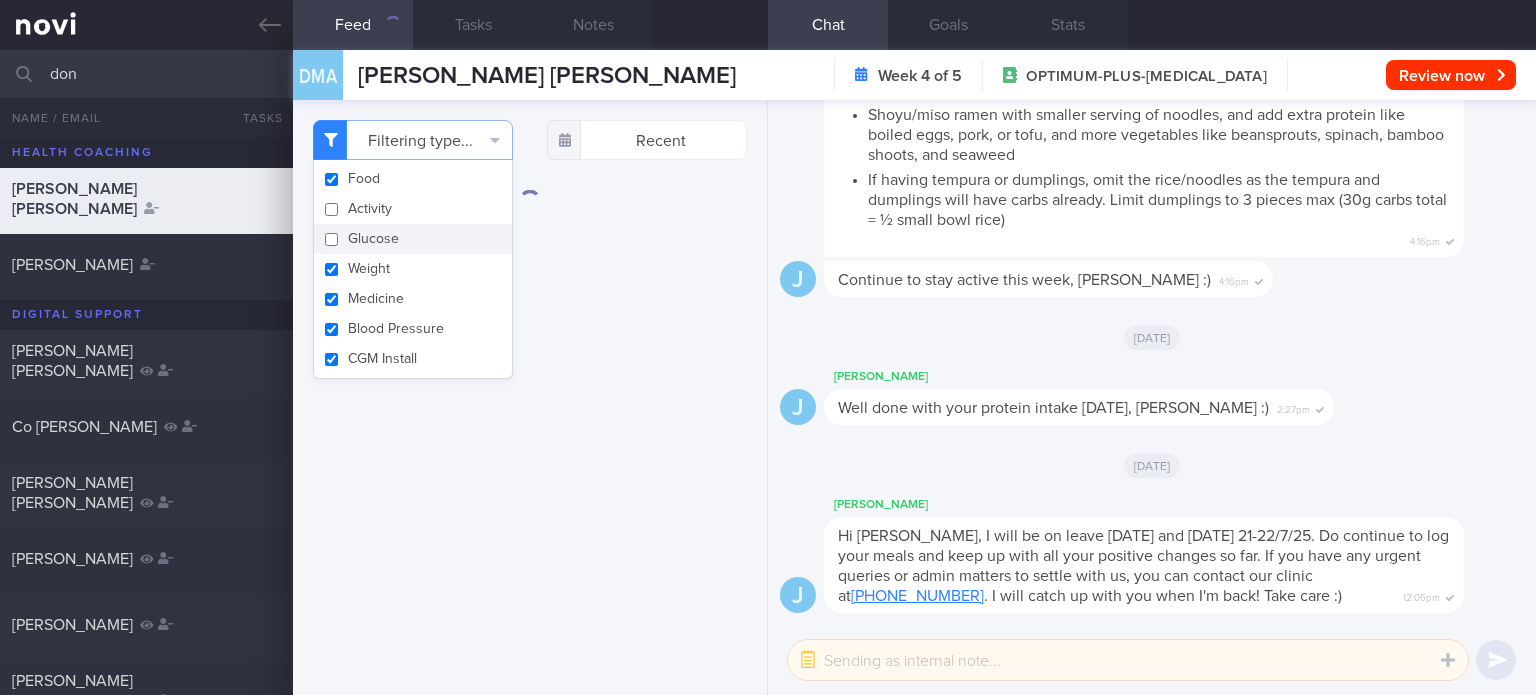 checkbox on "false" 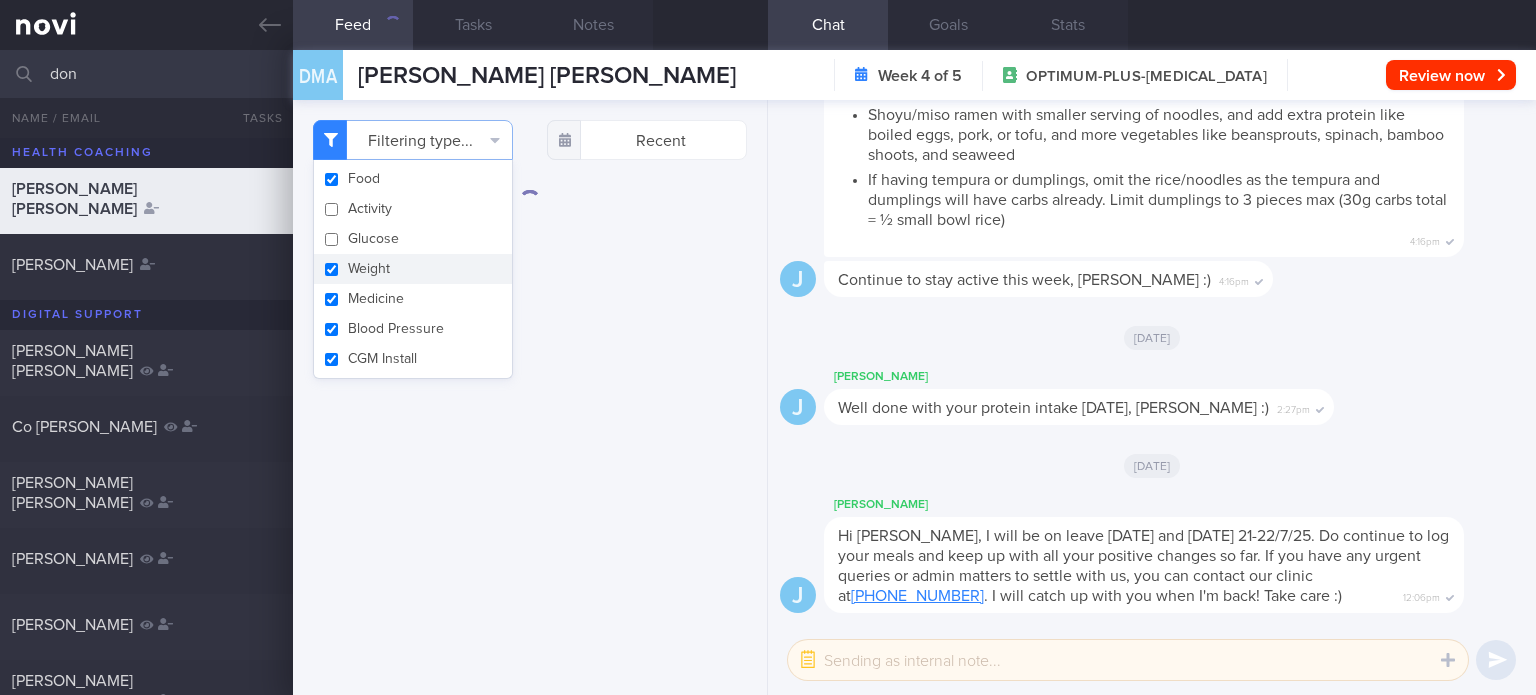 click on "Weight" at bounding box center [413, 269] 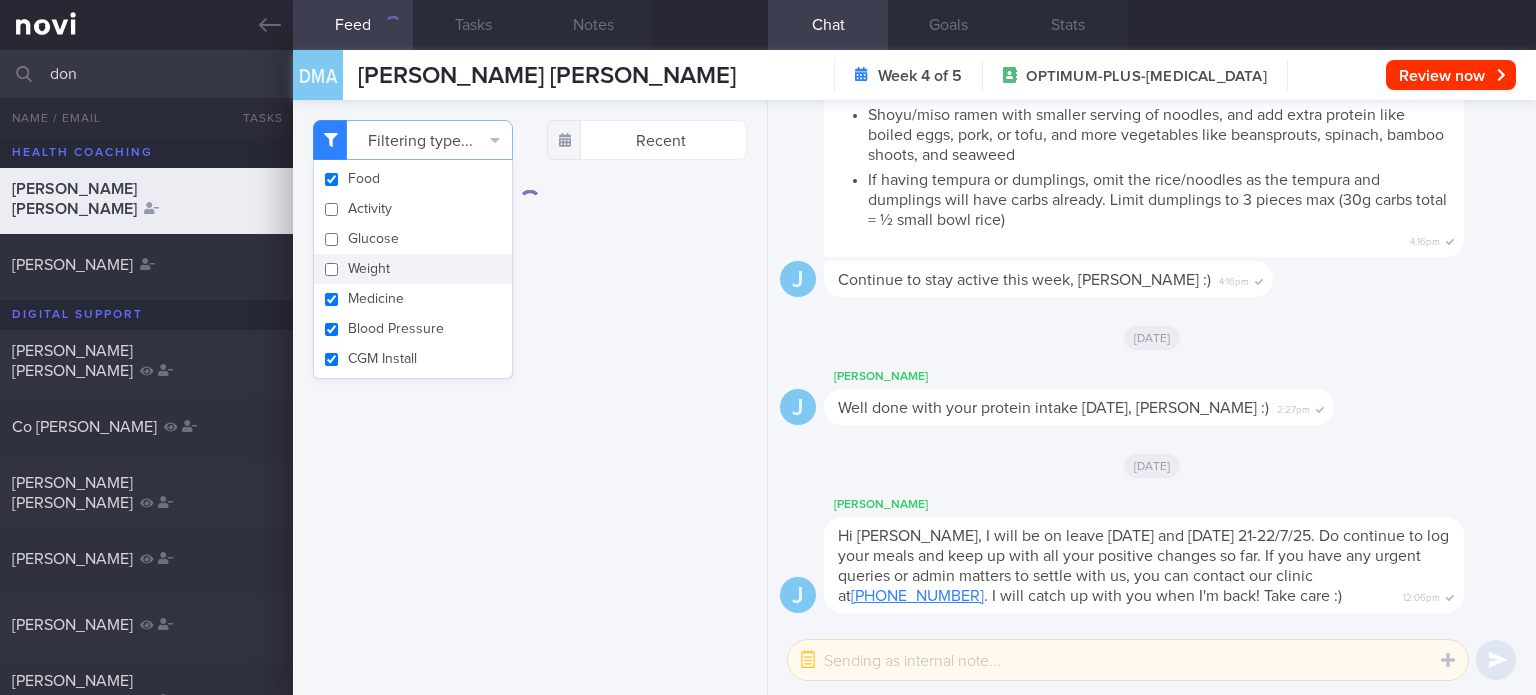 checkbox on "false" 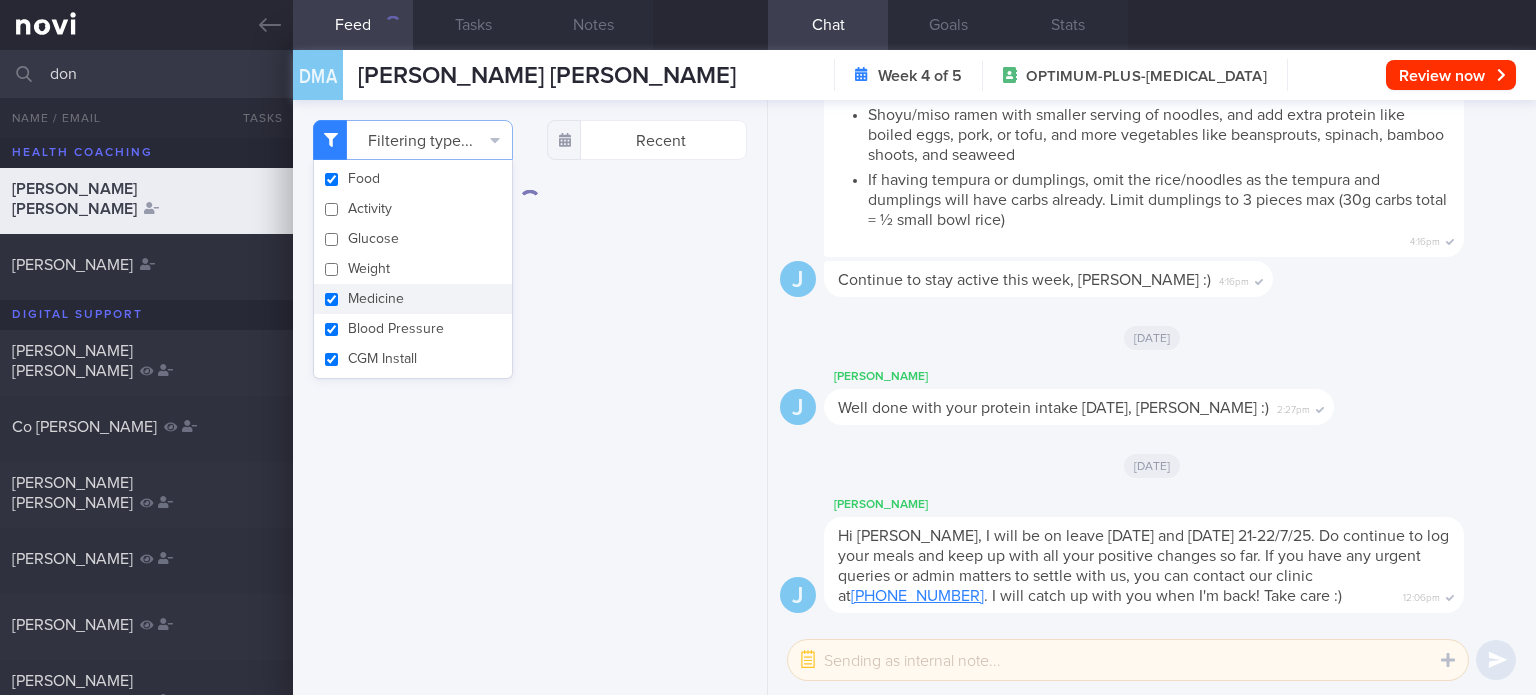 click on "Medicine" at bounding box center [413, 299] 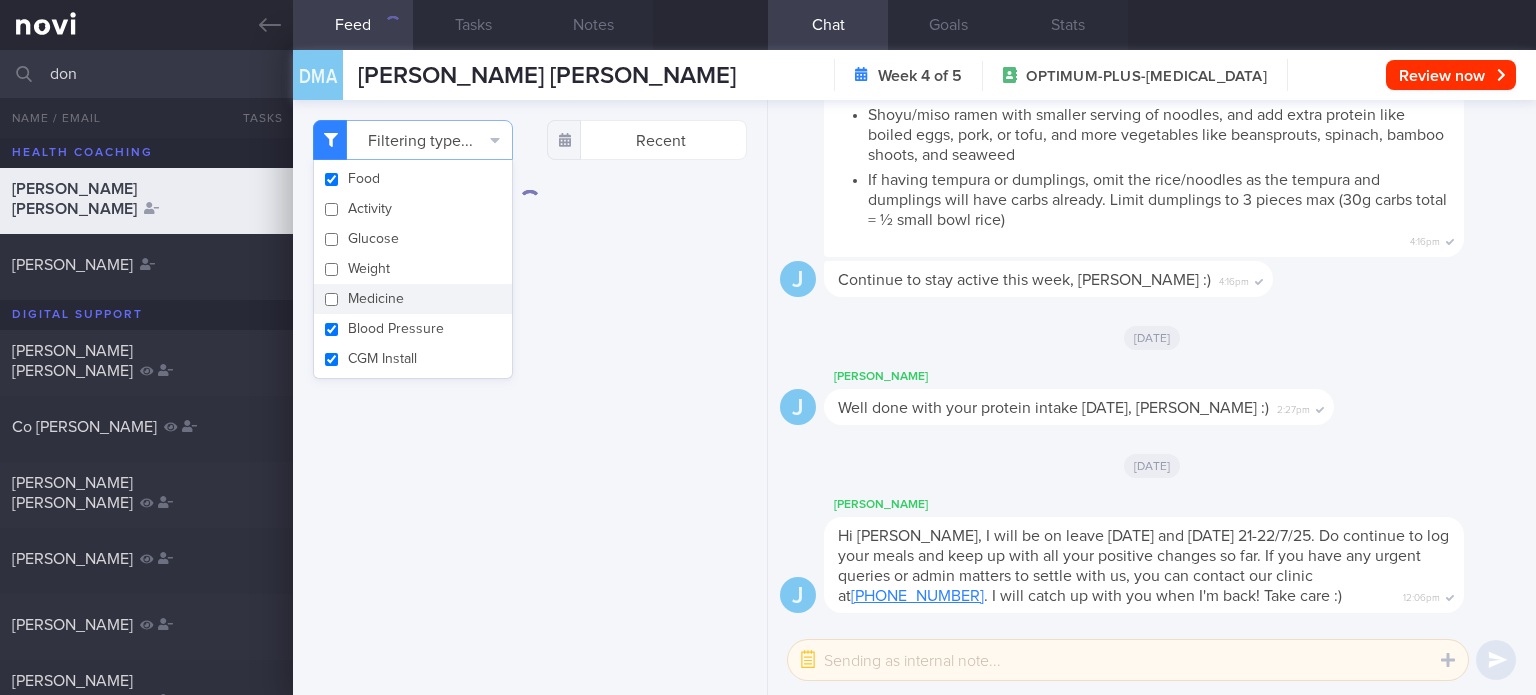 checkbox on "false" 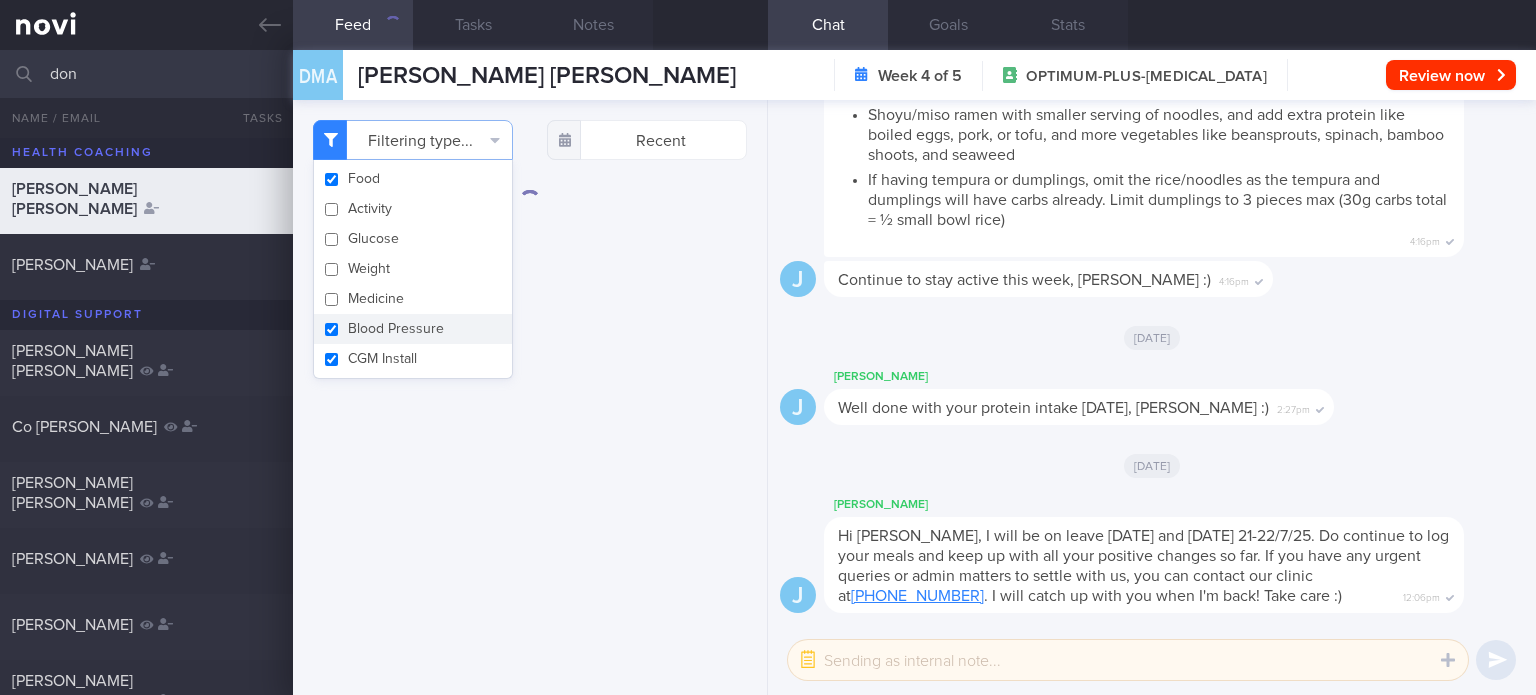 click on "Blood Pressure" at bounding box center [413, 329] 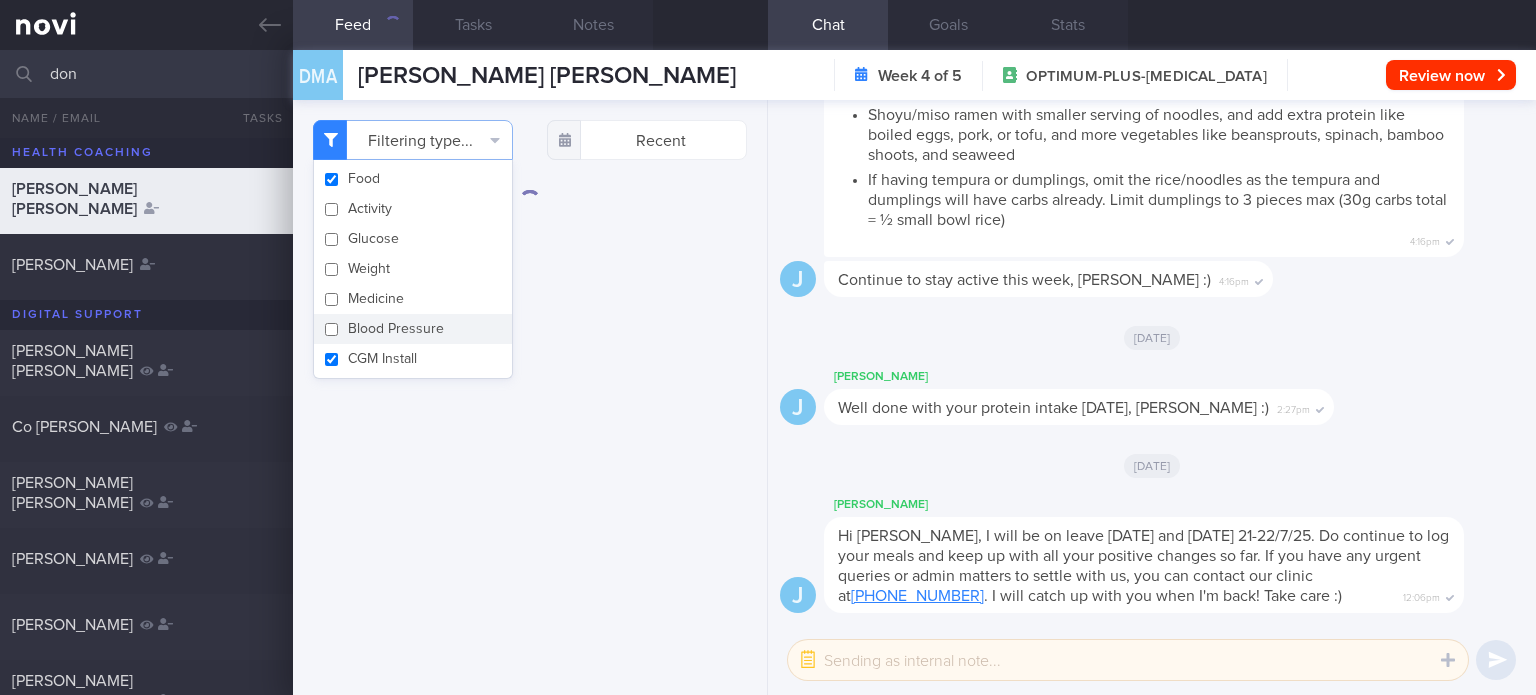checkbox on "false" 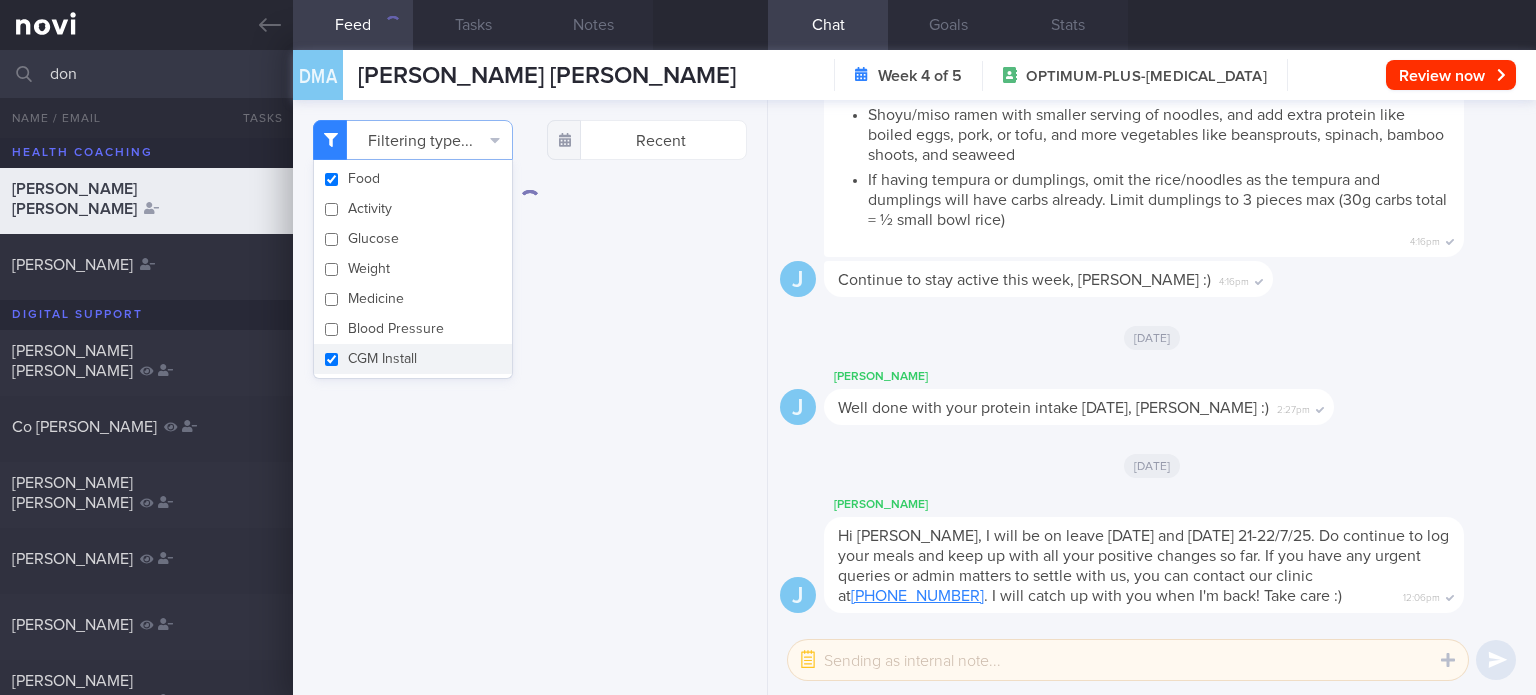 click on "CGM Install" at bounding box center [413, 359] 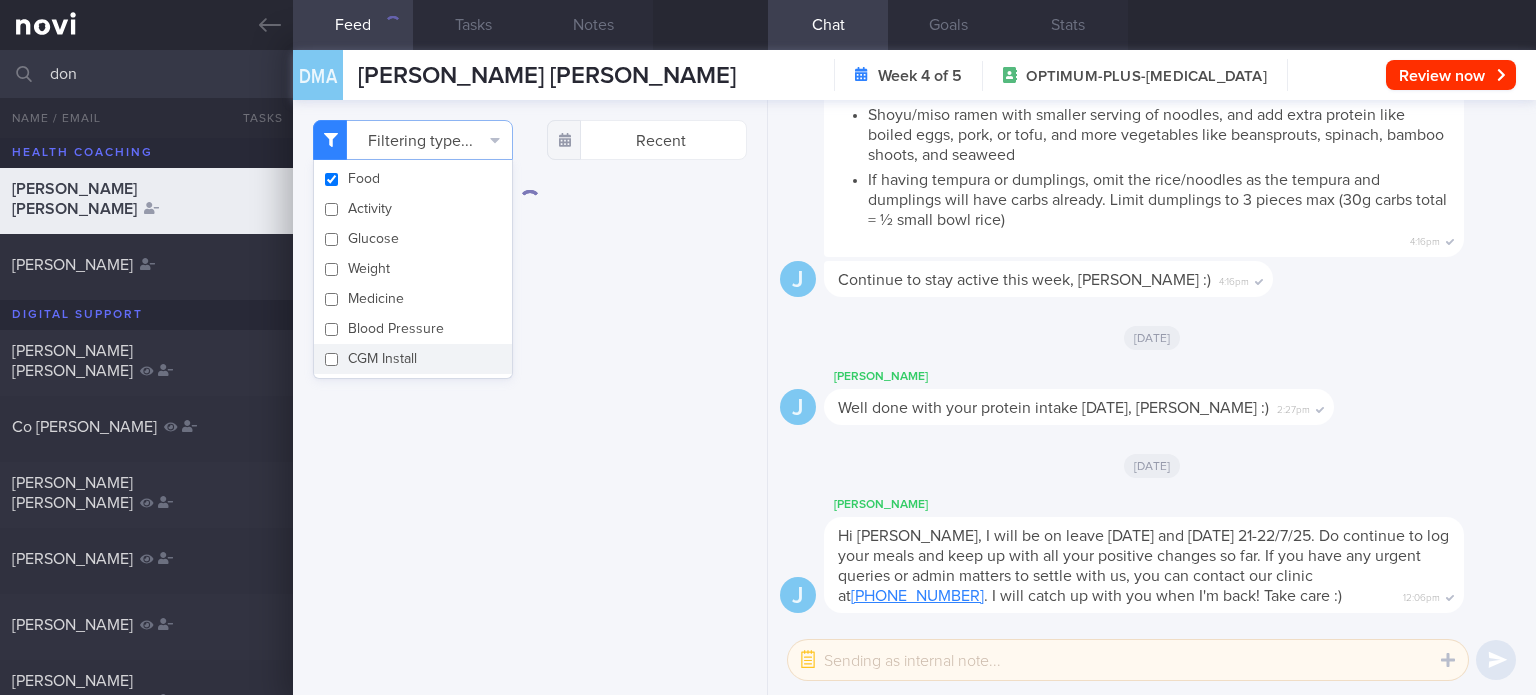 checkbox on "false" 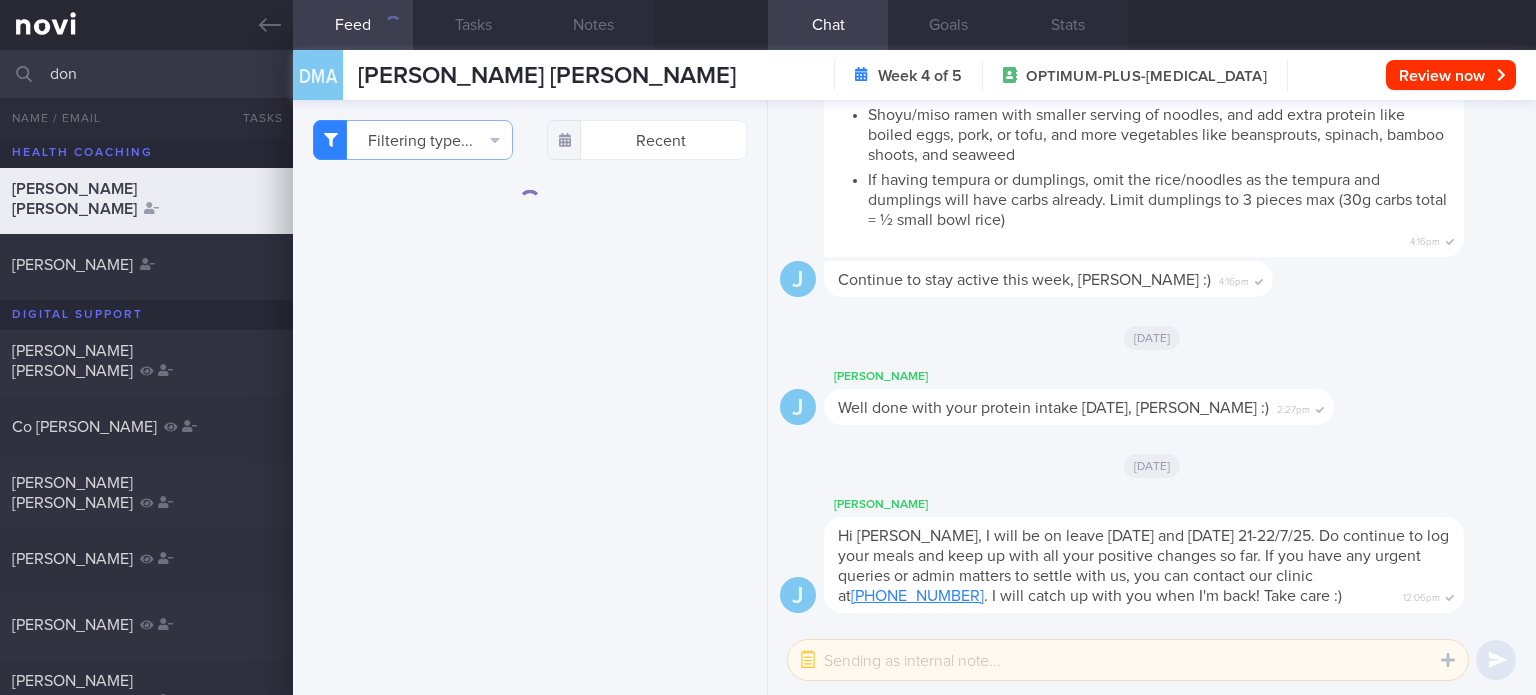 click on "Filtering type...
Food
Activity
Glucose
Weight
Medicine
Blood Pressure
CGM Install
Recent" at bounding box center (530, 397) 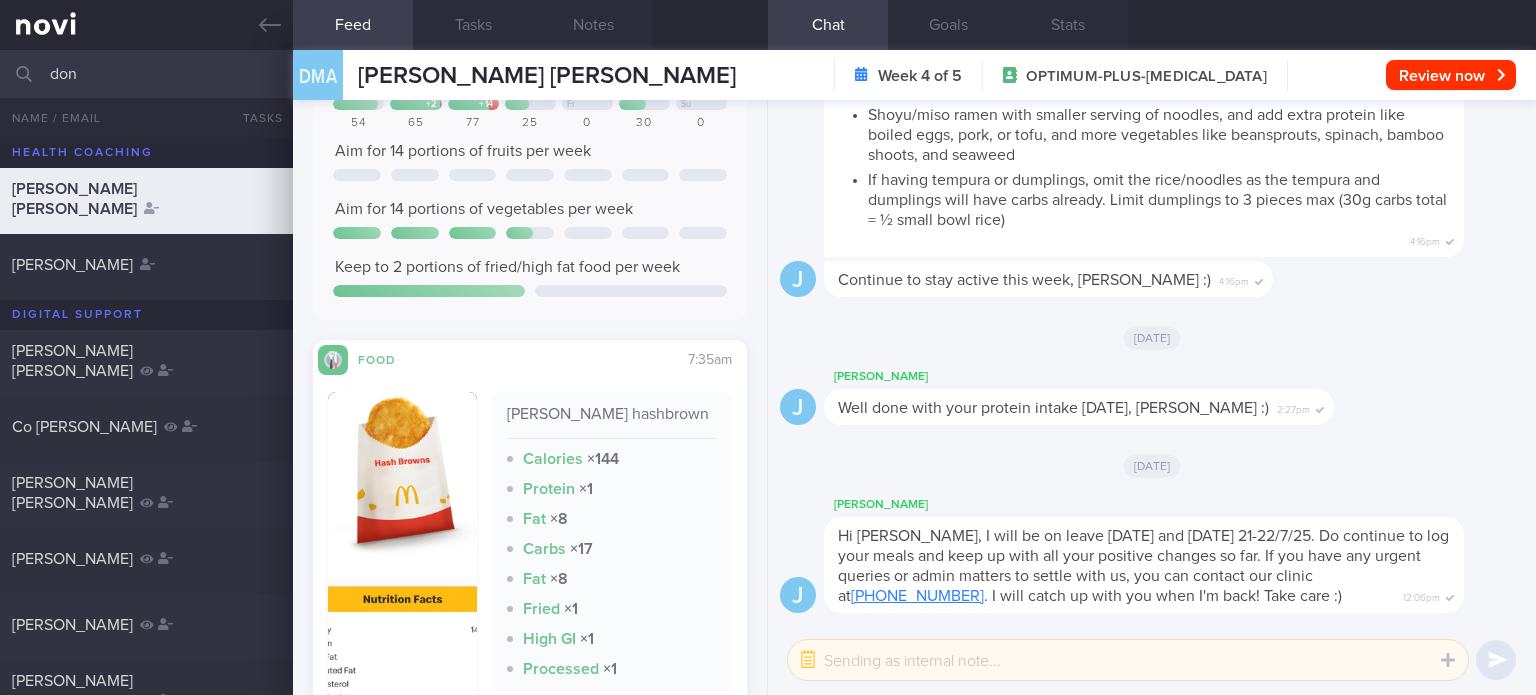 scroll, scrollTop: 615, scrollLeft: 0, axis: vertical 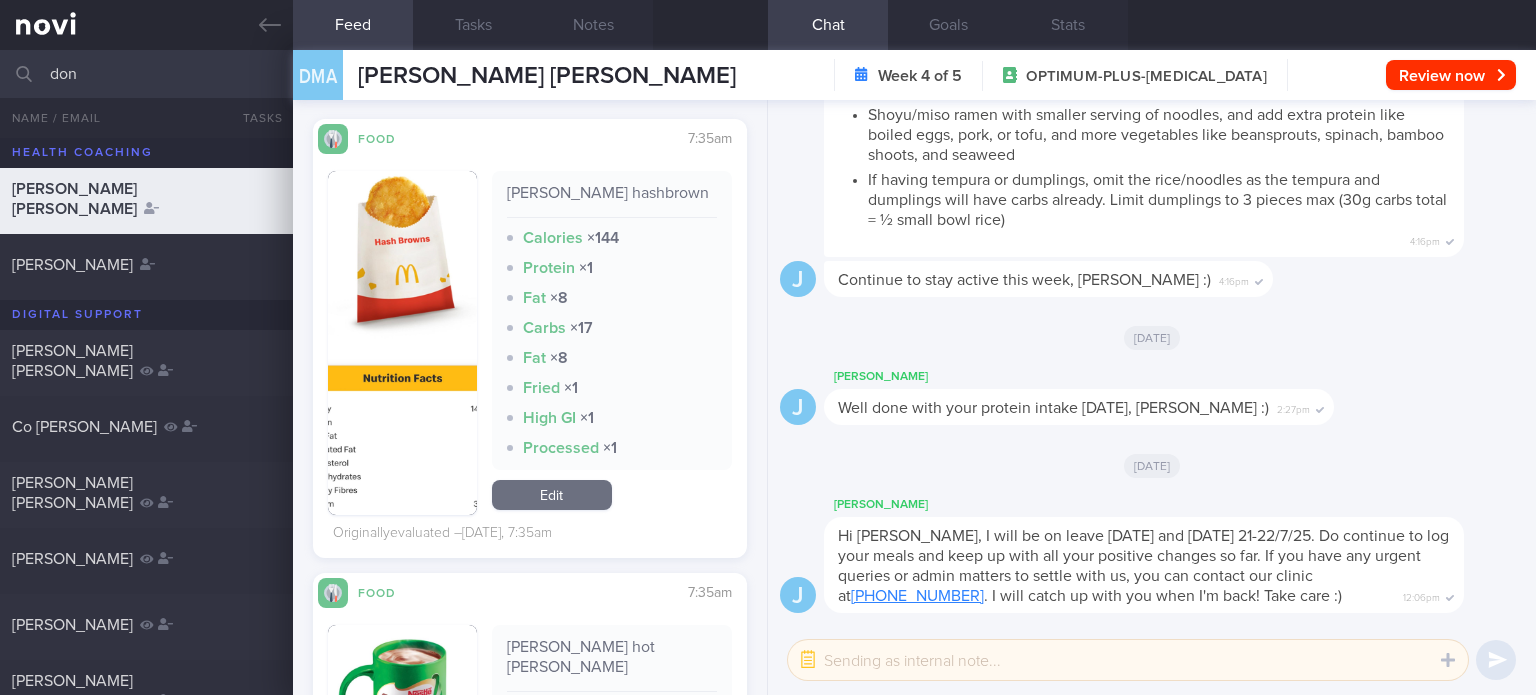 click on "Edit" at bounding box center (552, 495) 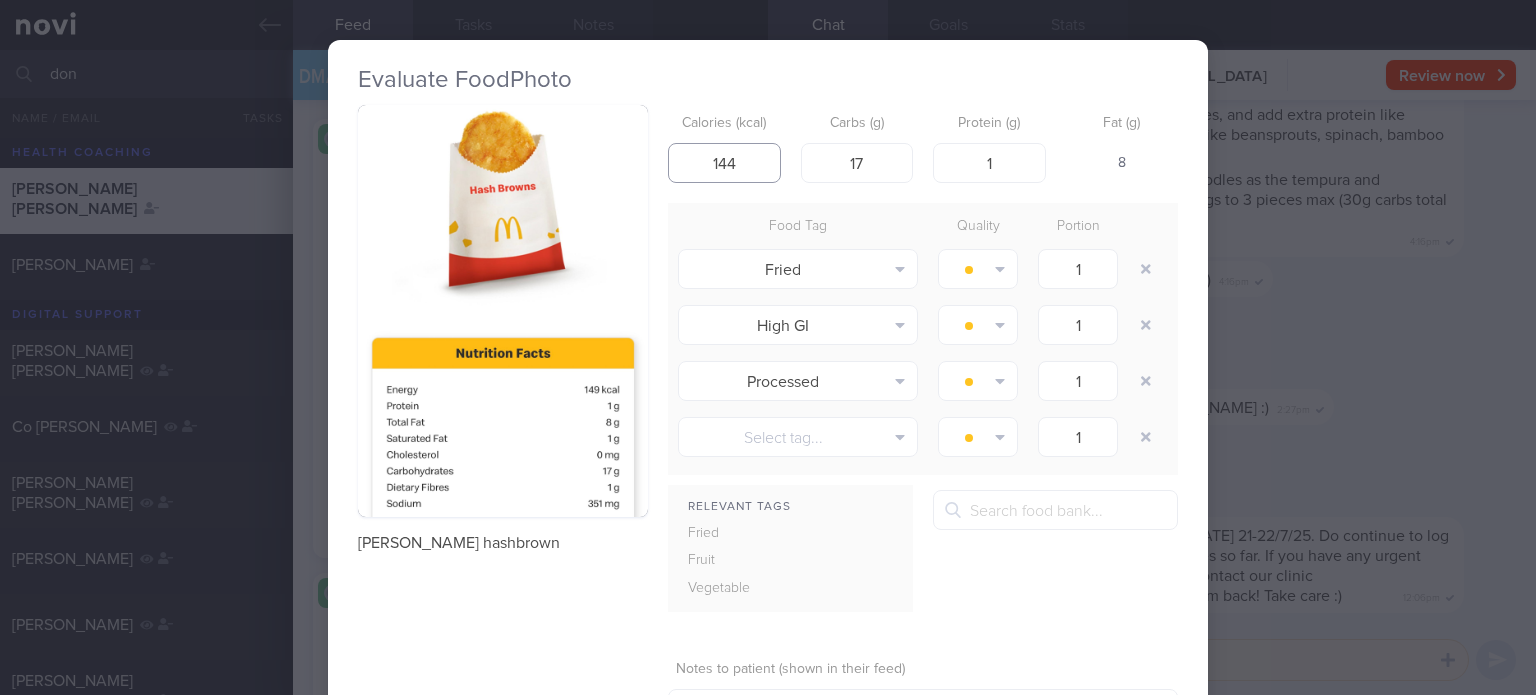 click on "144" at bounding box center [724, 163] 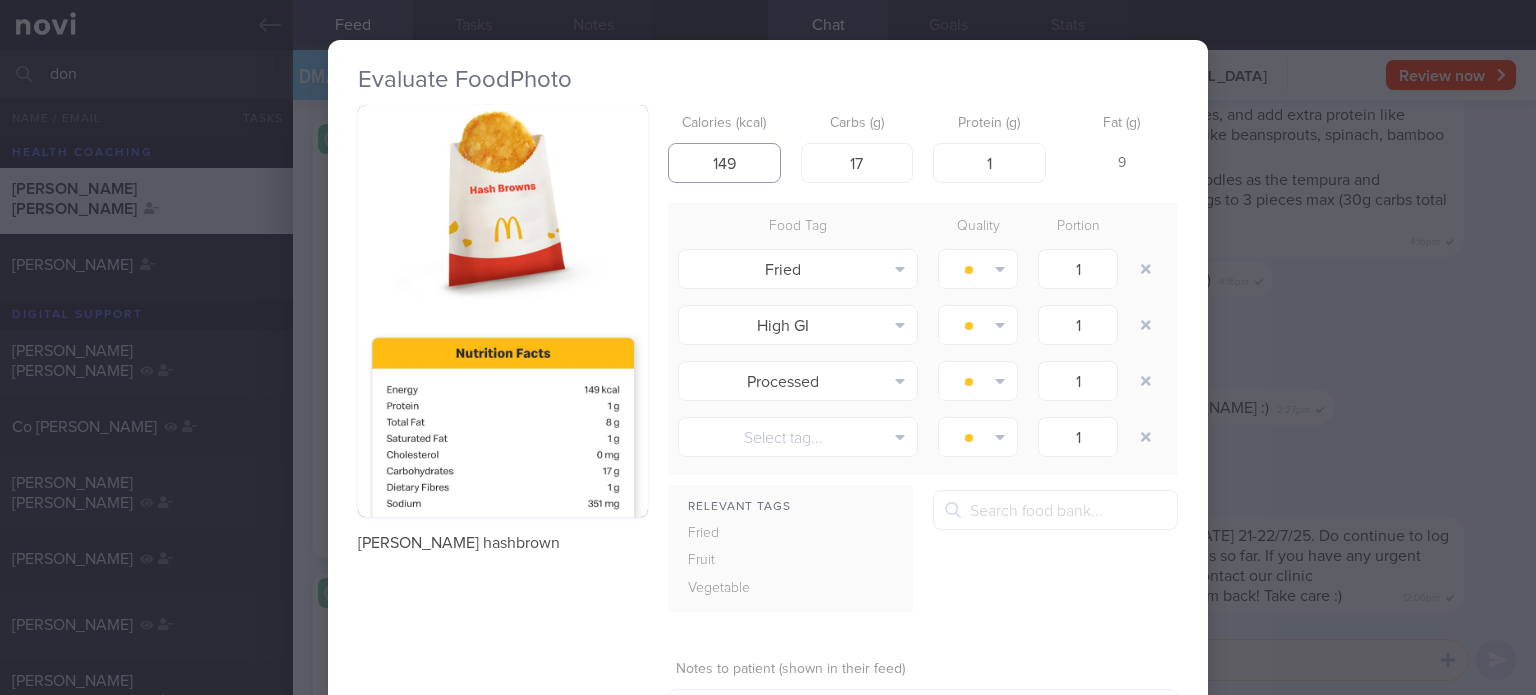type on "149" 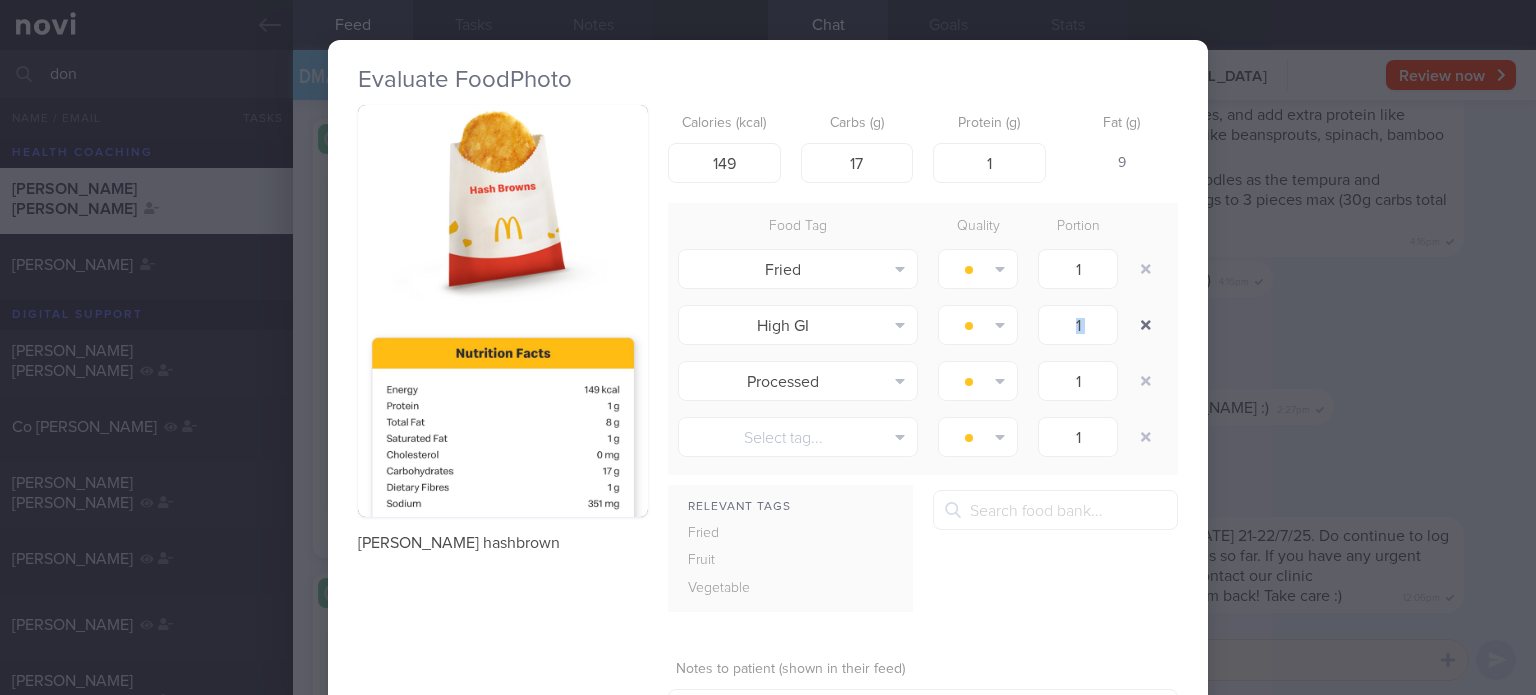 drag, startPoint x: 1125, startPoint y: 254, endPoint x: 1144, endPoint y: 318, distance: 66.760765 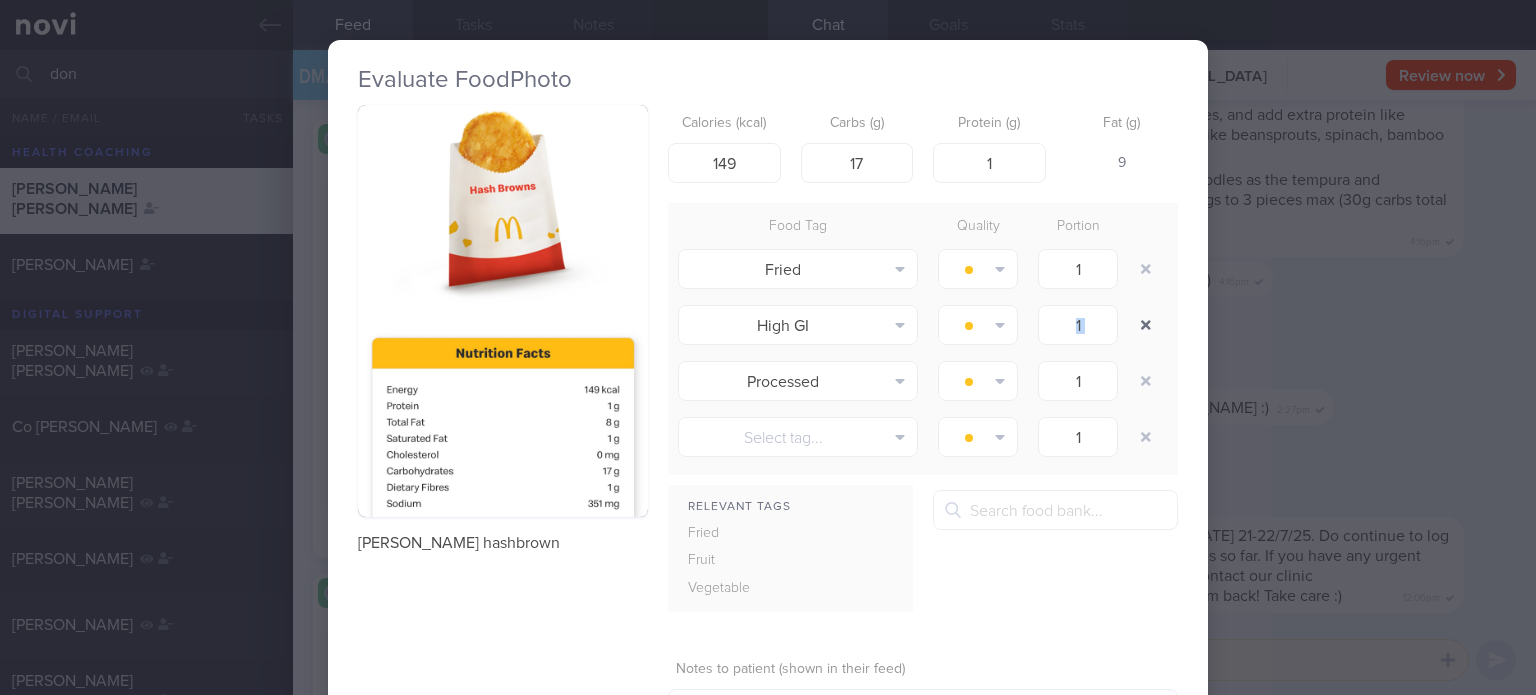click on "Food Tag
Quality
Portion
Fried
Alcohol
Fried
Fruit
Healthy Fats
High Calcium
High Cholesterol
High Fat
High Fibre
High GI
High Iodine
High Iron
High Phosphate
High Potassium
High Purine
High Salt
High Sugar
Probiotic
Plant Protein" at bounding box center [923, 339] 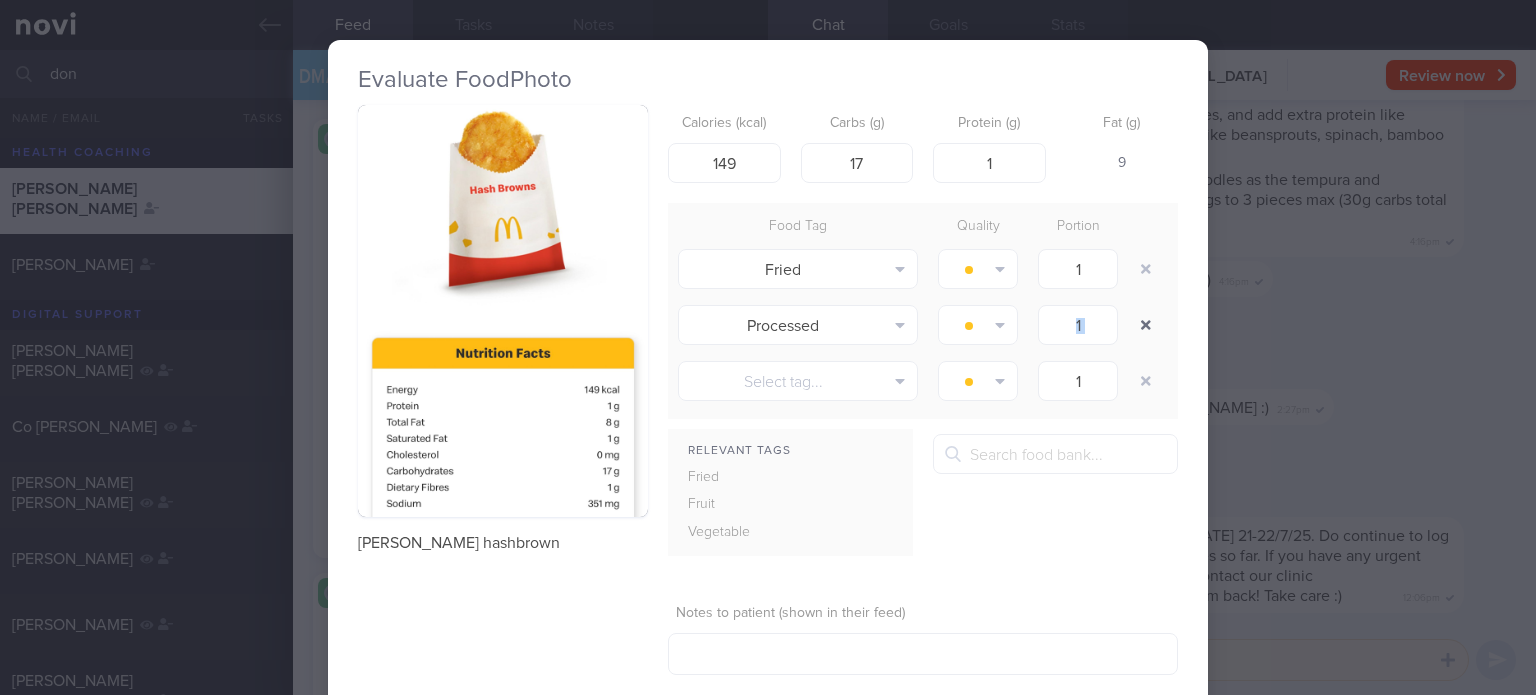 click at bounding box center (1146, 325) 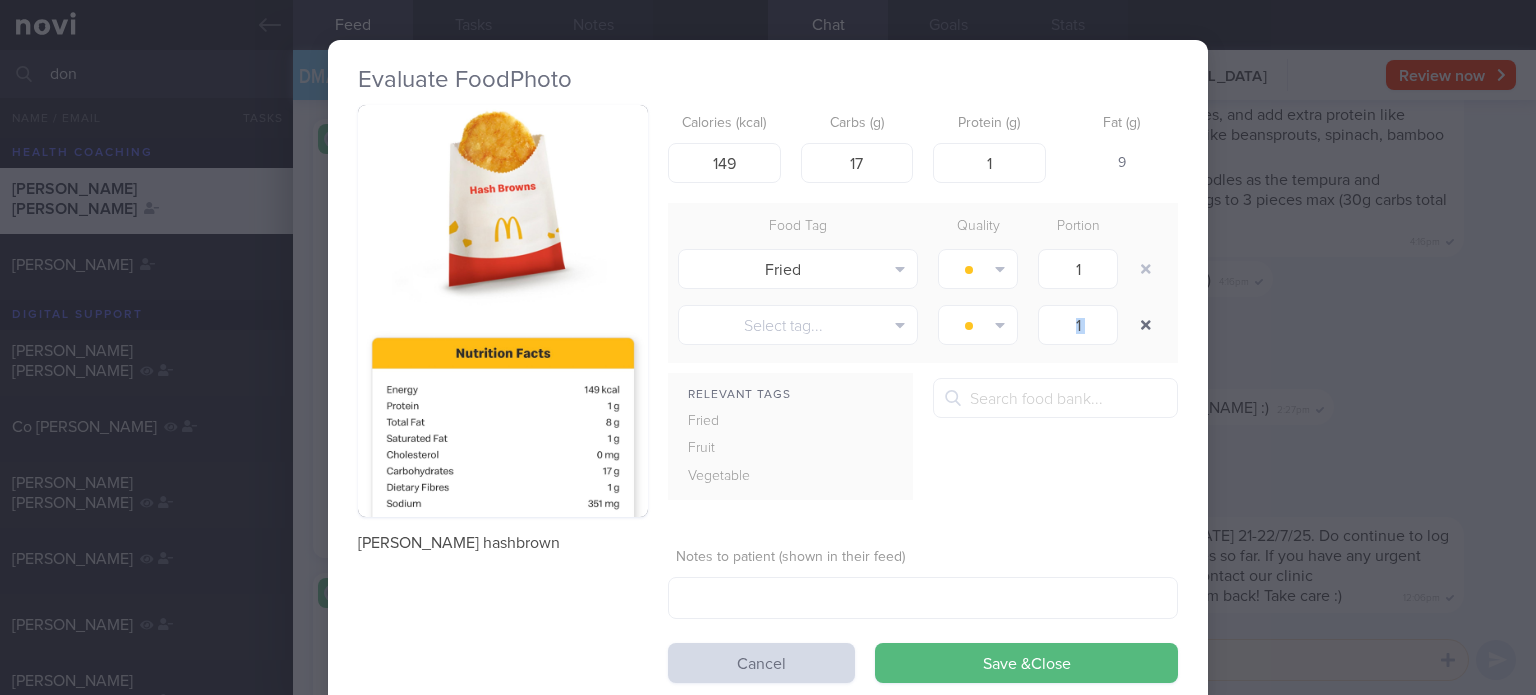 click at bounding box center (1146, 325) 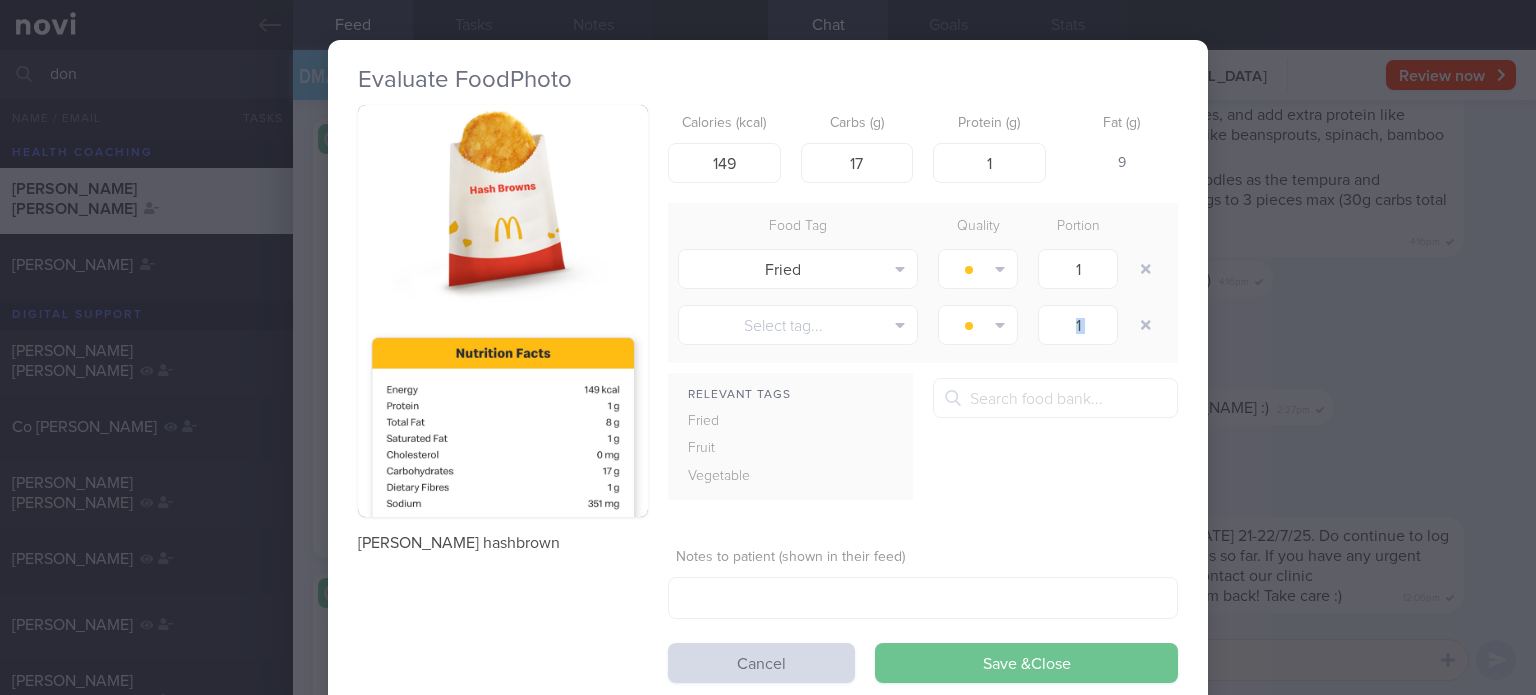 click on "Save &
Close" at bounding box center (1026, 663) 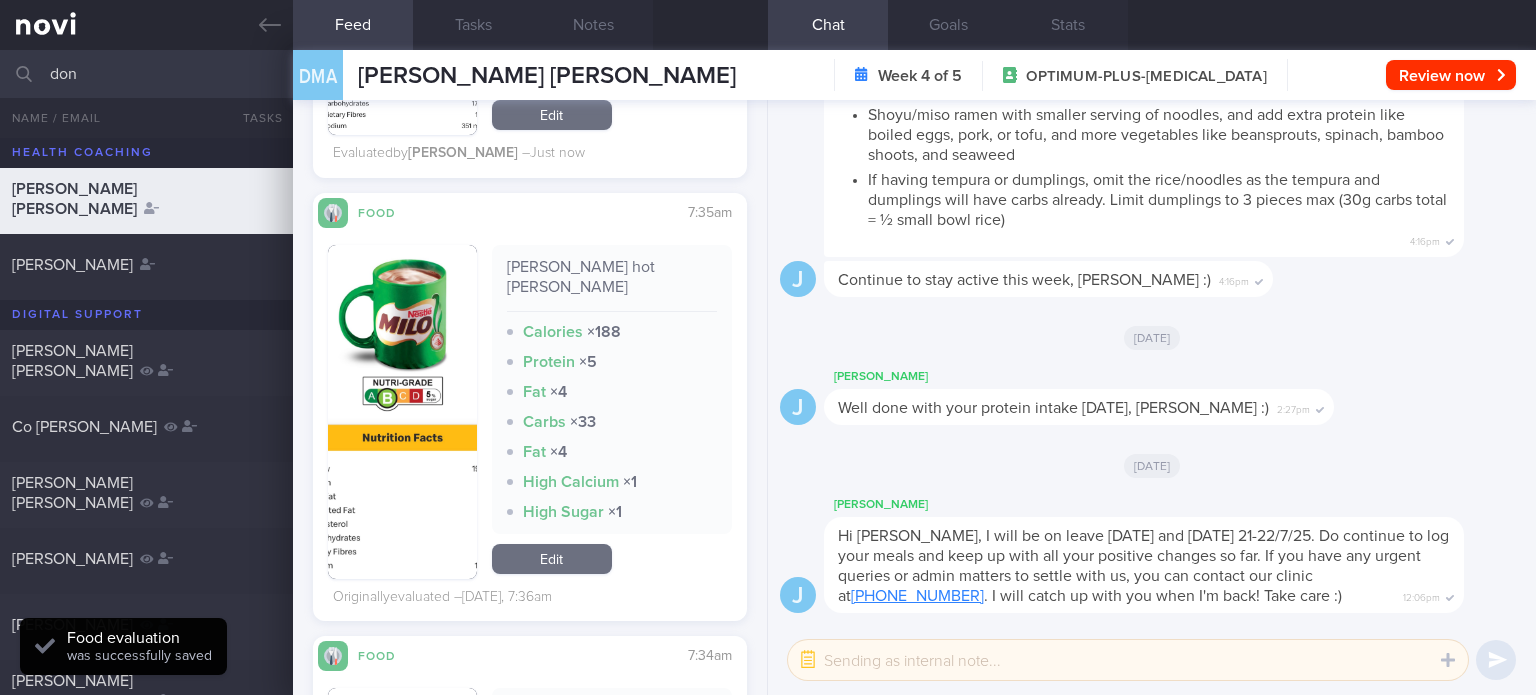 scroll, scrollTop: 935, scrollLeft: 0, axis: vertical 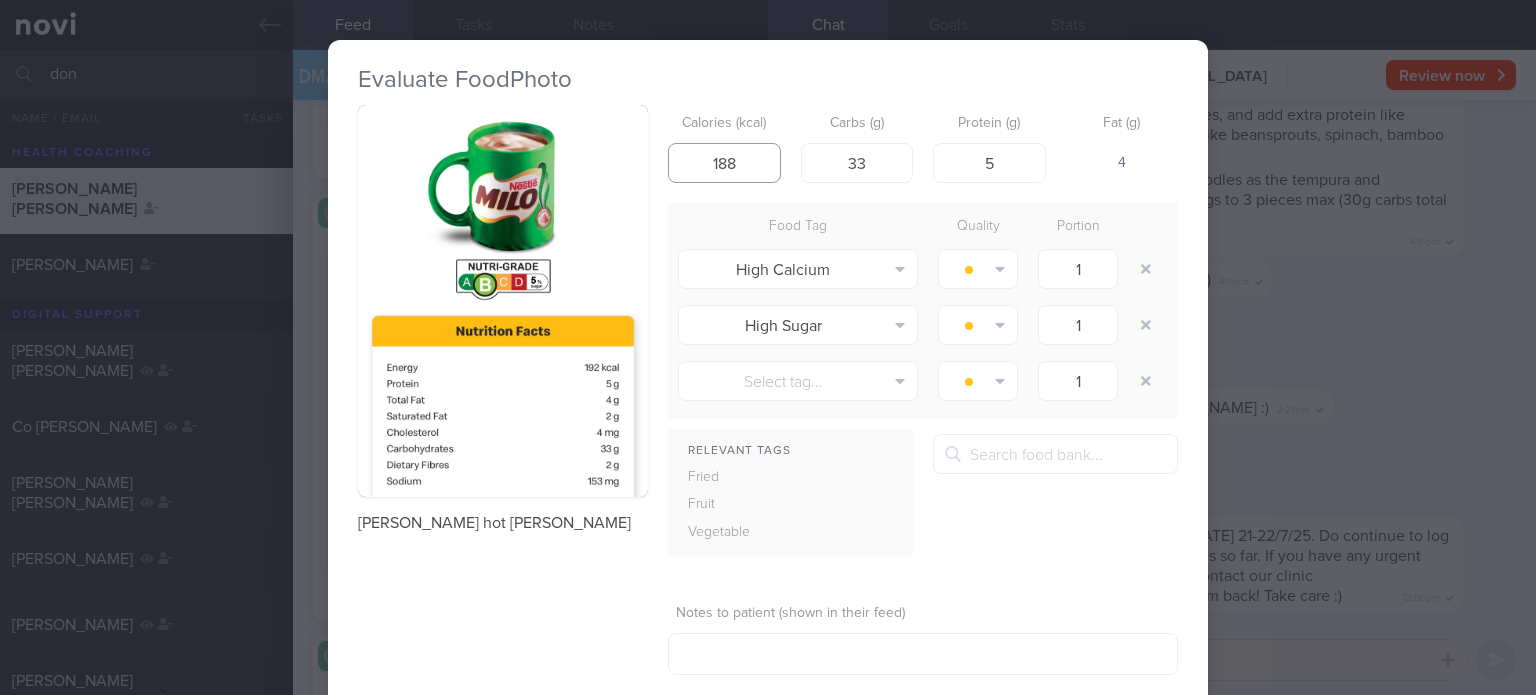 drag, startPoint x: 751, startPoint y: 171, endPoint x: 708, endPoint y: 165, distance: 43.416588 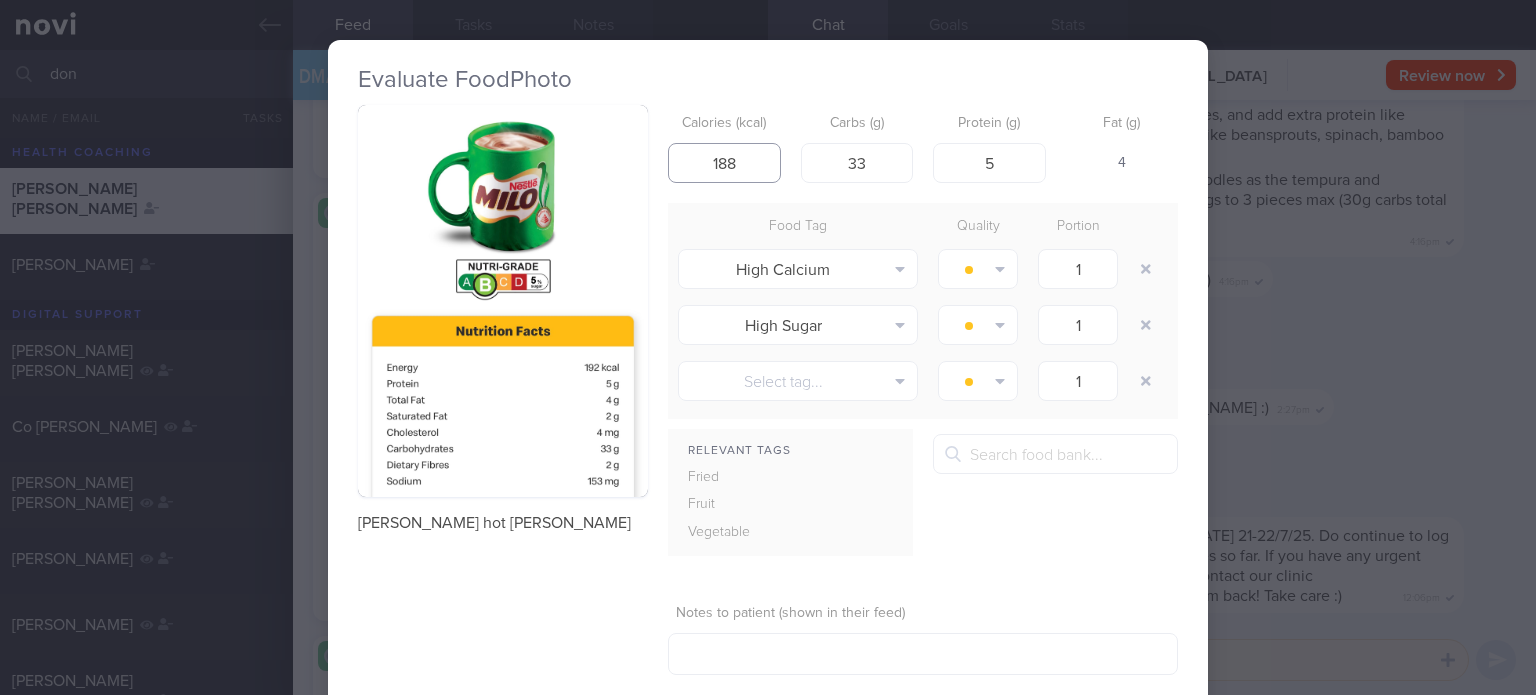 click on "188" at bounding box center (724, 163) 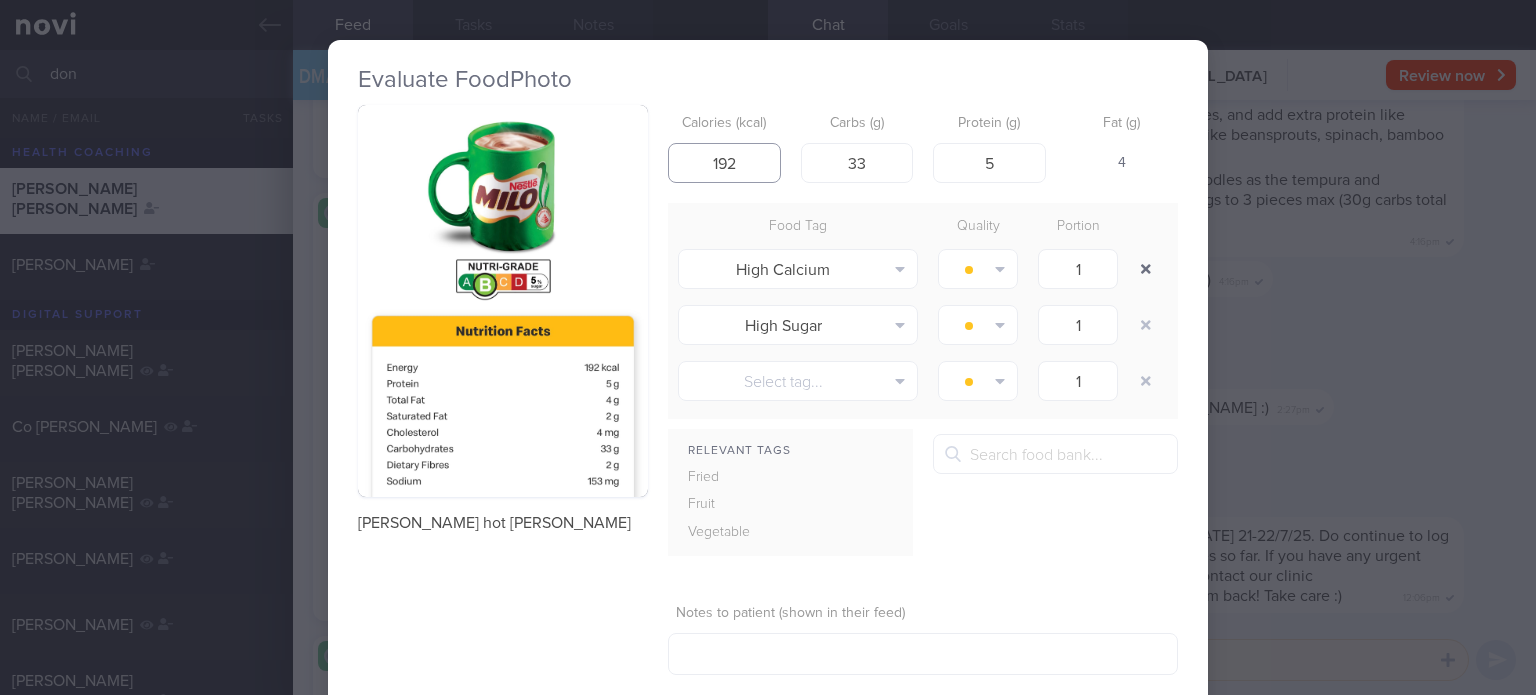 type on "192" 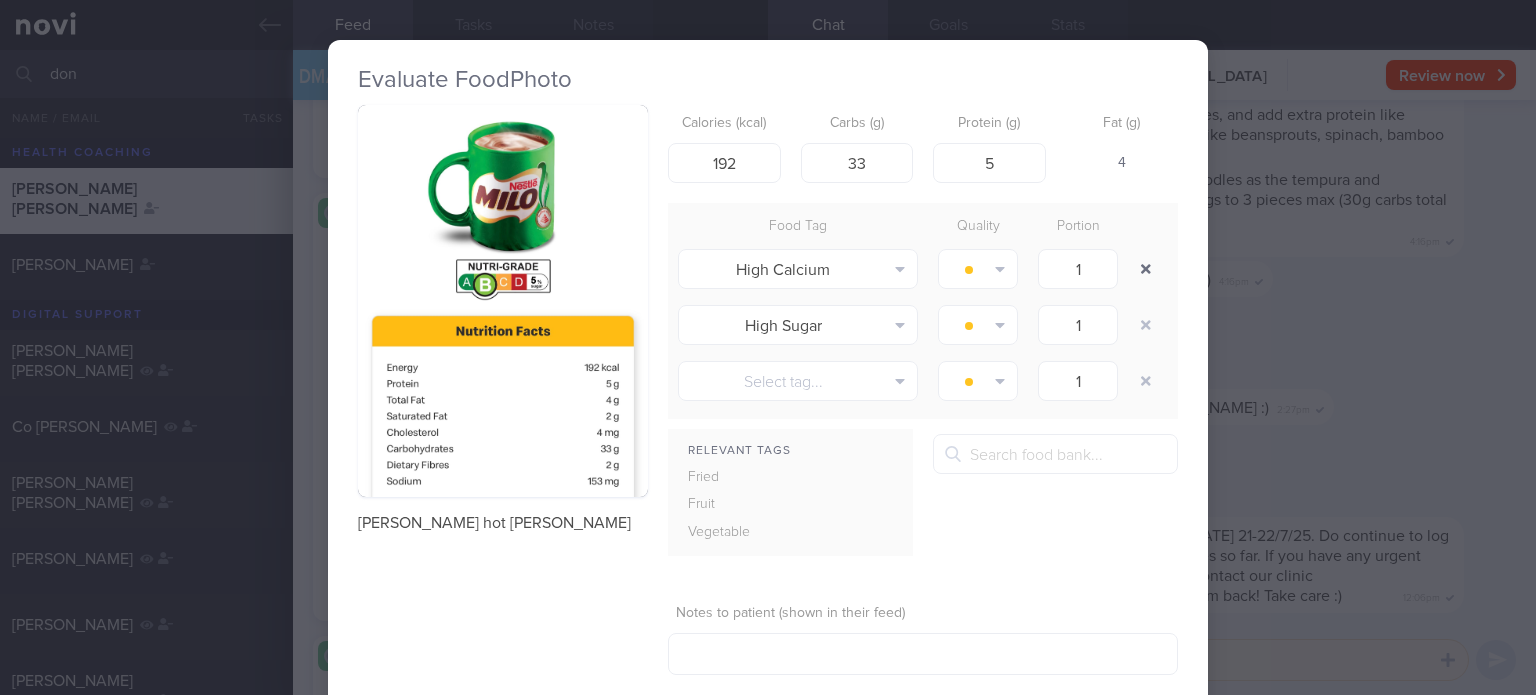 click at bounding box center (1146, 269) 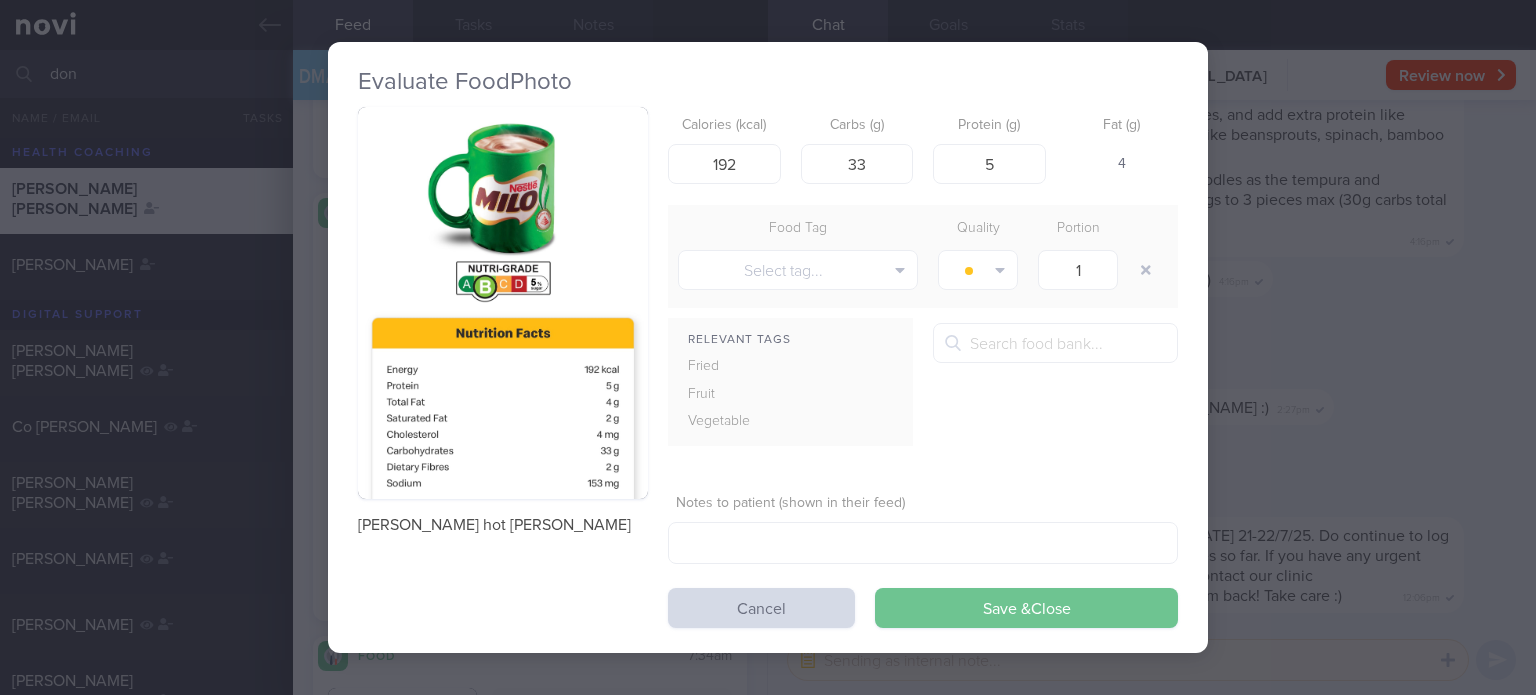 click on "Save &
Close" at bounding box center (1026, 608) 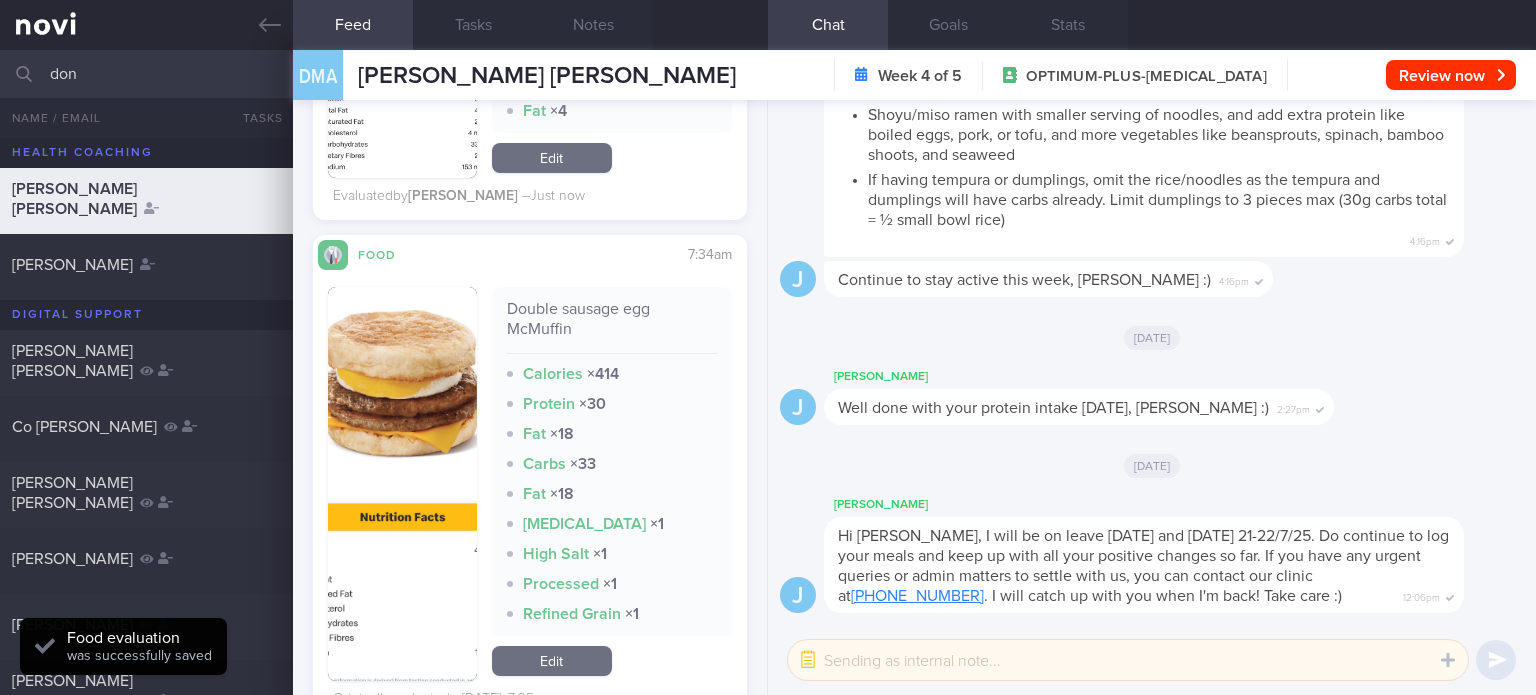 scroll, scrollTop: 1282, scrollLeft: 0, axis: vertical 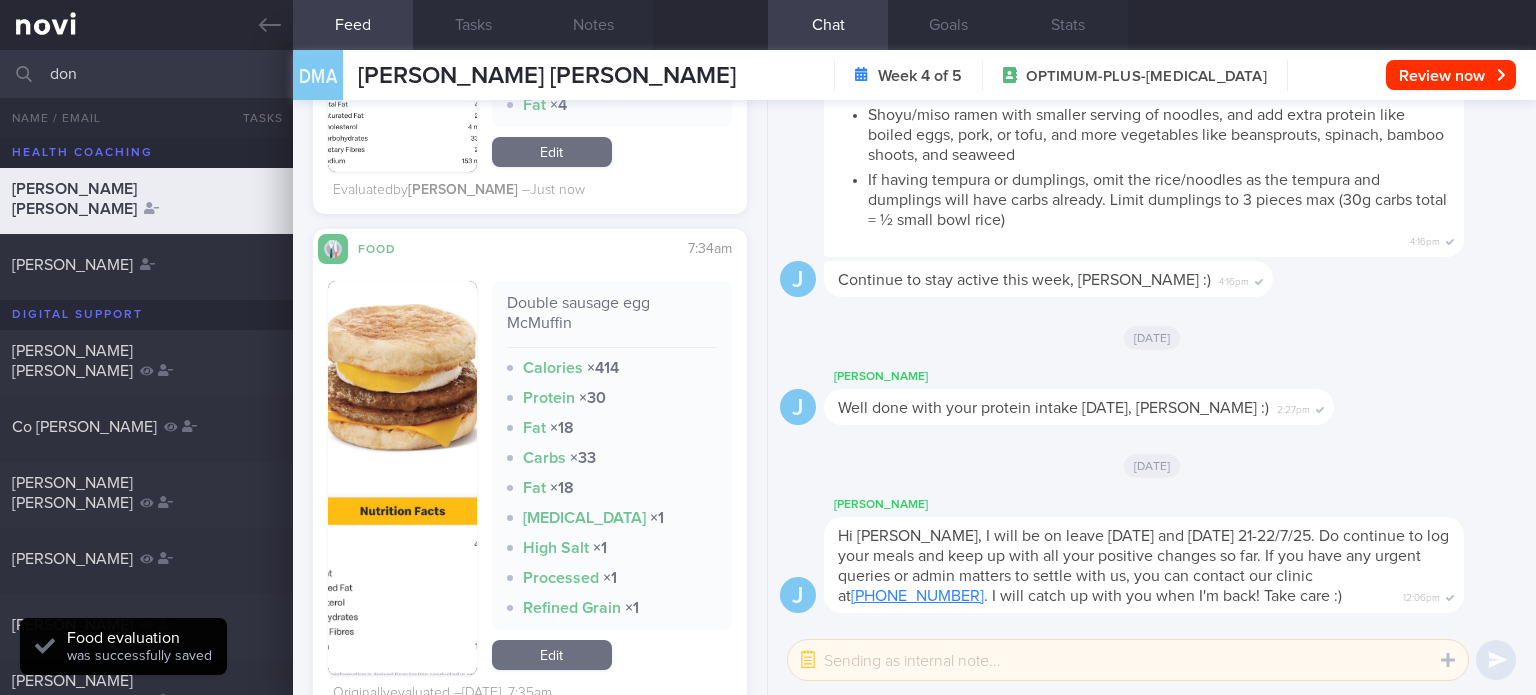 click on "Double sausage egg McMuffin
Calories
×  414
Protein
×  30
Fat
×  18
Carbs
×  33
Fat
×  18
High Cholesterol
×  1
High Salt
×  1
Processed
×  1
Refined Grain
×  1" at bounding box center [612, 455] 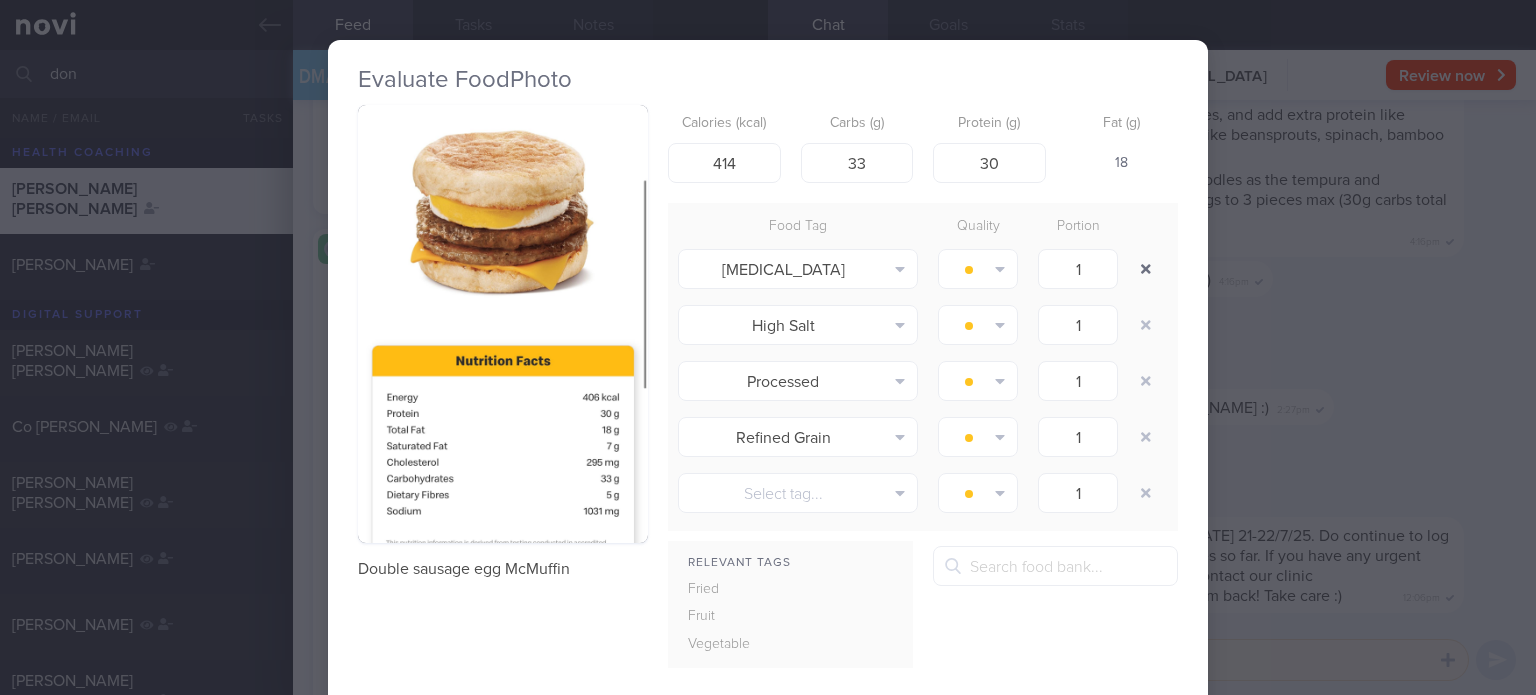 click at bounding box center [1146, 269] 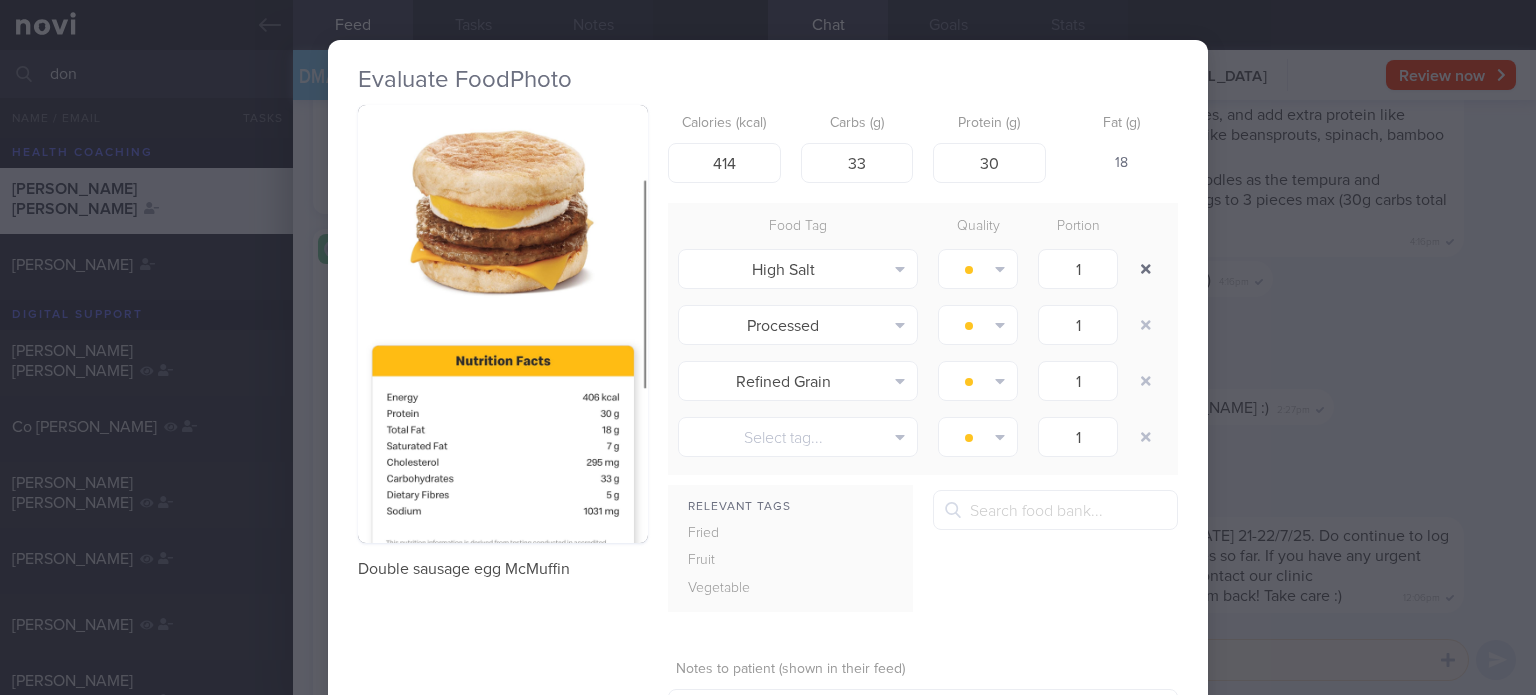click at bounding box center [1146, 269] 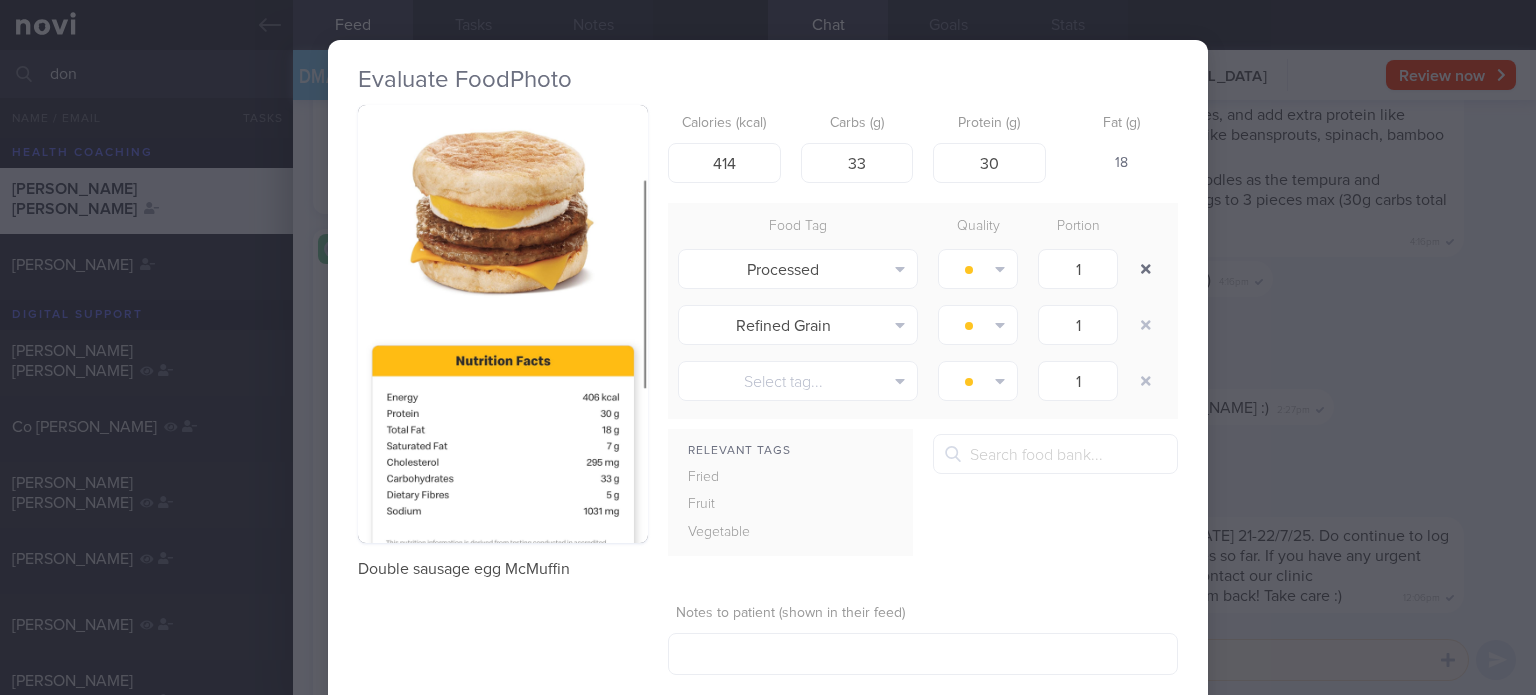 click at bounding box center [1146, 269] 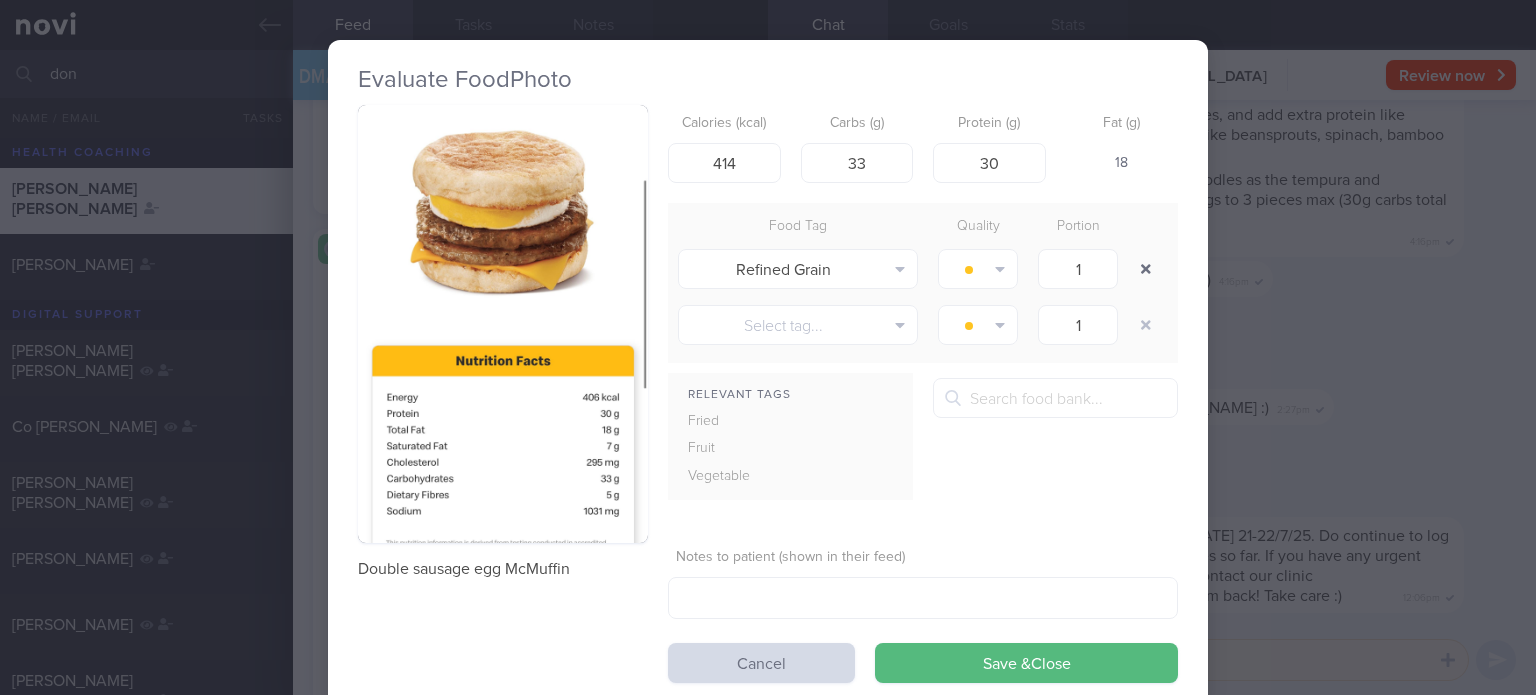 click at bounding box center [1146, 269] 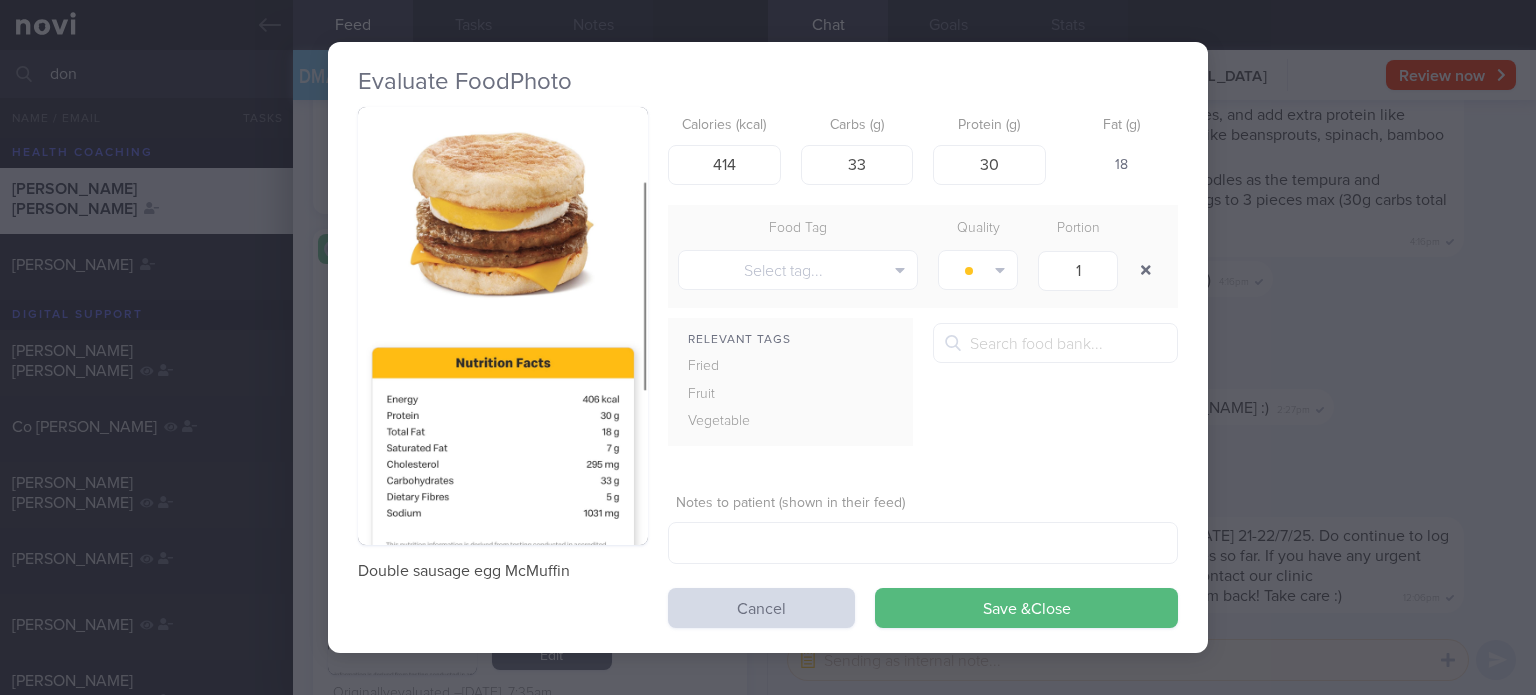 click at bounding box center (1146, 270) 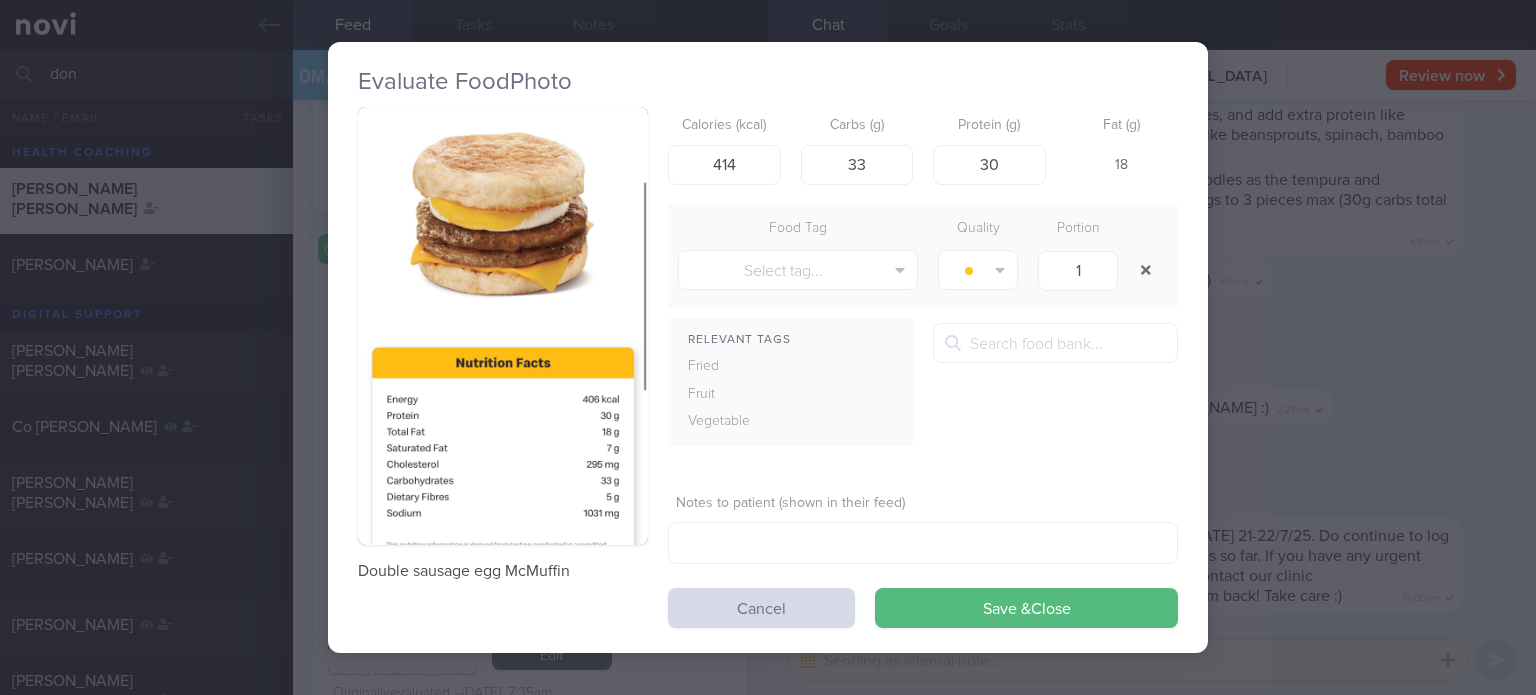 click at bounding box center (1146, 270) 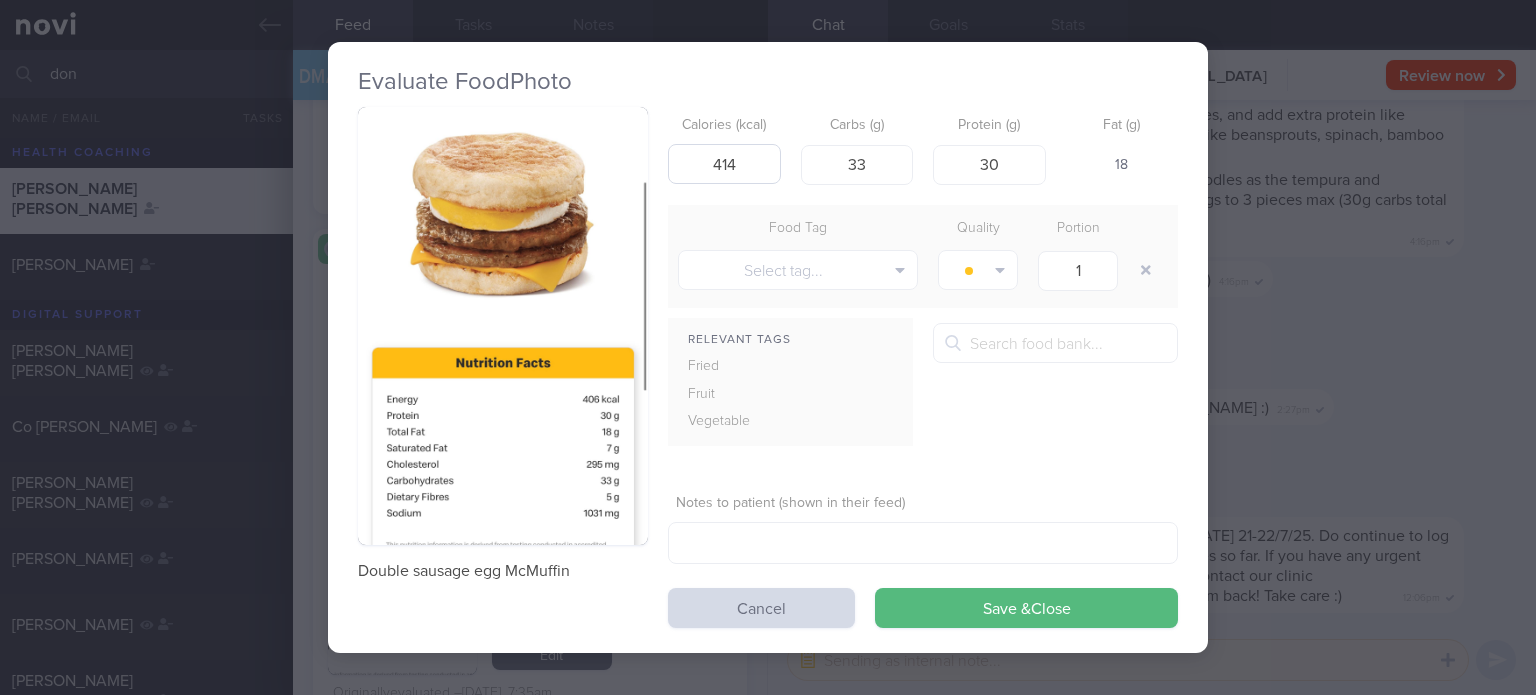 drag, startPoint x: 1132, startPoint y: 263, endPoint x: 749, endPoint y: 159, distance: 396.869 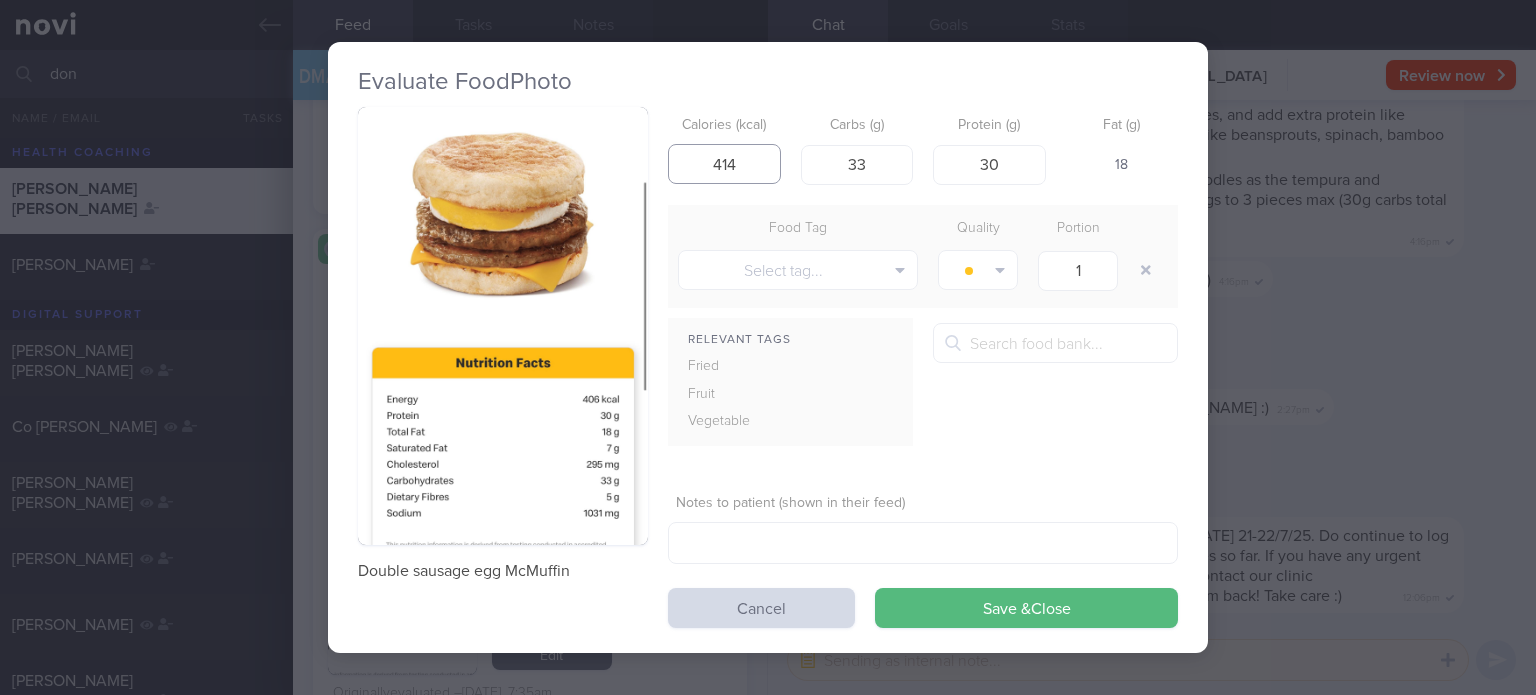 drag, startPoint x: 749, startPoint y: 159, endPoint x: 721, endPoint y: 163, distance: 28.284271 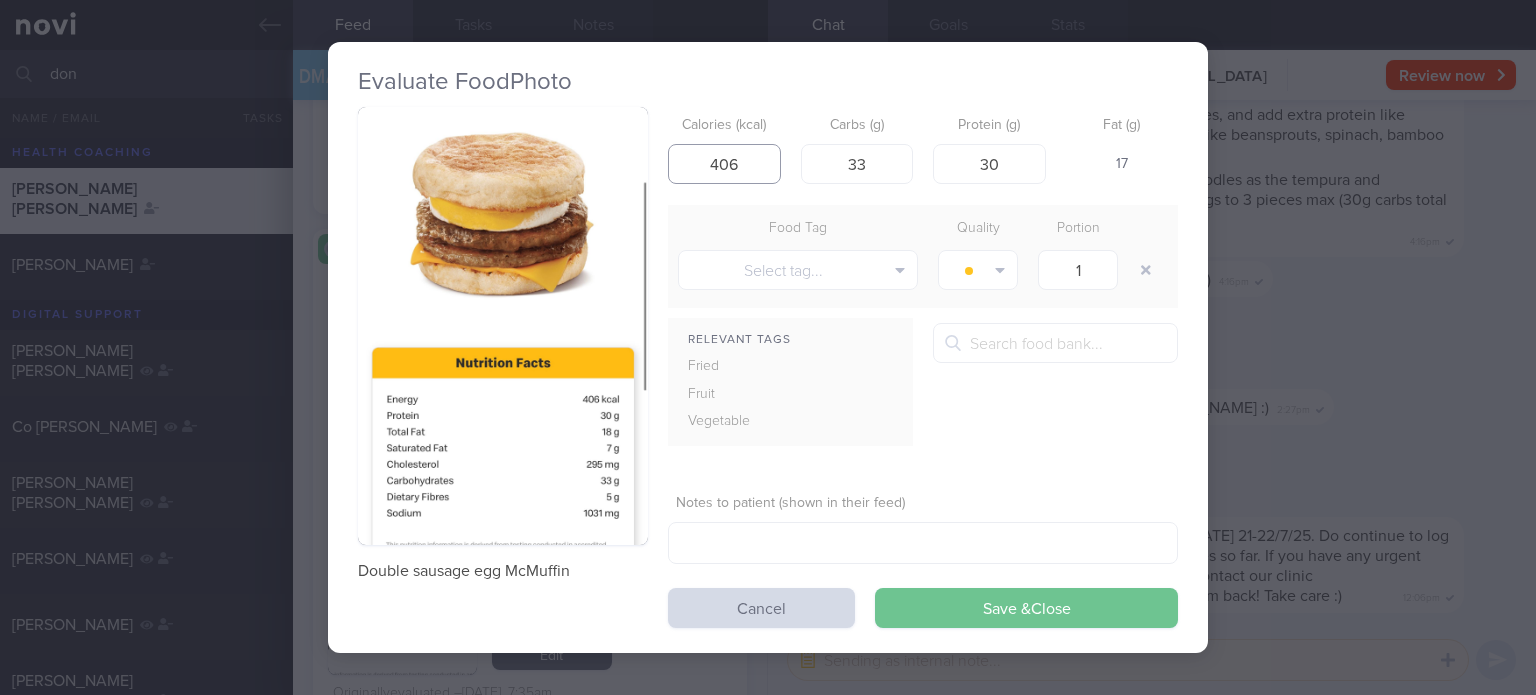 type on "406" 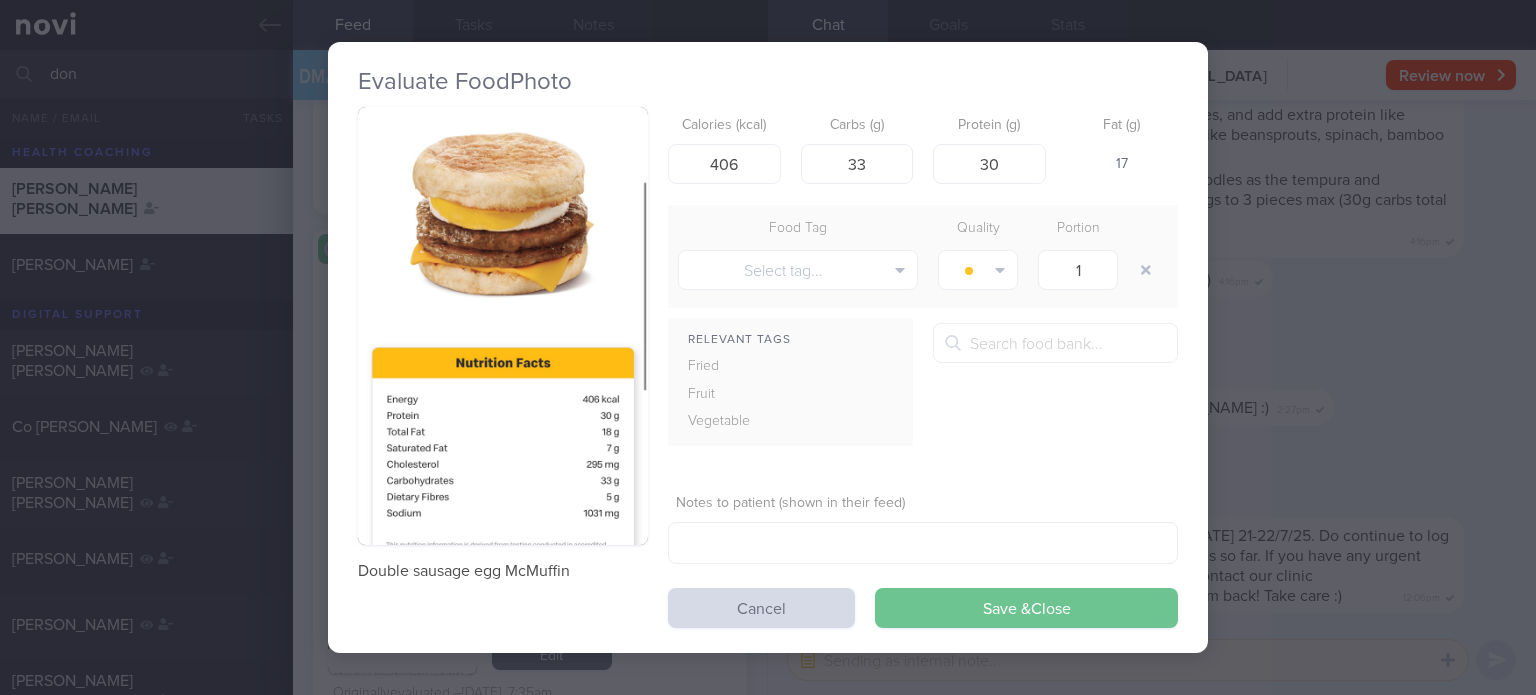 click on "Save &
Close" at bounding box center [1026, 608] 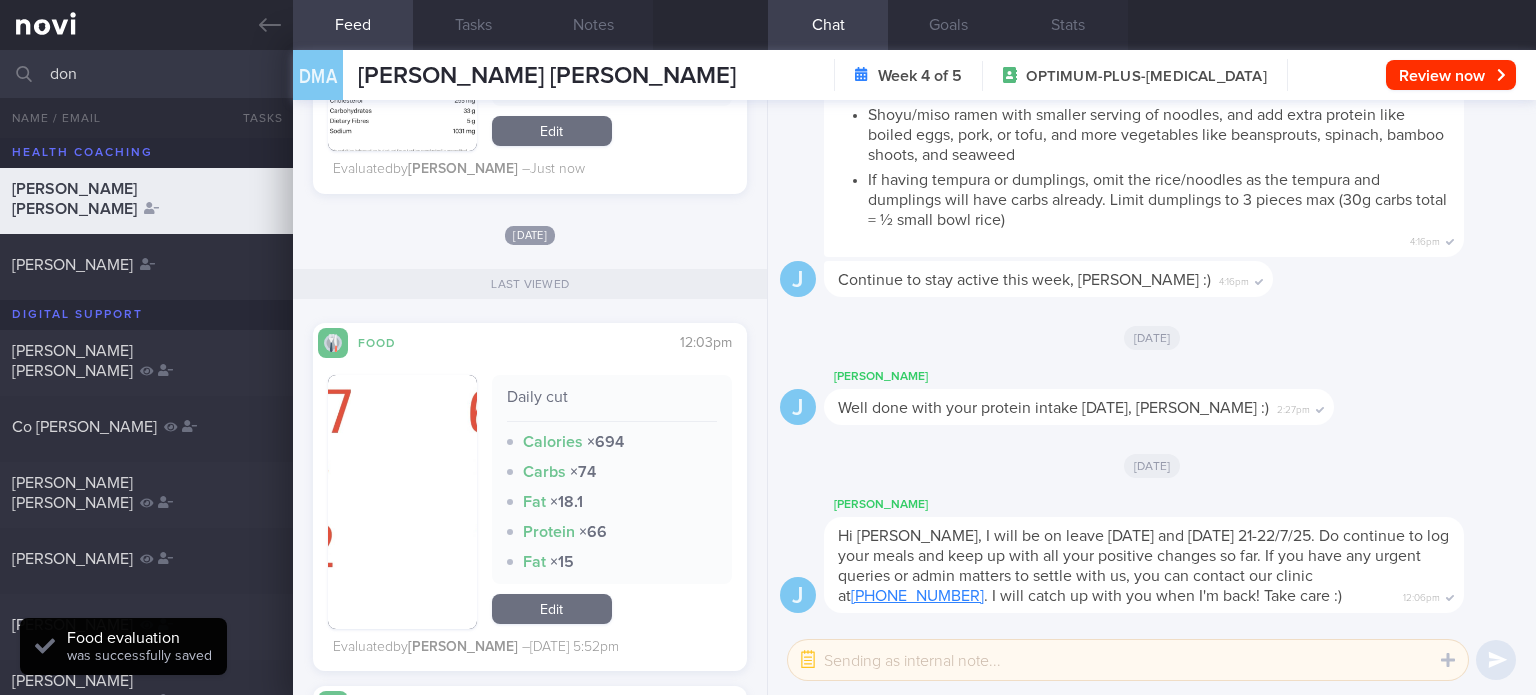 scroll, scrollTop: 1763, scrollLeft: 0, axis: vertical 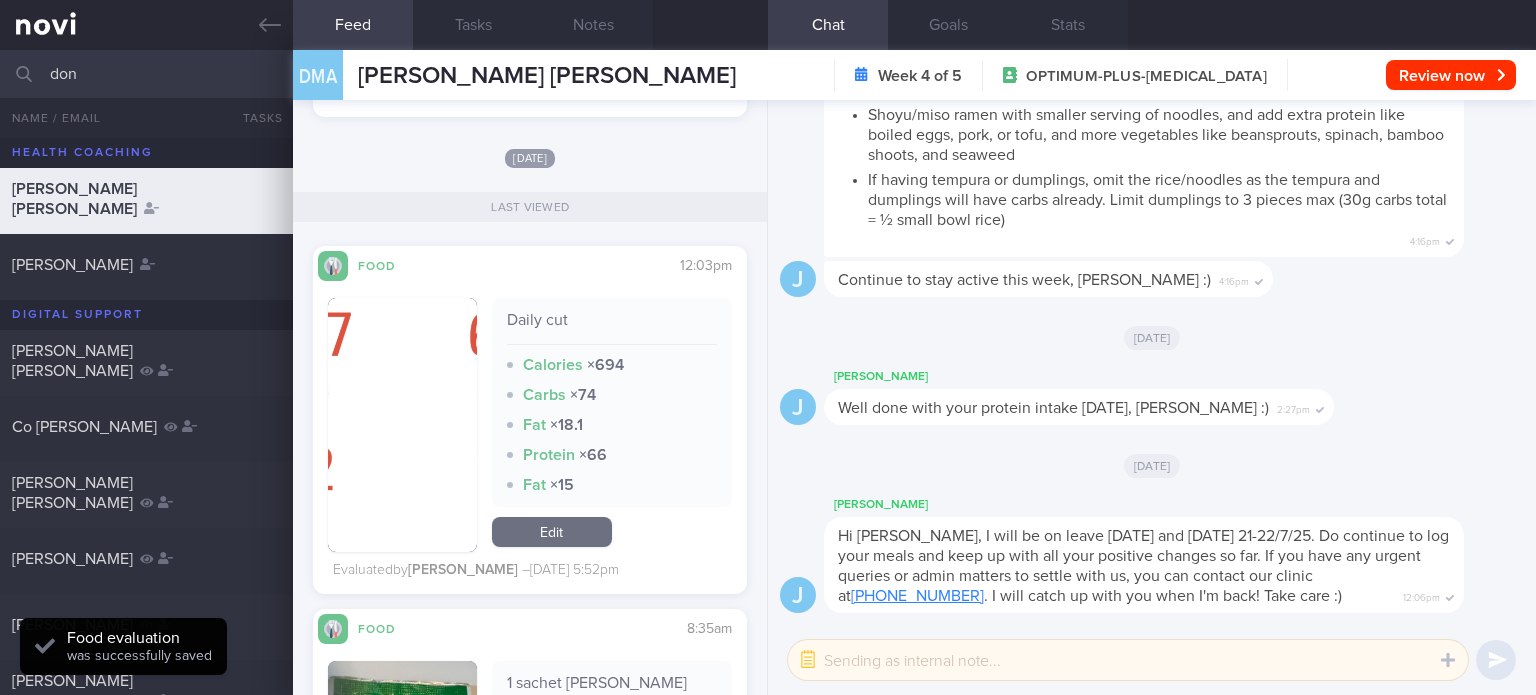 drag, startPoint x: 111, startPoint y: 71, endPoint x: 0, endPoint y: 56, distance: 112.00893 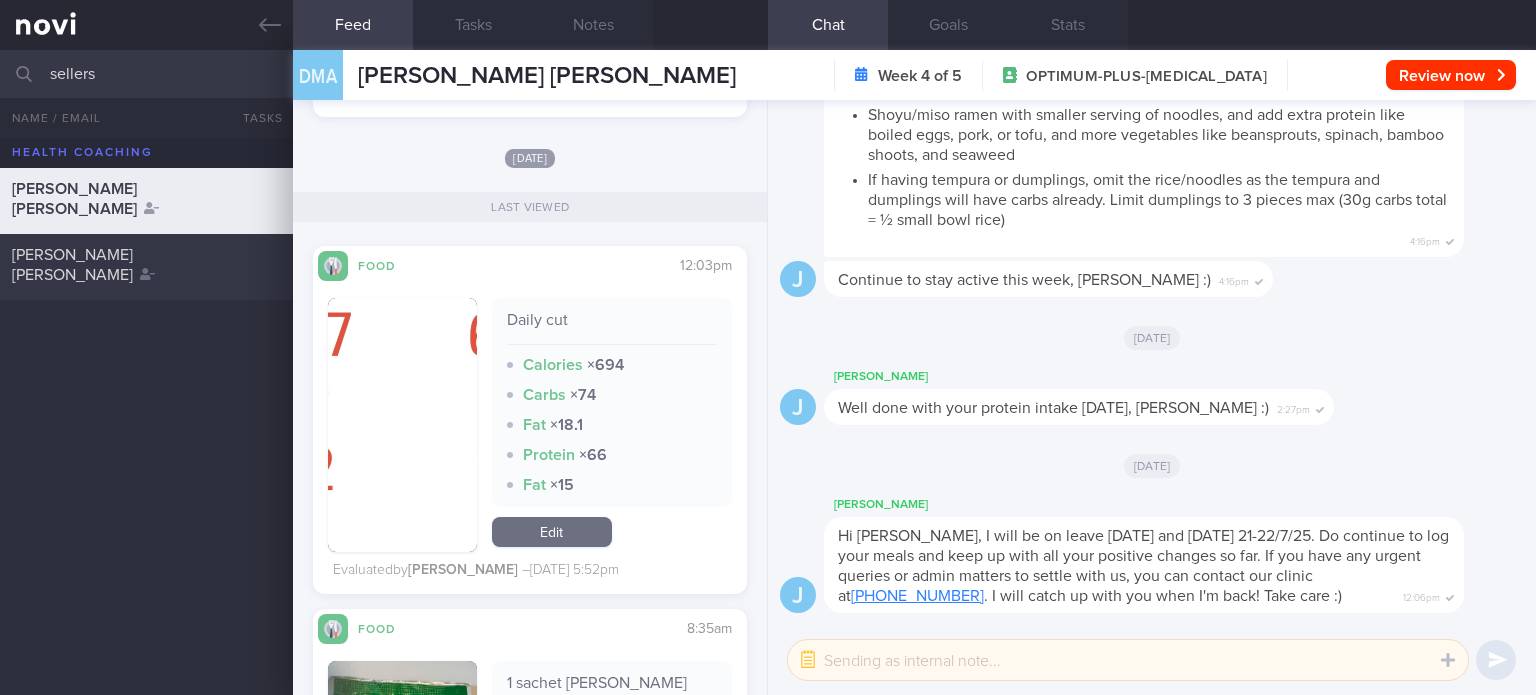 type on "sellers" 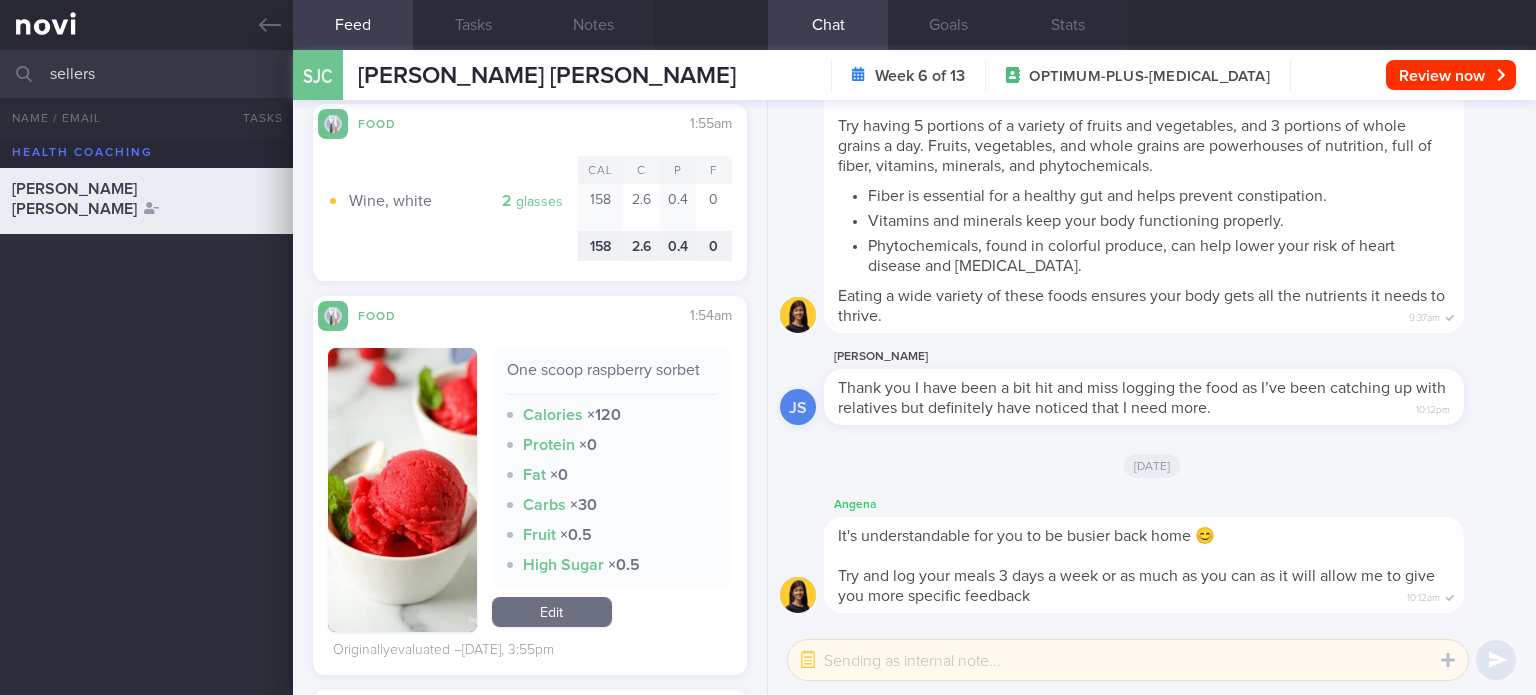 scroll, scrollTop: 607, scrollLeft: 0, axis: vertical 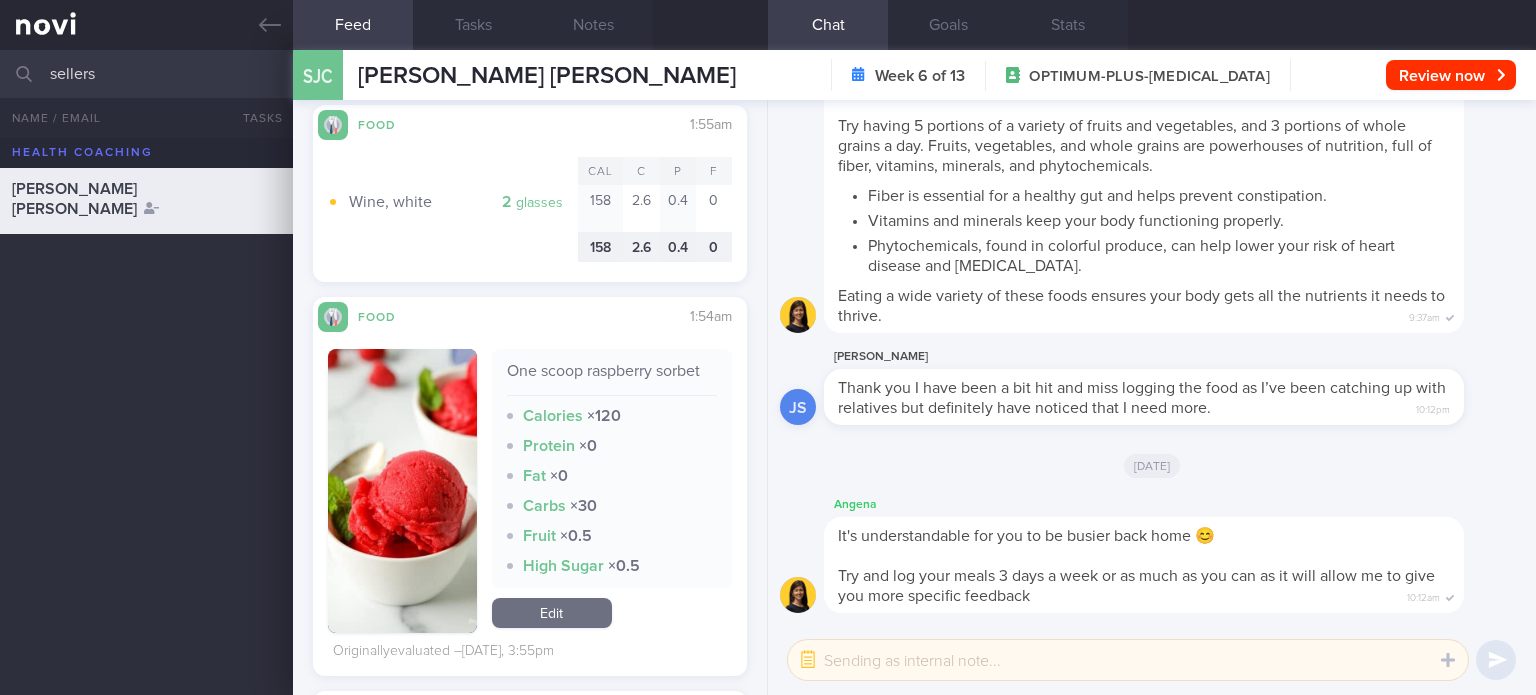 click on "Edit" at bounding box center [552, 613] 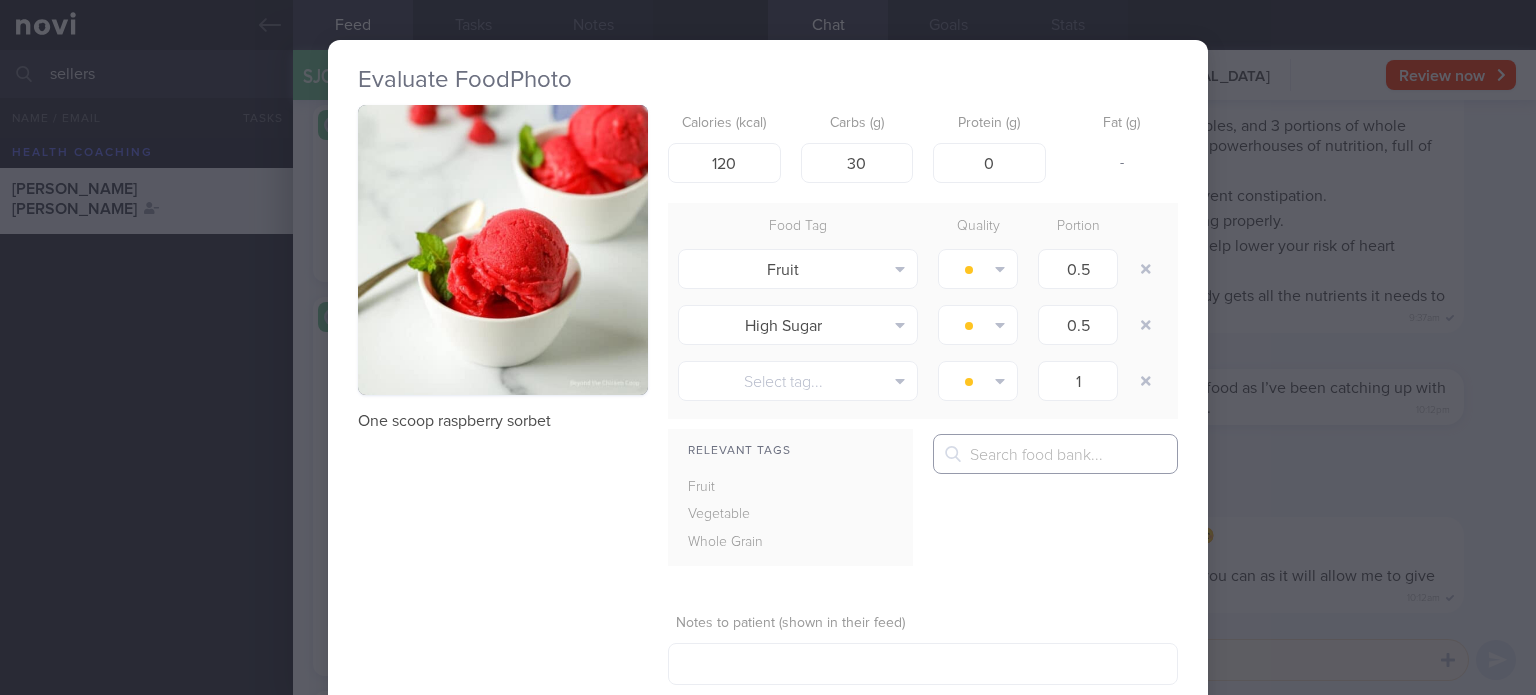 click at bounding box center (1055, 454) 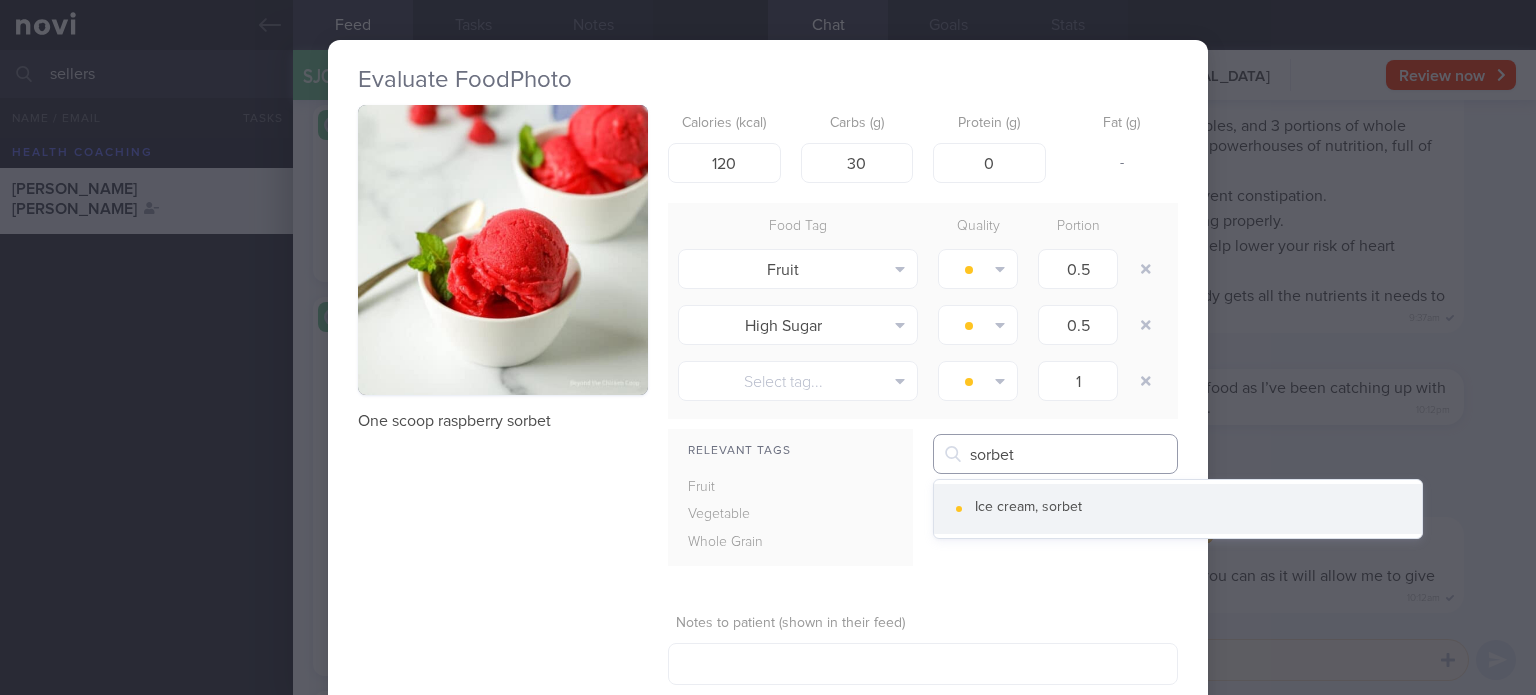 type on "sorbet" 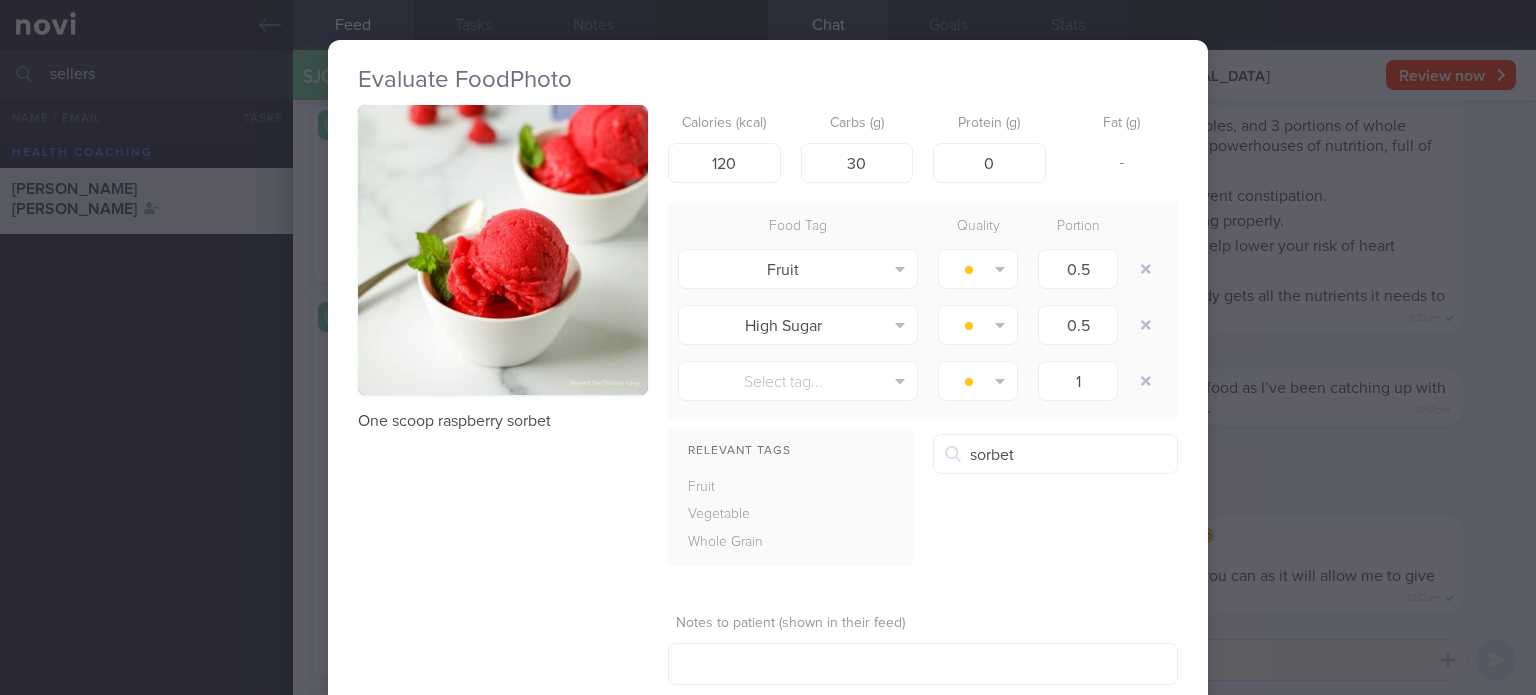 click on "Ice cream, sorbet" at bounding box center [1178, 509] 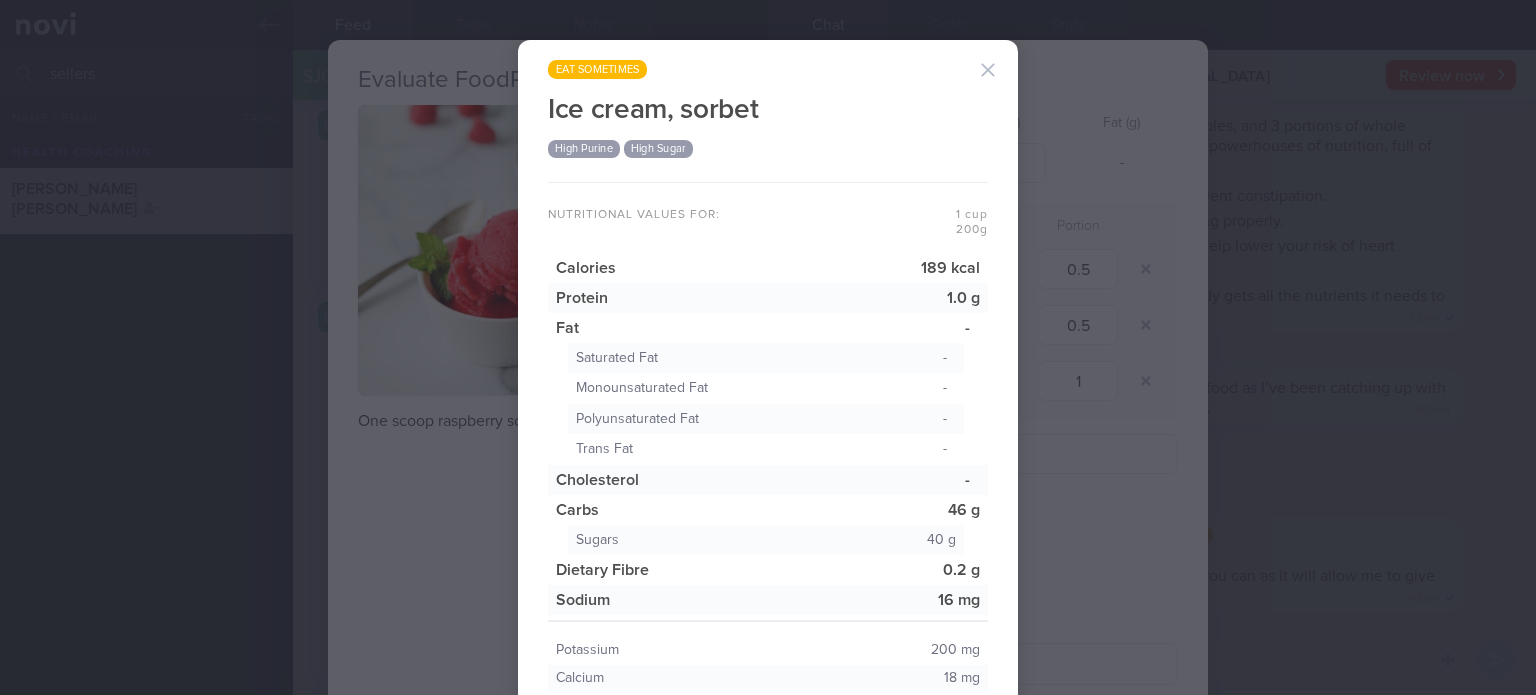 click at bounding box center [988, 70] 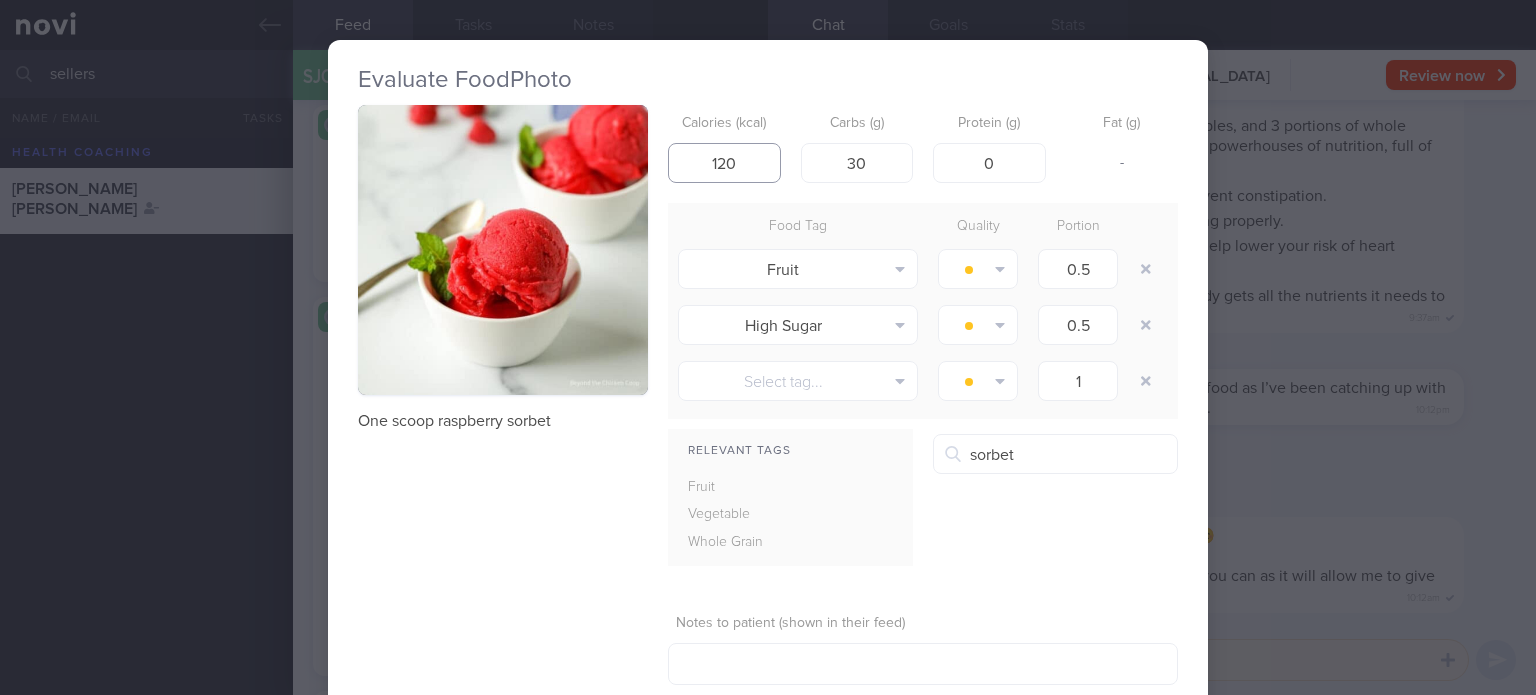 drag, startPoint x: 741, startPoint y: 162, endPoint x: 709, endPoint y: 161, distance: 32.01562 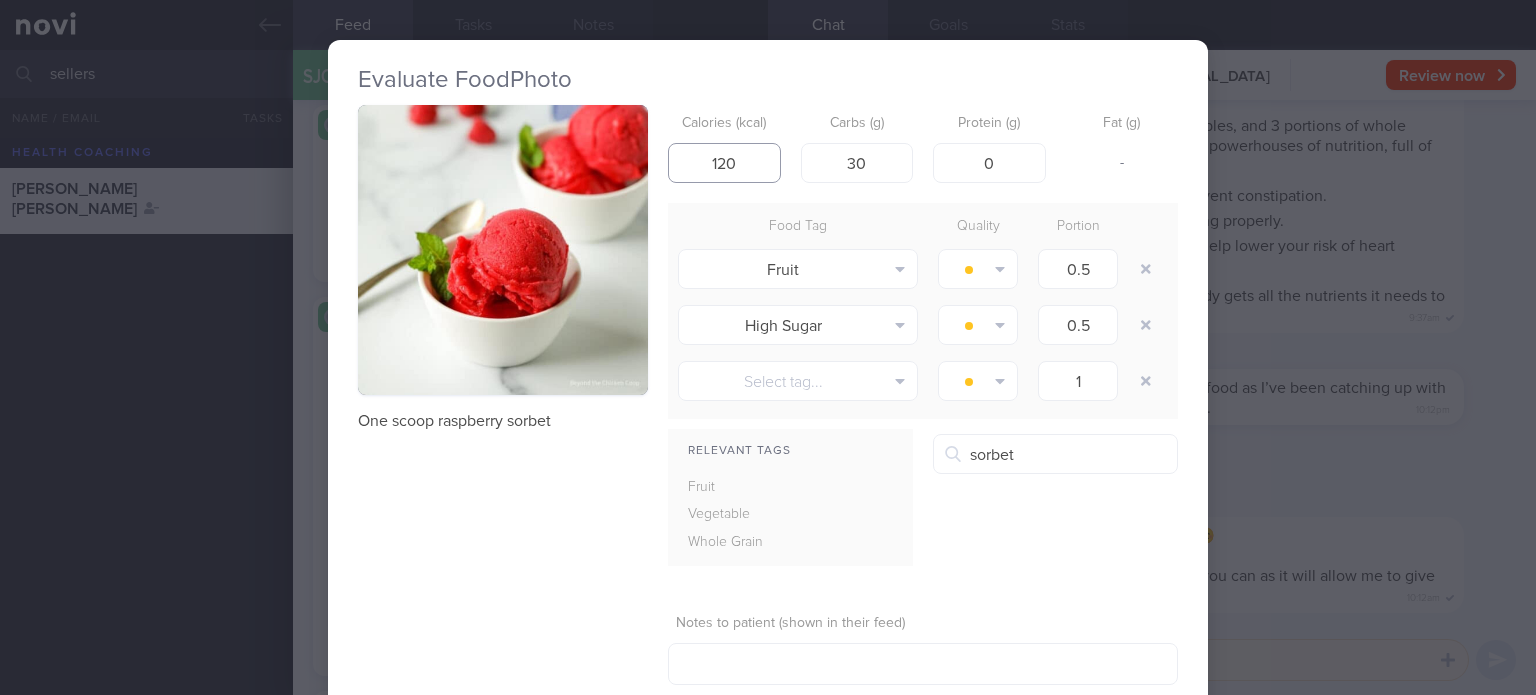 click on "120" at bounding box center [724, 163] 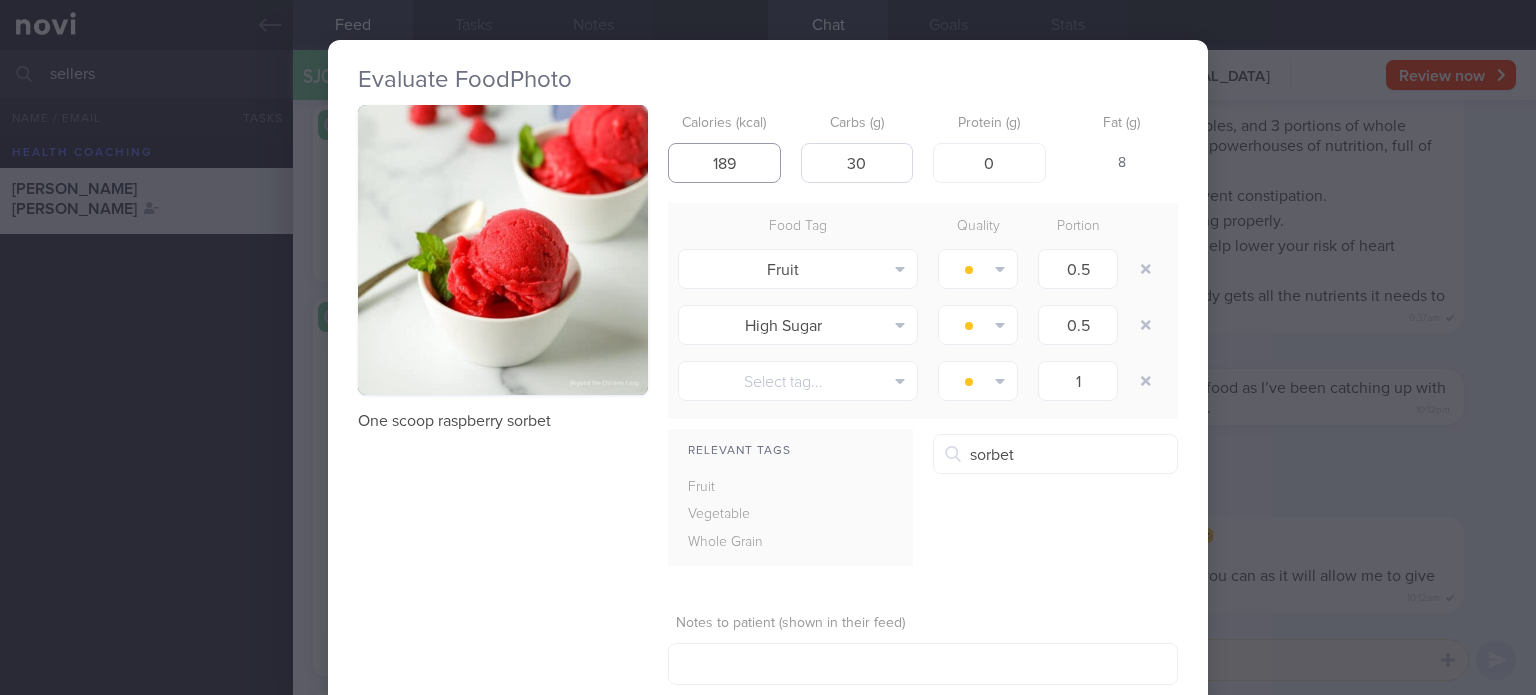 type on "189" 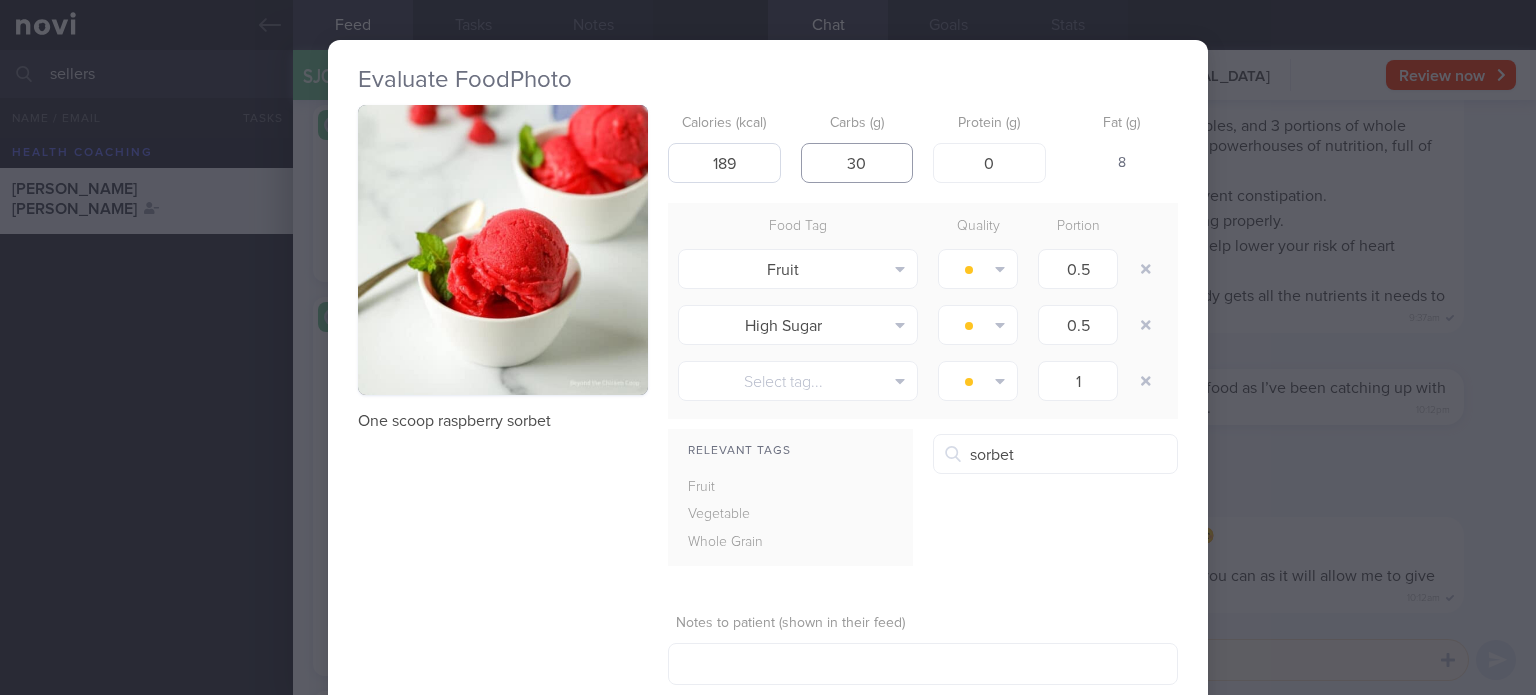 drag, startPoint x: 883, startPoint y: 158, endPoint x: 772, endPoint y: 151, distance: 111.220505 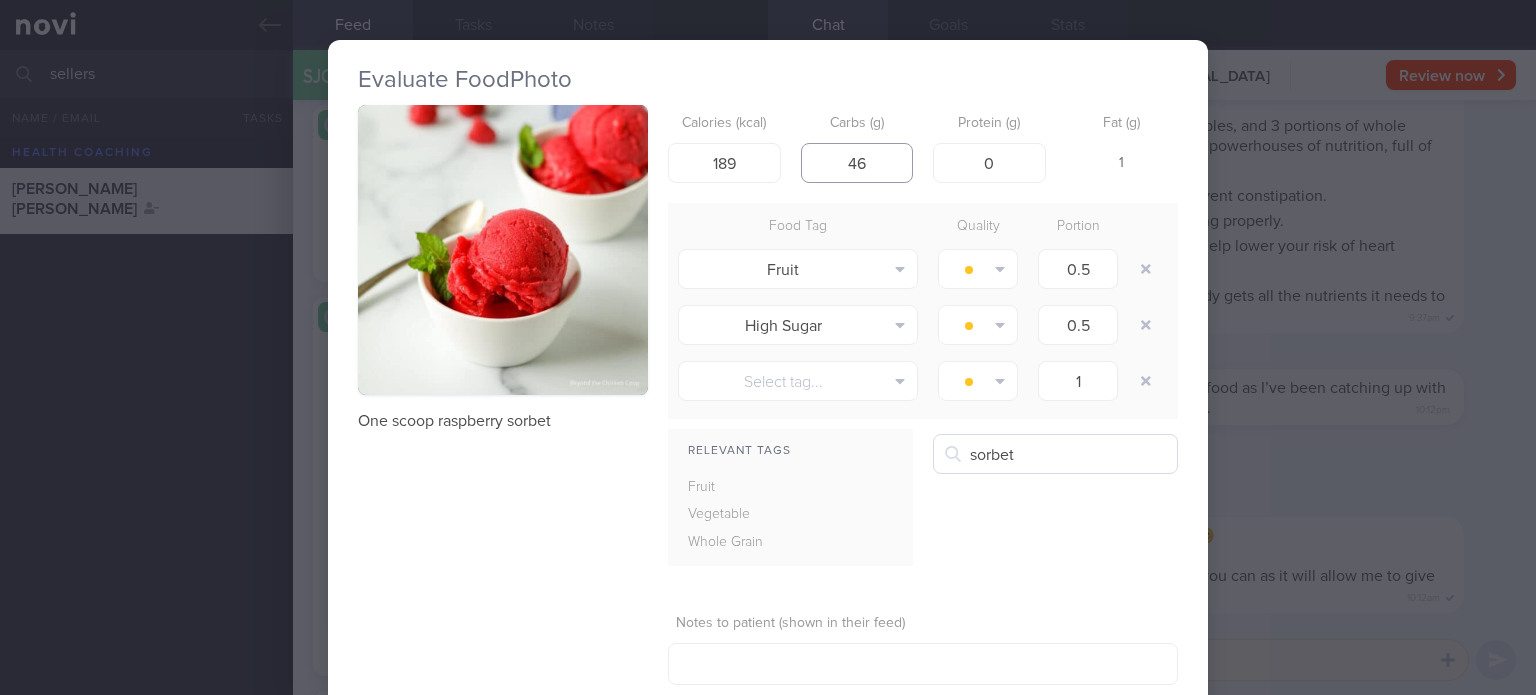 type on "46" 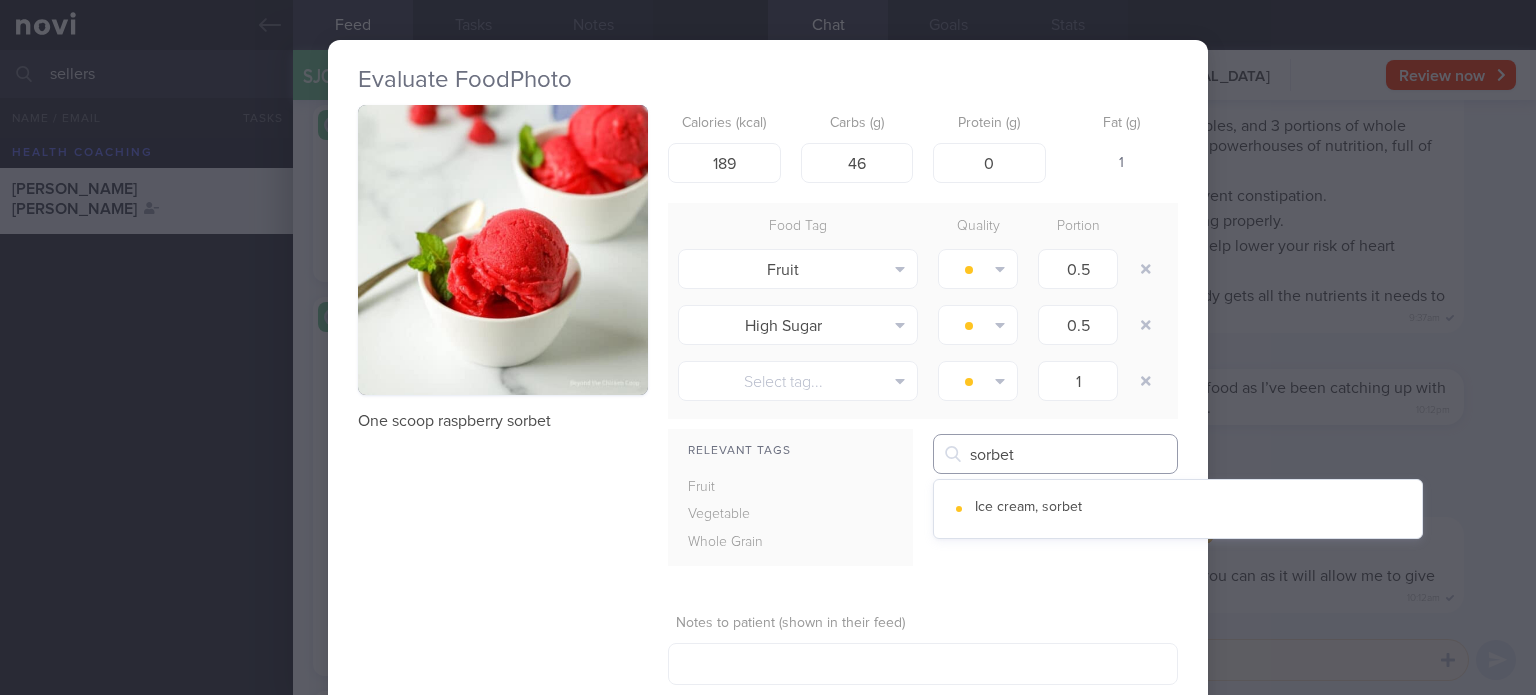 click on "sorbet" at bounding box center (1055, 454) 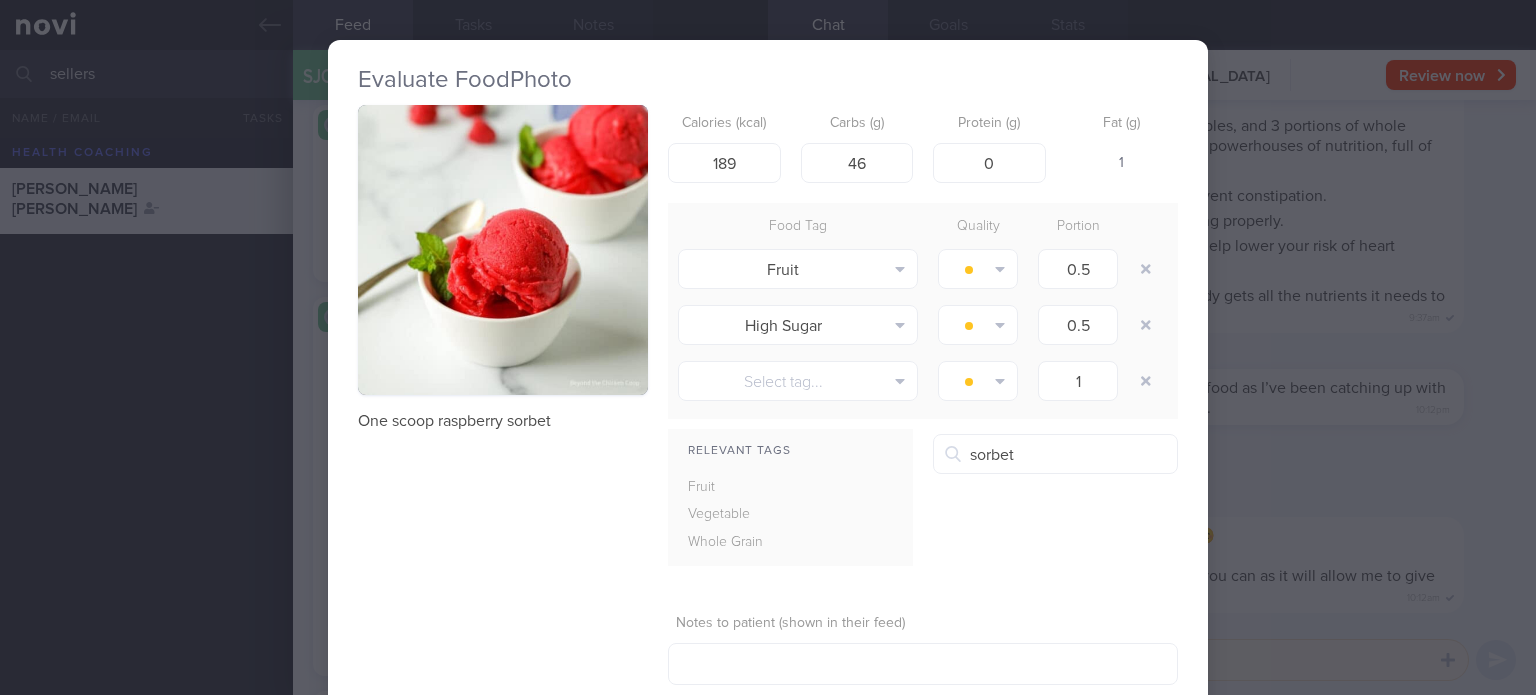 click on "Ice cream, sorbet" at bounding box center (1178, 509) 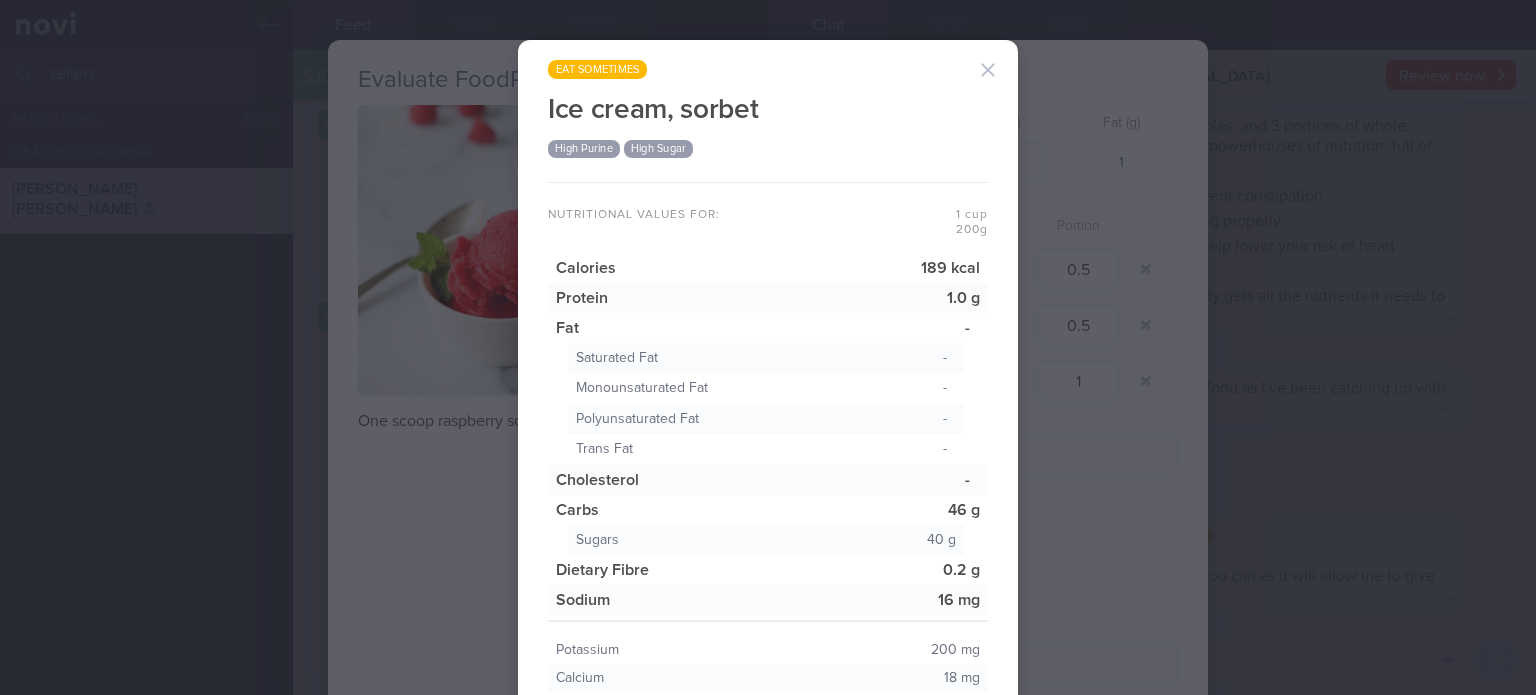 click at bounding box center [988, 70] 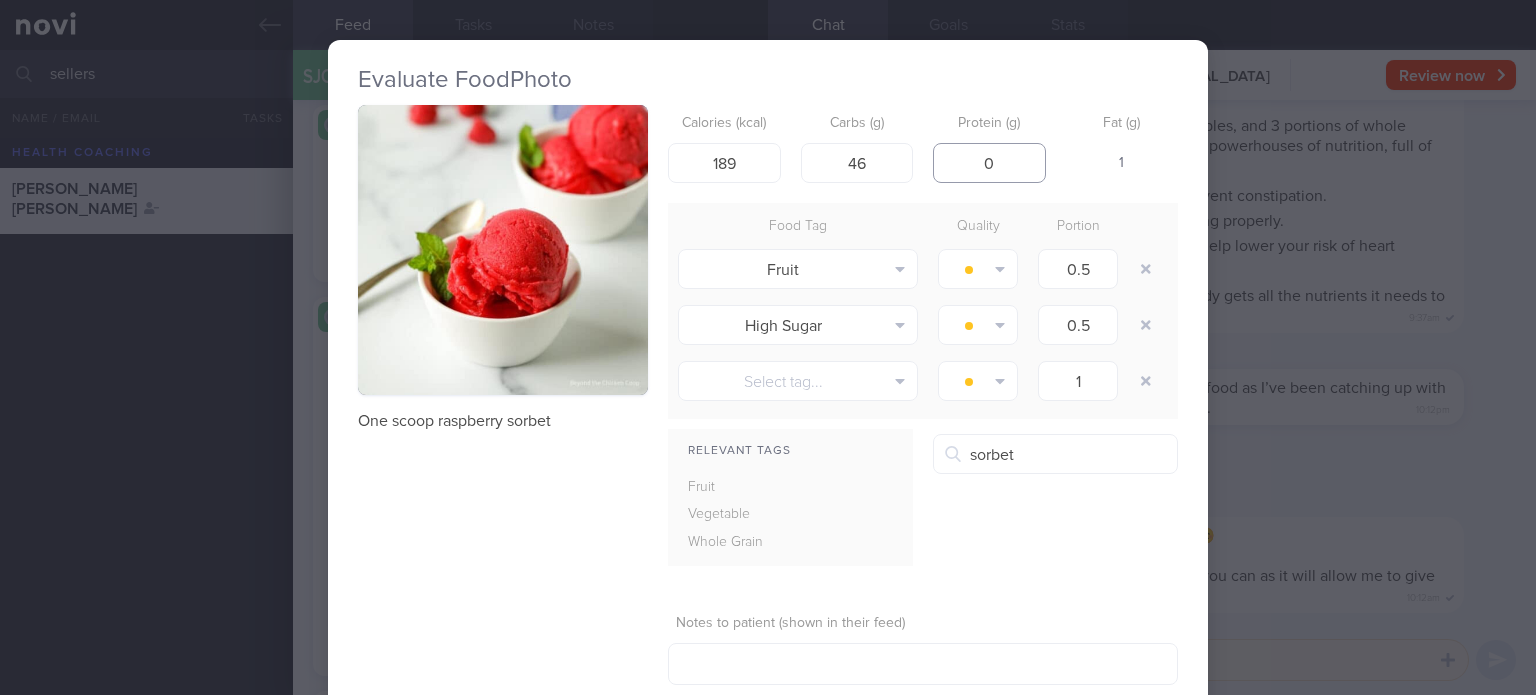 drag, startPoint x: 998, startPoint y: 153, endPoint x: 968, endPoint y: 151, distance: 30.066593 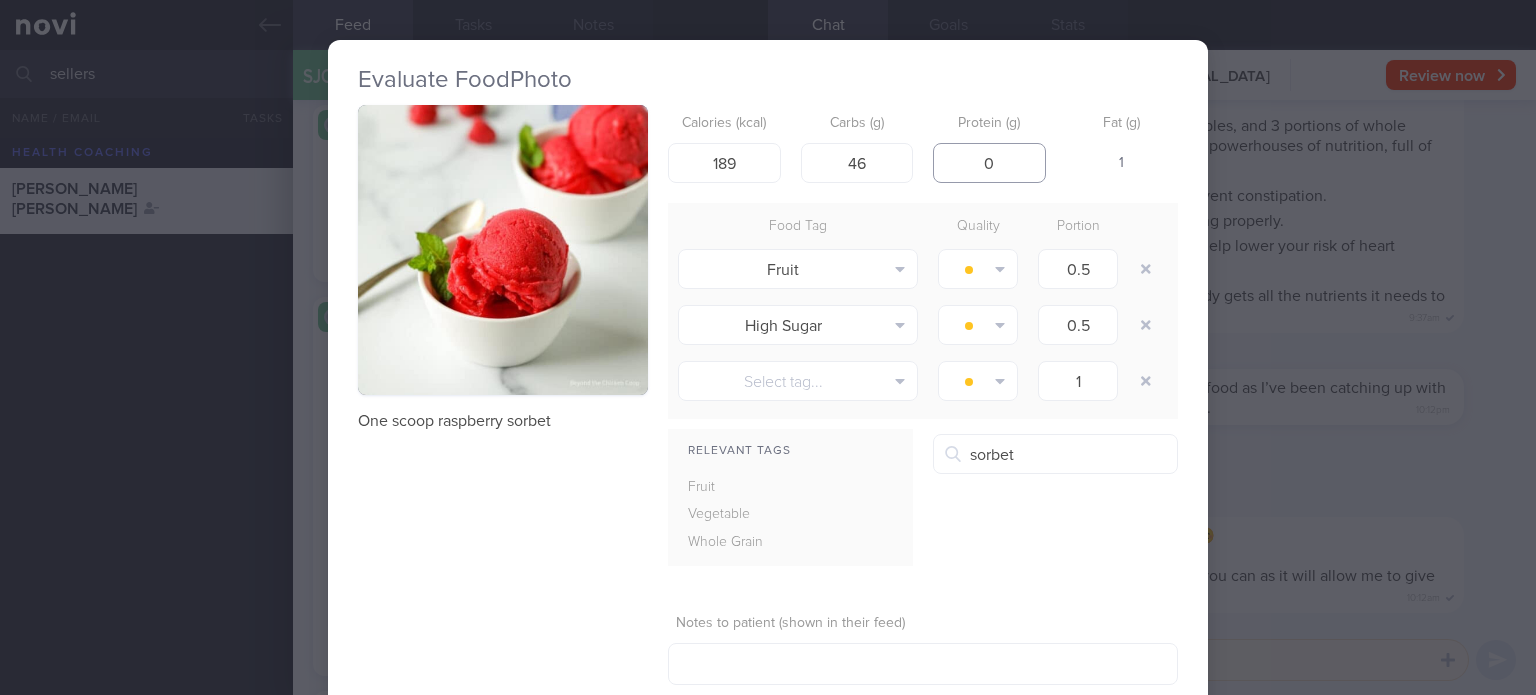 click on "0" at bounding box center [989, 163] 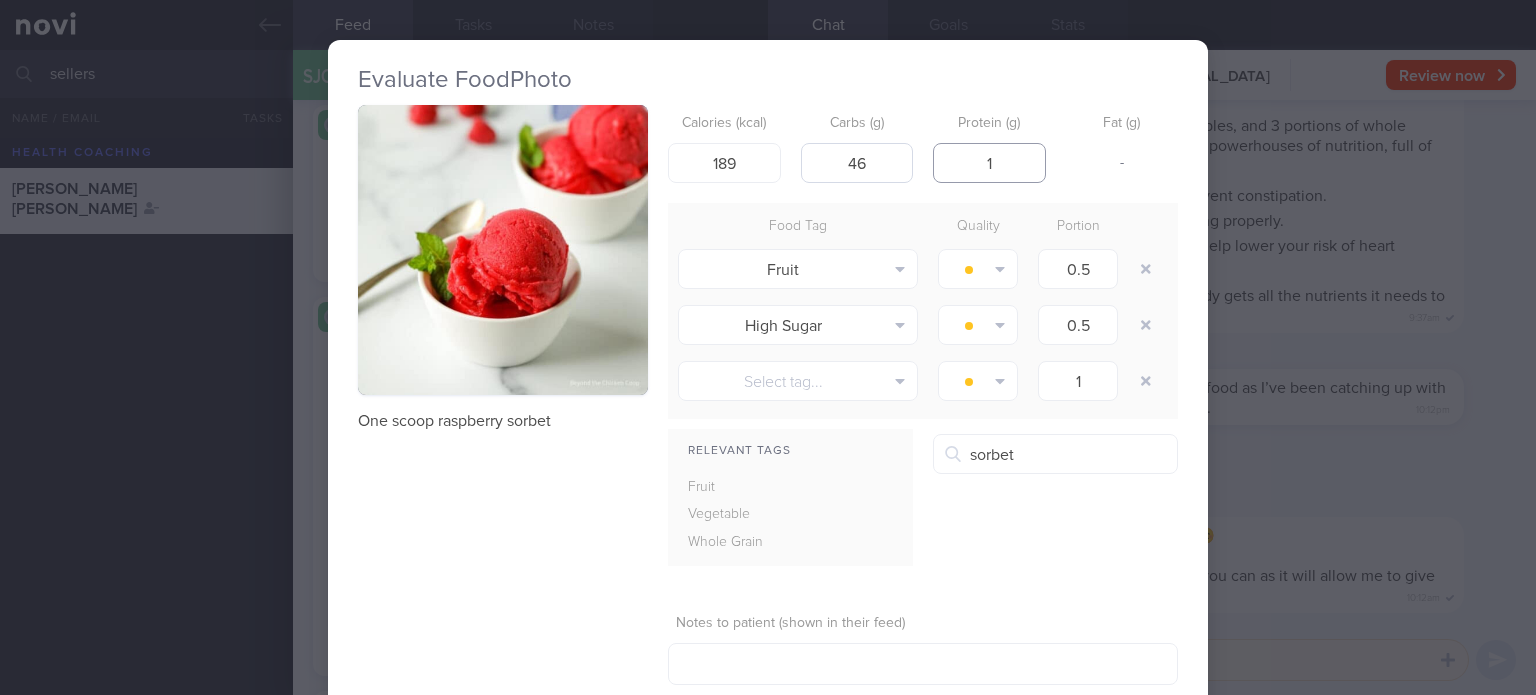 type on "1" 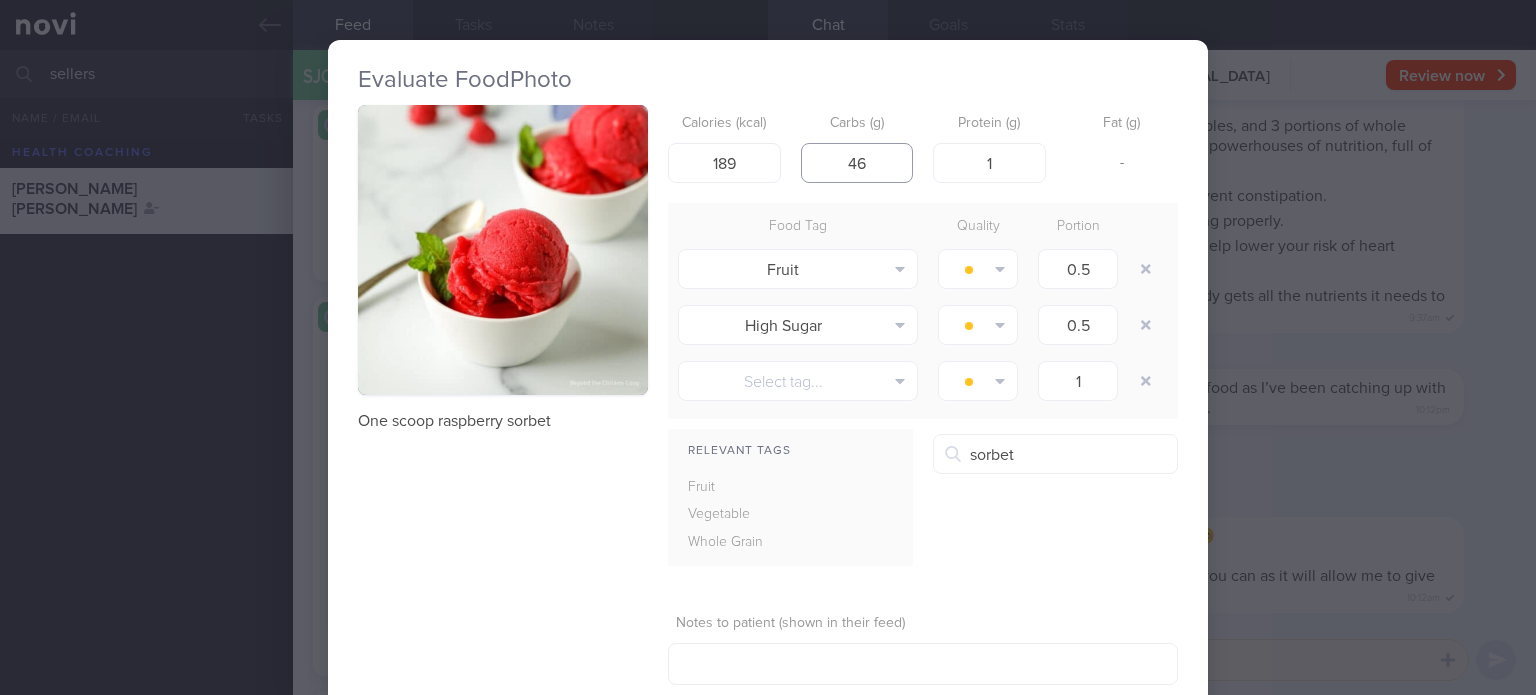 click on "46" at bounding box center [857, 163] 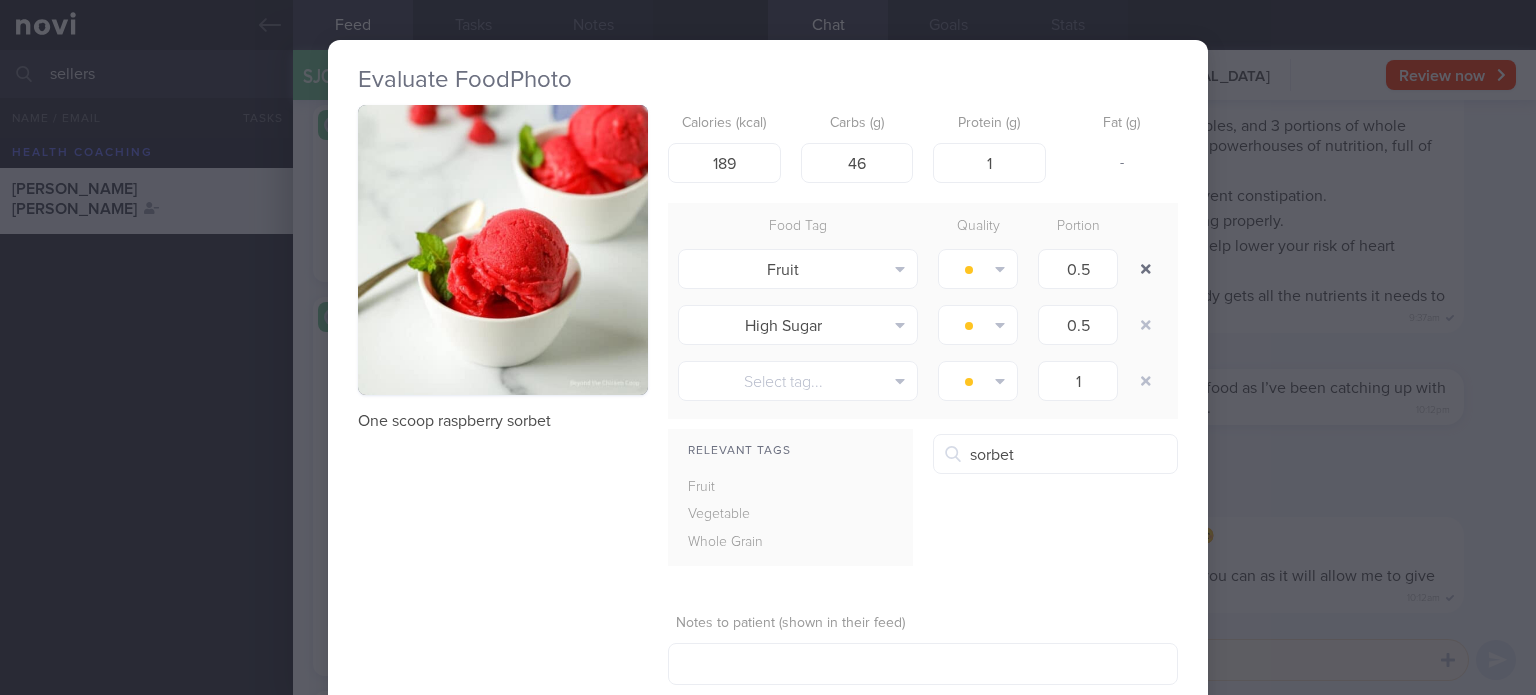 click at bounding box center (1146, 269) 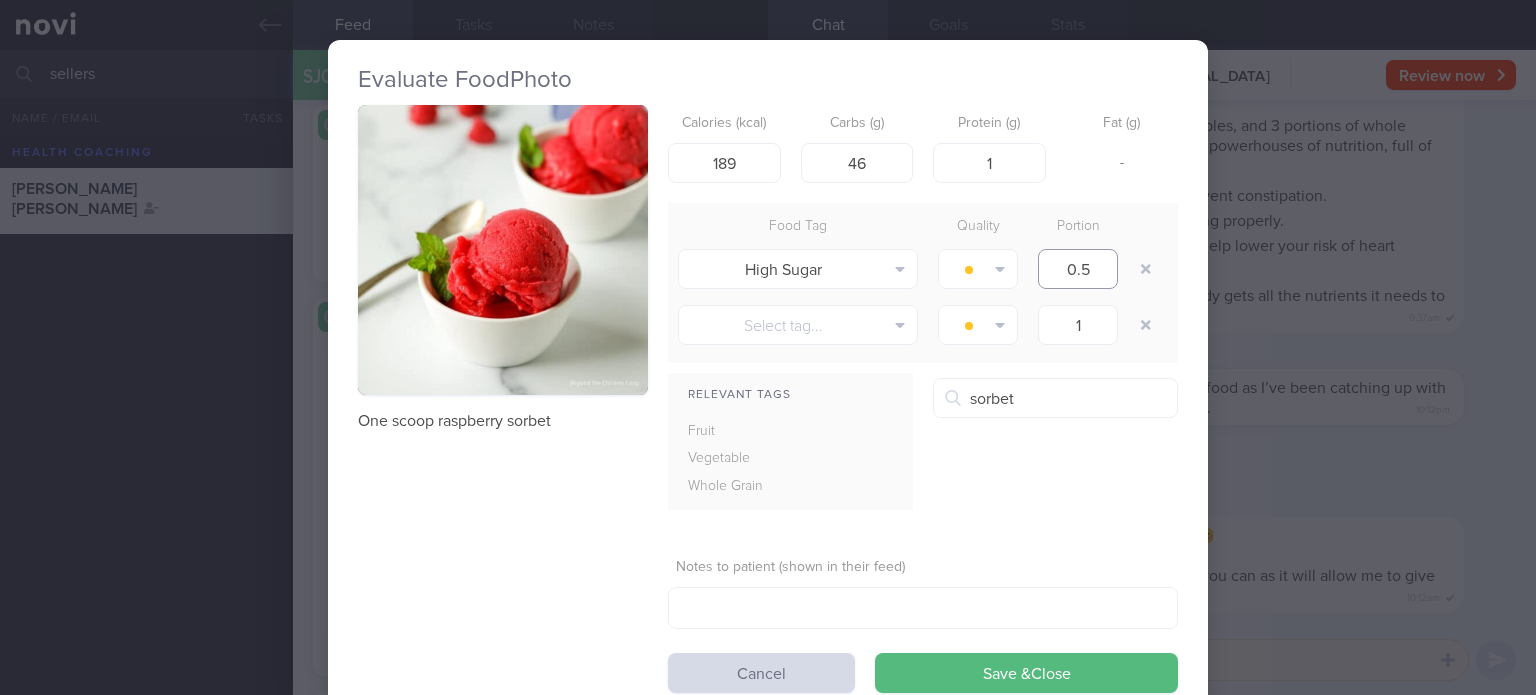drag, startPoint x: 1080, startPoint y: 267, endPoint x: 1012, endPoint y: 267, distance: 68 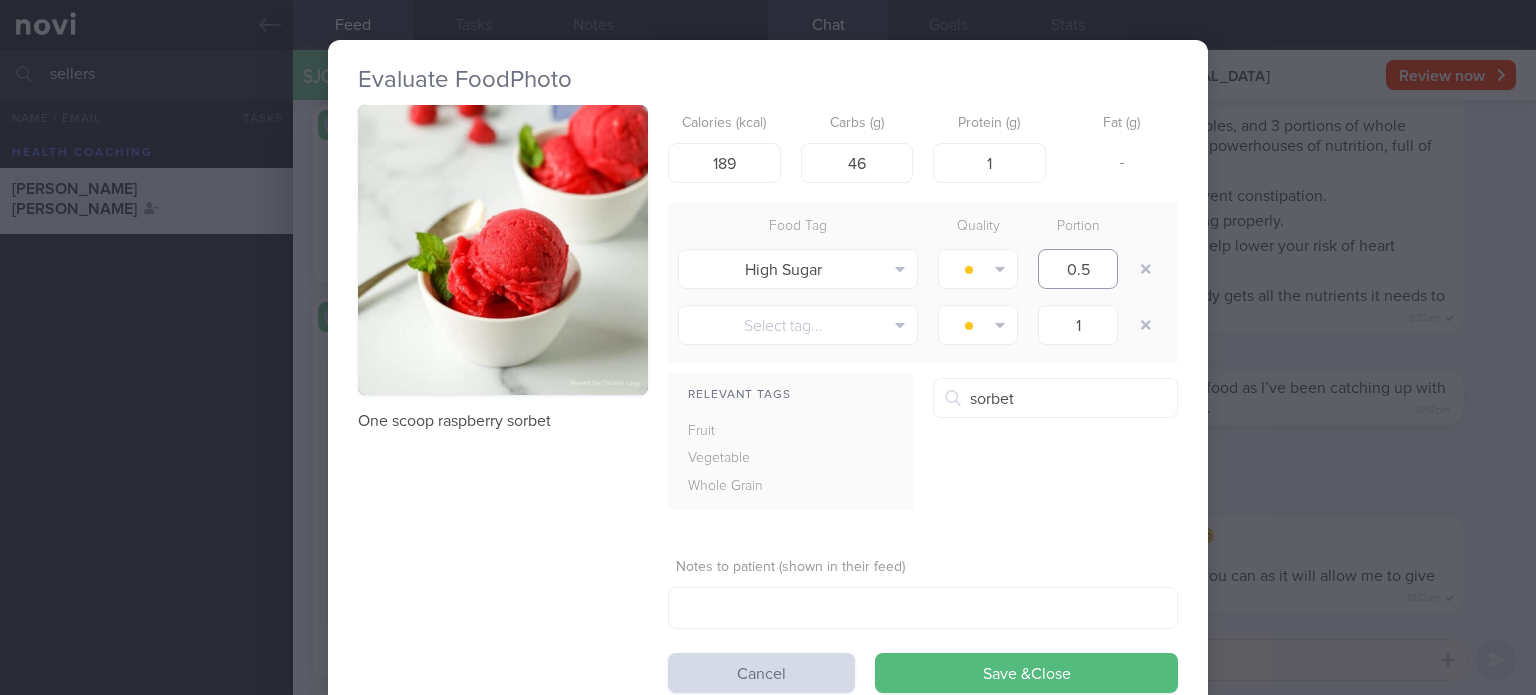click on "High Sugar
Alcohol
Fried
Fruit
Healthy Fats
High Calcium
High Cholesterol
High Fat
High Fibre
High GI
High Iodine
High Iron
High Phosphate
High Potassium
High Purine
High Salt
High Sugar
Probiotic
Plant Protein
Processed
Red Meat
Refined Grain" 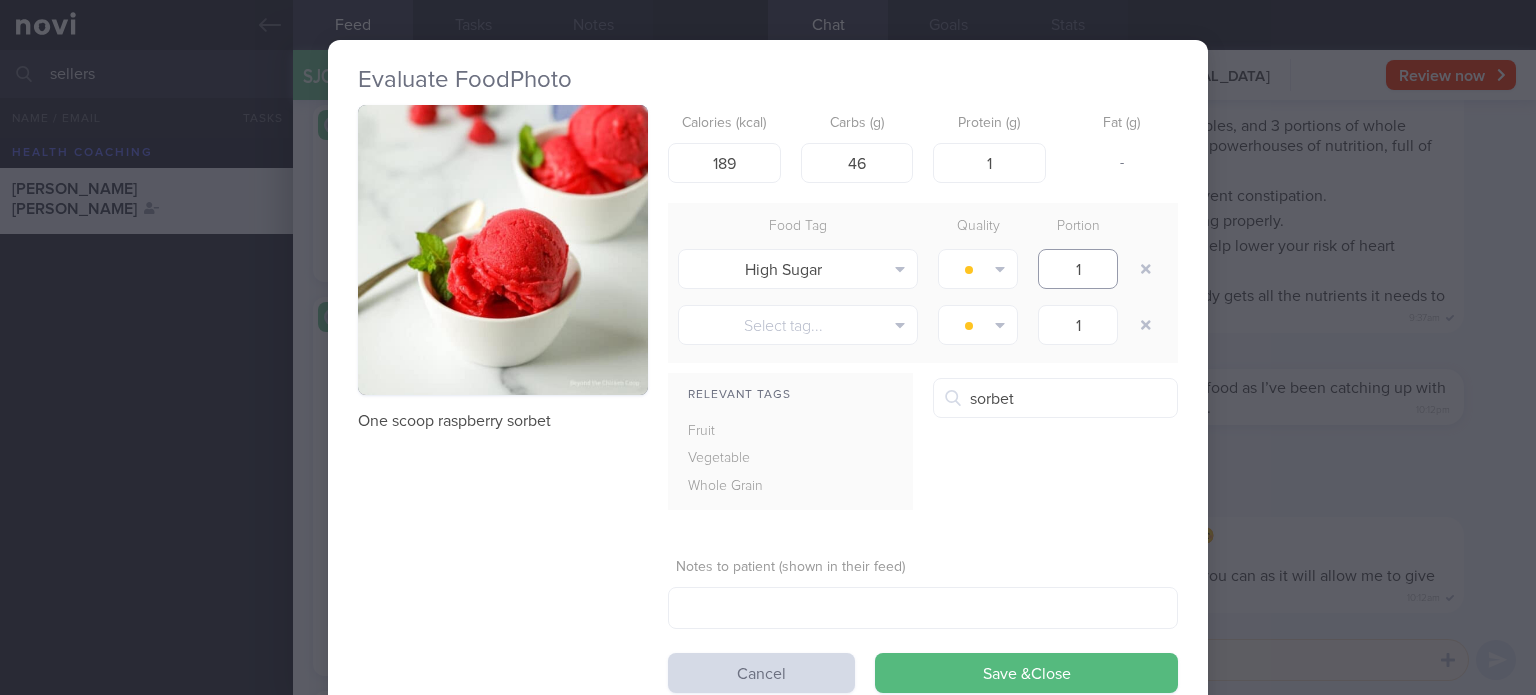 type on "1" 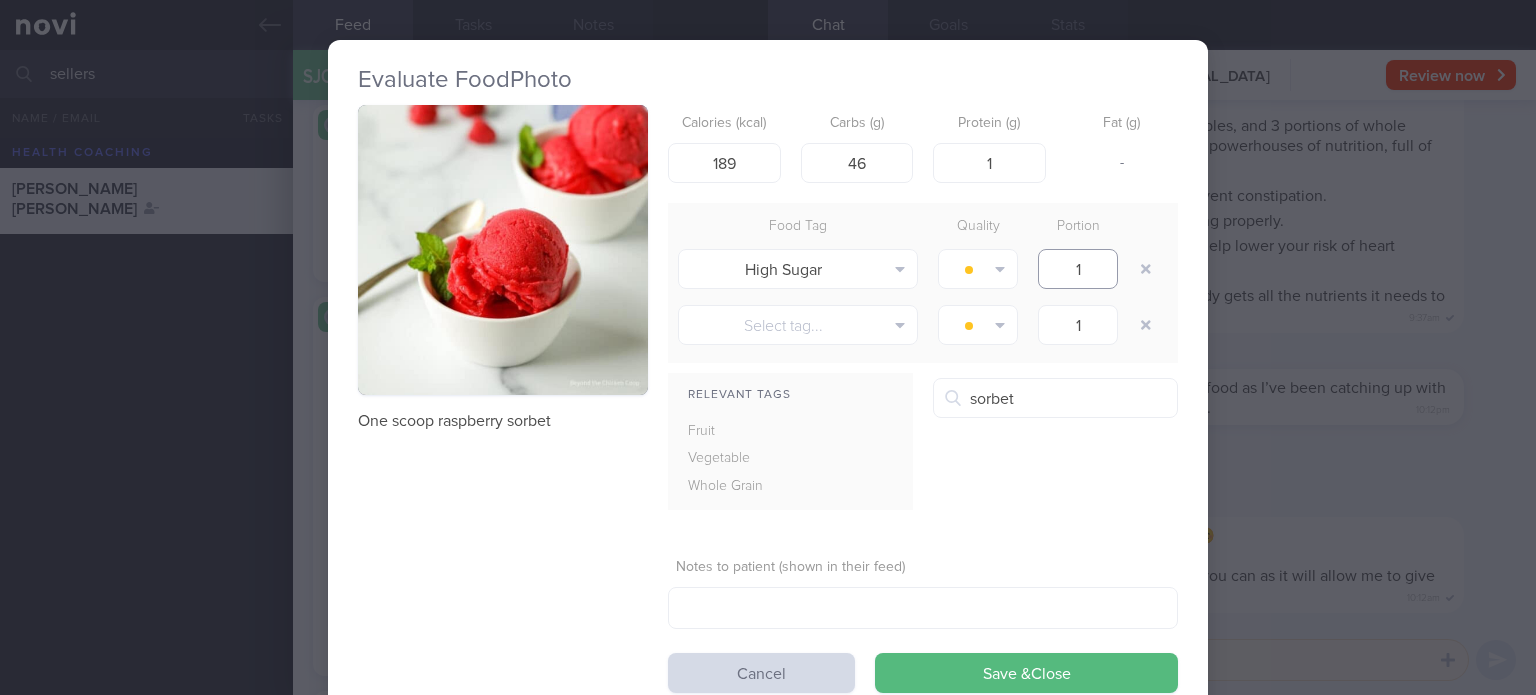 click on "Save &
Close" at bounding box center (1026, 673) 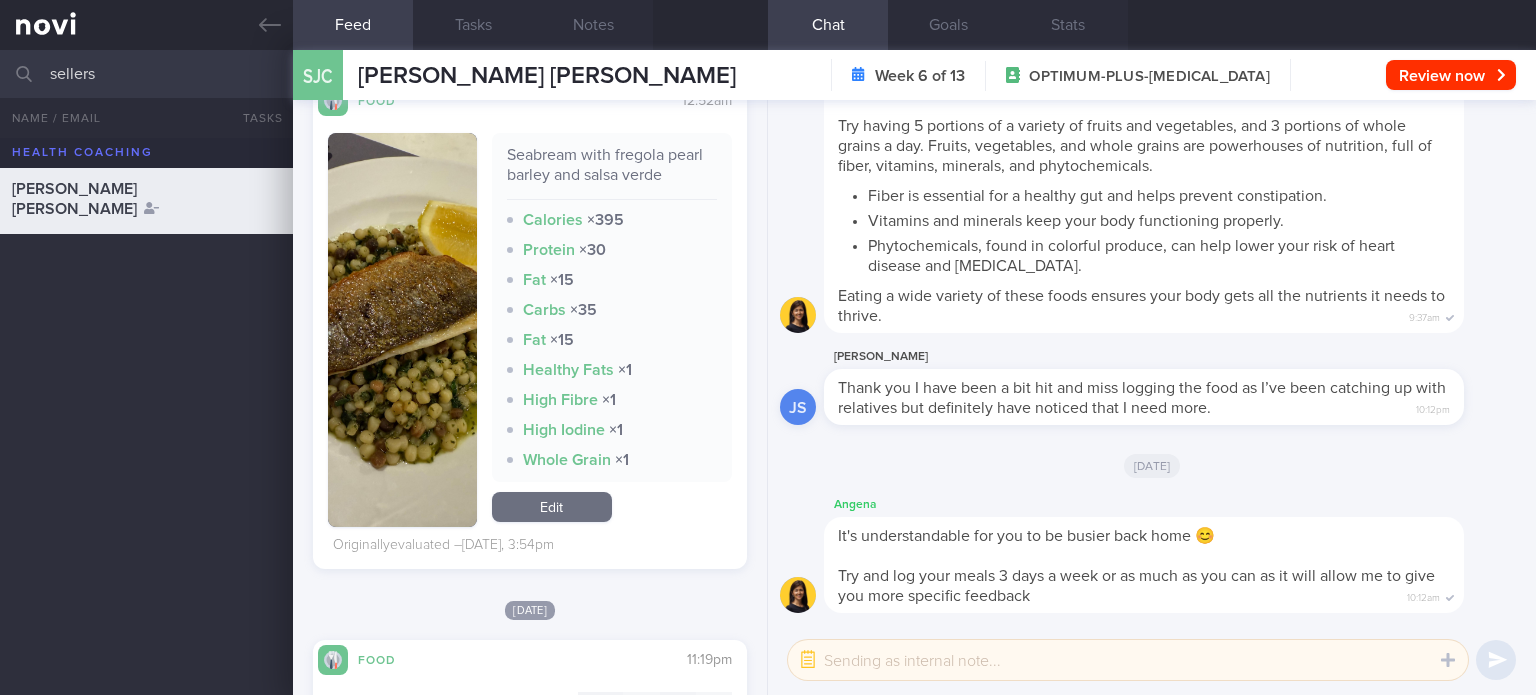 scroll, scrollTop: 1679, scrollLeft: 0, axis: vertical 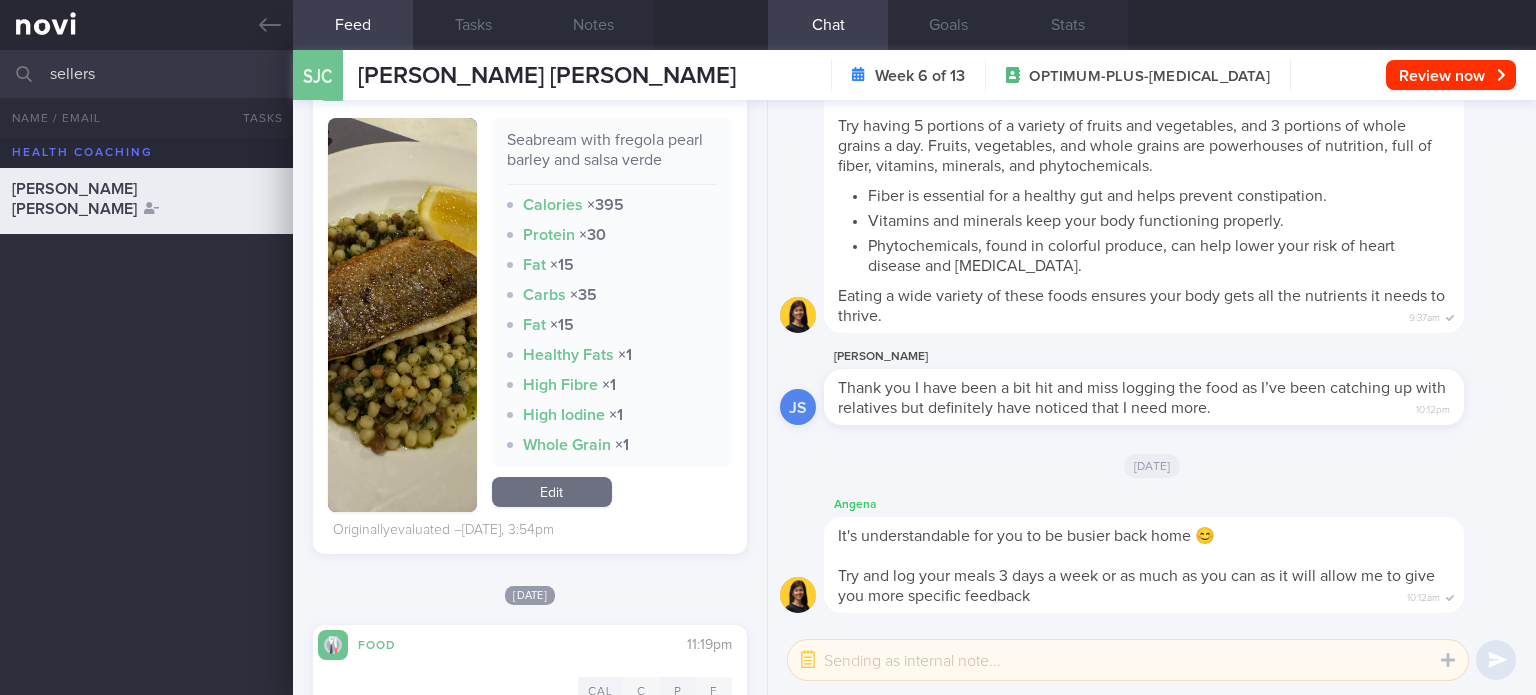 click on "Edit" at bounding box center (552, 492) 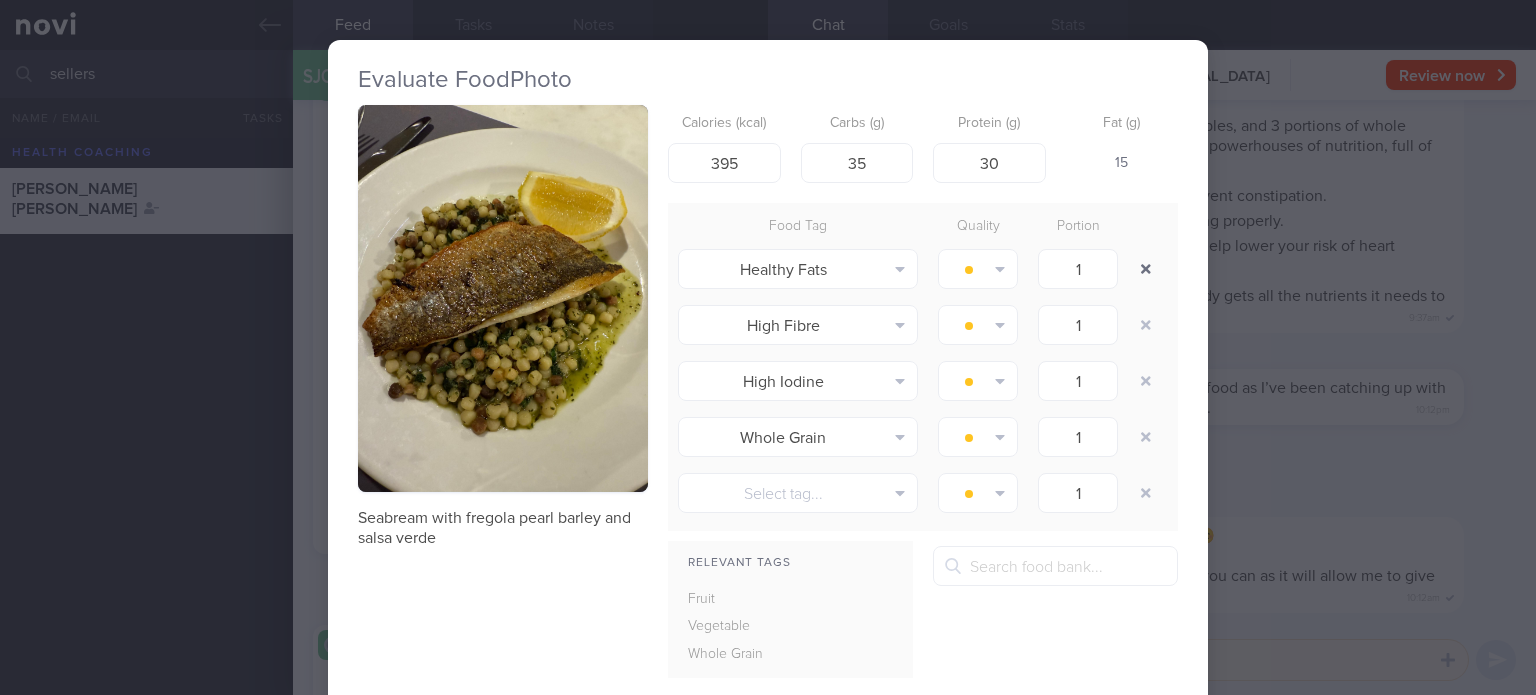 click at bounding box center (1146, 269) 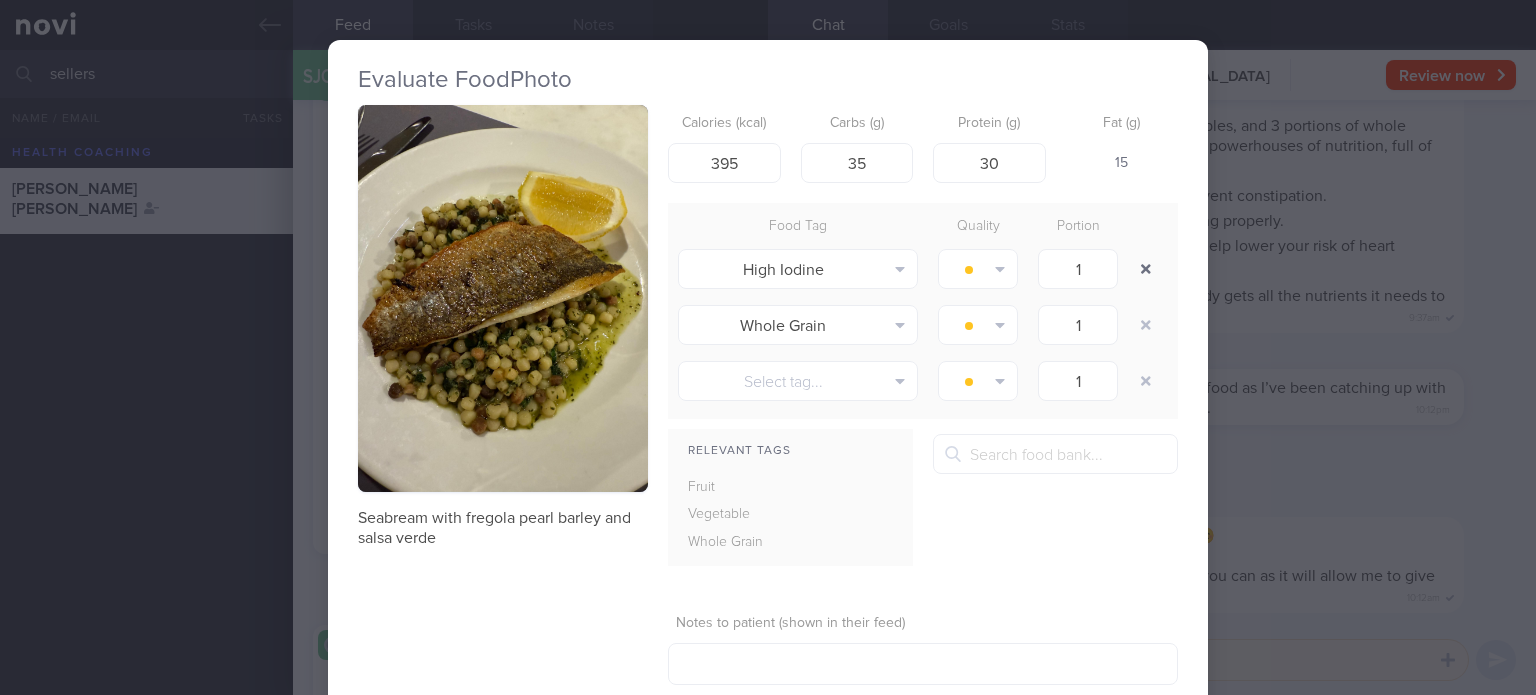click at bounding box center [1146, 269] 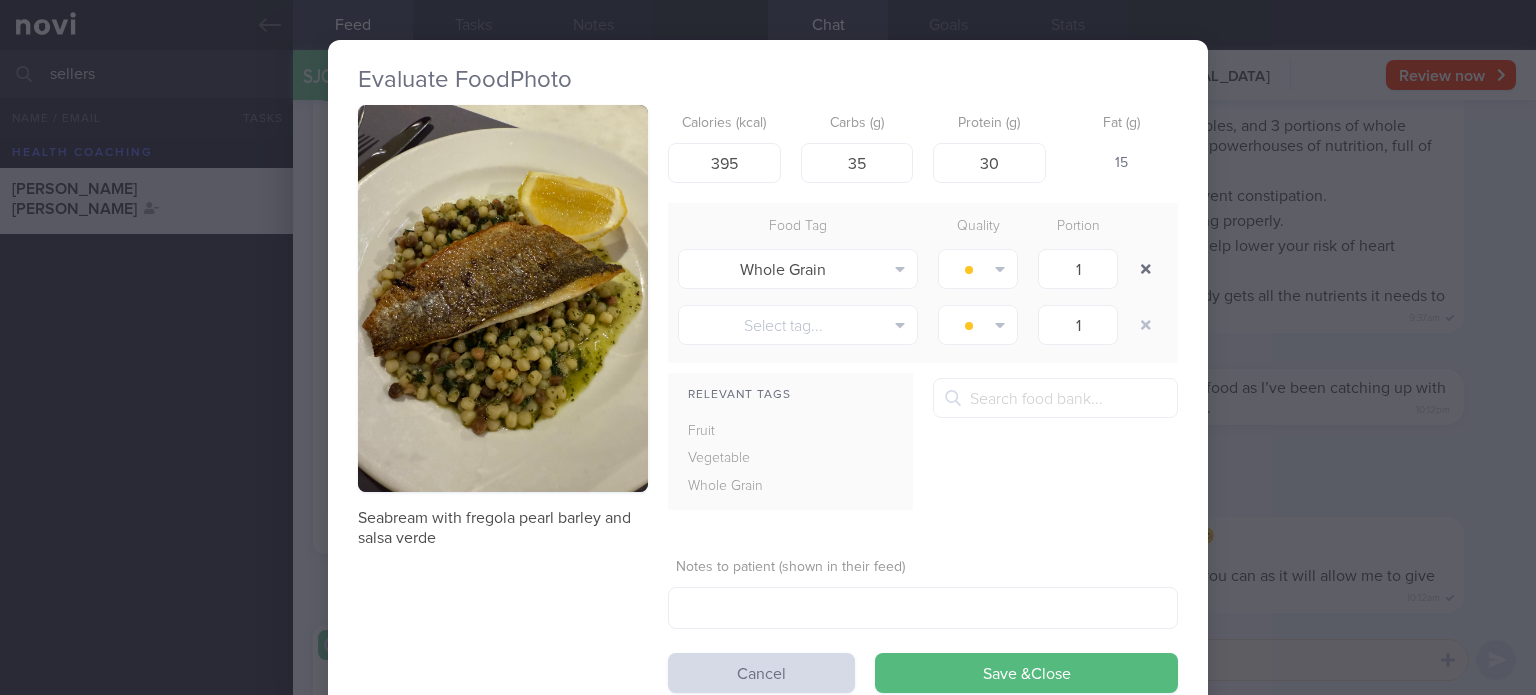 click at bounding box center [1146, 269] 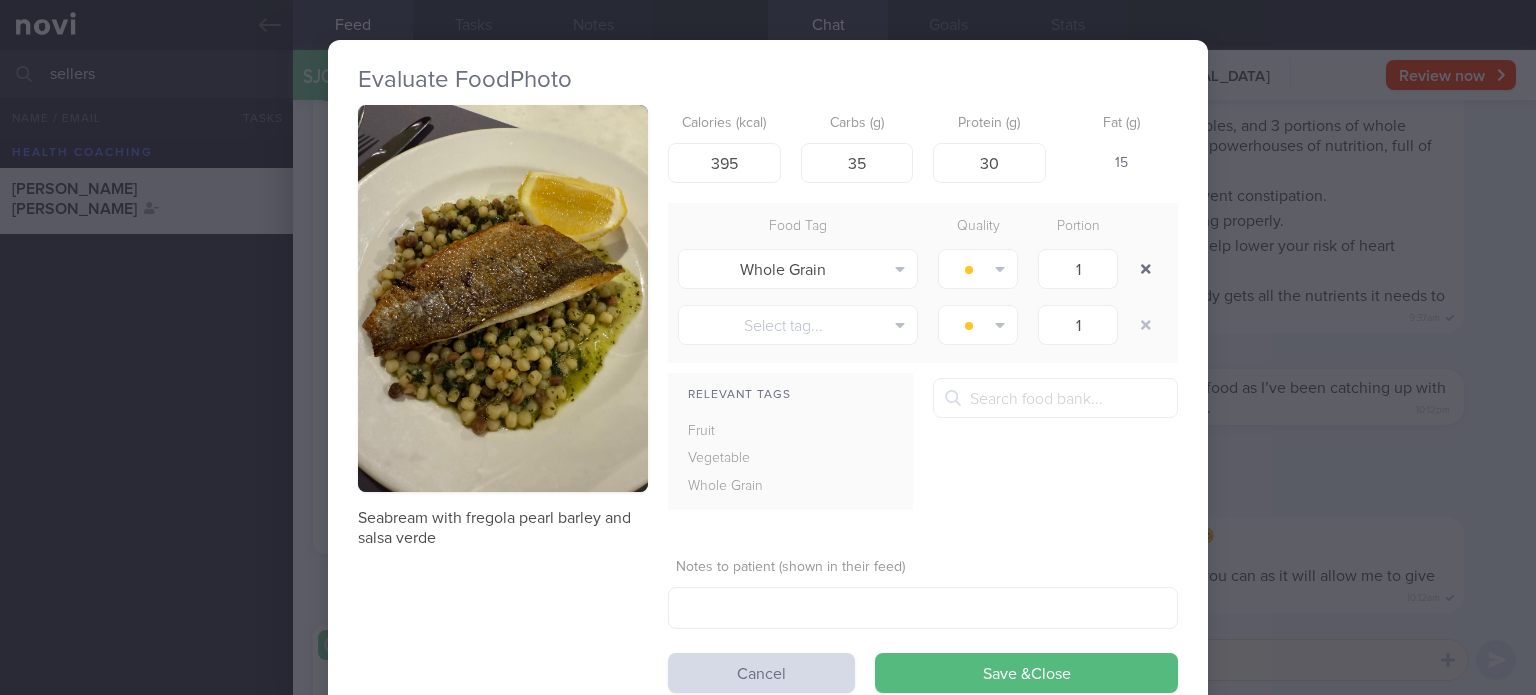 click at bounding box center [1146, 269] 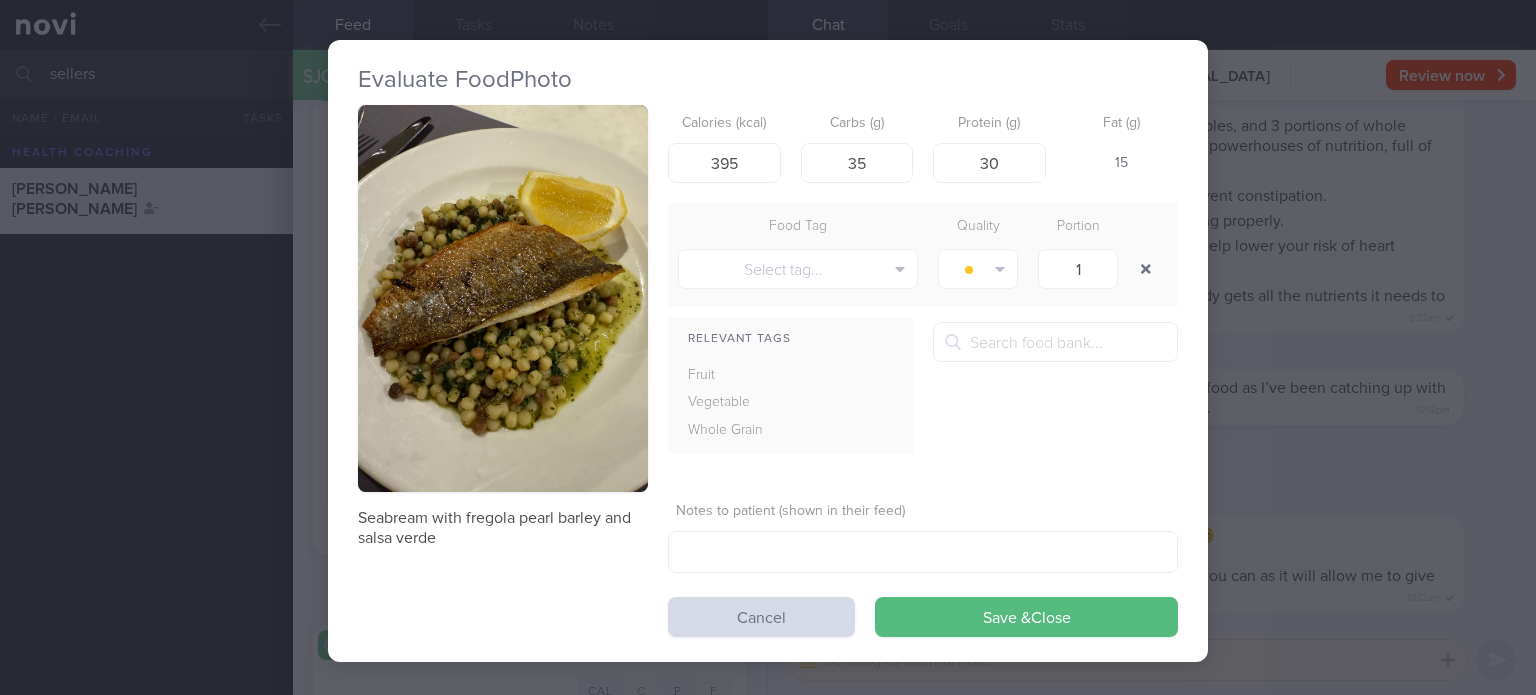 click at bounding box center [1146, 269] 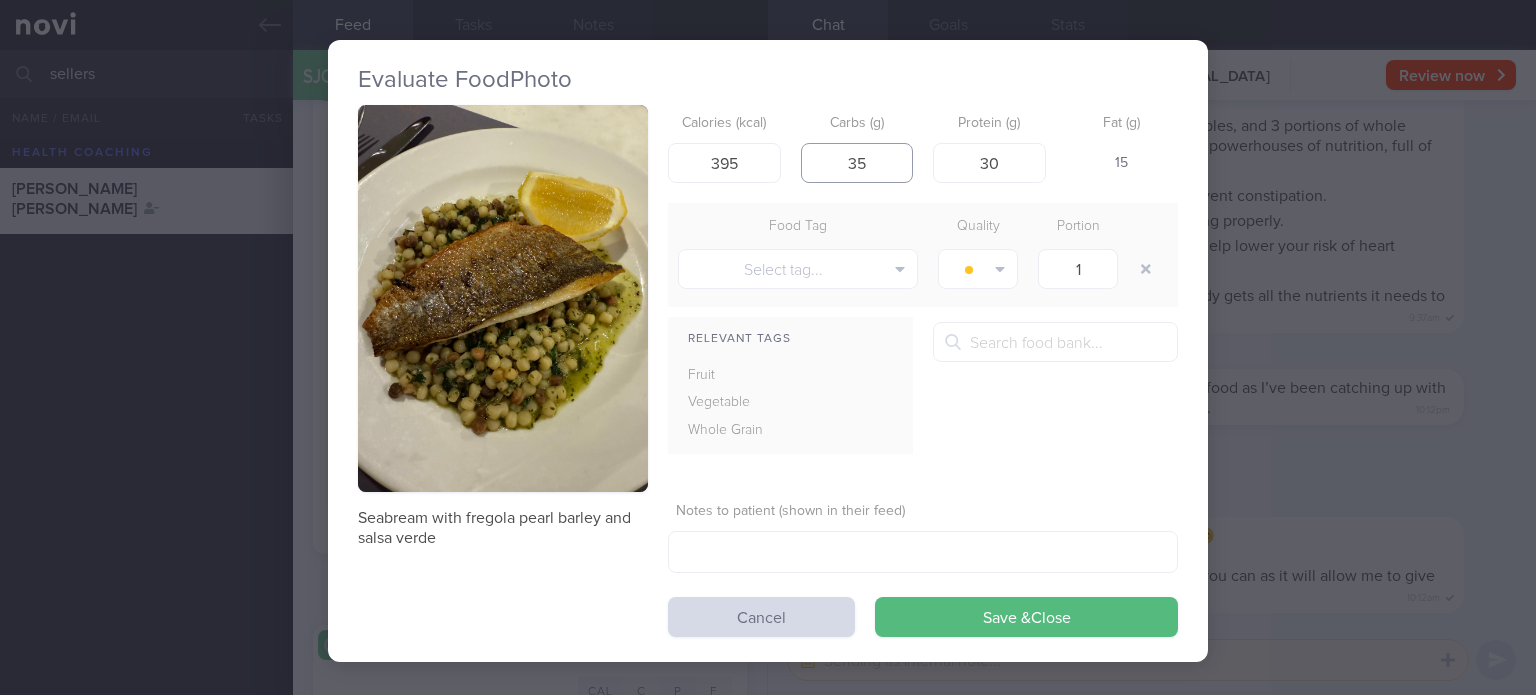 click on "35" at bounding box center (857, 163) 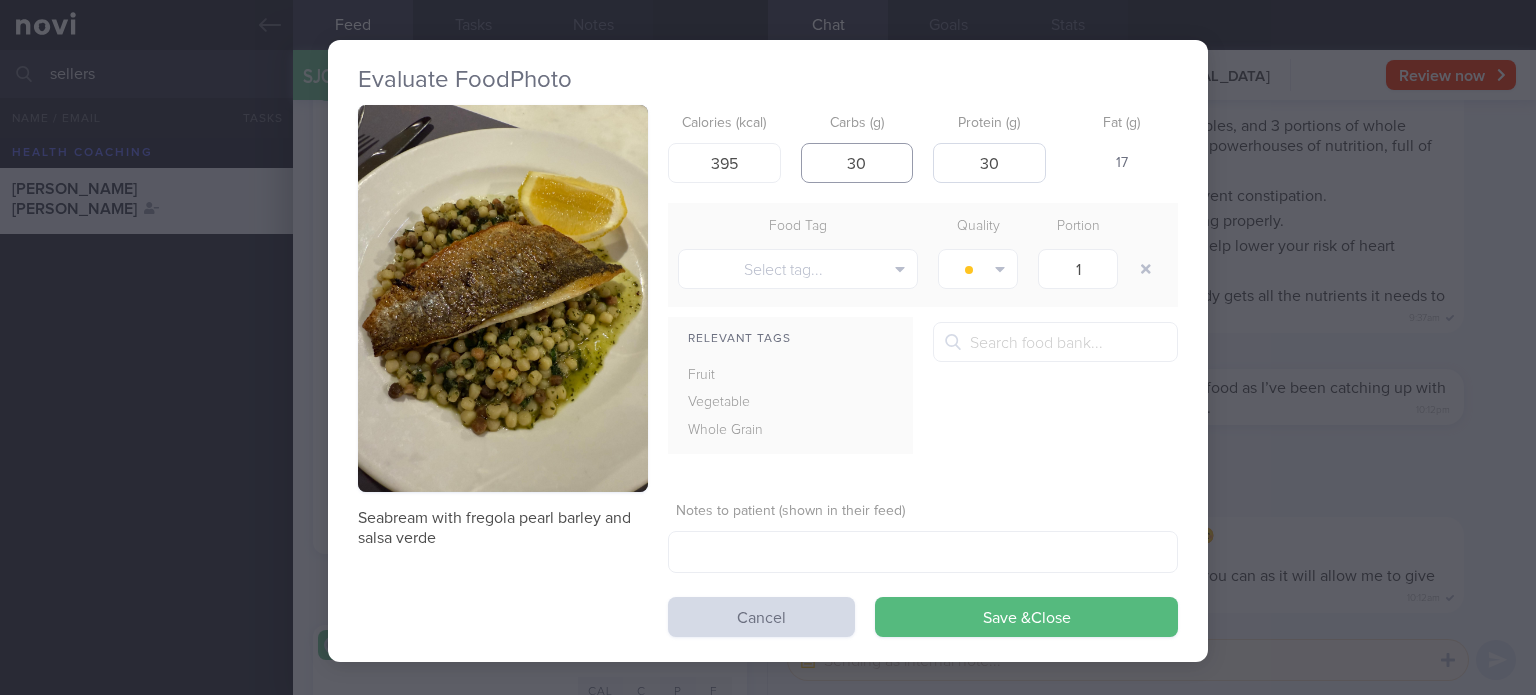 type on "30" 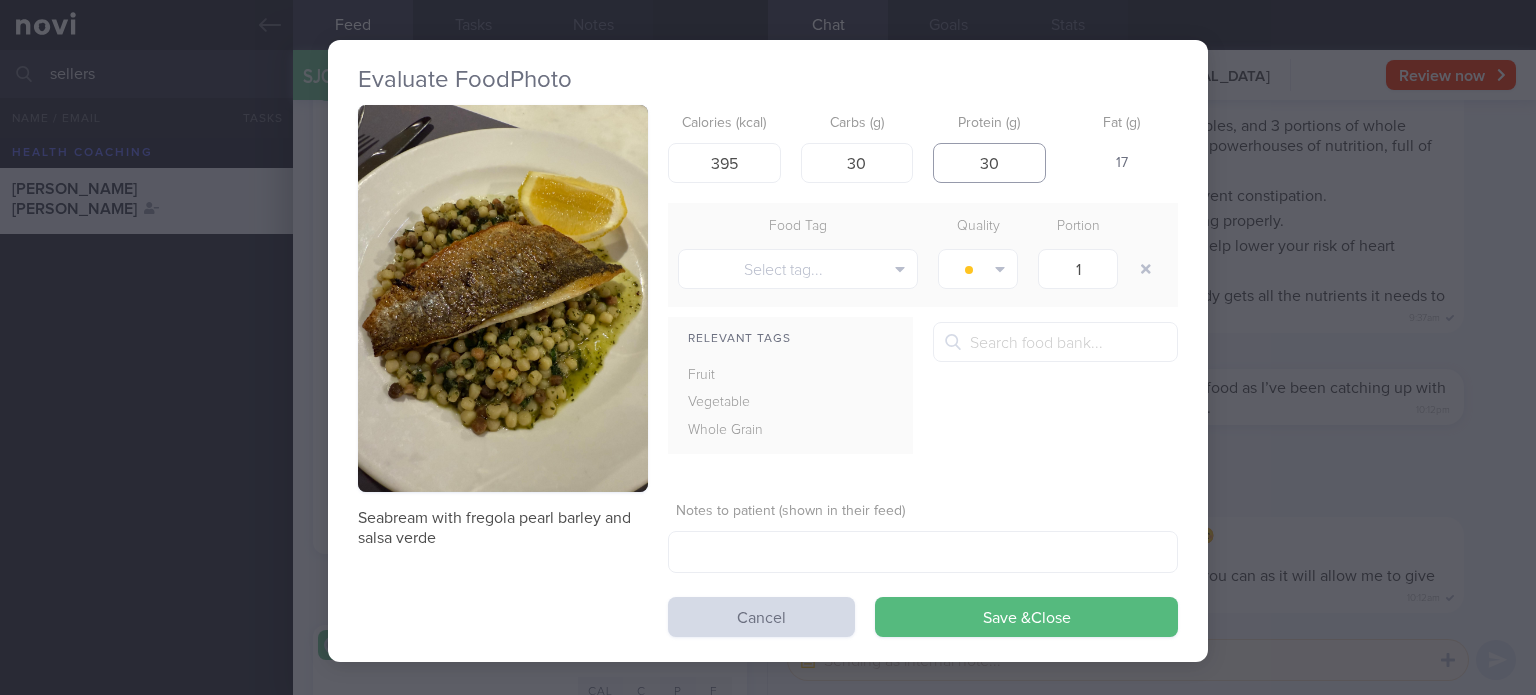 click on "30" at bounding box center (989, 163) 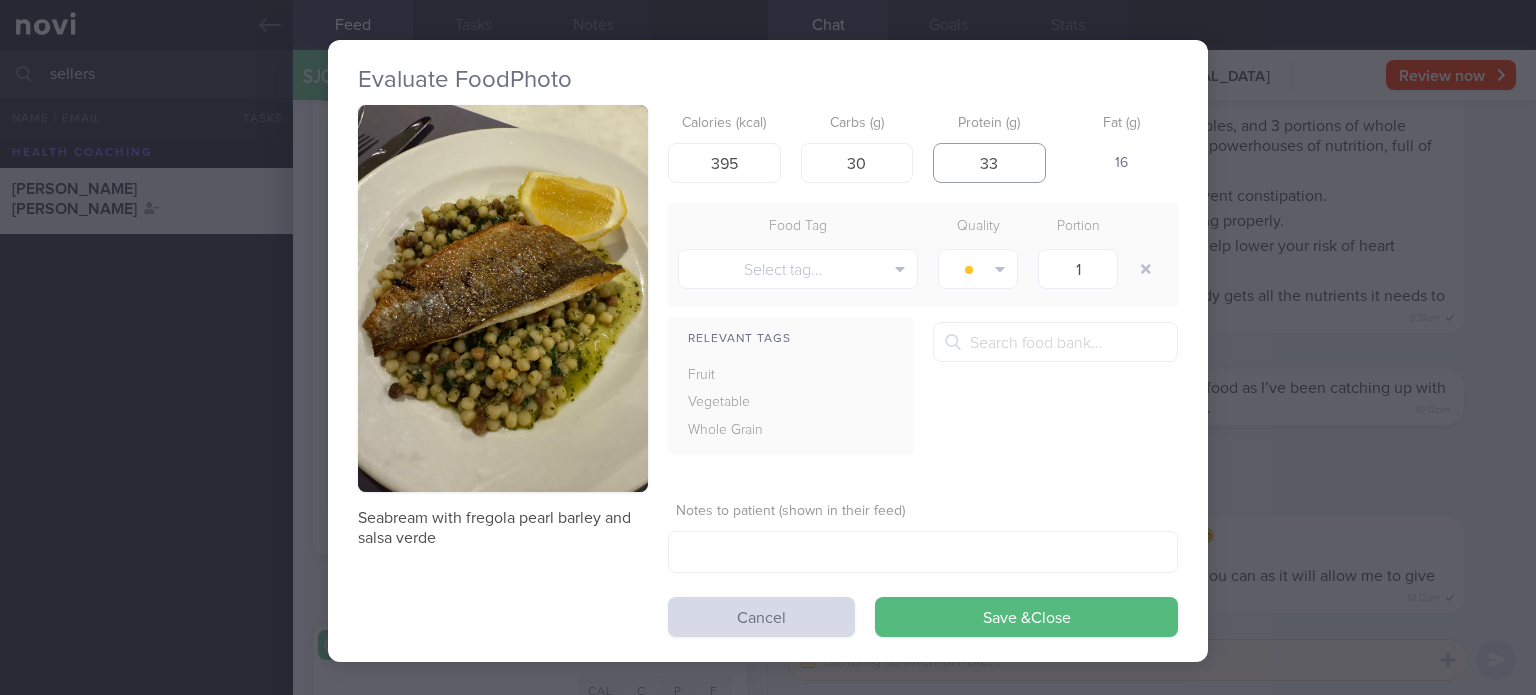 type on "33" 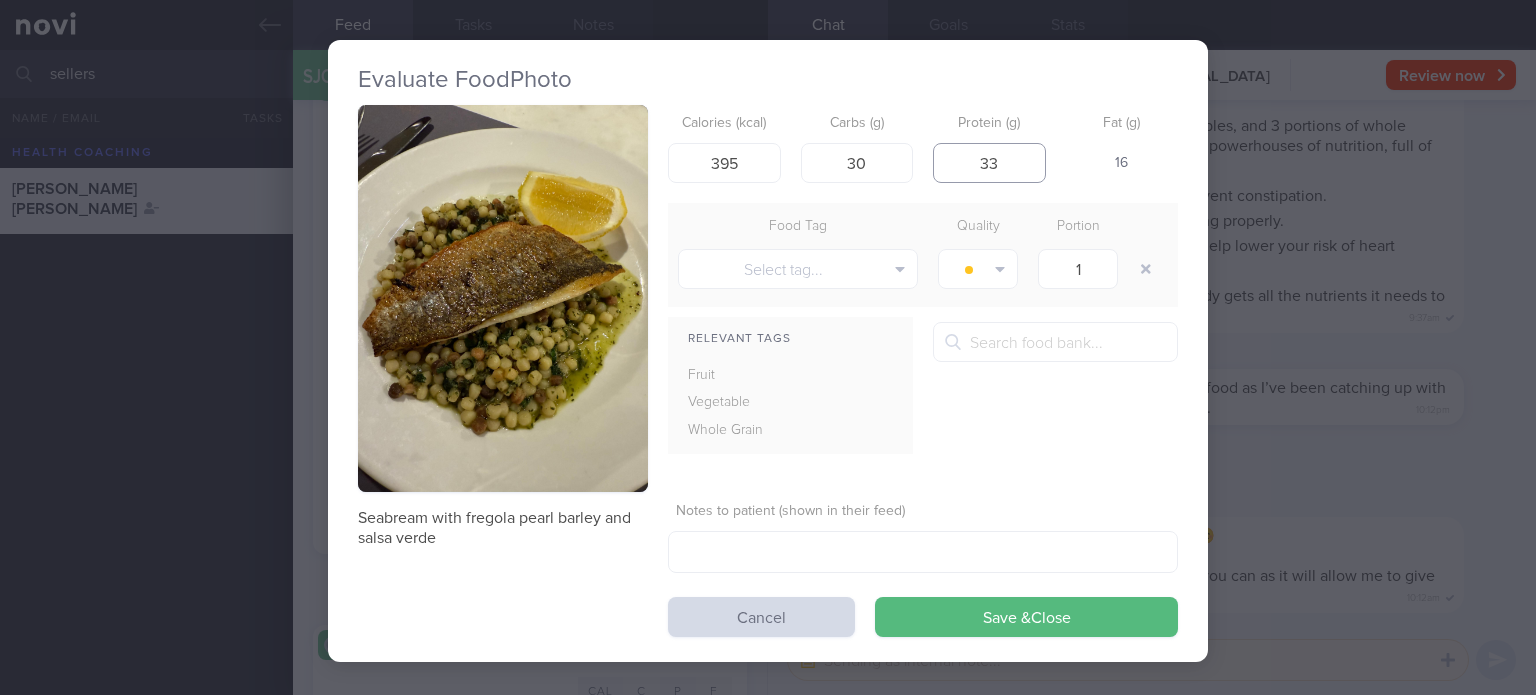 click on "Save &
Close" at bounding box center [1026, 617] 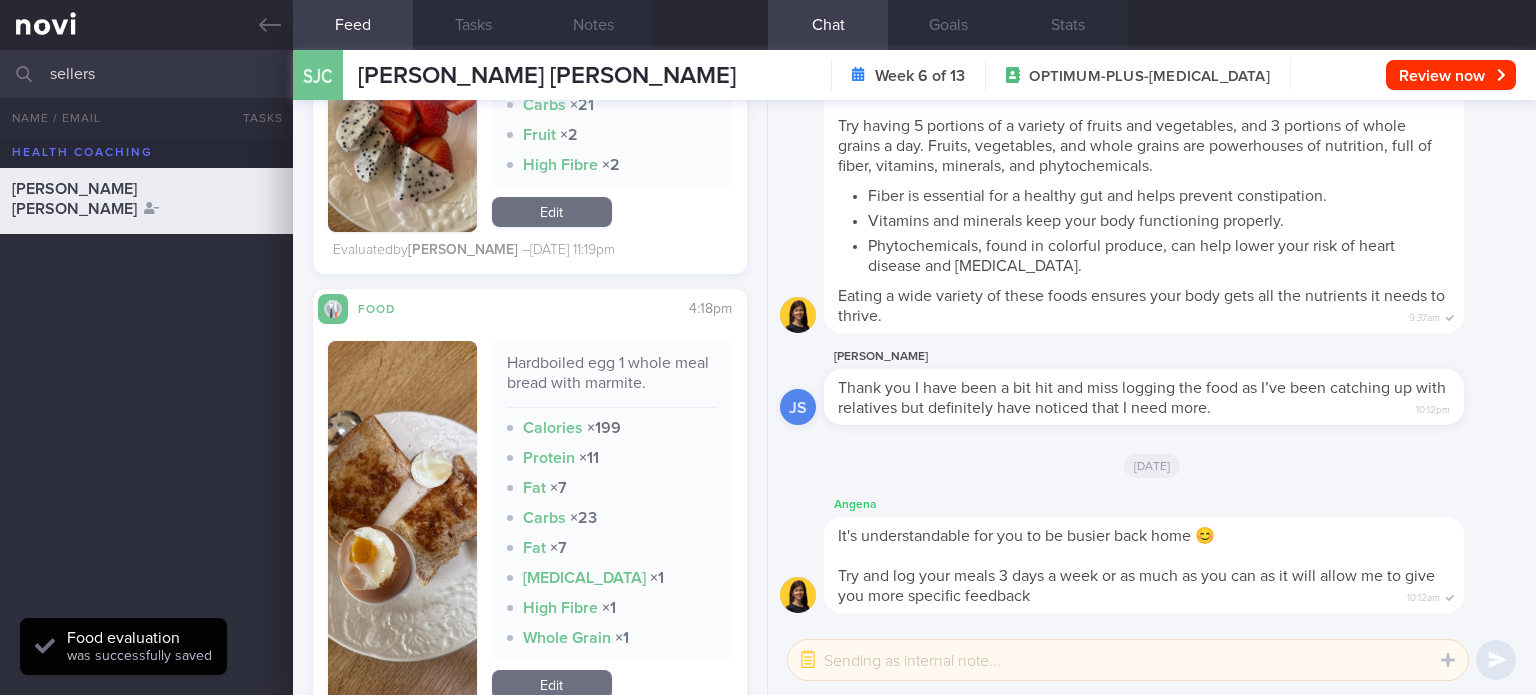 scroll, scrollTop: 2498, scrollLeft: 0, axis: vertical 